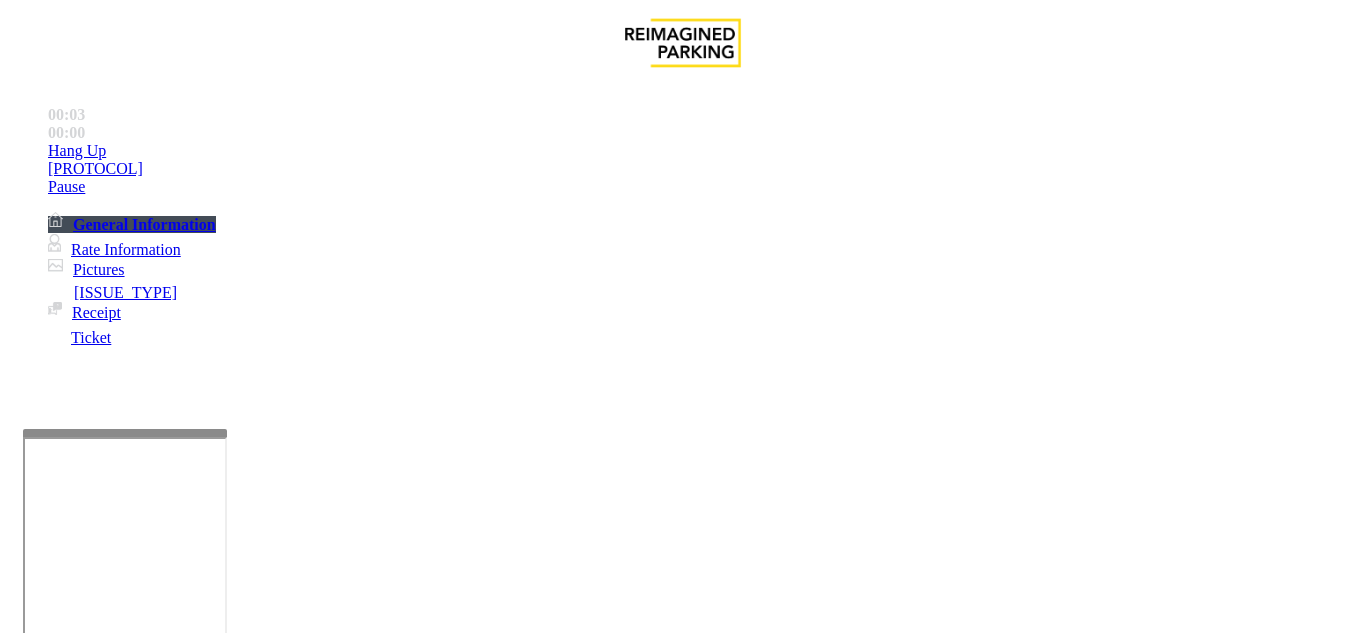 scroll, scrollTop: 0, scrollLeft: 0, axis: both 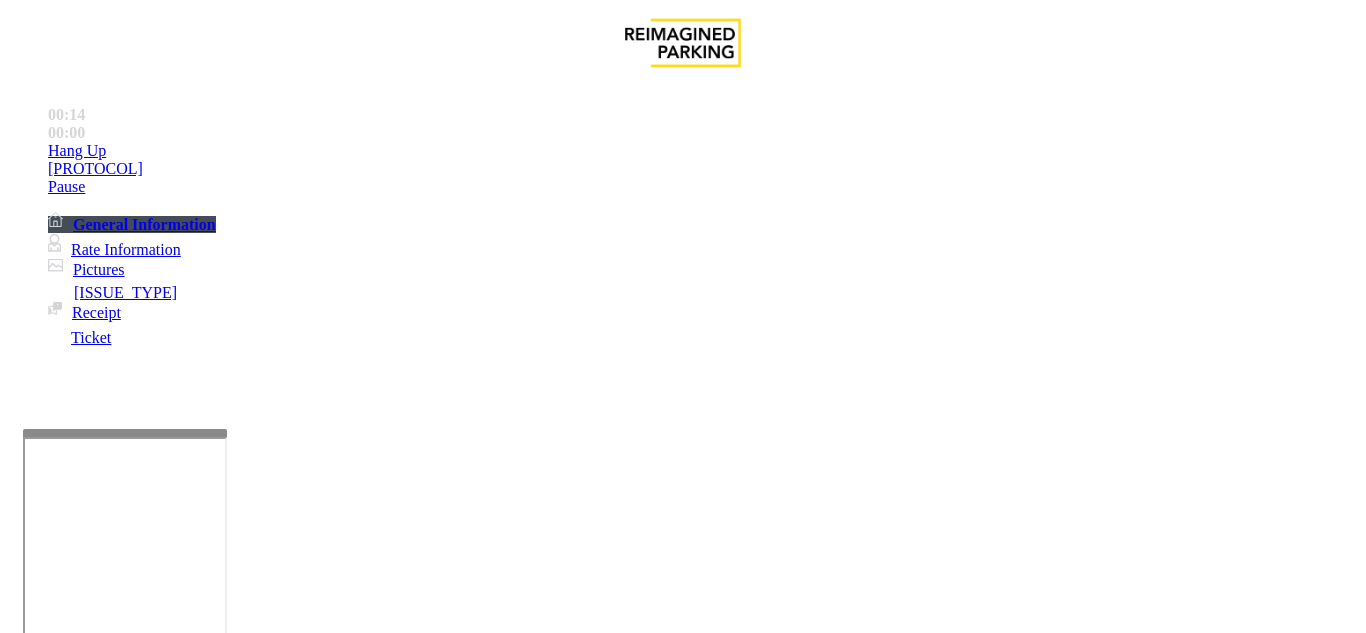 click on "Intercom Issue/No Response" at bounding box center (866, 1286) 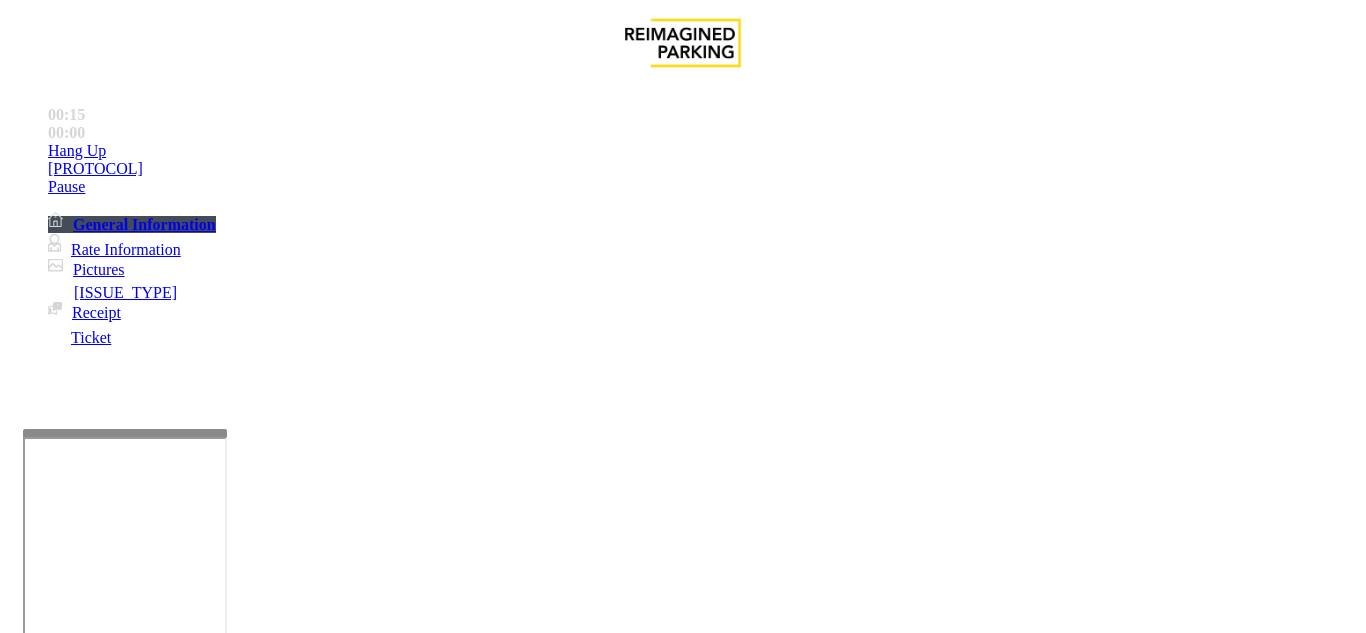 click on "No Response/Unable to hear parker" at bounding box center (142, 1286) 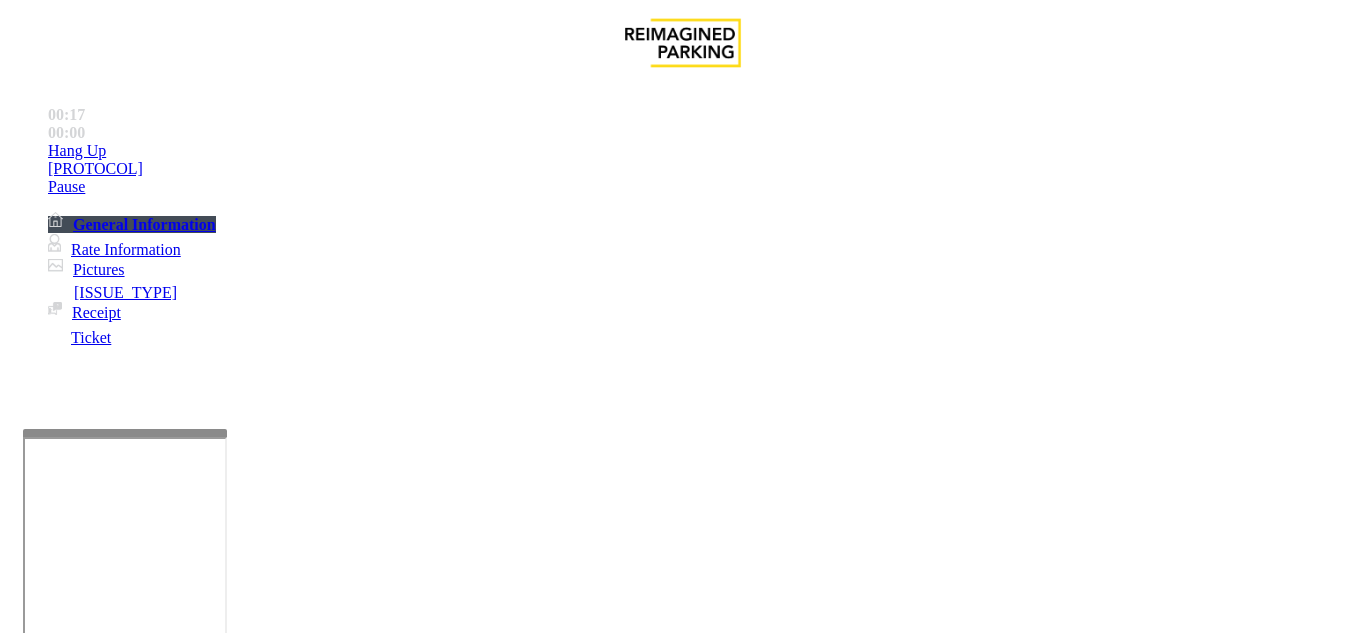 drag, startPoint x: 266, startPoint y: 176, endPoint x: 594, endPoint y: 169, distance: 328.07468 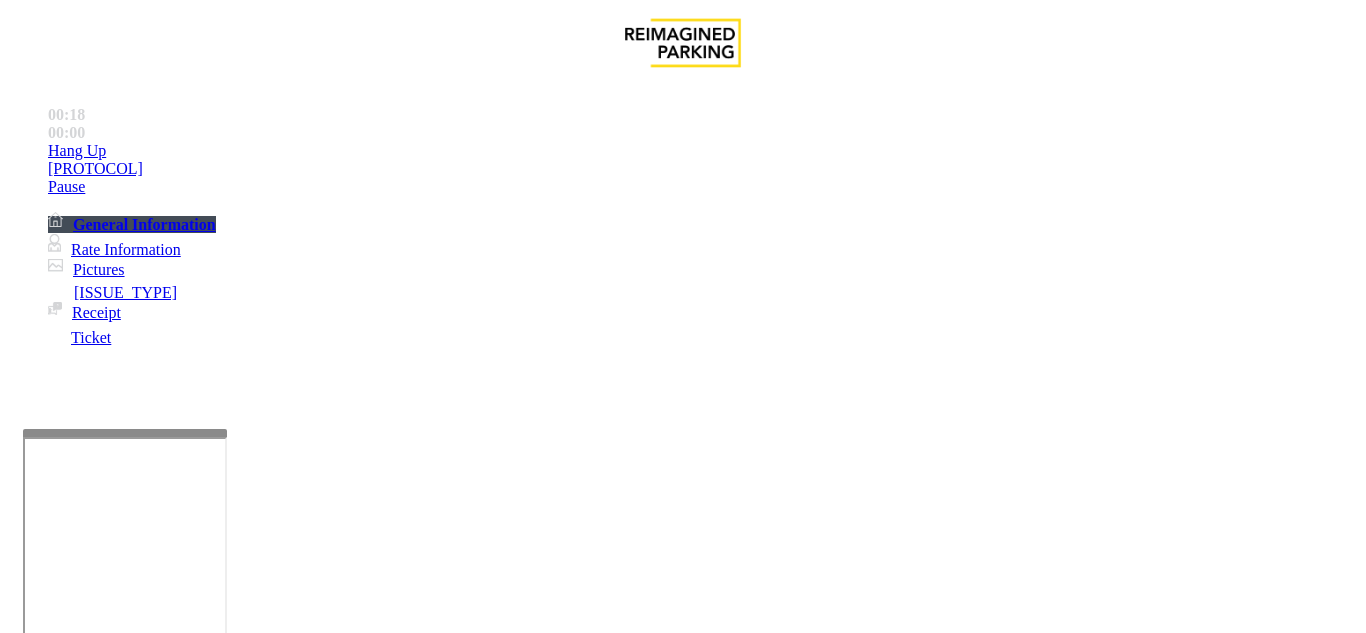 type on "**********" 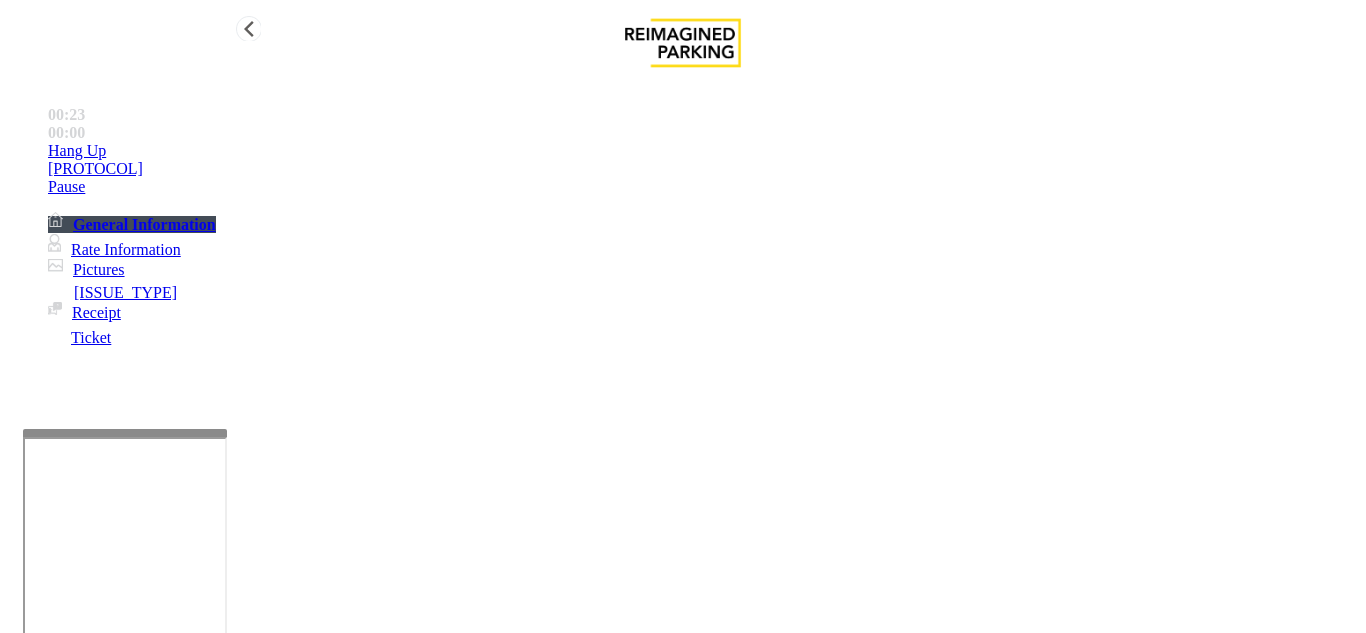 click on "•••• ••" at bounding box center [703, 151] 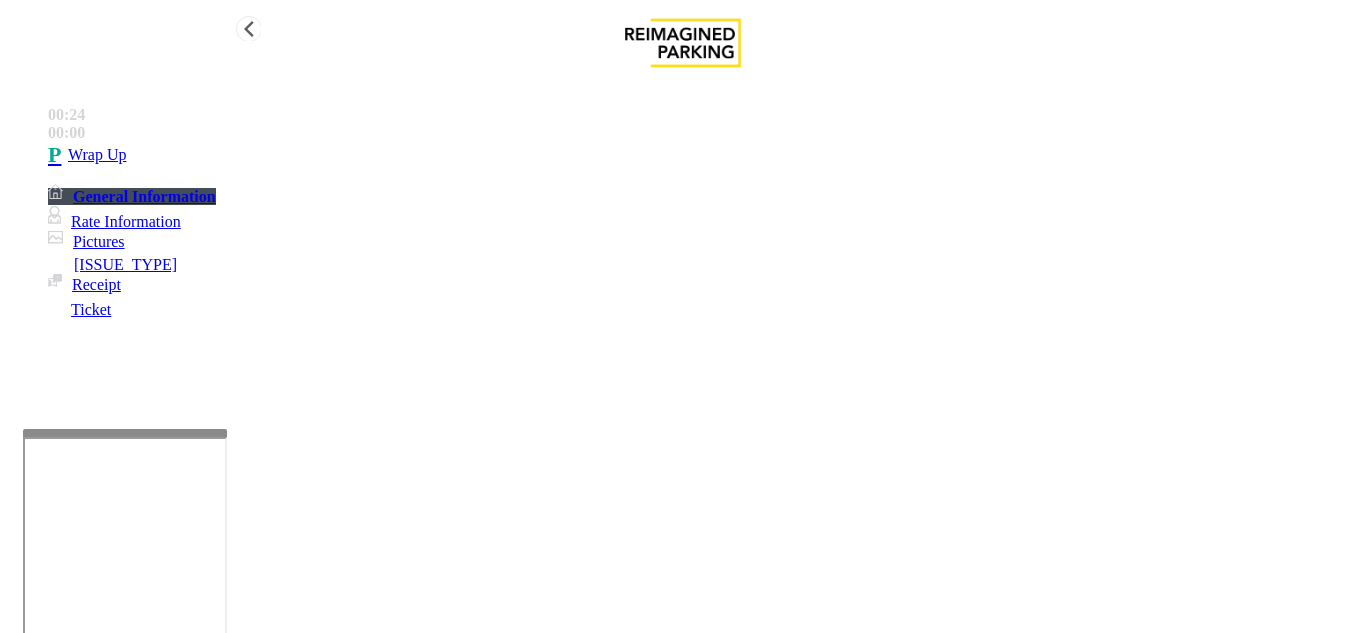 click on "Wrap Up" at bounding box center [703, 155] 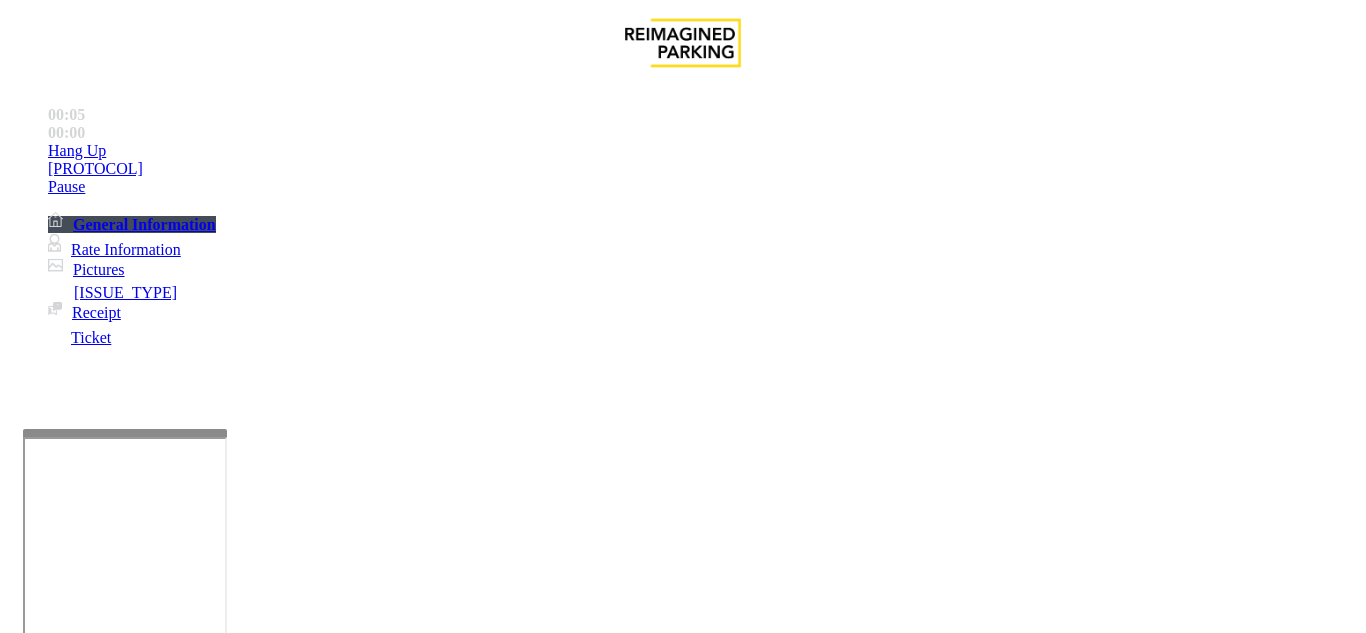 scroll, scrollTop: 1000, scrollLeft: 0, axis: vertical 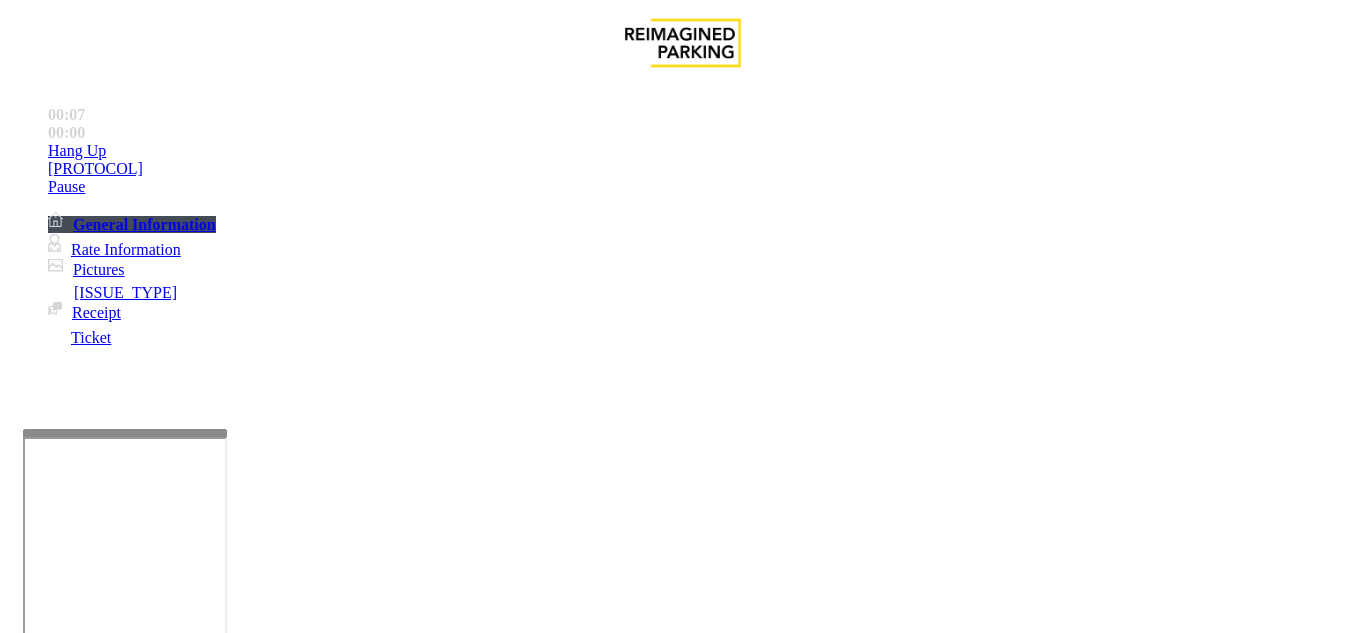 drag, startPoint x: 767, startPoint y: 309, endPoint x: 705, endPoint y: 287, distance: 65.78754 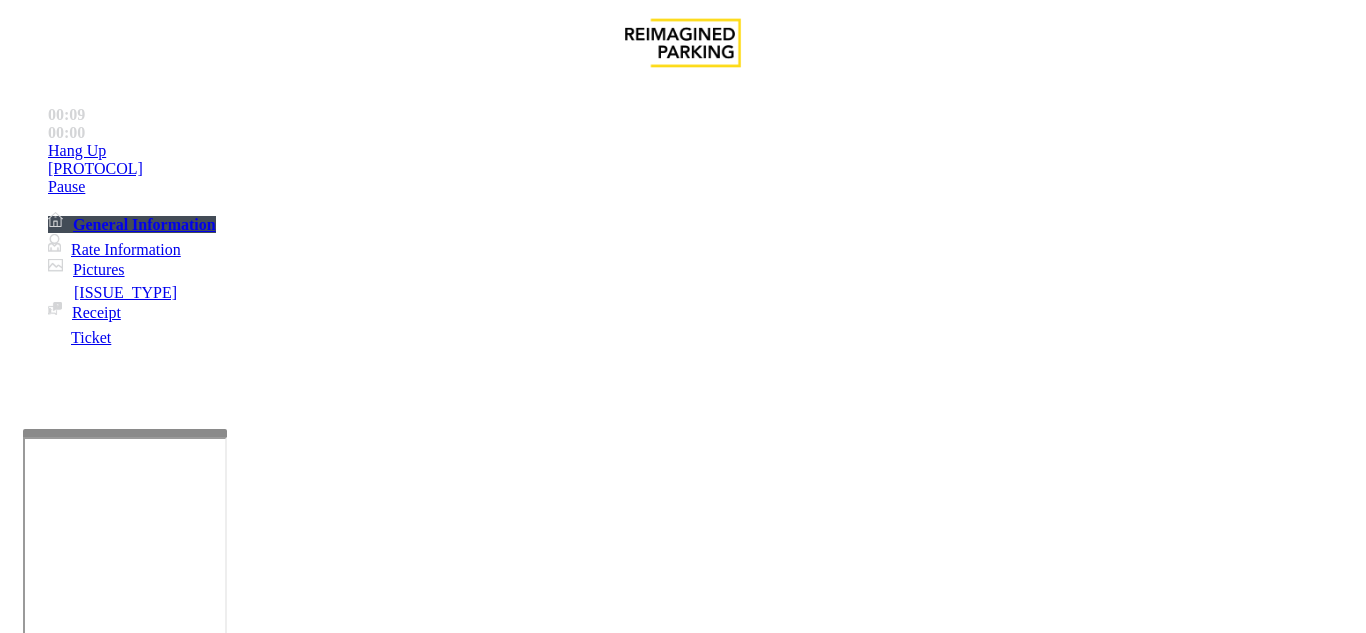 copy on "LAN21082601" 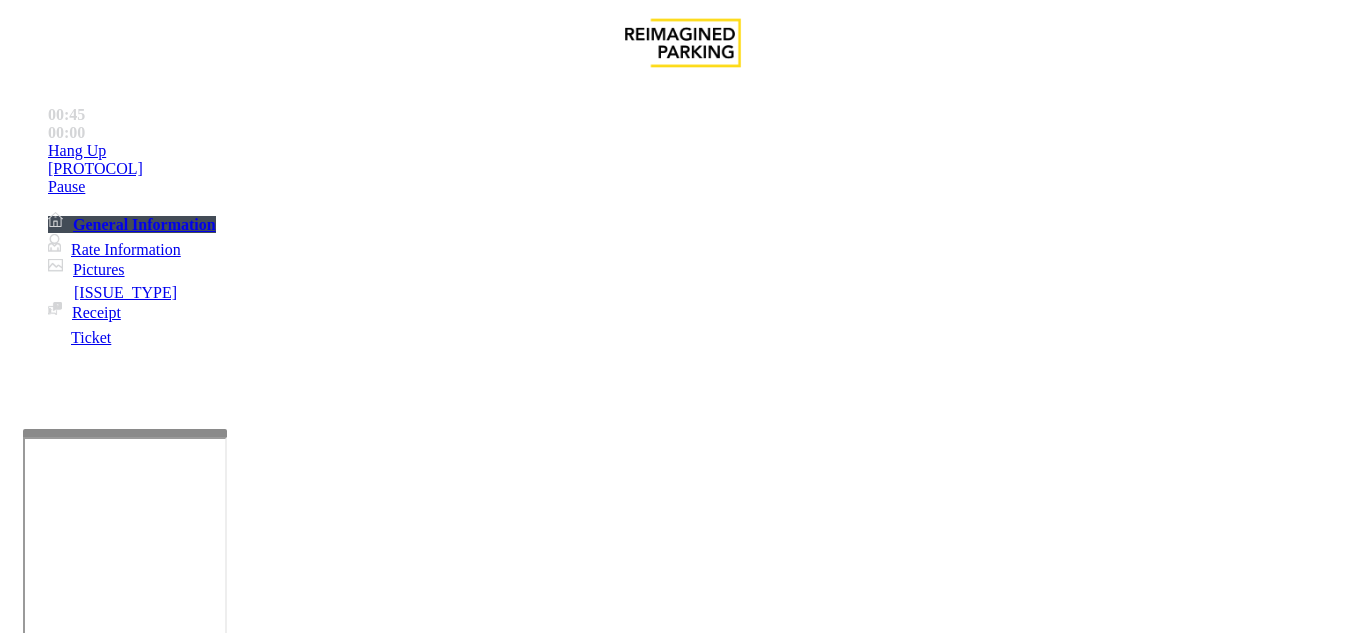 click on "Equipment Issue" at bounding box center [483, 1286] 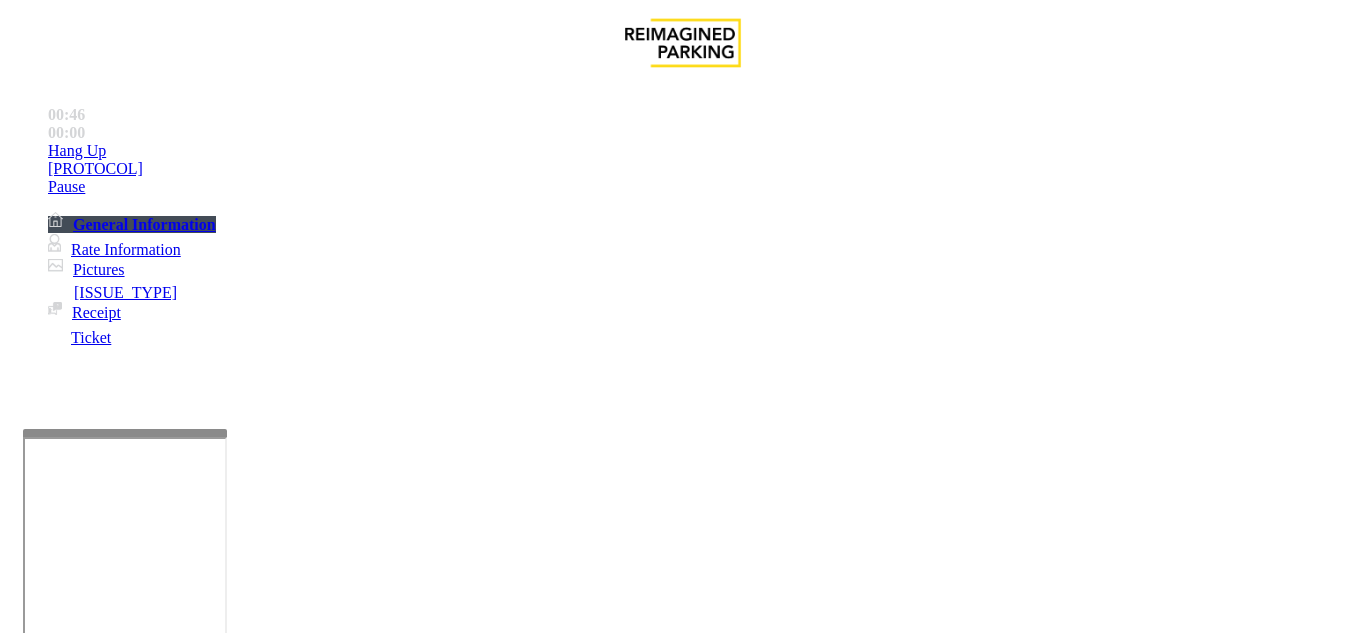 scroll, scrollTop: 200, scrollLeft: 0, axis: vertical 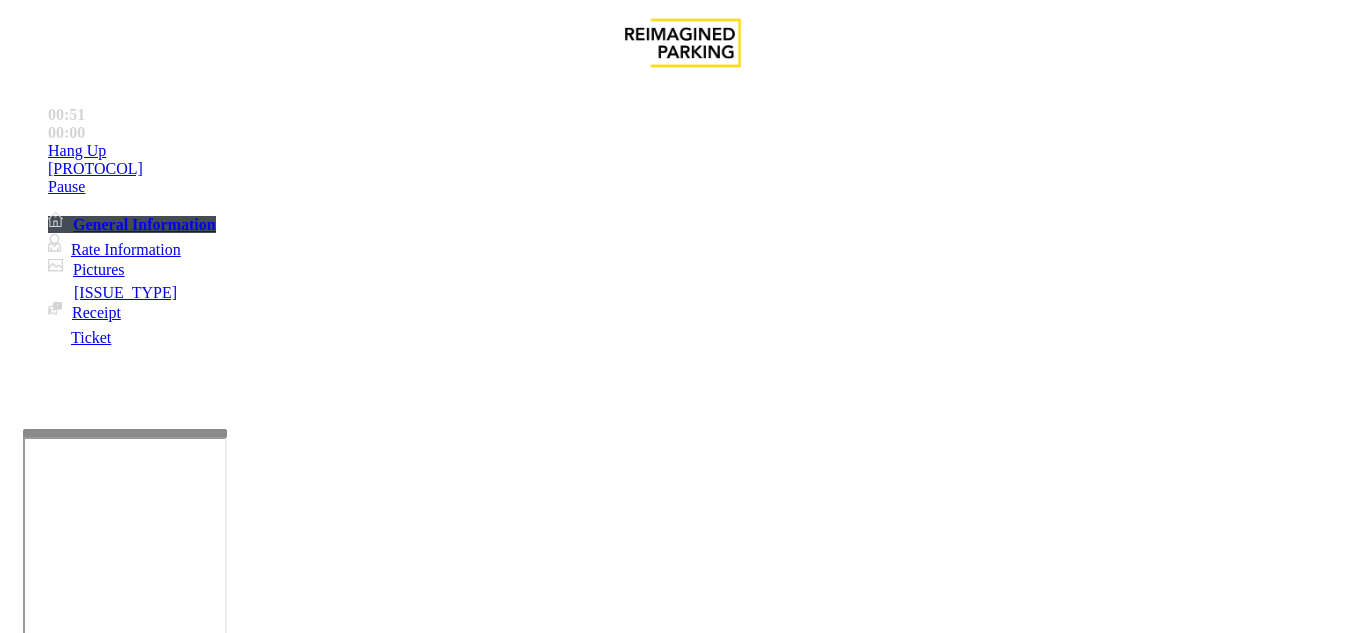 click at bounding box center (221, 1642) 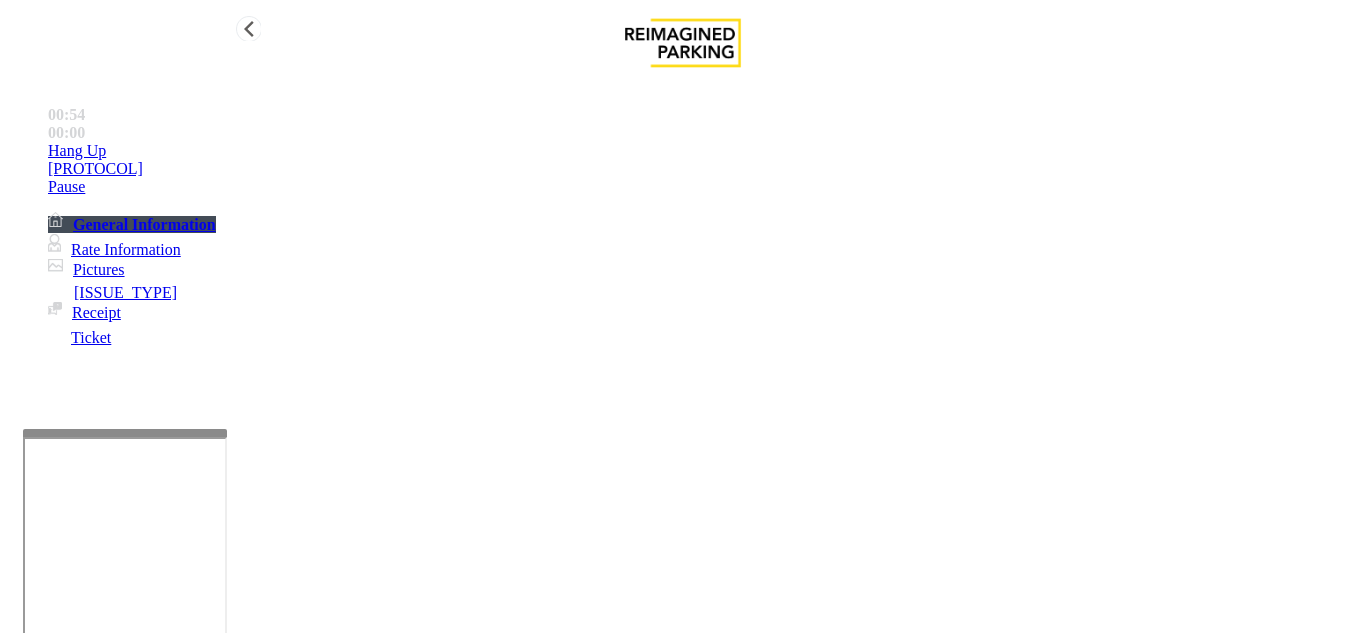 click on "•••• ••" at bounding box center (703, 151) 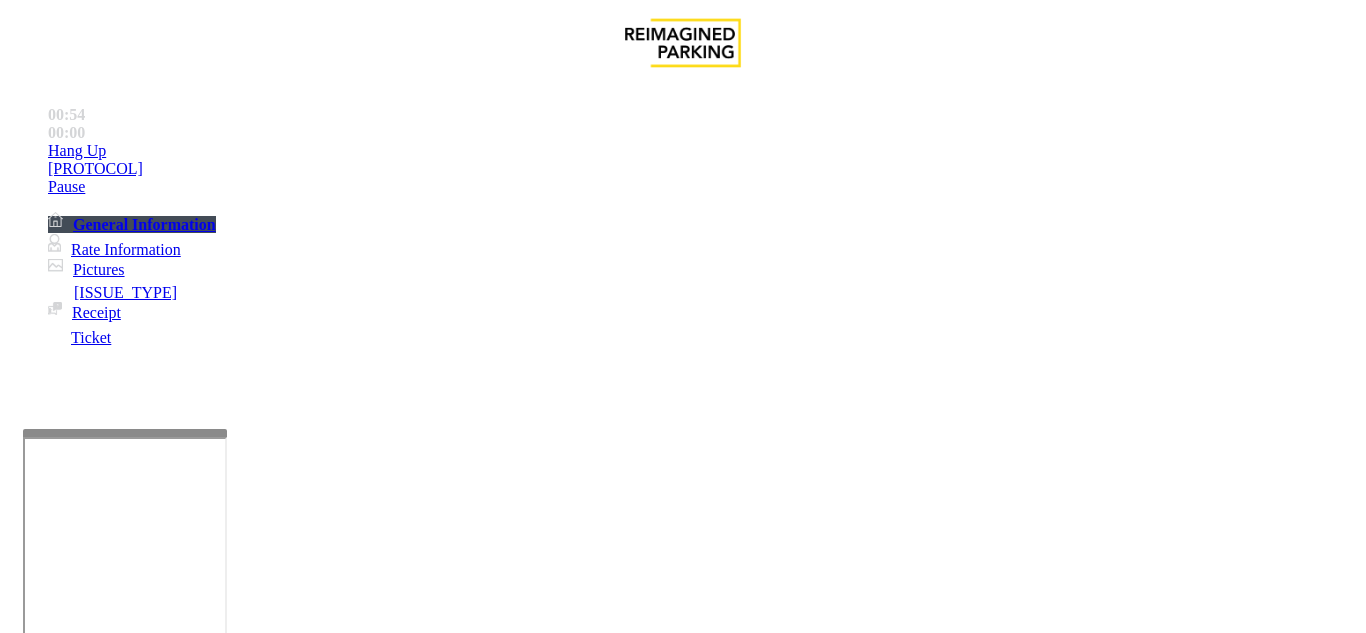 scroll, scrollTop: 100, scrollLeft: 0, axis: vertical 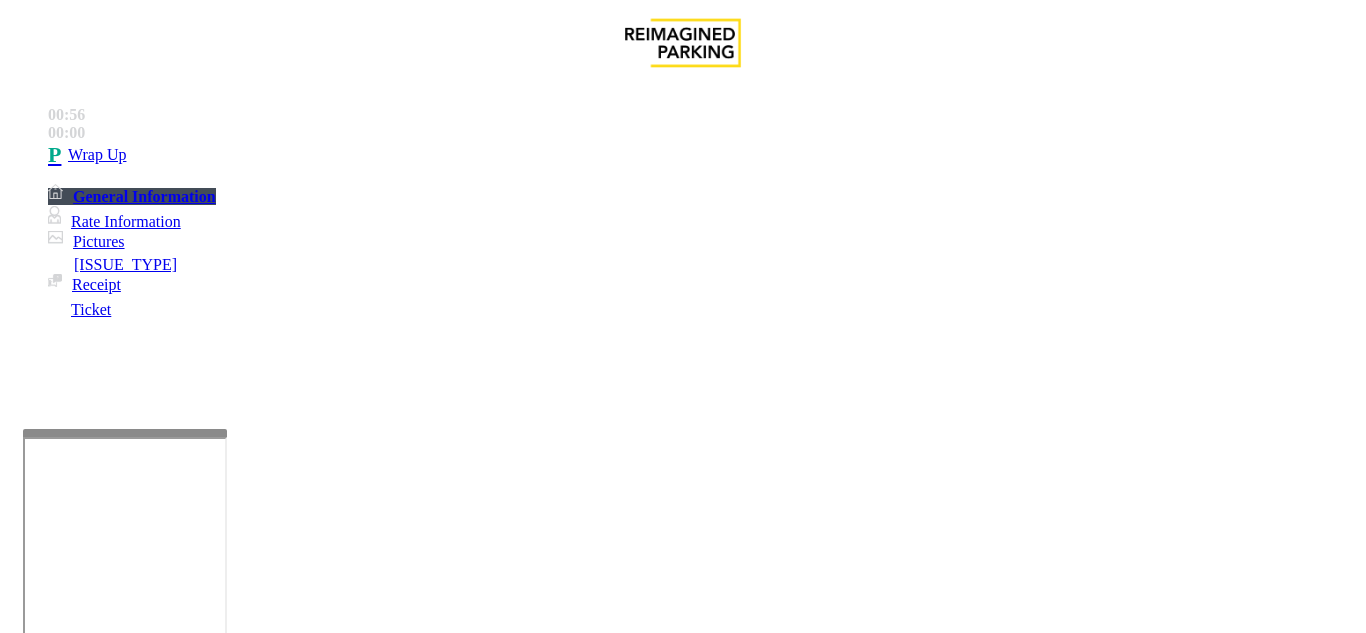 drag, startPoint x: 333, startPoint y: 93, endPoint x: 526, endPoint y: 101, distance: 193.16573 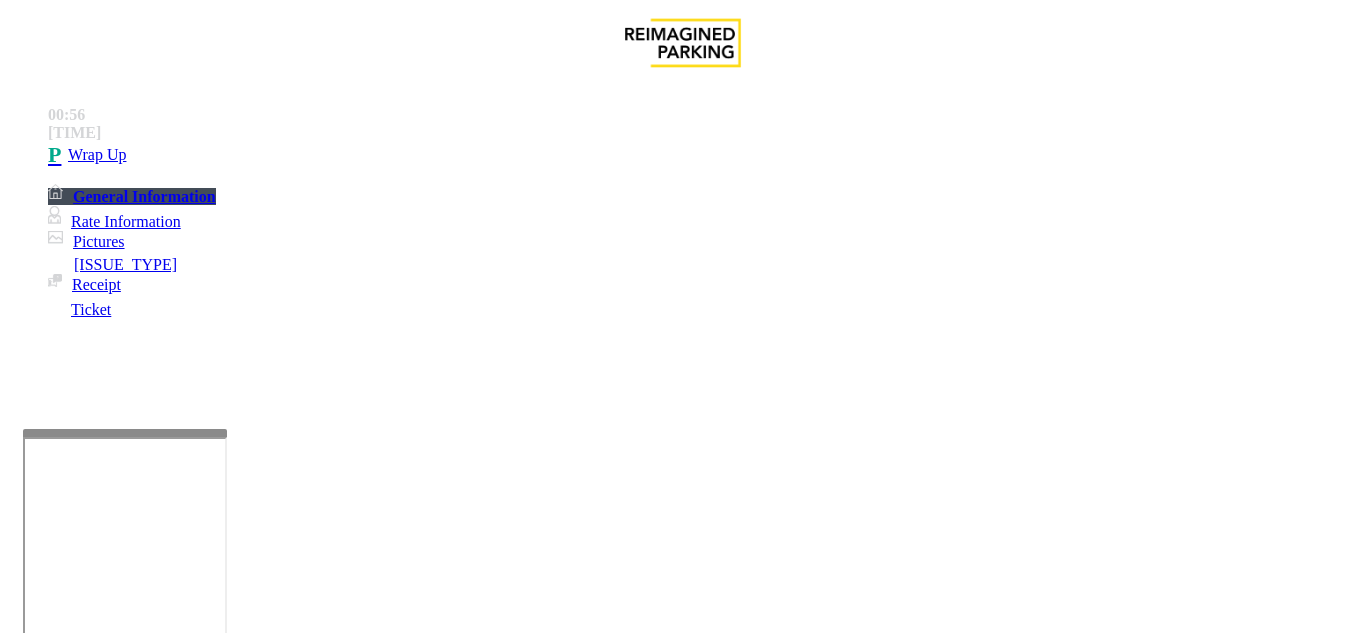 scroll, scrollTop: 300, scrollLeft: 0, axis: vertical 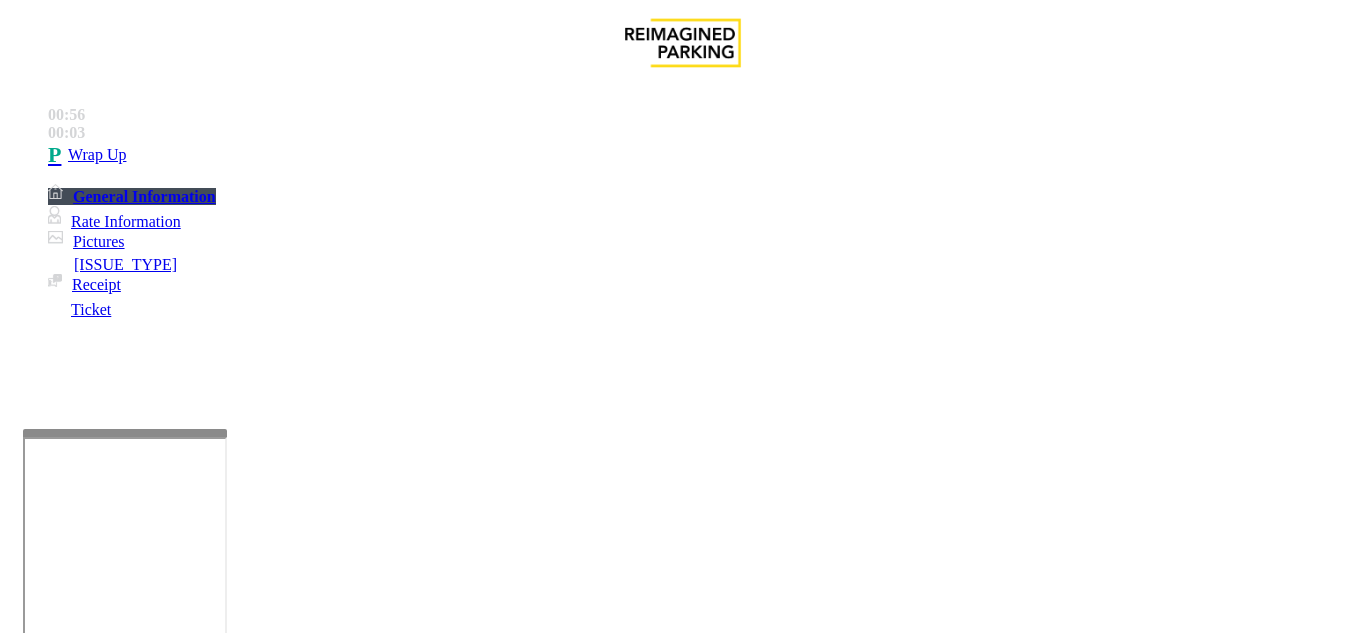 click at bounding box center (221, 1642) 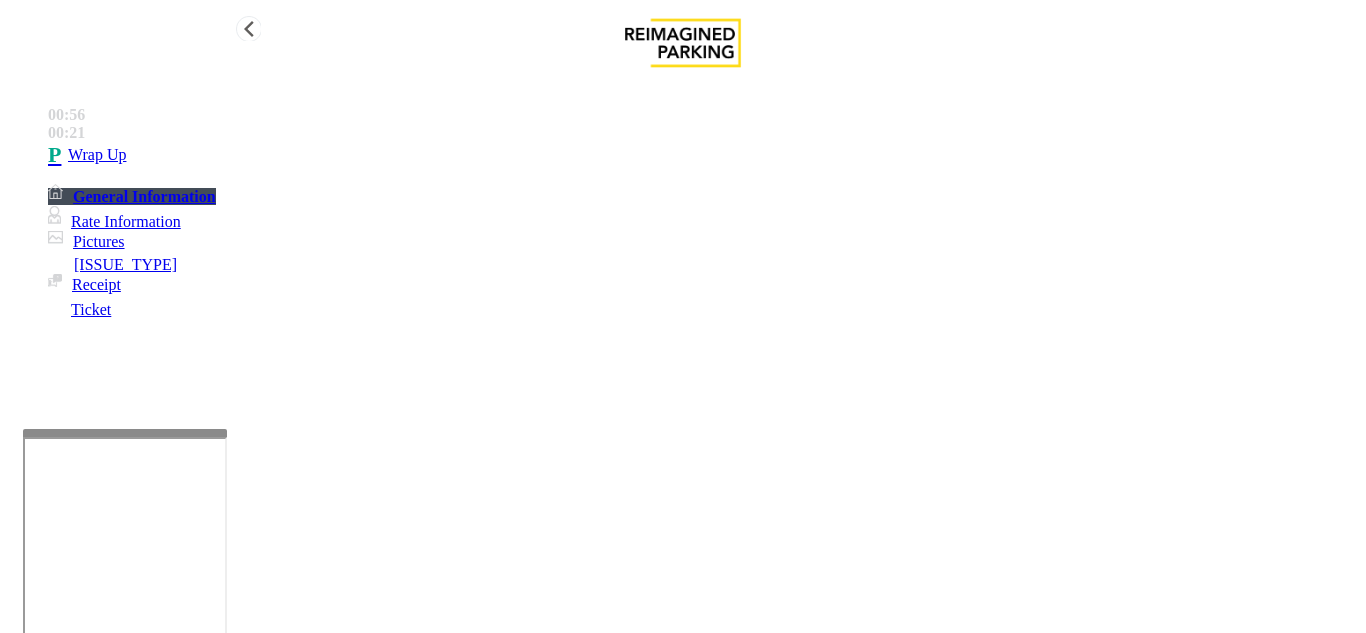 type on "**********" 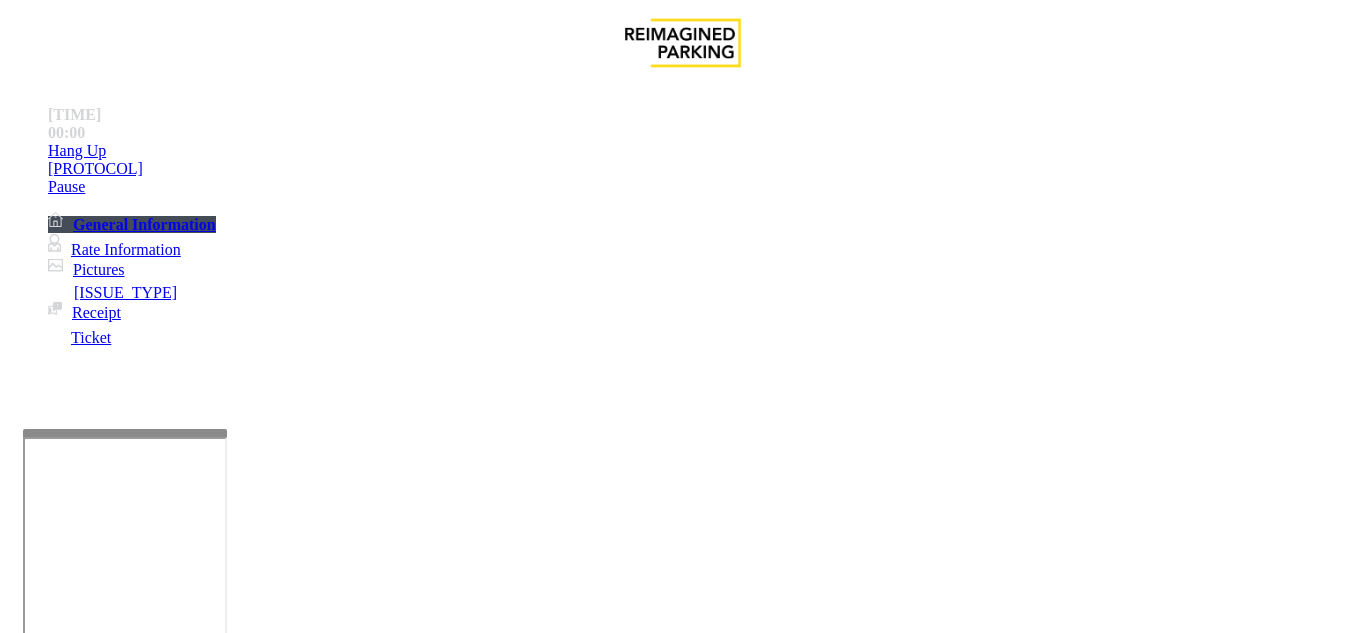 scroll, scrollTop: 400, scrollLeft: 0, axis: vertical 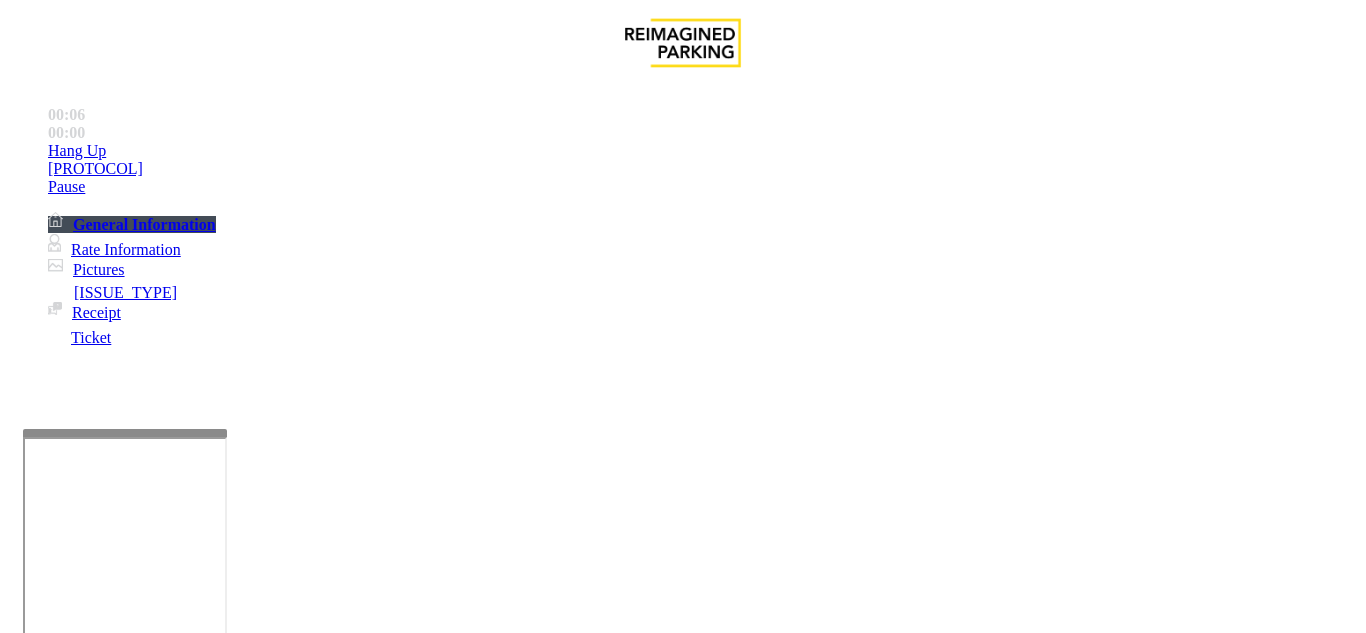 click on "Ticket Issue" at bounding box center (71, 1286) 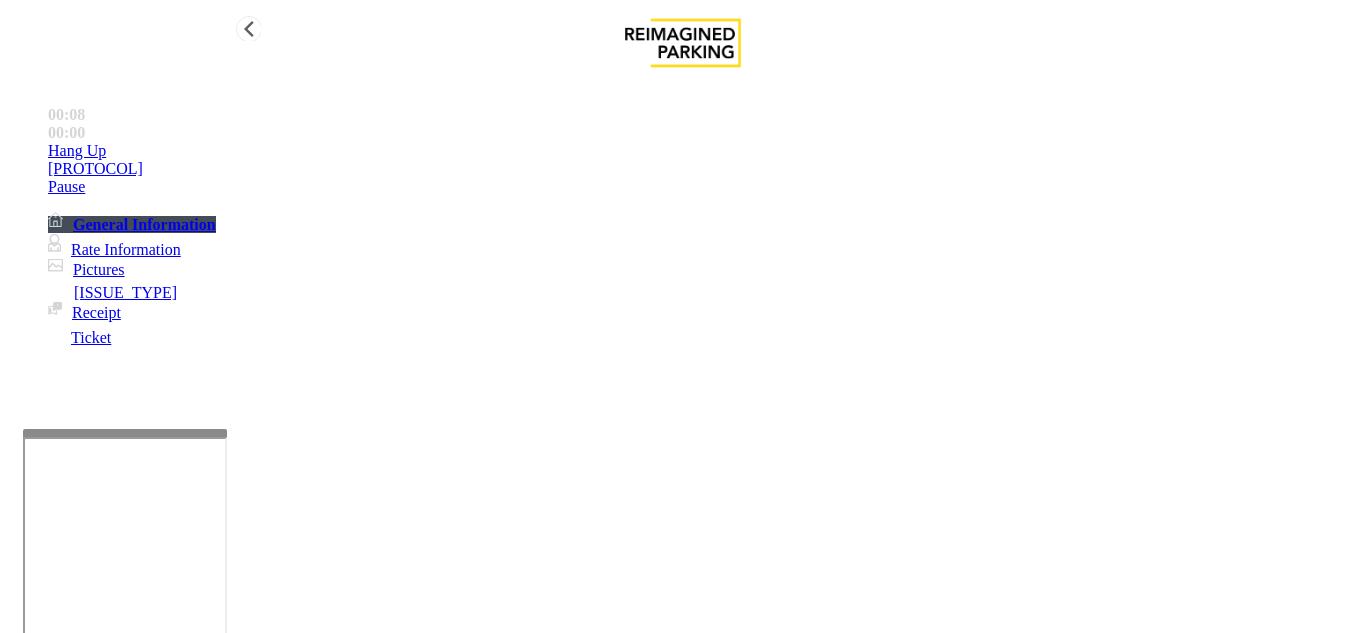 click on "•••• ••" at bounding box center [703, 151] 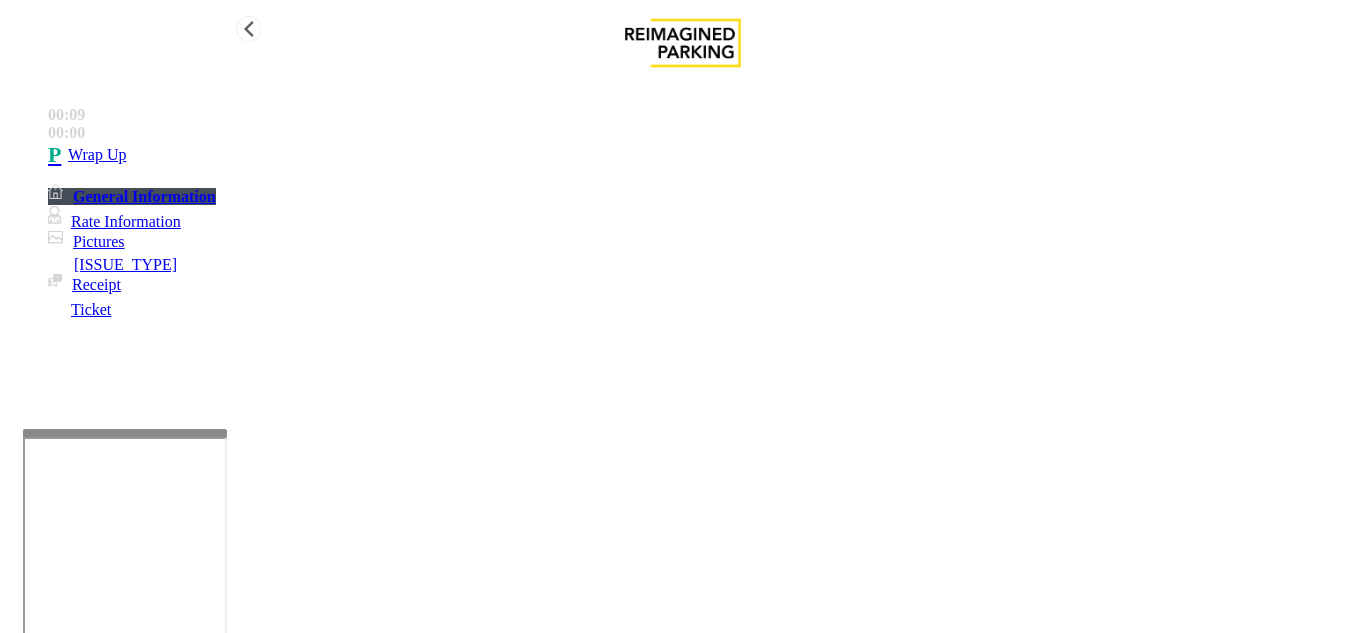 click on "00:09   00:00  Wrap Up General Information Rate Information Pictures Common Issues Receipt Ticket" at bounding box center [683, 208] 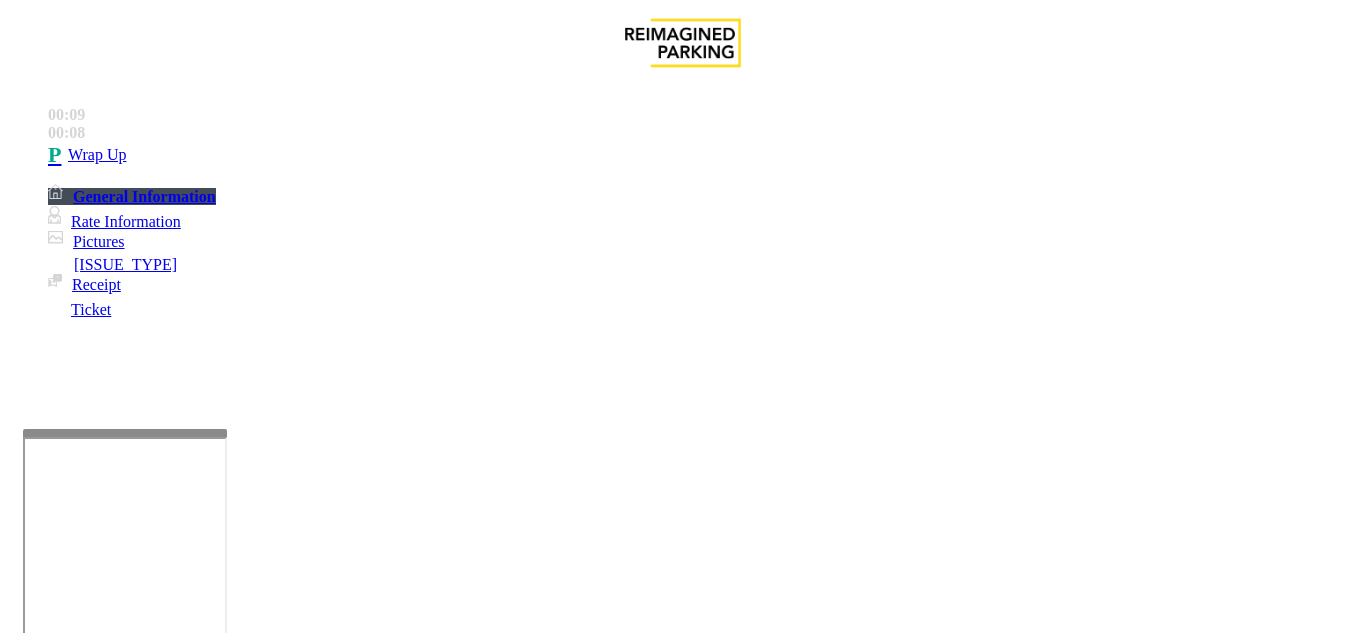 click on "Lost Ticket" at bounding box center (198, 1286) 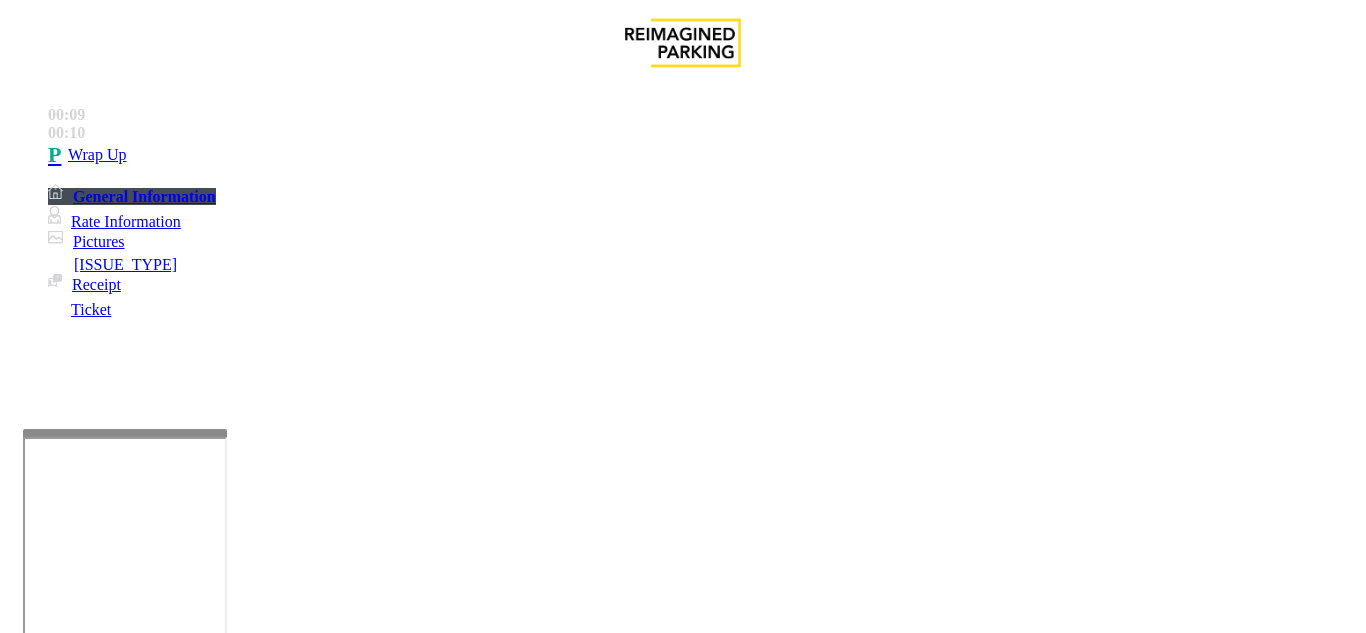 click on "Notes:" at bounding box center (682, 1553) 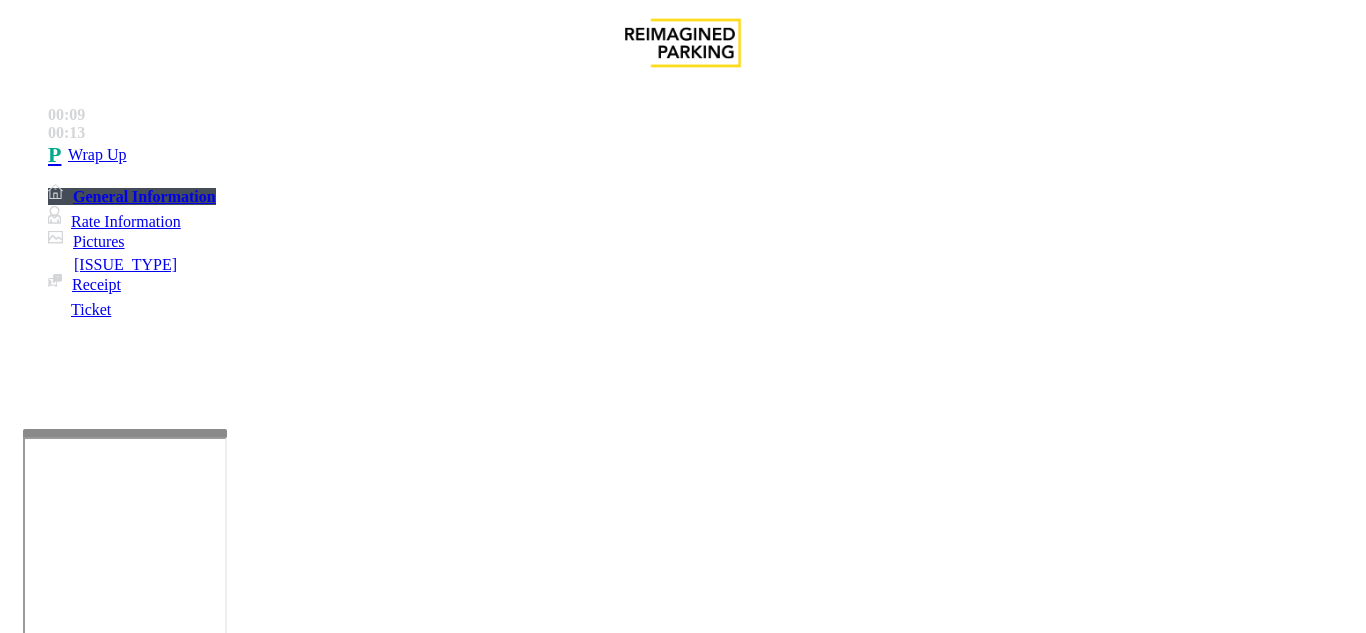 click on "Issue" at bounding box center (42, 1253) 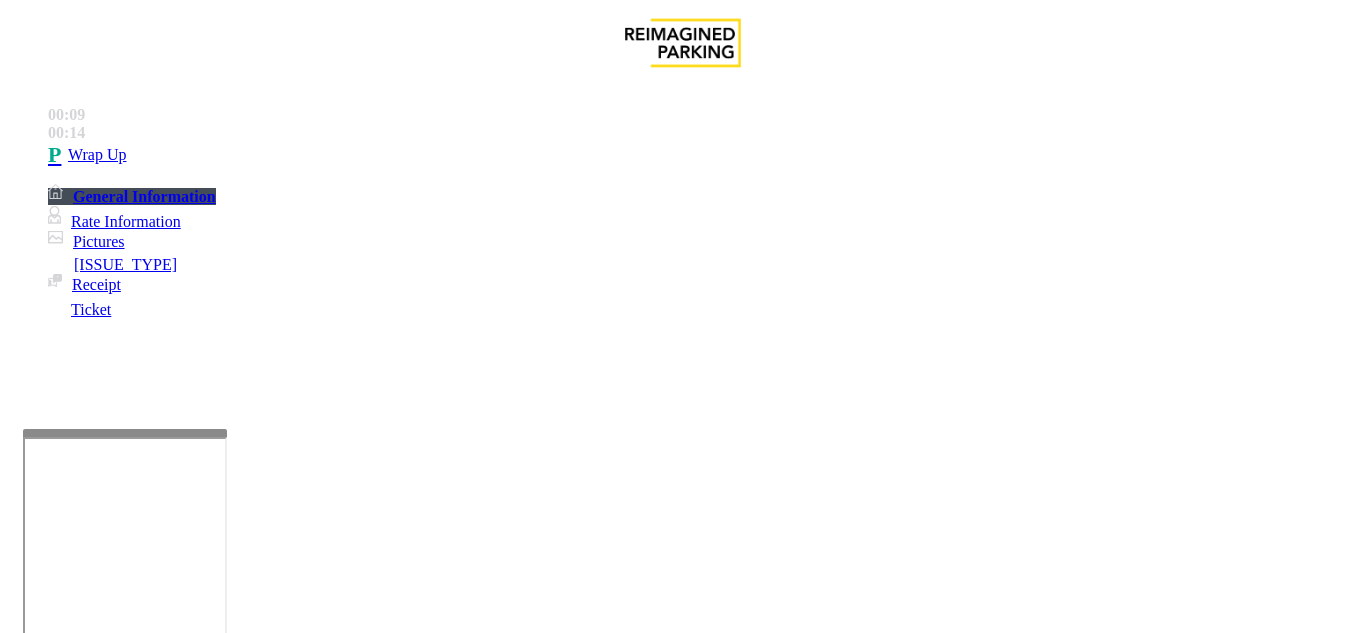 click on "Equipment Issue" at bounding box center [483, 1286] 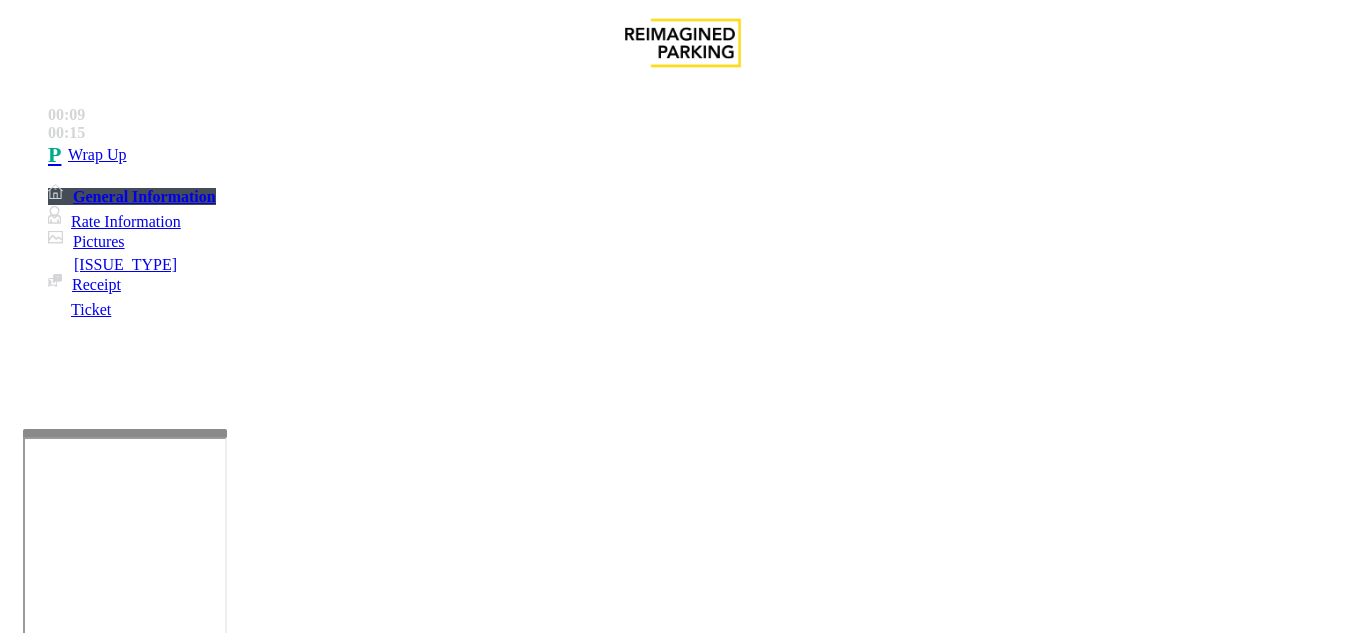 scroll, scrollTop: 200, scrollLeft: 0, axis: vertical 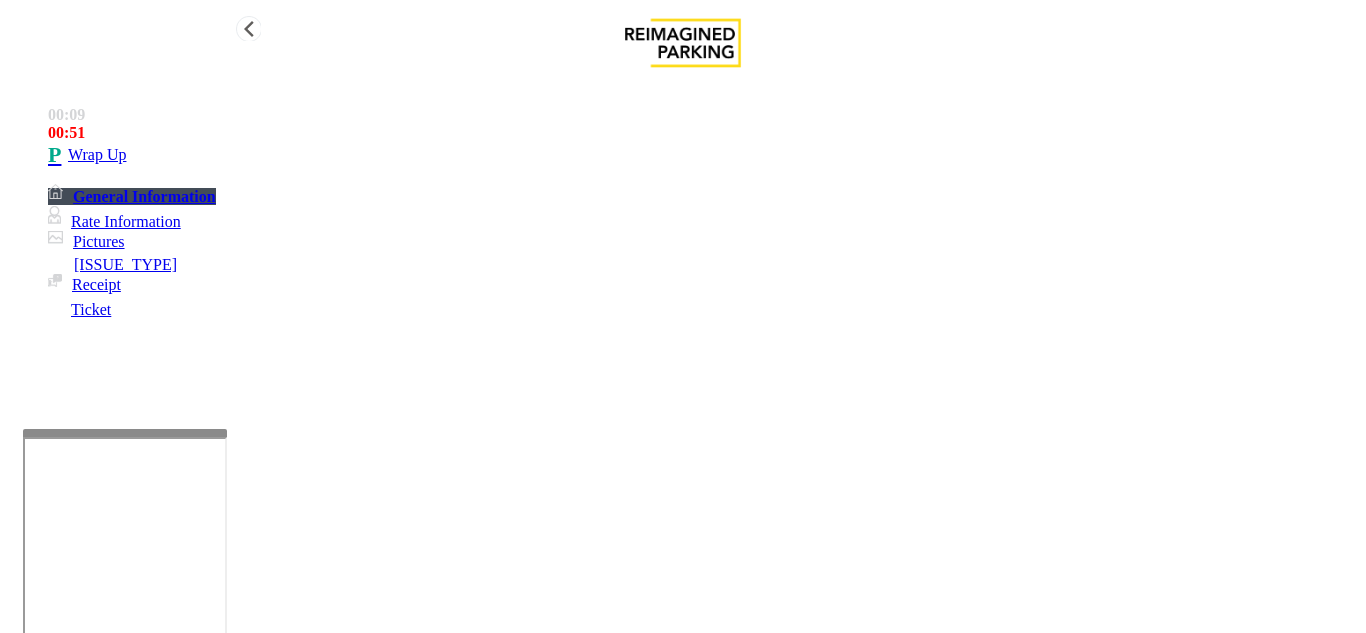 type on "**********" 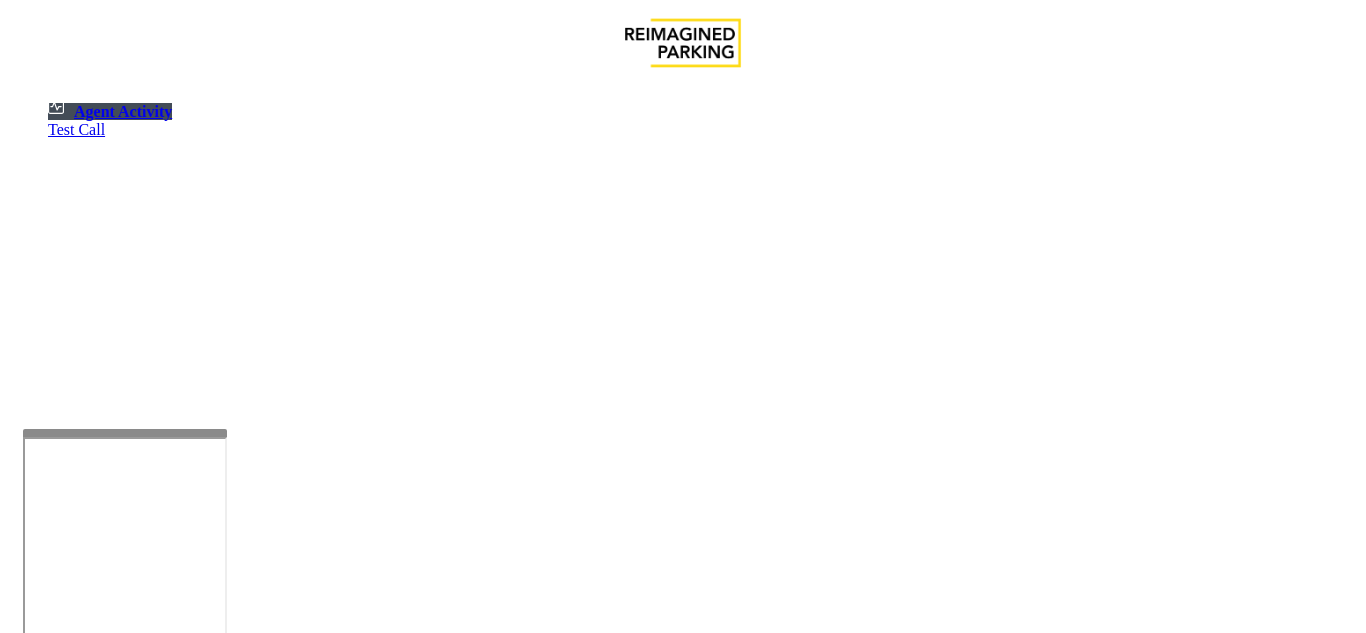 click at bounding box center [79, 1335] 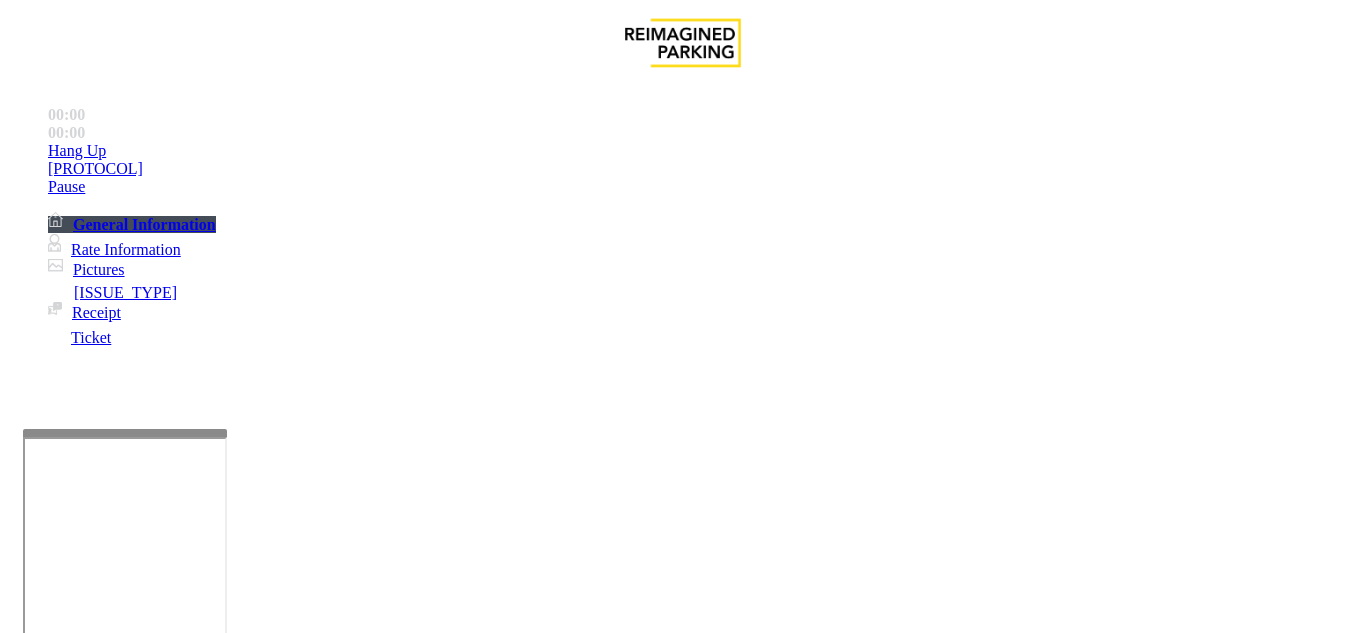 scroll, scrollTop: 400, scrollLeft: 0, axis: vertical 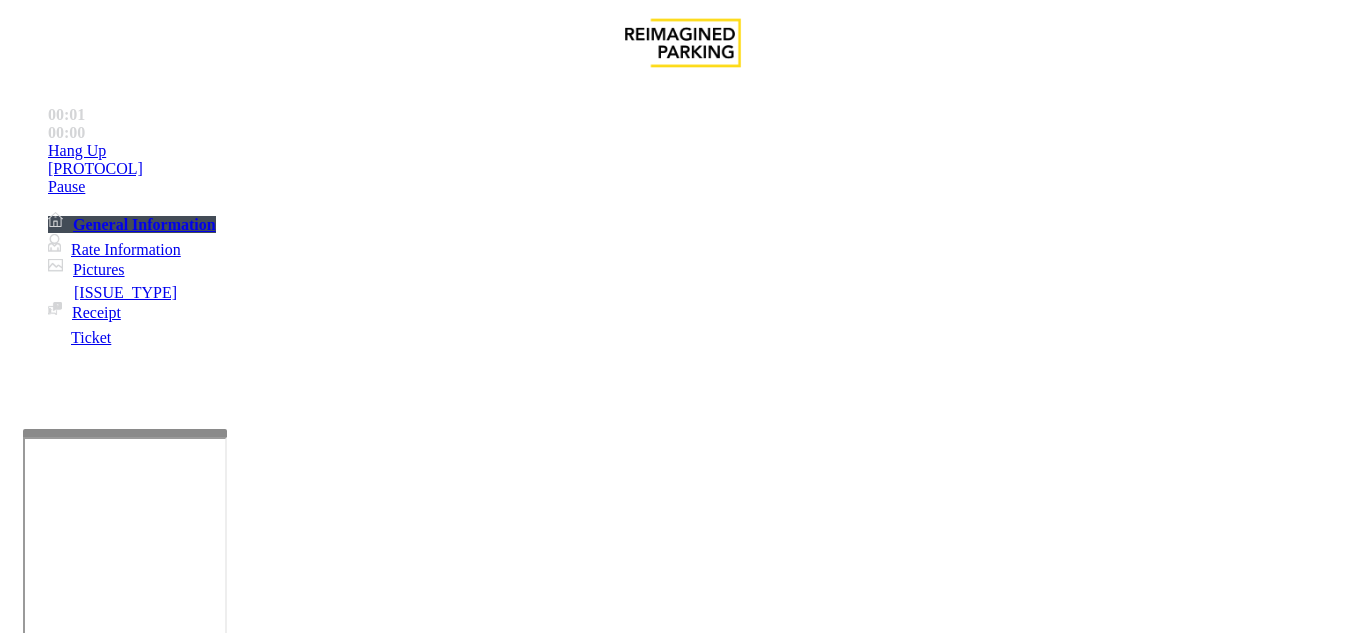 click on "Monthly Issue" at bounding box center [268, 1286] 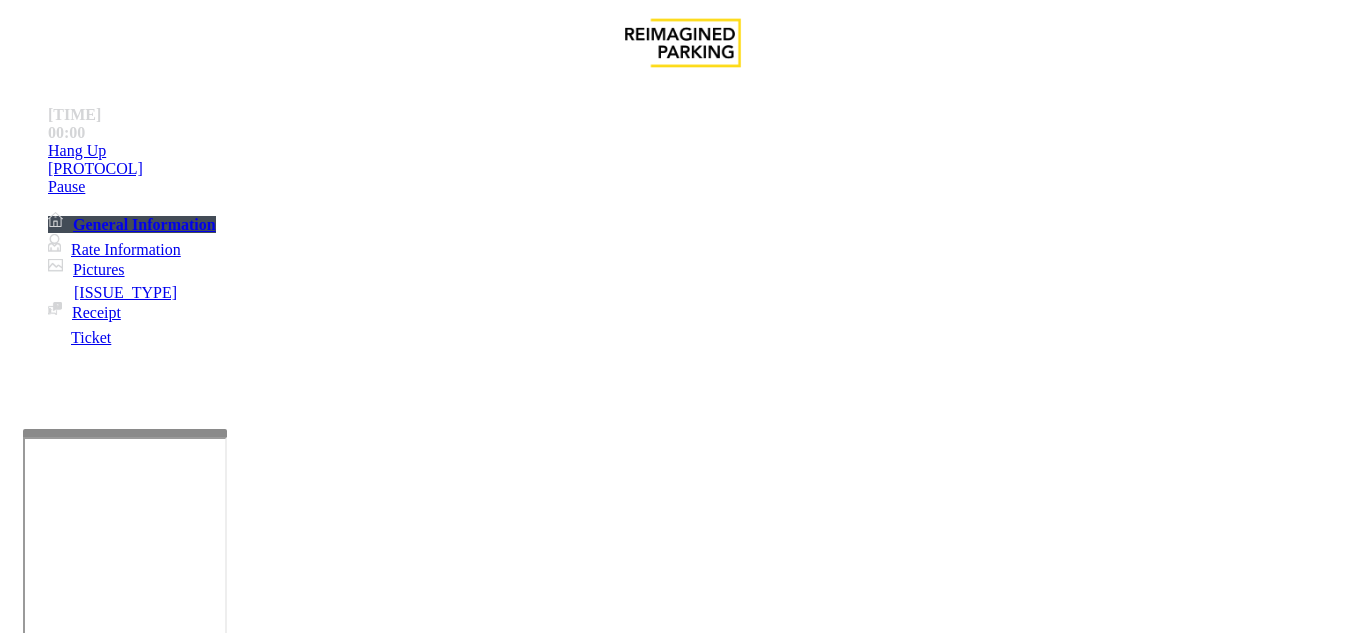 click on "Disabled Card" at bounding box center (87, 1286) 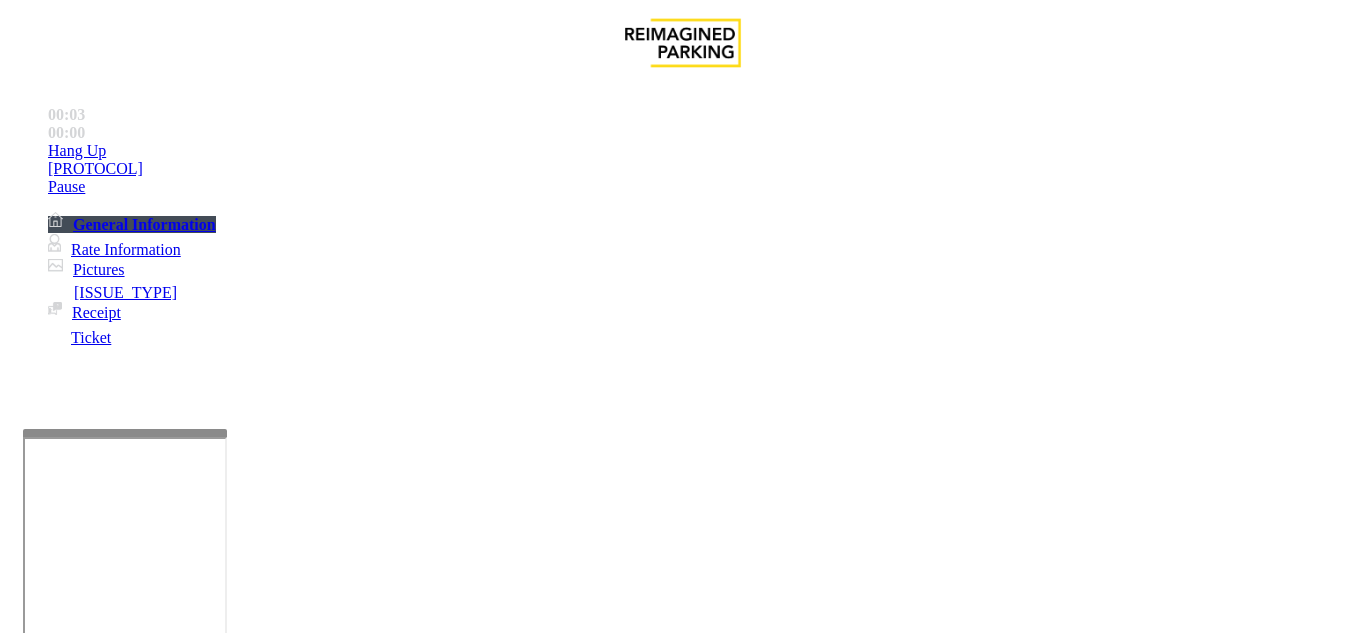 click at bounding box center (96, 1333) 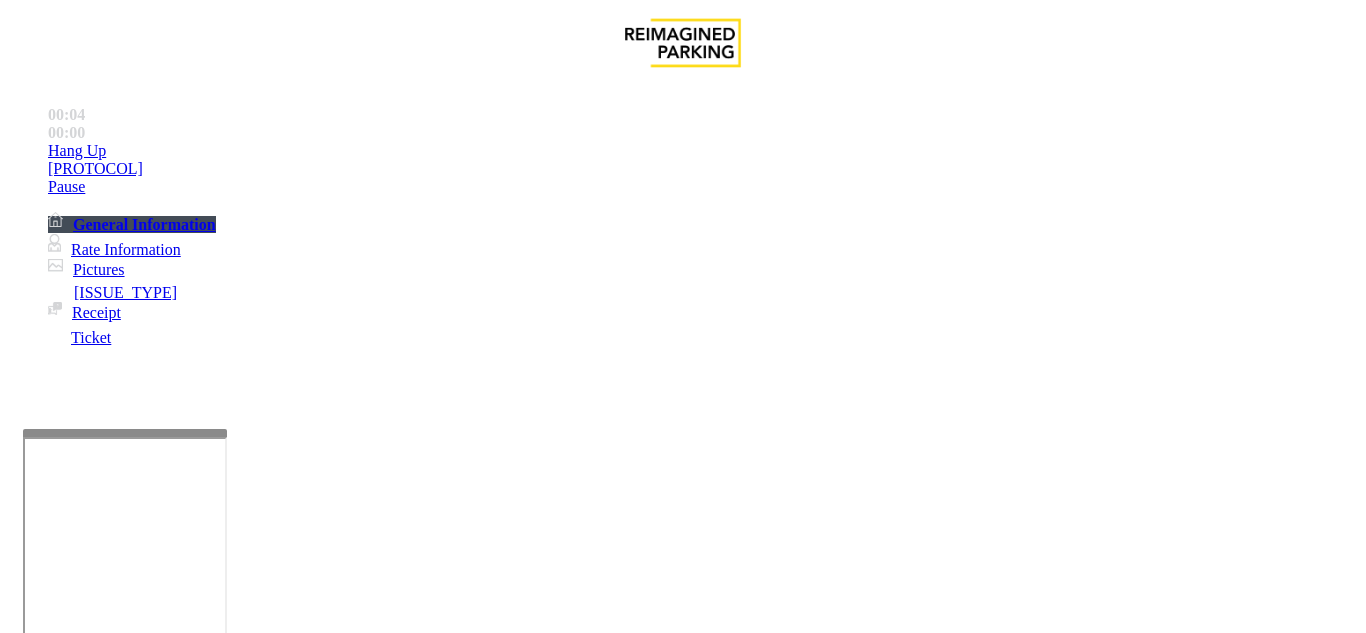 click at bounding box center (96, 1333) 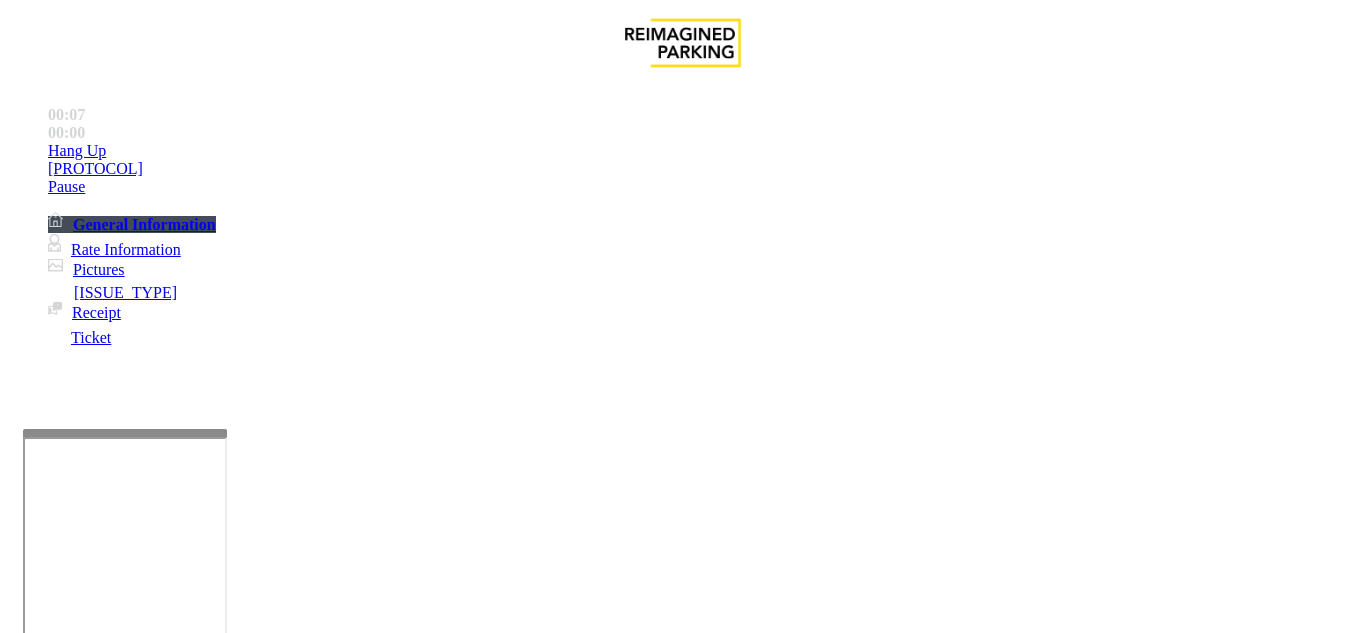 type on "**********" 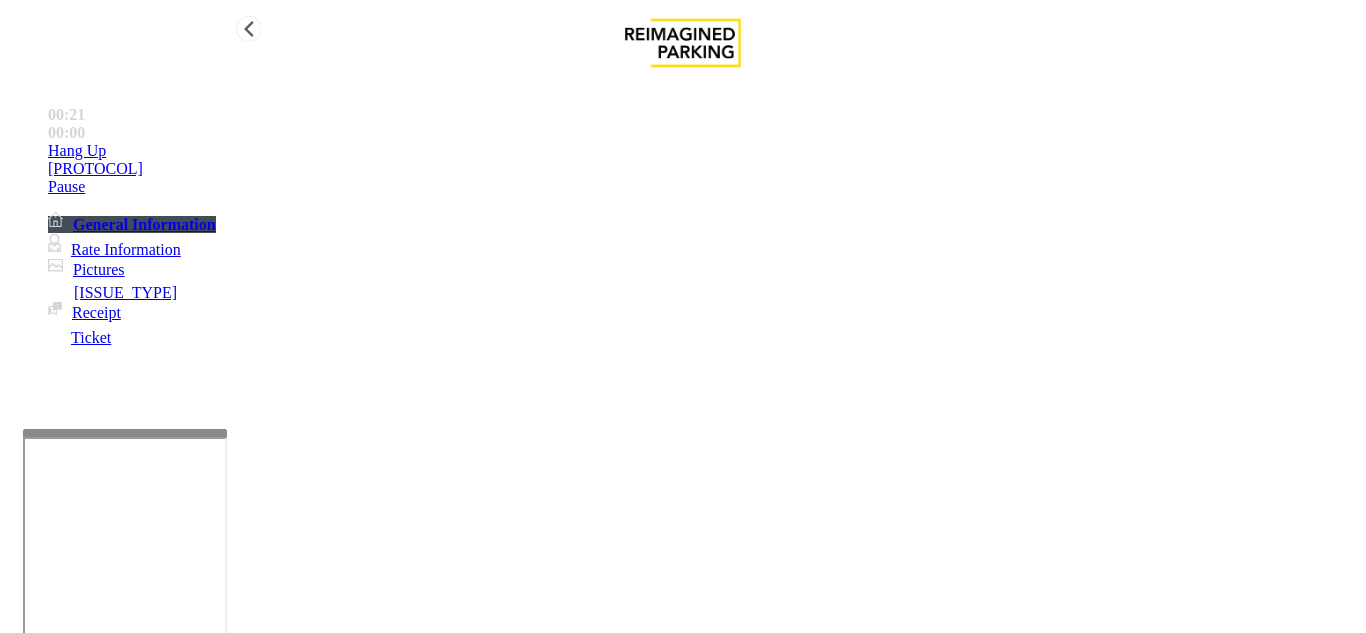 drag, startPoint x: 339, startPoint y: 309, endPoint x: 221, endPoint y: 324, distance: 118.94957 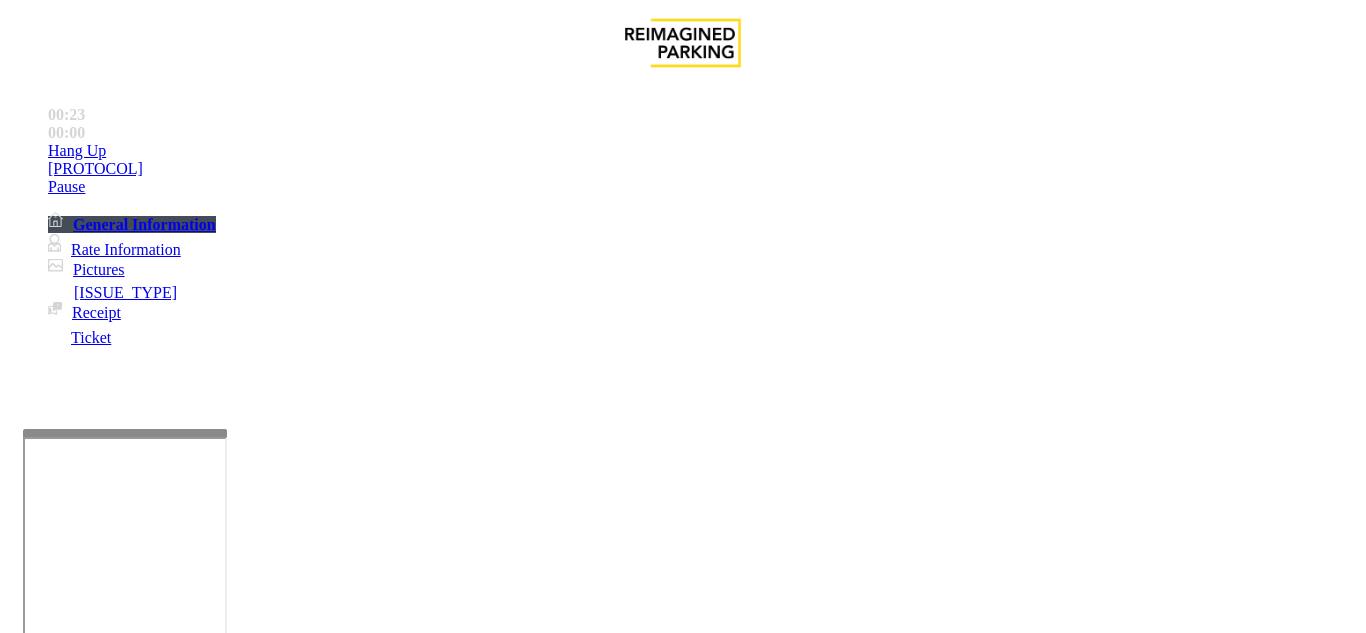 type on "******" 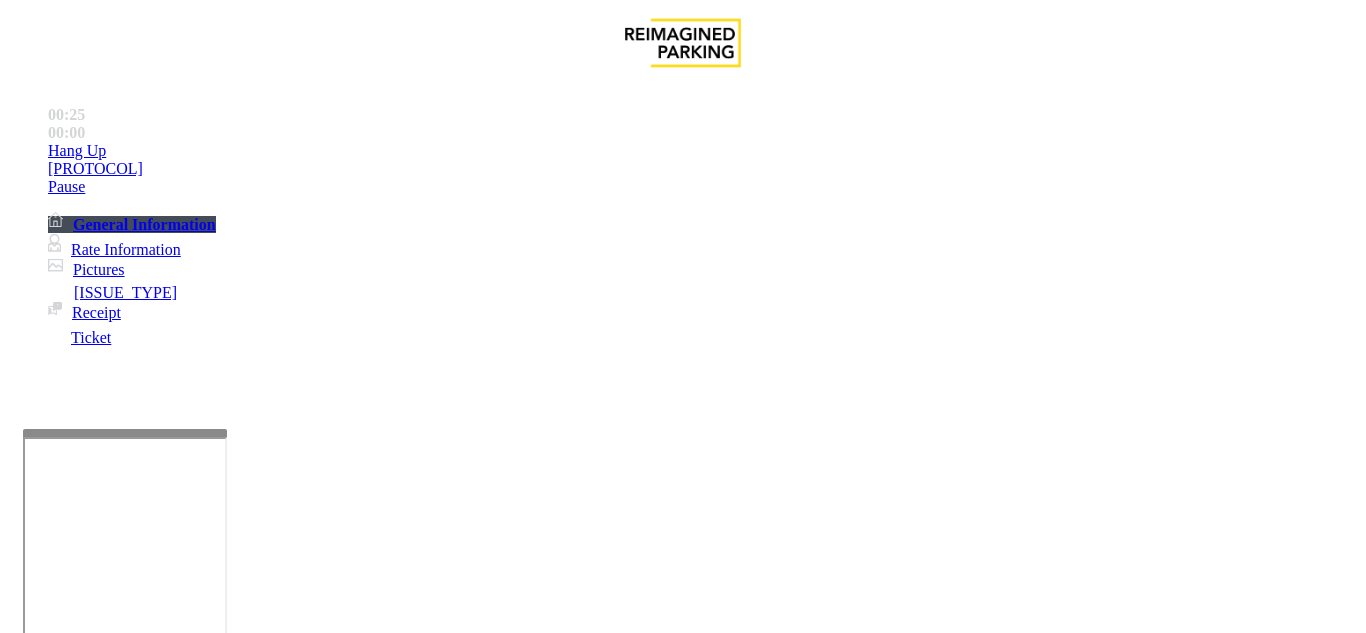scroll, scrollTop: 600, scrollLeft: 0, axis: vertical 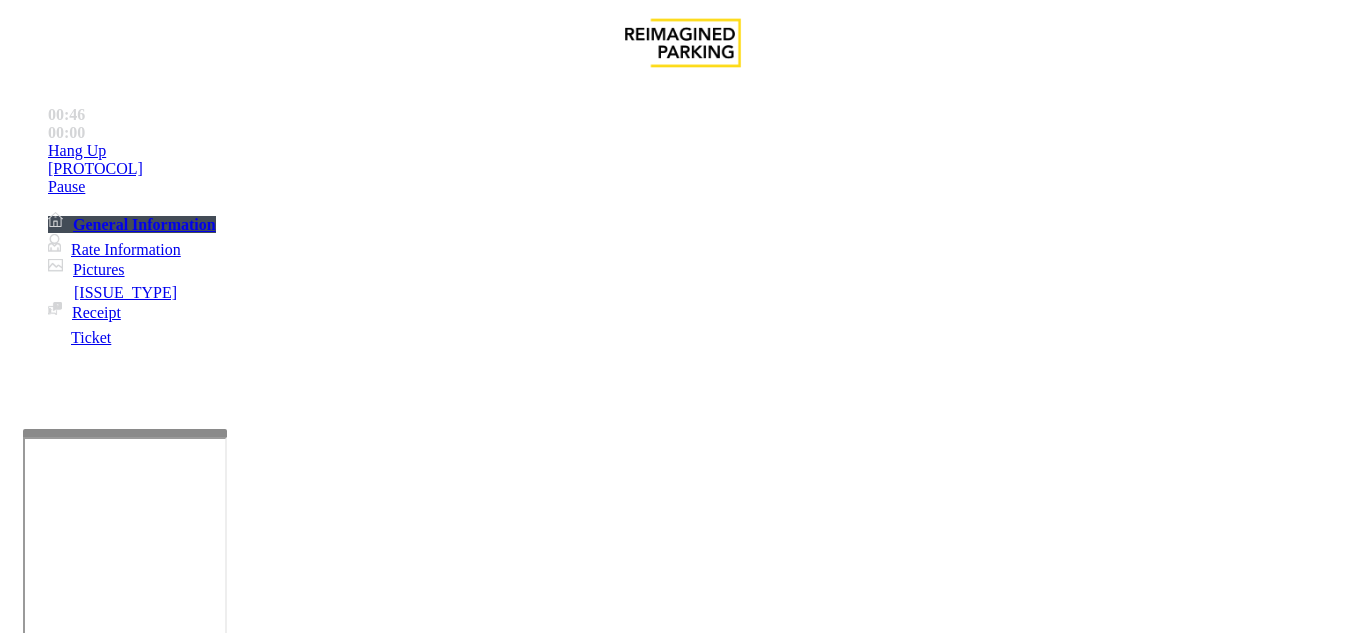 drag, startPoint x: 326, startPoint y: 265, endPoint x: 383, endPoint y: 262, distance: 57.07889 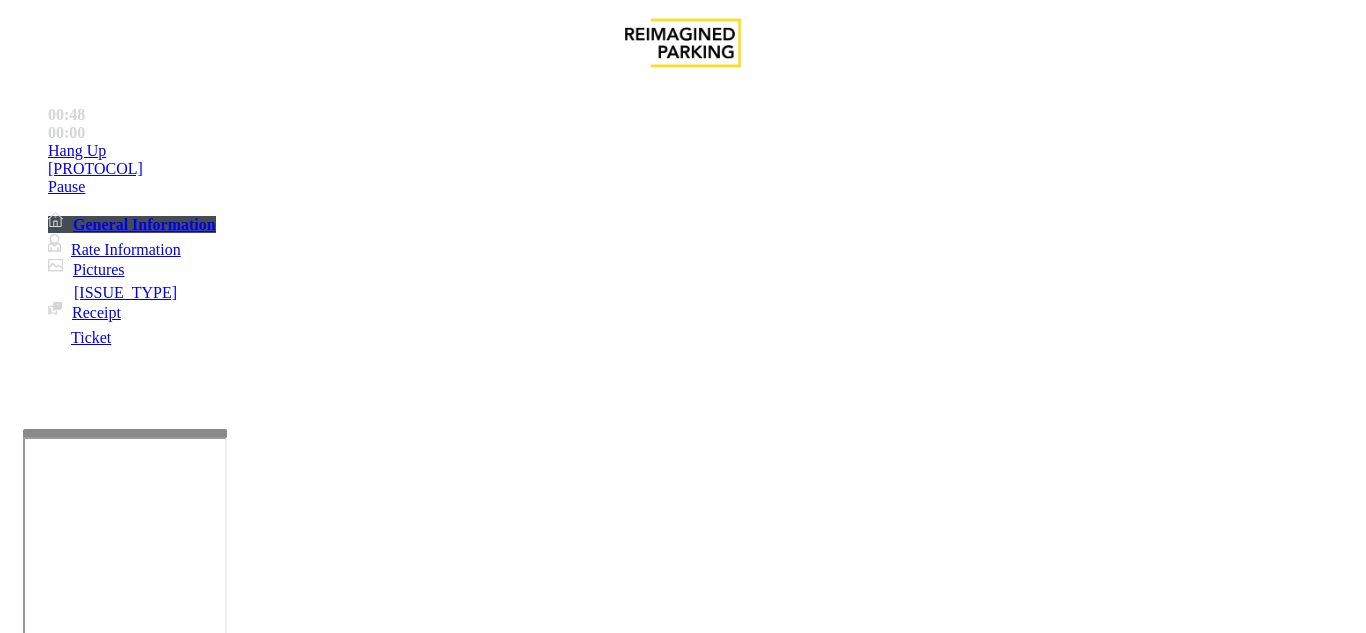 click on "•••••••••••" at bounding box center (96, 1333) 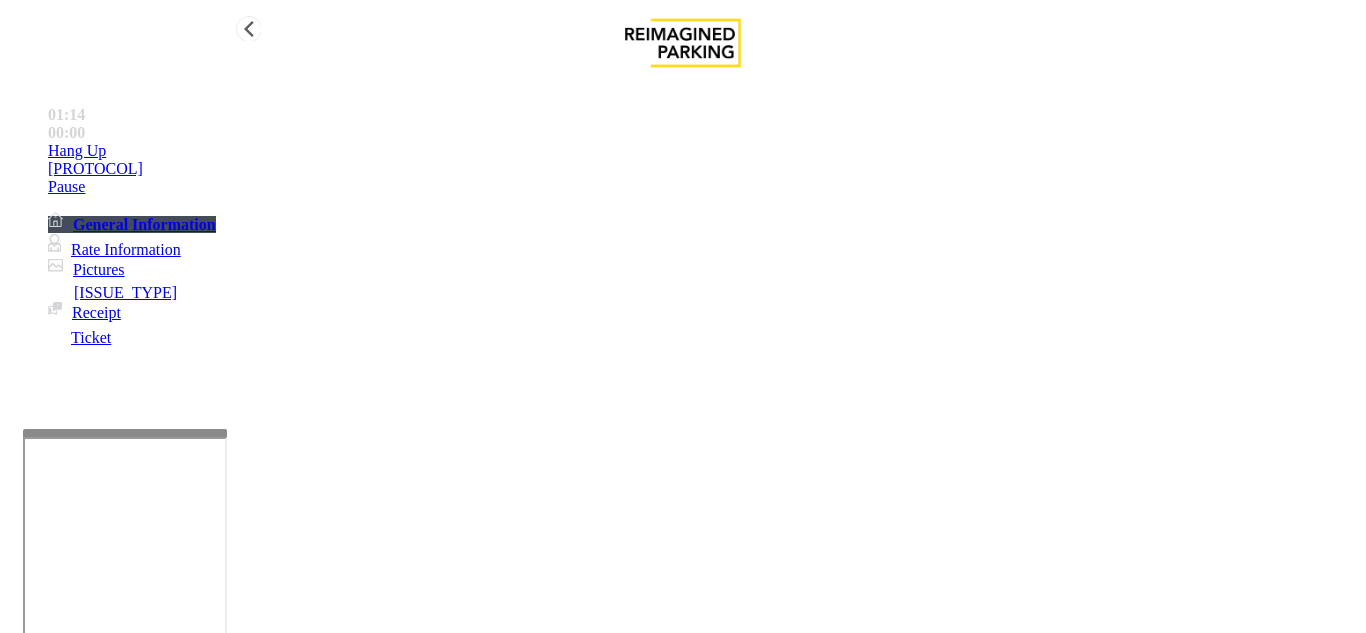 drag, startPoint x: 358, startPoint y: 271, endPoint x: 235, endPoint y: 270, distance: 123.00407 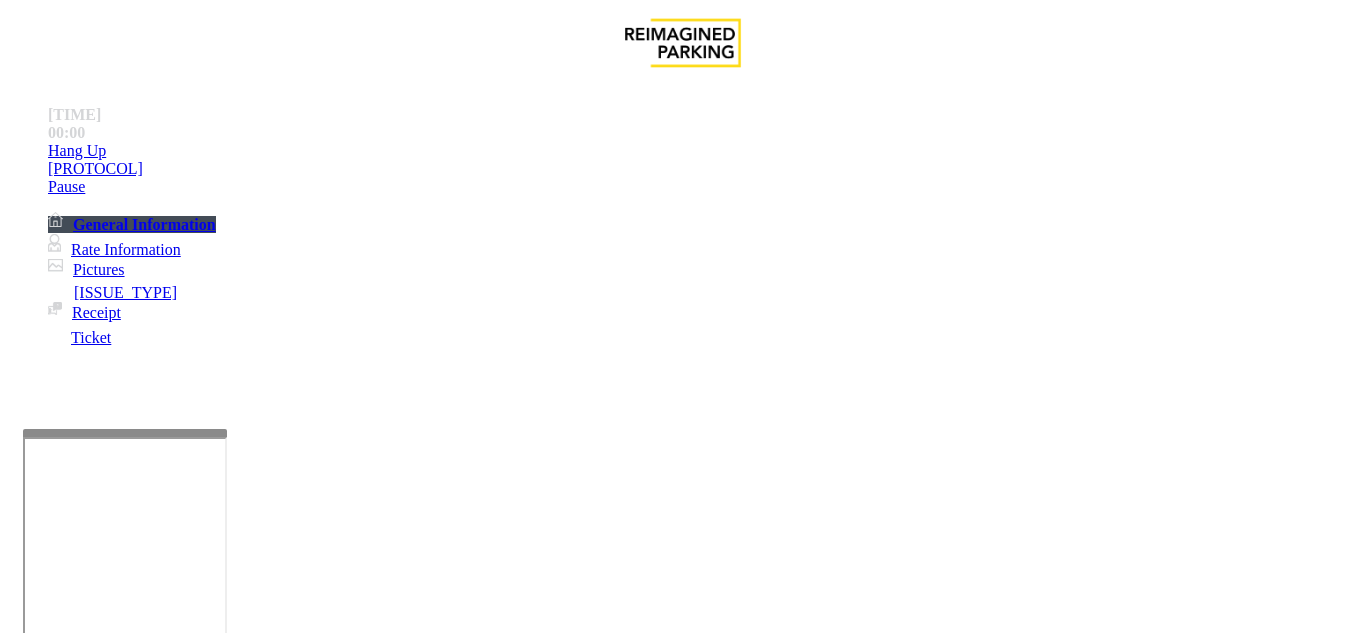 scroll, scrollTop: 100, scrollLeft: 0, axis: vertical 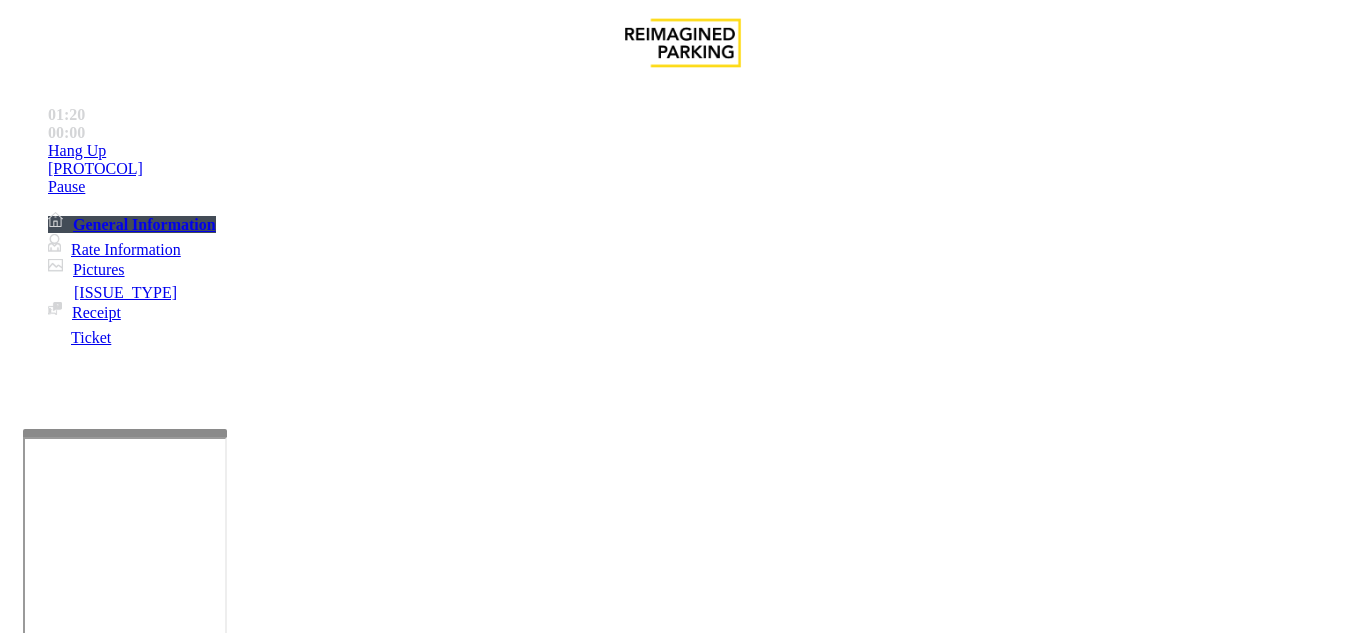 click at bounding box center (221, 1613) 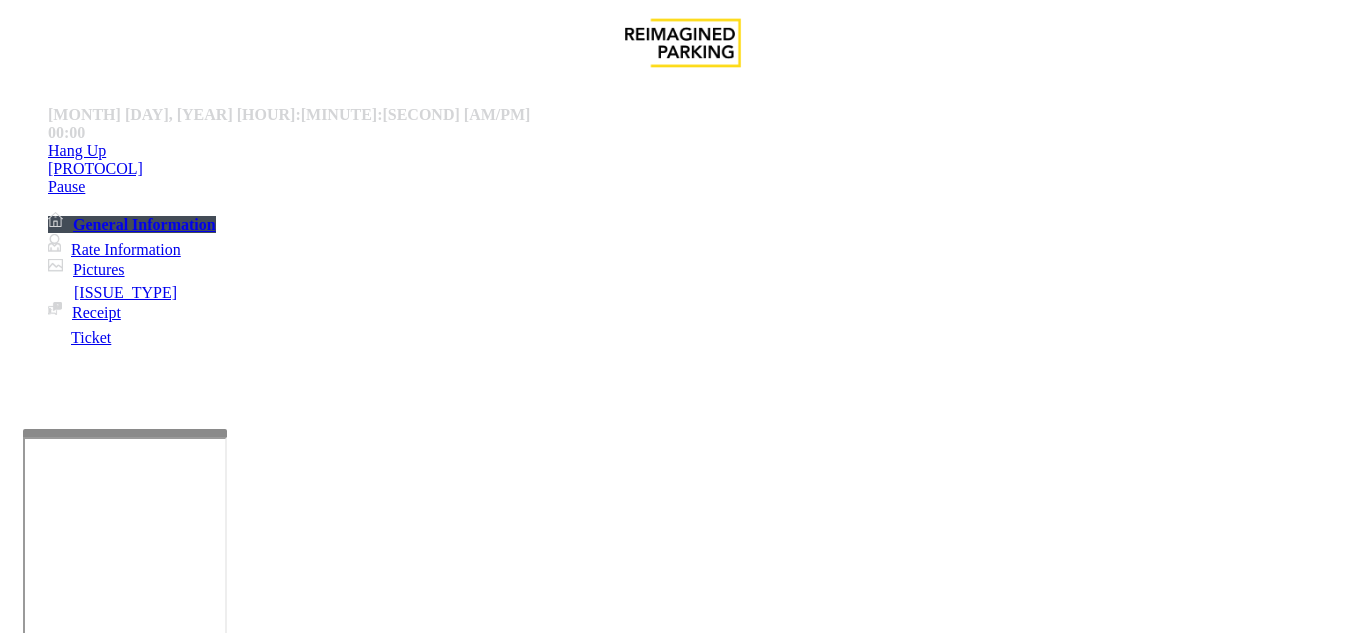 scroll, scrollTop: 200, scrollLeft: 0, axis: vertical 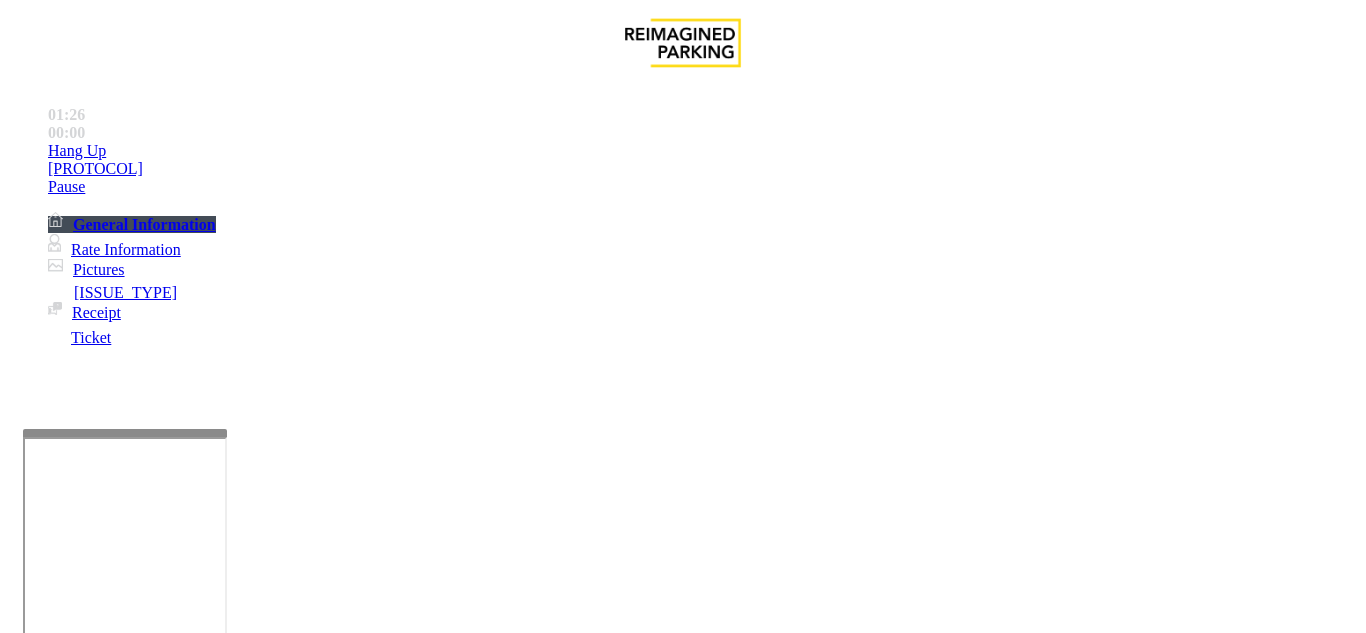 click on "Vend Gate" at bounding box center [69, 1706] 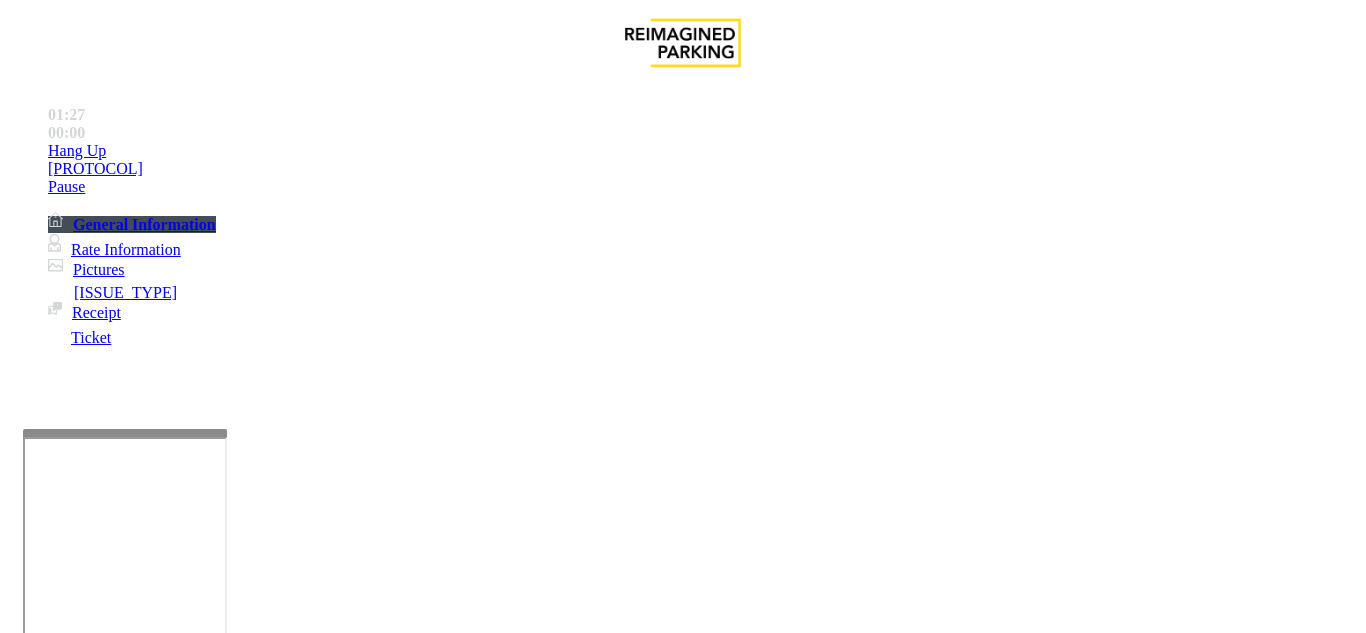 click on "******" at bounding box center (96, 1333) 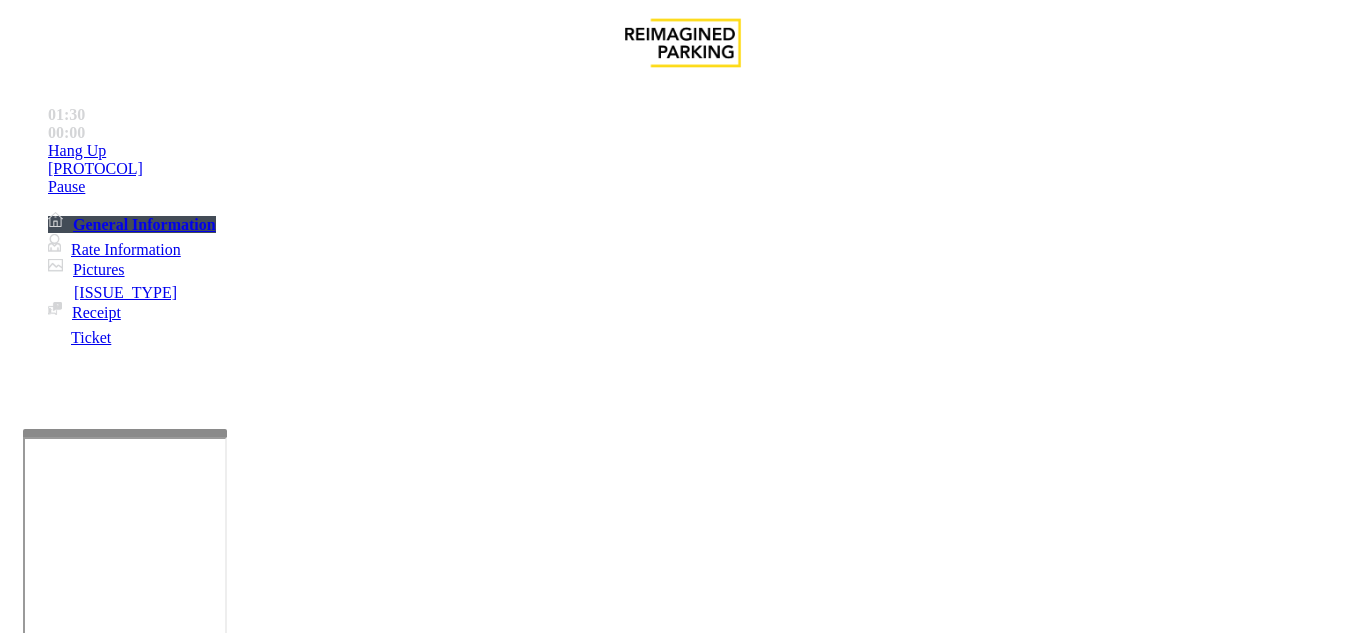 scroll, scrollTop: 100, scrollLeft: 0, axis: vertical 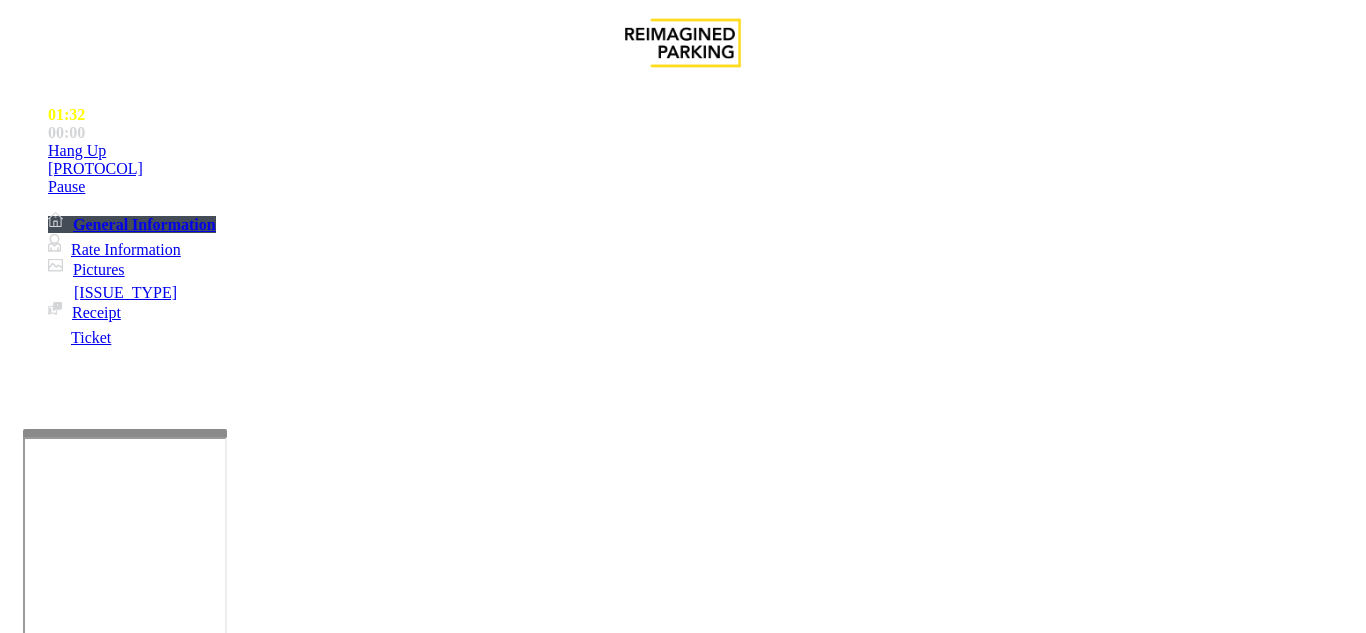 type on "**********" 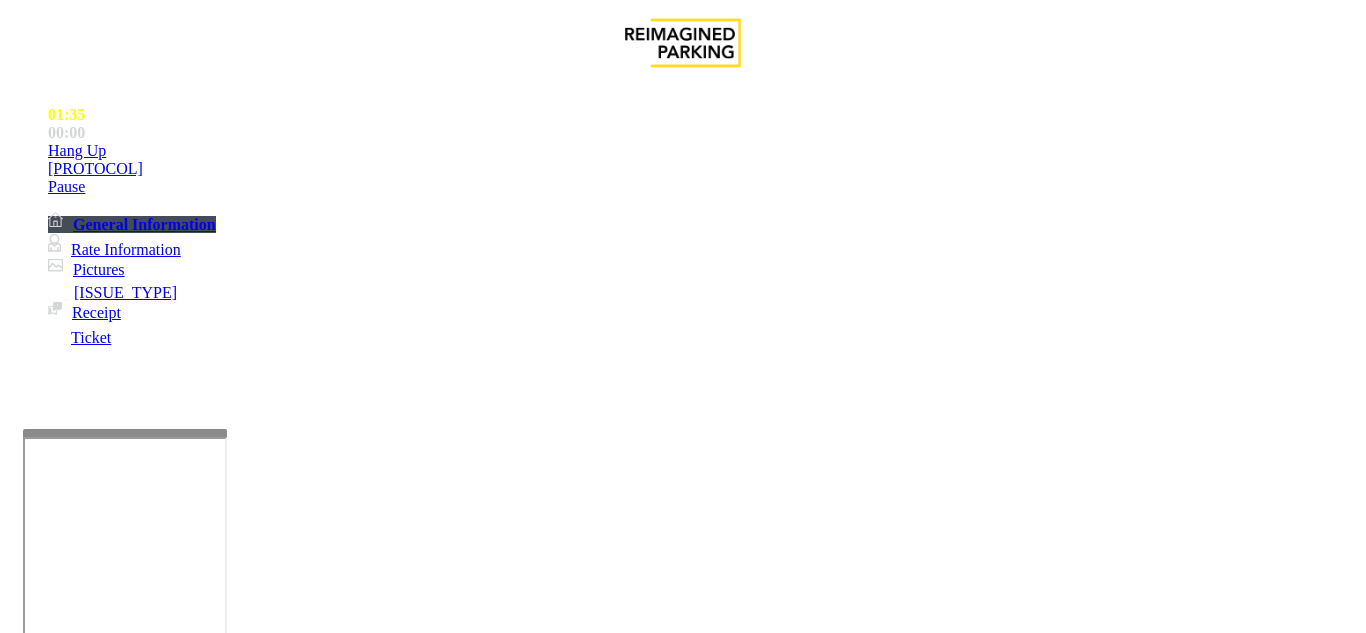 drag, startPoint x: 271, startPoint y: 80, endPoint x: 452, endPoint y: 83, distance: 181.02486 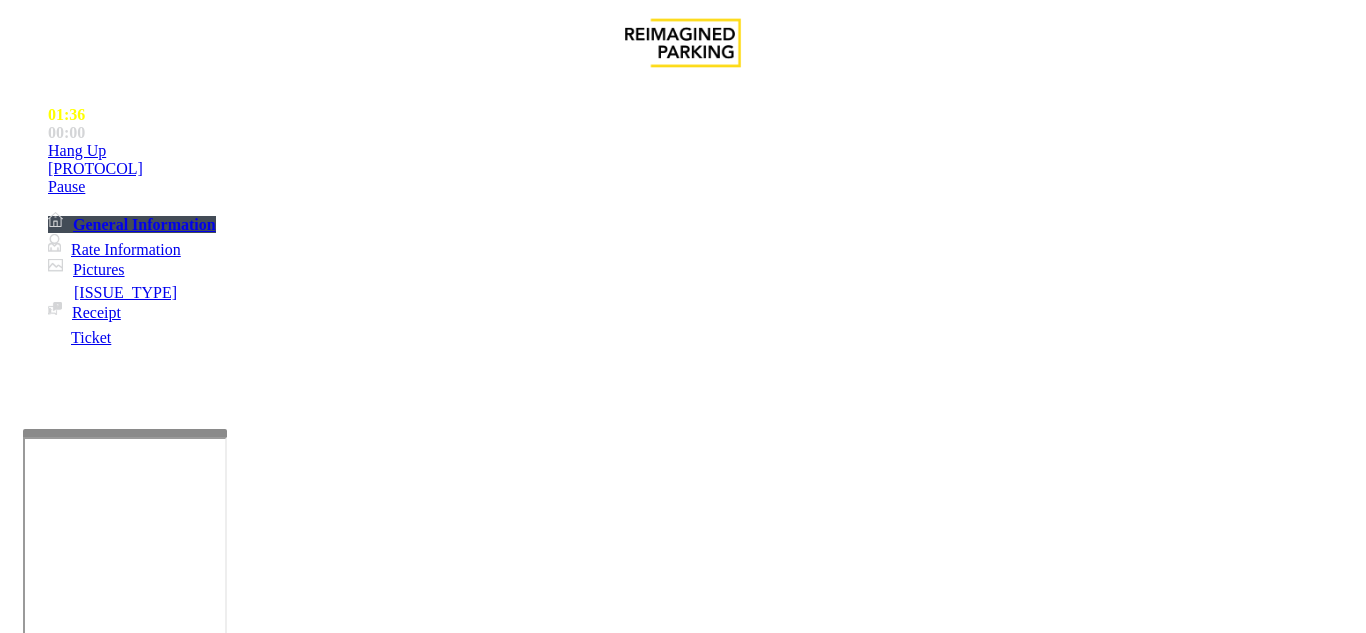 click at bounding box center (221, 1613) 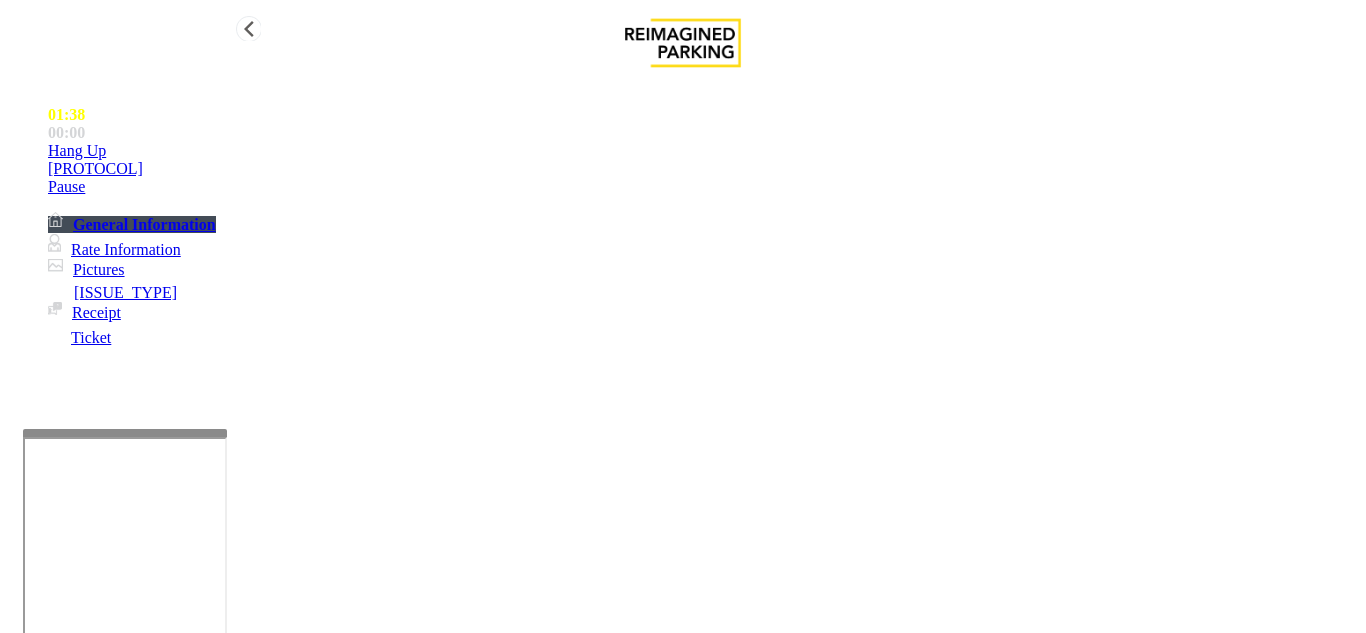 click on "•••• ••" at bounding box center (703, 151) 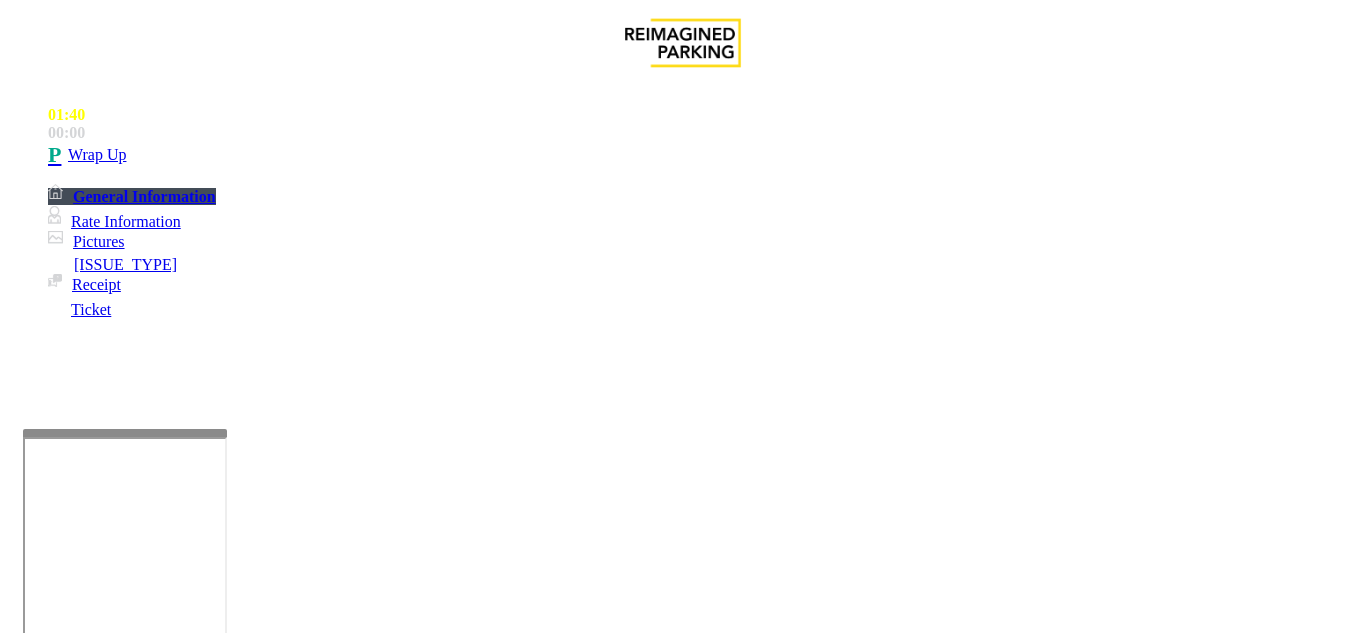 click at bounding box center [221, 1613] 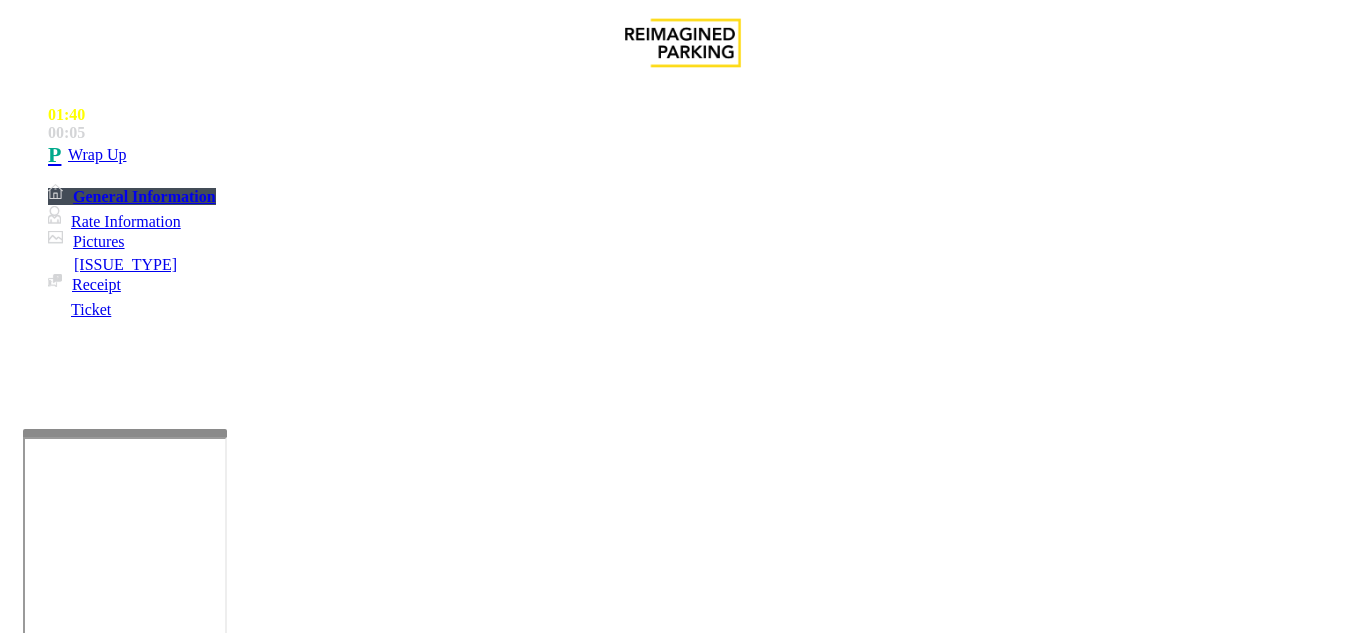 click at bounding box center (221, 1613) 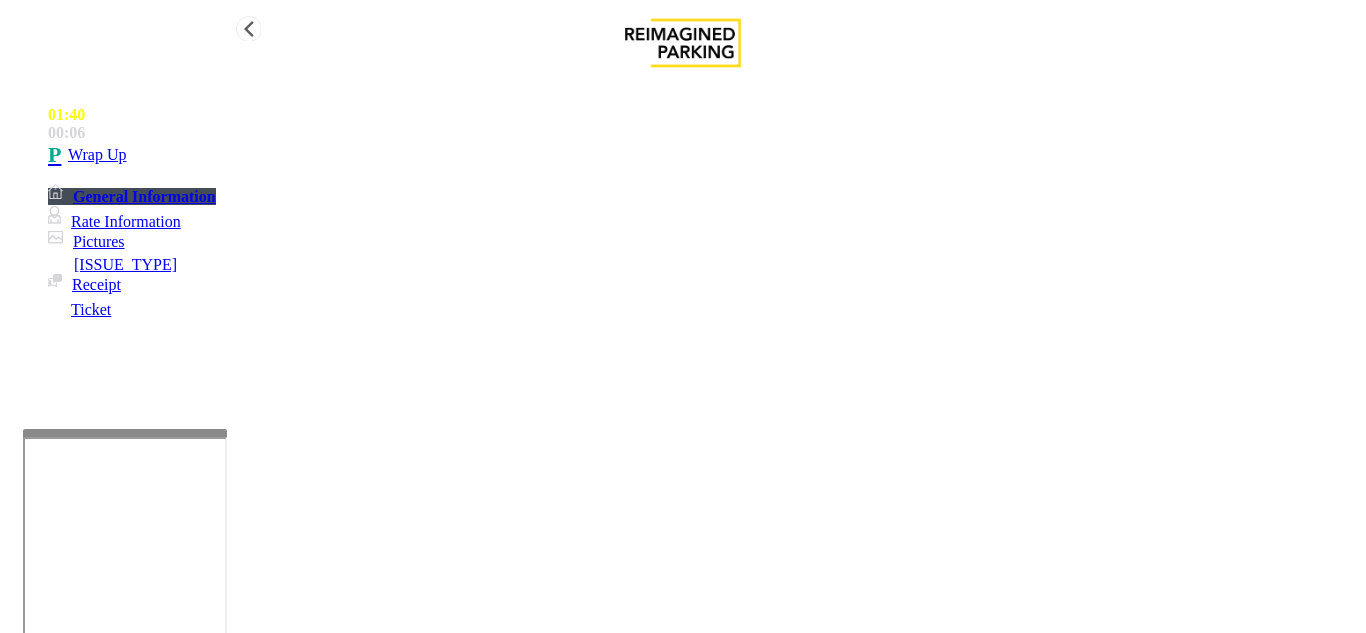 type on "**********" 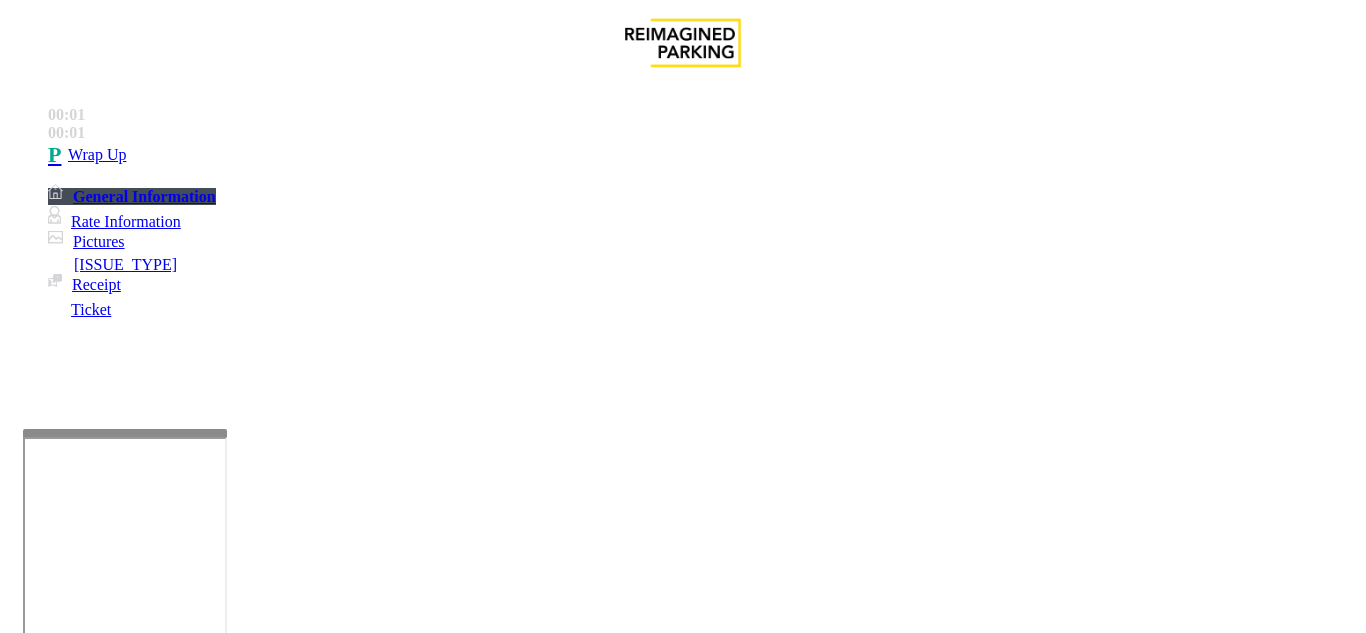 drag, startPoint x: 520, startPoint y: 552, endPoint x: 508, endPoint y: 544, distance: 14.422205 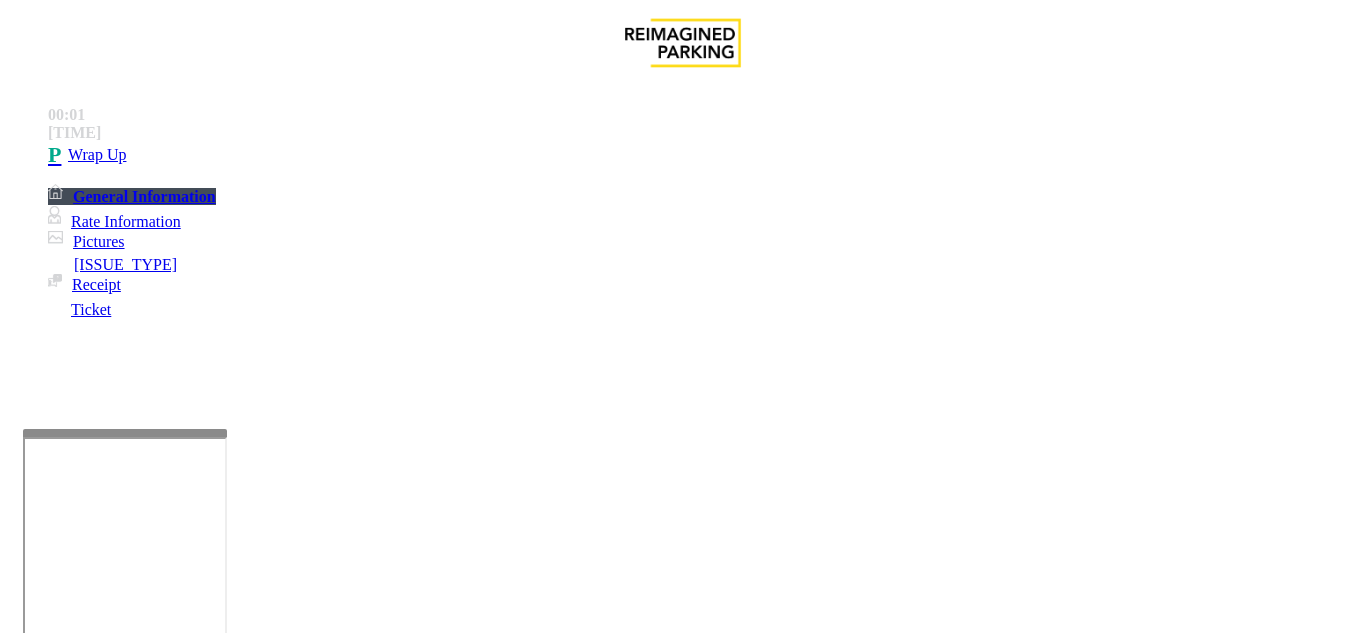 click on "Call dropped" at bounding box center [546, 1286] 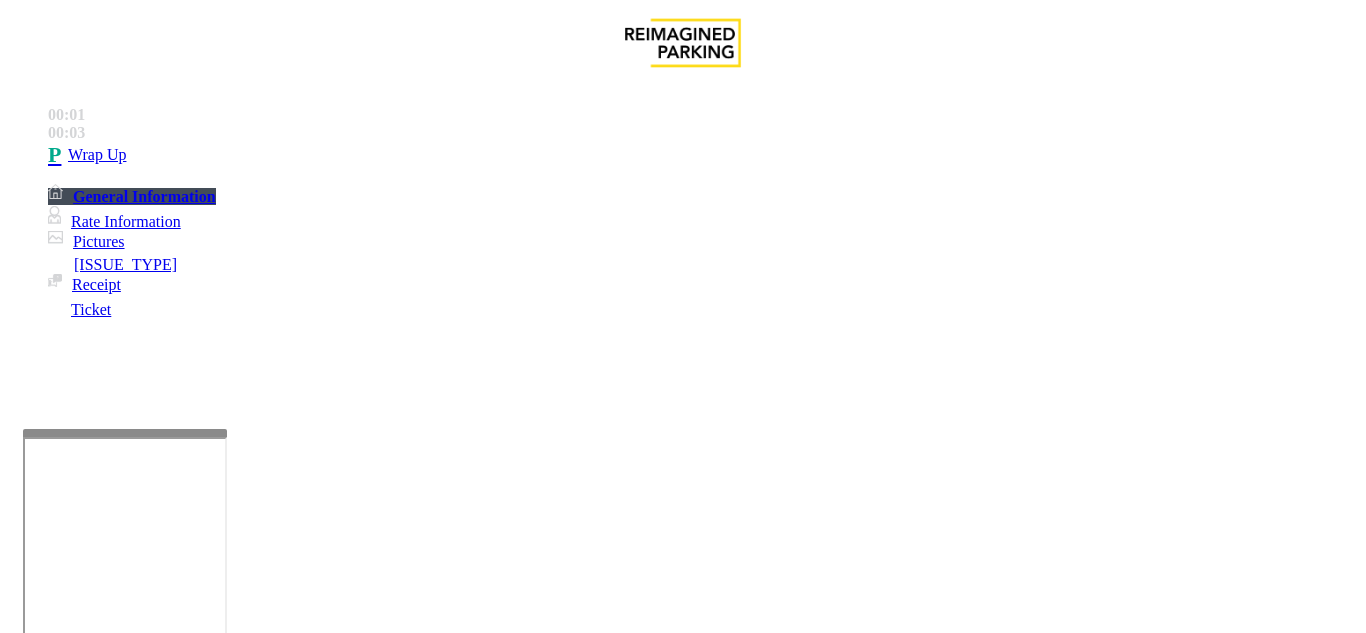 drag, startPoint x: 272, startPoint y: 180, endPoint x: 396, endPoint y: 175, distance: 124.10077 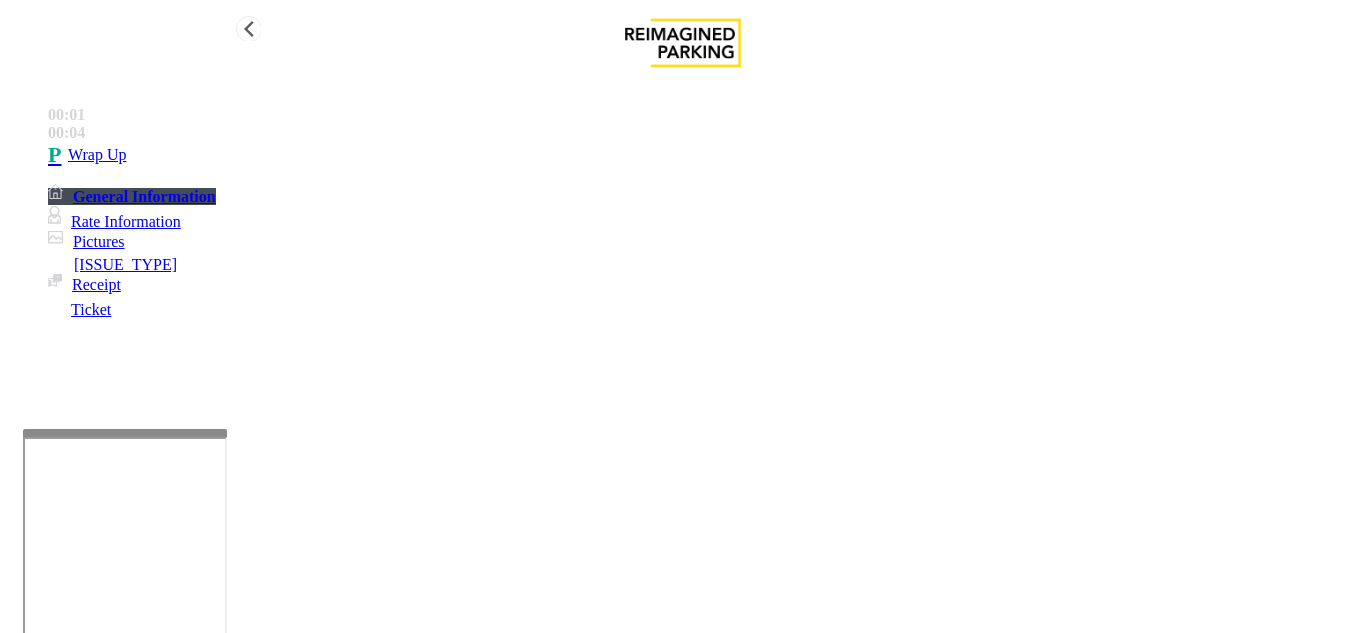 type on "**********" 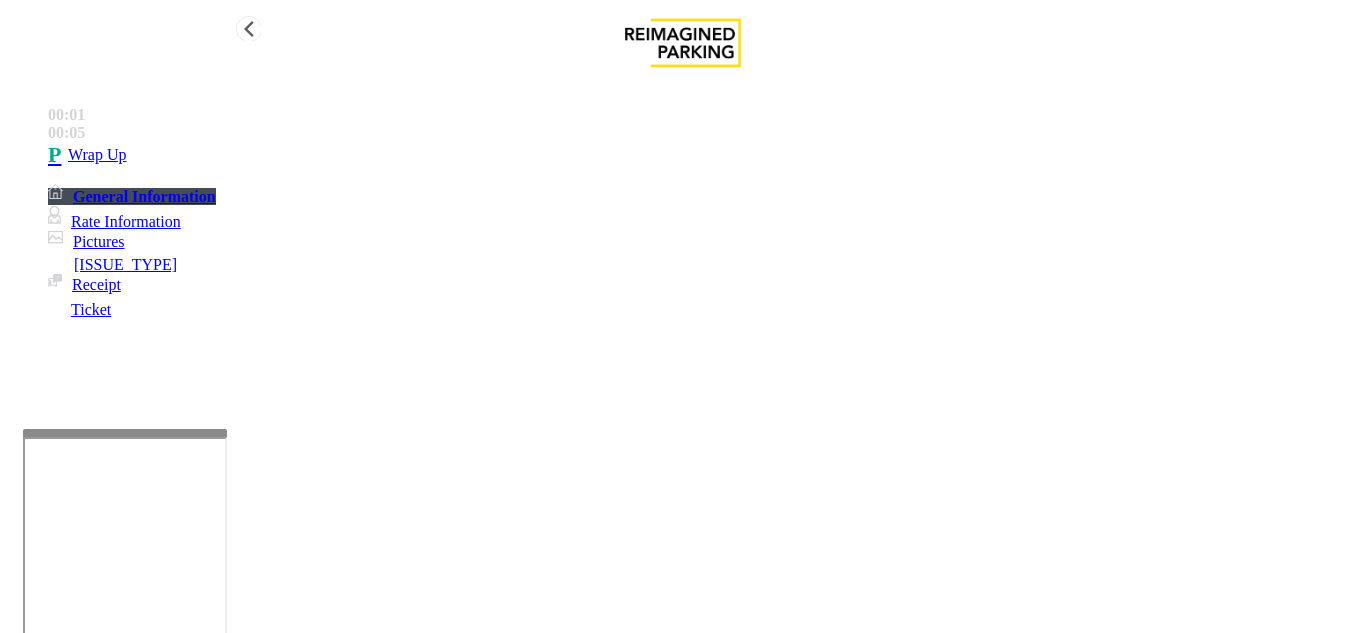 click on "Wrap Up" at bounding box center [703, 155] 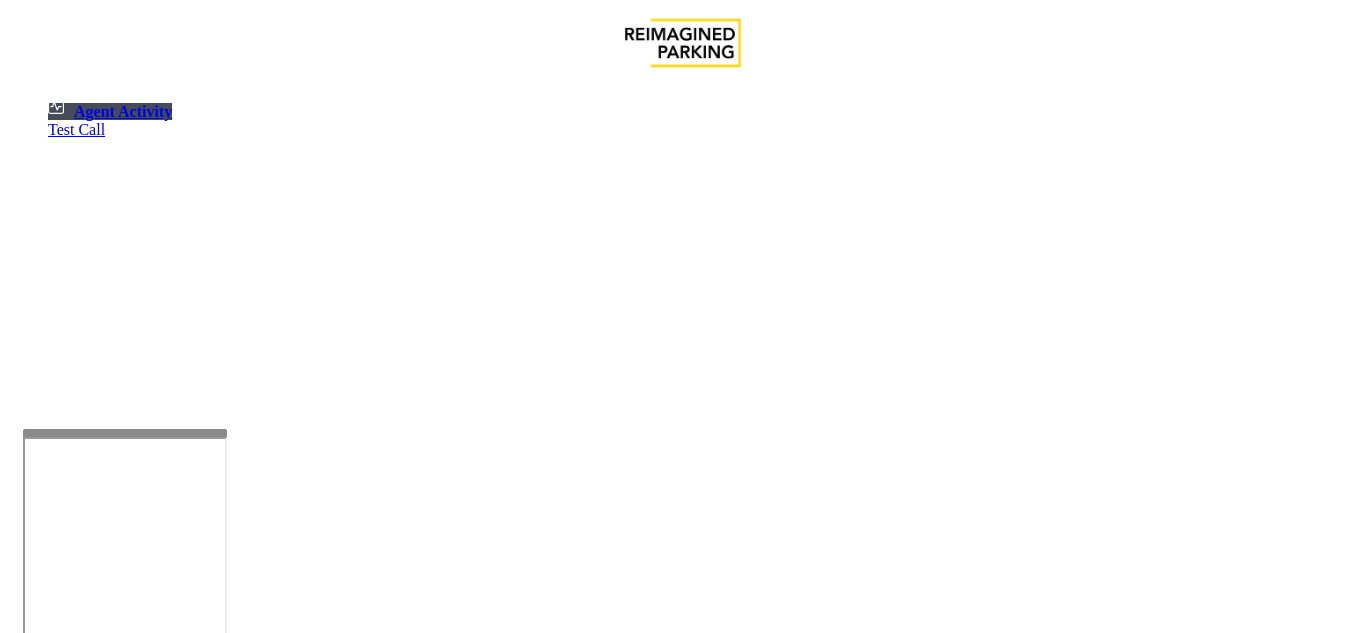 click on "•" at bounding box center [20, 1244] 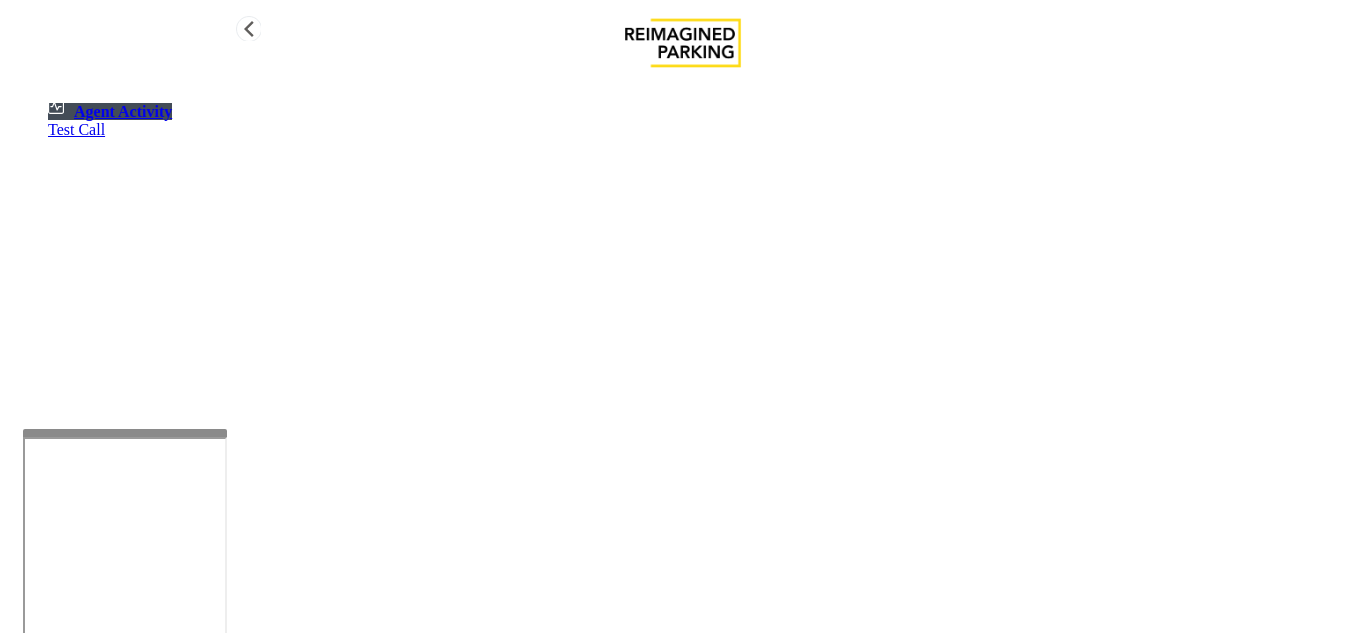 click on "Agent Activity" at bounding box center (110, 111) 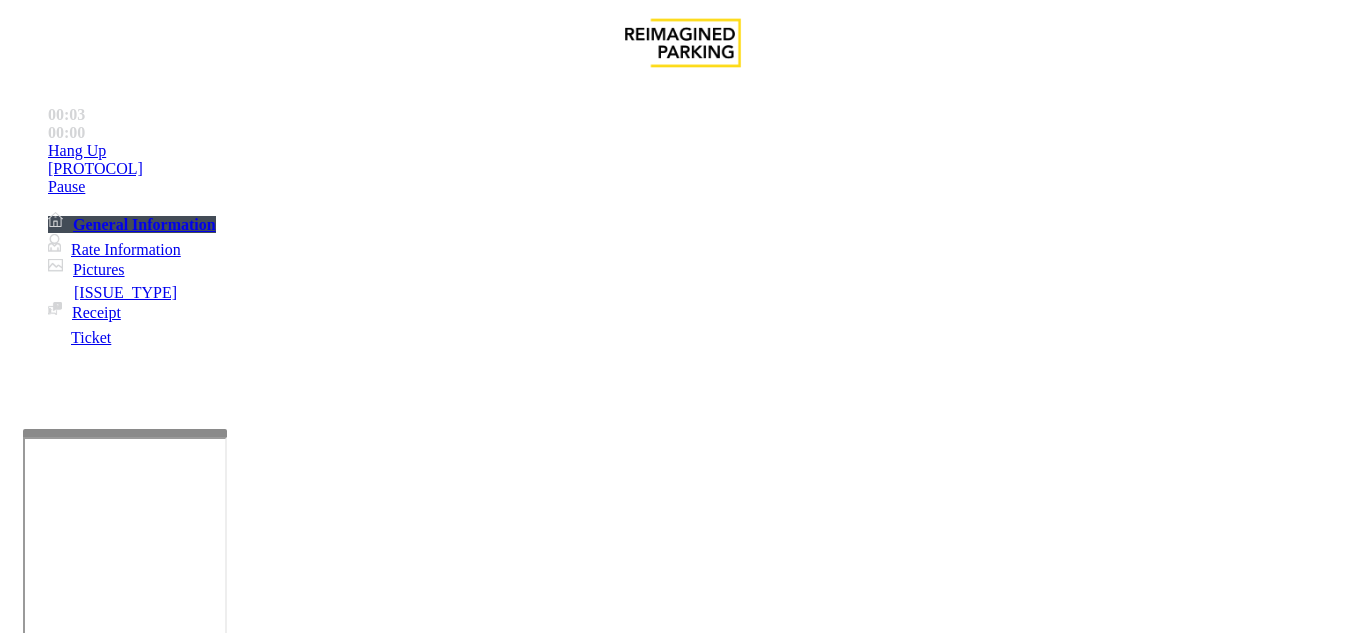 click on "Call processing Logout" at bounding box center [683, 1127] 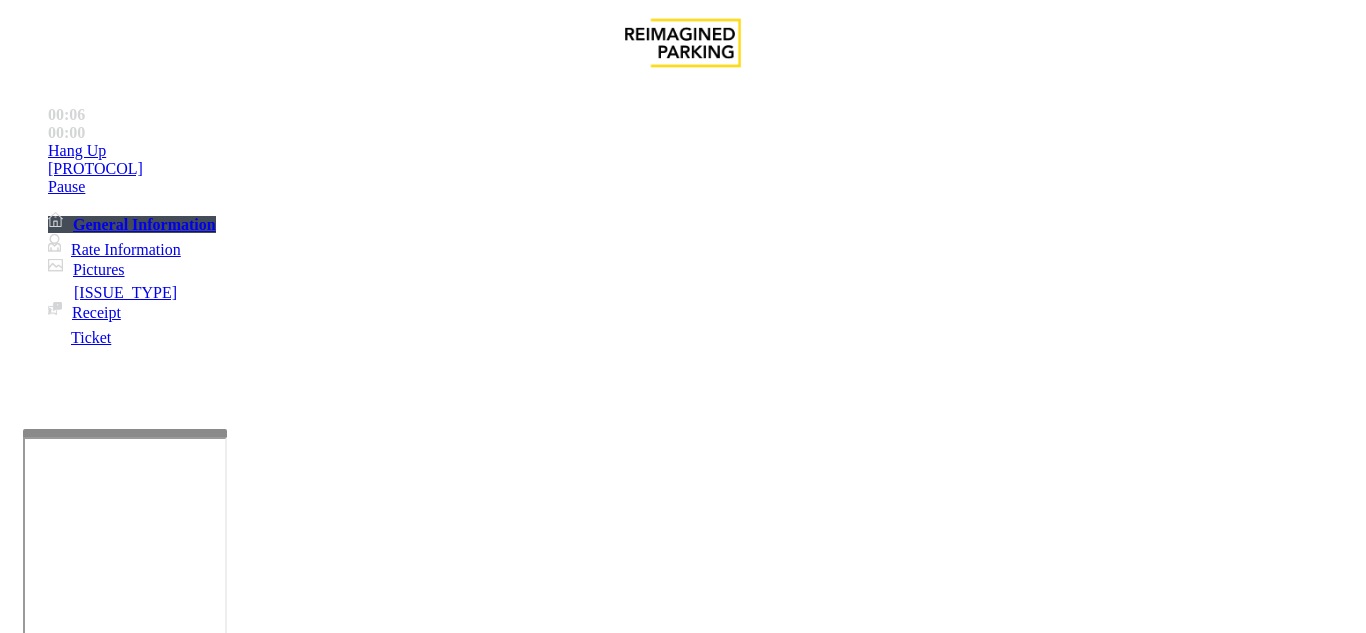 click on "•••••••••• •••••" at bounding box center (371, 1286) 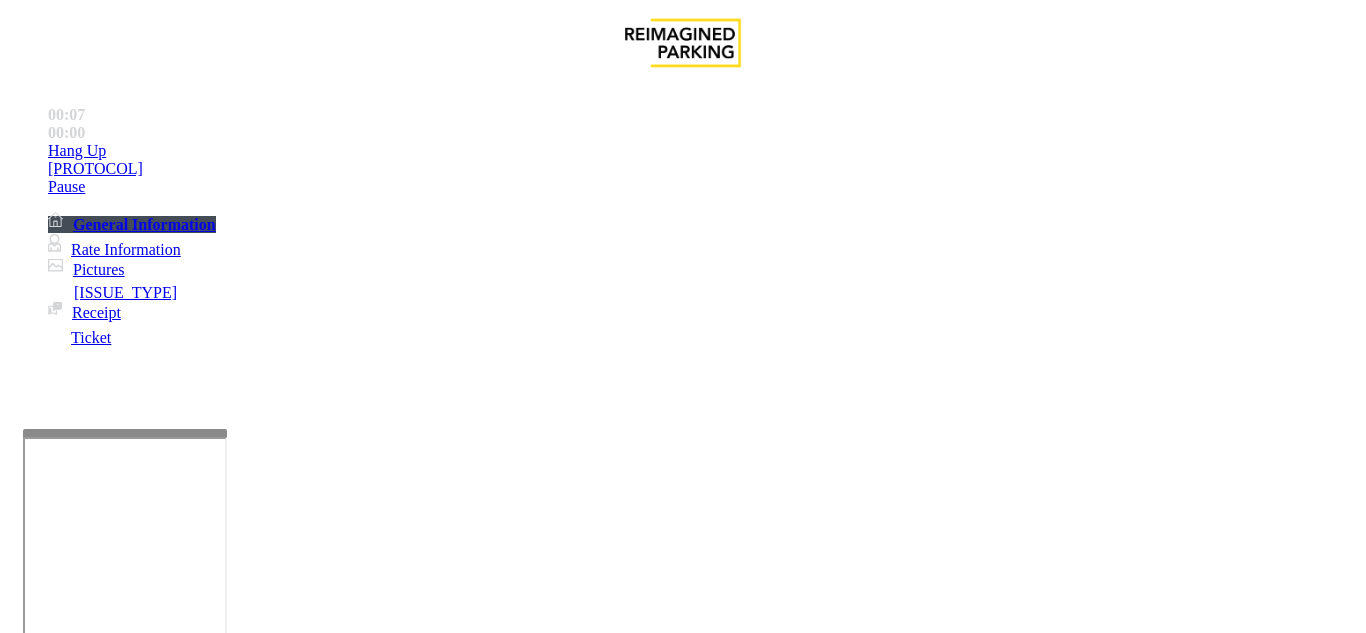 click at bounding box center [229, 1334] 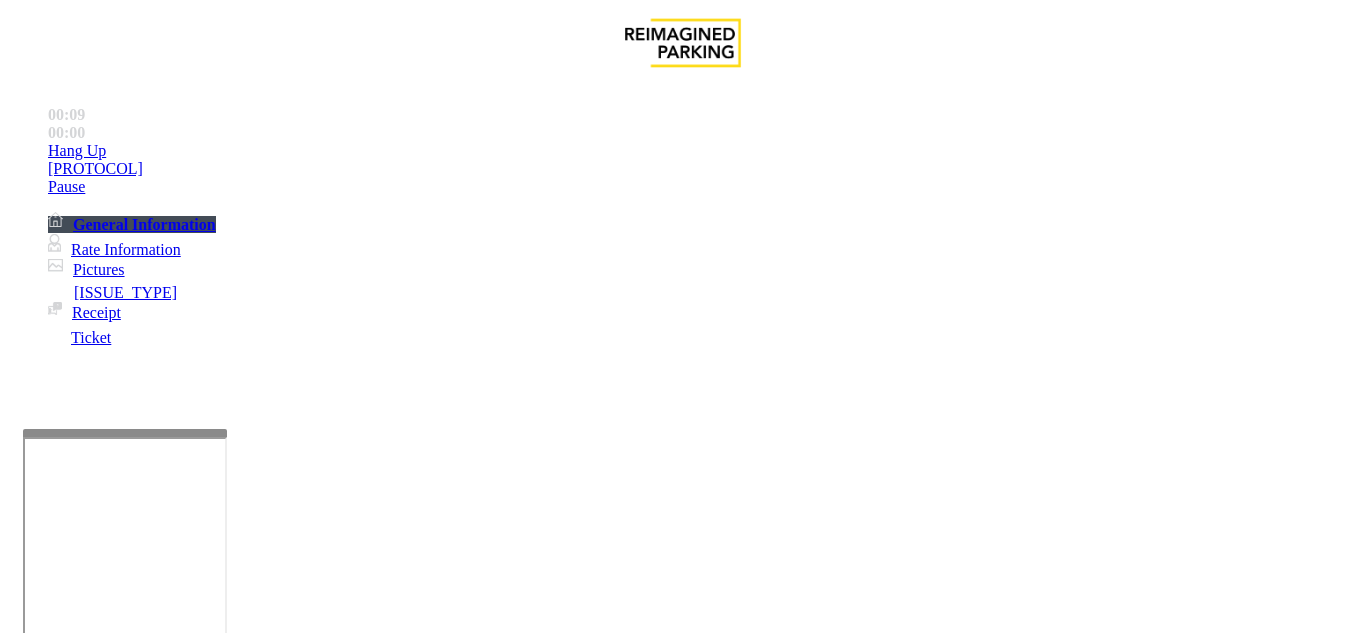 scroll, scrollTop: 700, scrollLeft: 0, axis: vertical 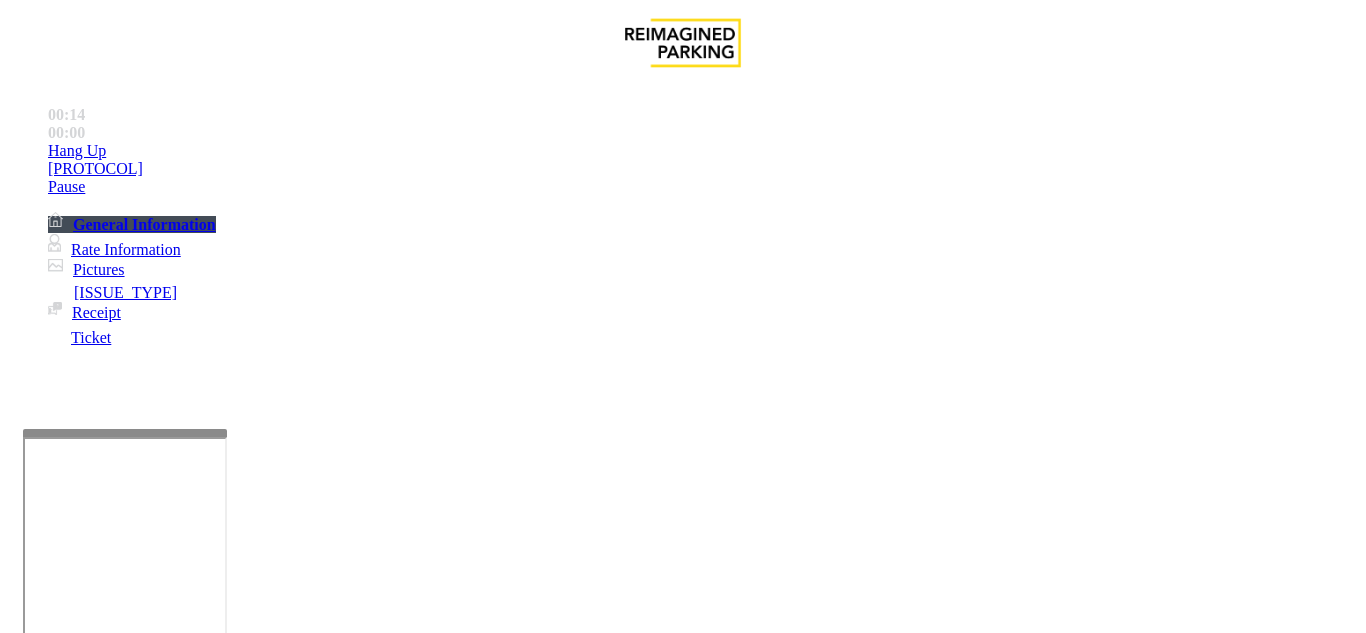 click at bounding box center [229, 1334] 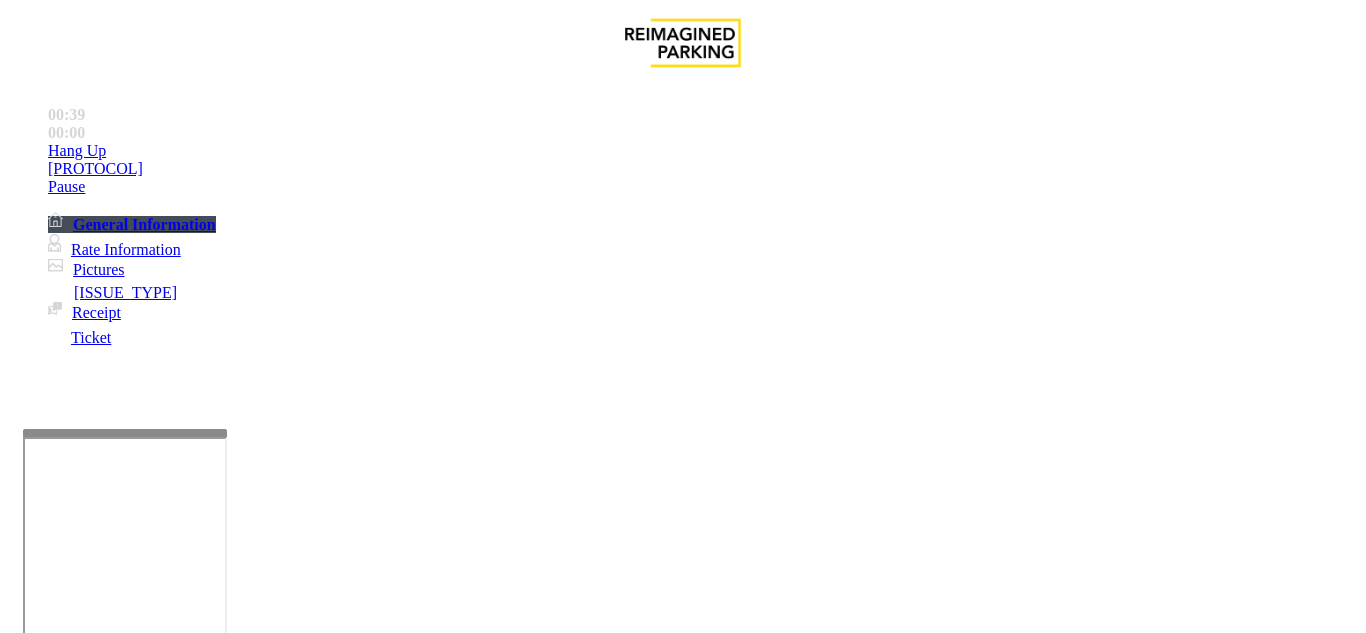 scroll, scrollTop: 0, scrollLeft: 0, axis: both 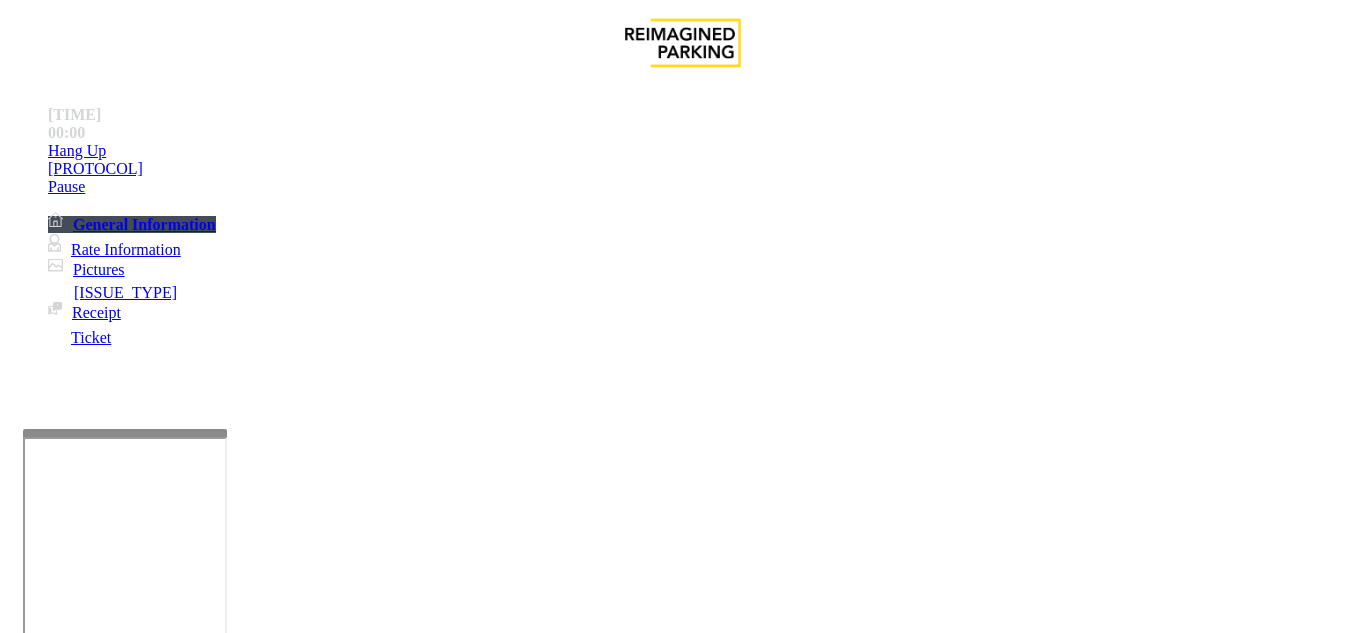 click at bounding box center (229, 1334) 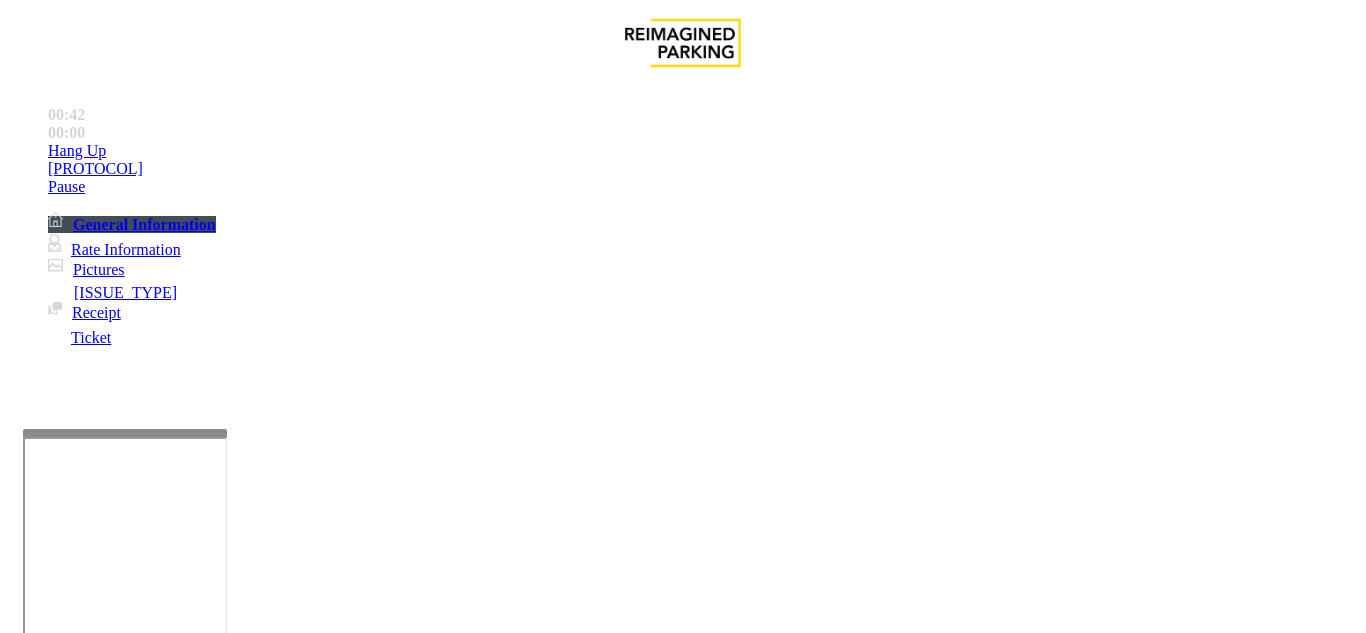 drag, startPoint x: 272, startPoint y: 185, endPoint x: 420, endPoint y: 179, distance: 148.12157 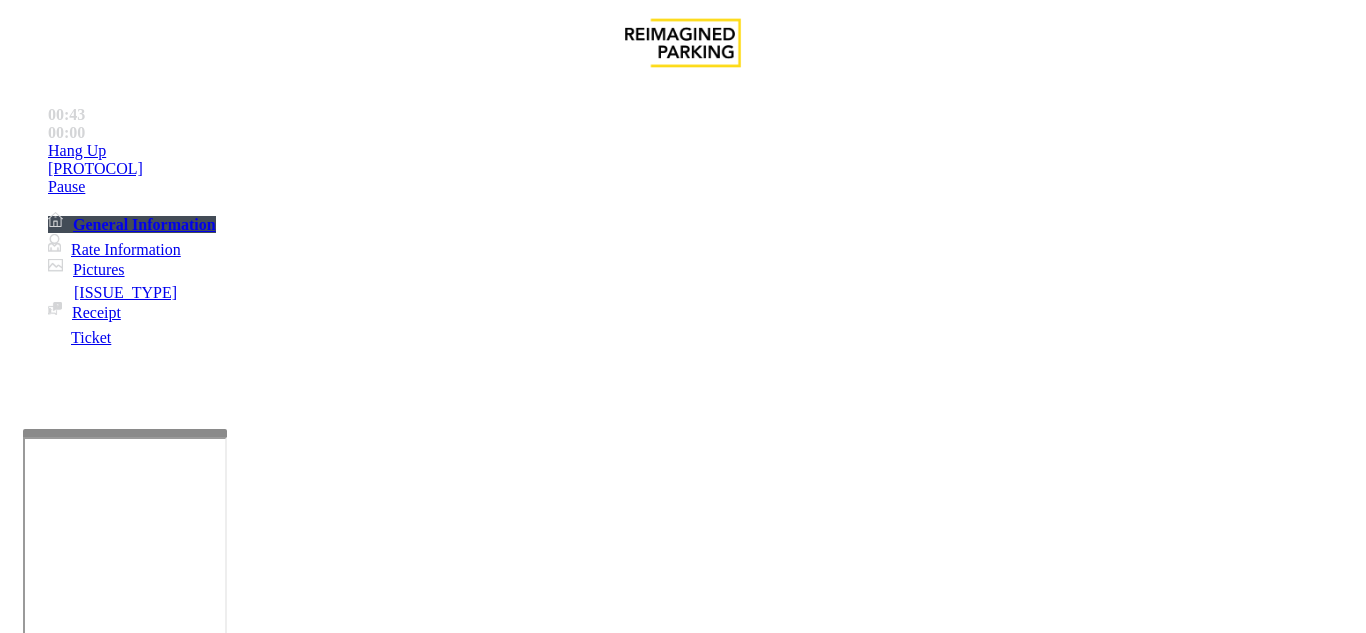 click at bounding box center [229, 1334] 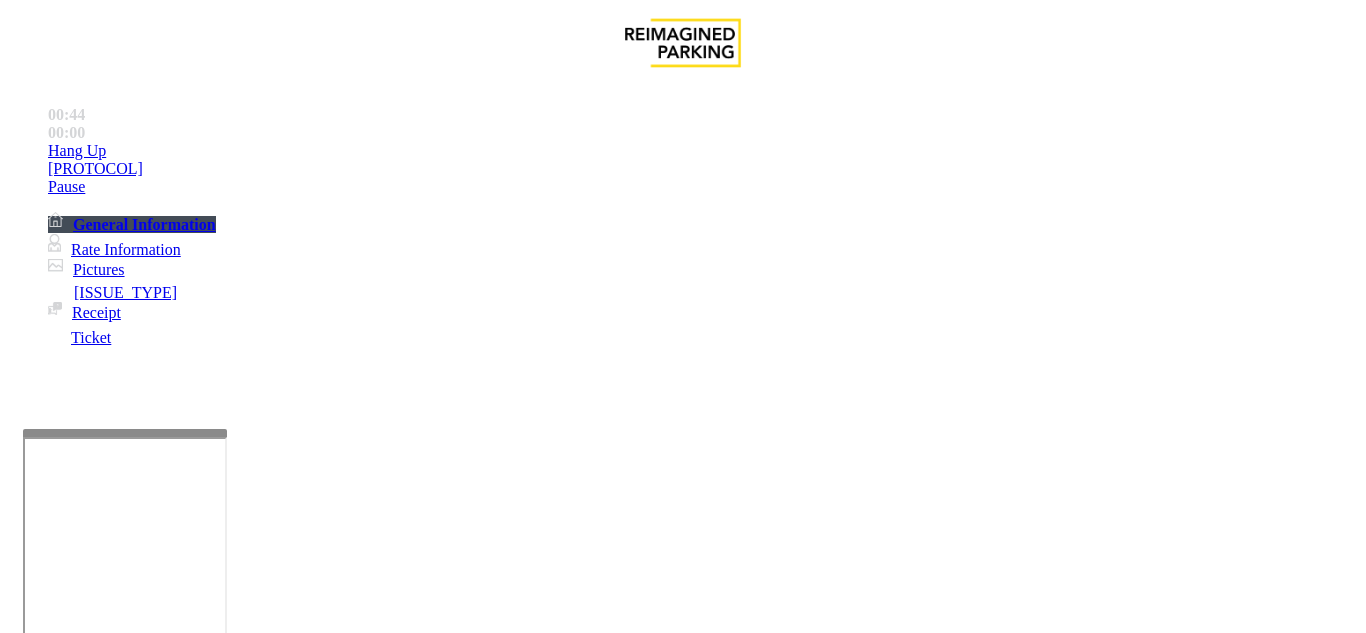 scroll, scrollTop: 42, scrollLeft: 0, axis: vertical 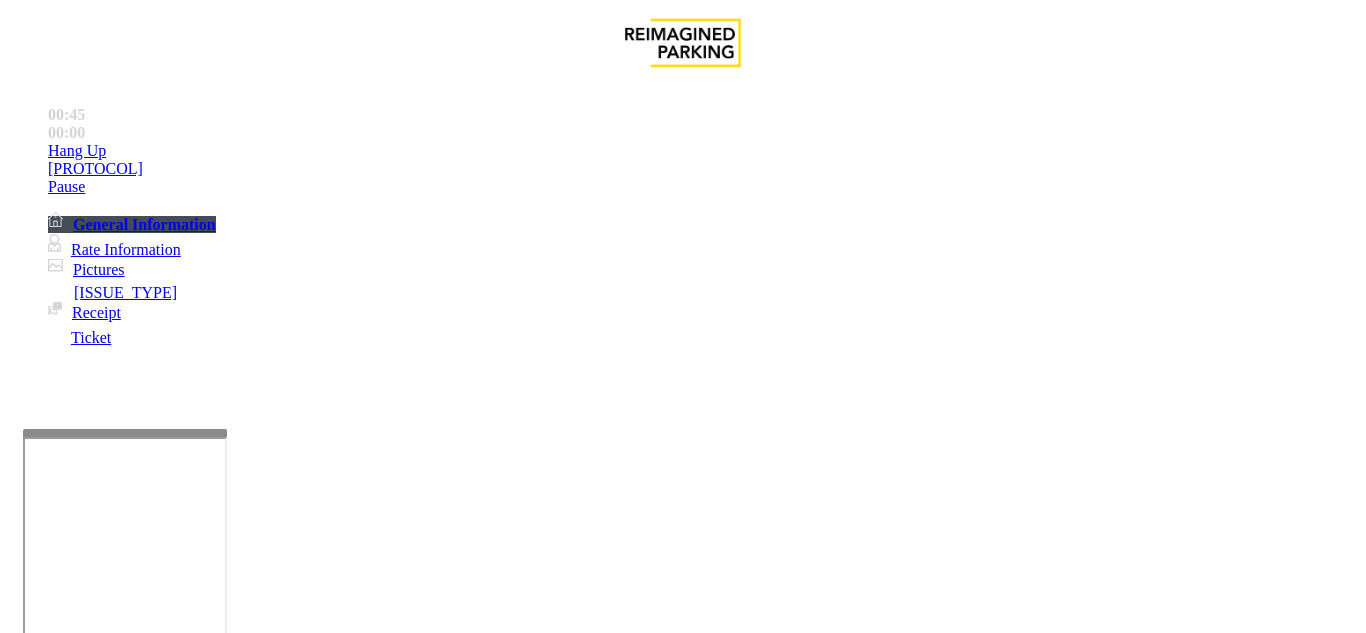 click at bounding box center [229, 1334] 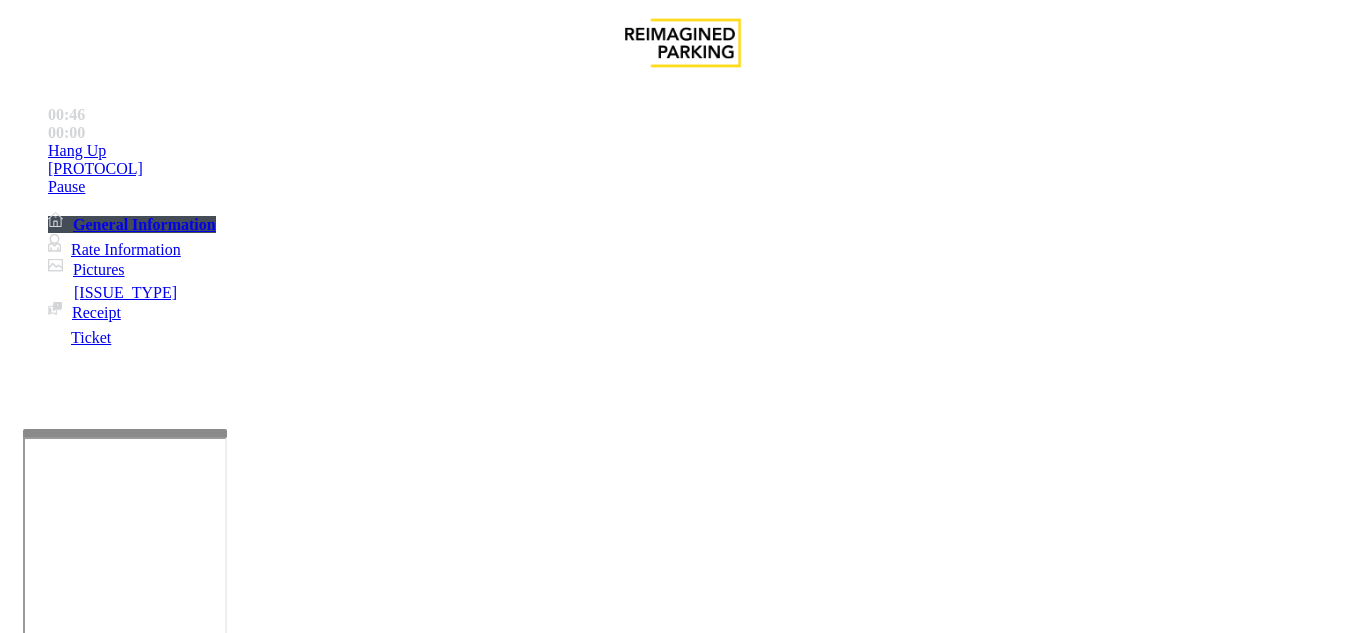 click at bounding box center [229, 1334] 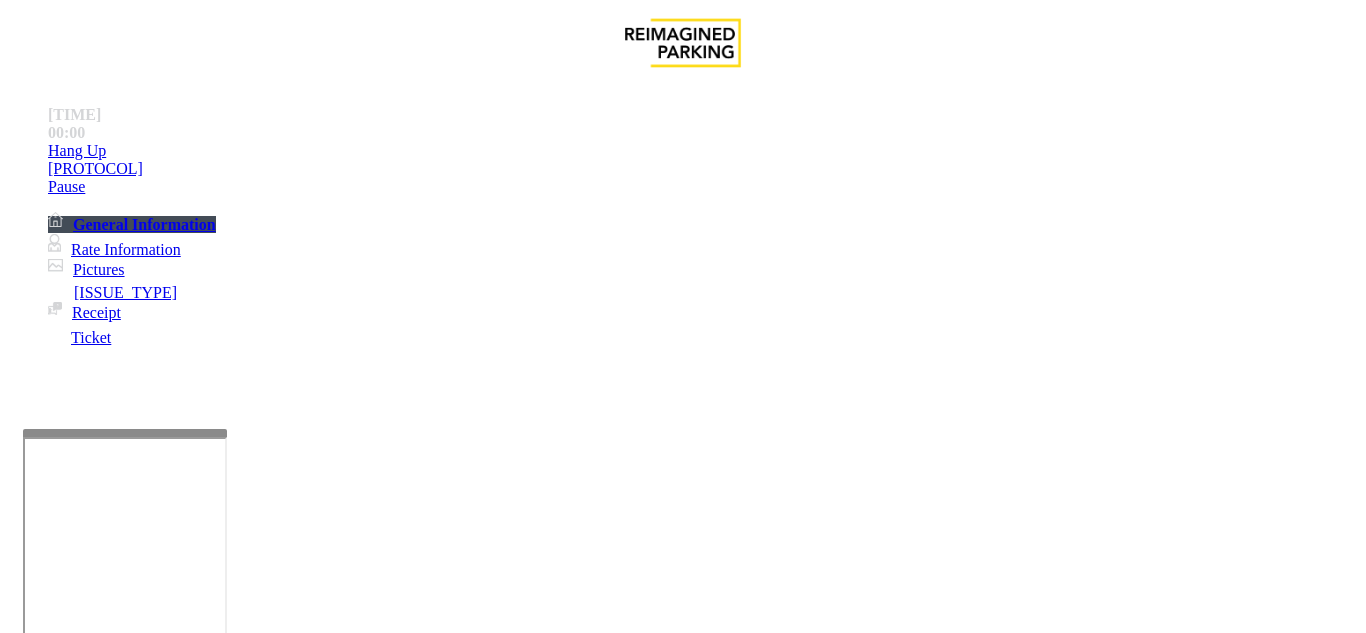 scroll, scrollTop: 42, scrollLeft: 0, axis: vertical 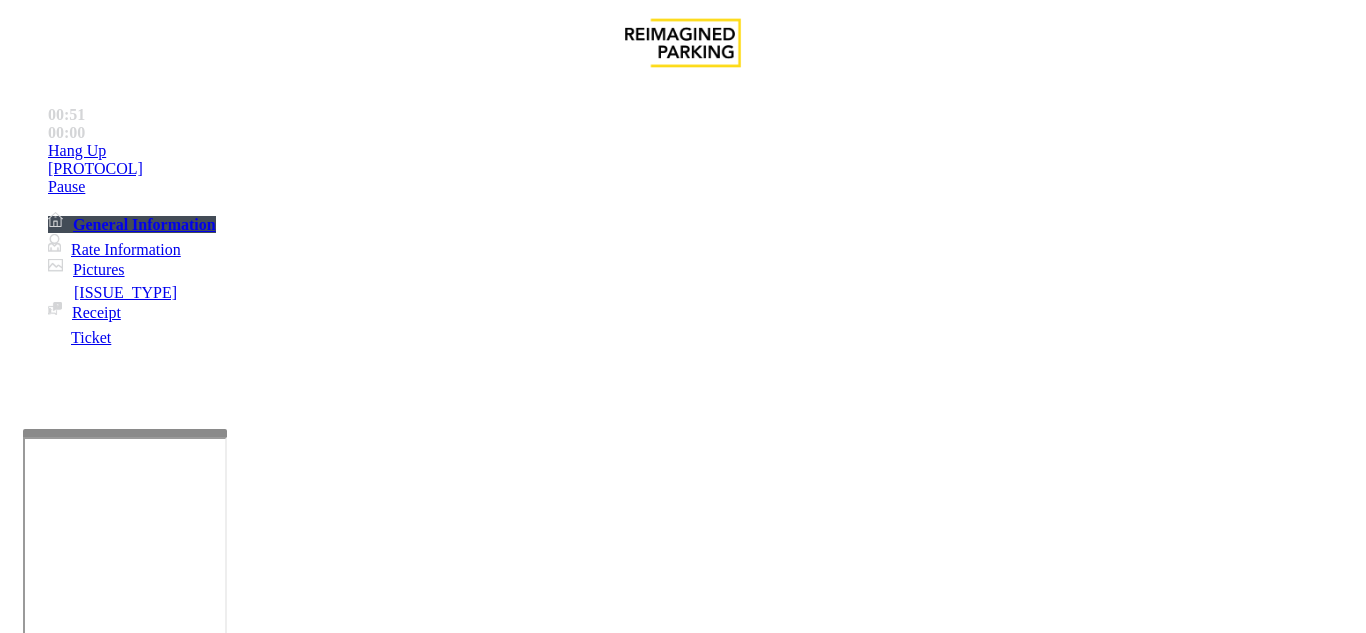 click at bounding box center [229, 1334] 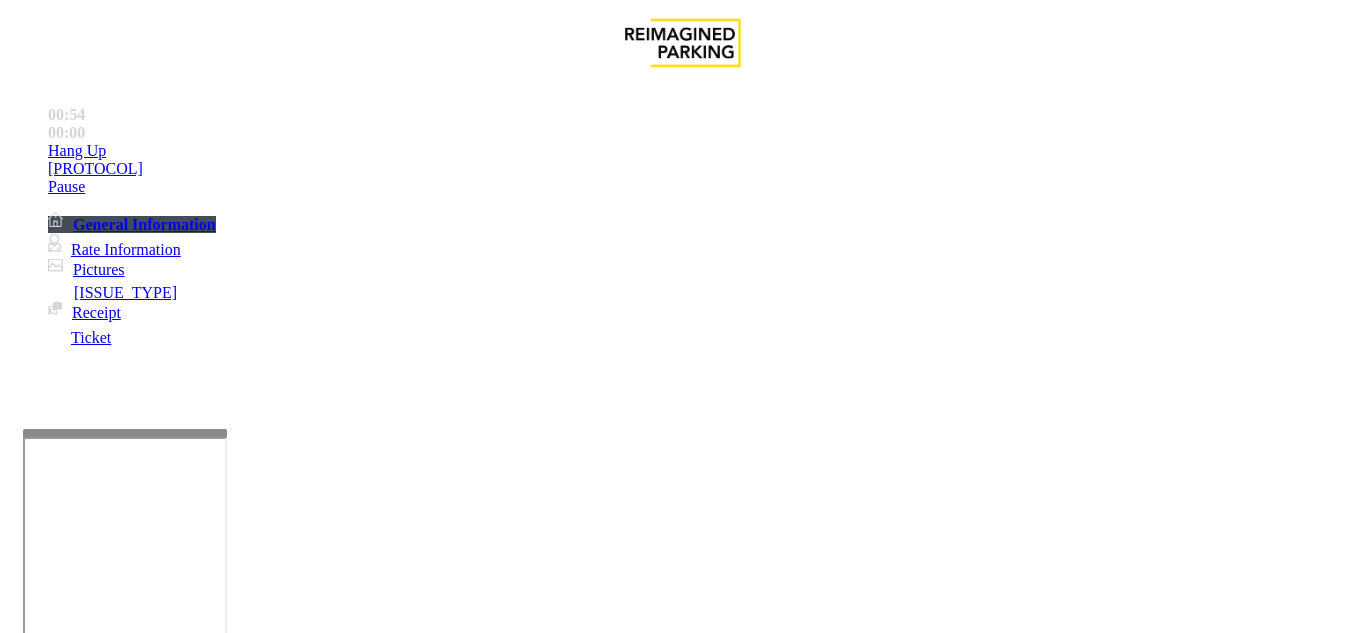 click at bounding box center [229, 1334] 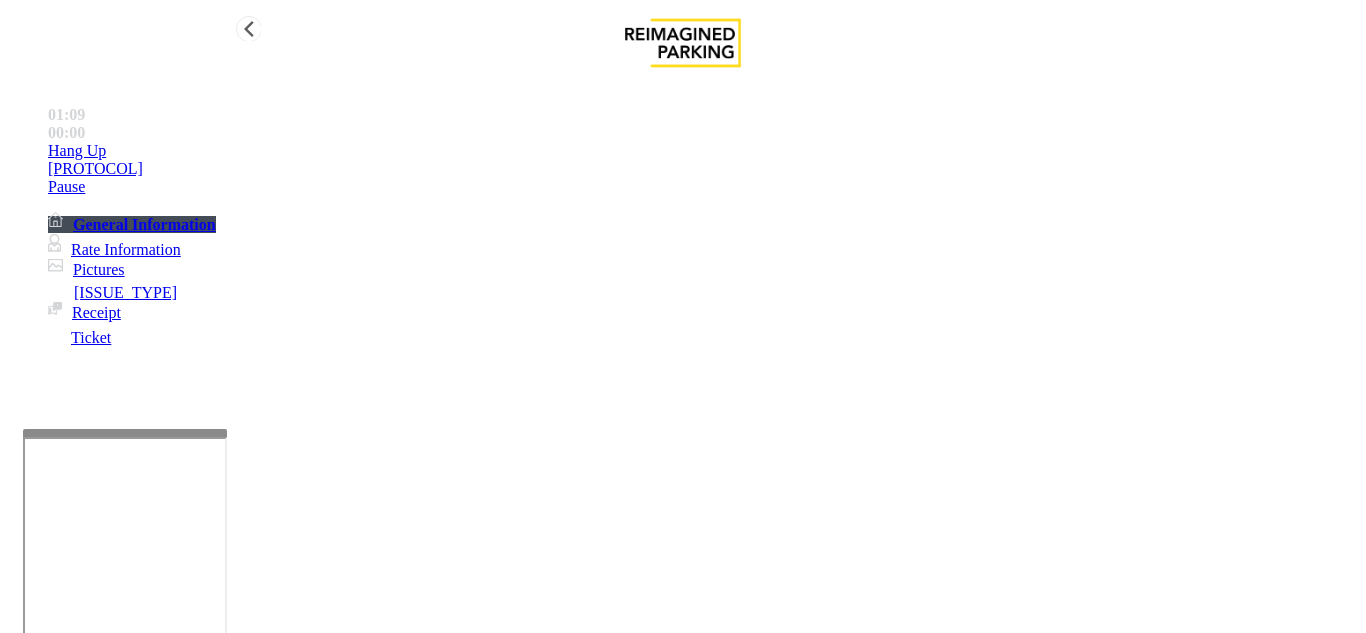 click on "Vend Gate" at bounding box center (69, 1427) 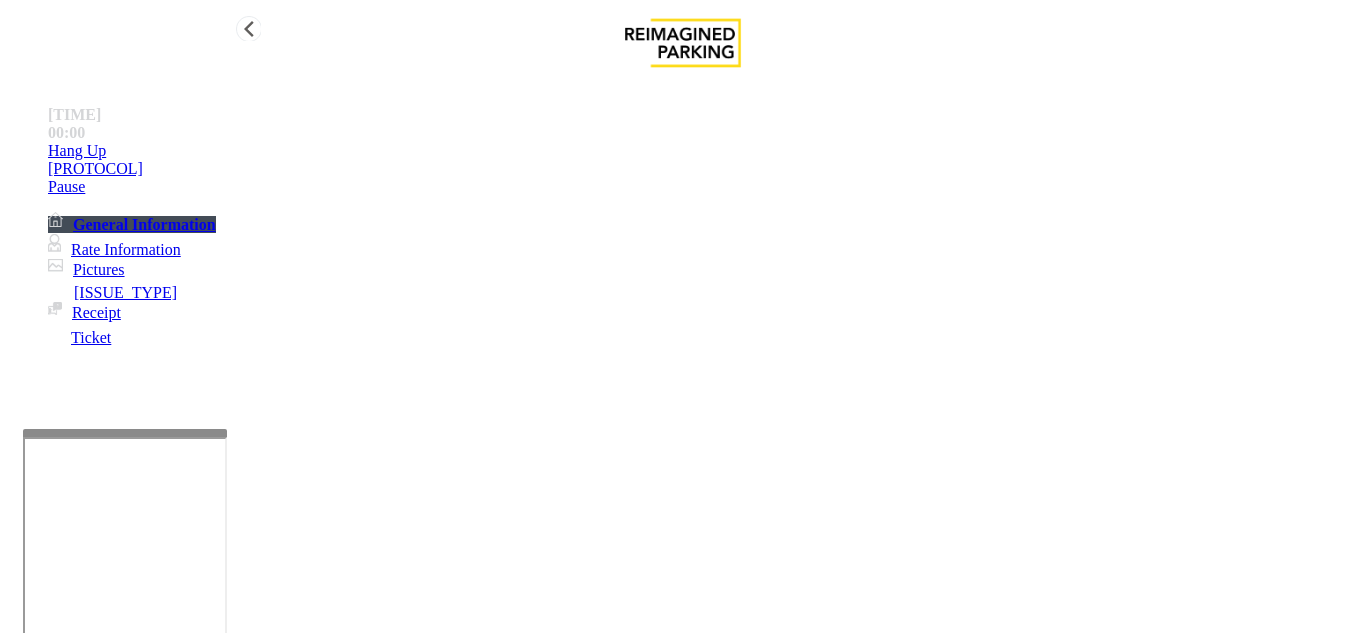 scroll, scrollTop: 0, scrollLeft: 0, axis: both 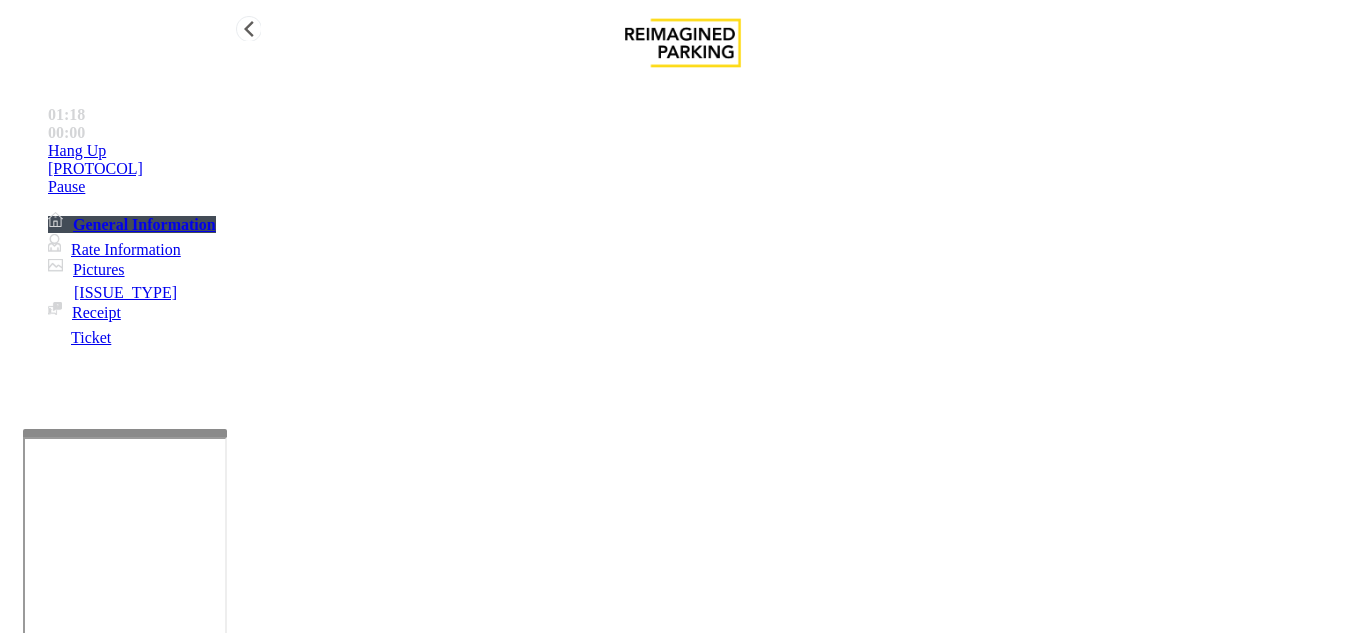 click on "•••• ••" at bounding box center [703, 151] 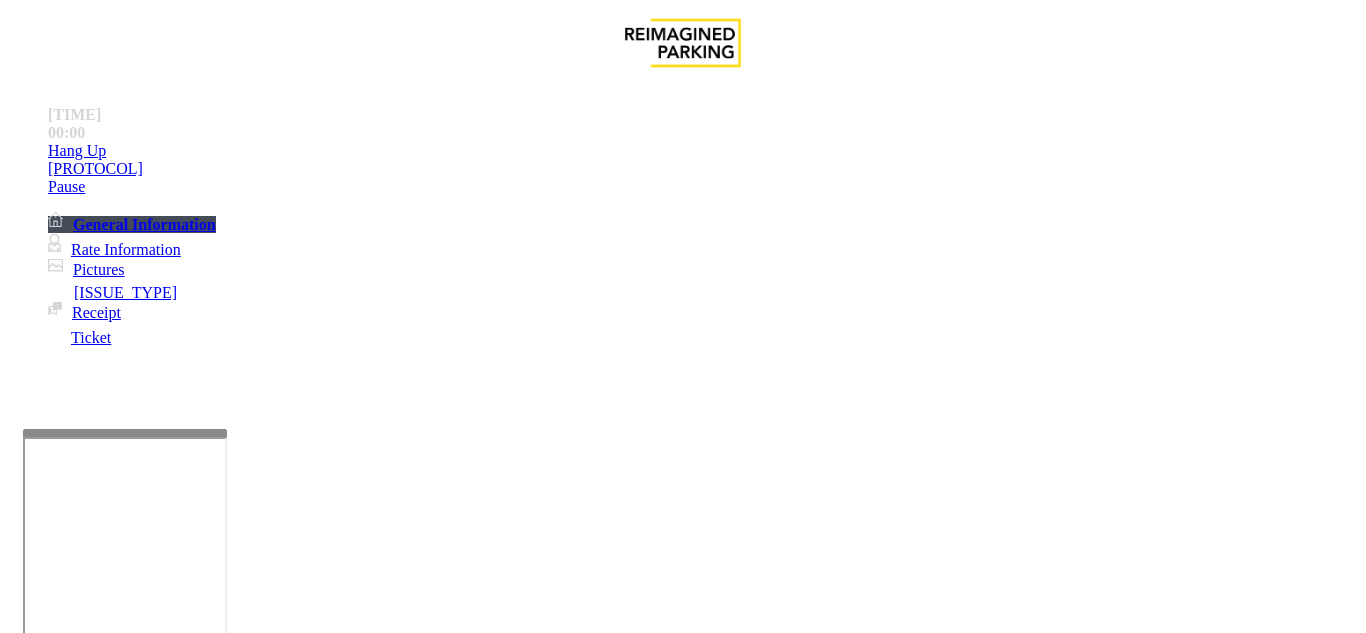 click at bounding box center [229, 1334] 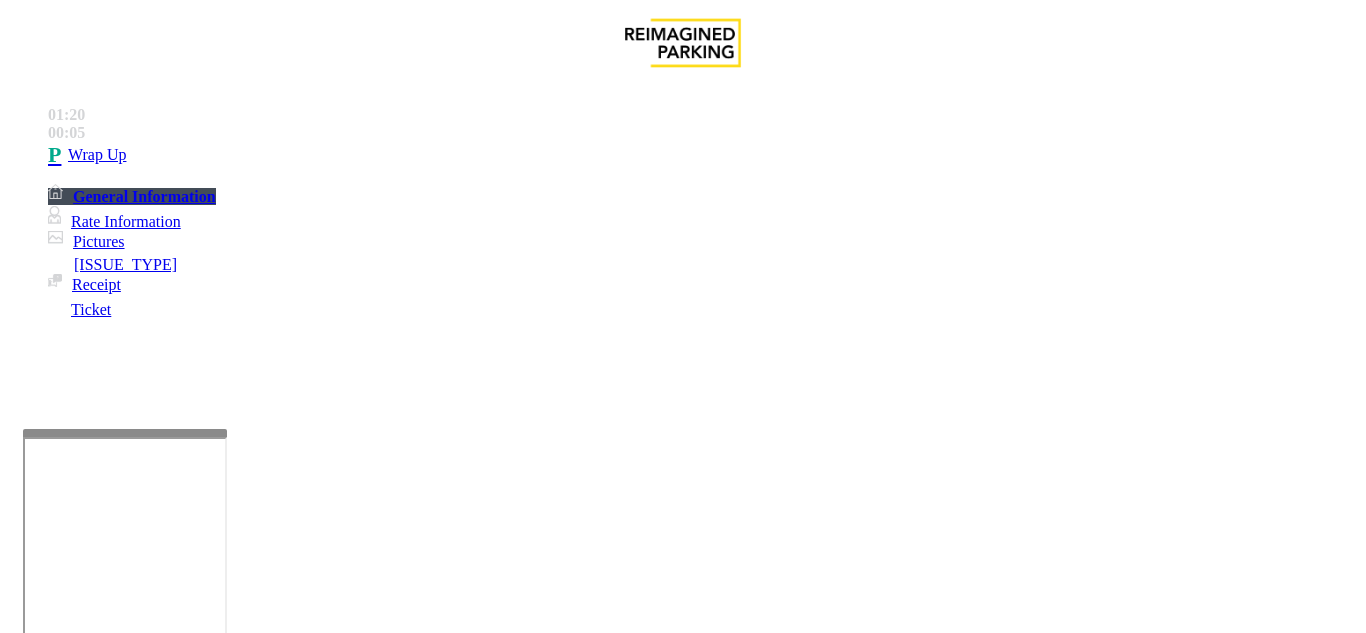scroll, scrollTop: 0, scrollLeft: 0, axis: both 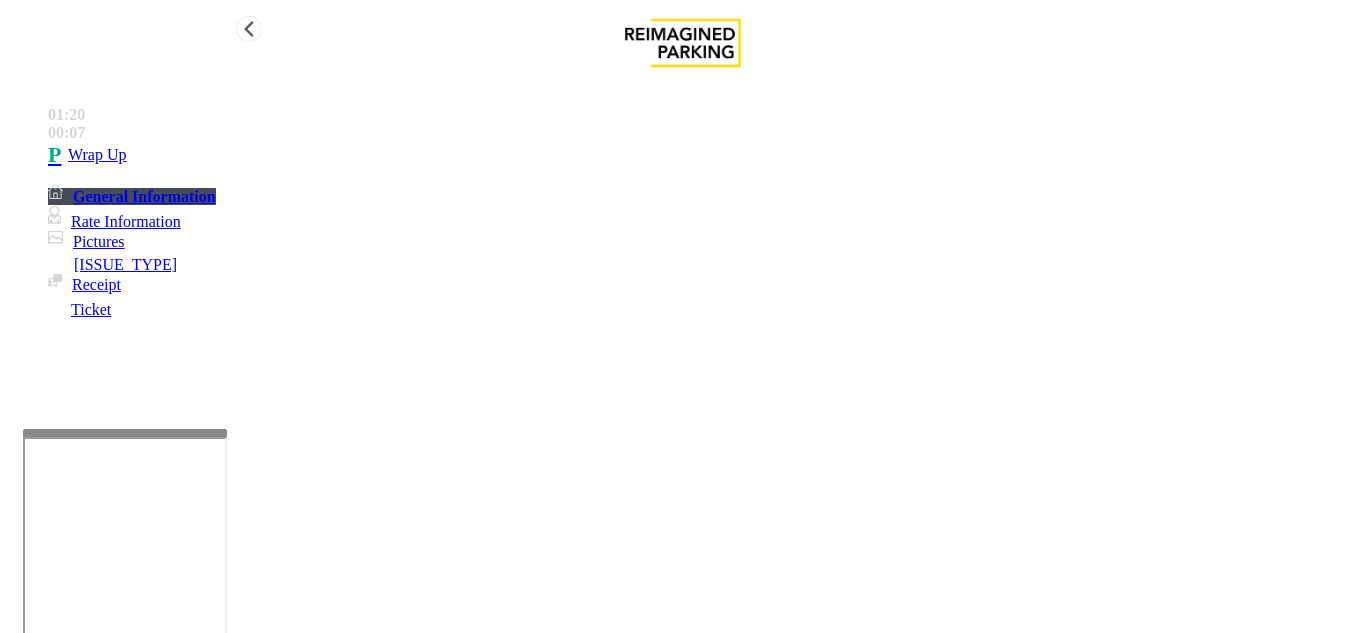 type on "**********" 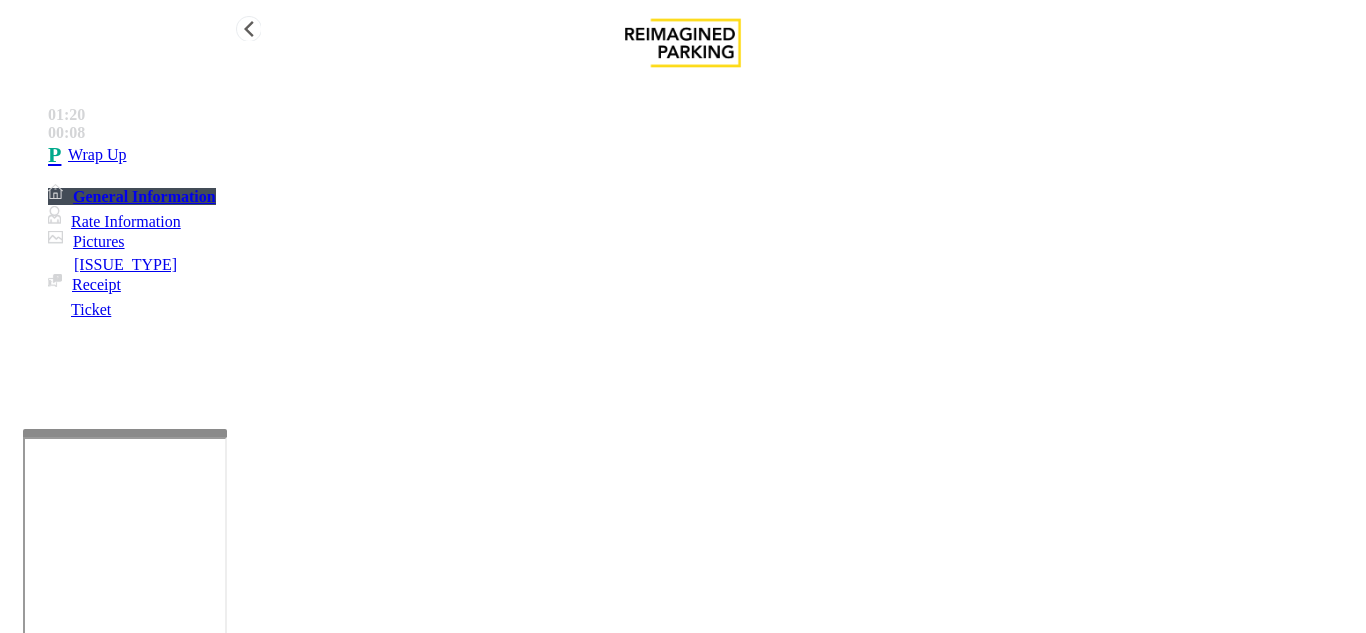 click on "Wrap Up" at bounding box center (703, 155) 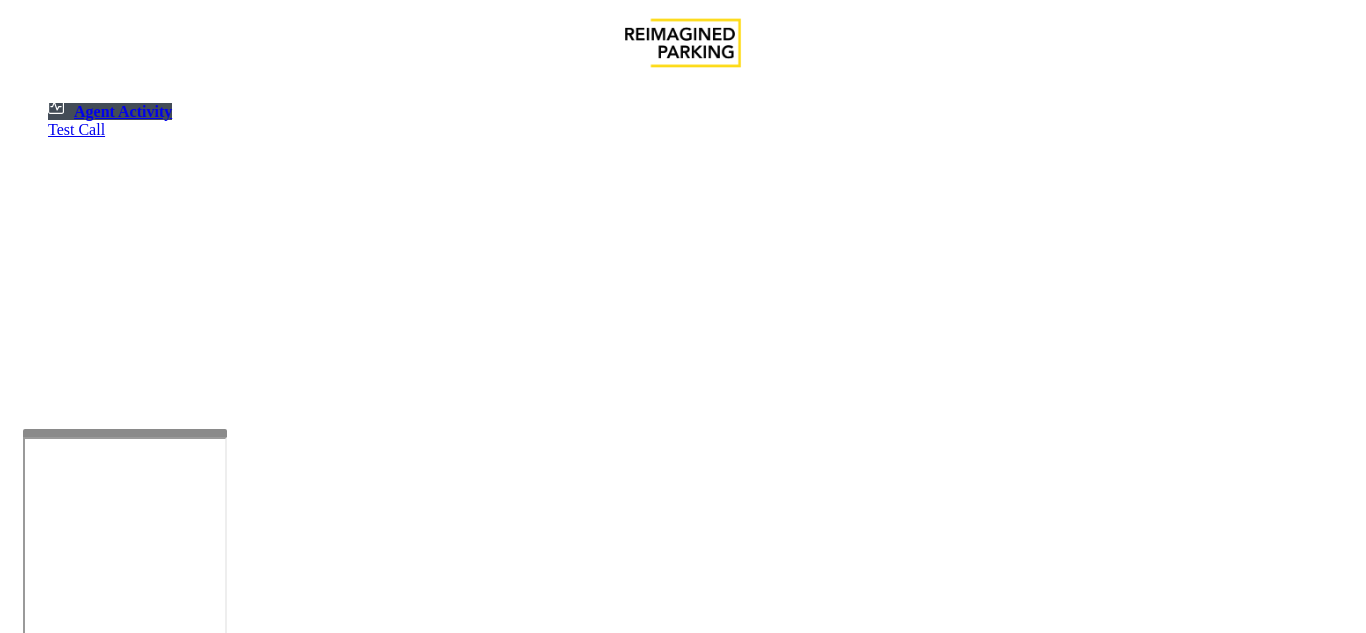 scroll, scrollTop: 400, scrollLeft: 0, axis: vertical 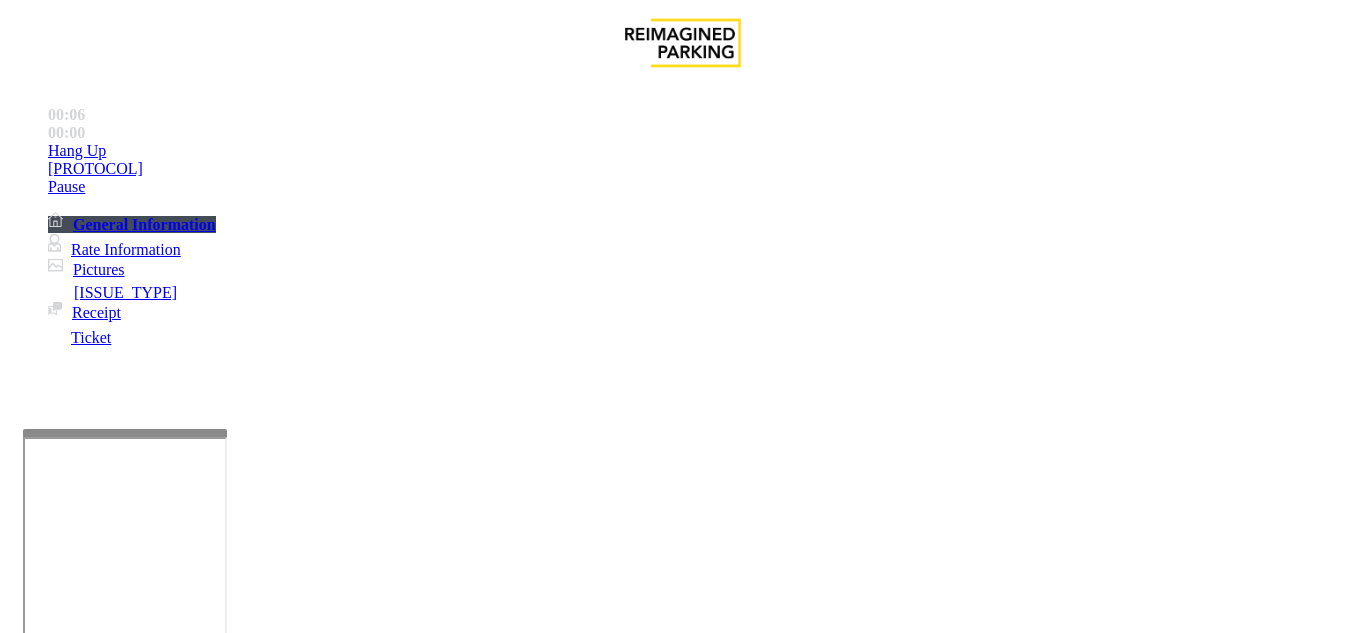 click on "Equipment Issue" at bounding box center [483, 1286] 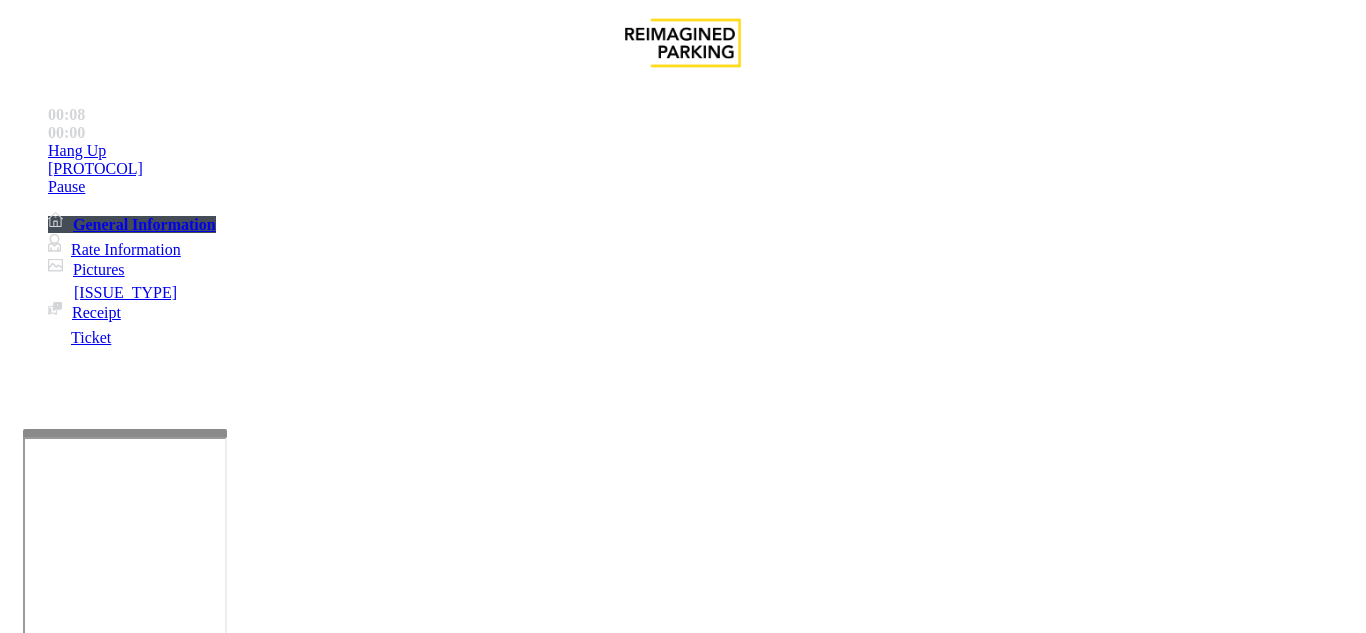 click on "Main  ← Move left → Move right ↑ Move up ↓ Move down + Zoom in - Zoom out Home Jump left by 75% End Jump right by 75% Page Up Jump up by 75% Page Down Jump down by 75% To navigate, press the arrow keys. Map Terrain Satellite Labels Keyboard shortcuts Map Data Map data ©2025 Google, INEGI Map data ©2025 Google, INEGI 20 km  Click to toggle between metric and imperial units Terms Report a map error Video is not available for this lane. Previous Next  Map   CAM  R127-1 - Ascension Seton East Garage 127-54 (R390) Seton Main 1201 west 38th st Austin TX Updated by Pranav Babbar – 28 th  August 2024       This property is also referred to as  ASMCA.     Do not take any details until further notice. Simply vend the gates.     Anyone that does not get a ticket at entry should be allowed to exit without question. Vend the gate in this situation.      Vend all Spanish customers/Language  barrier.  Do not send parkers to the parking office at all.     Do not call security at all" at bounding box center [682, 4052] 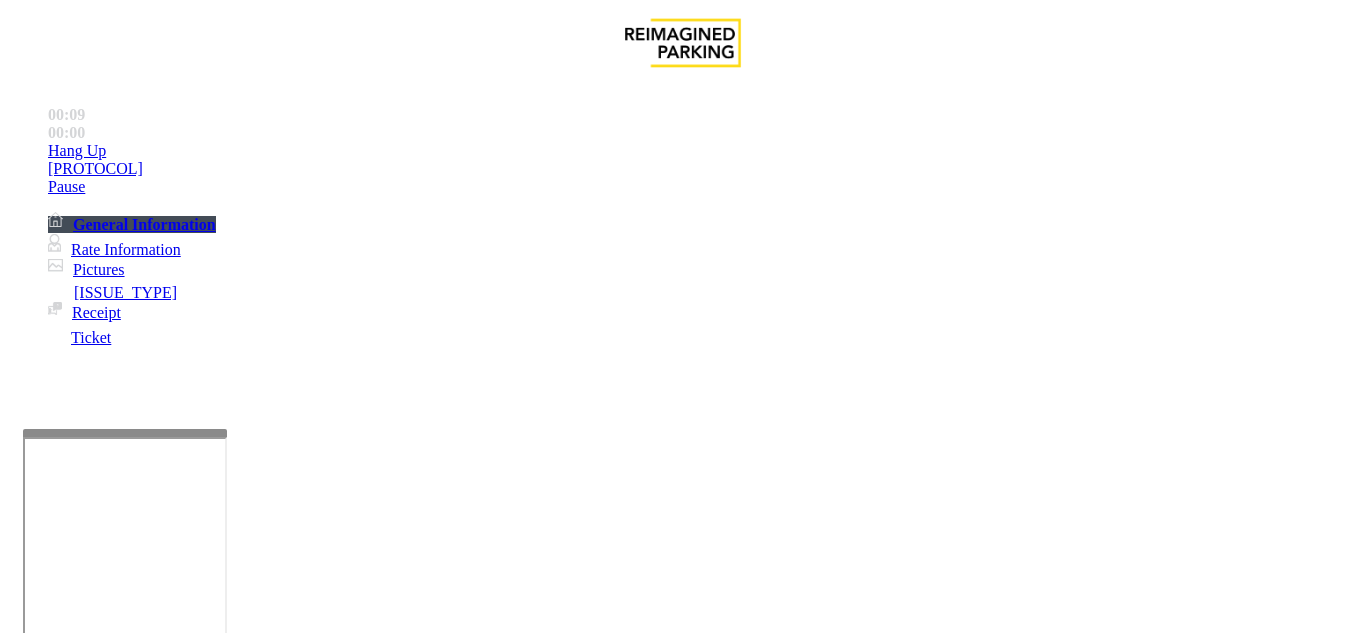 drag, startPoint x: 631, startPoint y: 402, endPoint x: 737, endPoint y: 446, distance: 114.76933 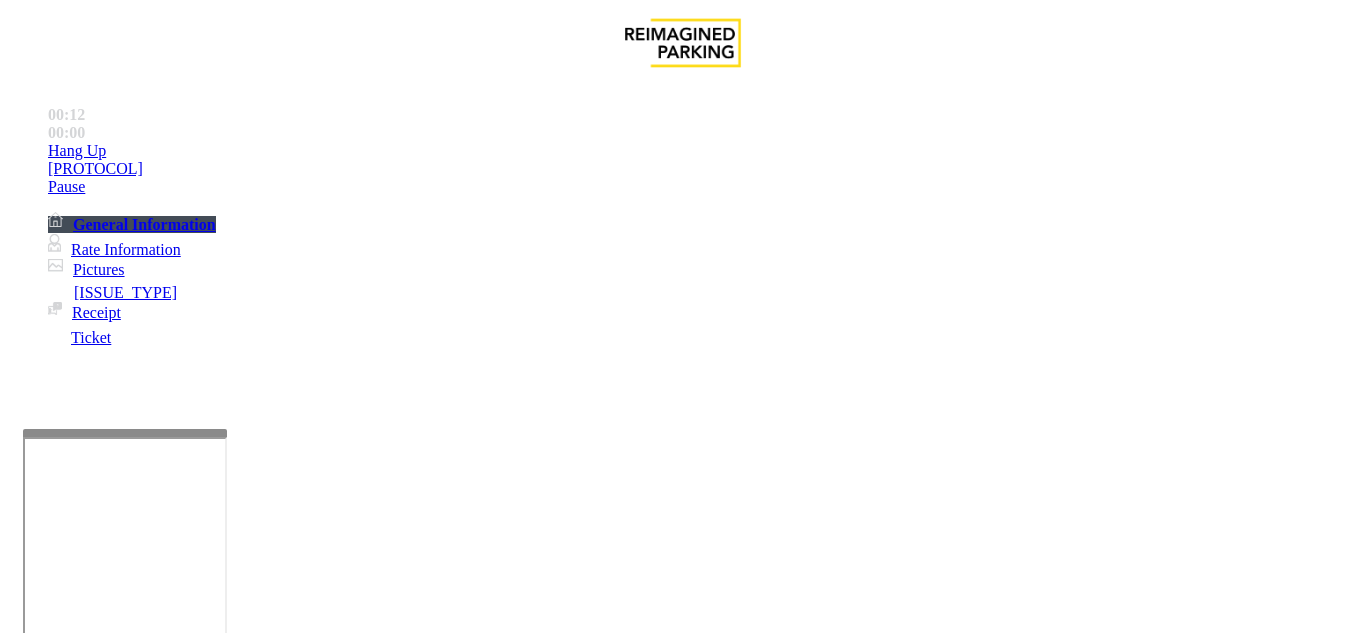 click at bounding box center [221, 1642] 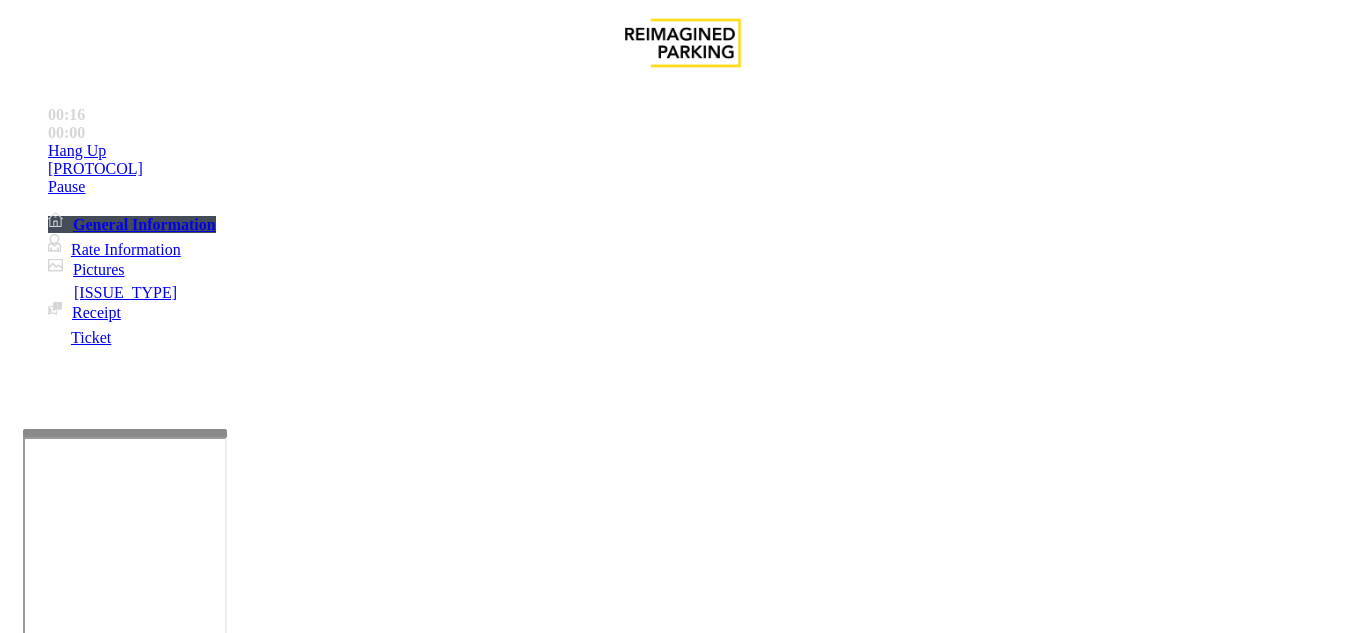 type on "**********" 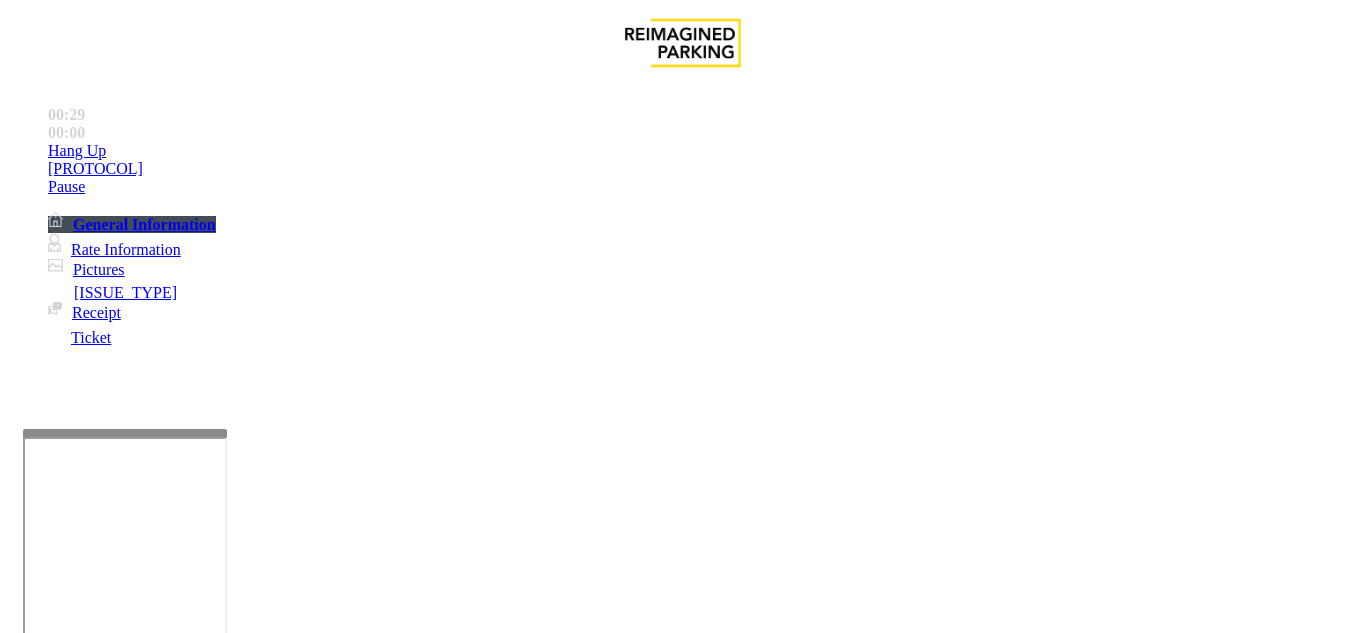 scroll, scrollTop: 0, scrollLeft: 0, axis: both 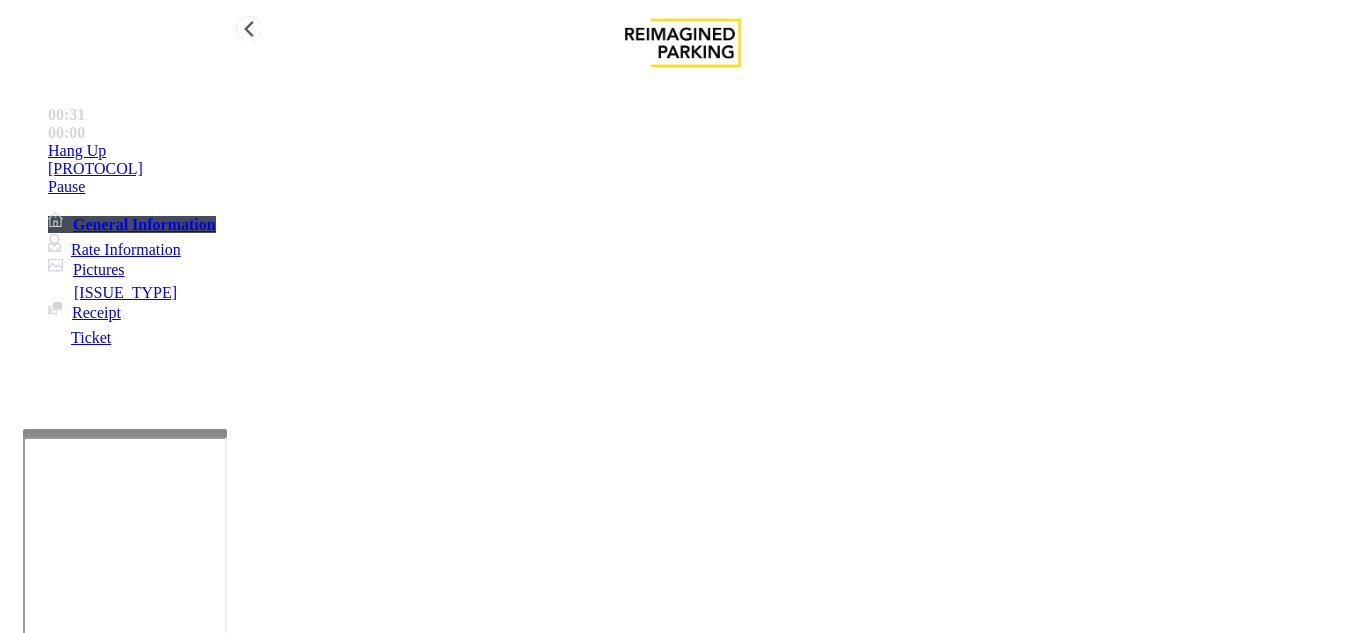 click on "•••• ••" at bounding box center [703, 151] 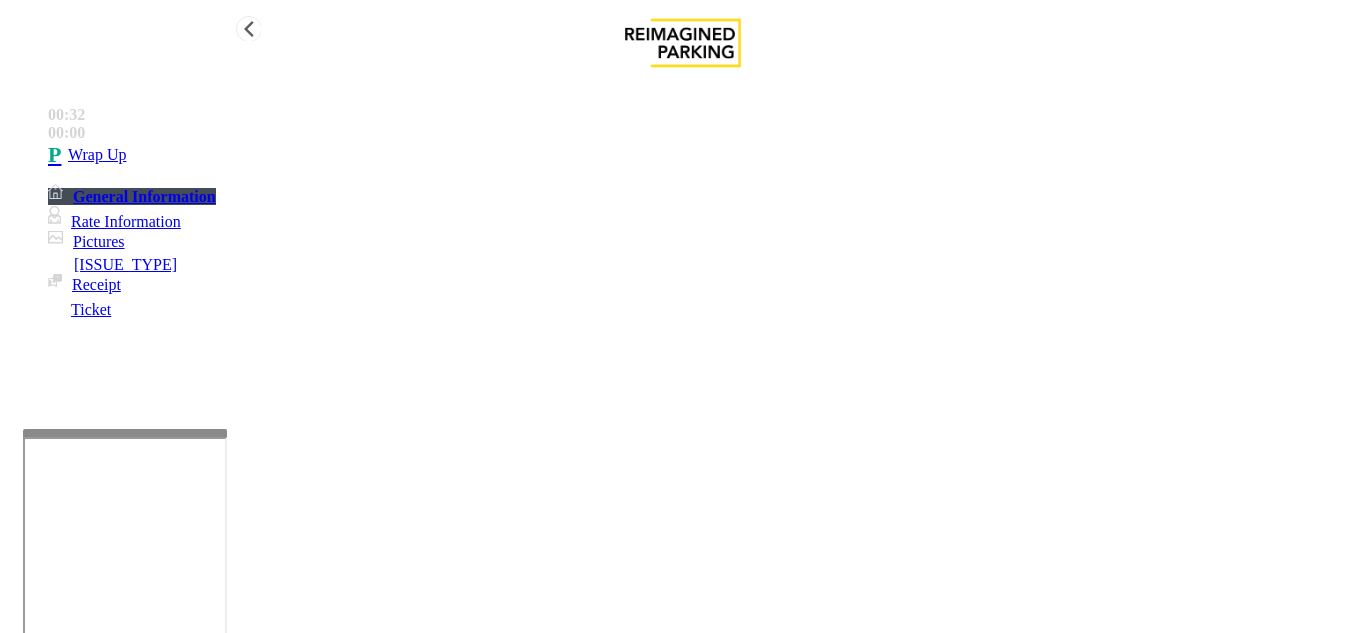 click on "Wrap Up" at bounding box center (703, 155) 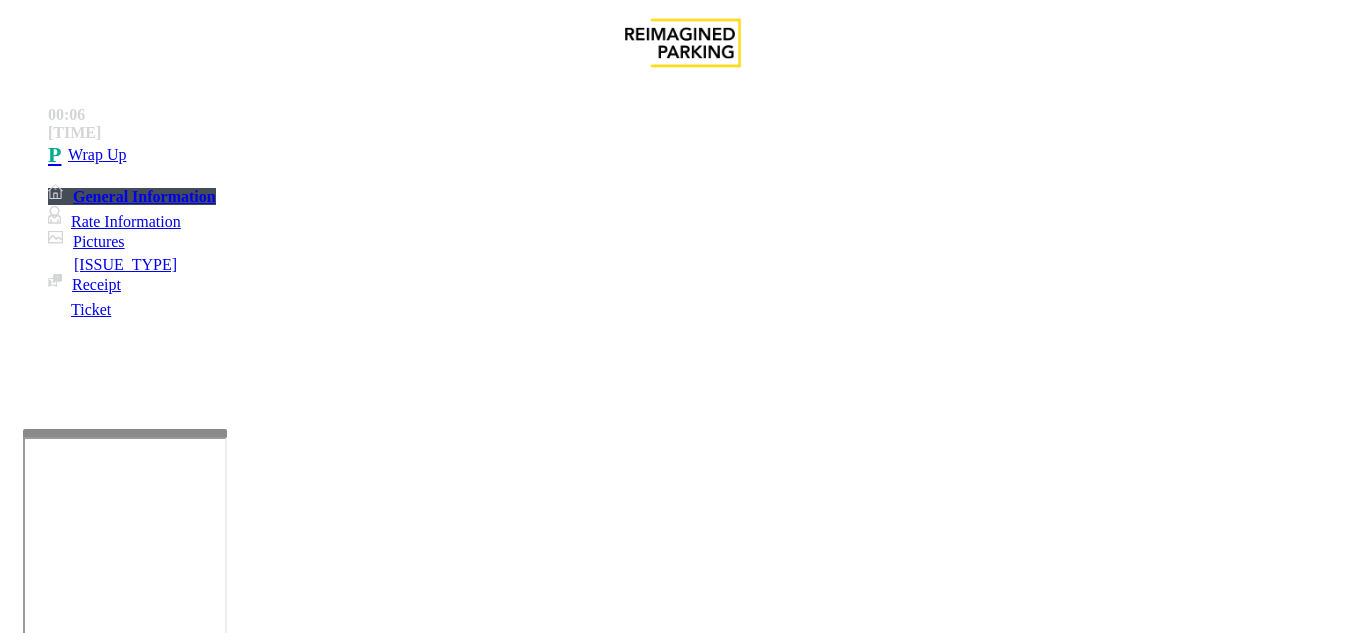 drag, startPoint x: 387, startPoint y: 602, endPoint x: 379, endPoint y: 589, distance: 15.264338 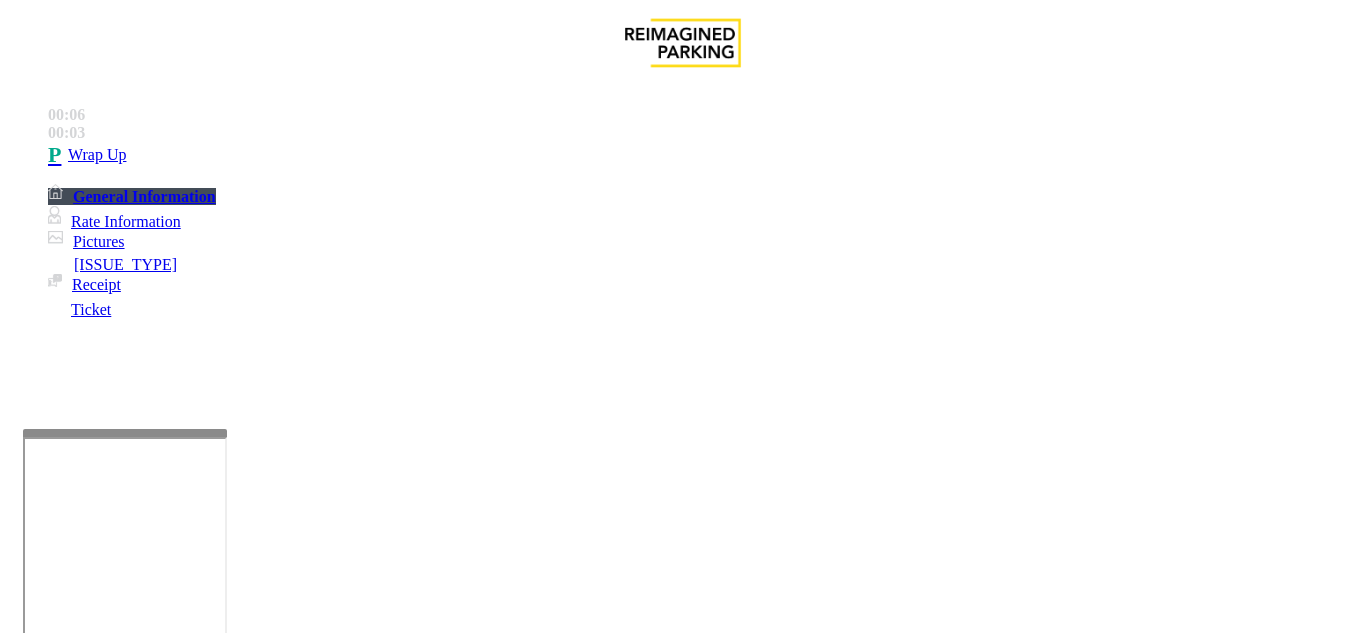click on "Call dropped" at bounding box center (546, 1286) 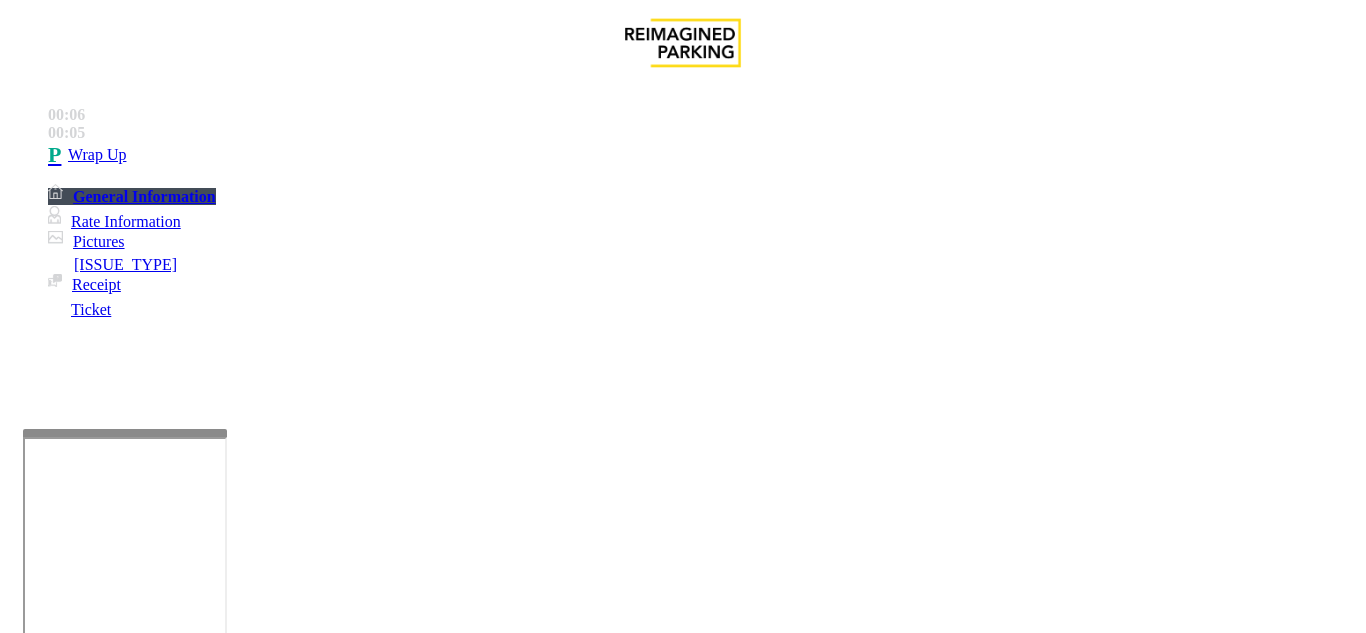 drag, startPoint x: 268, startPoint y: 174, endPoint x: 399, endPoint y: 174, distance: 131 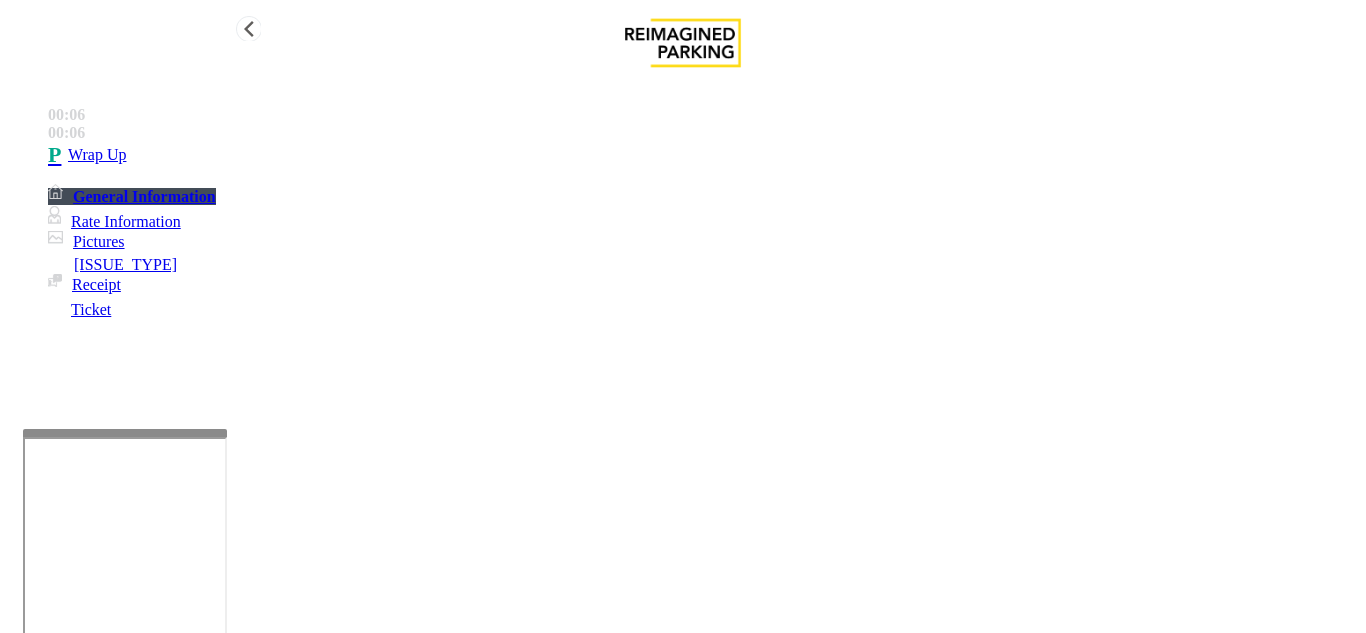 type on "**********" 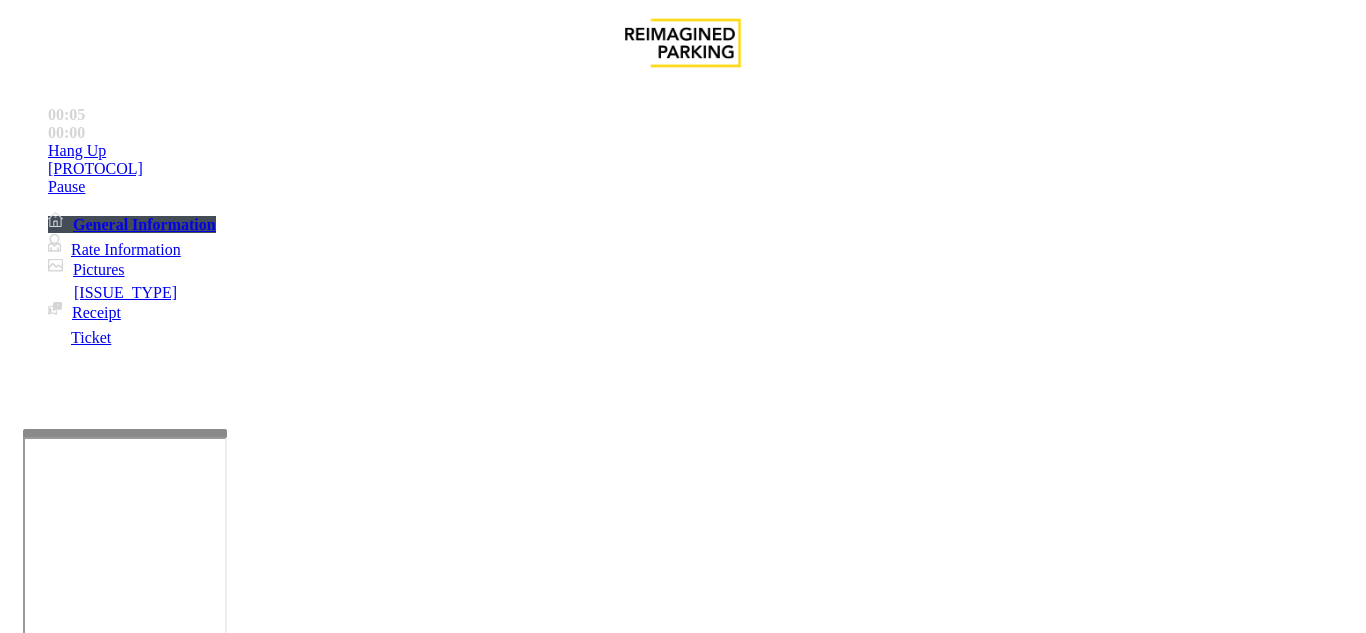 scroll, scrollTop: 300, scrollLeft: 0, axis: vertical 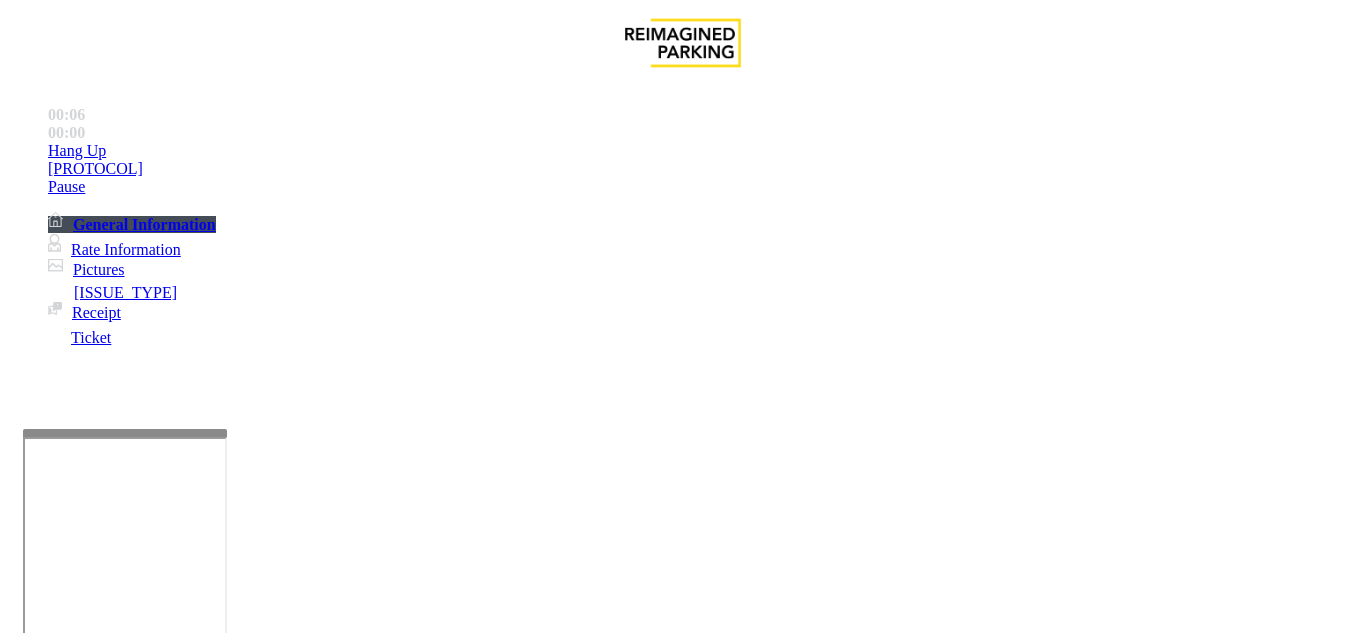 click on "•••••••••• •••••" at bounding box center (371, 1286) 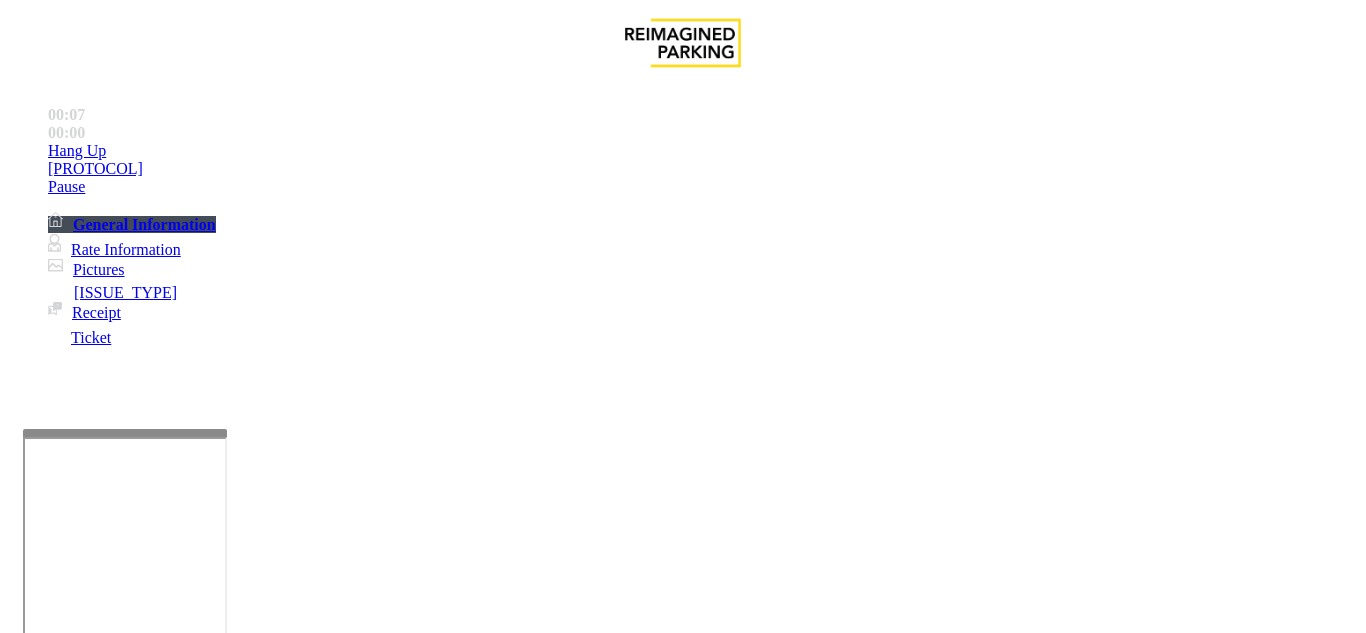 click on "Validation Error" at bounding box center [262, 1286] 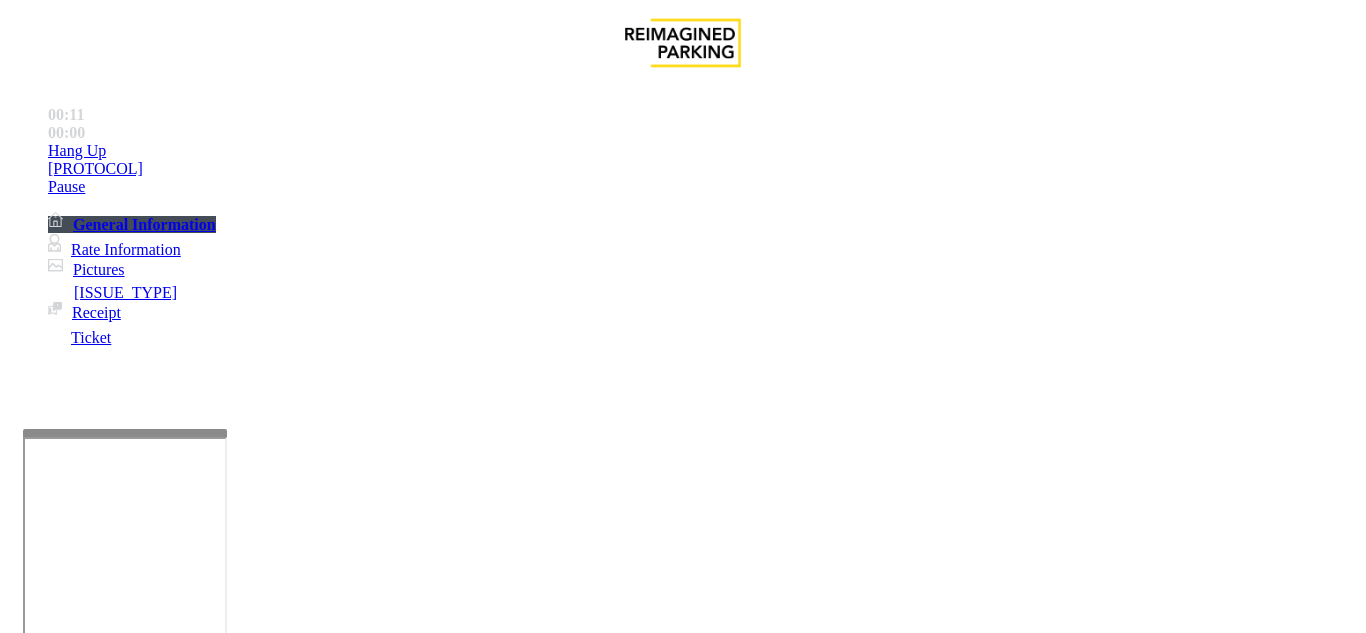 click at bounding box center (229, 1334) 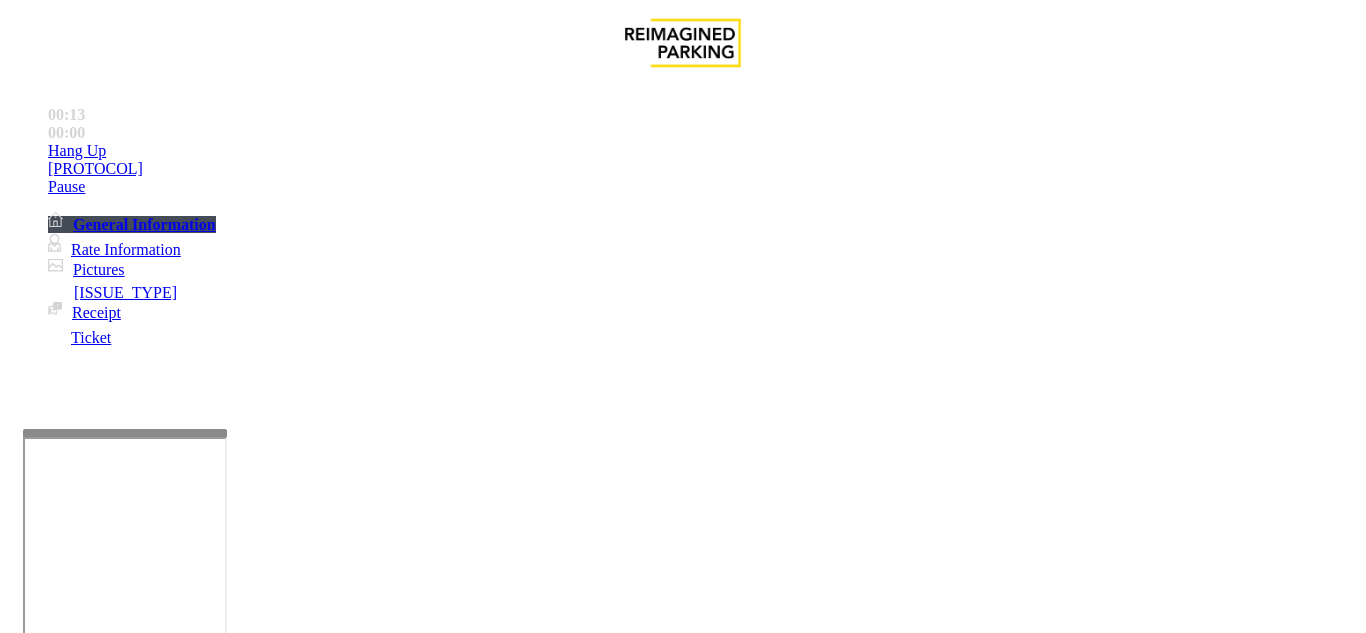drag, startPoint x: 273, startPoint y: 183, endPoint x: 416, endPoint y: 182, distance: 143.0035 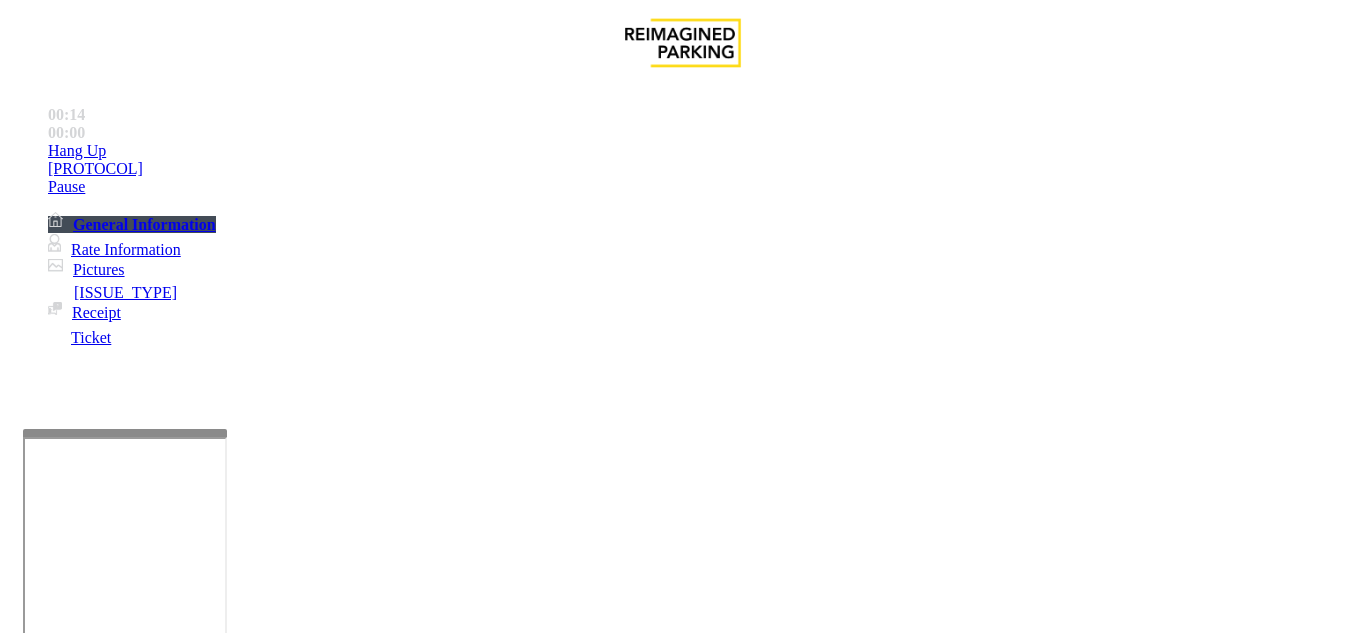 click at bounding box center (229, 1334) 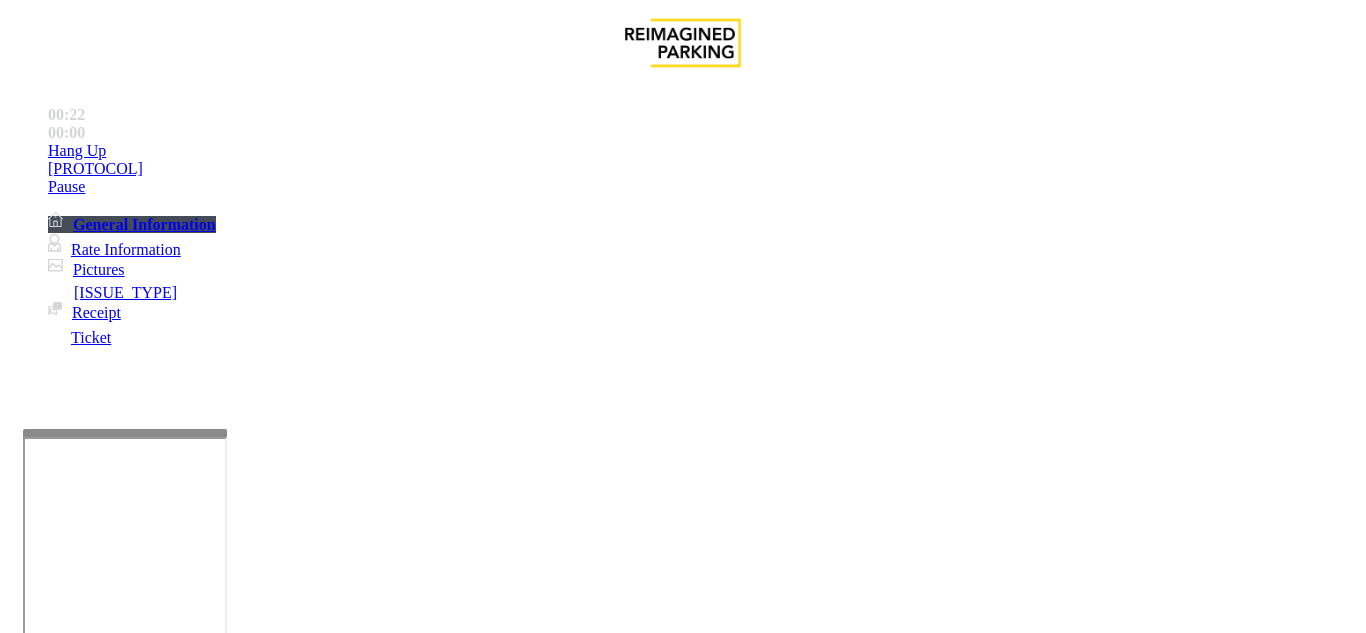 click at bounding box center [229, 1334] 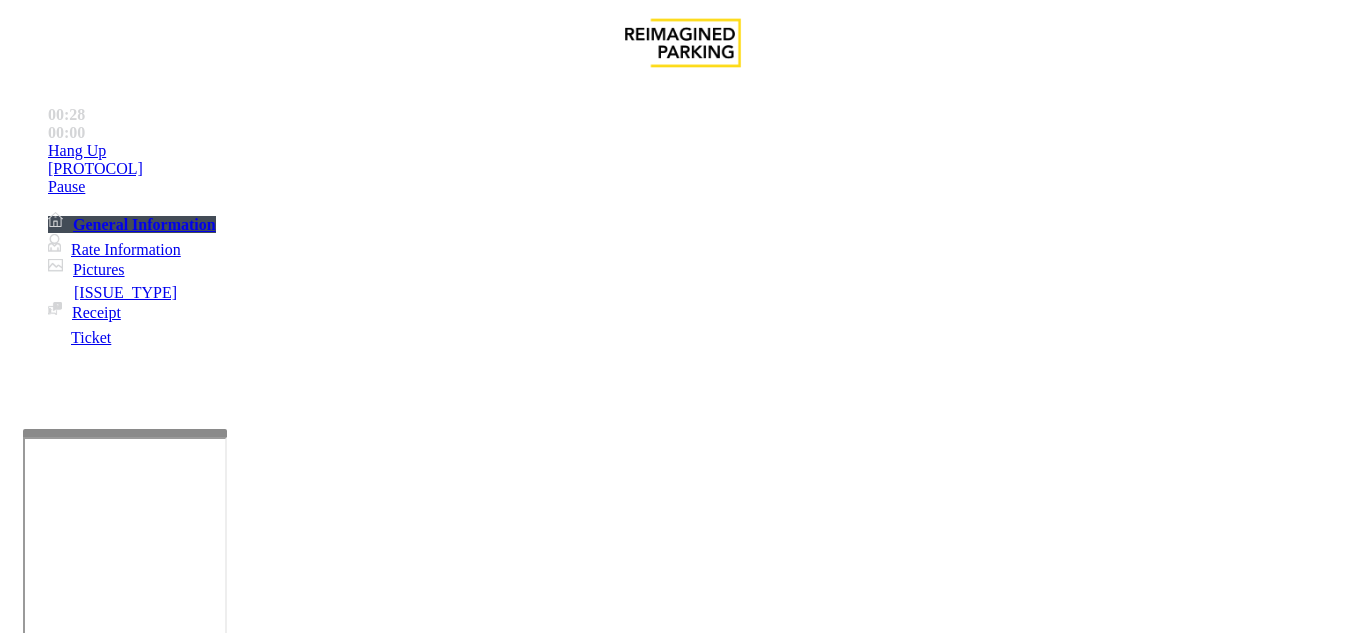 drag, startPoint x: 425, startPoint y: 250, endPoint x: 504, endPoint y: 264, distance: 80.23092 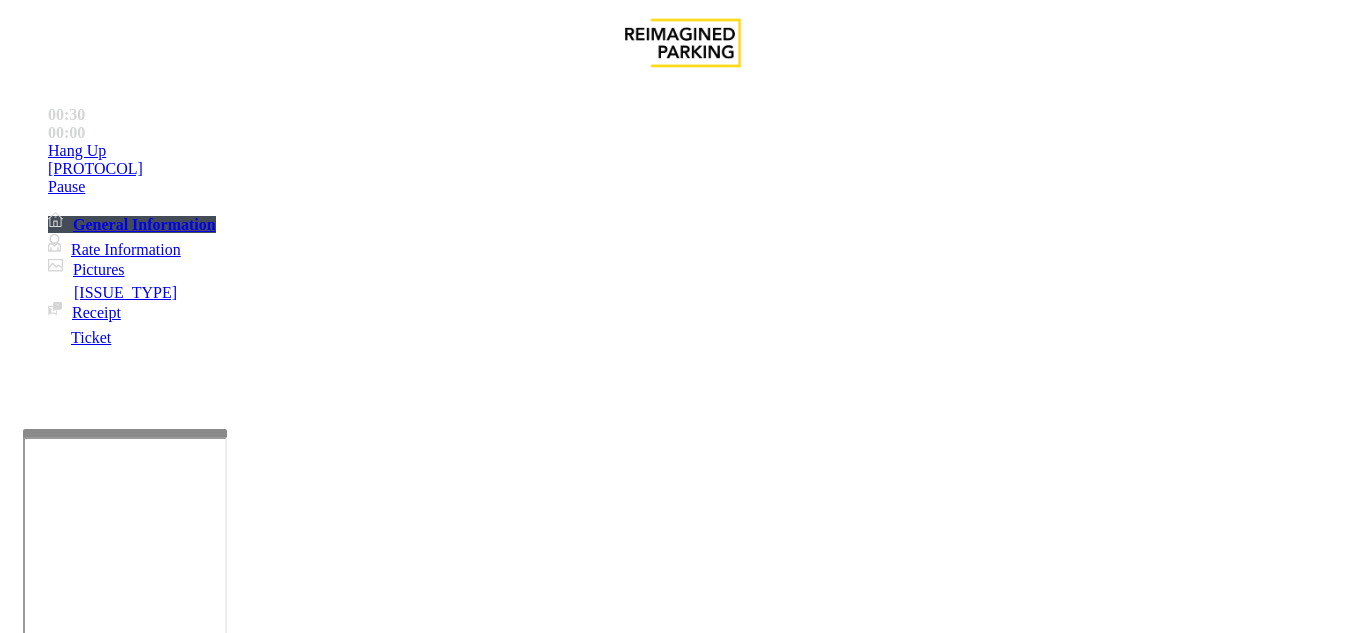 drag, startPoint x: 425, startPoint y: 251, endPoint x: 482, endPoint y: 258, distance: 57.428215 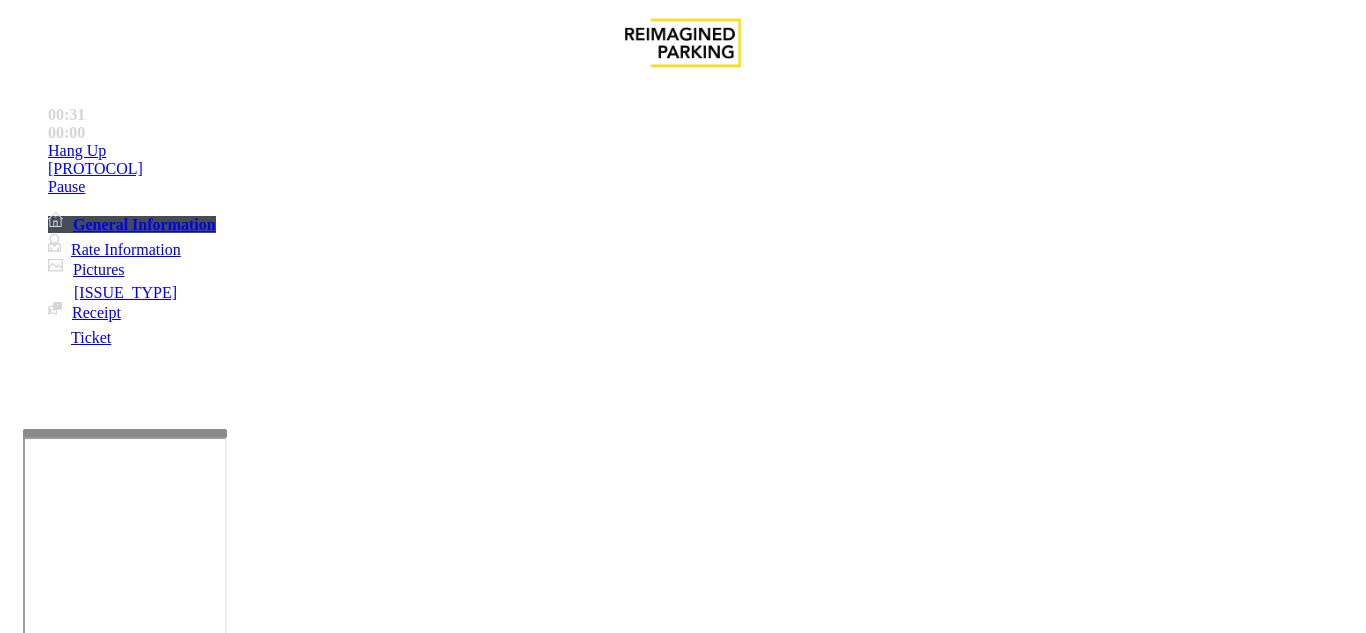 scroll, scrollTop: 10, scrollLeft: 0, axis: vertical 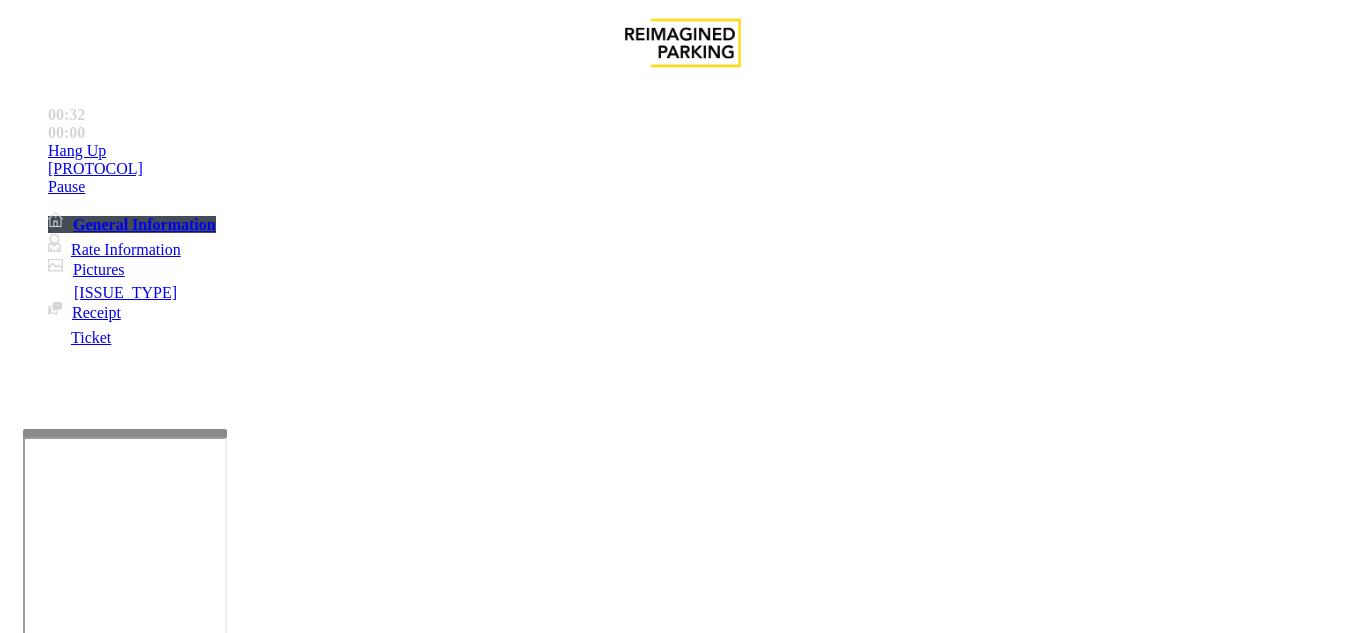 click at bounding box center (229, 1334) 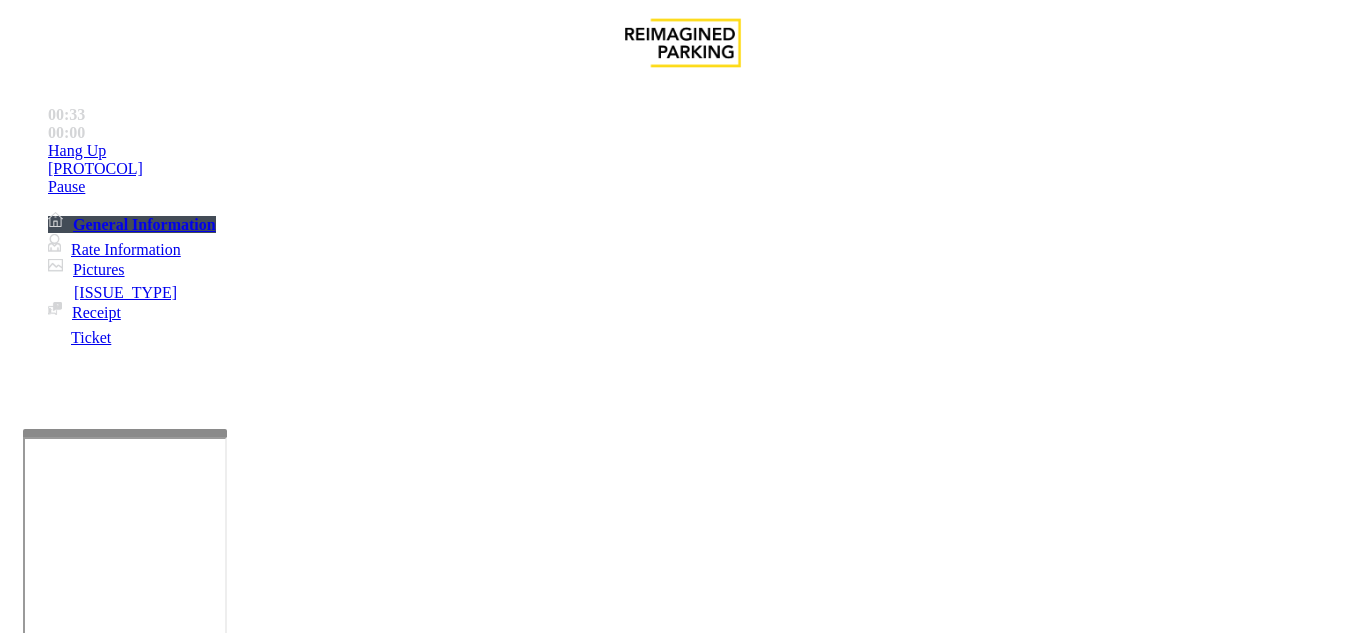 scroll, scrollTop: 15, scrollLeft: 0, axis: vertical 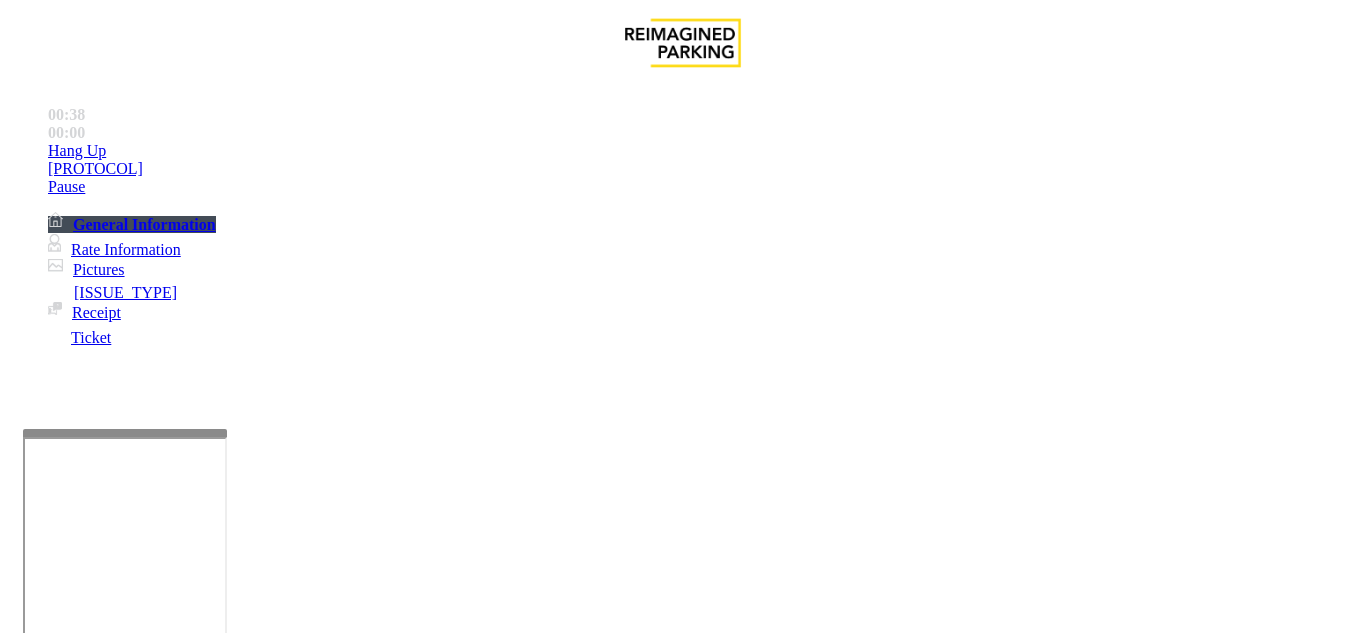 click on "Time Zone" at bounding box center (682, 2861) 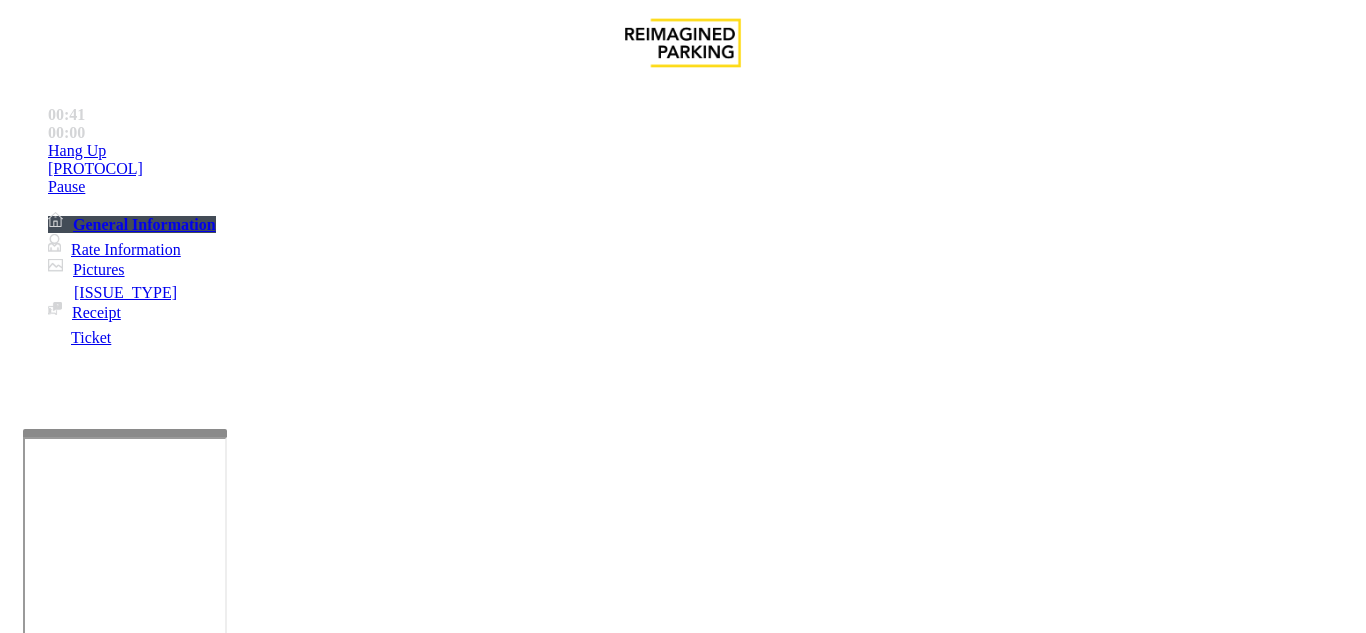 click at bounding box center (229, 1334) 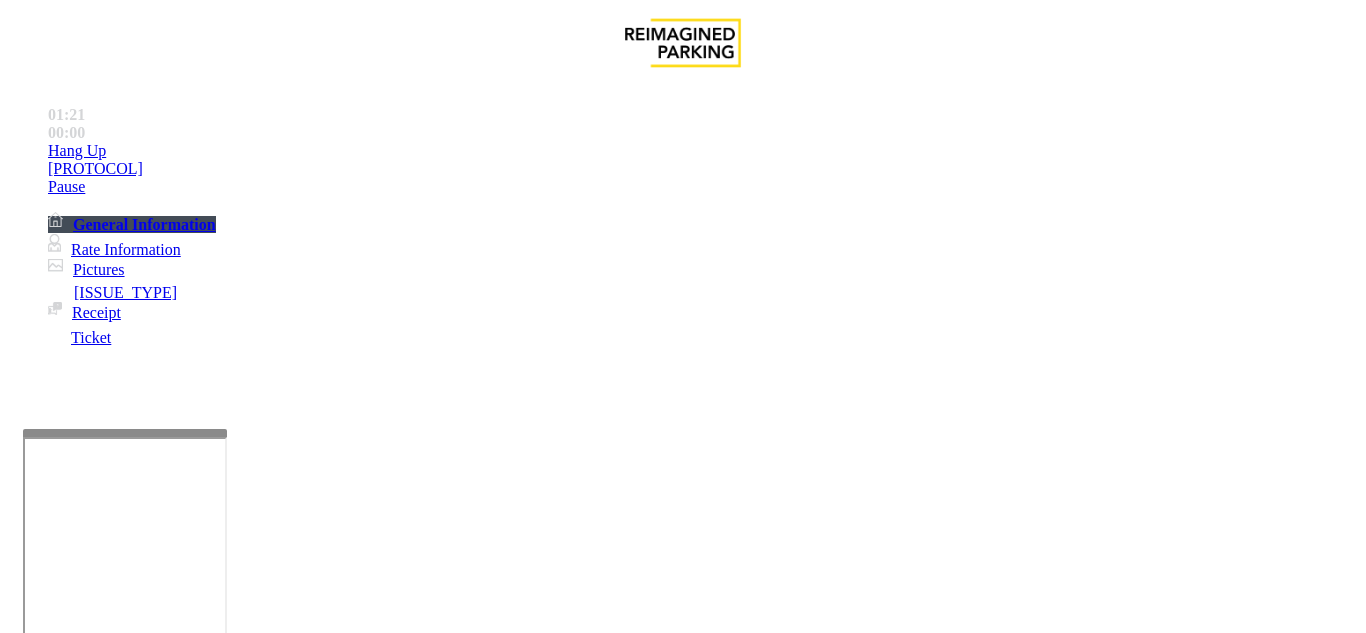 scroll, scrollTop: 42, scrollLeft: 0, axis: vertical 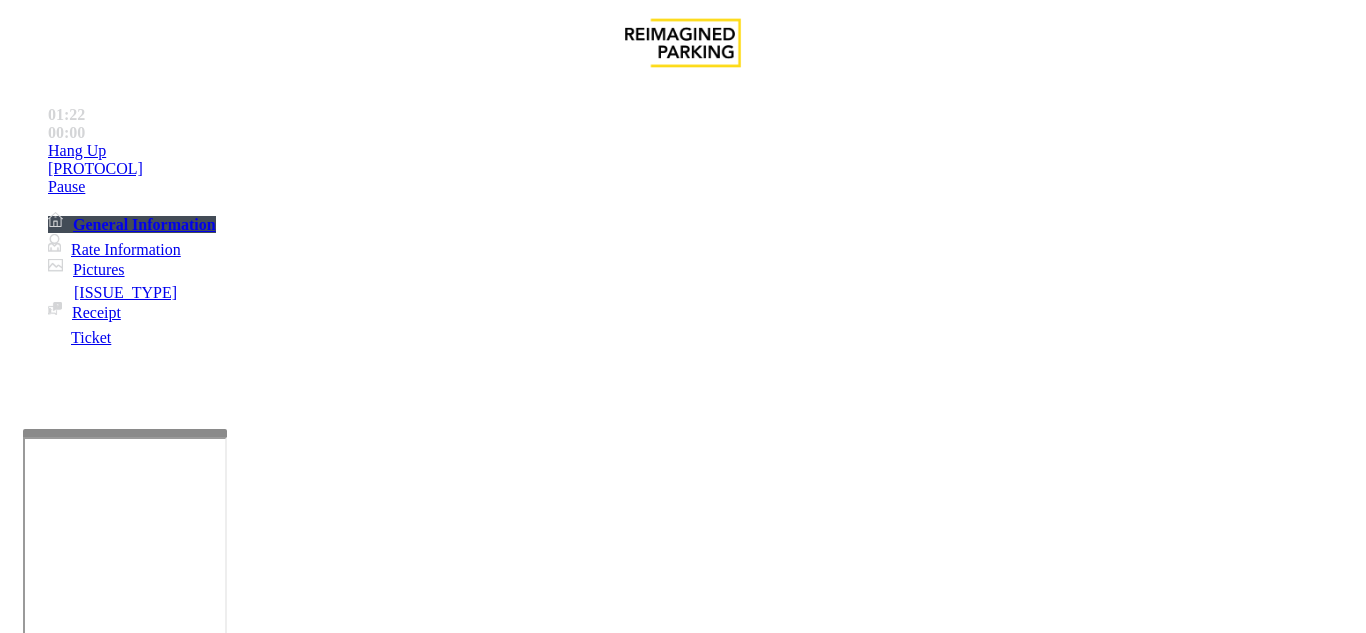 drag, startPoint x: 370, startPoint y: 300, endPoint x: 326, endPoint y: 281, distance: 47.92703 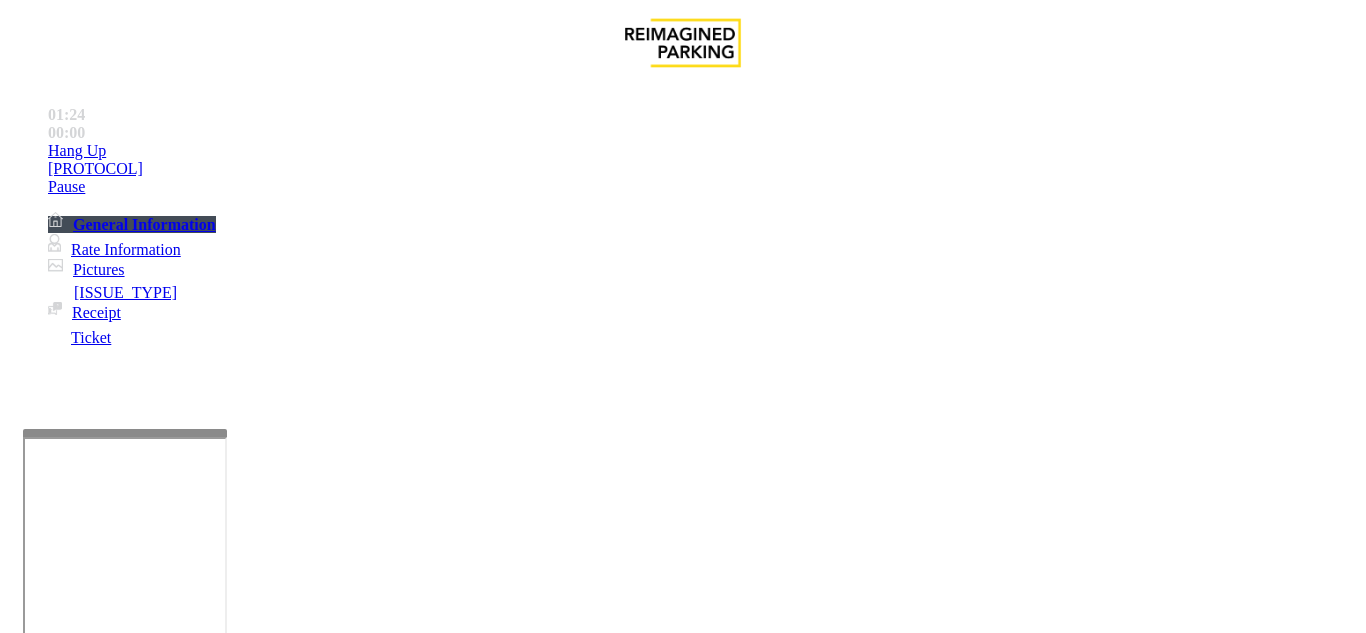 click at bounding box center [229, 1334] 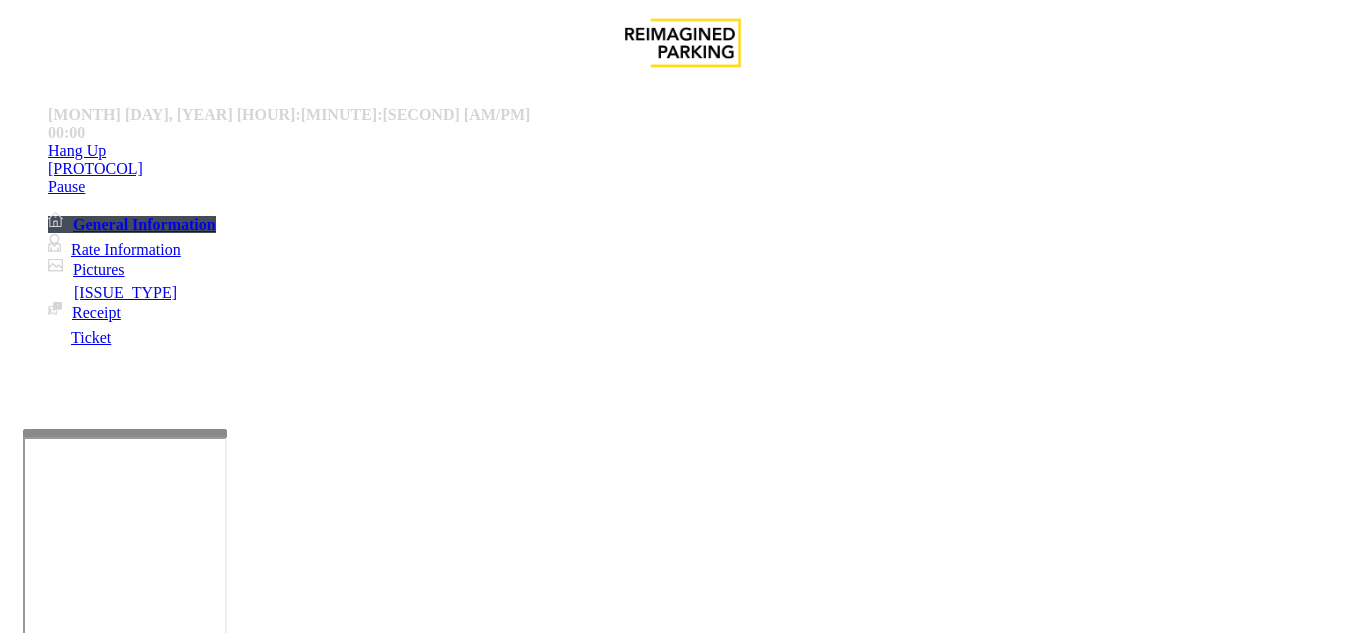 click at bounding box center (229, 1334) 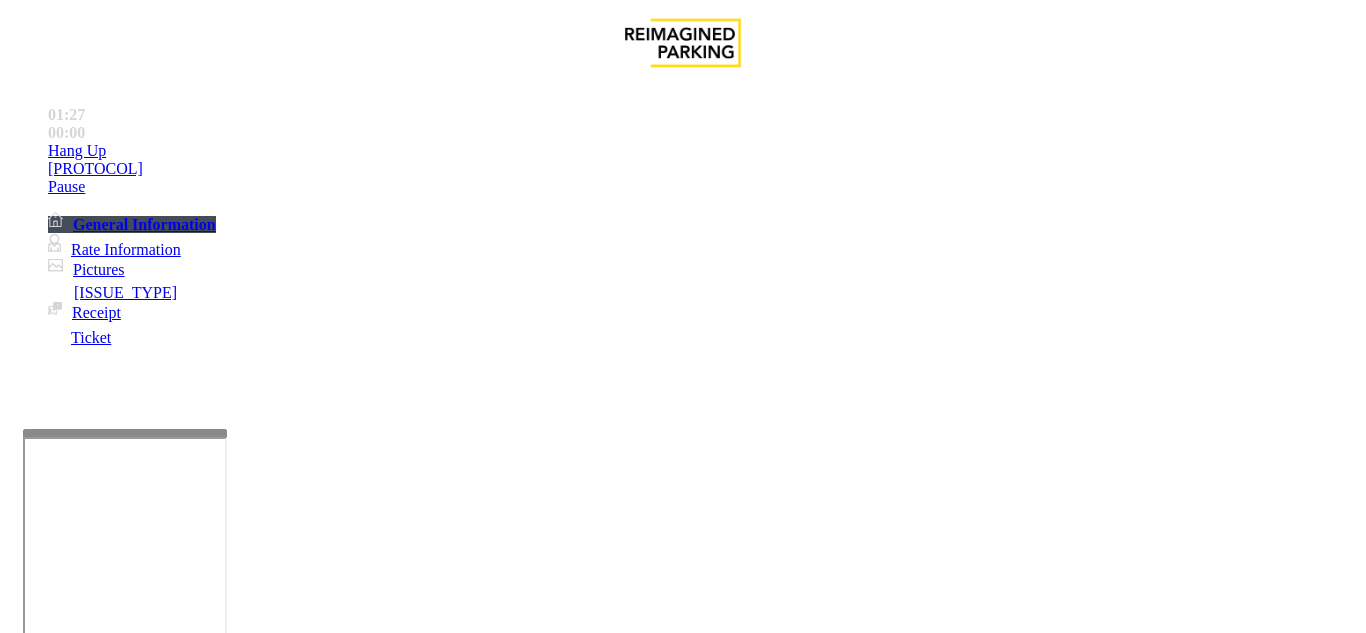 click on "Time Zone" at bounding box center (682, 2861) 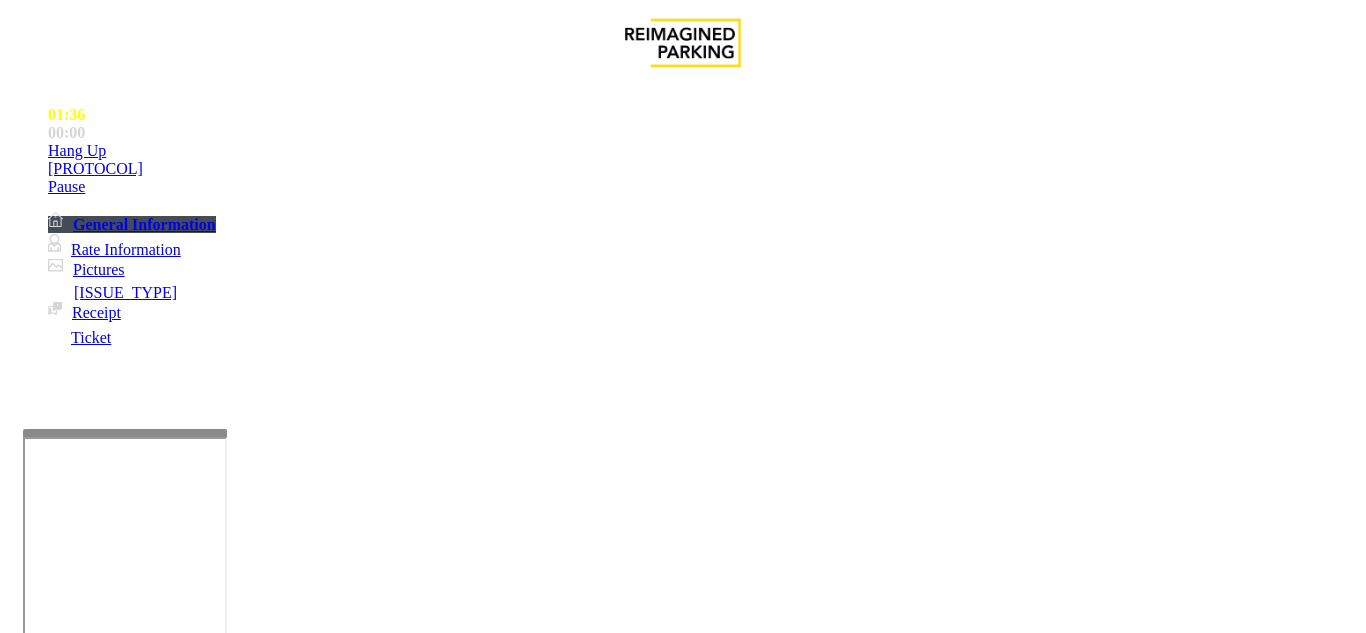 click on "Vend Gate" at bounding box center (69, 1427) 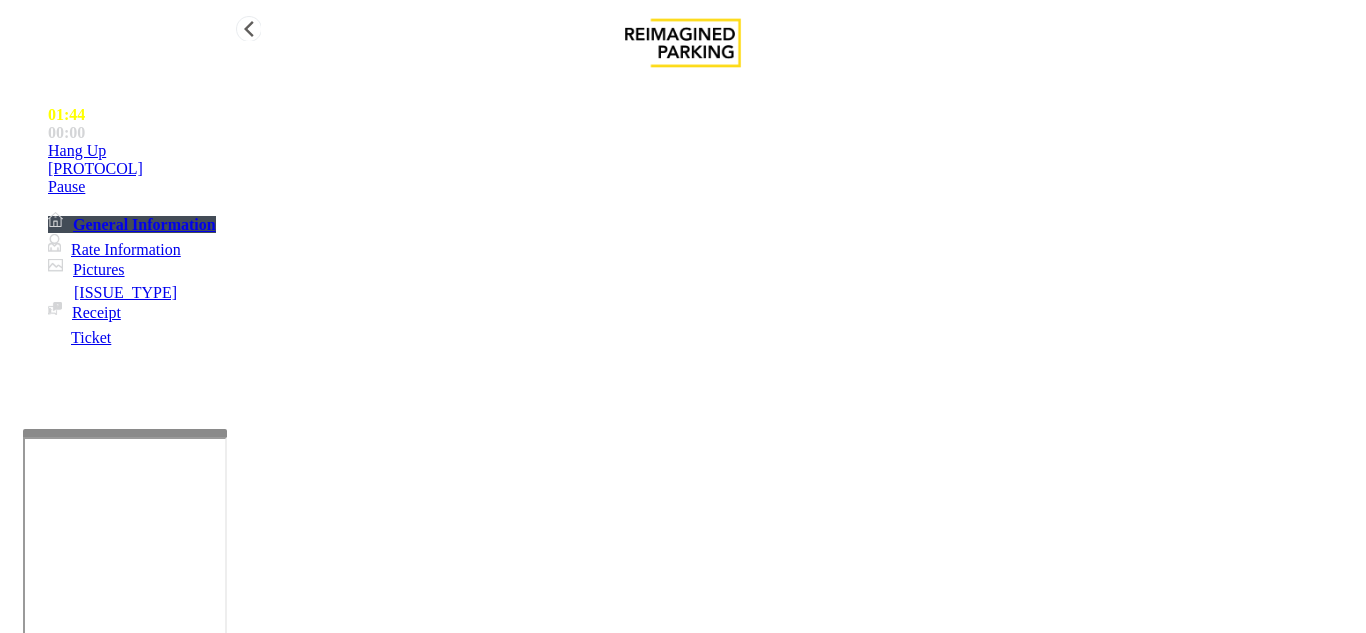 click on "•••• ••" at bounding box center [703, 151] 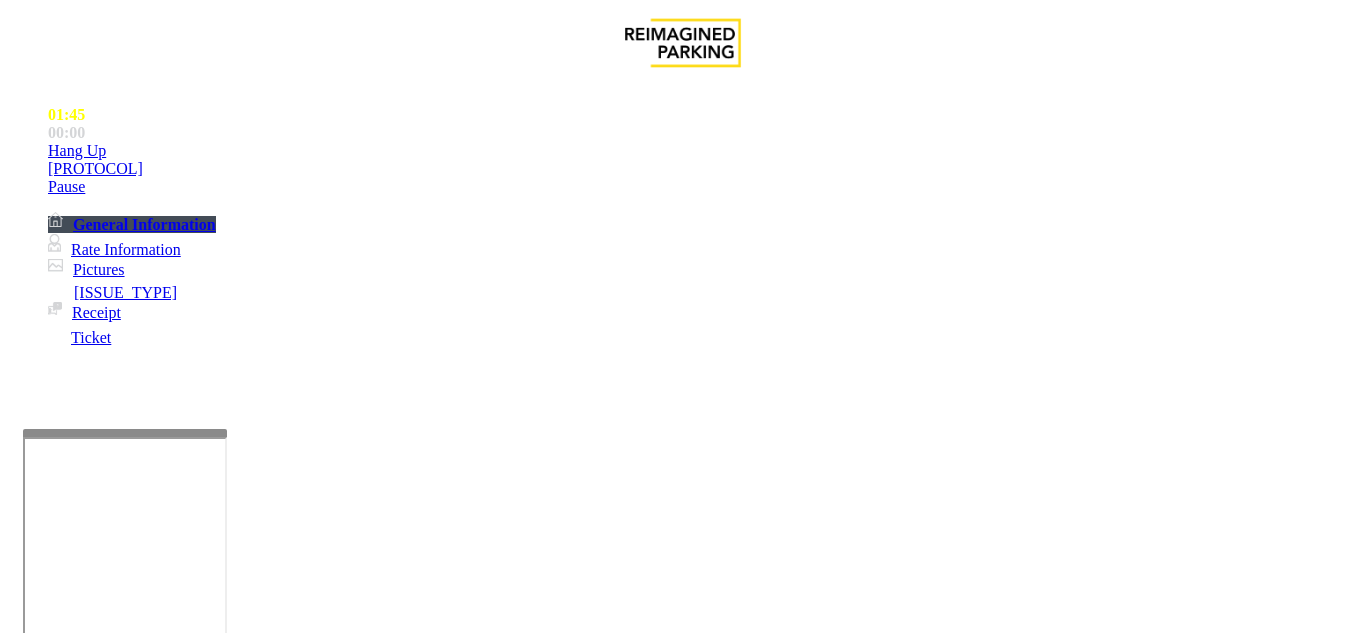 scroll, scrollTop: 0, scrollLeft: 0, axis: both 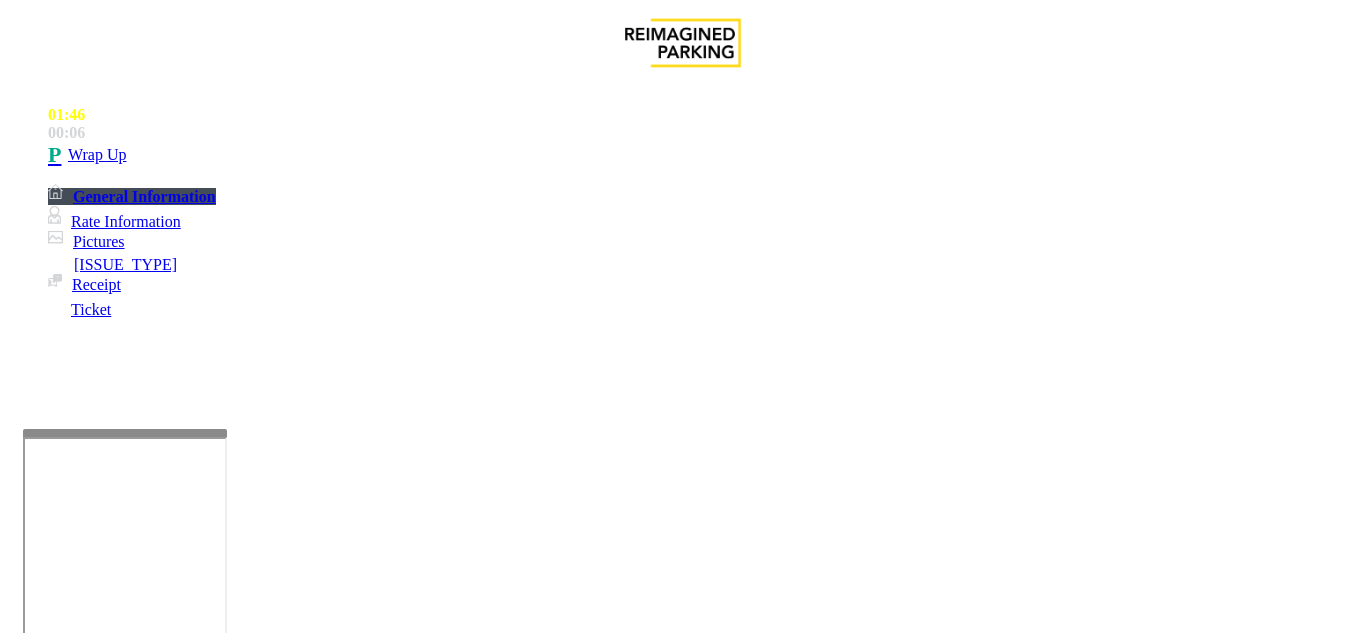 click at bounding box center [229, 1334] 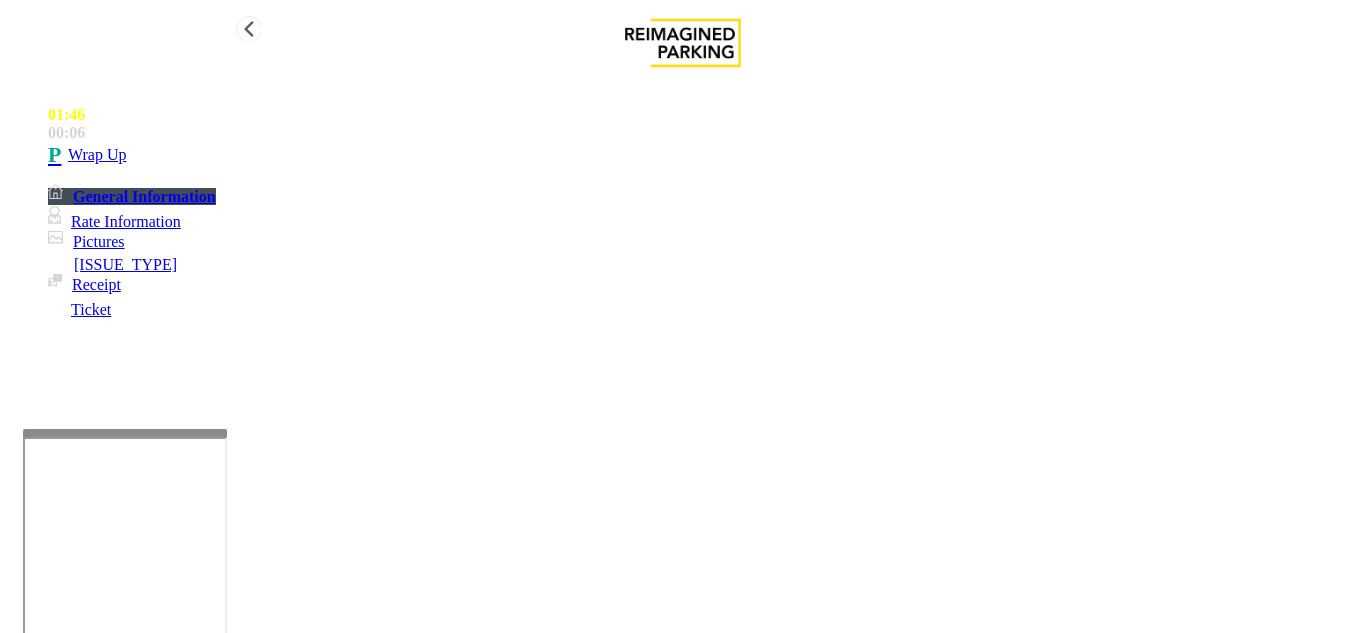 type on "**********" 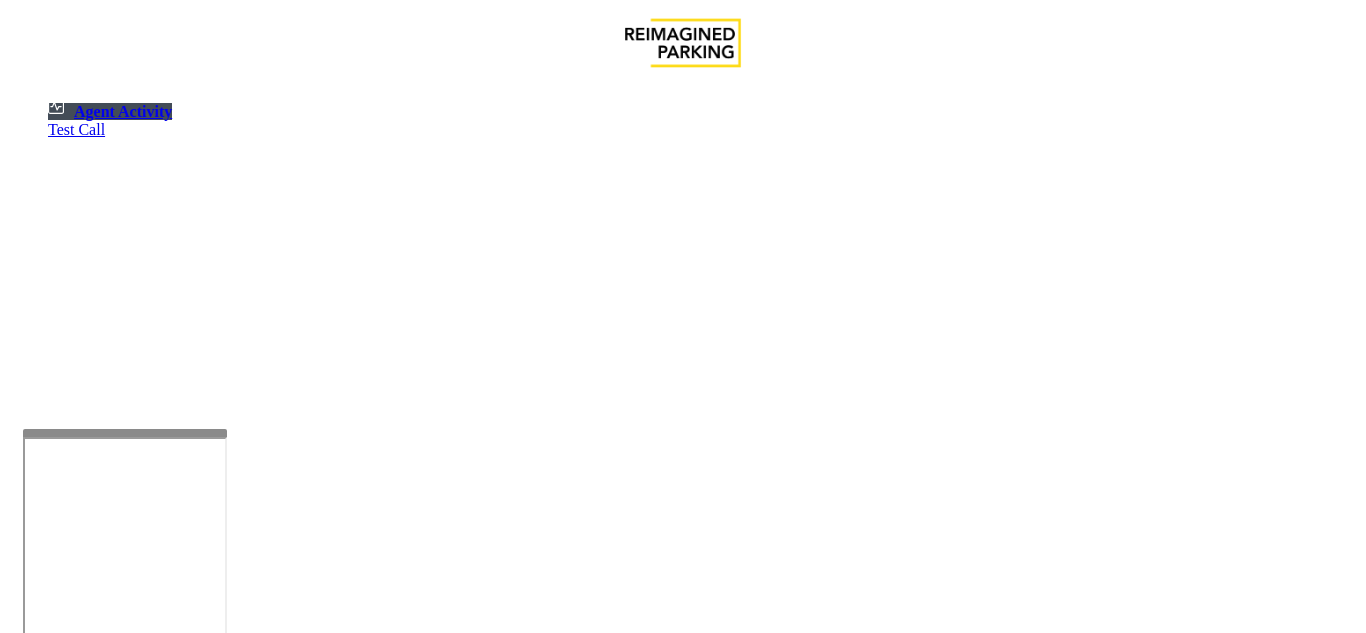 click at bounding box center [952, 1538] 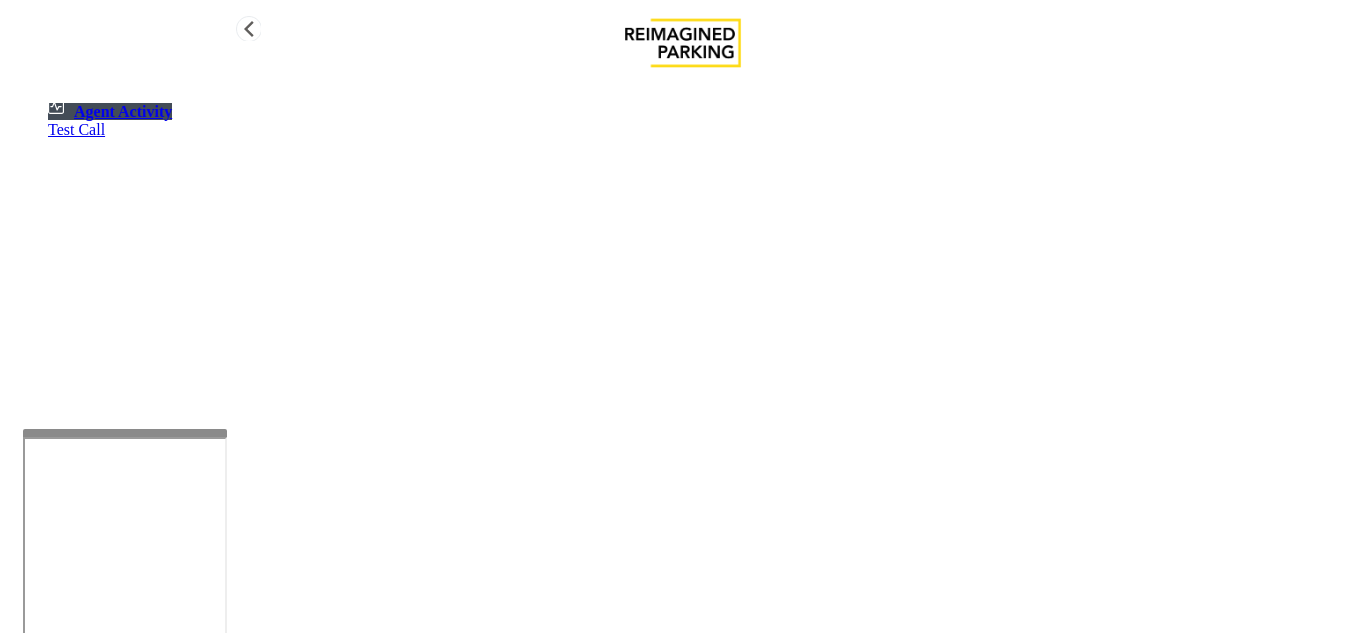 click on "Agent Activity Test Call" at bounding box center [683, 398] 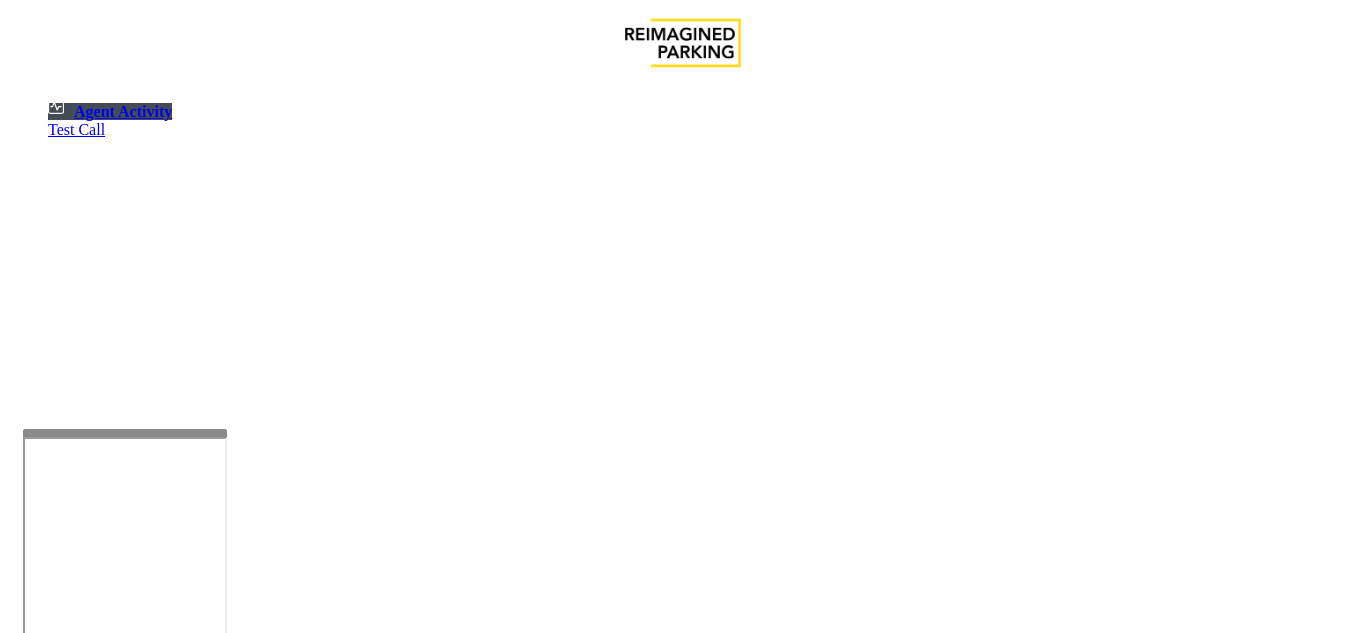 click on "Drag a column header and drop it here to group by that column" at bounding box center [683, 1421] 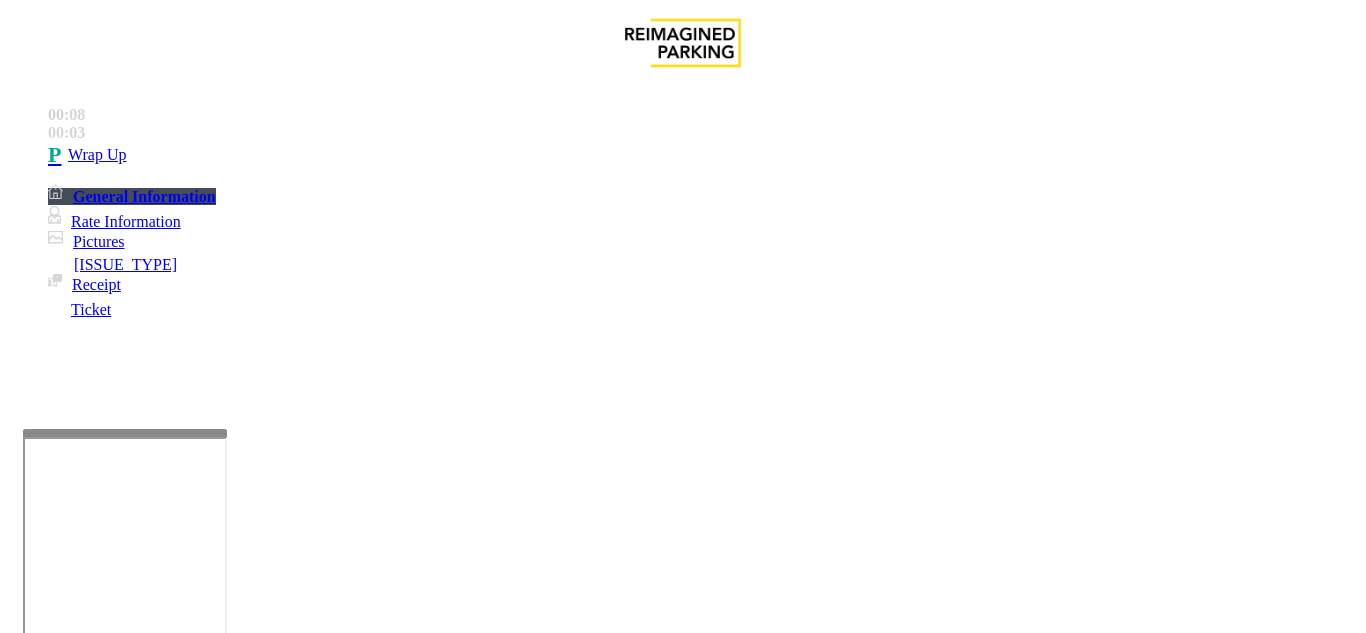 click on "Intercom Issue/No Response" at bounding box center [929, 1286] 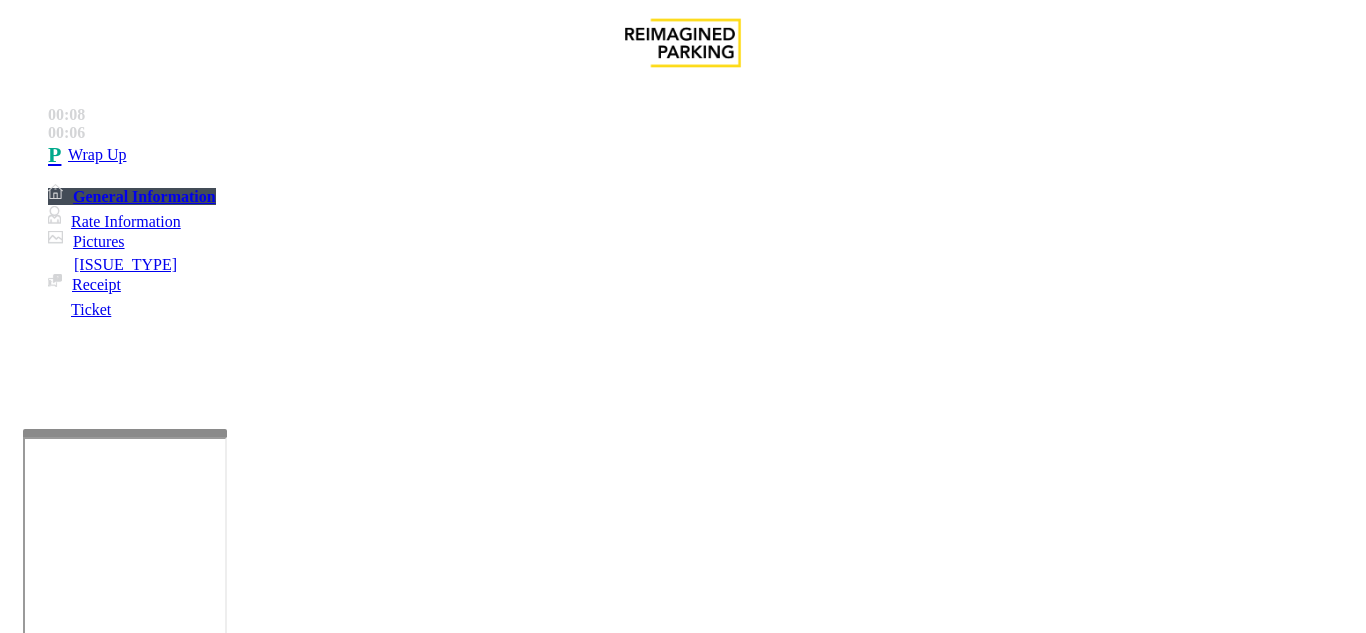 drag, startPoint x: 267, startPoint y: 190, endPoint x: 424, endPoint y: 198, distance: 157.20369 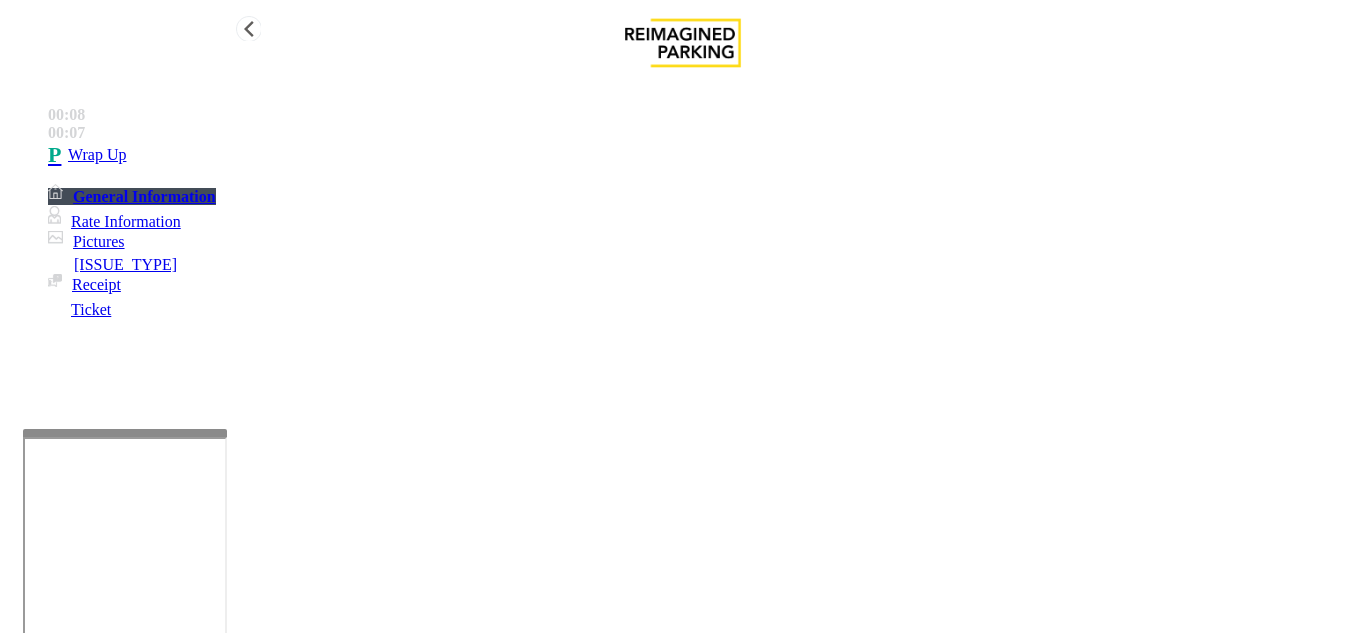type on "**********" 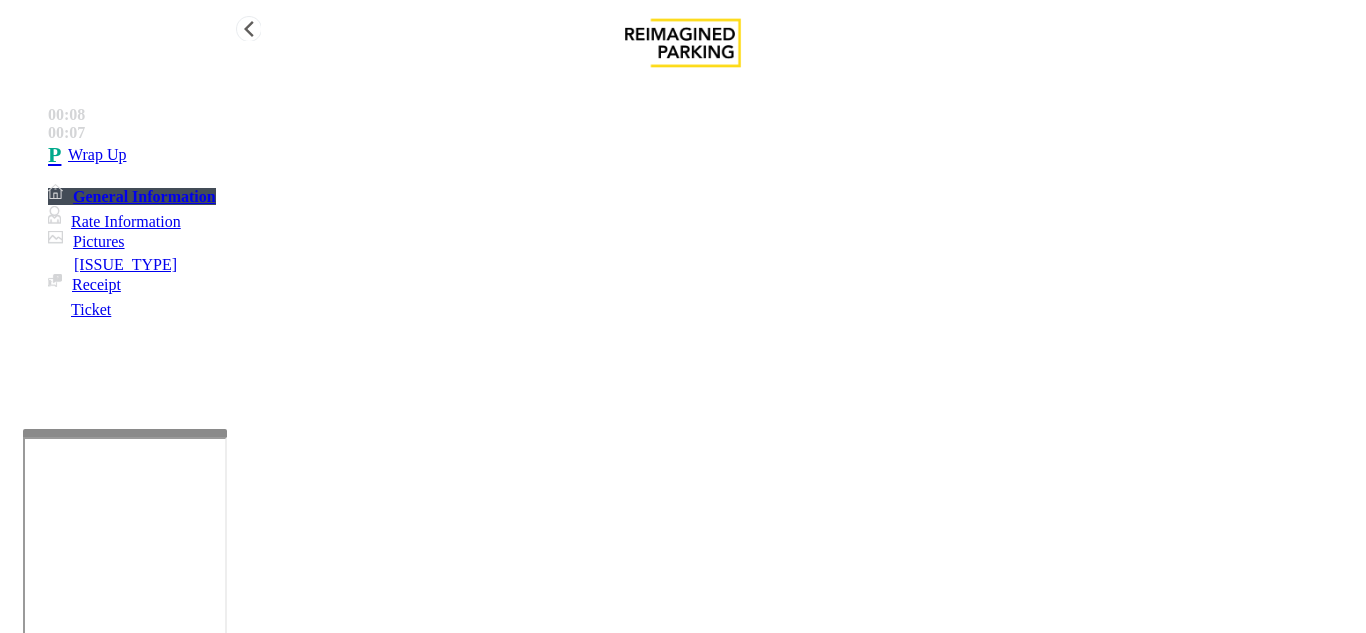 click on "Wrap Up" at bounding box center [97, 155] 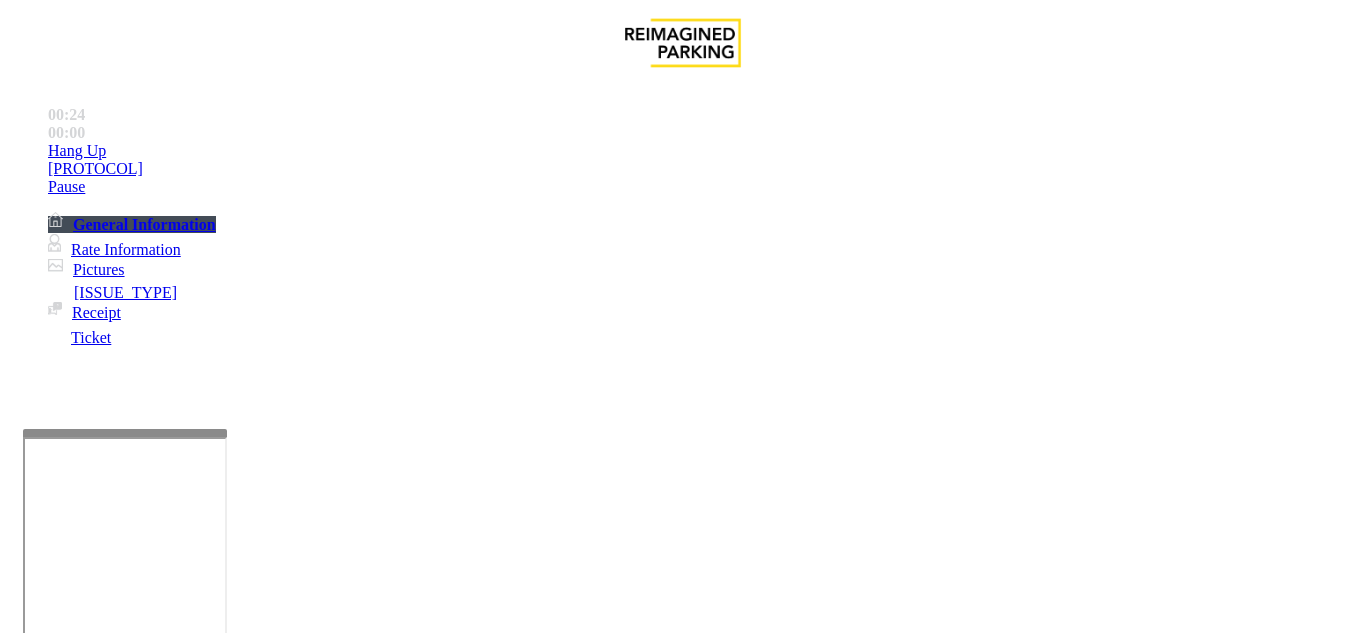 scroll, scrollTop: 1400, scrollLeft: 0, axis: vertical 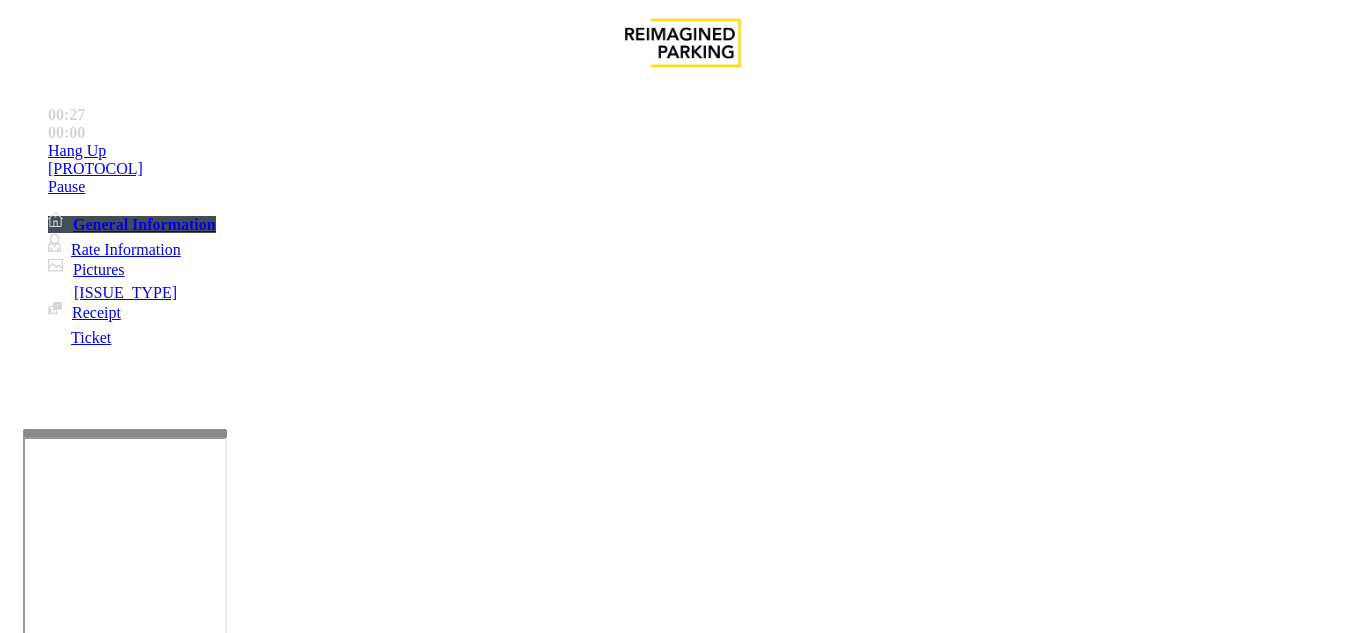 drag, startPoint x: 758, startPoint y: 282, endPoint x: 717, endPoint y: 262, distance: 45.617977 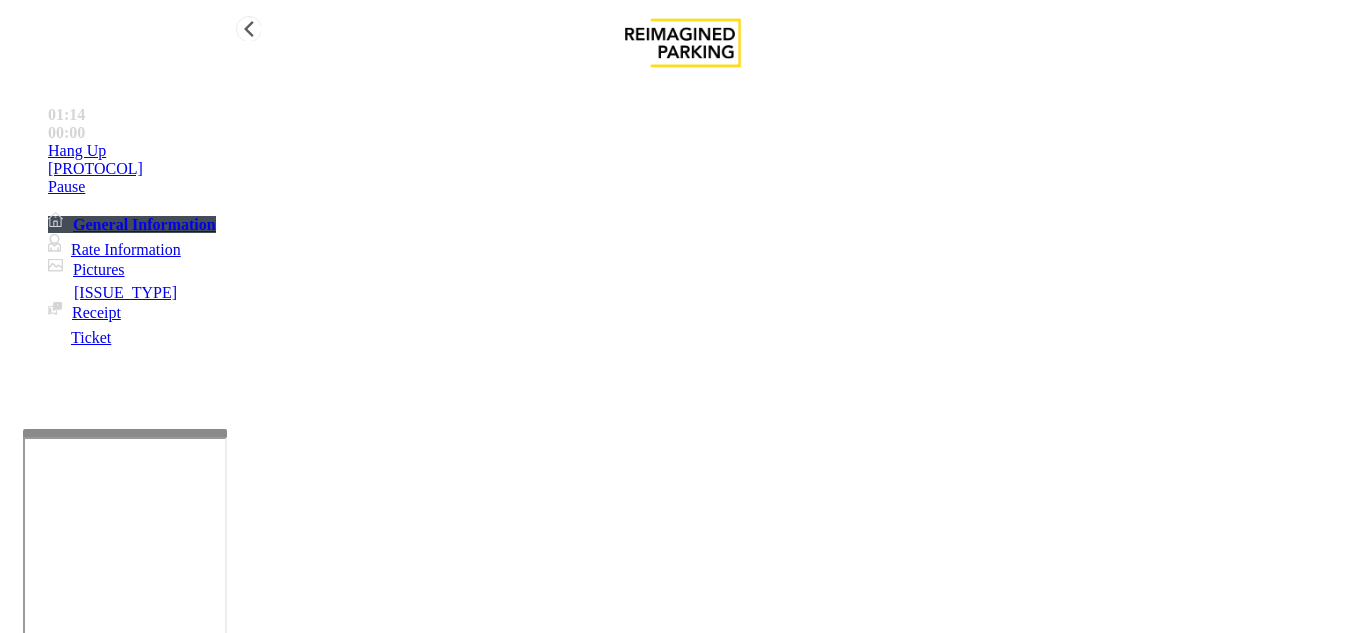click on "•••• ••" at bounding box center [703, 151] 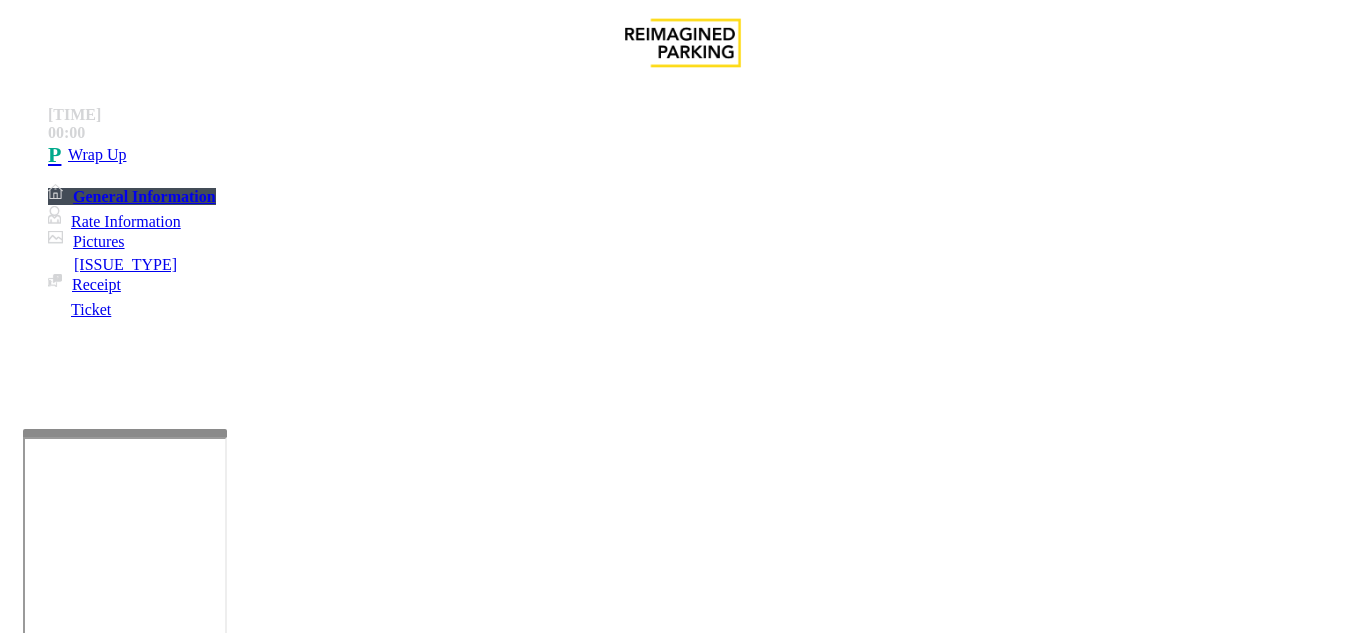 click on "Equipment Issue" at bounding box center [483, 1286] 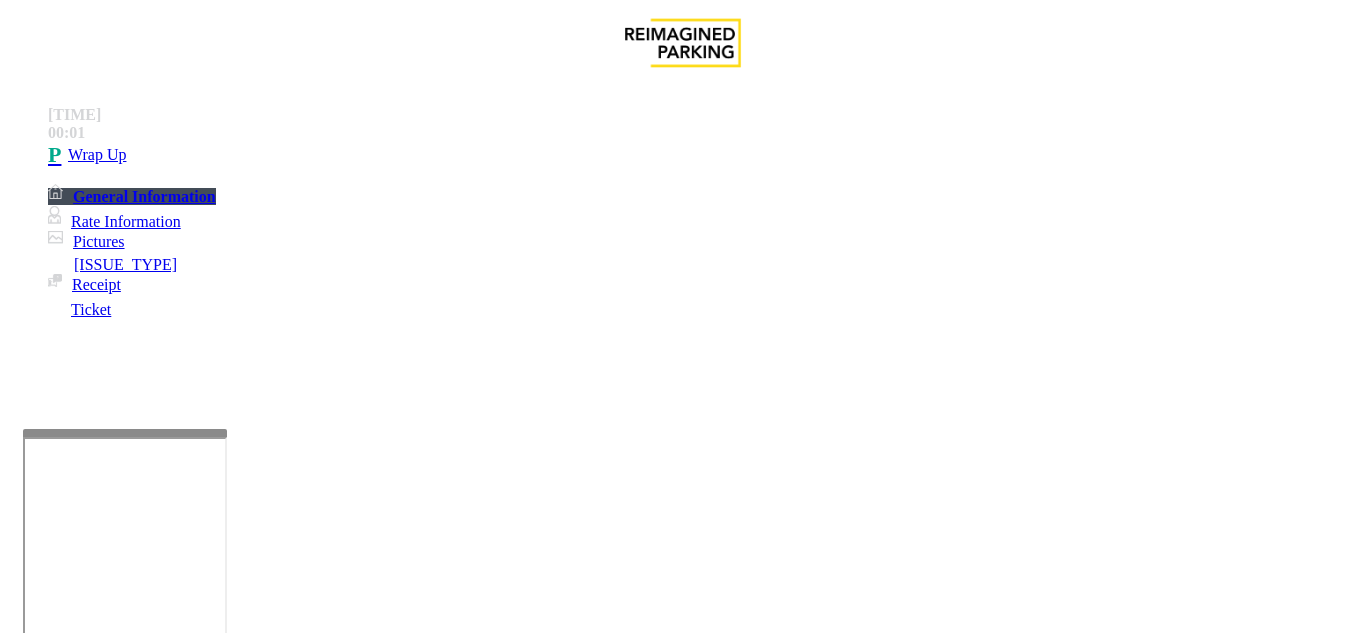 click on "Gate / Door Won't Open" at bounding box center [519, 1286] 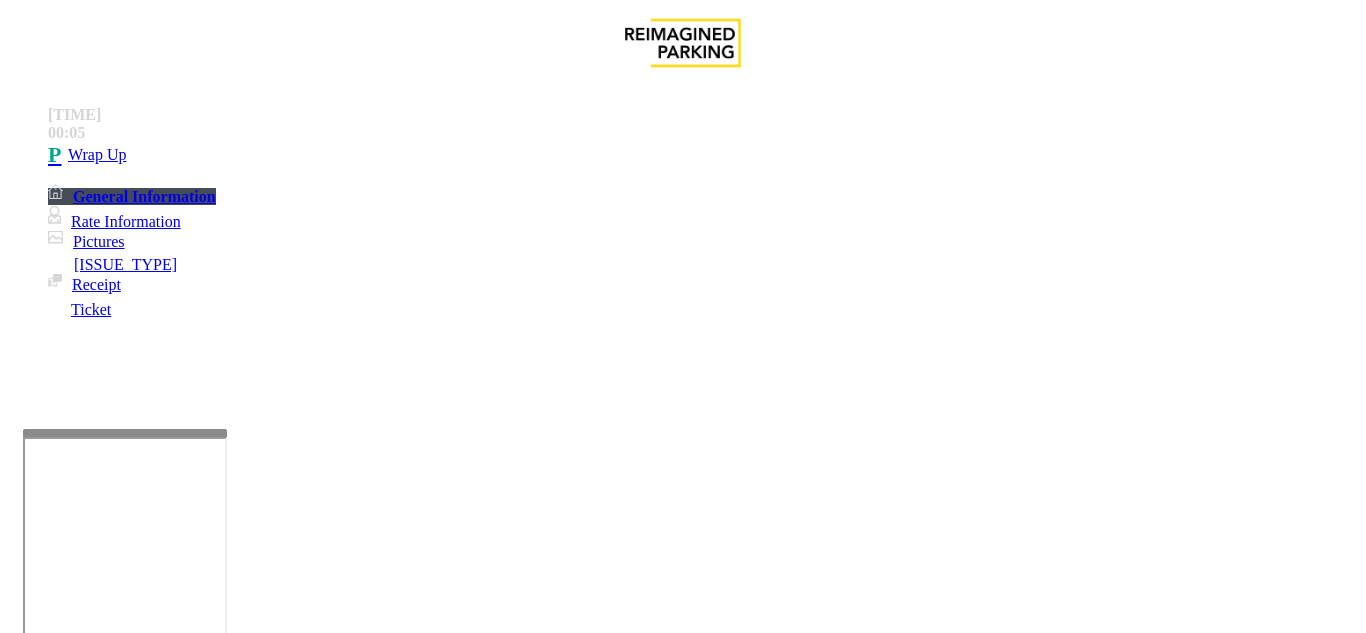 click at bounding box center [221, 1488] 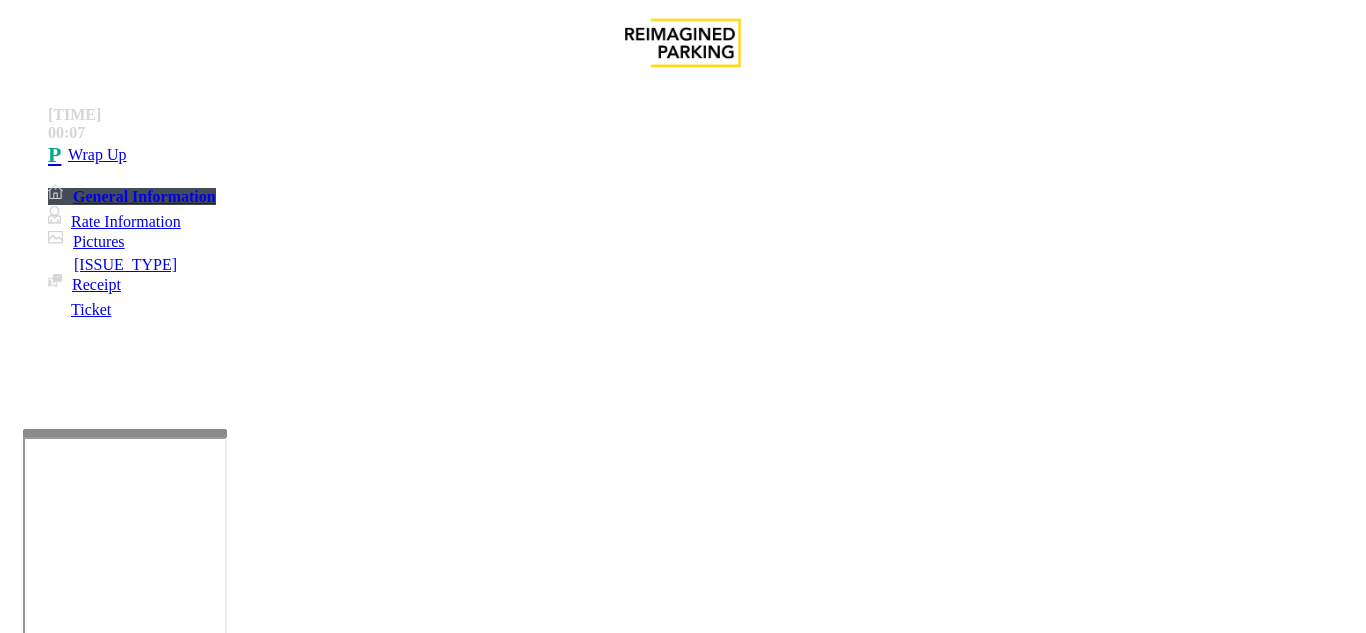 drag, startPoint x: 332, startPoint y: 100, endPoint x: 489, endPoint y: 101, distance: 157.00319 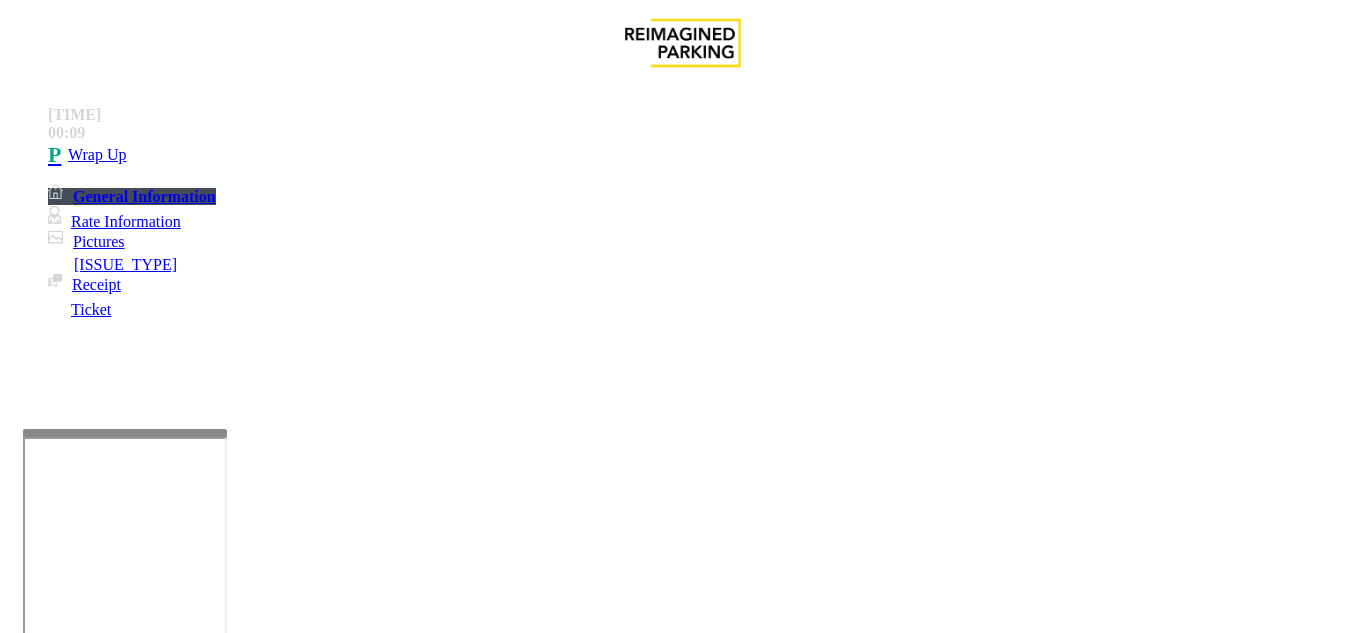click at bounding box center [221, 1488] 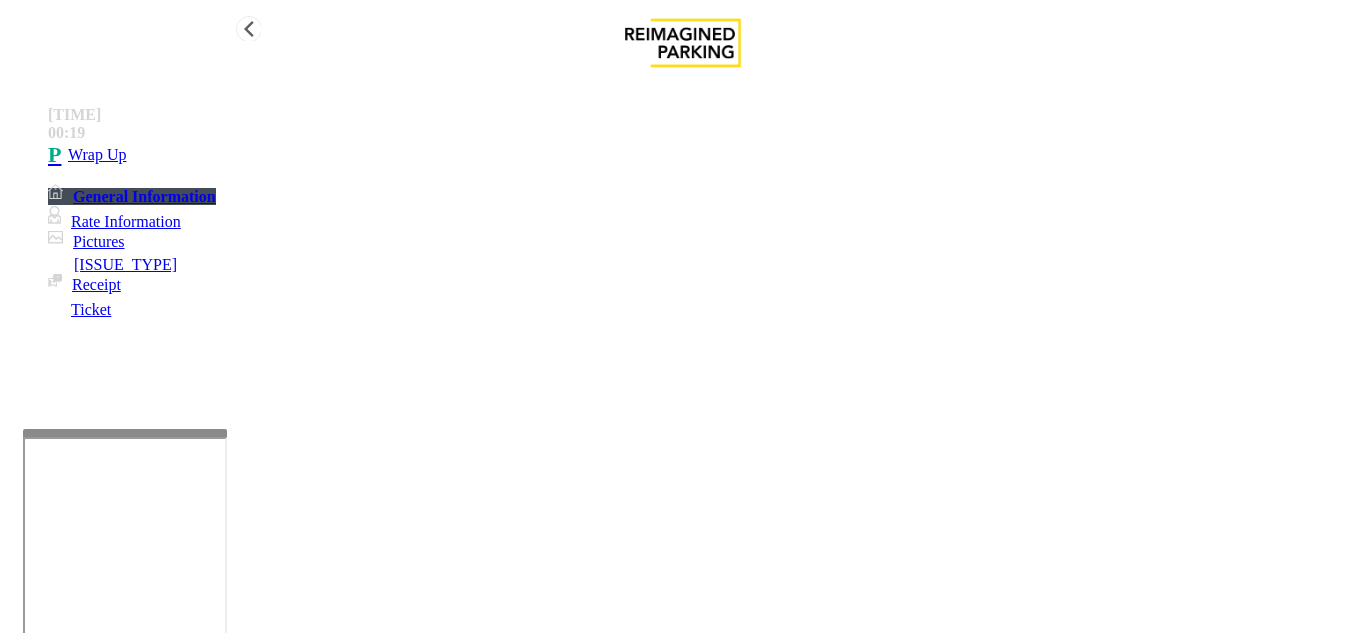 type on "**********" 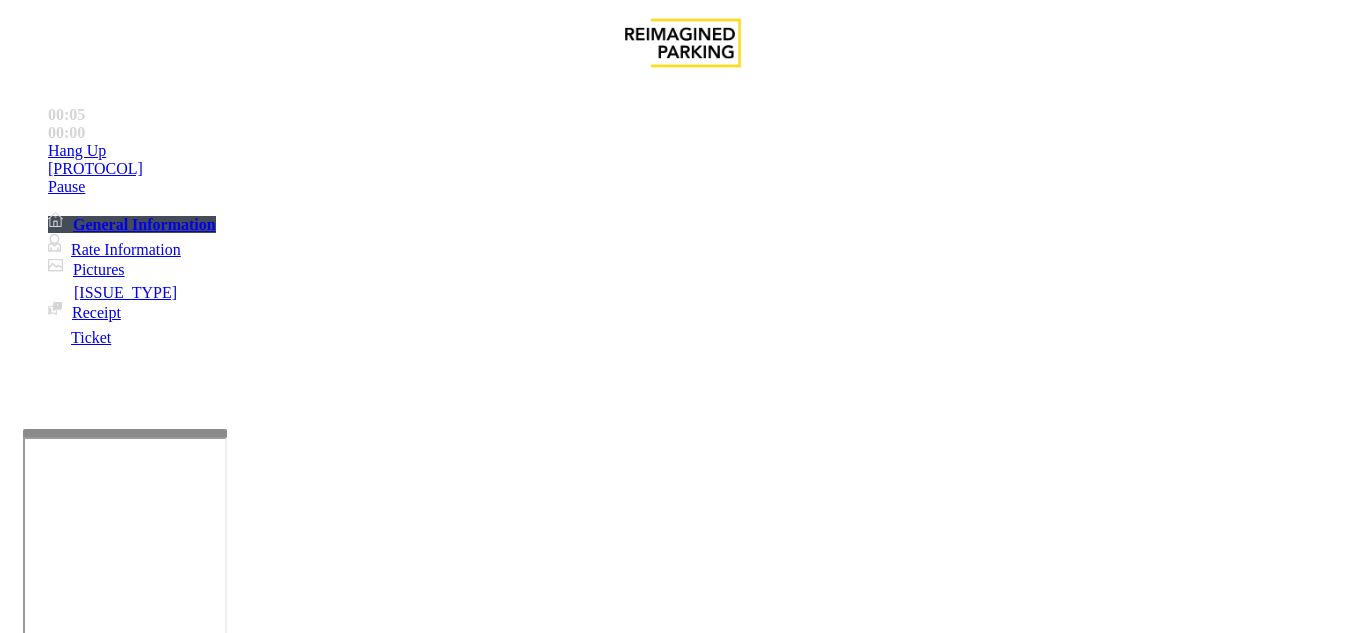 scroll, scrollTop: 500, scrollLeft: 0, axis: vertical 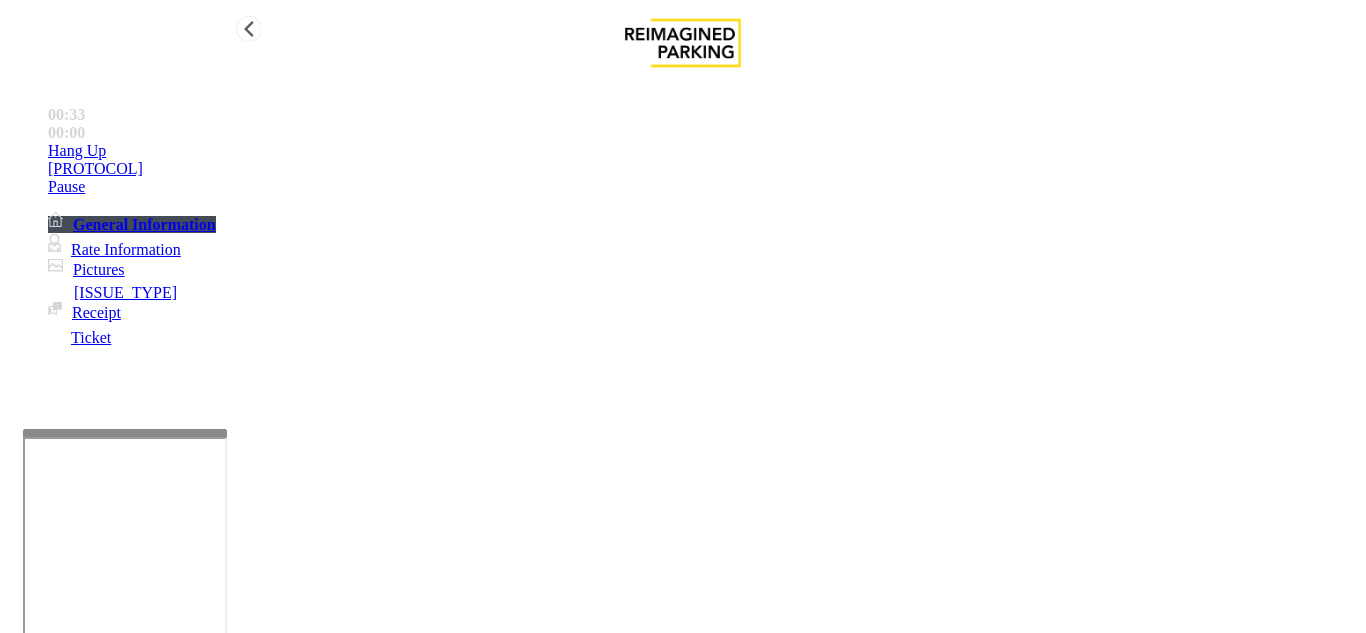 click on "Rate Information" at bounding box center [126, 249] 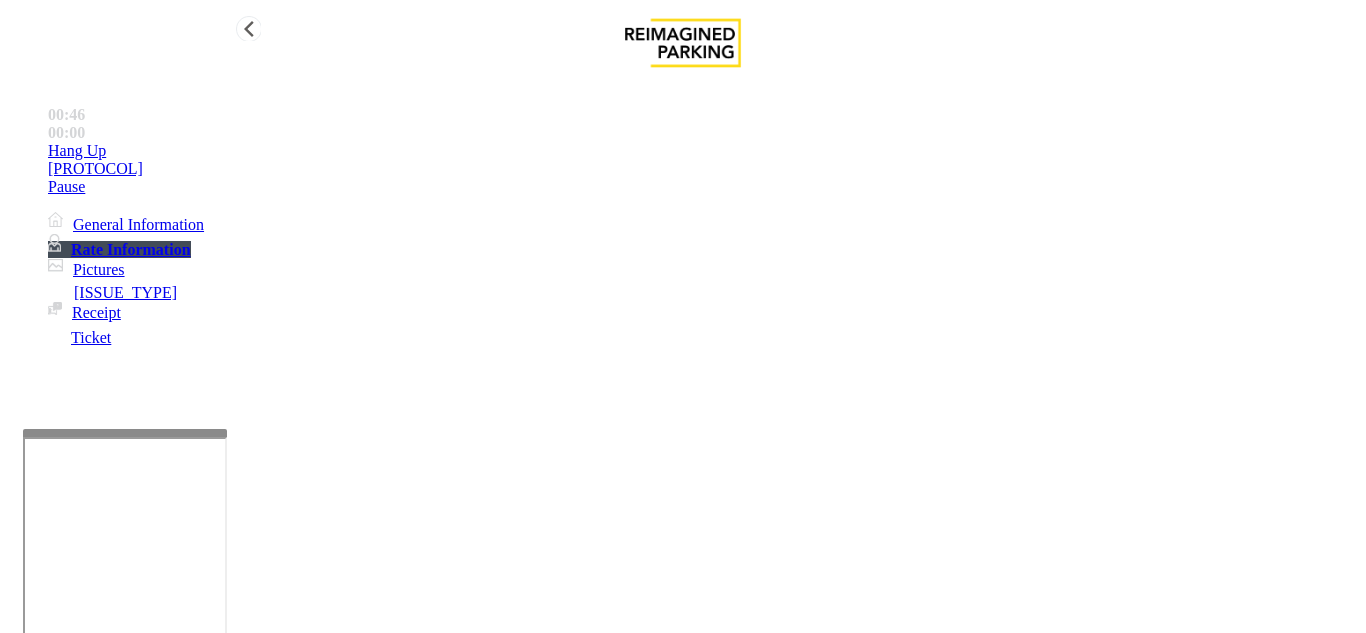 click on "General Information" at bounding box center [138, 224] 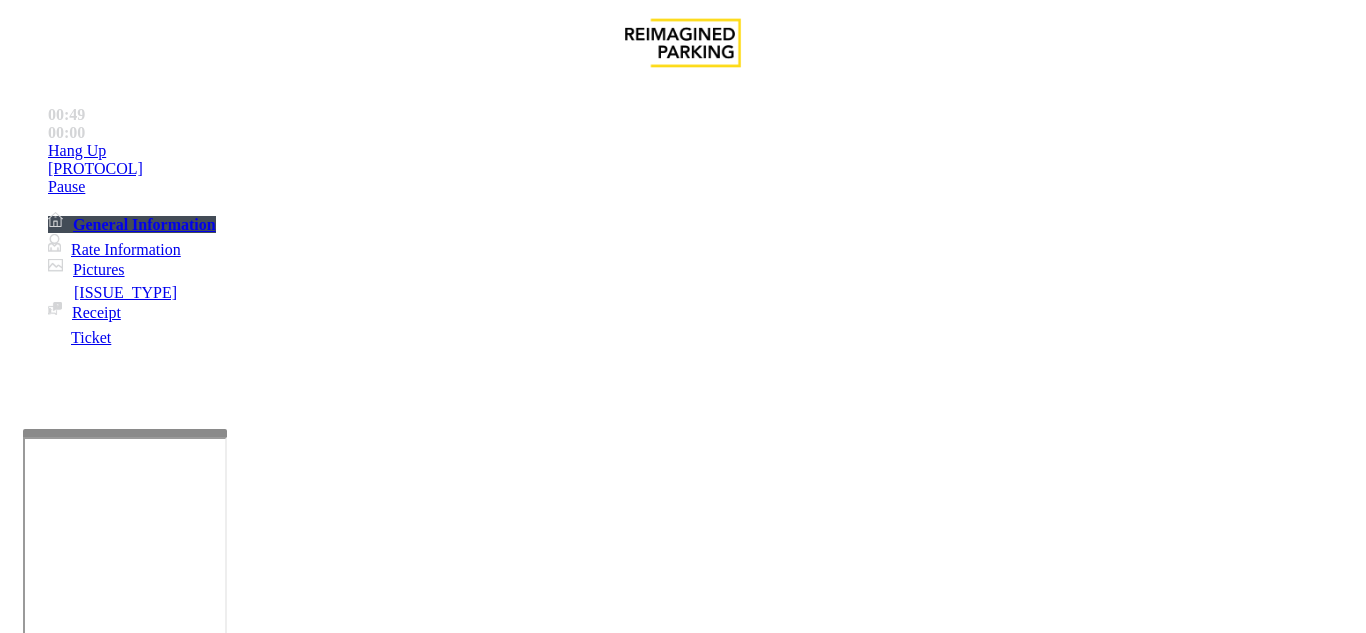 click on "Intercom Issue/No Response" at bounding box center [786, 1286] 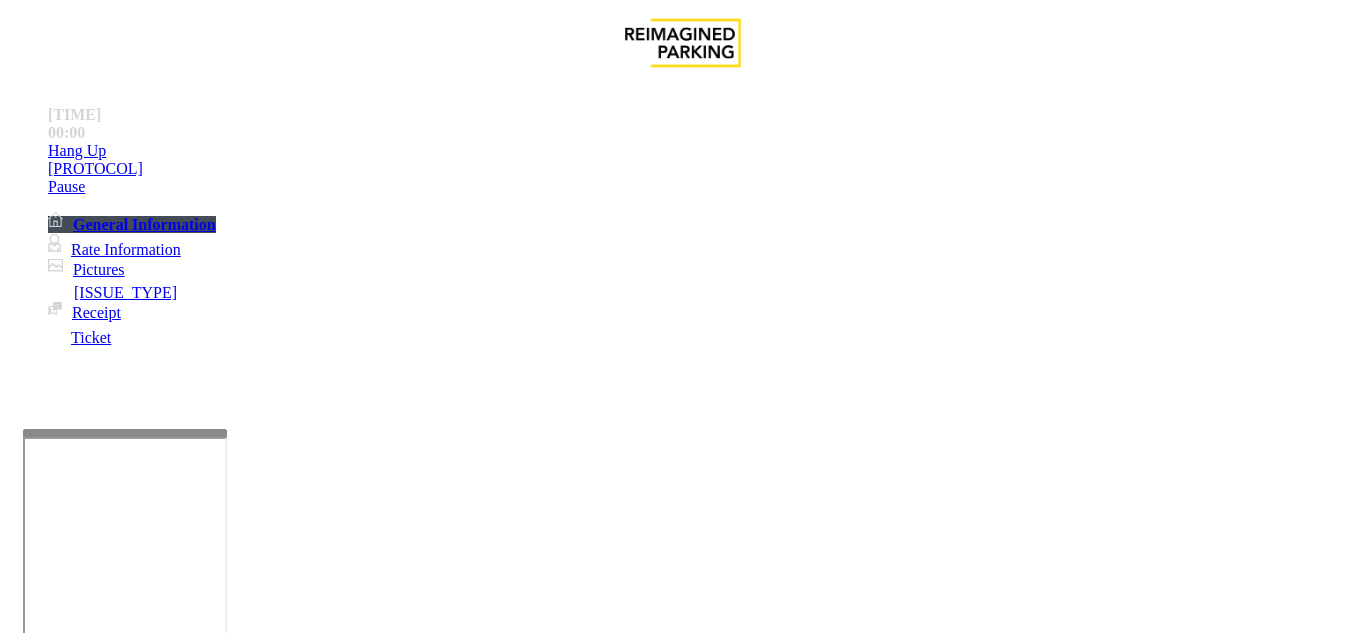 click on "Issue" at bounding box center [42, 1253] 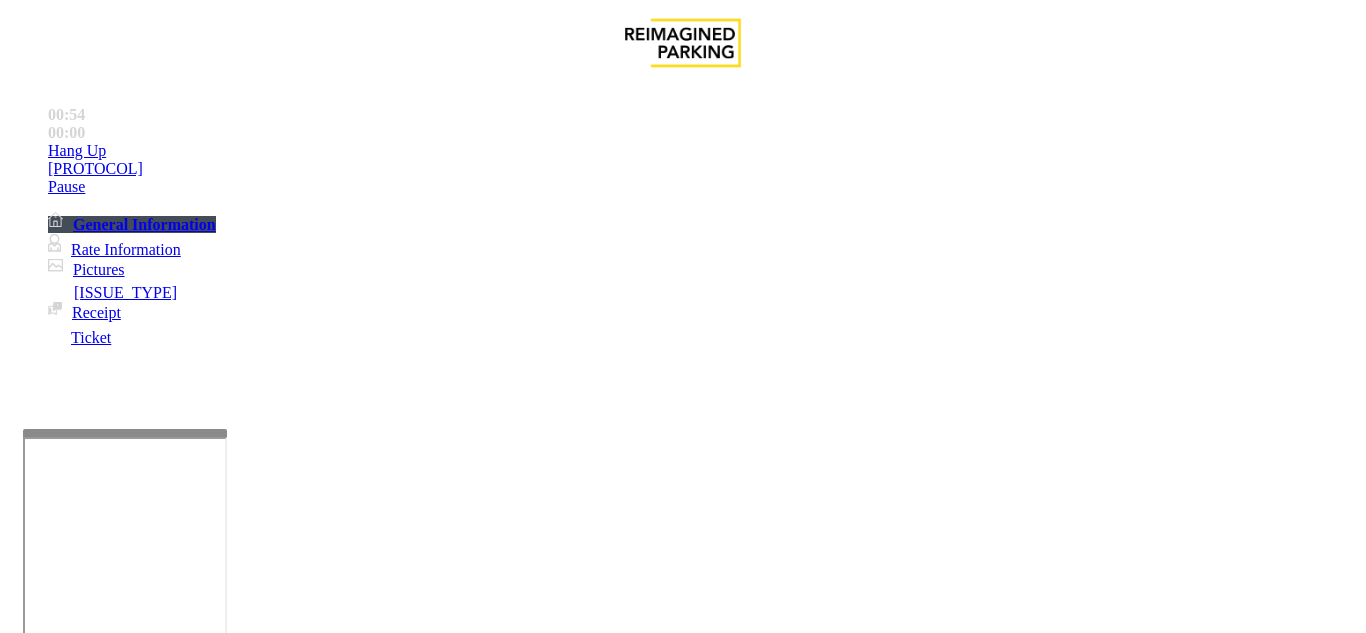click on "LPR Issue" at bounding box center (226, 1286) 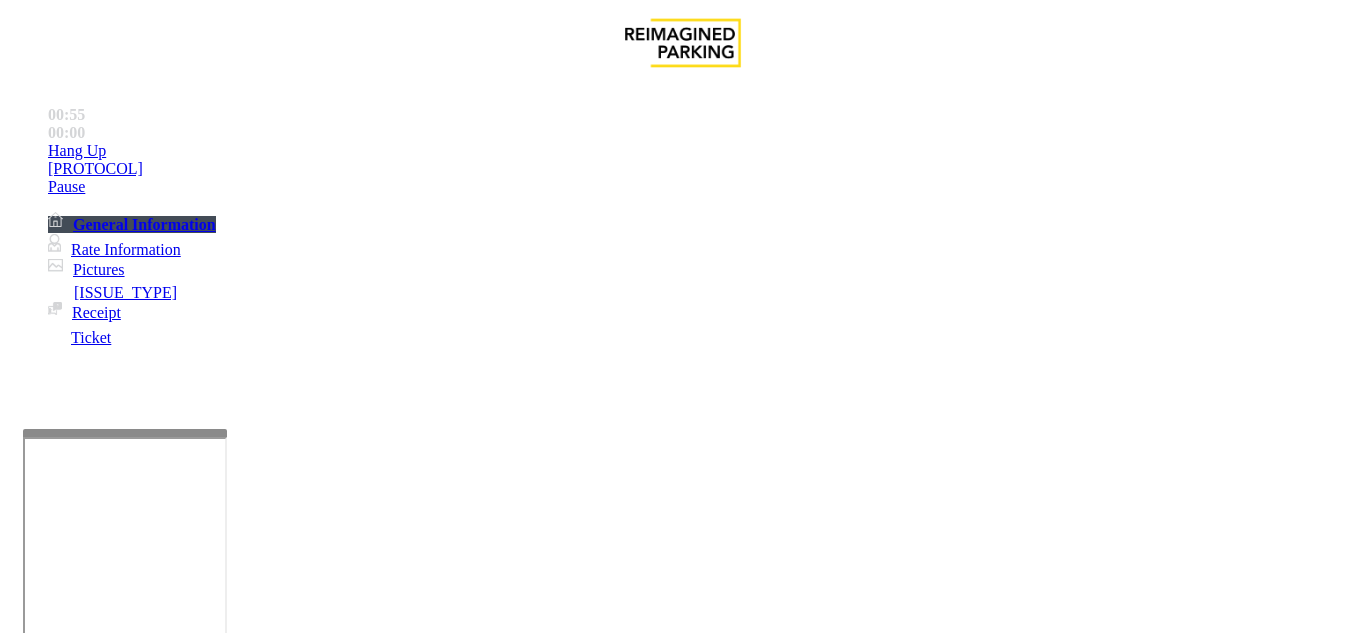 click on "Camera not working" at bounding box center (97, 1286) 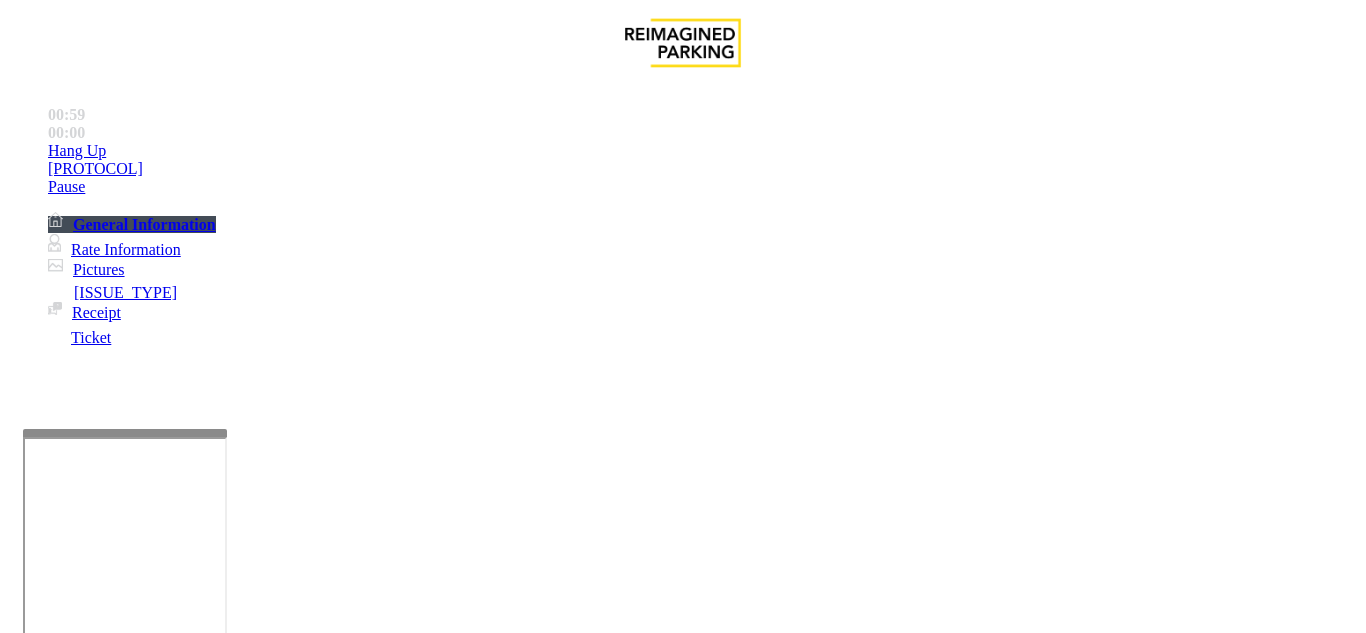 click at bounding box center [221, 1496] 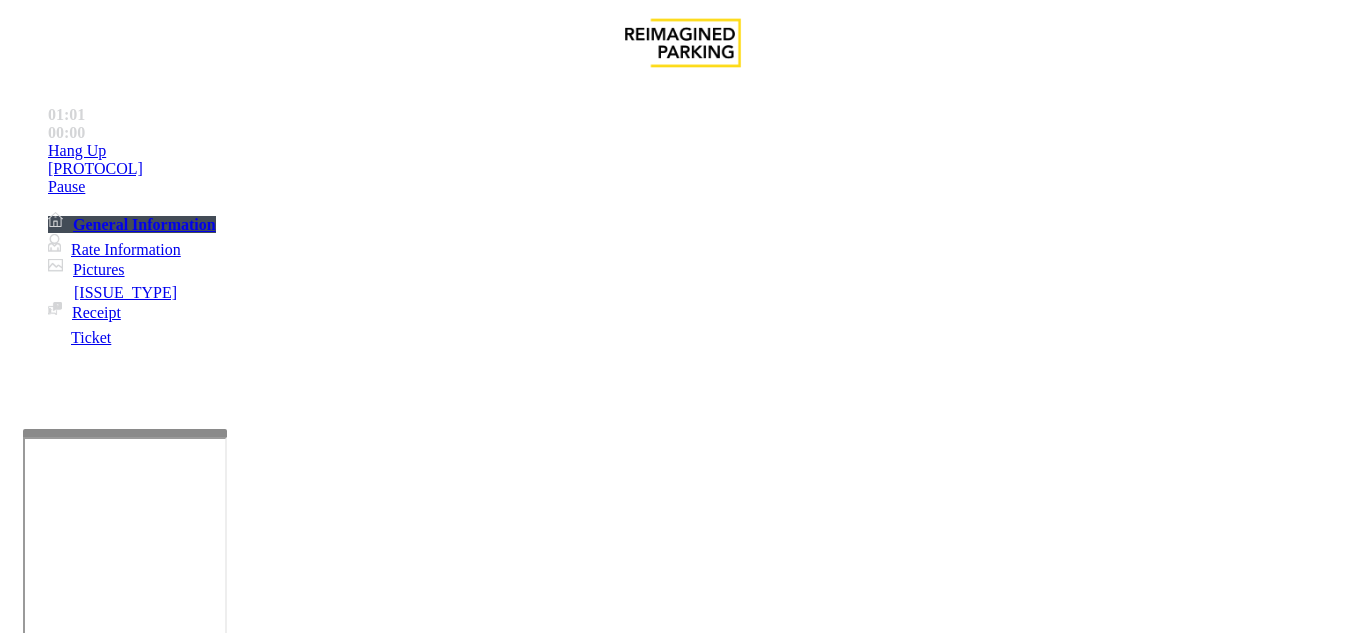 drag, startPoint x: 273, startPoint y: 179, endPoint x: 496, endPoint y: 184, distance: 223.05605 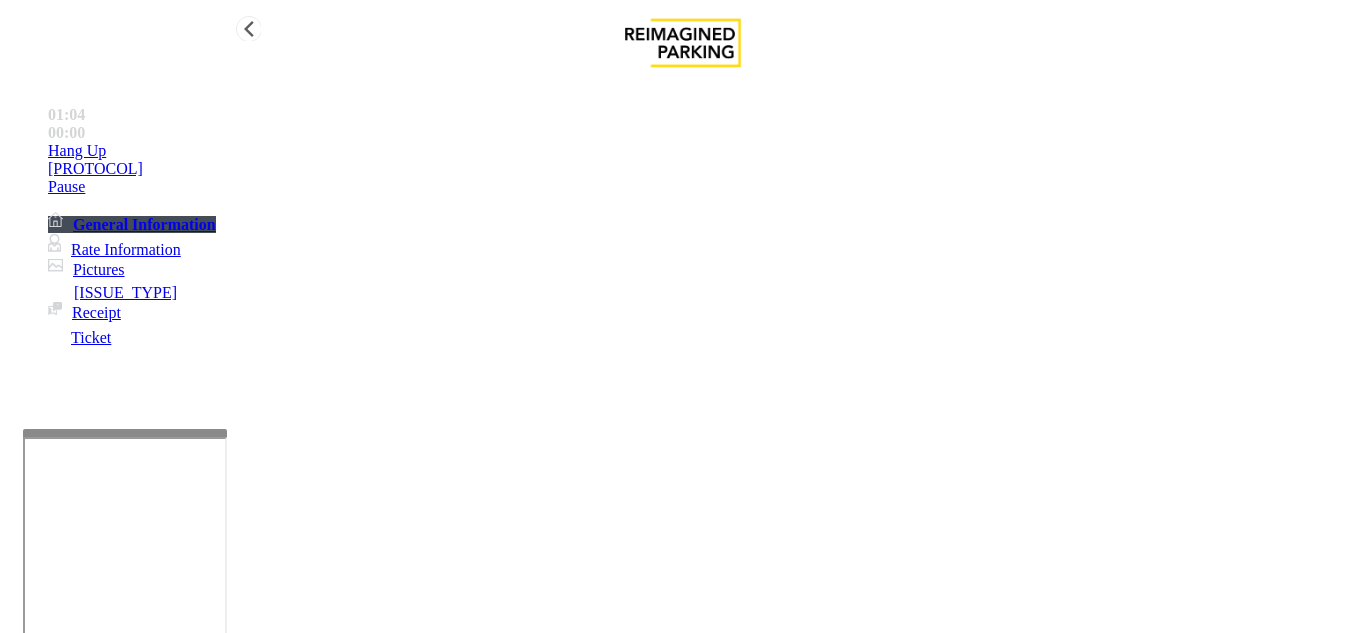 click on "•••• ••" at bounding box center (703, 151) 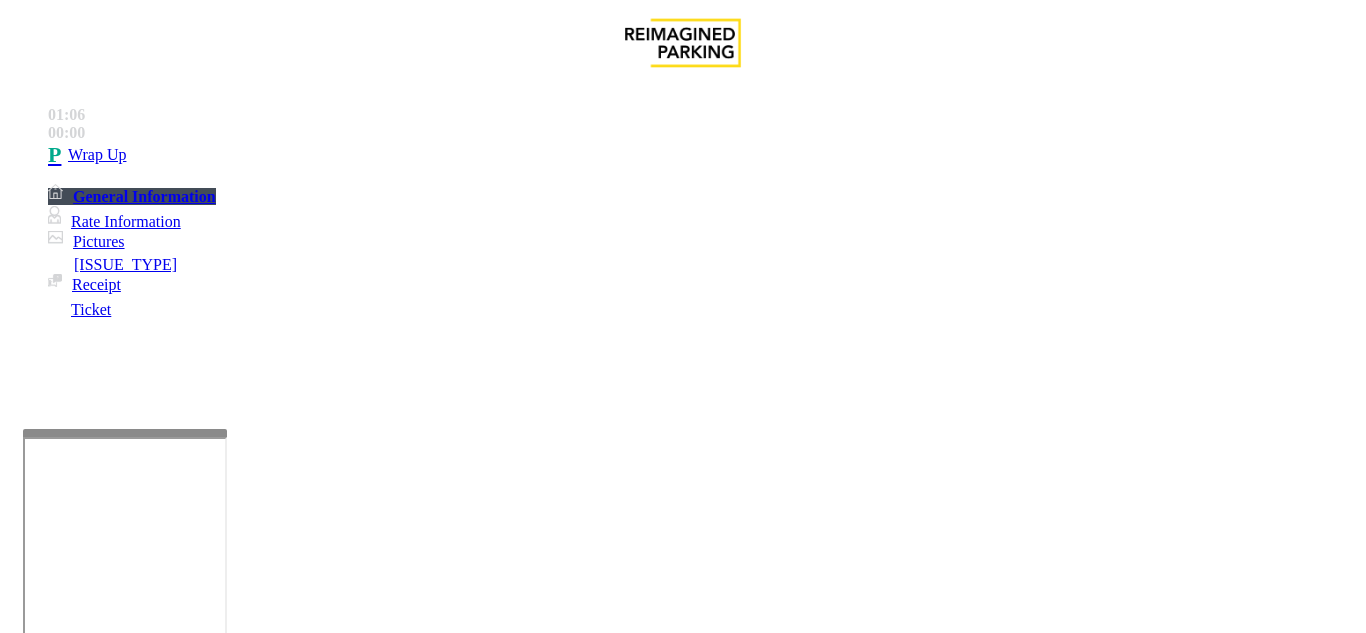 click at bounding box center [221, 1496] 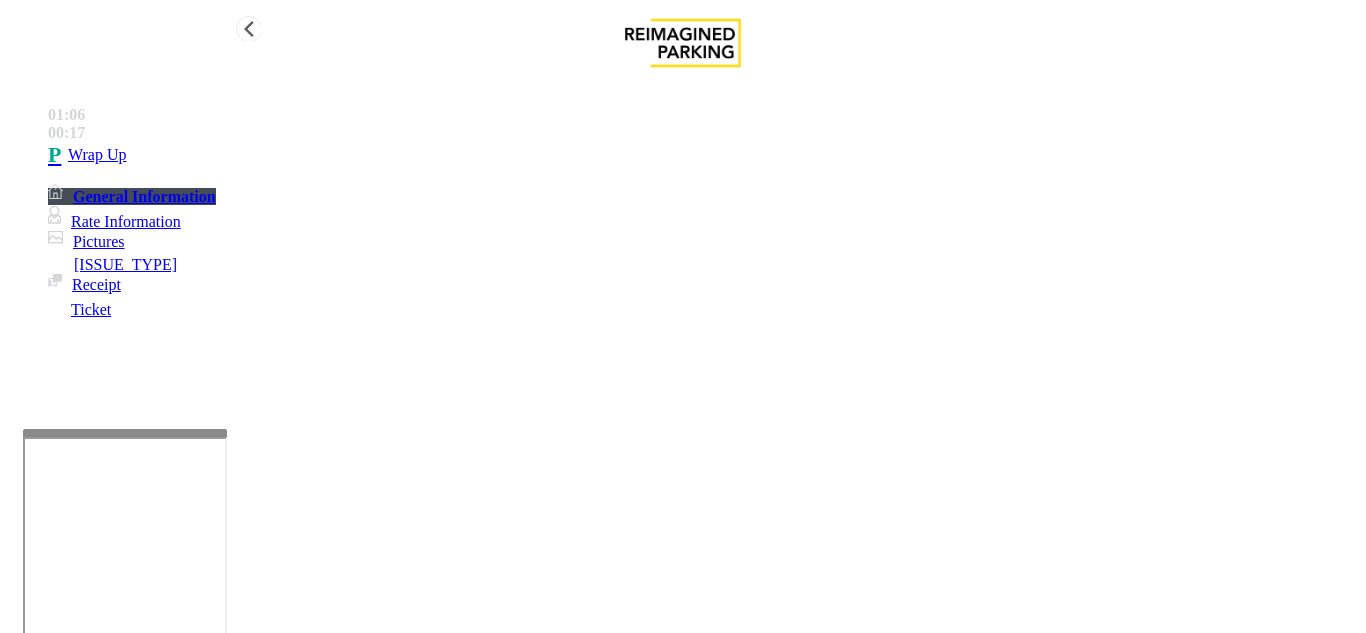 type on "**********" 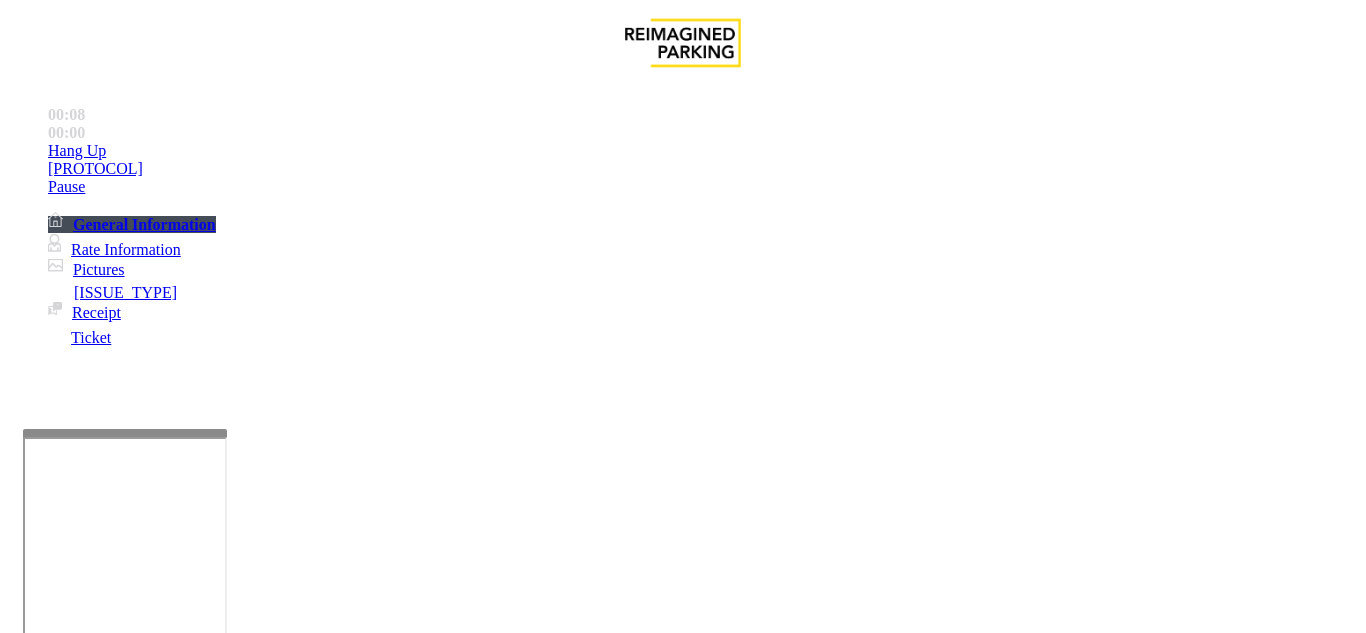 scroll, scrollTop: 1600, scrollLeft: 0, axis: vertical 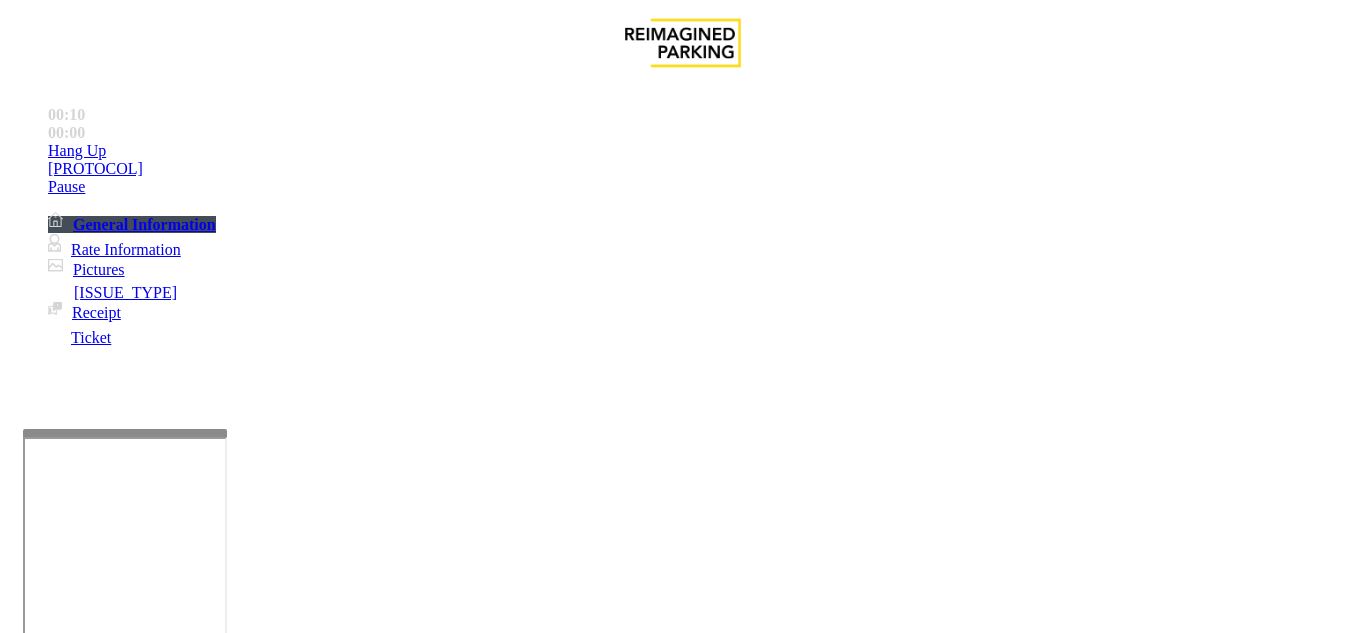 drag, startPoint x: 770, startPoint y: 451, endPoint x: 709, endPoint y: 439, distance: 62.169125 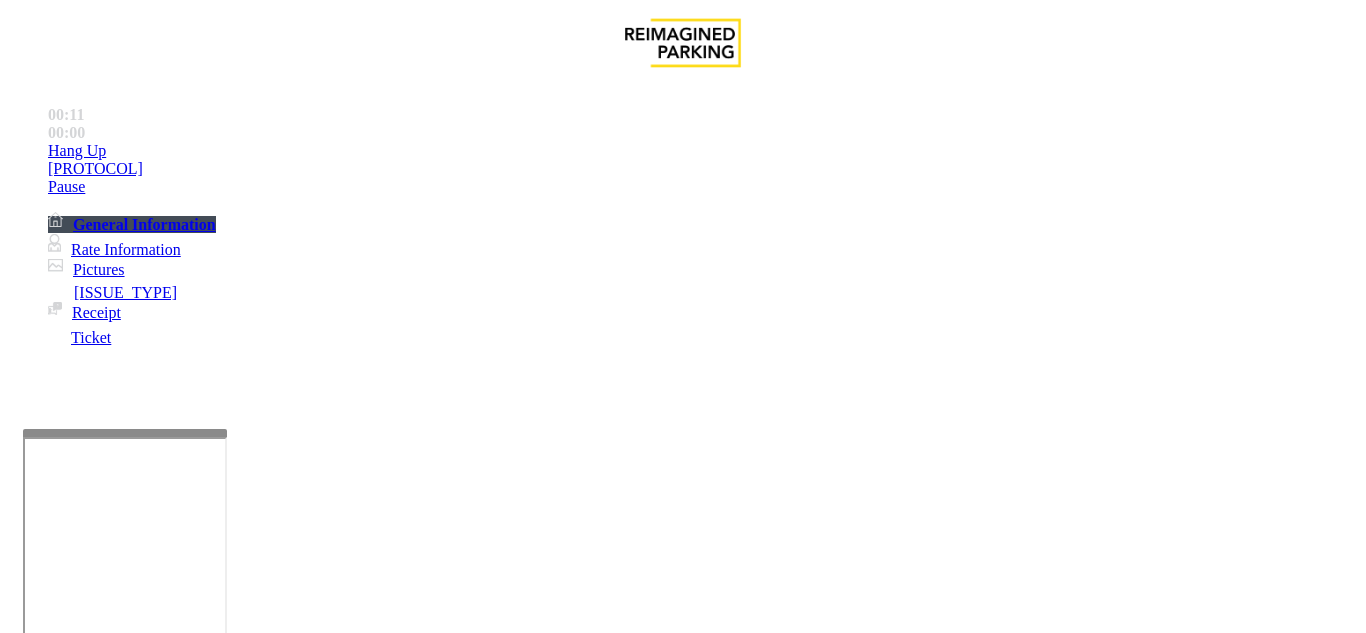 copy on "[CODE]" 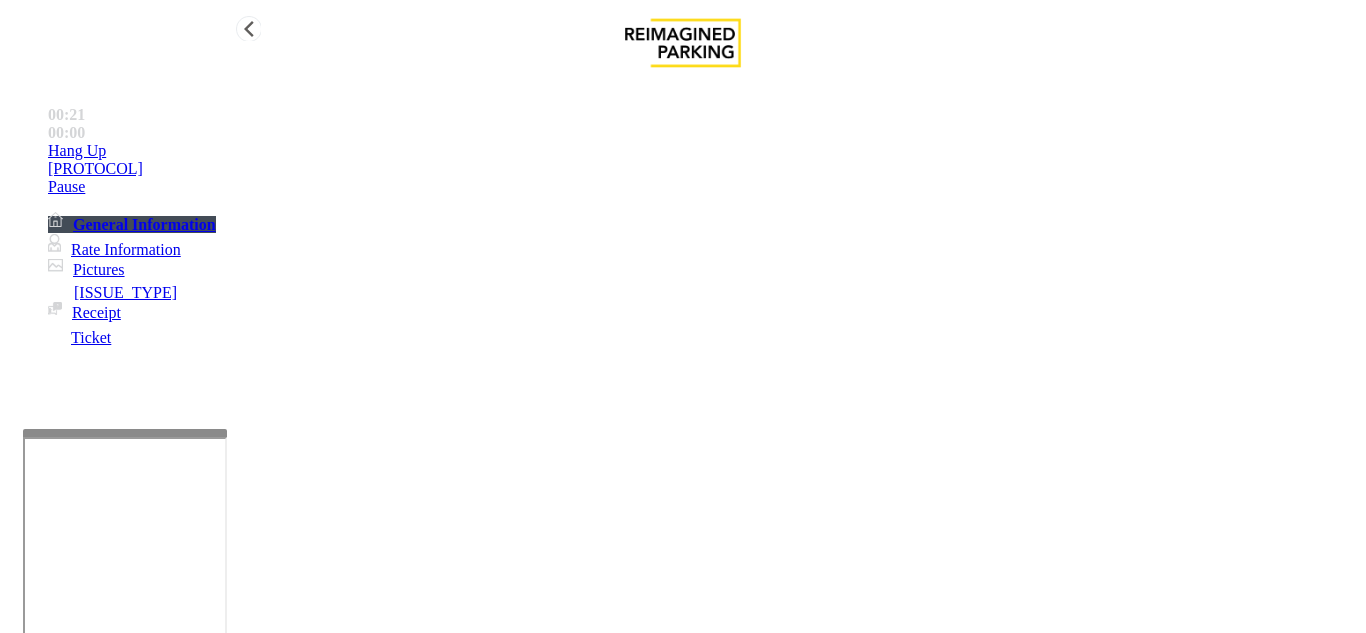 click on "•••• ••" at bounding box center (703, 151) 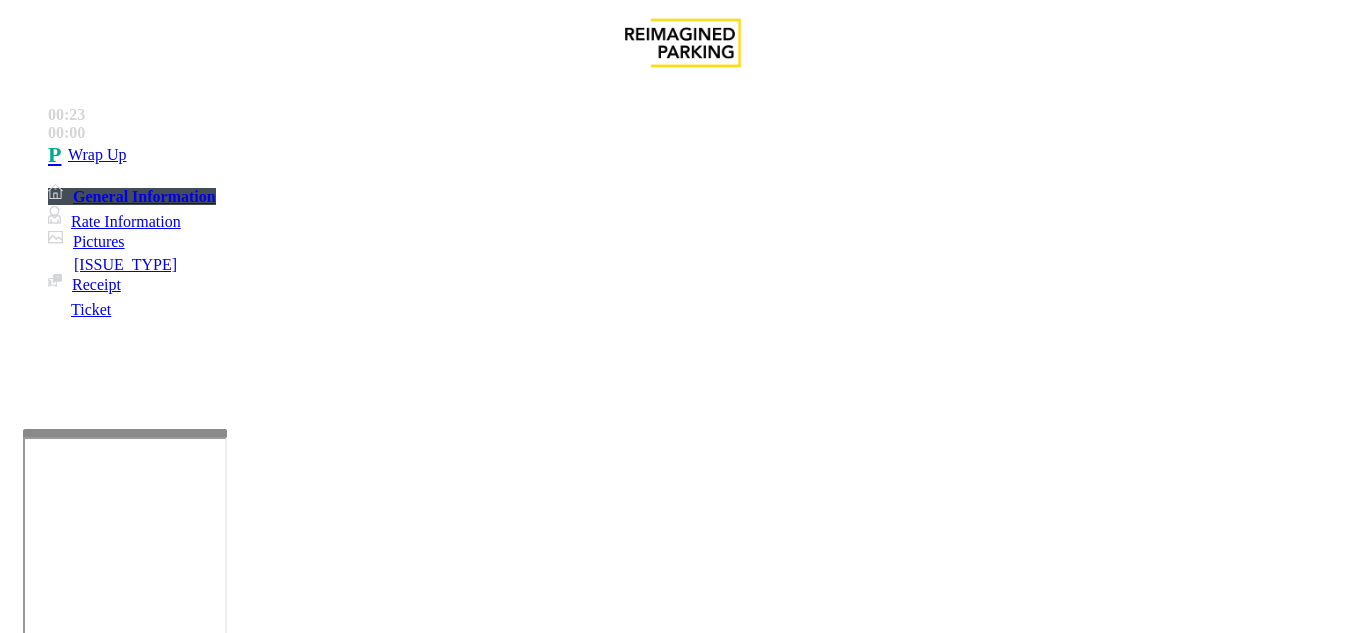 click on "Intercom Issue/No Response" at bounding box center (929, 1286) 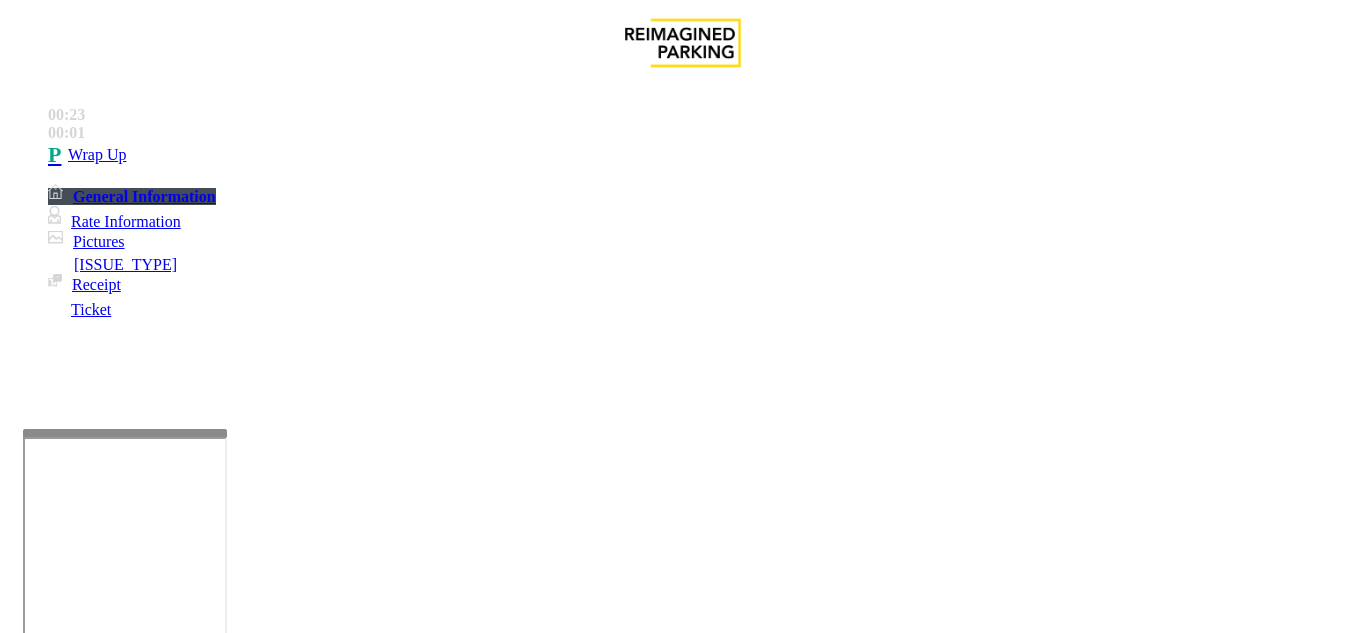 click on "No Response/Unable to hear parker" at bounding box center (142, 1286) 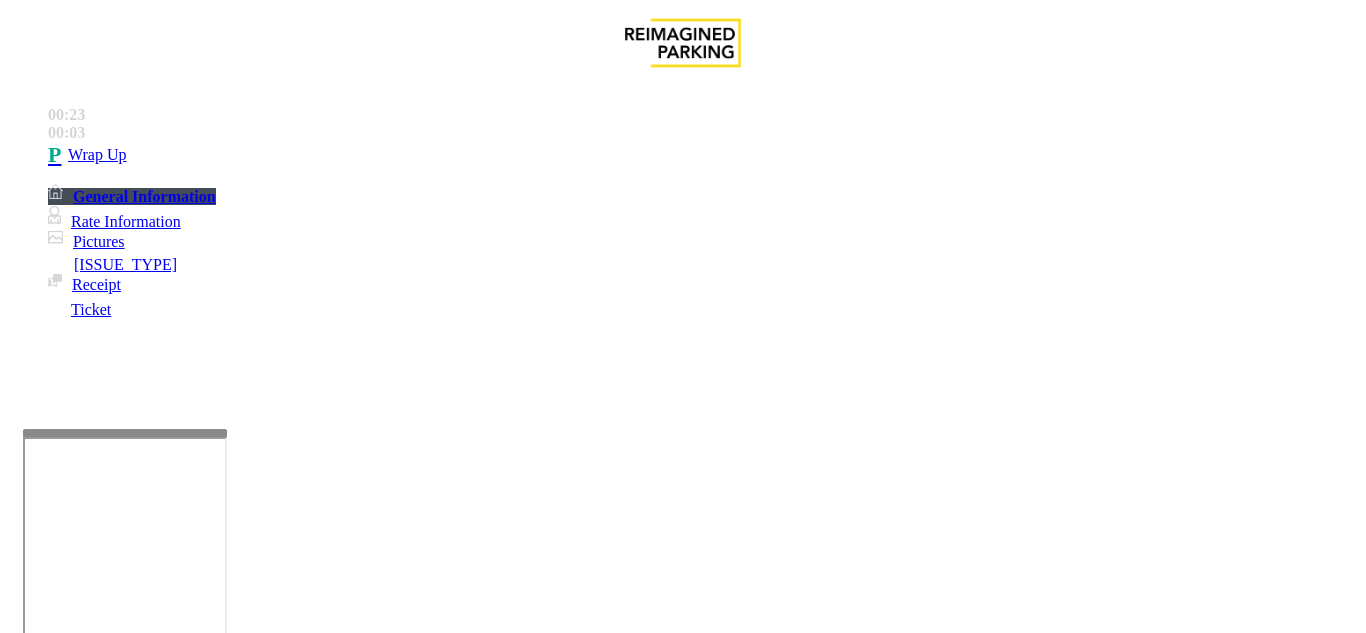 drag, startPoint x: 270, startPoint y: 181, endPoint x: 615, endPoint y: 180, distance: 345.00143 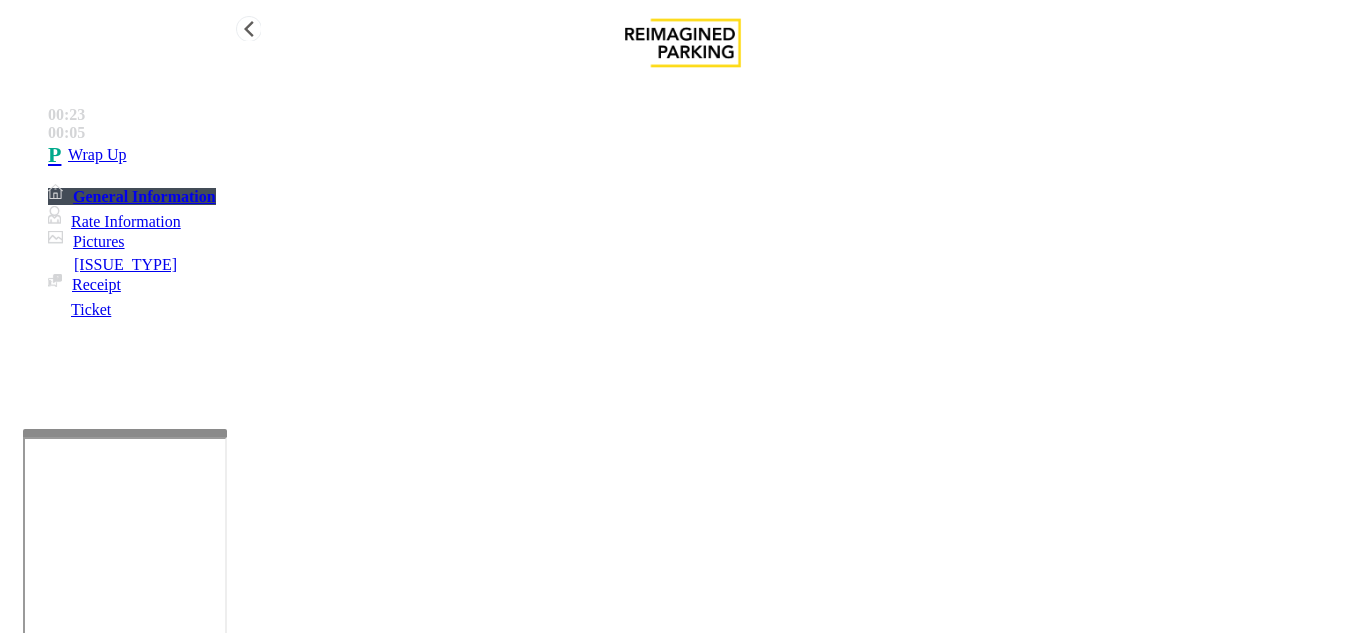 type on "**********" 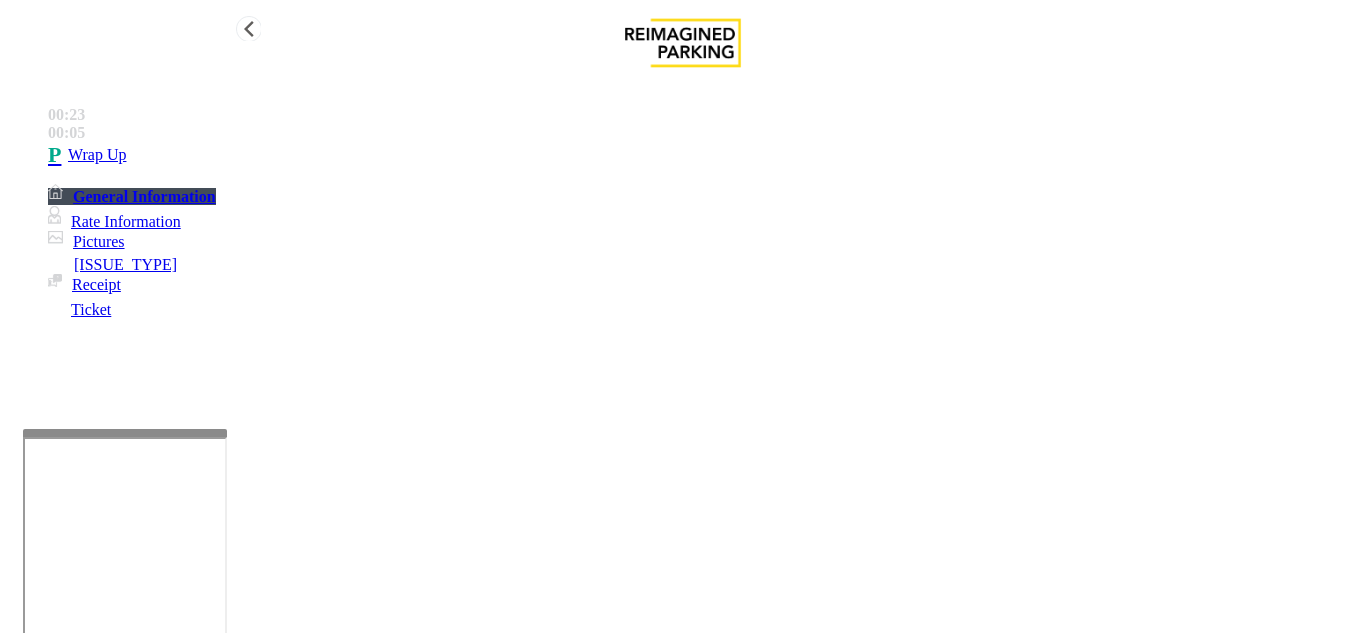 click on "Wrap Up" at bounding box center (703, 155) 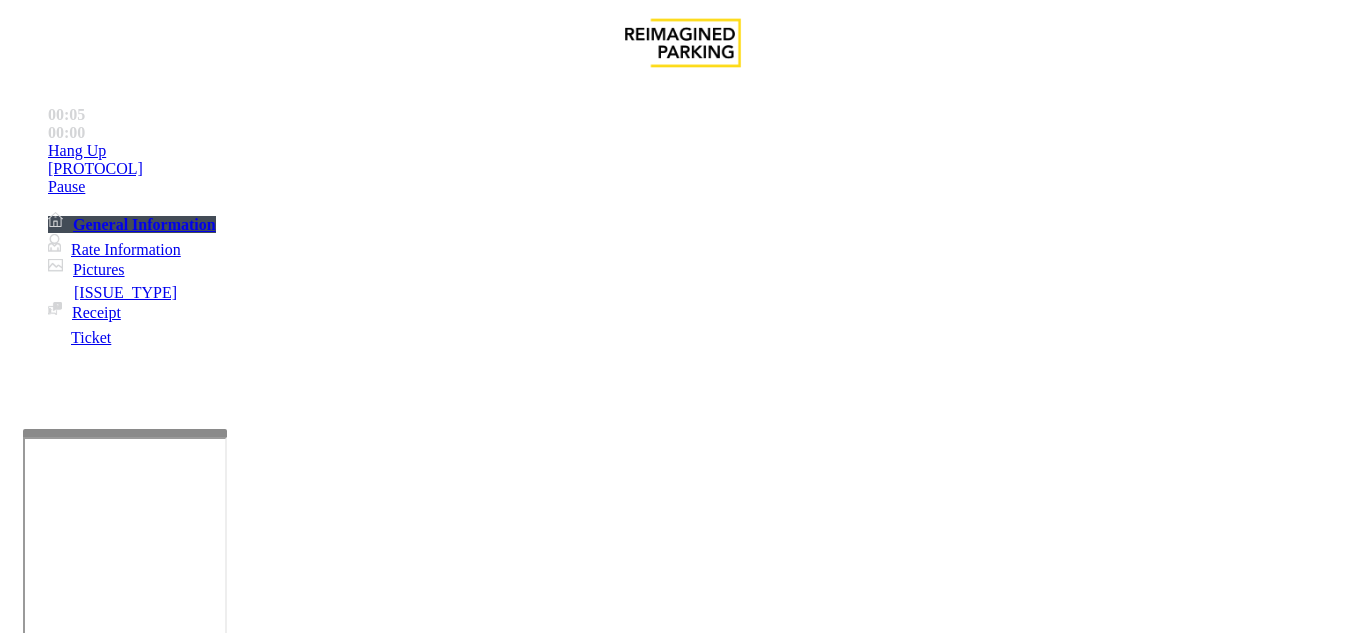 scroll, scrollTop: 400, scrollLeft: 0, axis: vertical 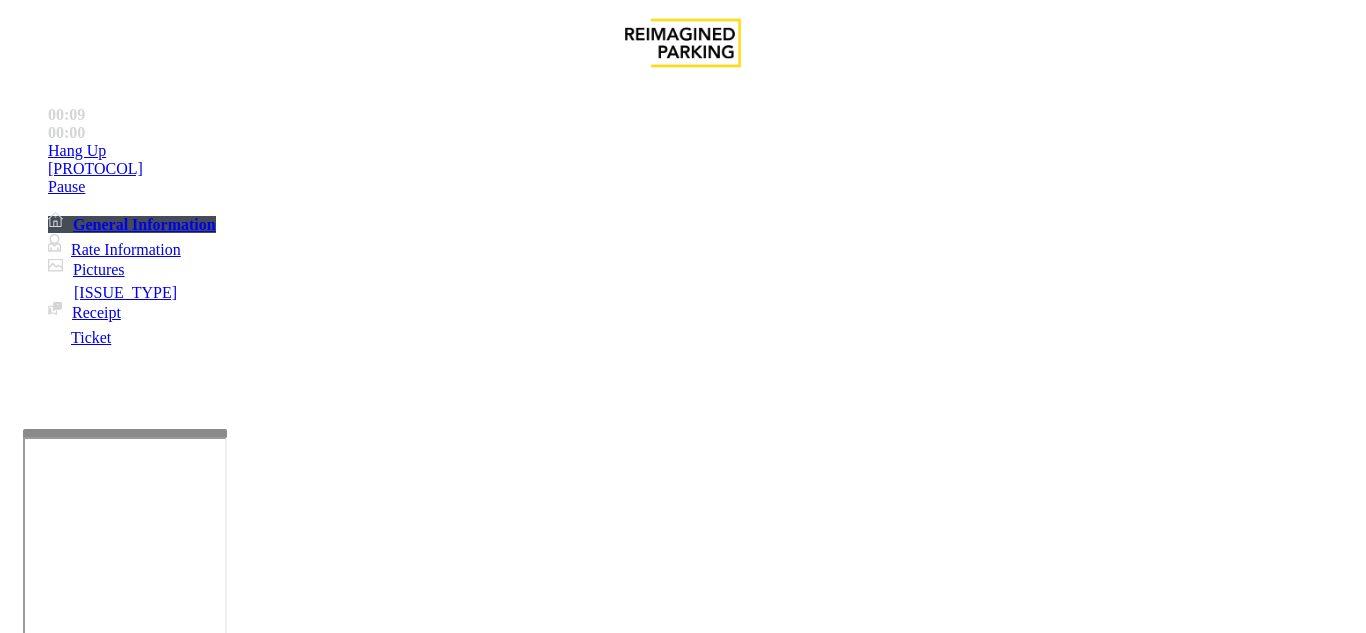 click on "Equipment Issue" at bounding box center (483, 1286) 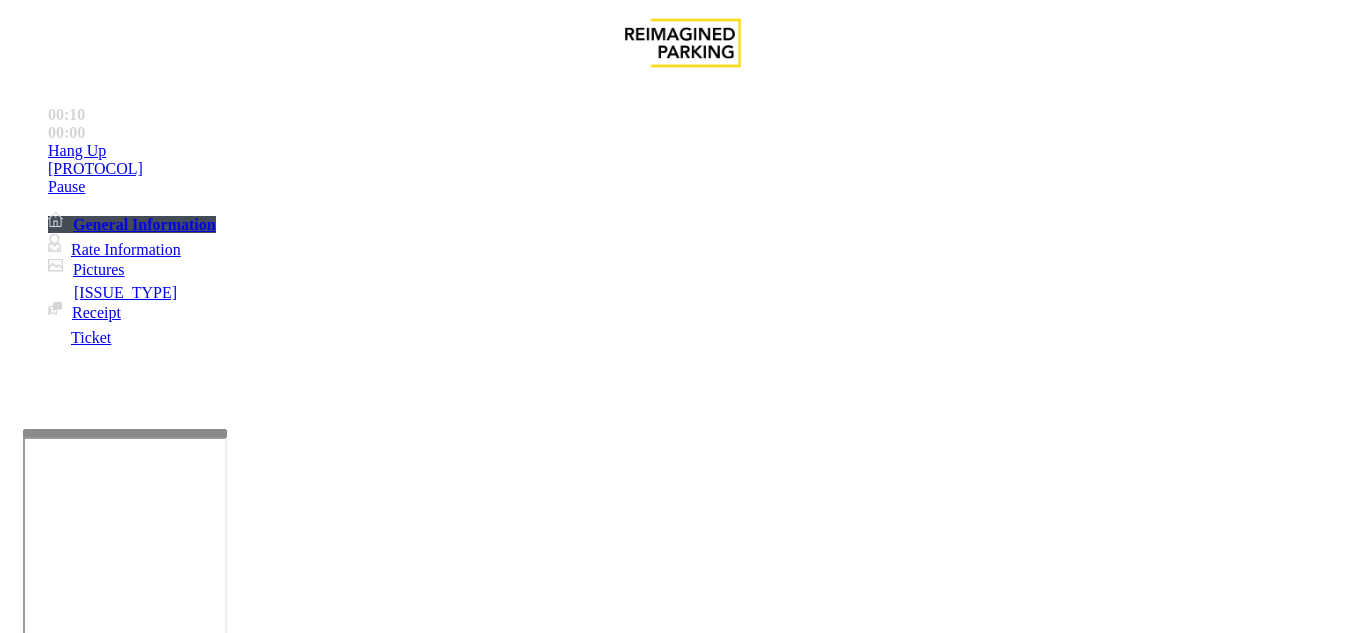 click on "Equipment Testing" at bounding box center (233, 1312) 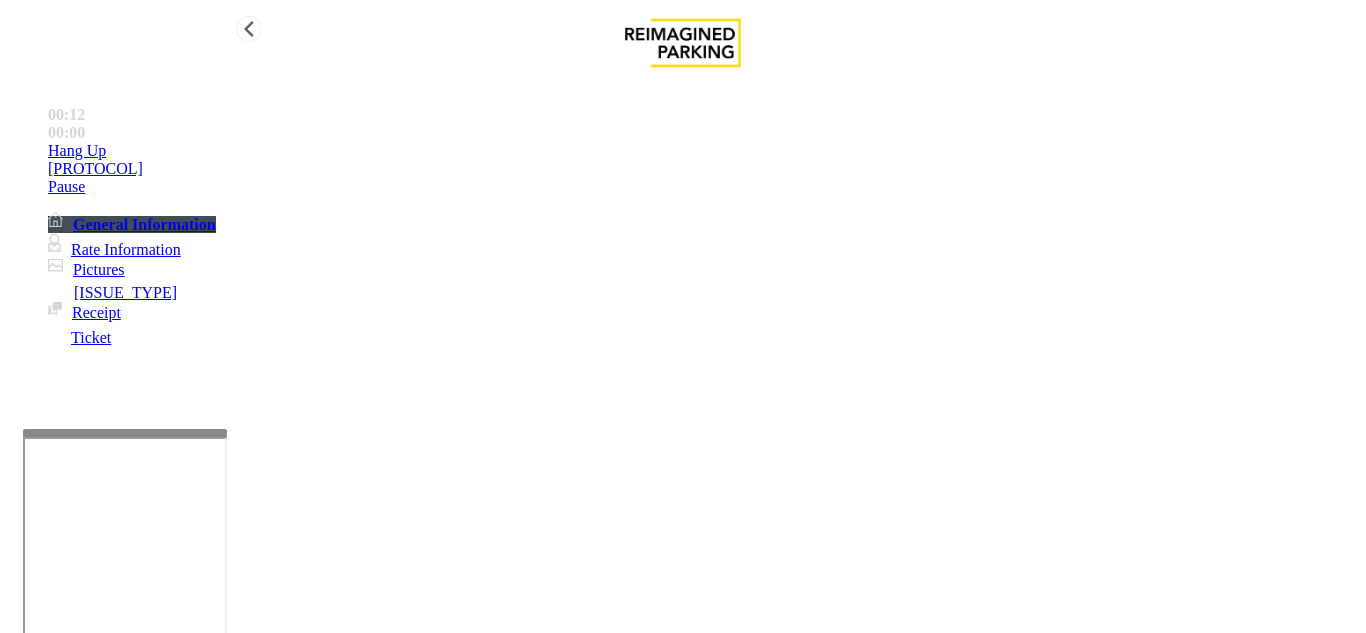click on "•••• ••" at bounding box center (703, 151) 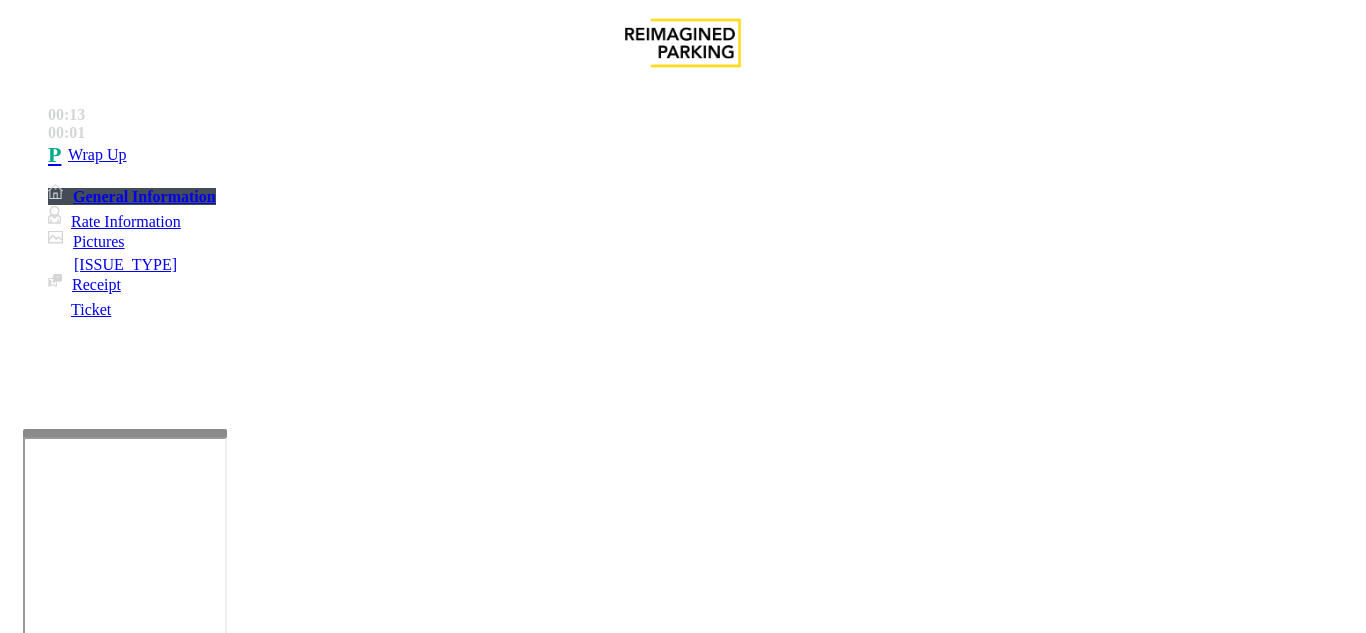 drag, startPoint x: 269, startPoint y: 179, endPoint x: 454, endPoint y: 177, distance: 185.0108 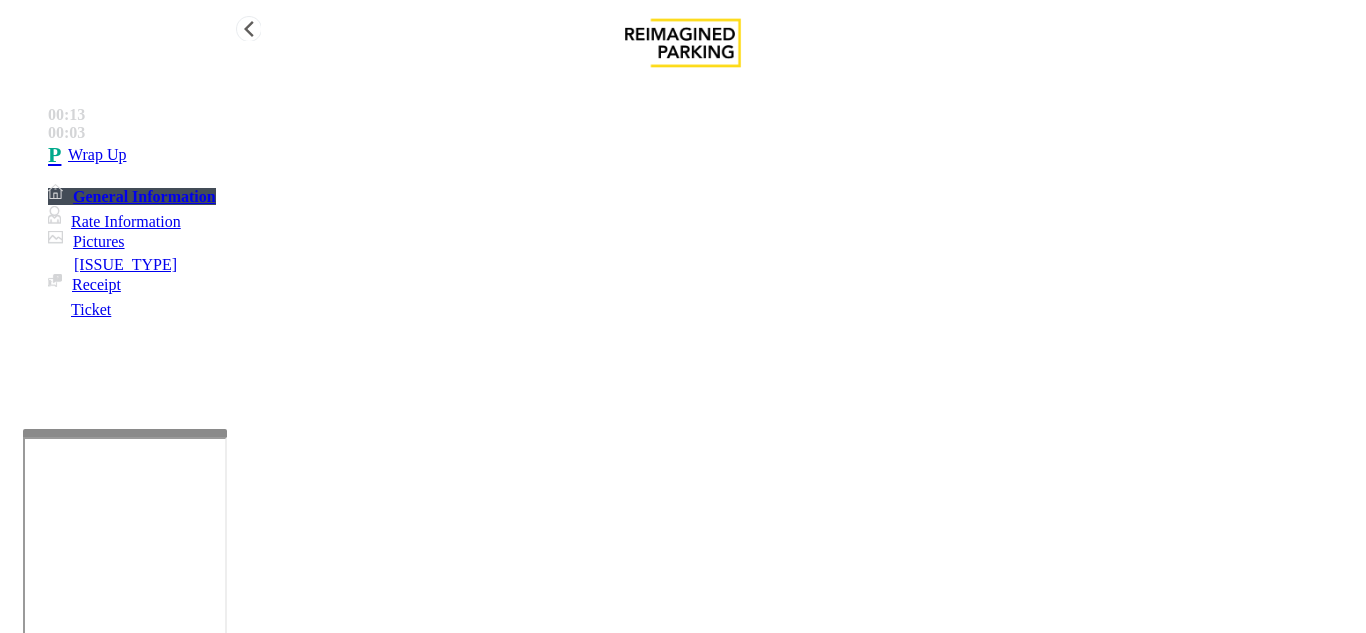 type on "**********" 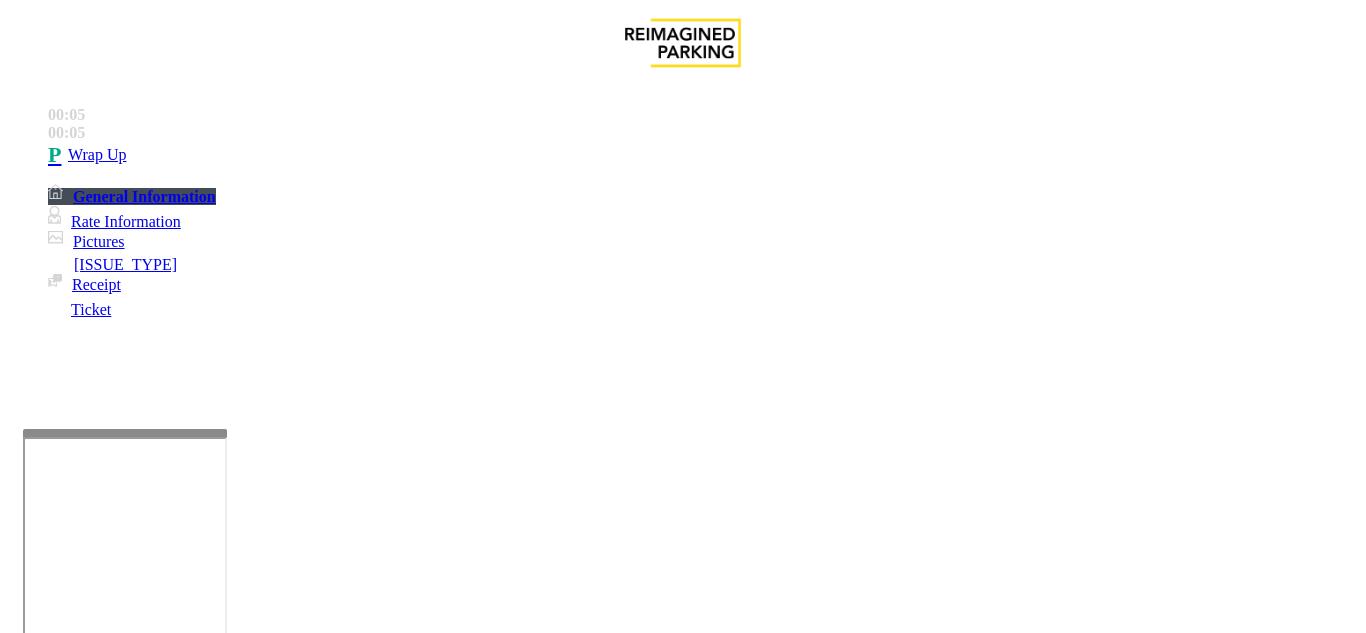 scroll, scrollTop: 400, scrollLeft: 0, axis: vertical 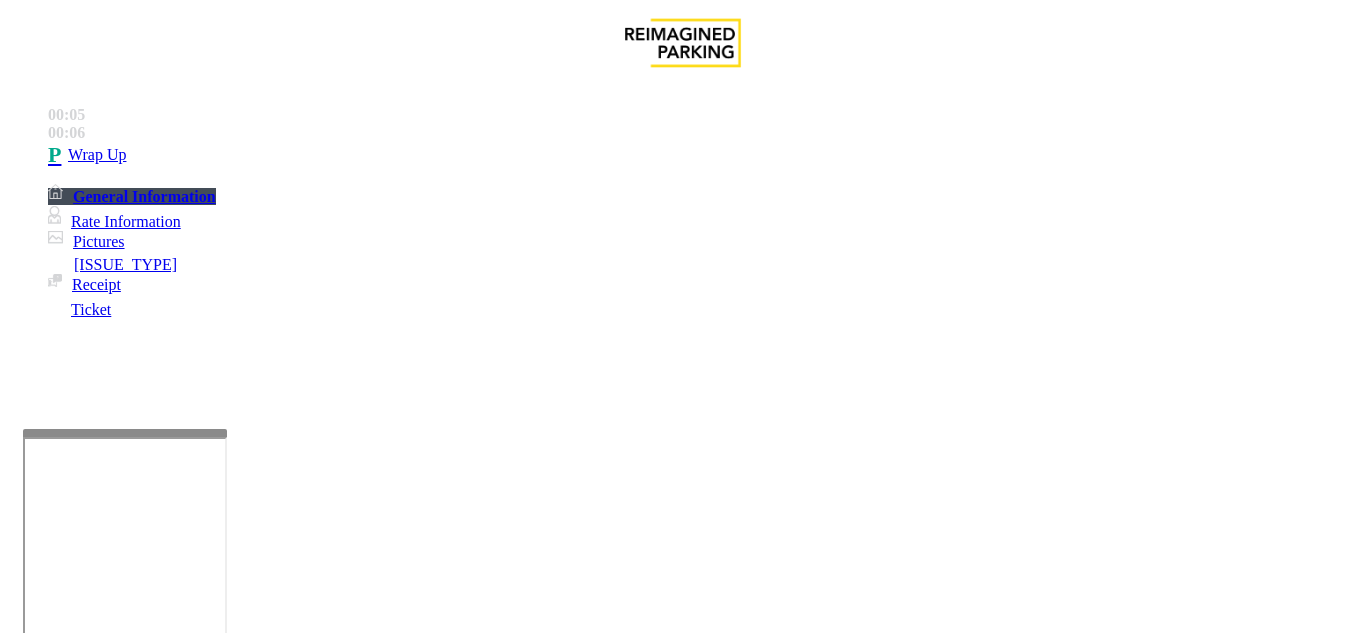 click on "Intercom Issue/No Response" at bounding box center [929, 1286] 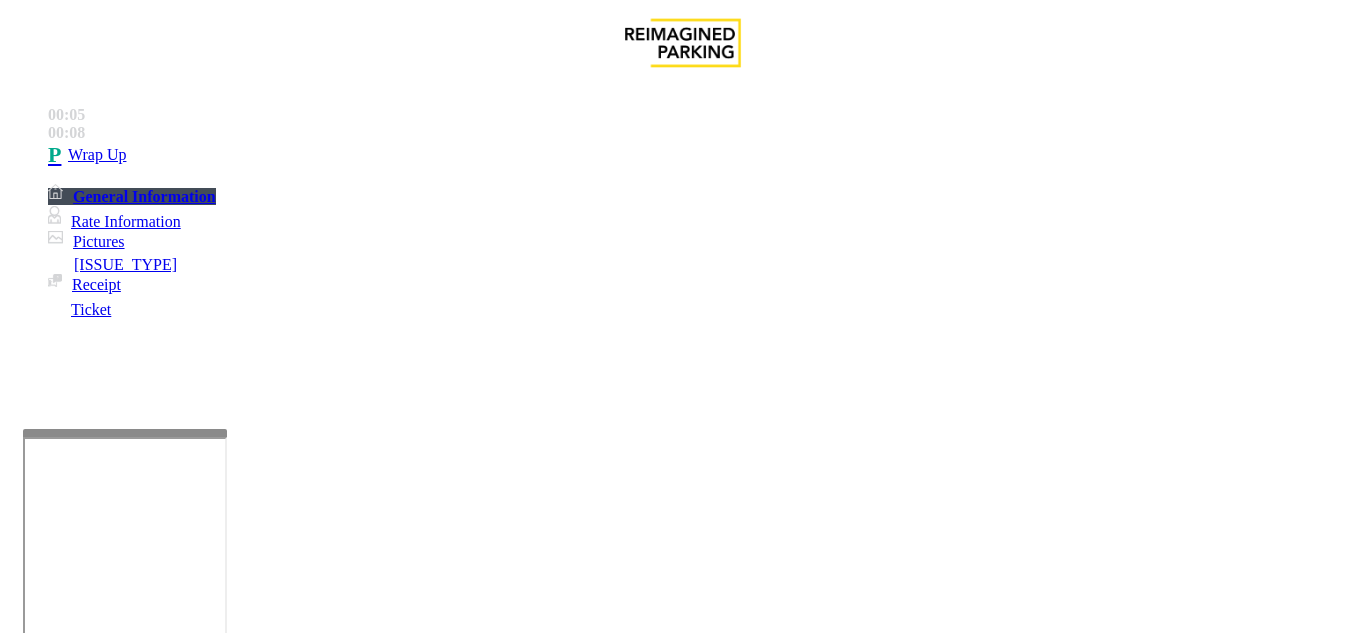 drag, startPoint x: 258, startPoint y: 171, endPoint x: 423, endPoint y: 176, distance: 165.07574 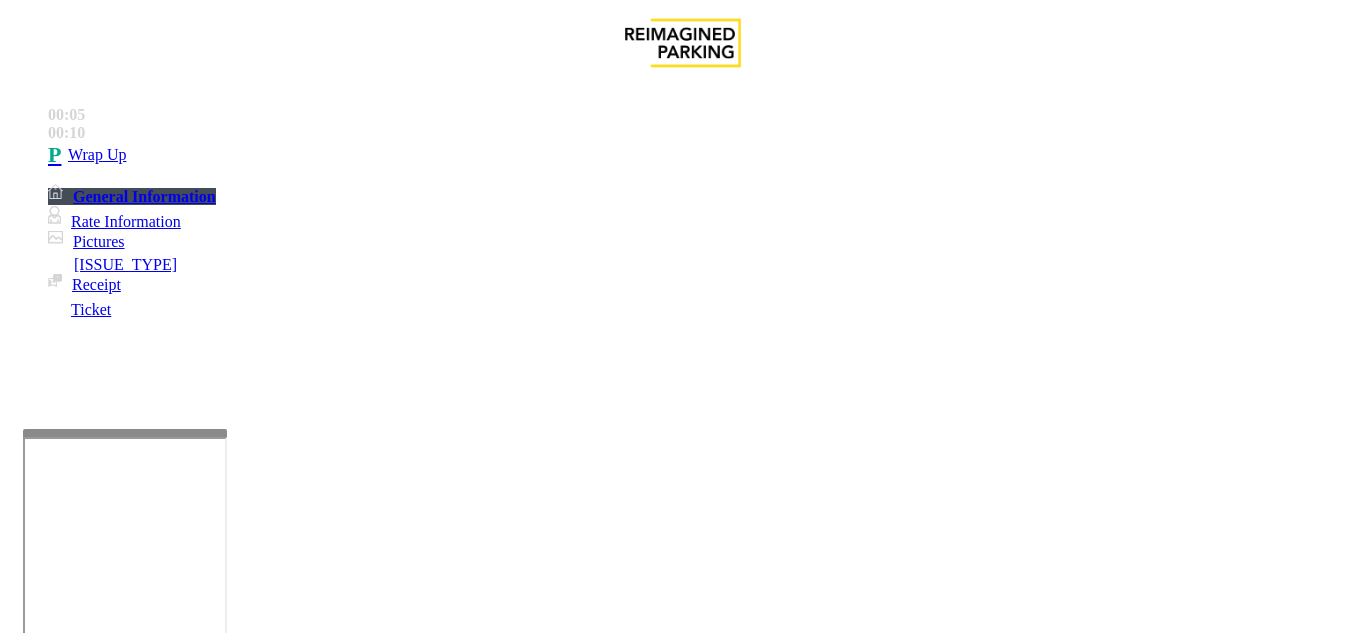 drag, startPoint x: 269, startPoint y: 176, endPoint x: 393, endPoint y: 183, distance: 124.197426 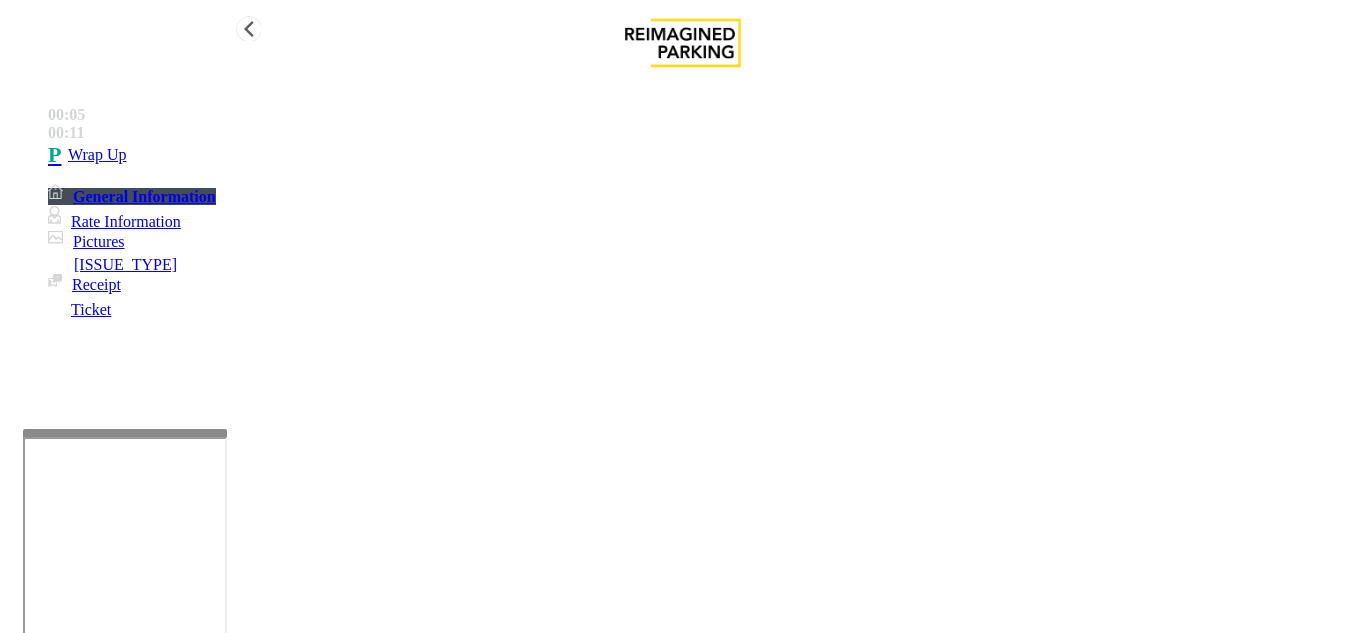 type on "**********" 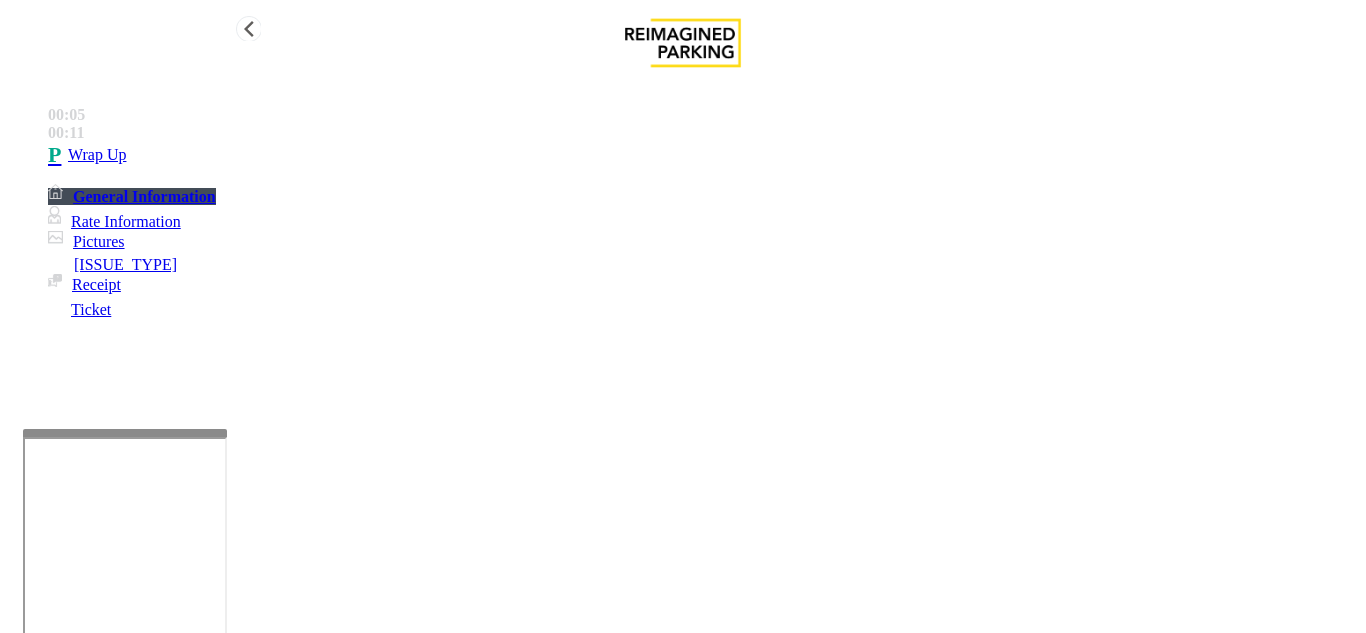 click on "Wrap Up" at bounding box center [703, 155] 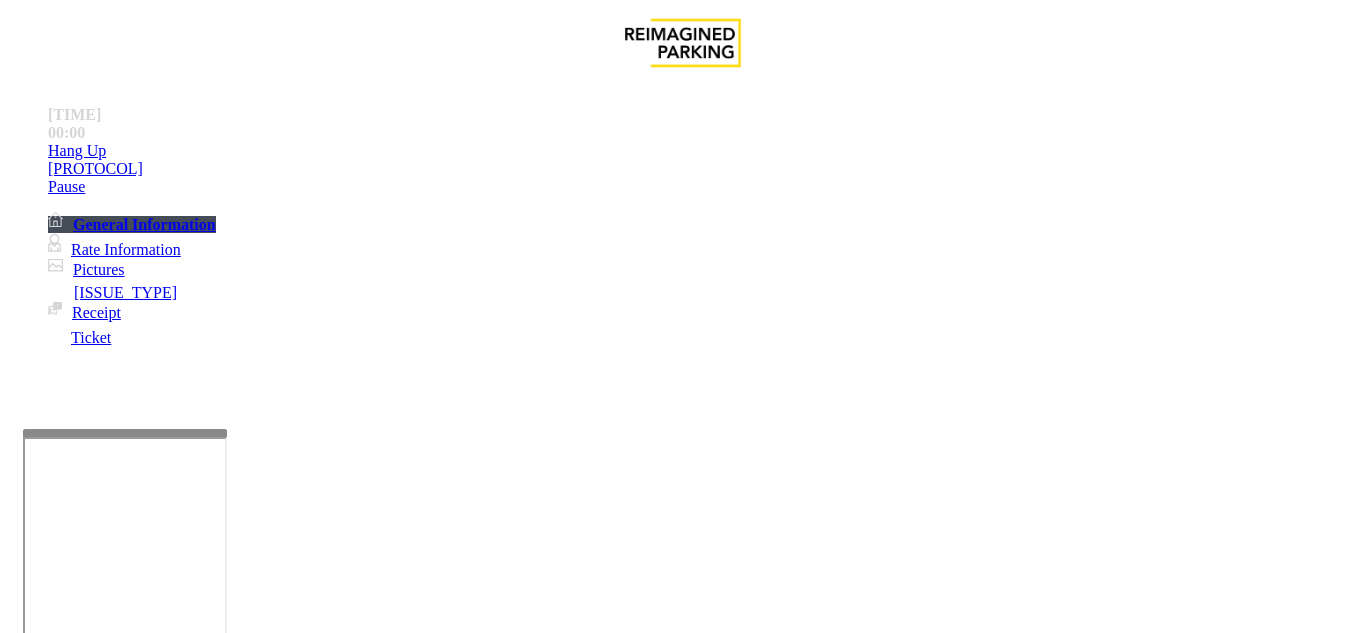 scroll, scrollTop: 400, scrollLeft: 0, axis: vertical 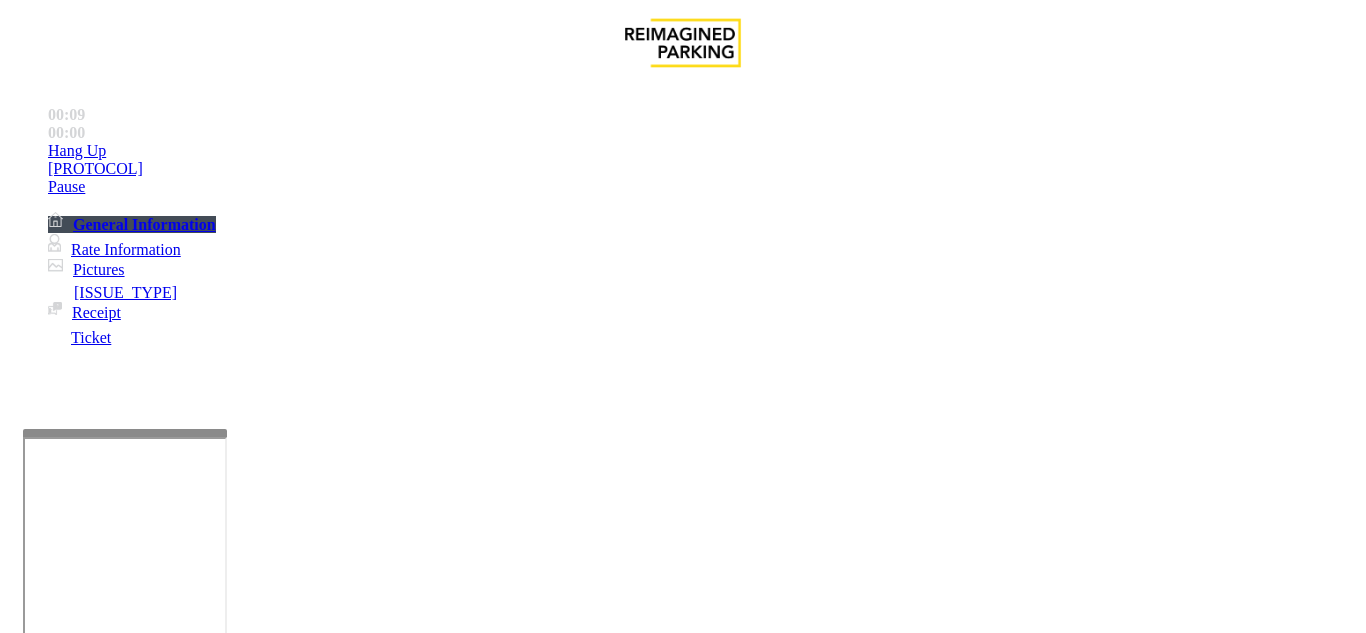 click on "•••••••••• •••••" at bounding box center [371, 1286] 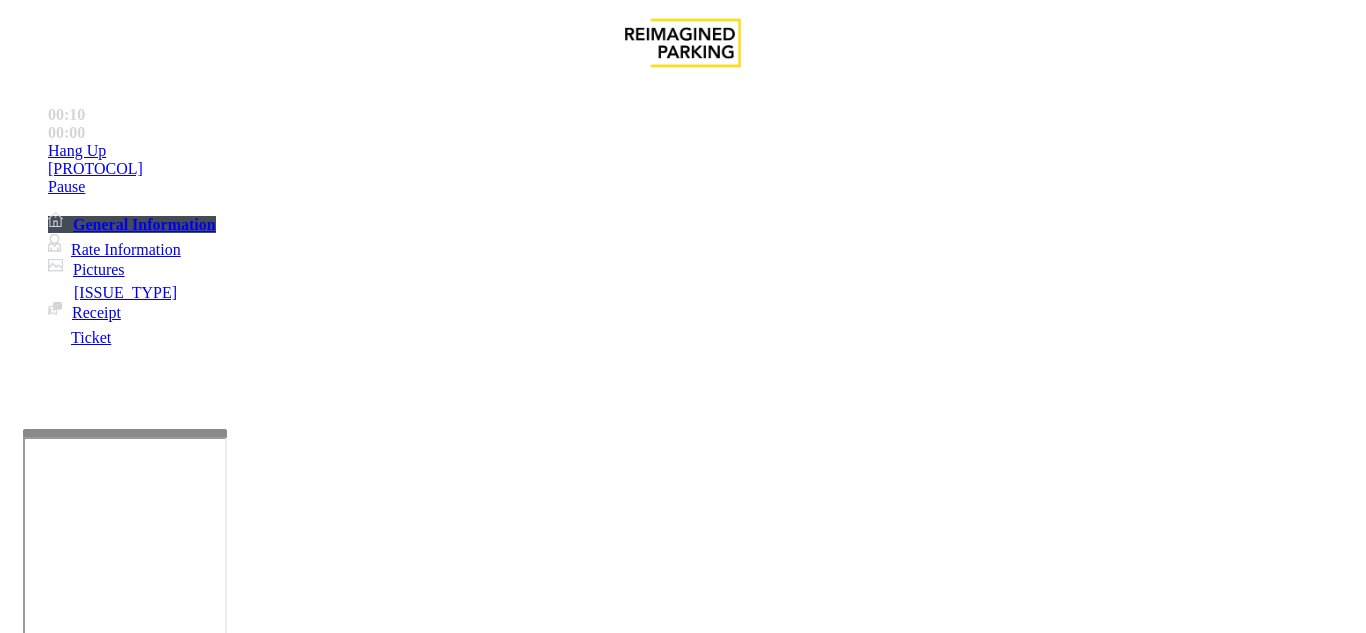 click on "Validation Error" at bounding box center [262, 1286] 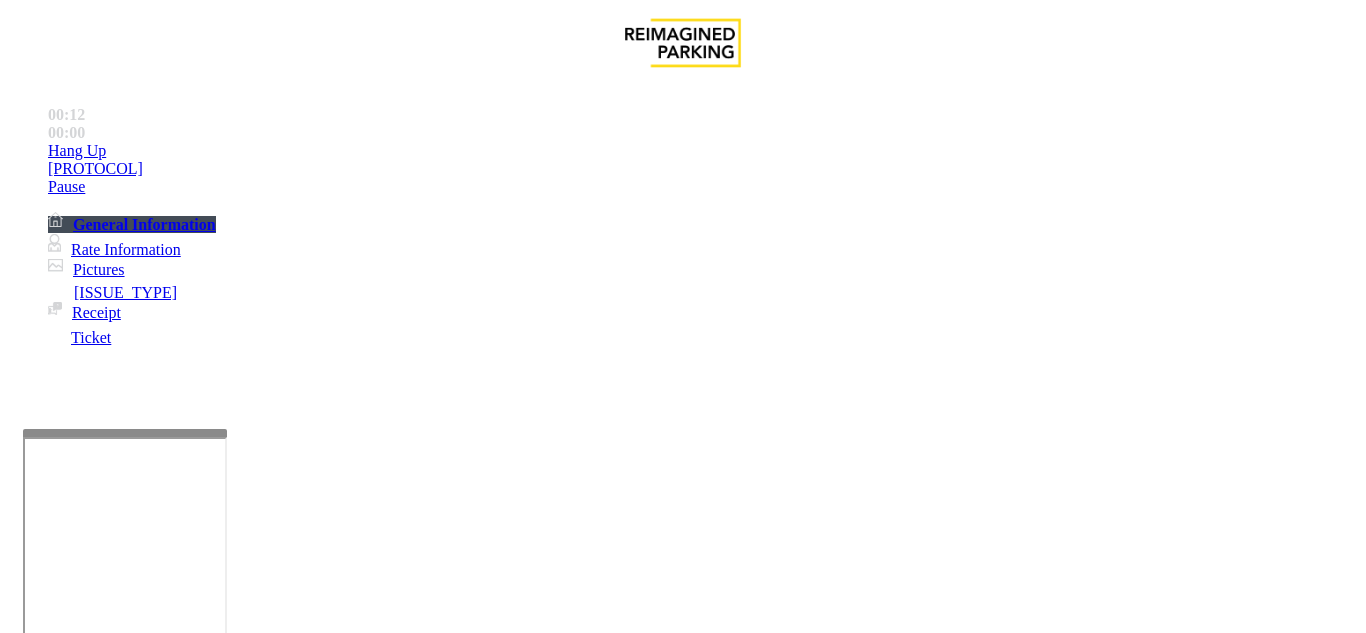 click at bounding box center [229, 1334] 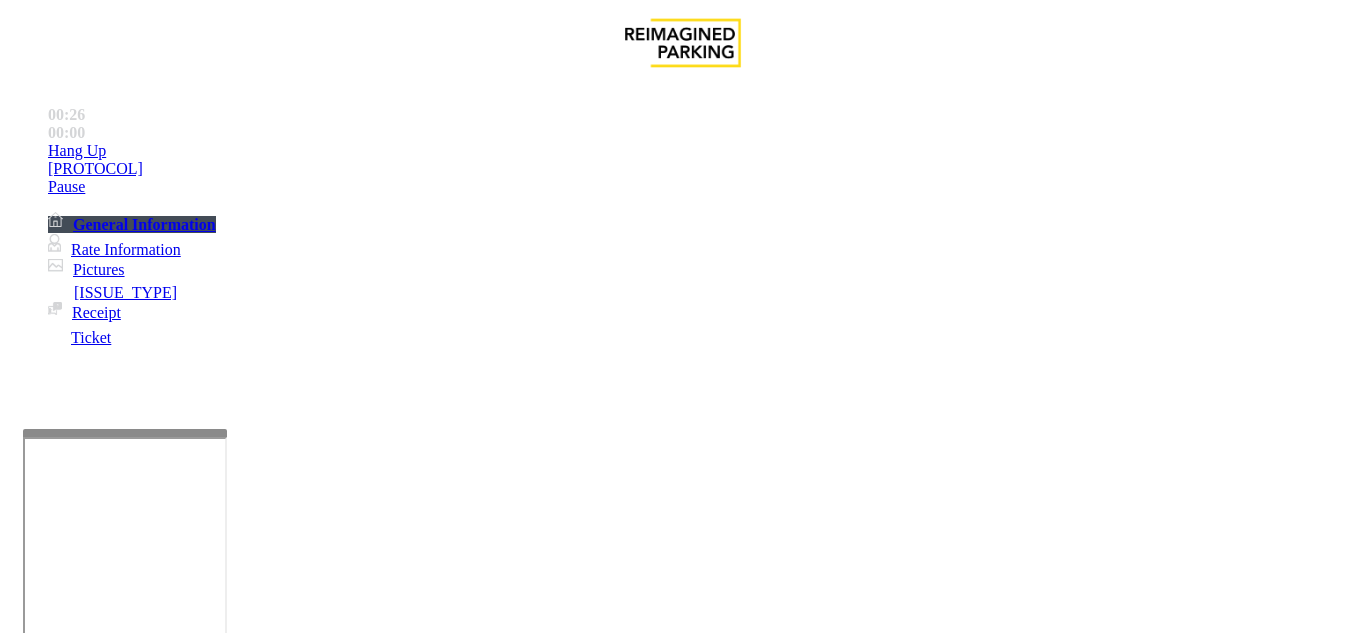 scroll, scrollTop: 700, scrollLeft: 0, axis: vertical 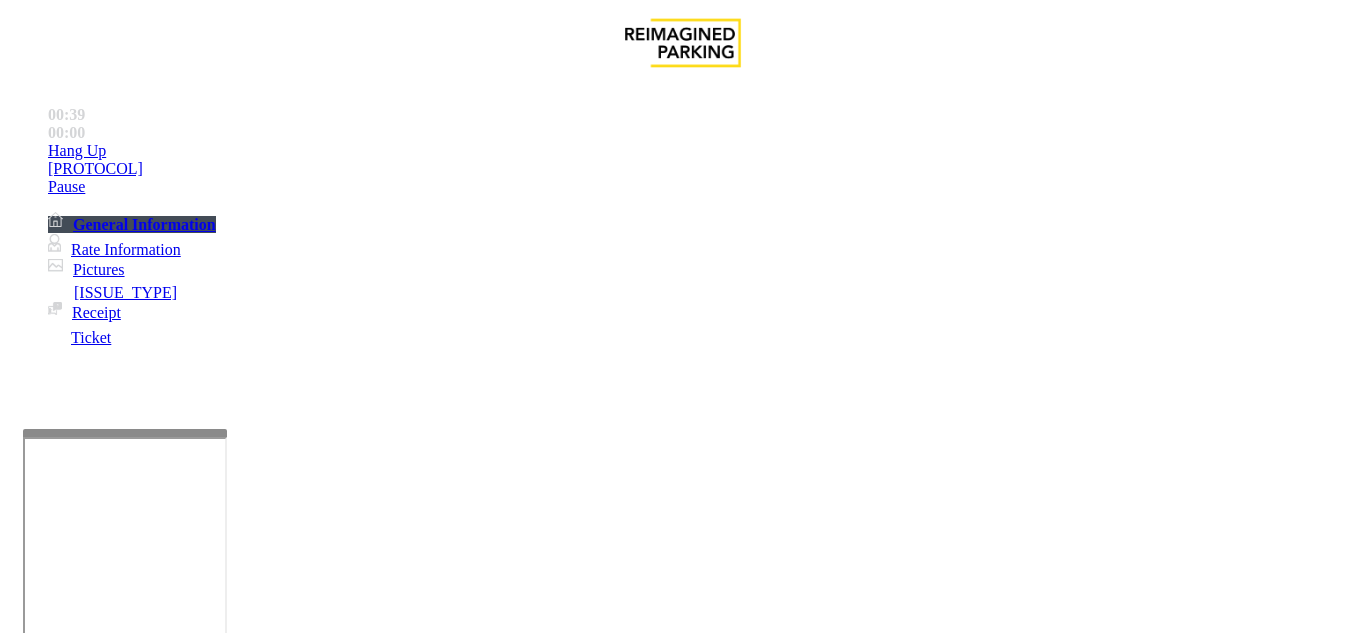 click at bounding box center (229, 1334) 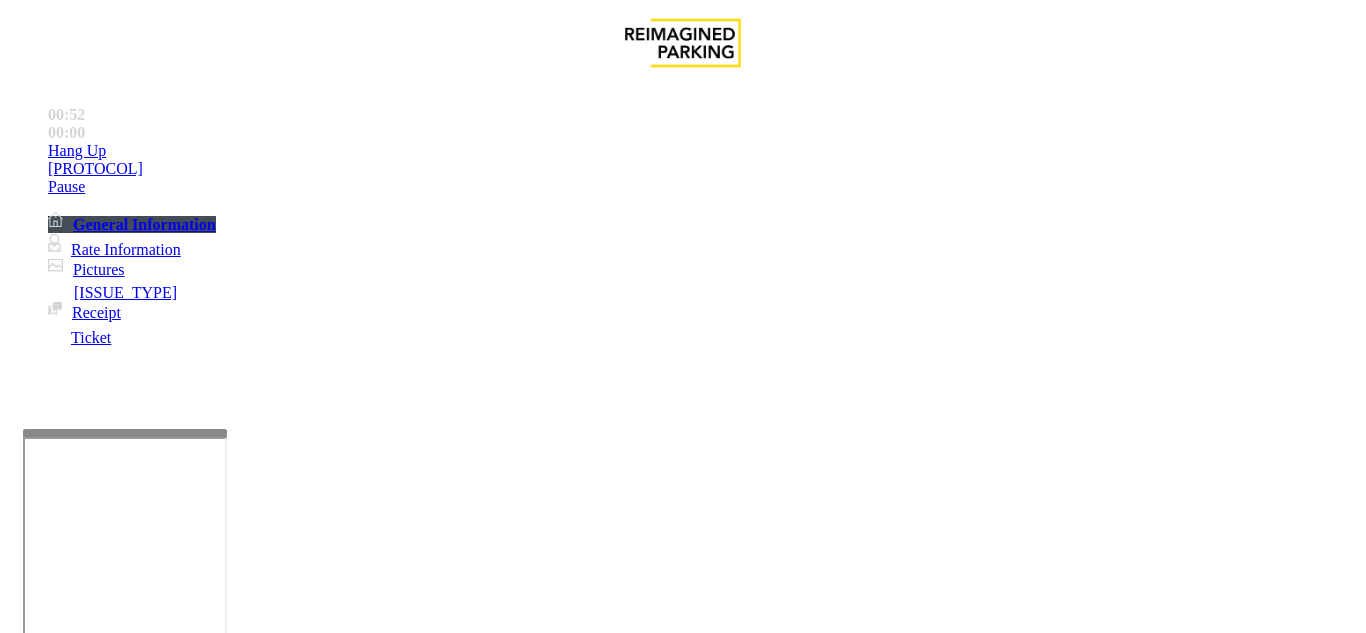 click on "Vend Gate" at bounding box center [69, 1427] 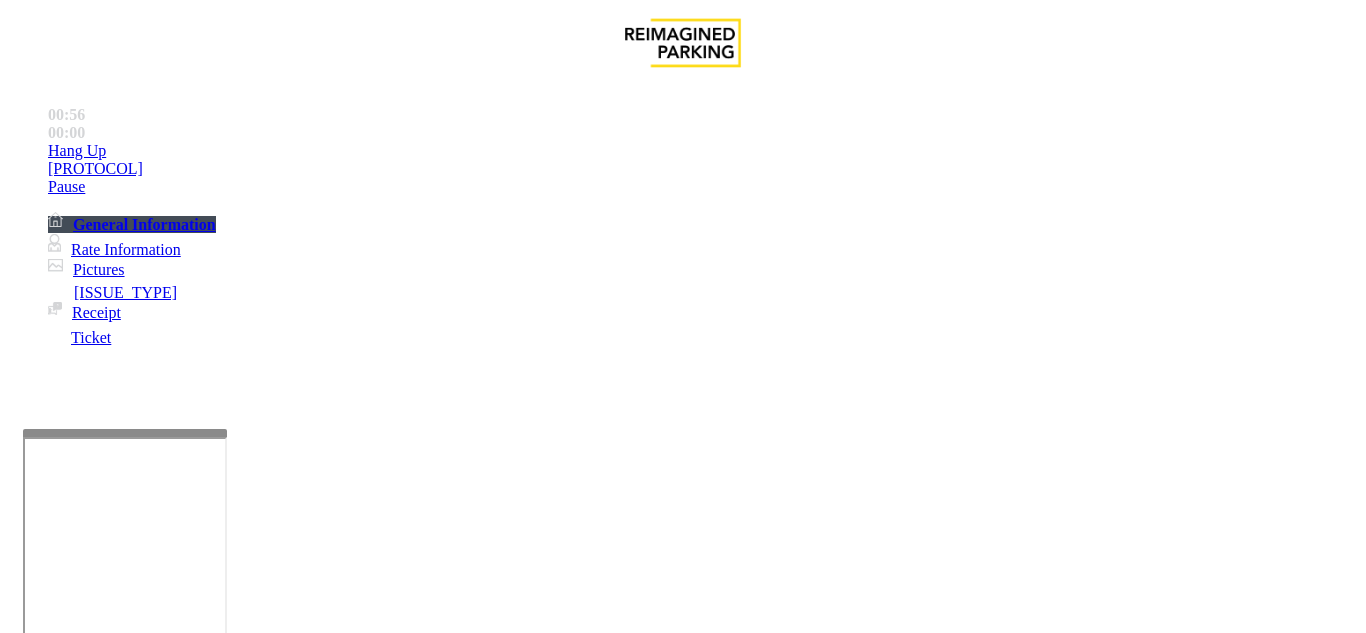 scroll, scrollTop: 21, scrollLeft: 0, axis: vertical 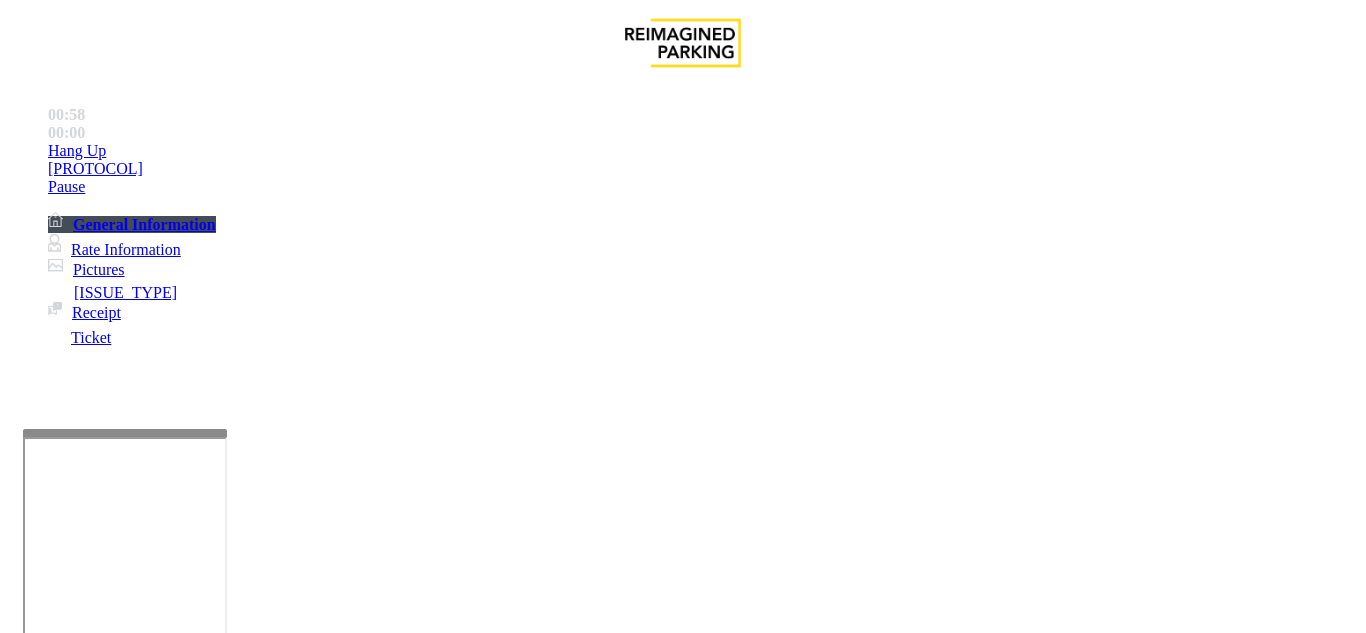 drag, startPoint x: 271, startPoint y: 171, endPoint x: 430, endPoint y: 180, distance: 159.25452 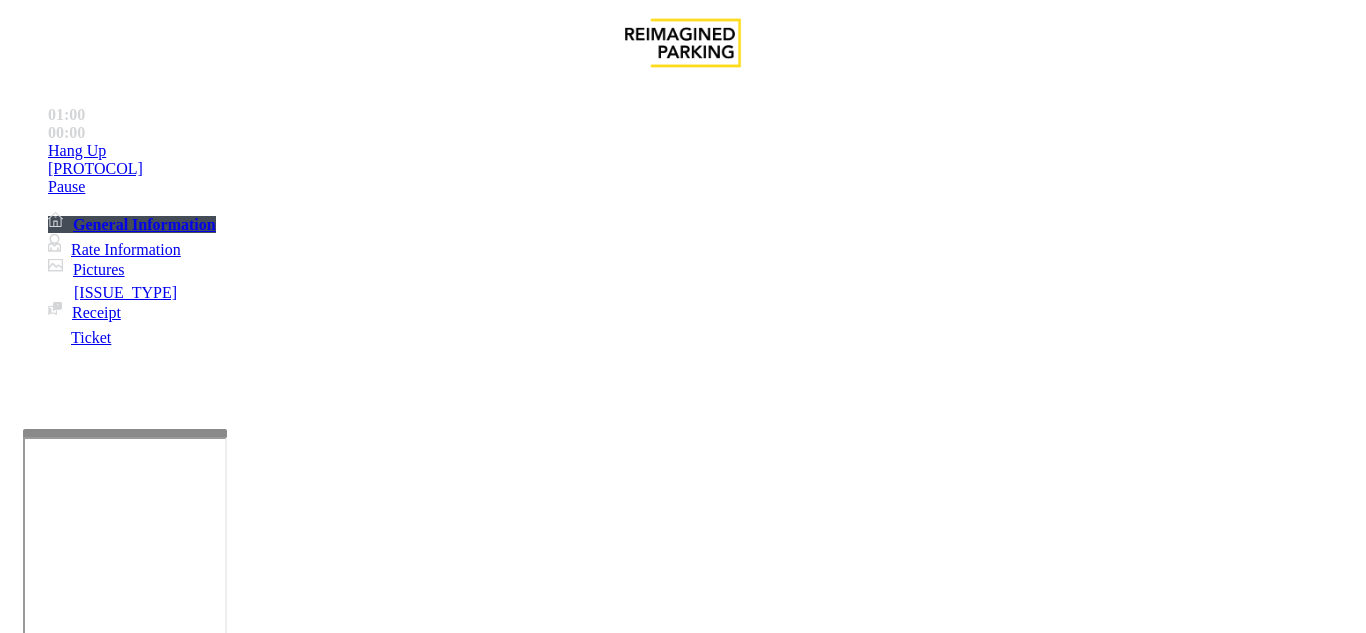 click at bounding box center (229, 1334) 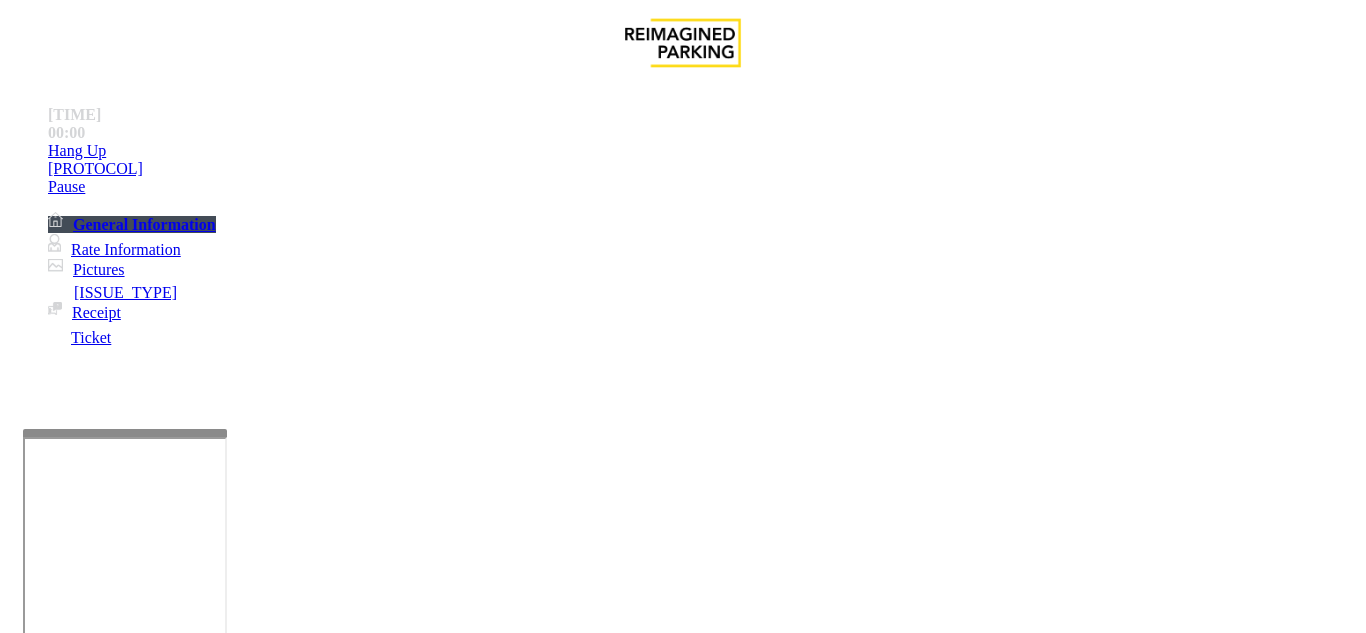 scroll, scrollTop: 84, scrollLeft: 0, axis: vertical 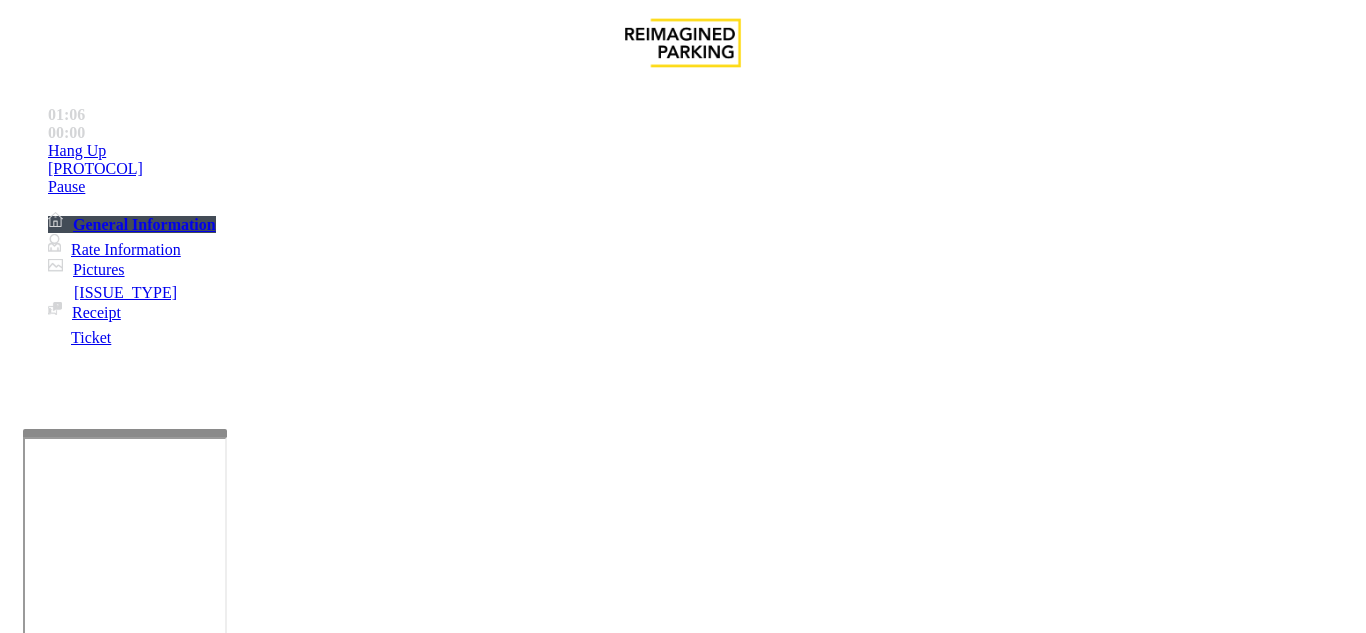 click at bounding box center [229, 1334] 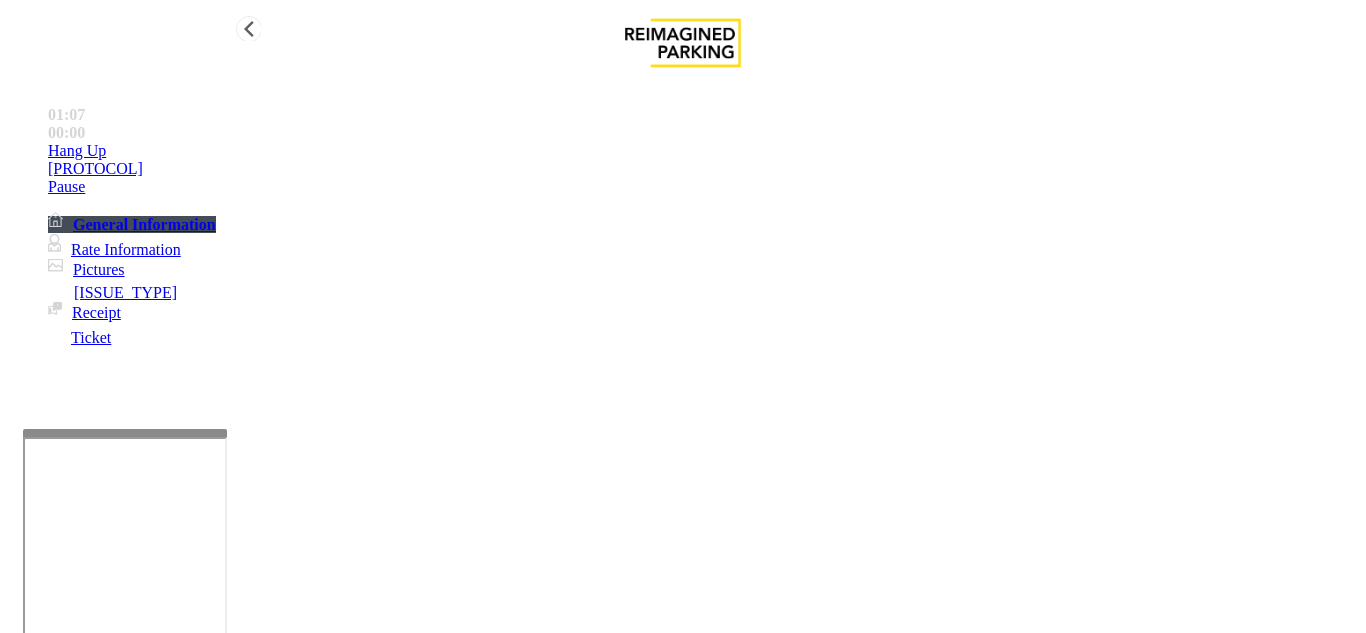 click on "•••• ••" at bounding box center (703, 151) 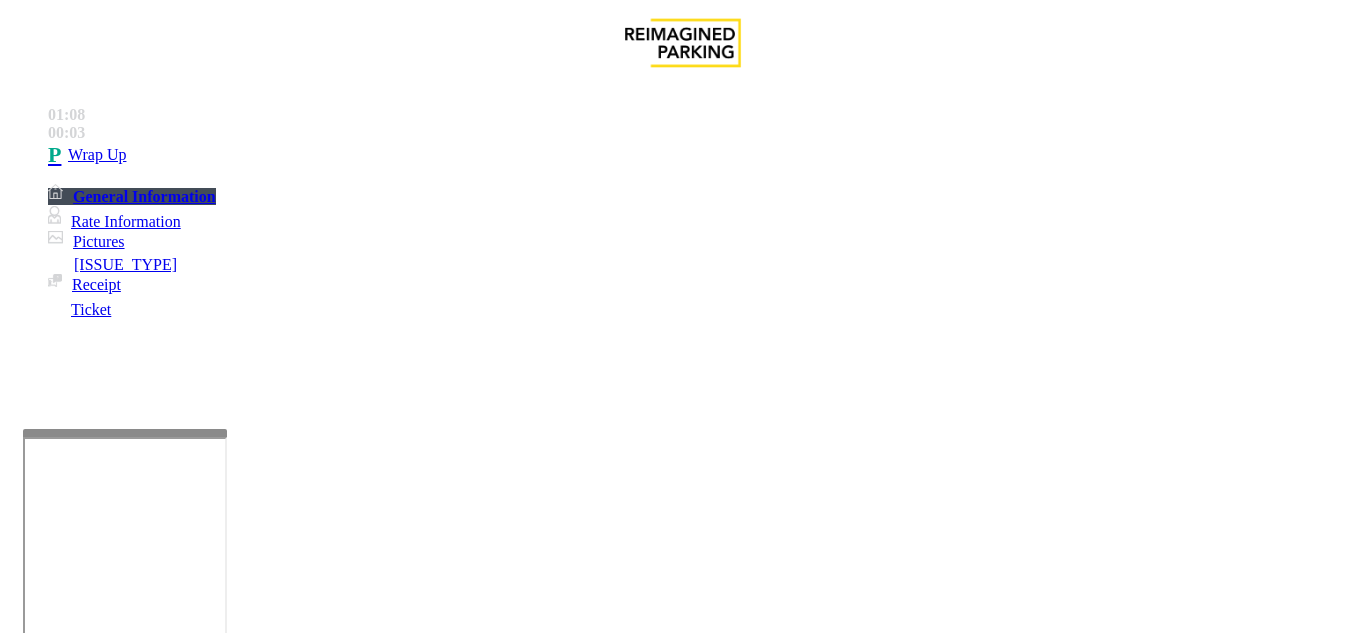 scroll, scrollTop: 66, scrollLeft: 0, axis: vertical 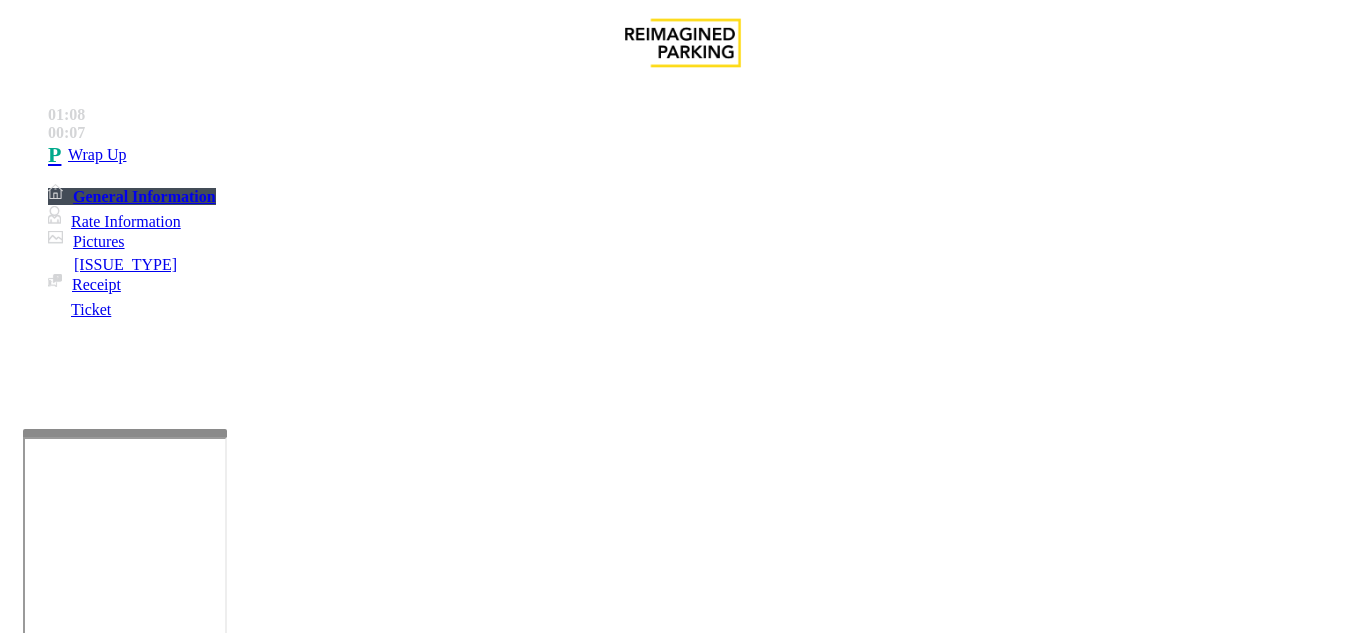 paste on "**********" 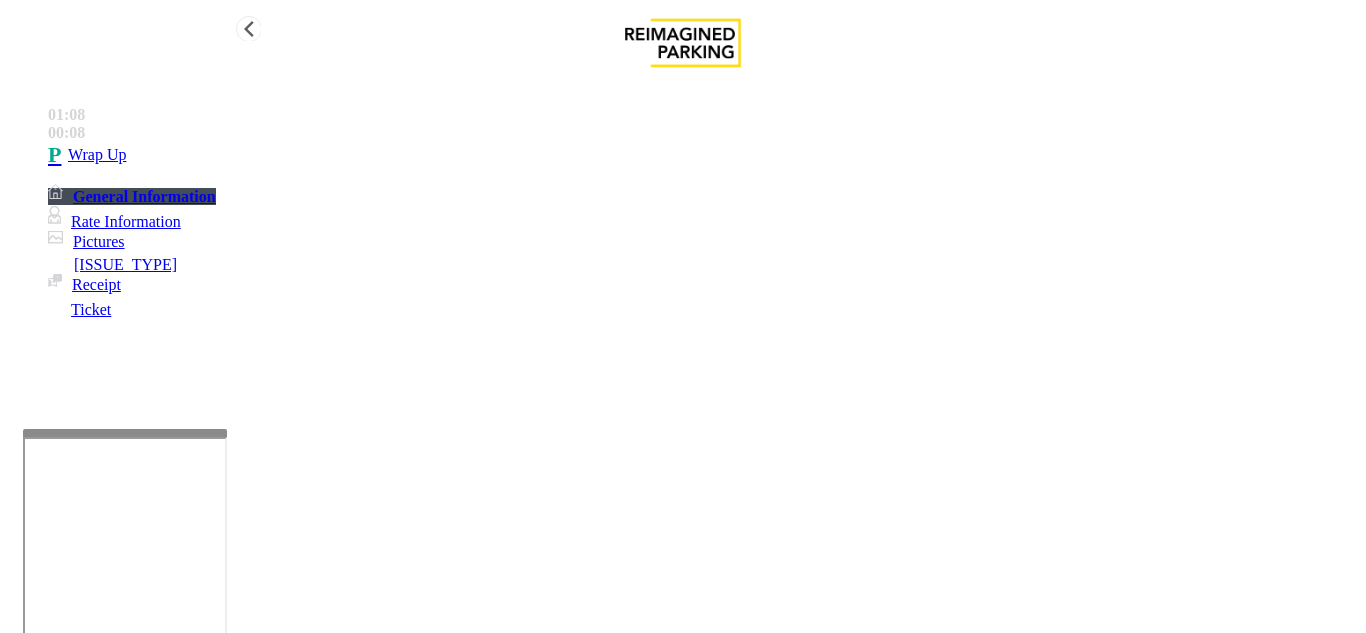 type on "**********" 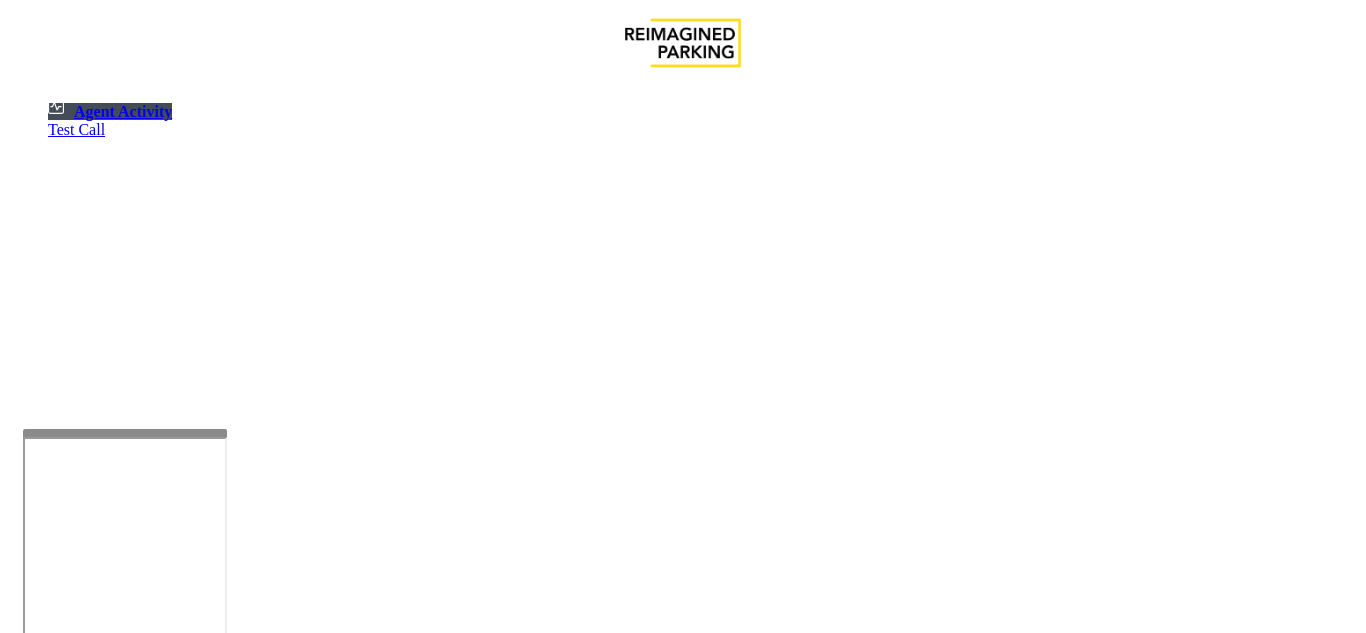 scroll, scrollTop: 0, scrollLeft: 0, axis: both 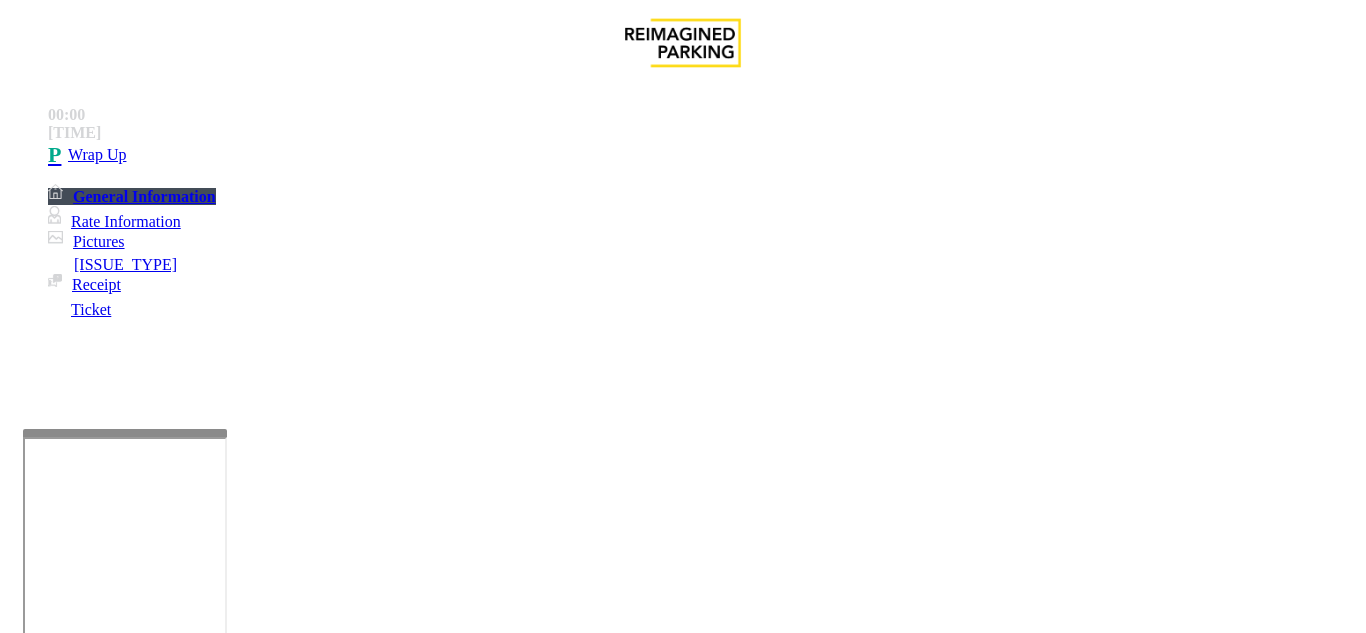 click on "Intercom Issue/No Response" at bounding box center (929, 1286) 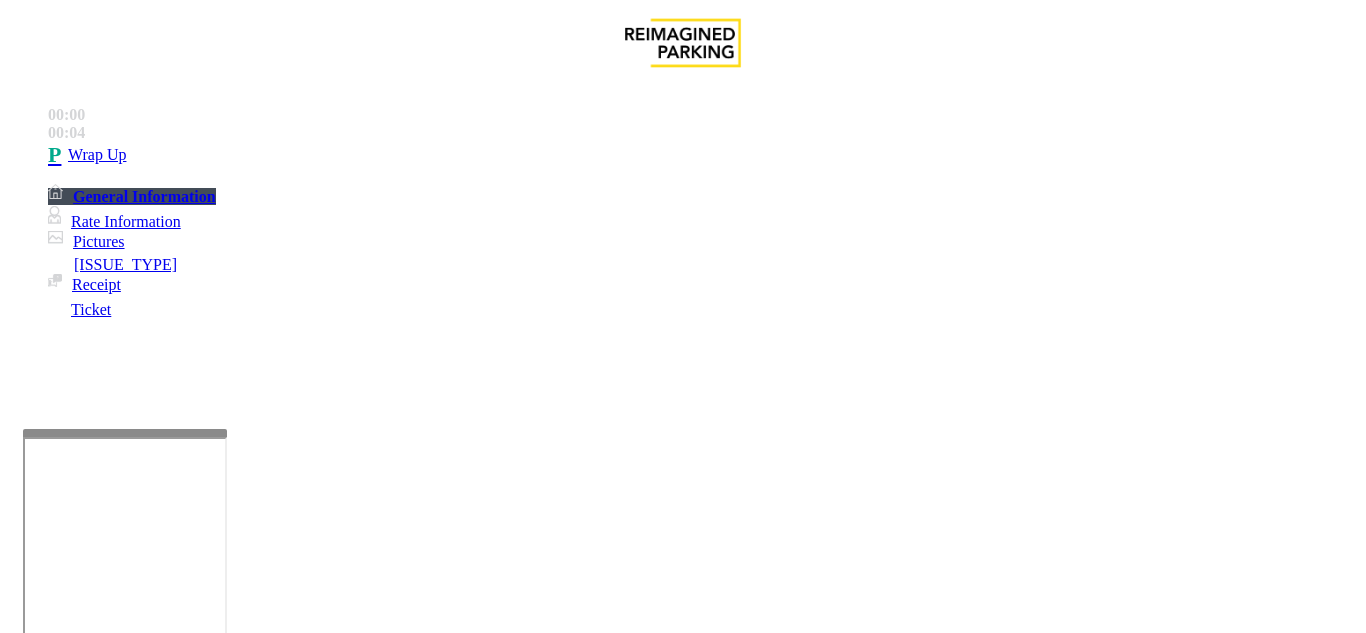 click on "Call dropped" at bounding box center [546, 1286] 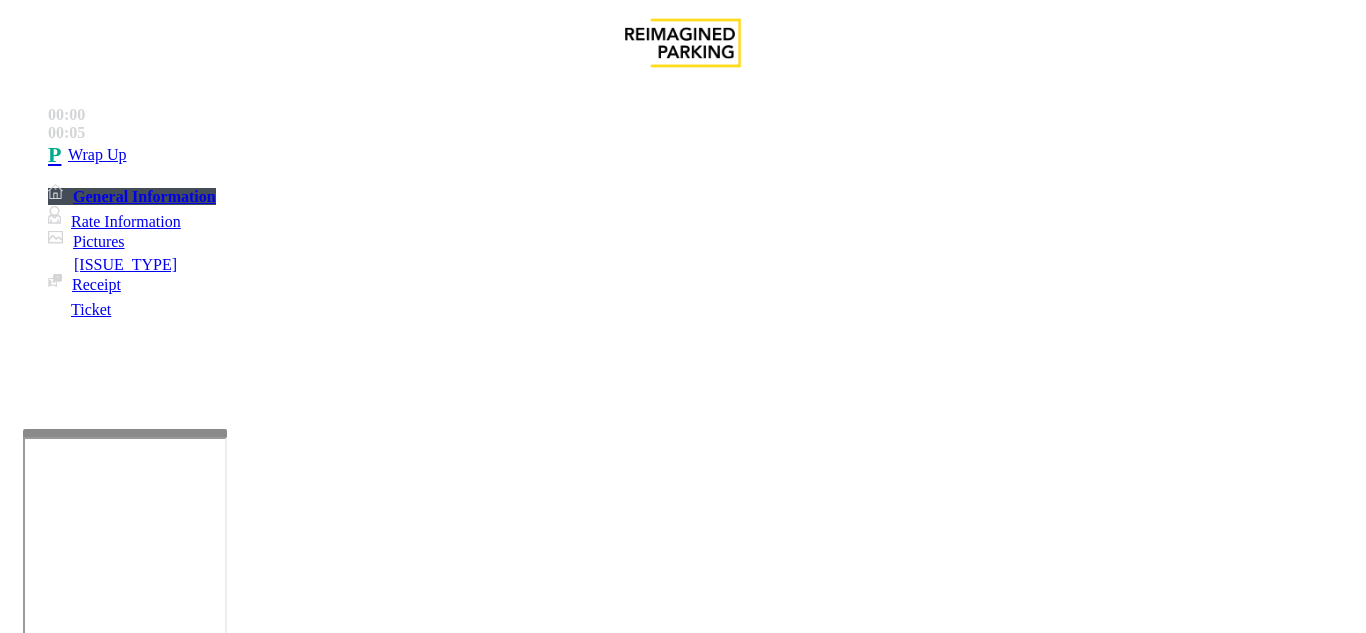 drag, startPoint x: 264, startPoint y: 191, endPoint x: 398, endPoint y: 193, distance: 134.01492 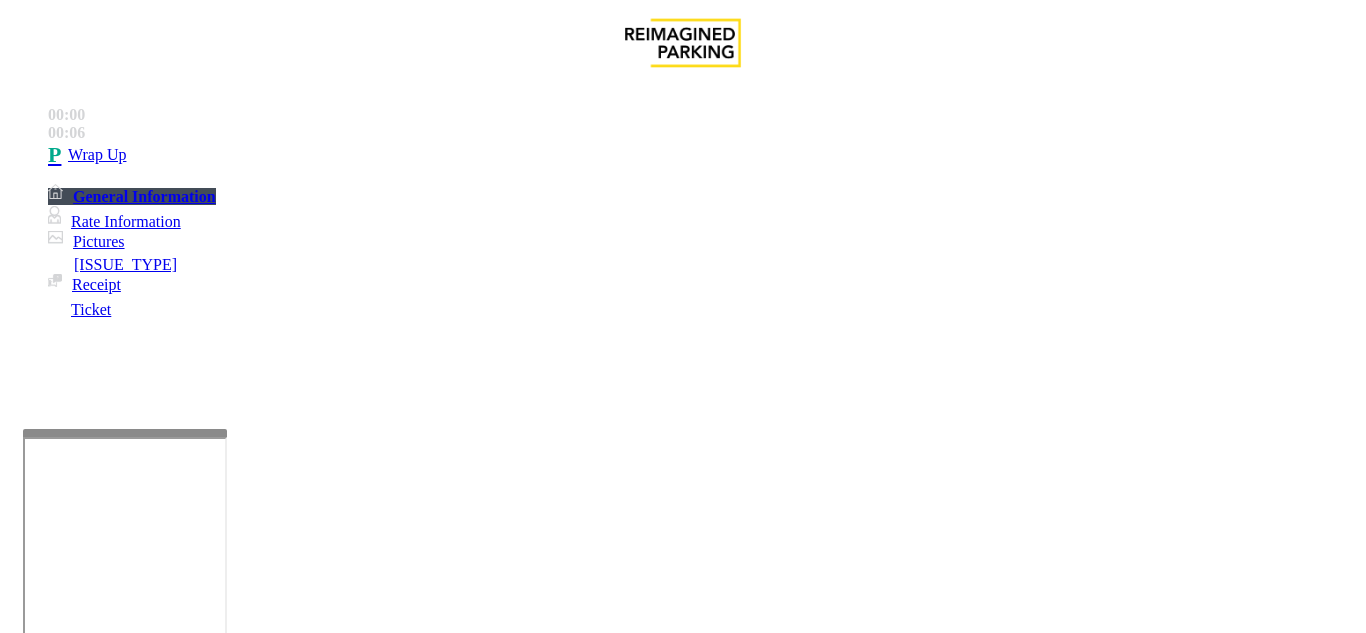 type on "**********" 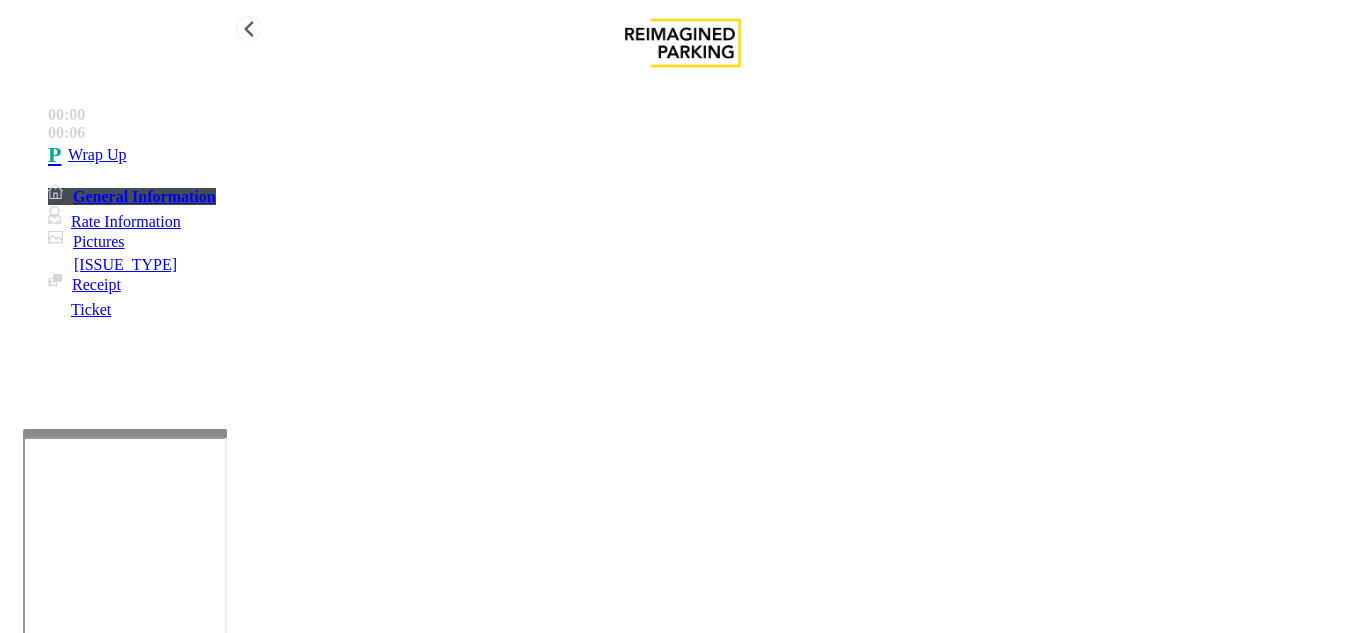 click on "Wrap Up" at bounding box center (97, 155) 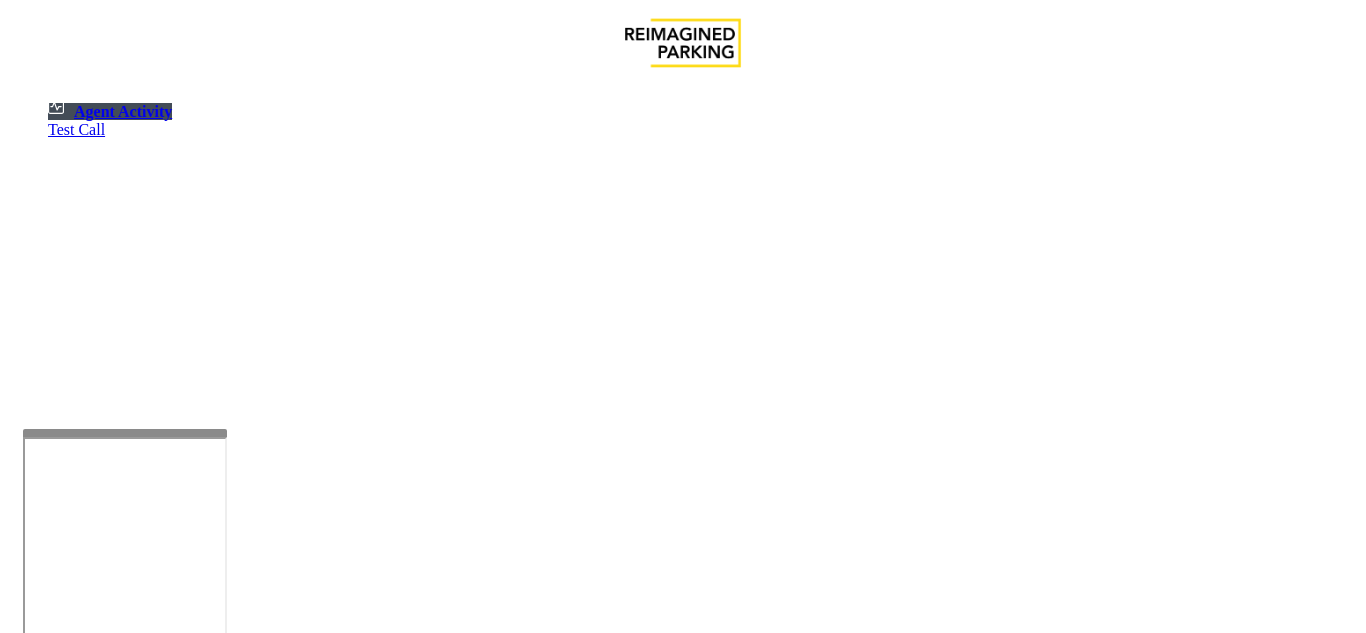 scroll, scrollTop: 0, scrollLeft: 0, axis: both 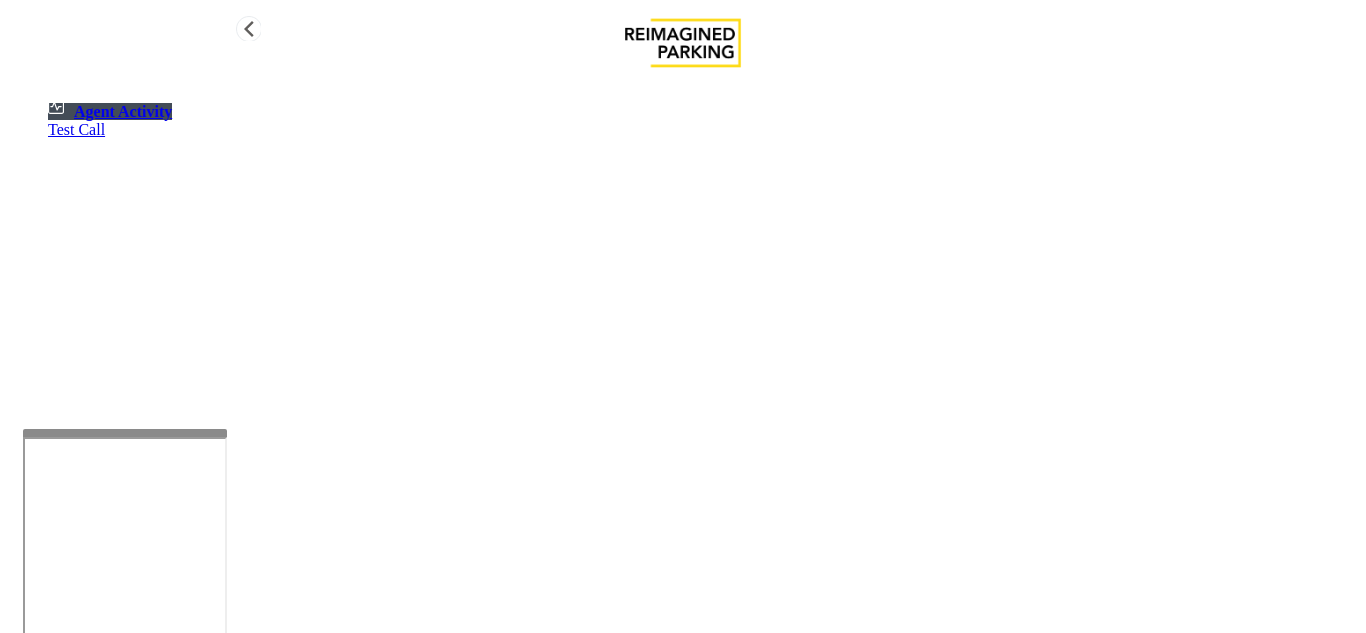 click on "Agent Activity" at bounding box center (110, 111) 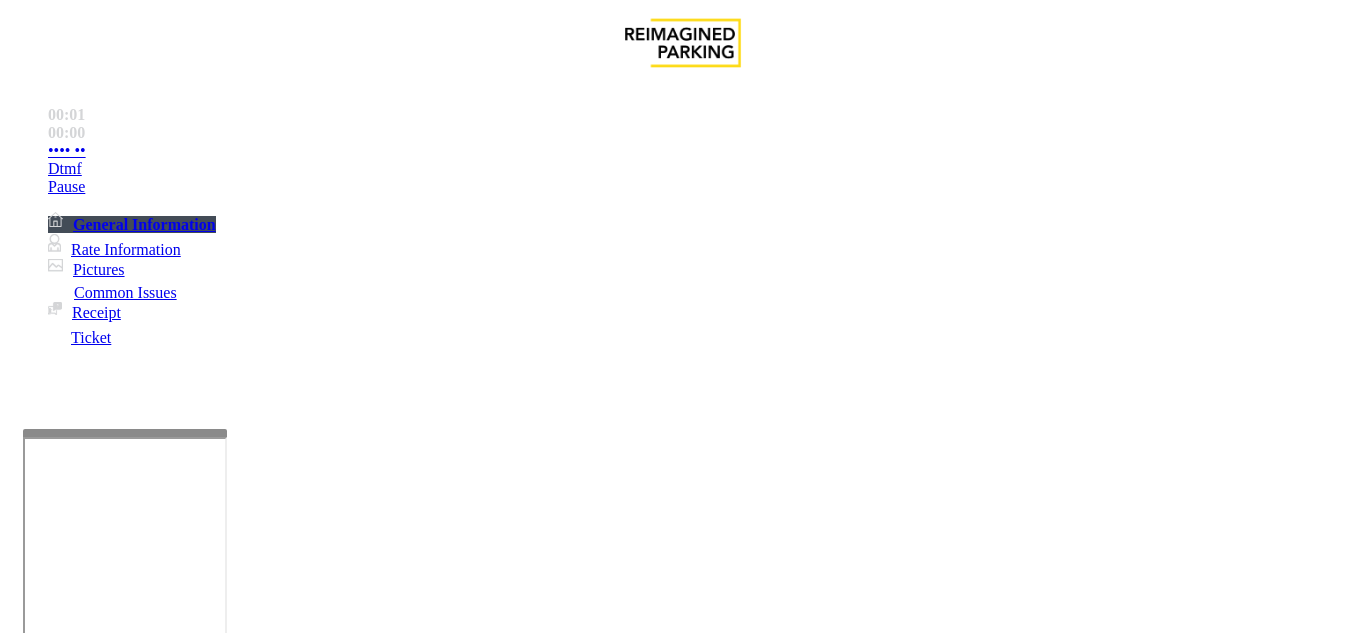 scroll, scrollTop: 400, scrollLeft: 0, axis: vertical 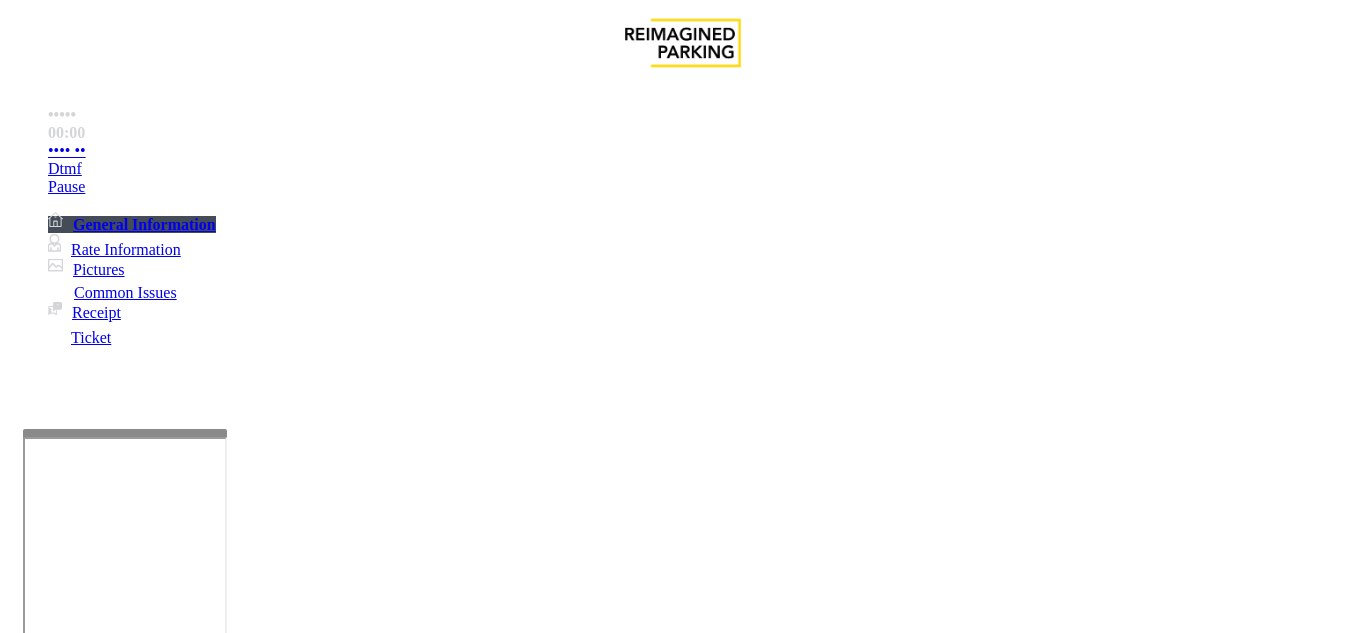 click on "•••••••••• •••••" at bounding box center [362, 1286] 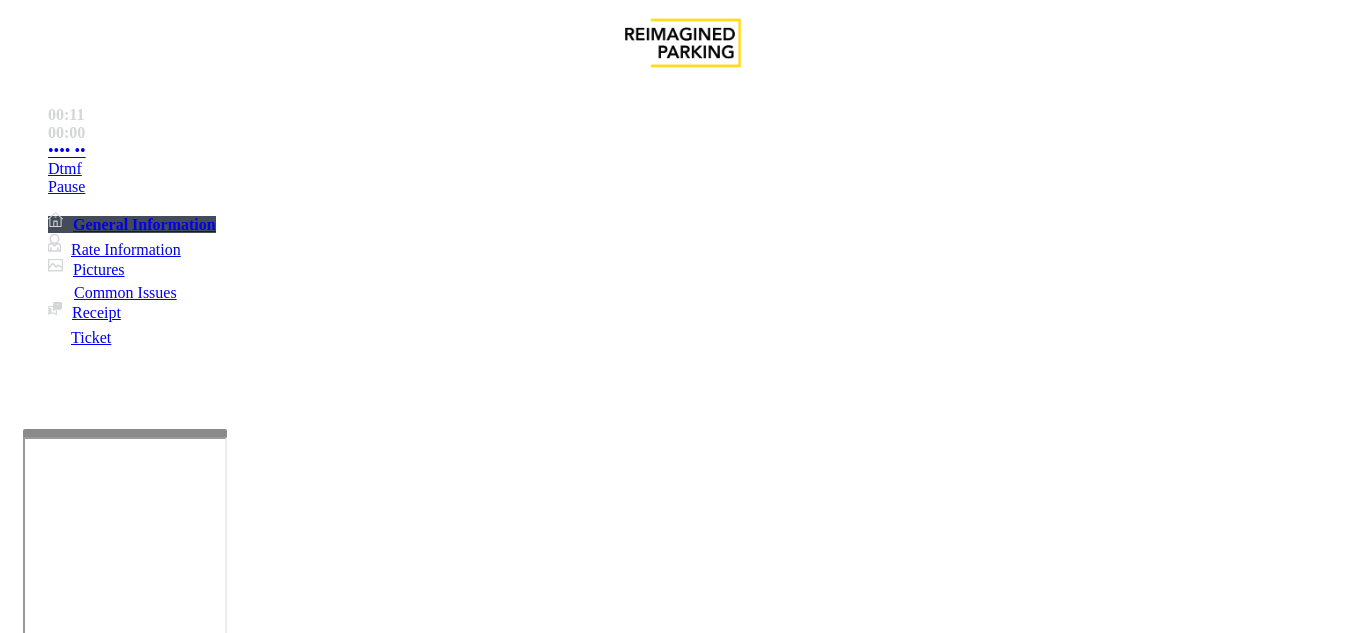 click on "Validation Error" at bounding box center (262, 1286) 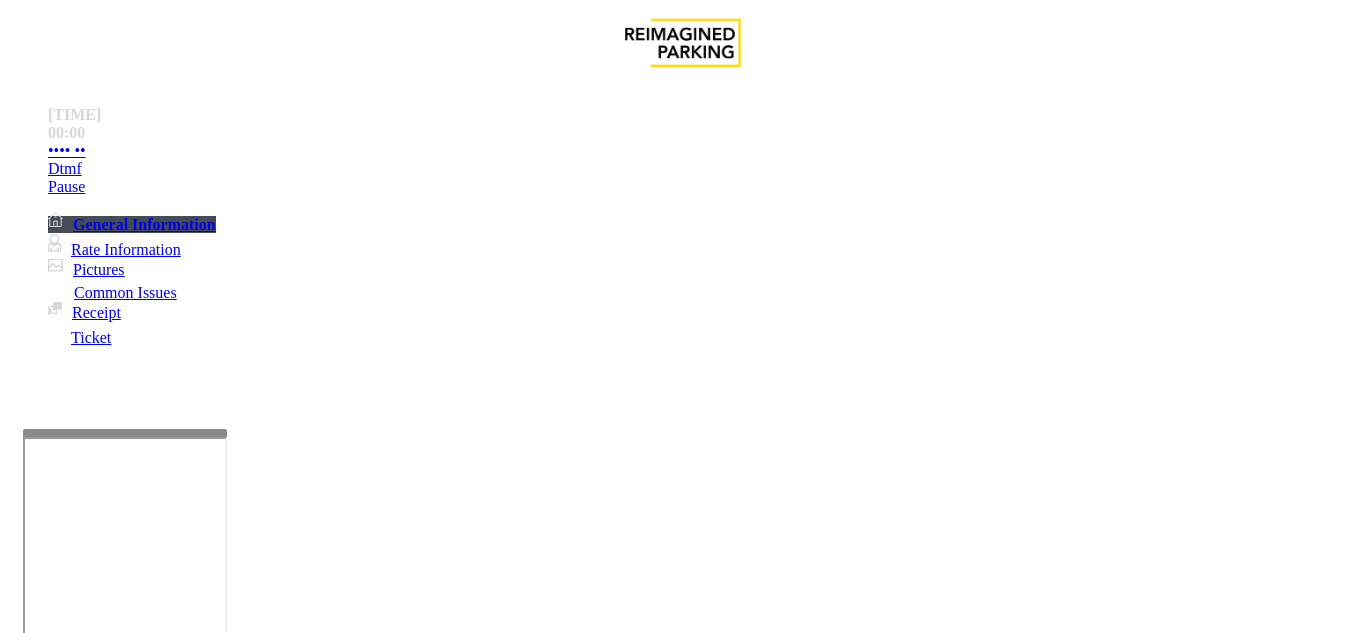 click at bounding box center [229, 1334] 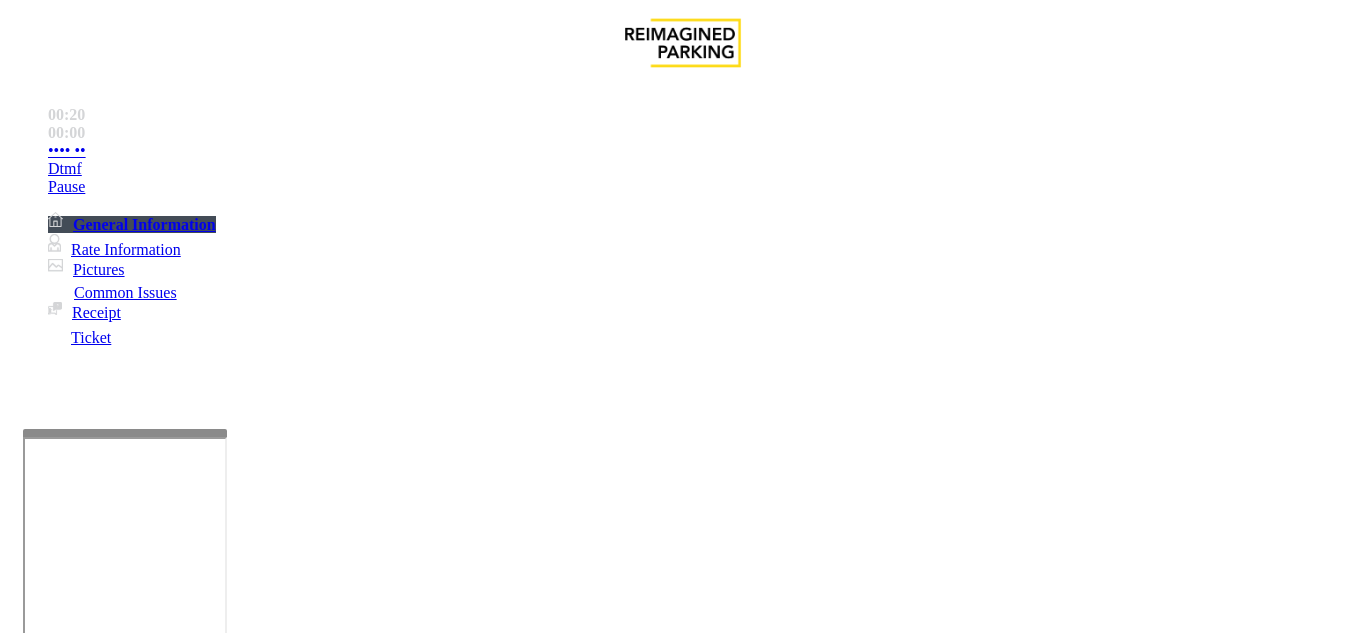 click at bounding box center [229, 1334] 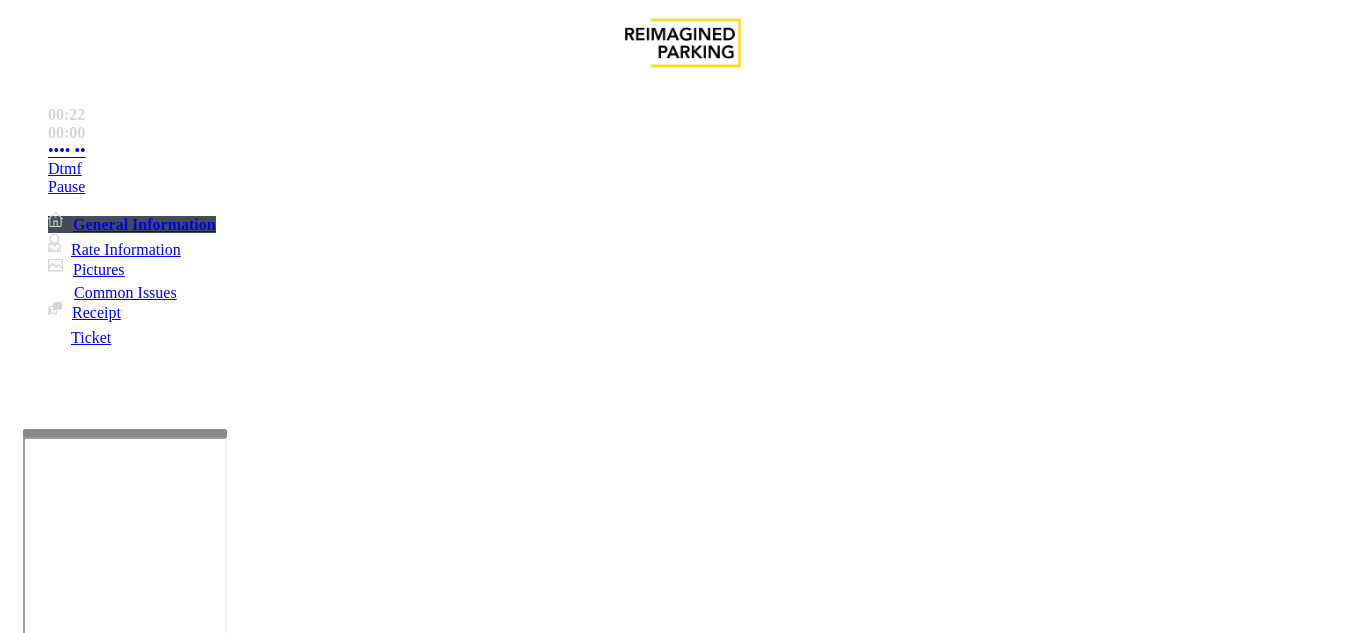click at bounding box center (229, 1334) 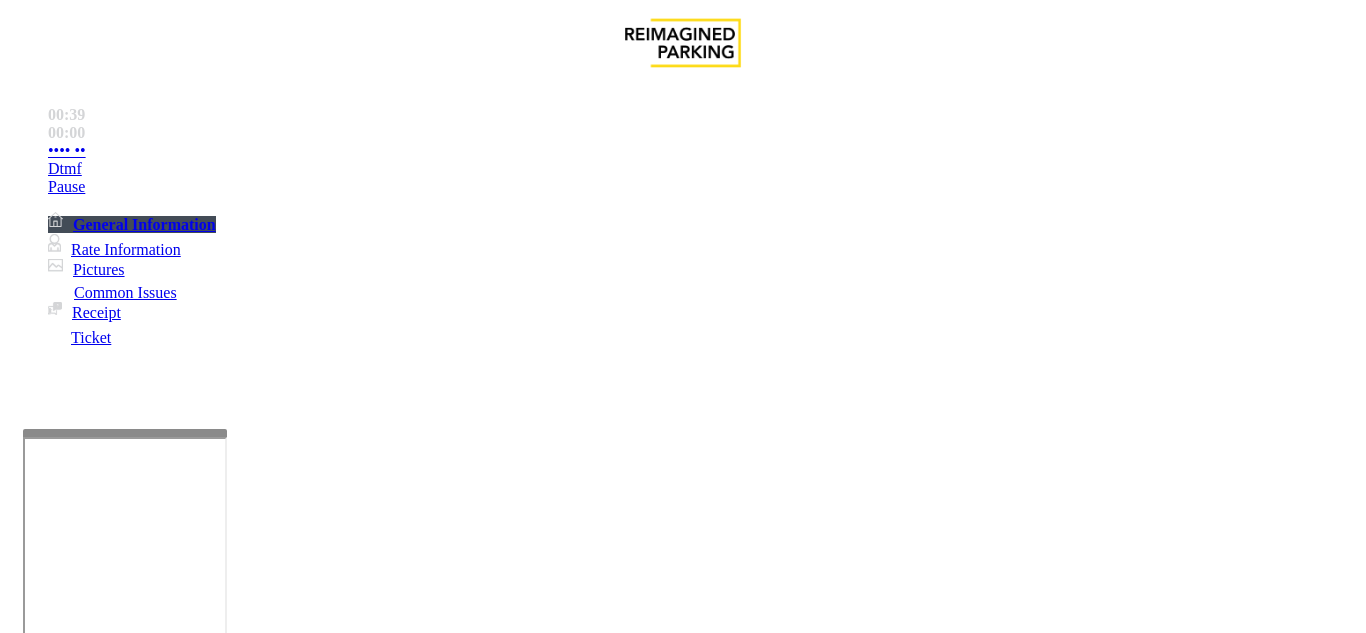 scroll, scrollTop: 0, scrollLeft: 0, axis: both 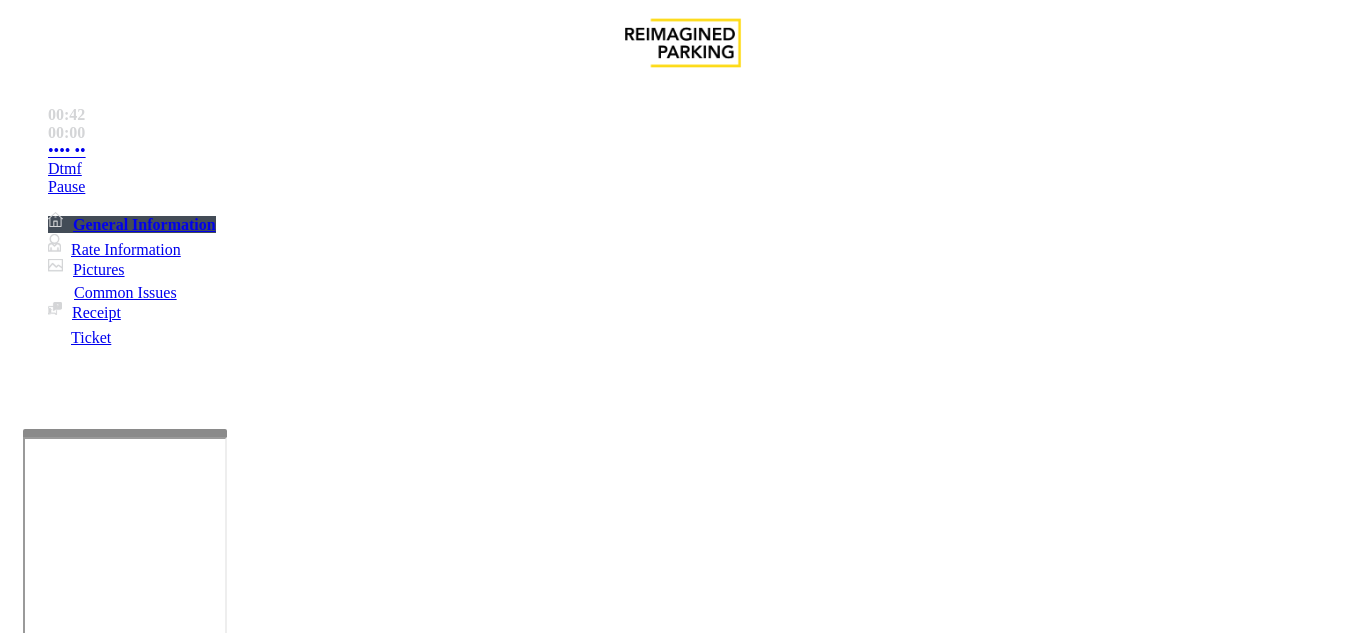 click on "Time Zone" at bounding box center [682, 2861] 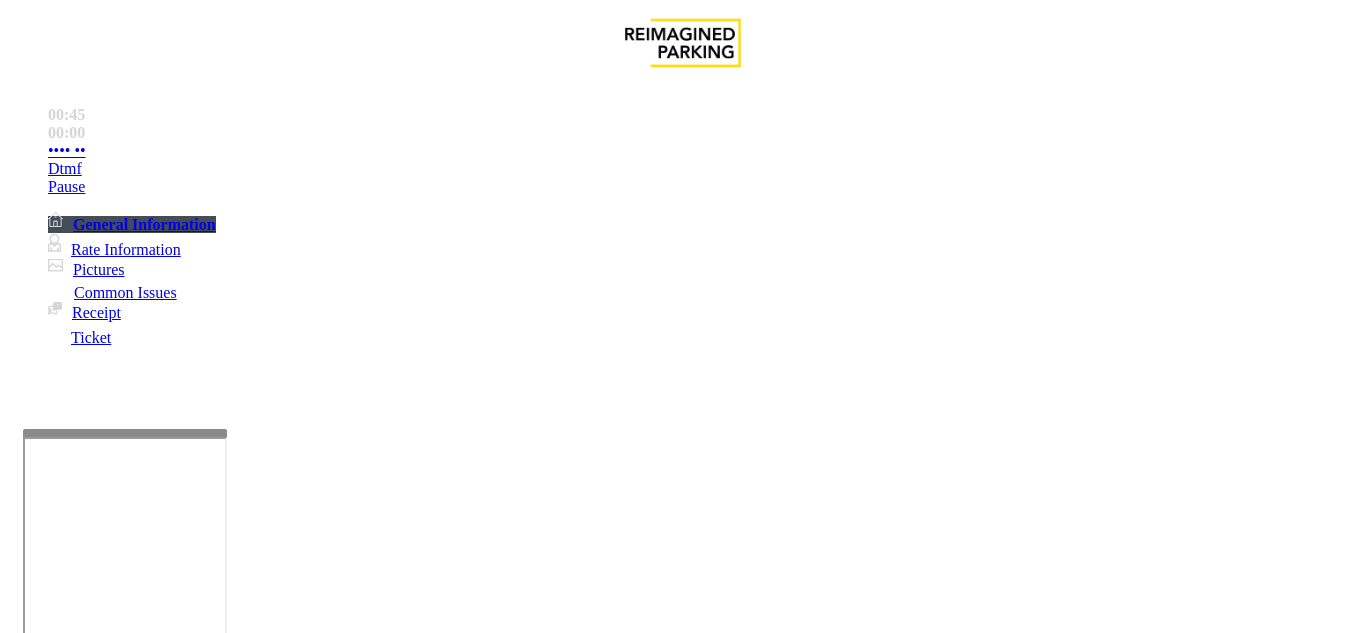 scroll, scrollTop: 21, scrollLeft: 0, axis: vertical 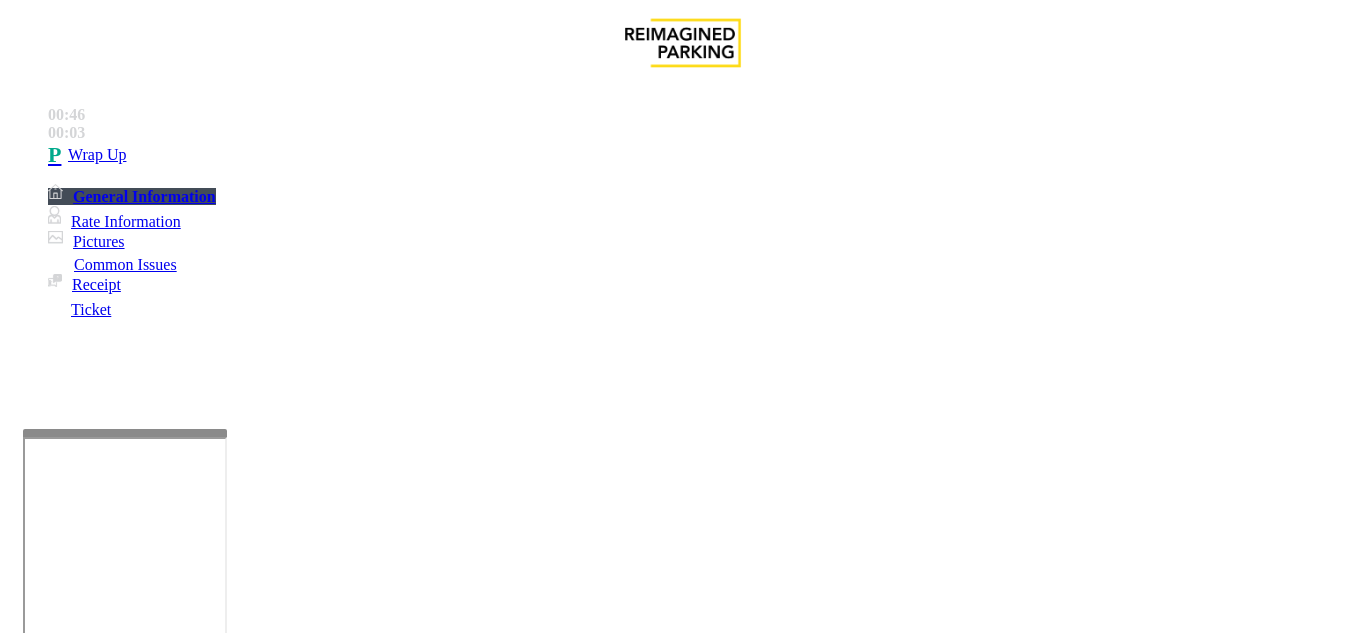 drag, startPoint x: 301, startPoint y: 305, endPoint x: 275, endPoint y: 317, distance: 28.635643 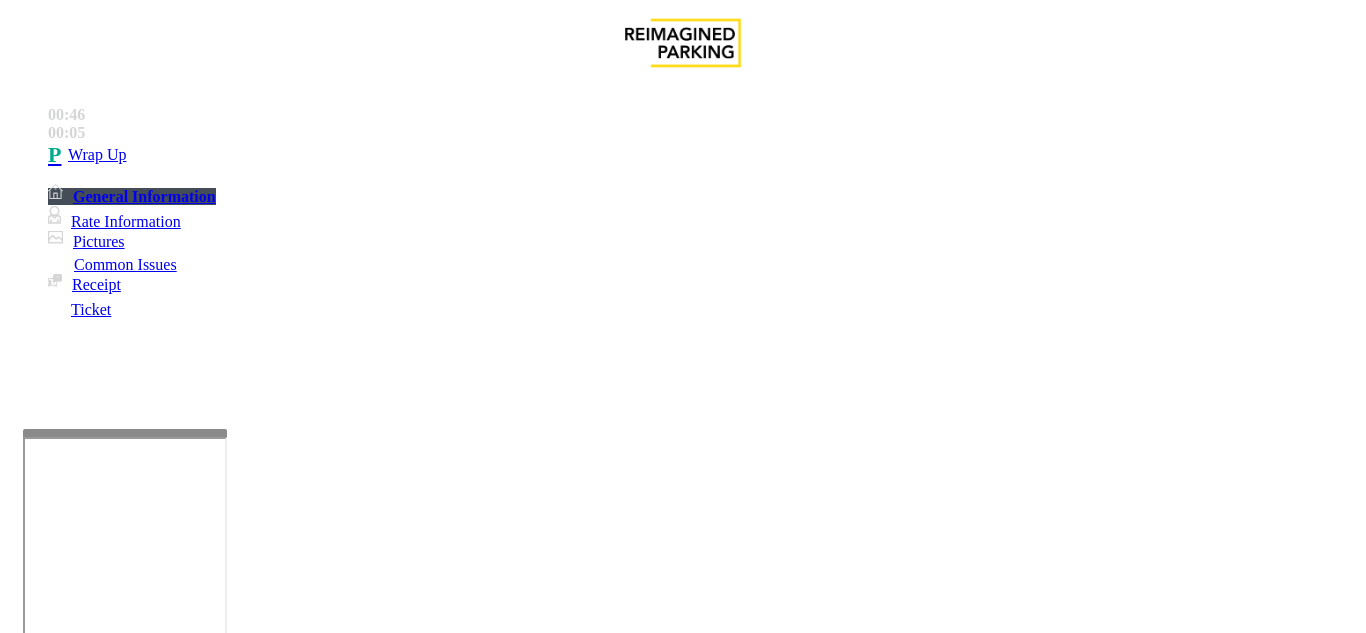 scroll, scrollTop: 0, scrollLeft: 0, axis: both 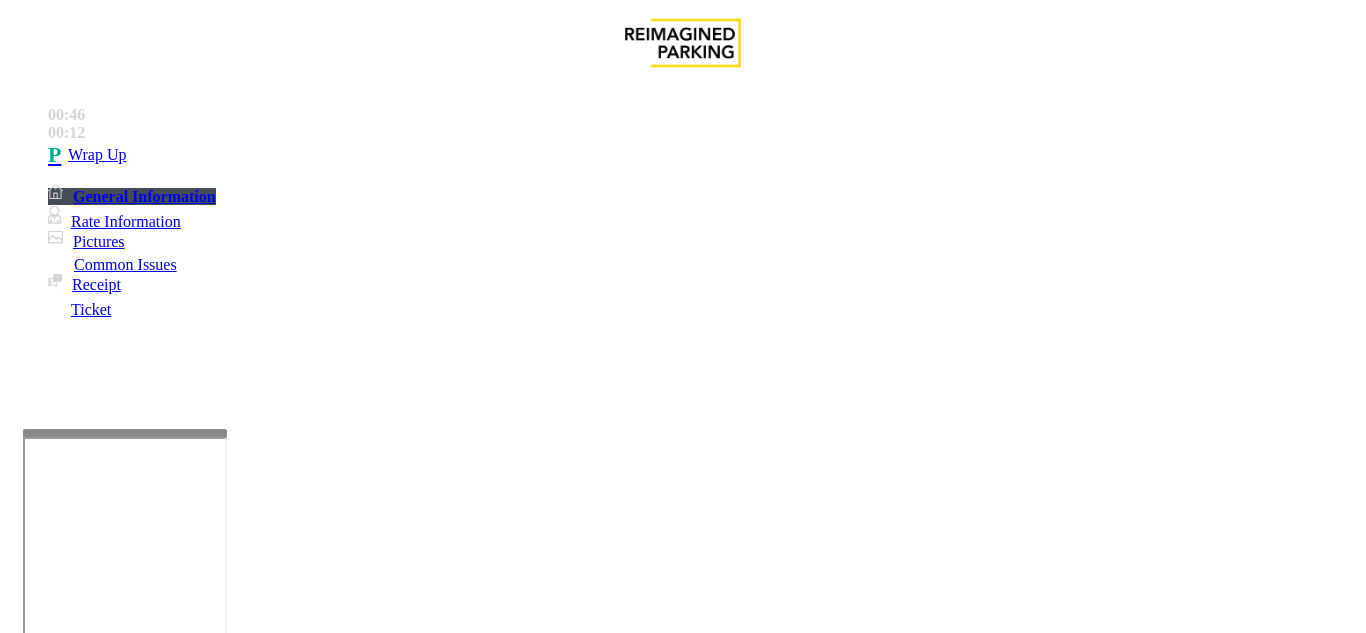 click at bounding box center (229, 1334) 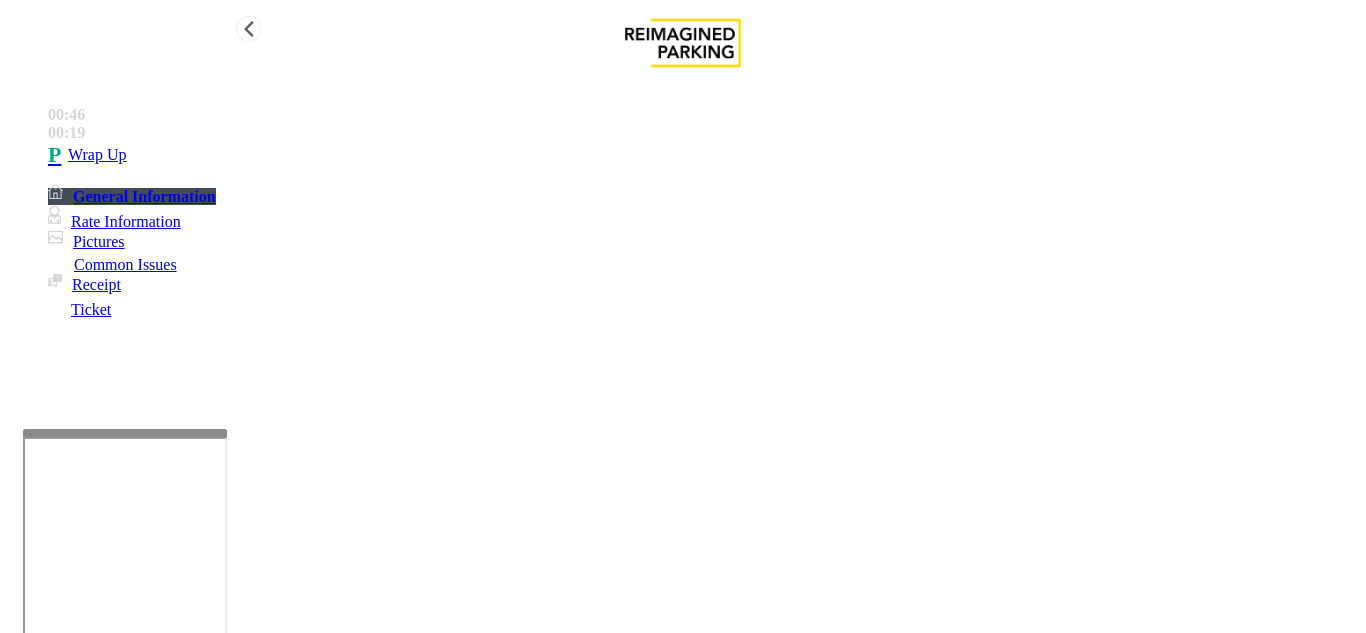 type on "**********" 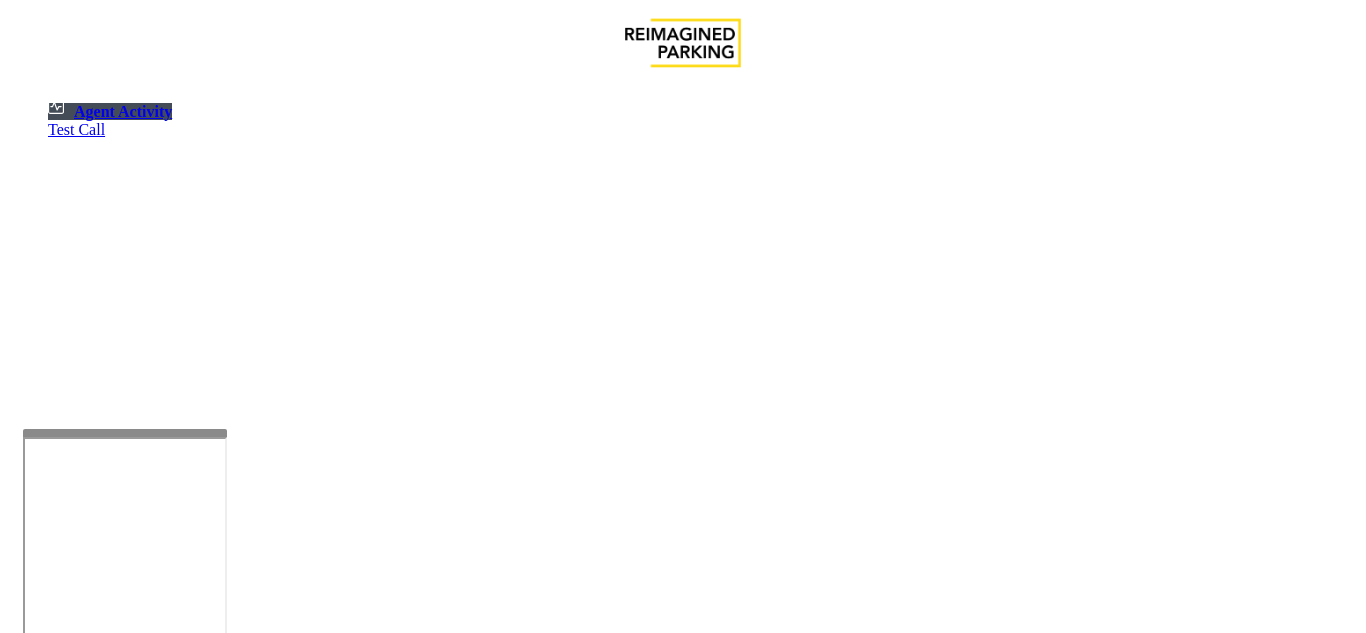 click at bounding box center [79, 1335] 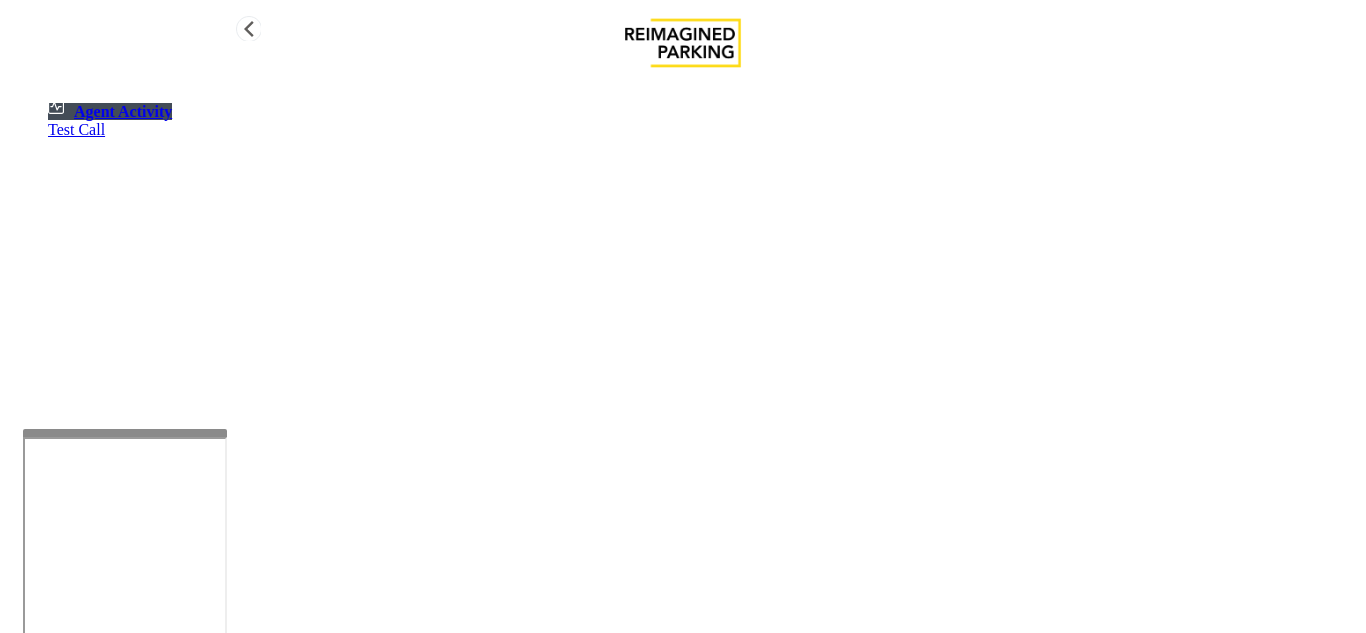 click on "Agent Activity" at bounding box center (110, 111) 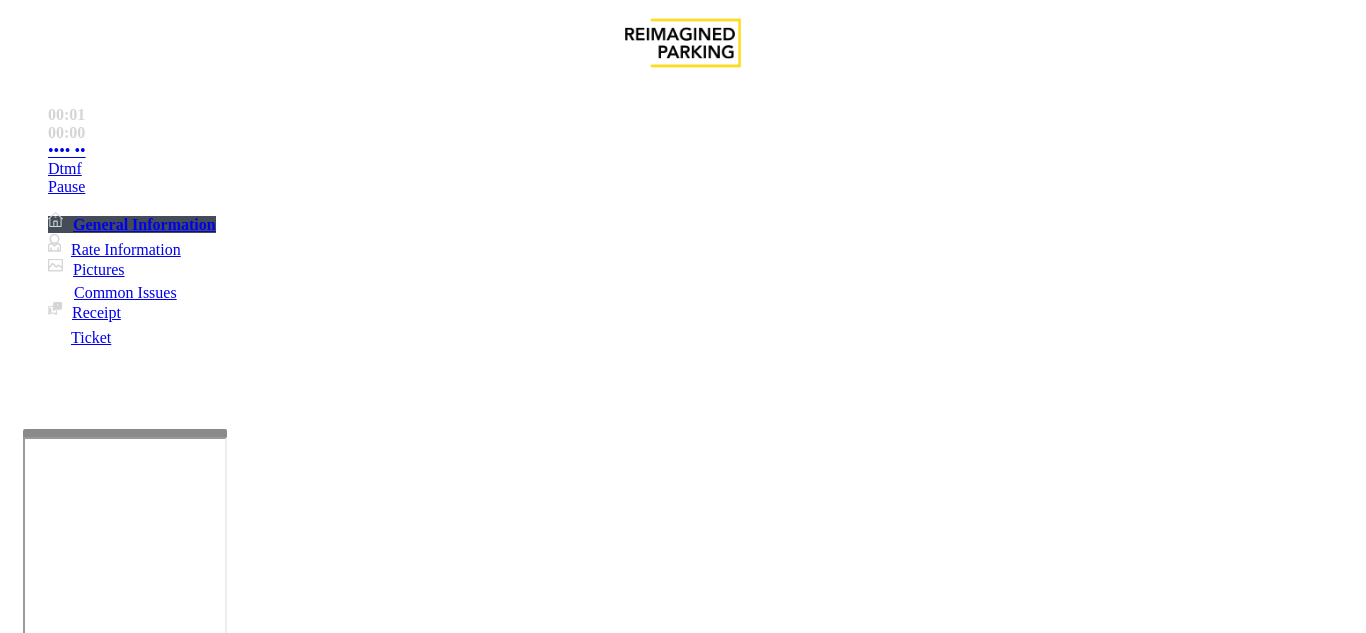 scroll, scrollTop: 400, scrollLeft: 0, axis: vertical 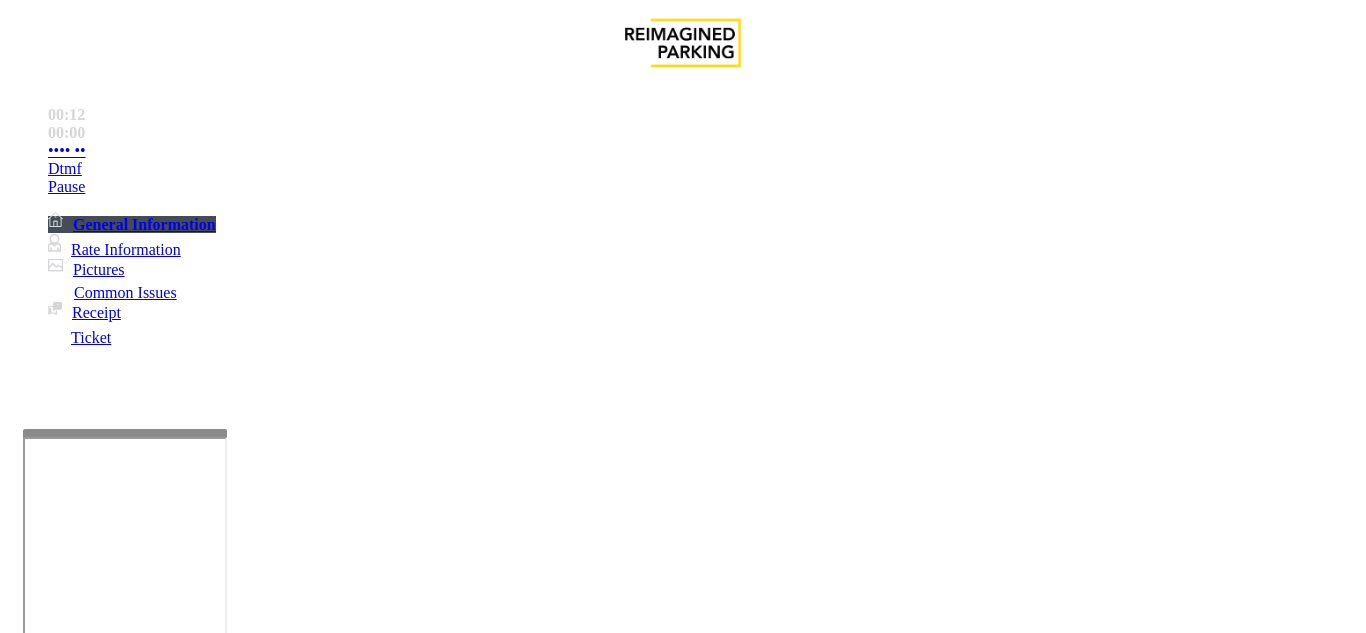 click on "Intercom Issue/No Response" at bounding box center (1061, 1286) 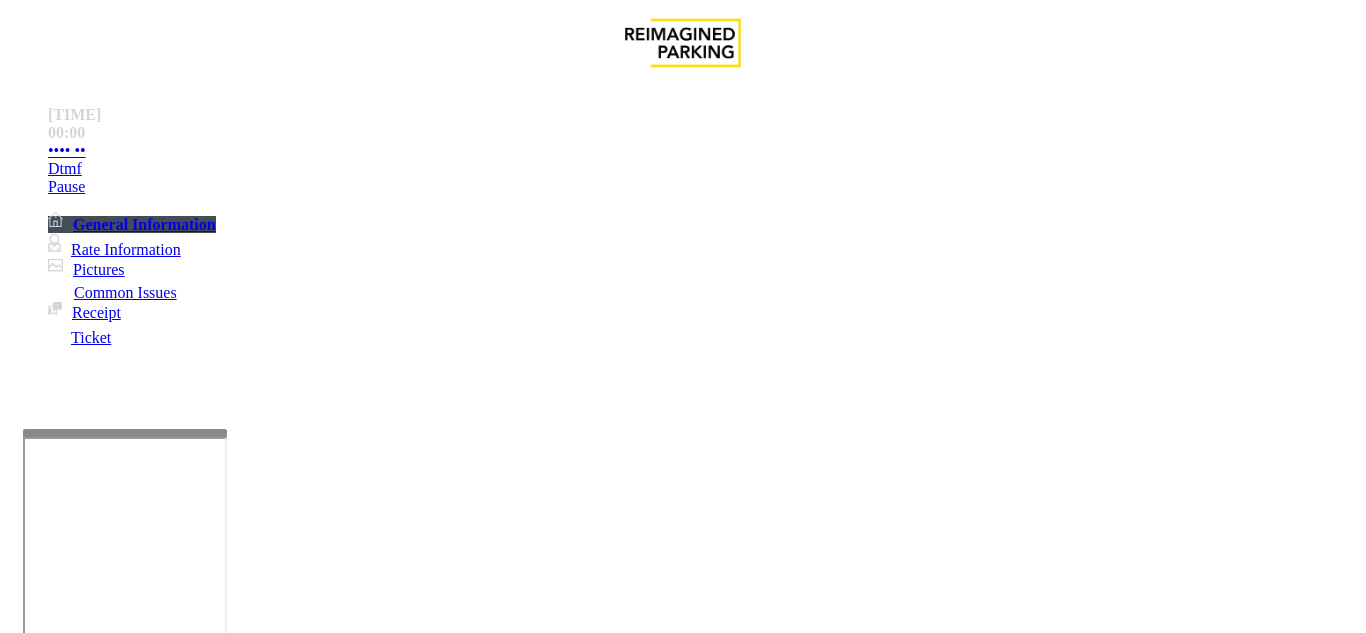 click on "No Response/Unable to hear parker" at bounding box center [142, 1286] 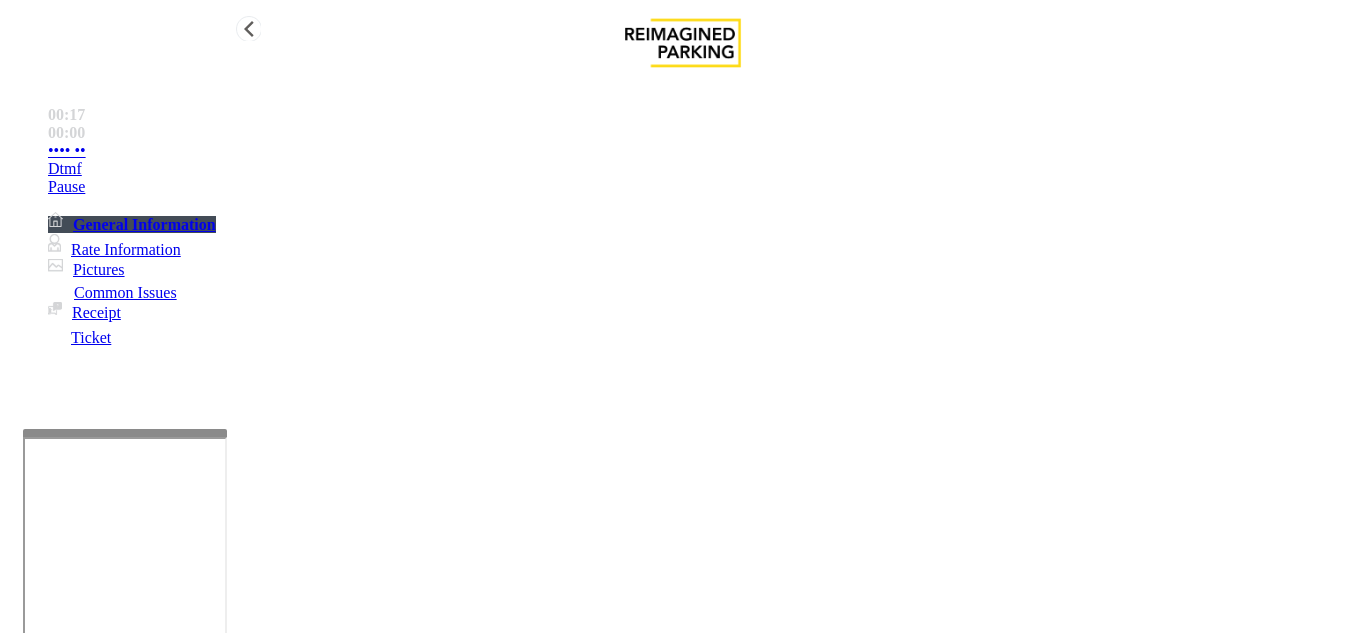 click on "•••• ••" at bounding box center [703, 151] 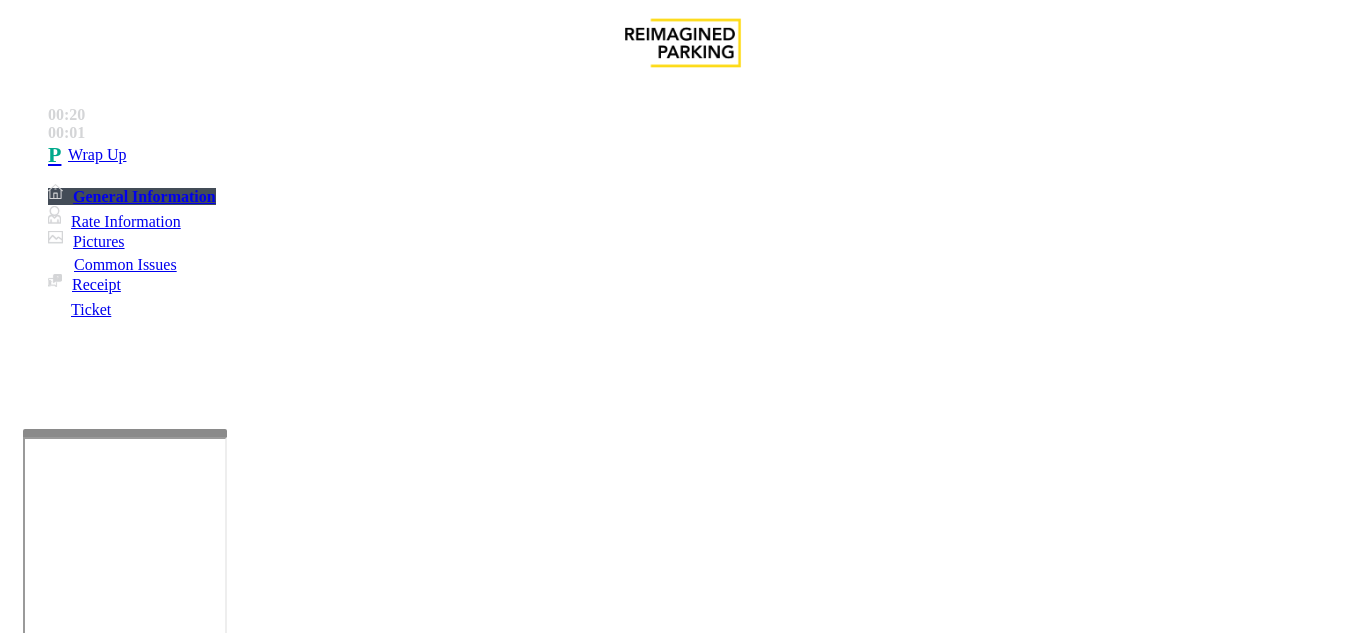 drag, startPoint x: 277, startPoint y: 183, endPoint x: 608, endPoint y: 190, distance: 331.074 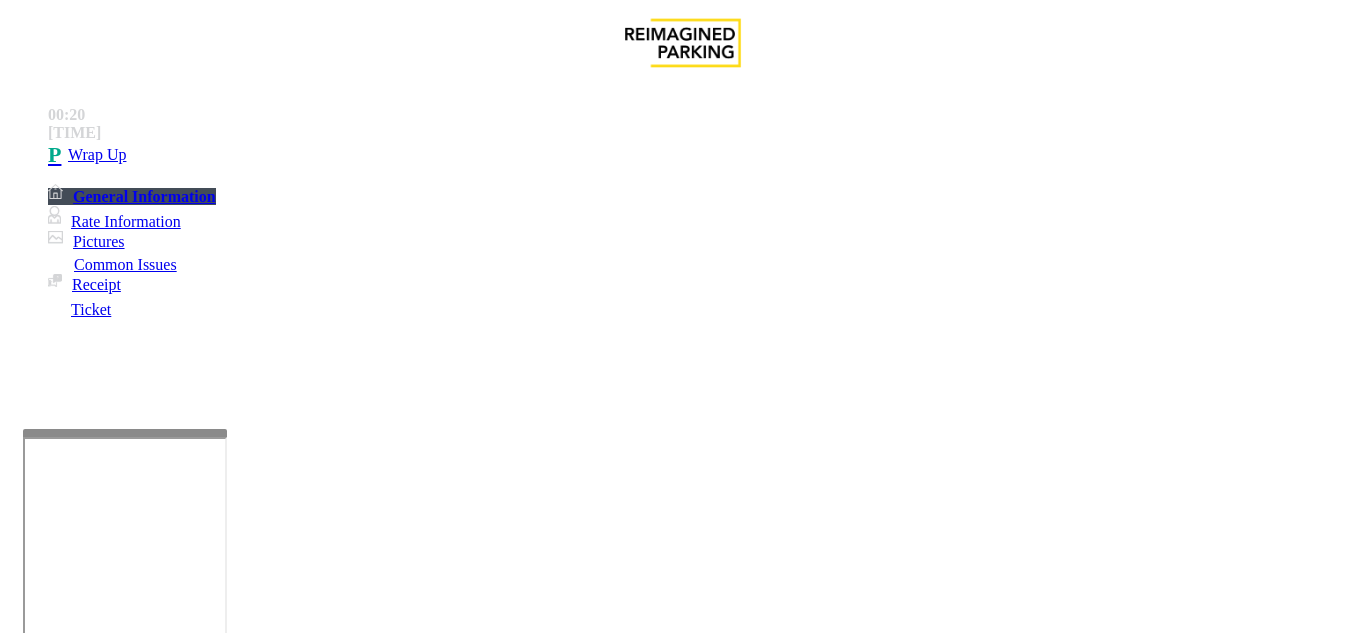 drag, startPoint x: 522, startPoint y: 244, endPoint x: 515, endPoint y: 266, distance: 23.086792 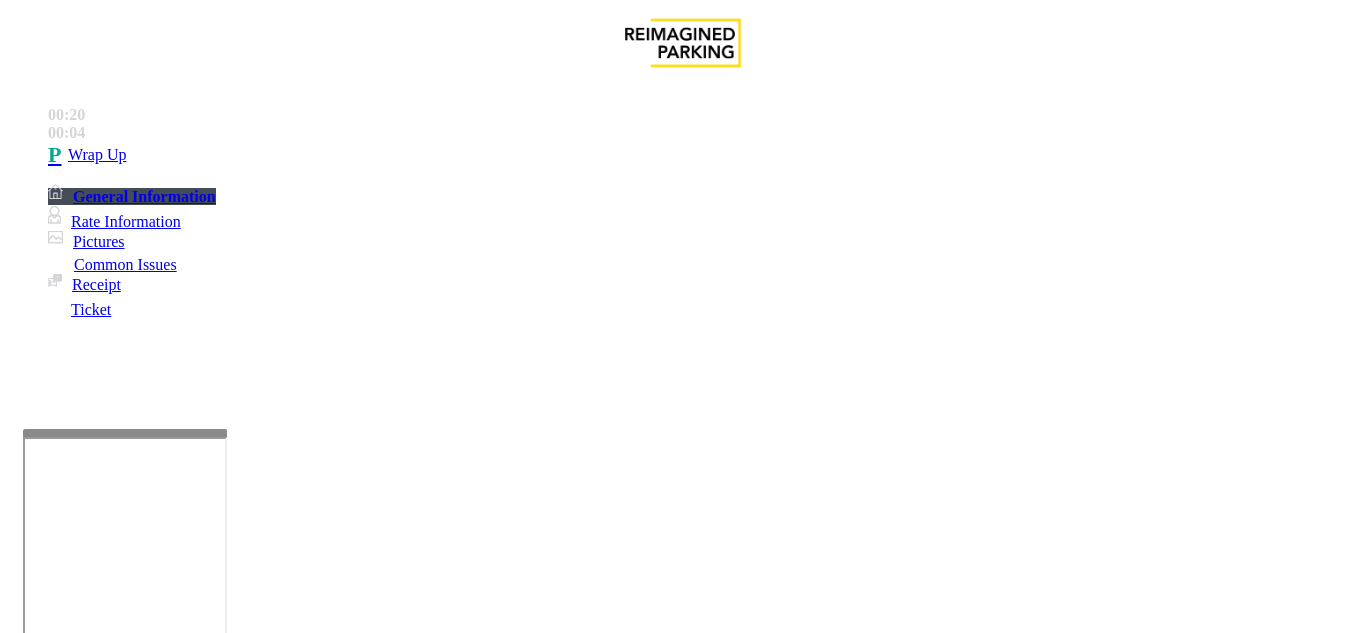 drag, startPoint x: 265, startPoint y: 175, endPoint x: 587, endPoint y: 181, distance: 322.0559 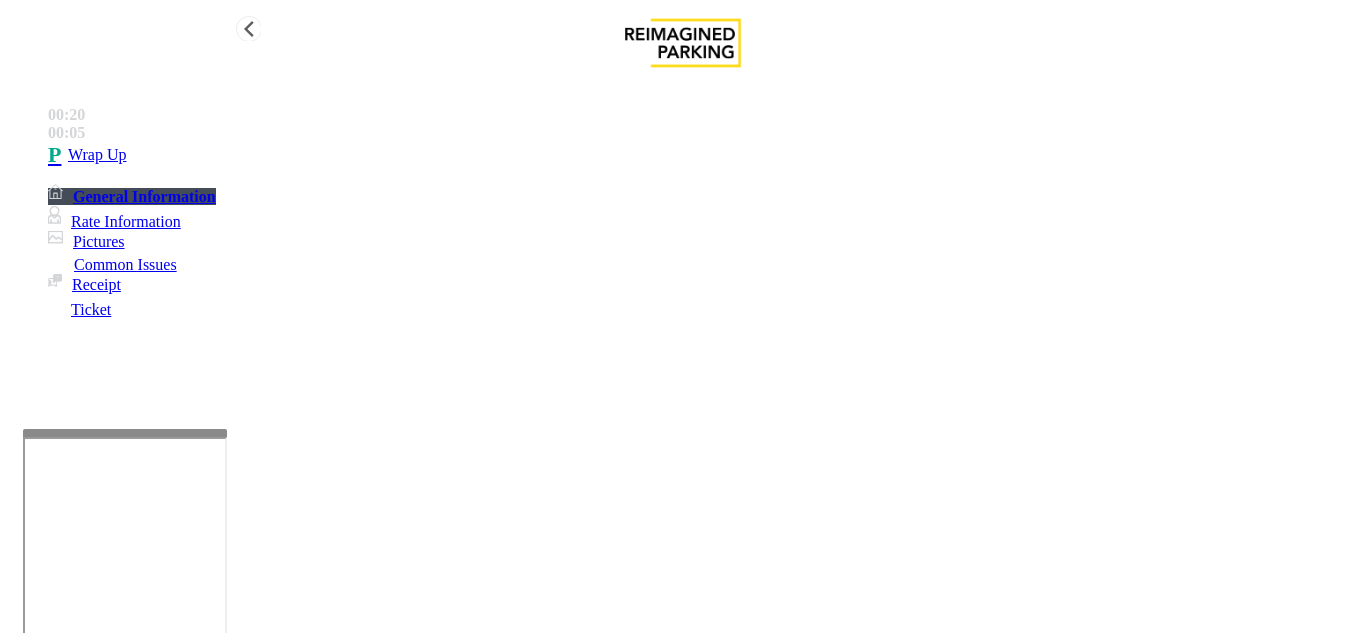 type on "**********" 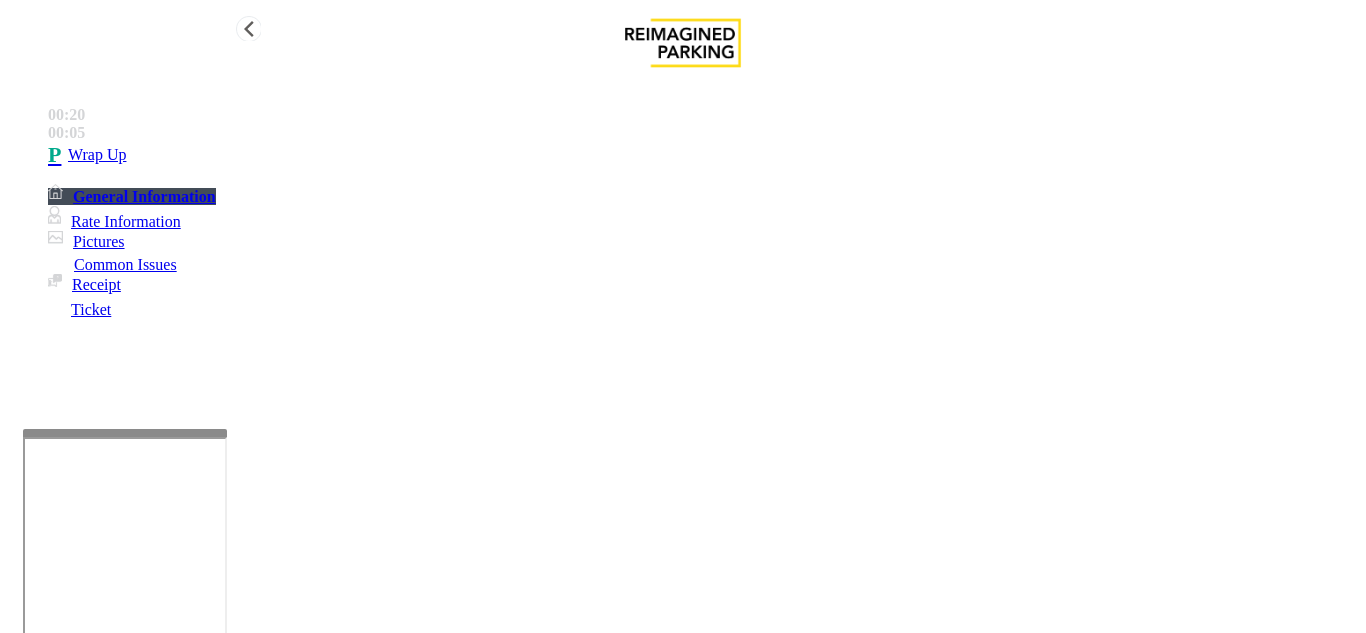 click on "Wrap Up" at bounding box center [703, 155] 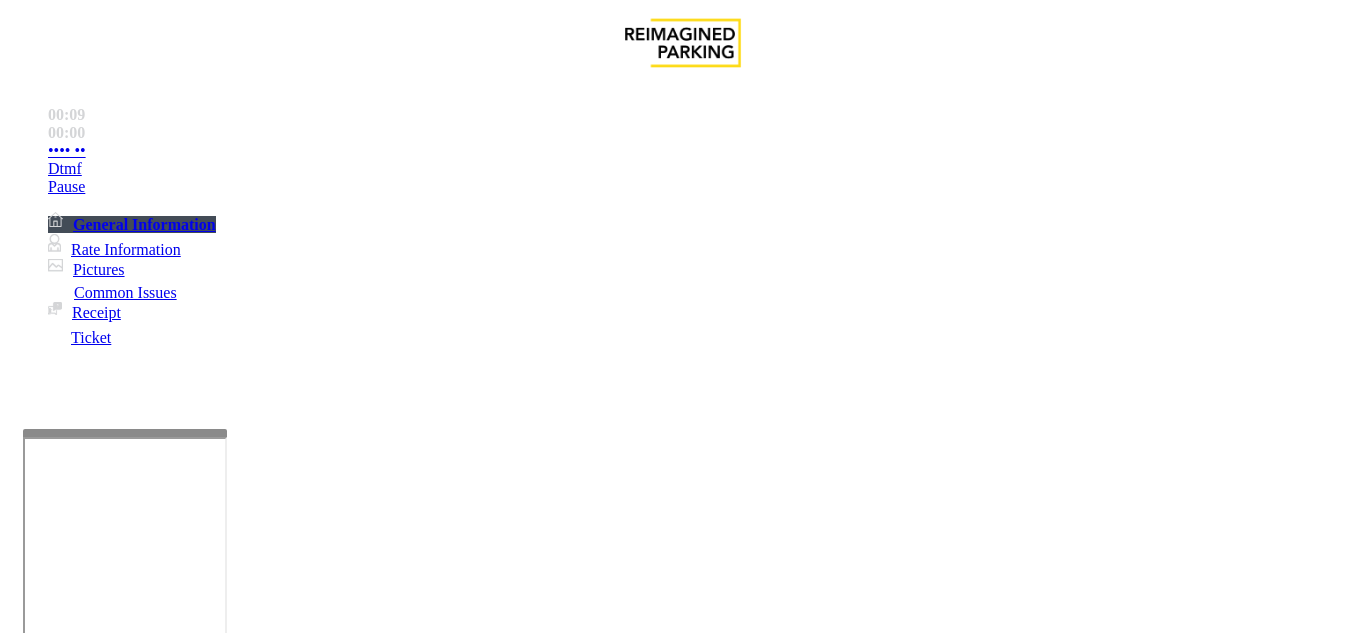 scroll, scrollTop: 400, scrollLeft: 0, axis: vertical 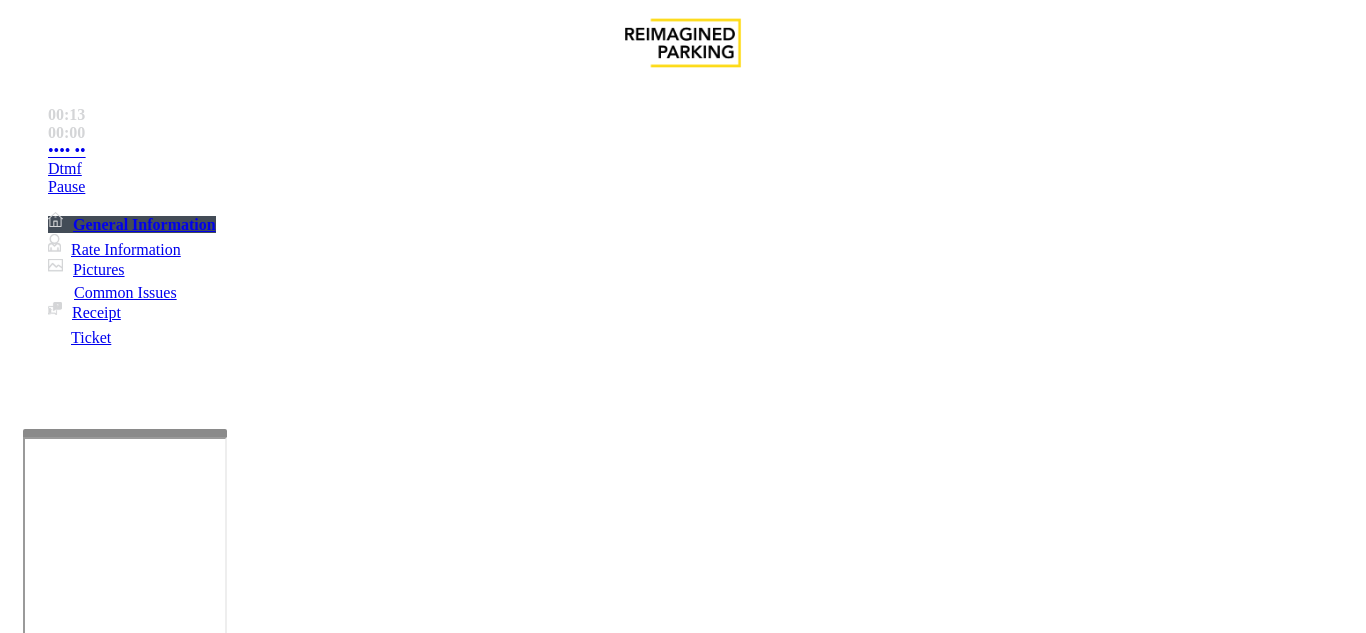click on "Intercom Issue/No Response" at bounding box center (846, 1286) 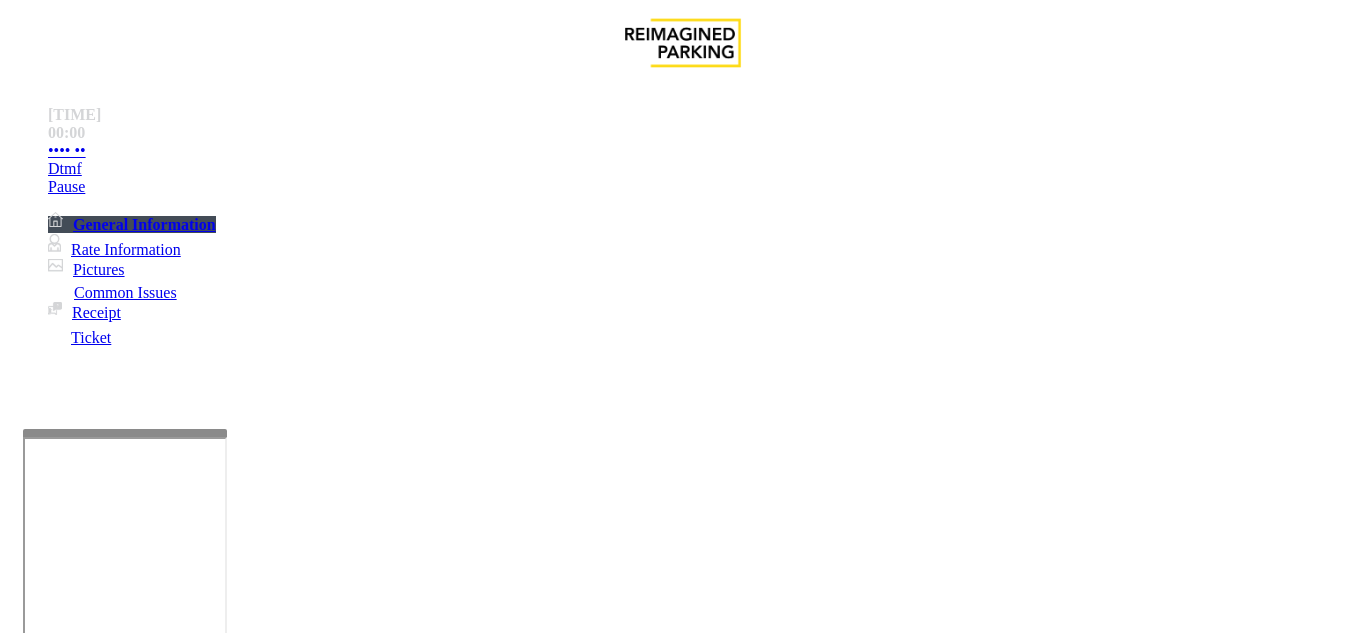 click on "No Response/Unable to hear parker" at bounding box center [142, 1286] 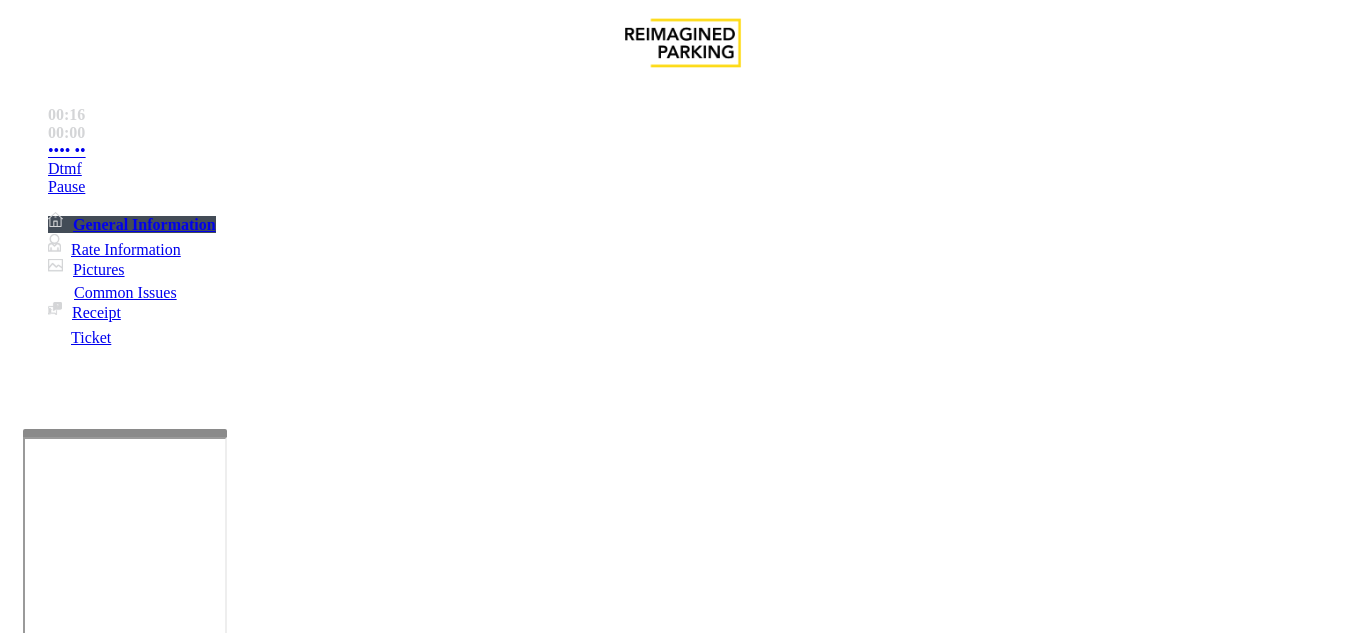 drag, startPoint x: 269, startPoint y: 172, endPoint x: 607, endPoint y: 180, distance: 338.09467 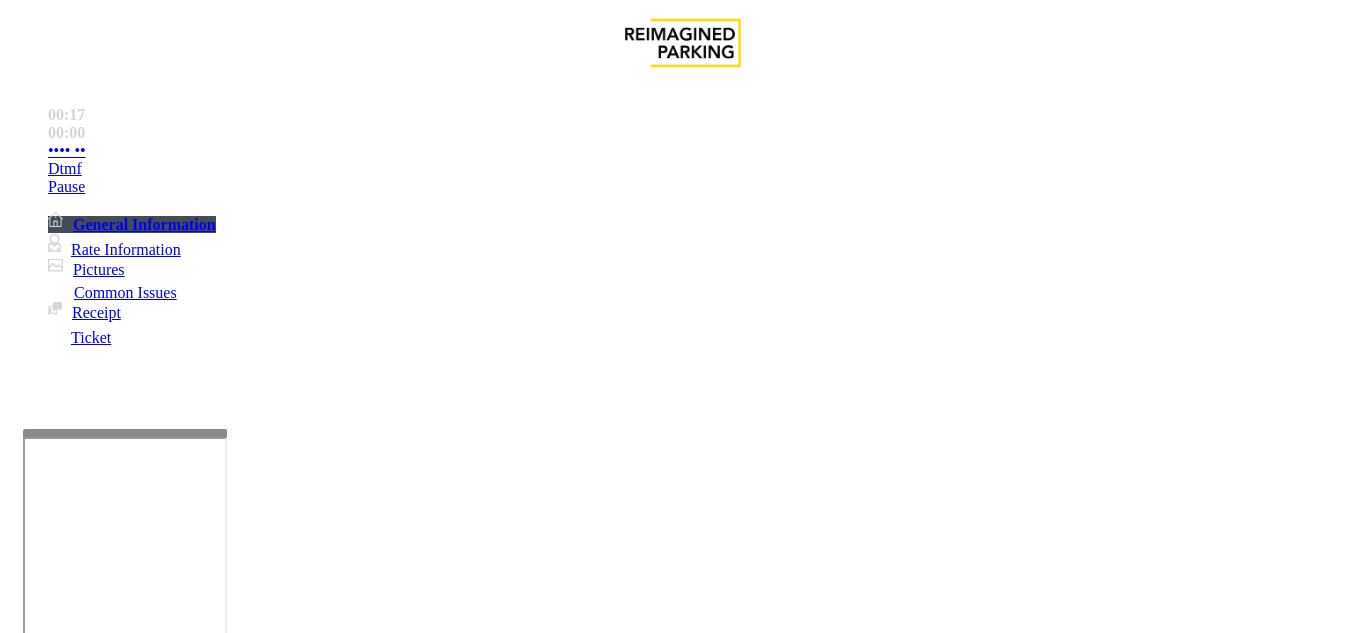 type on "**********" 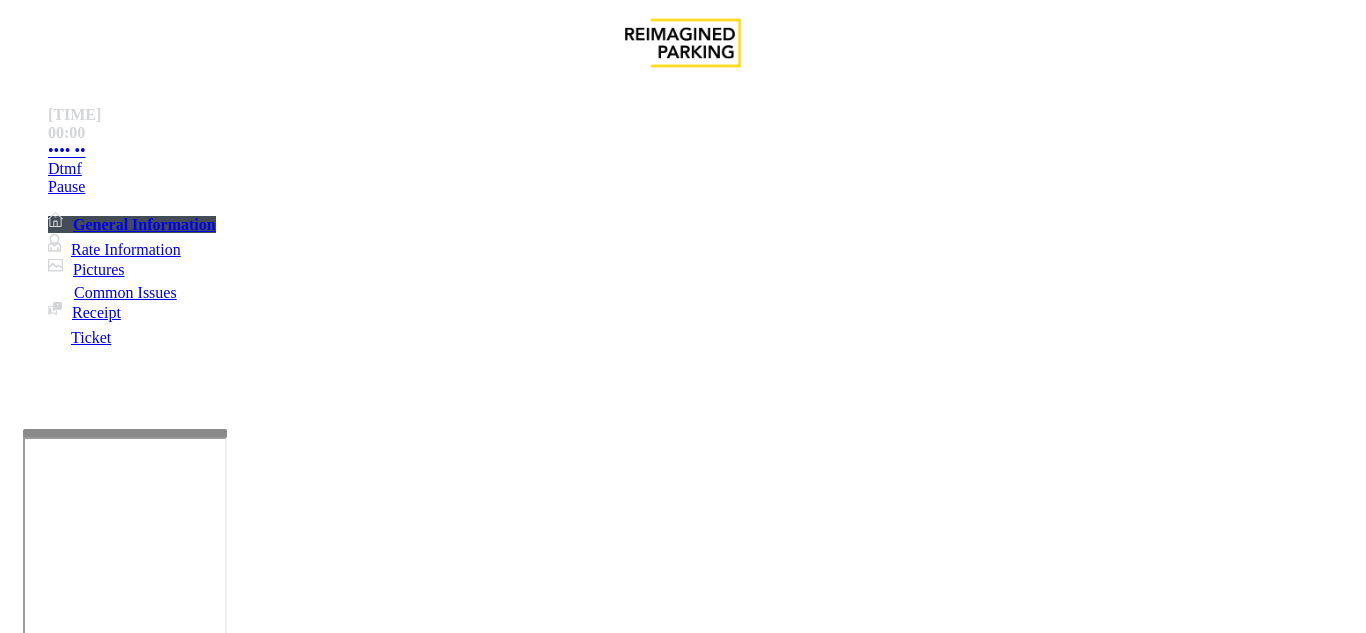 click on "Notes:" at bounding box center (682, 1336) 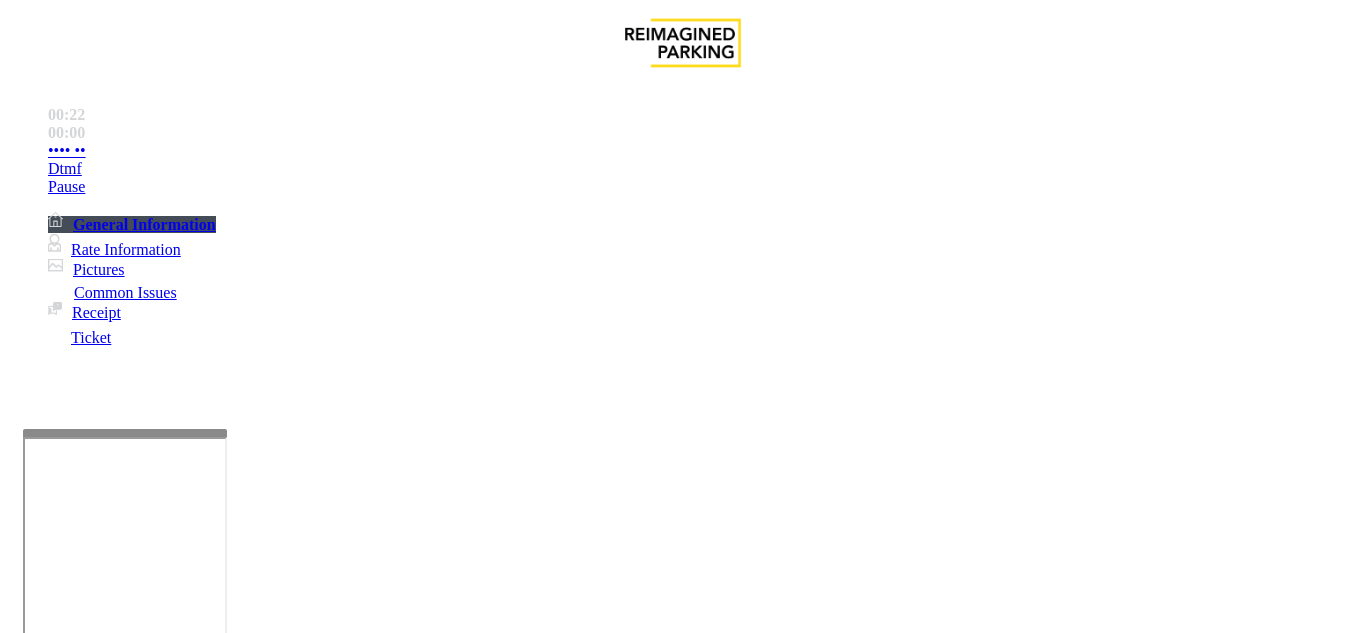 click on "Issue" at bounding box center [42, 1253] 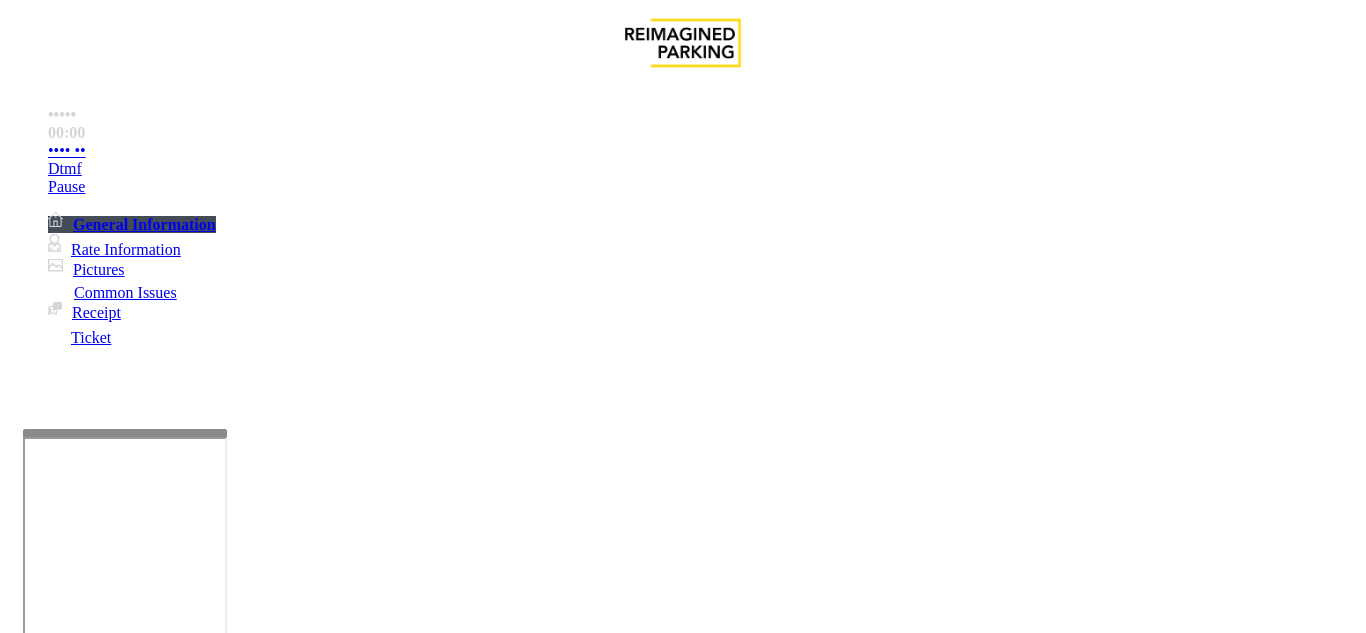 scroll, scrollTop: 78, scrollLeft: 0, axis: vertical 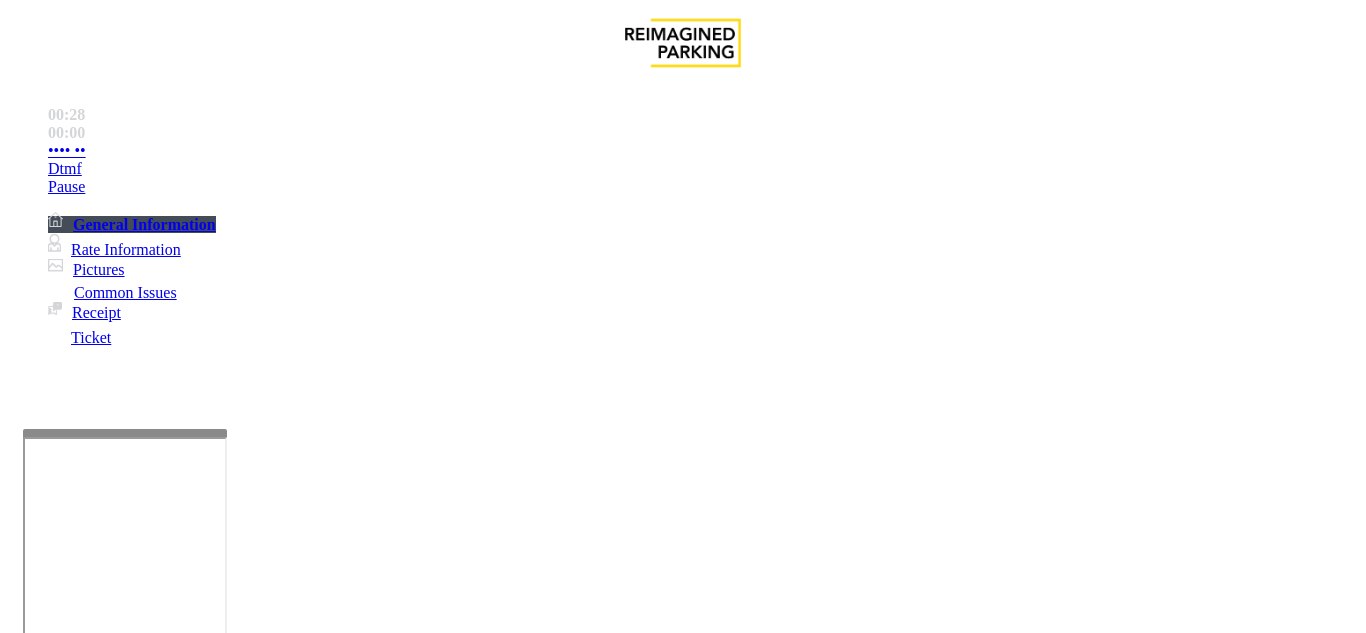 click on "No Assistance Needed" at bounding box center [103, 1312] 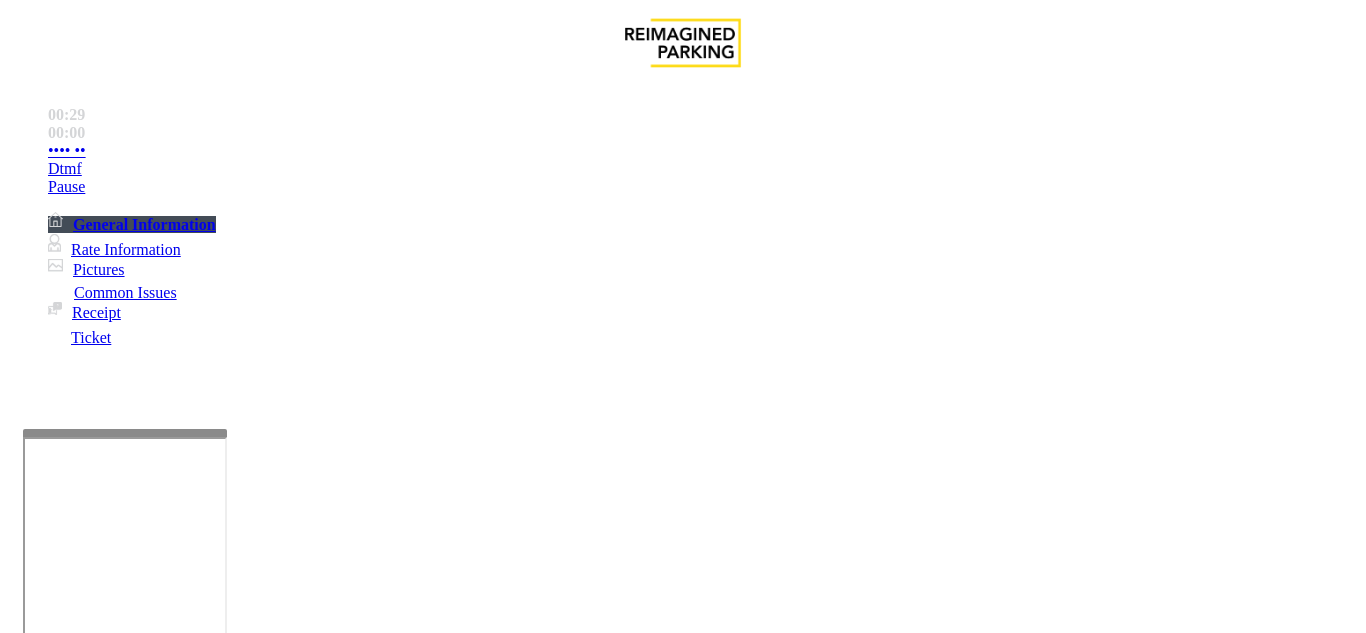 scroll, scrollTop: 0, scrollLeft: 0, axis: both 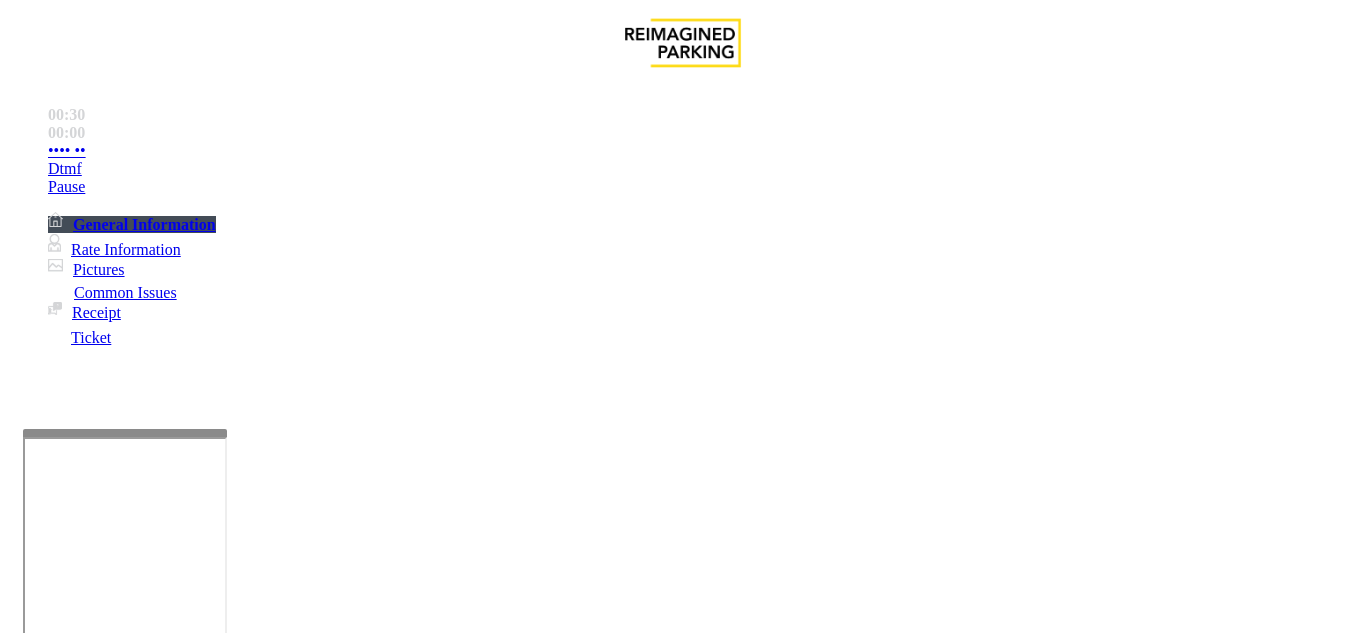 click on "No assistance needed" at bounding box center [102, 1286] 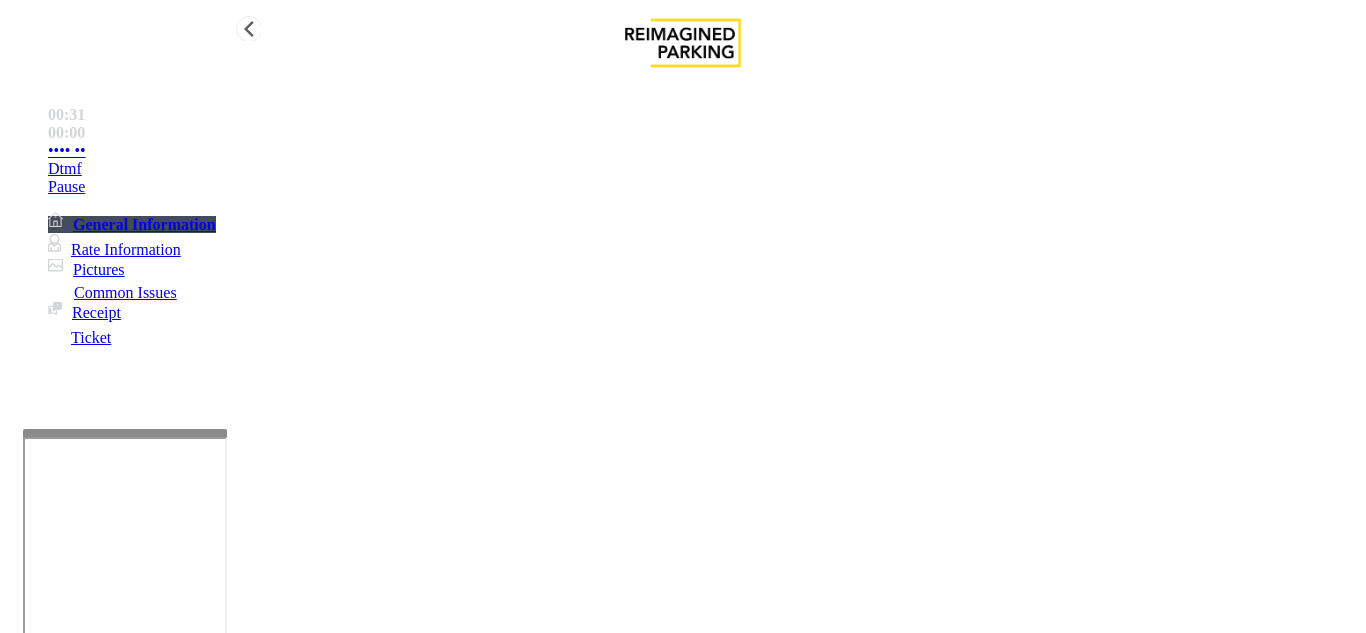 click on "•••• ••" at bounding box center [703, 151] 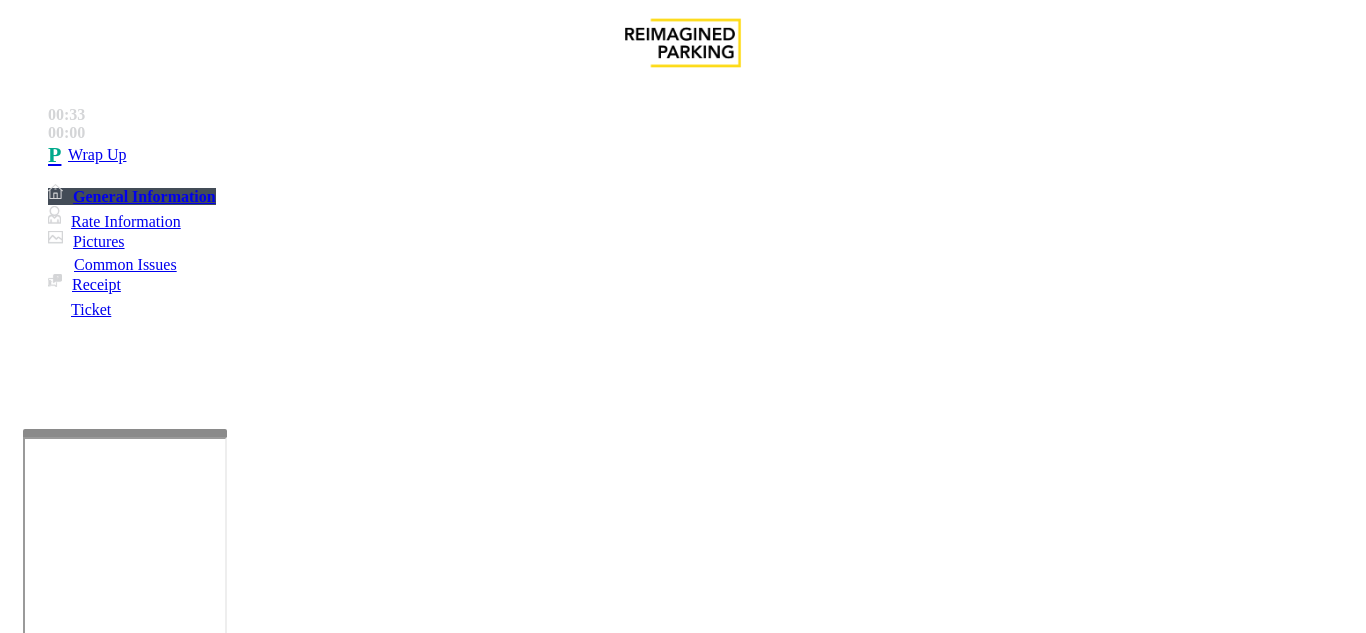 drag, startPoint x: 283, startPoint y: 255, endPoint x: 551, endPoint y: 258, distance: 268.01678 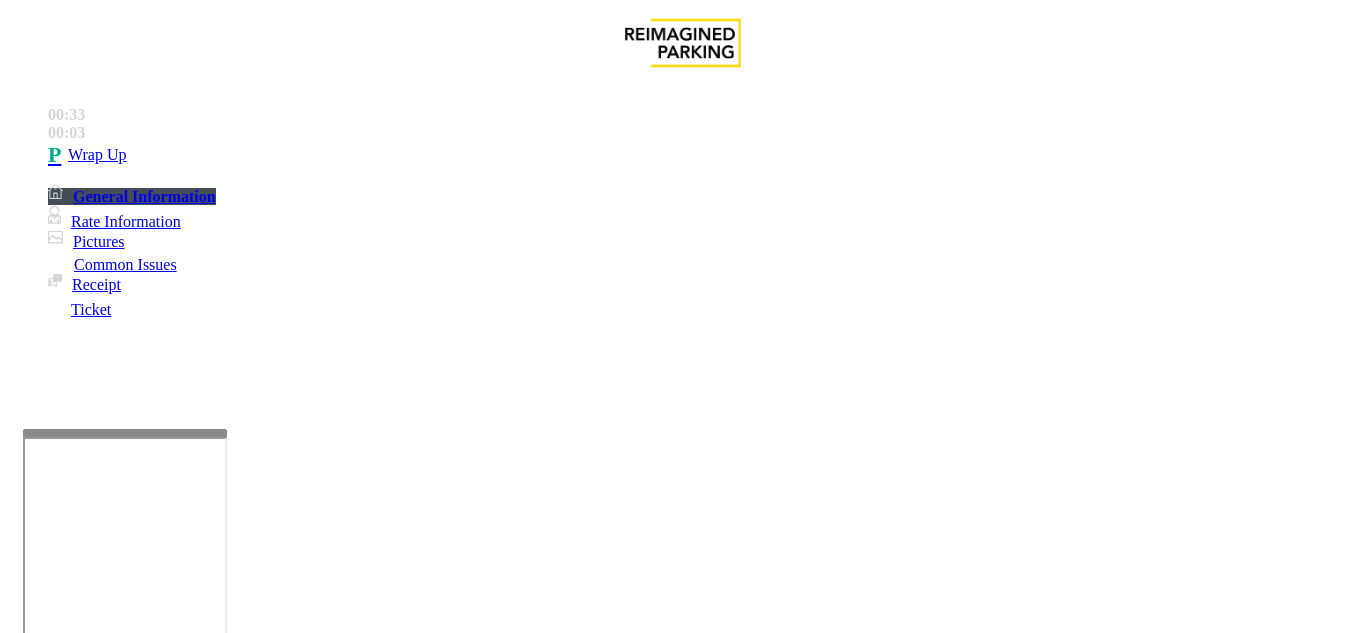 drag, startPoint x: 261, startPoint y: 175, endPoint x: 467, endPoint y: 174, distance: 206.00243 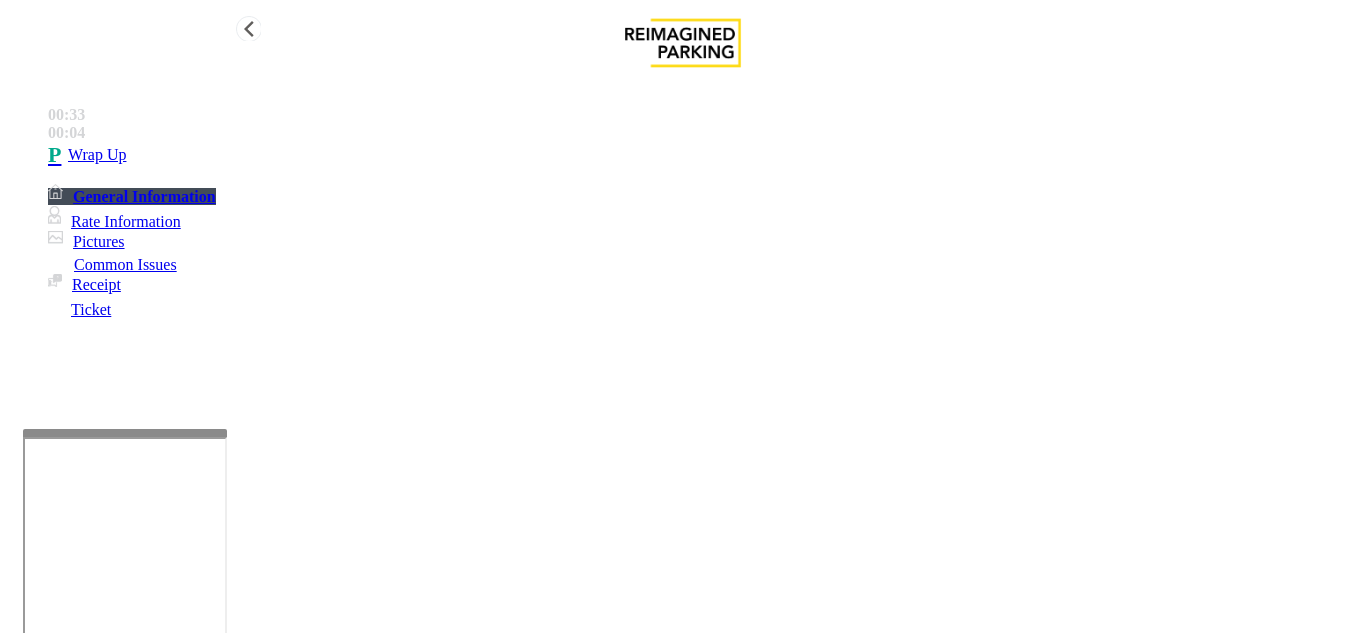 type on "**********" 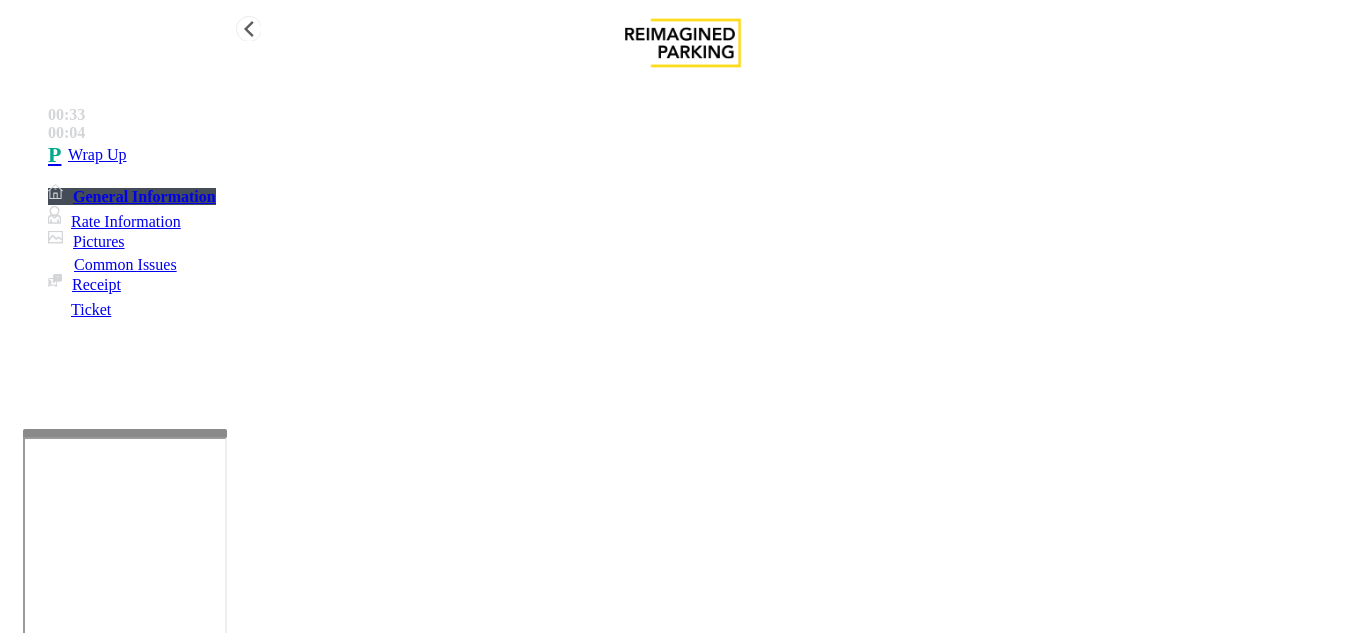 click on "Wrap Up" at bounding box center (703, 155) 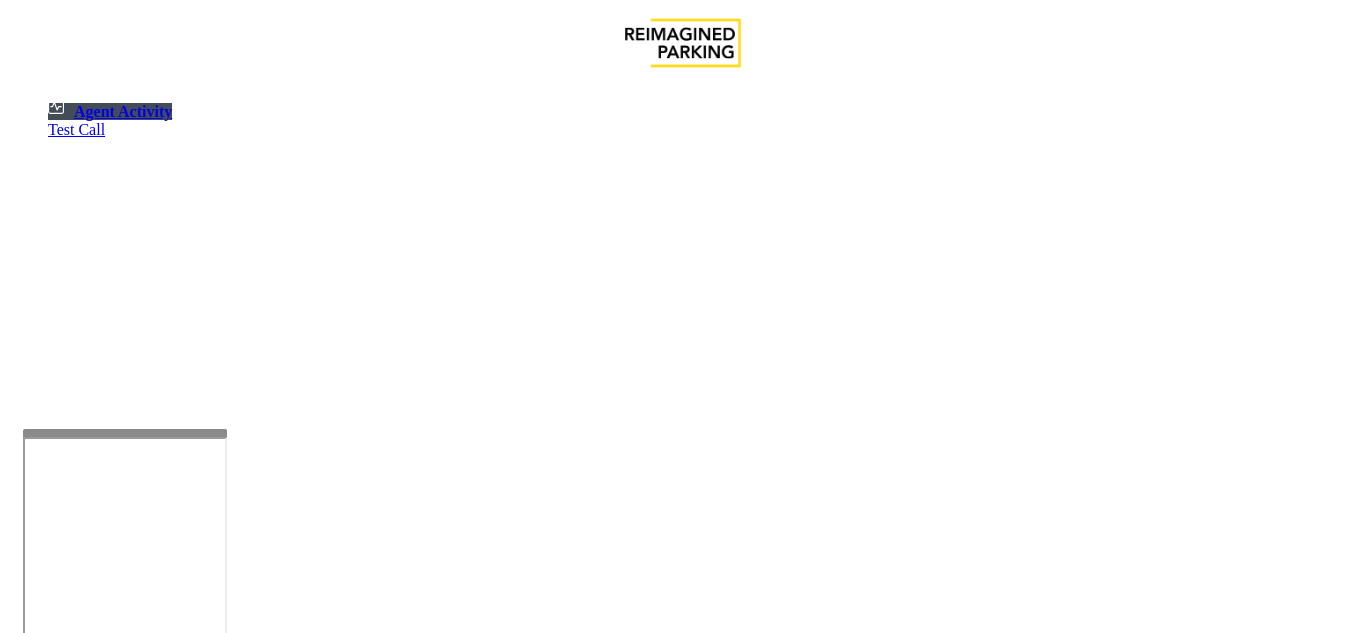 click at bounding box center (79, 1335) 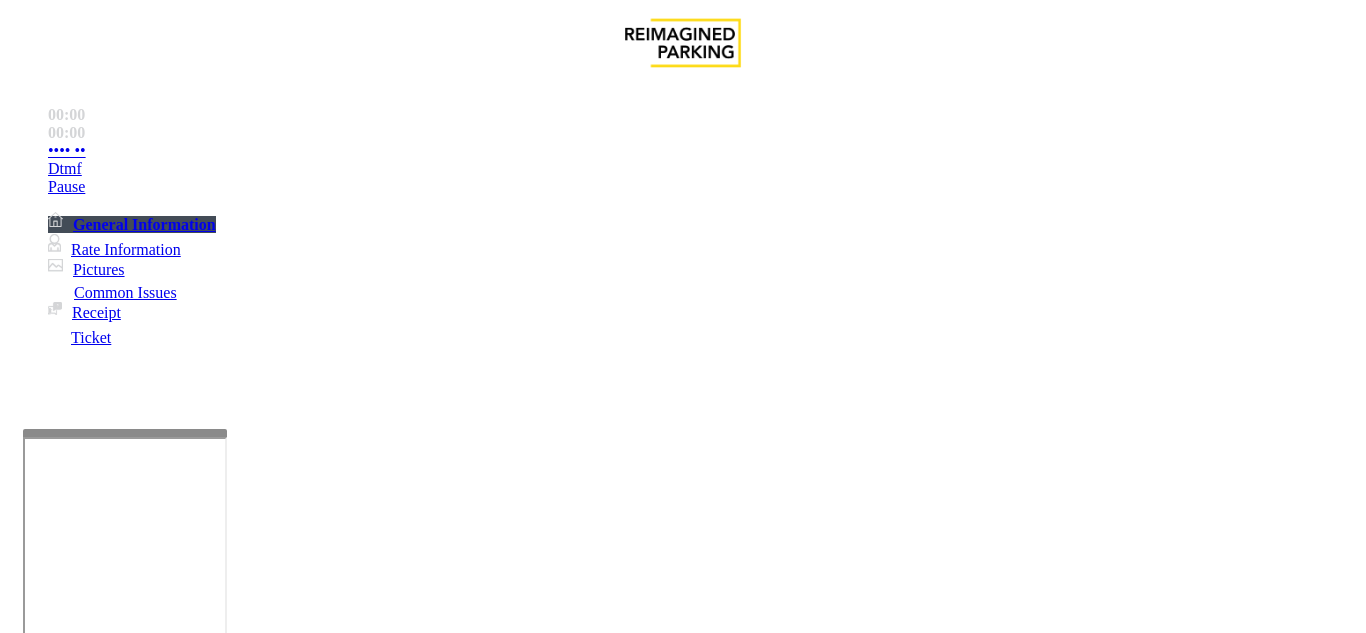 scroll, scrollTop: 400, scrollLeft: 0, axis: vertical 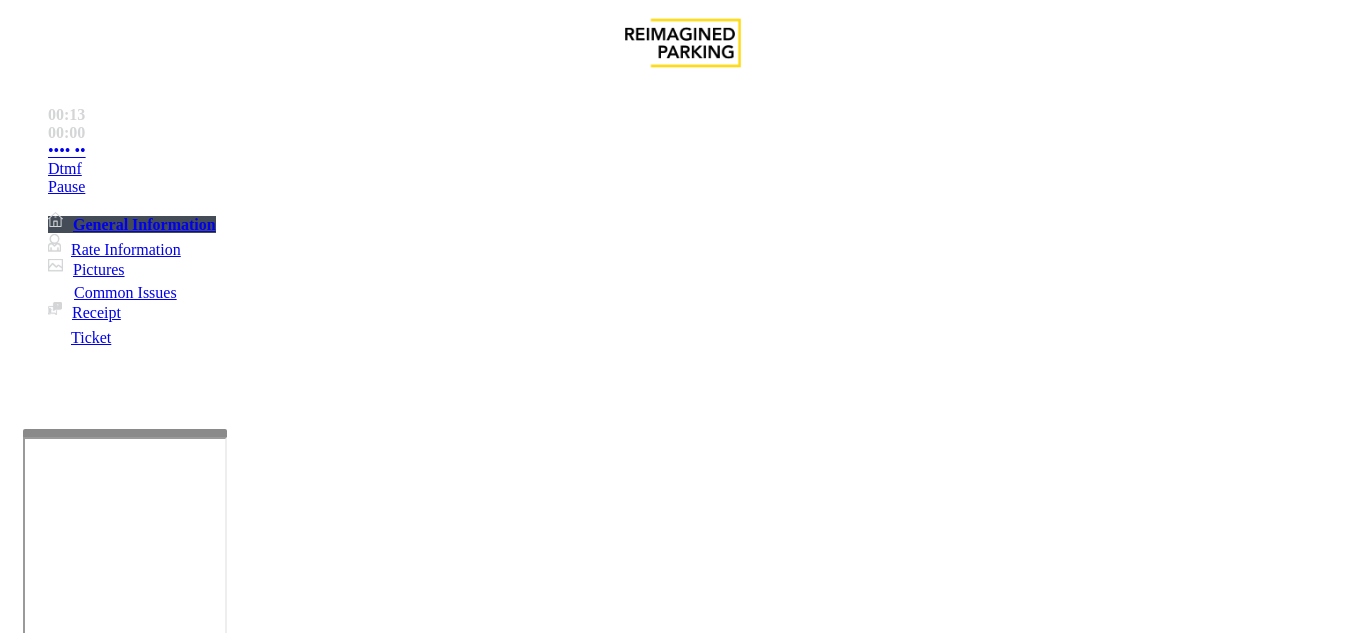 click on "Intercom Issue/No Response" at bounding box center [732, 1286] 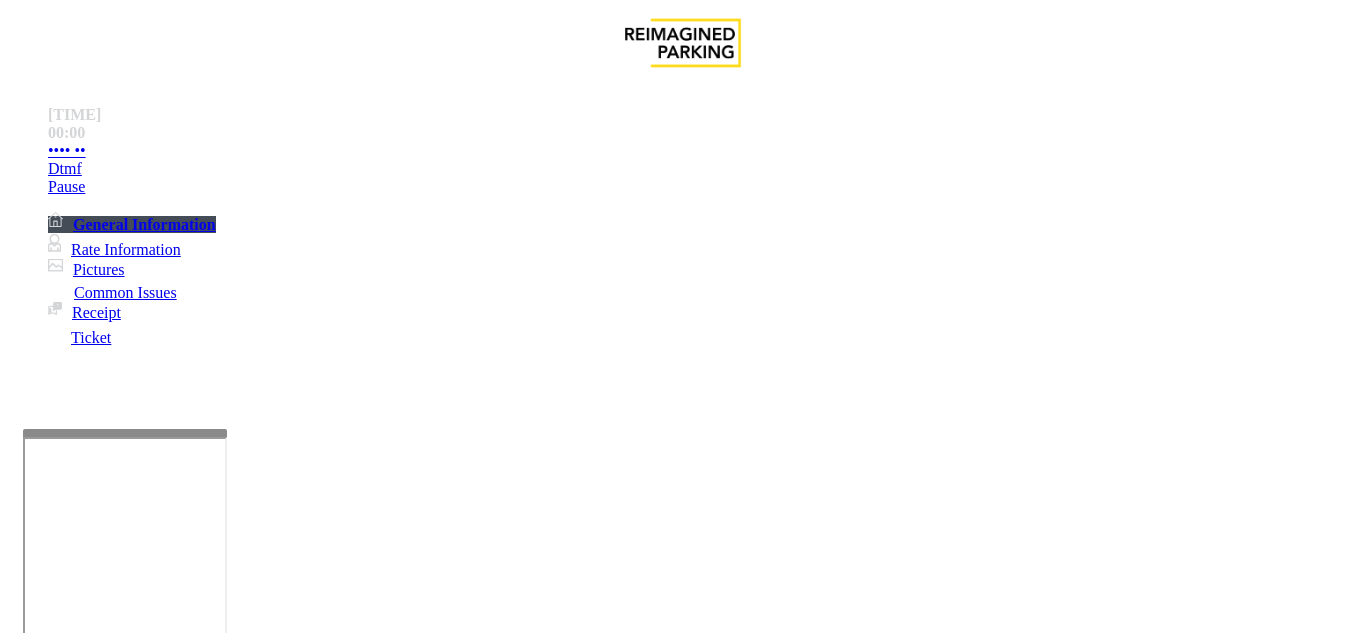 click on "No Response/Unable to hear parker" at bounding box center (142, 1286) 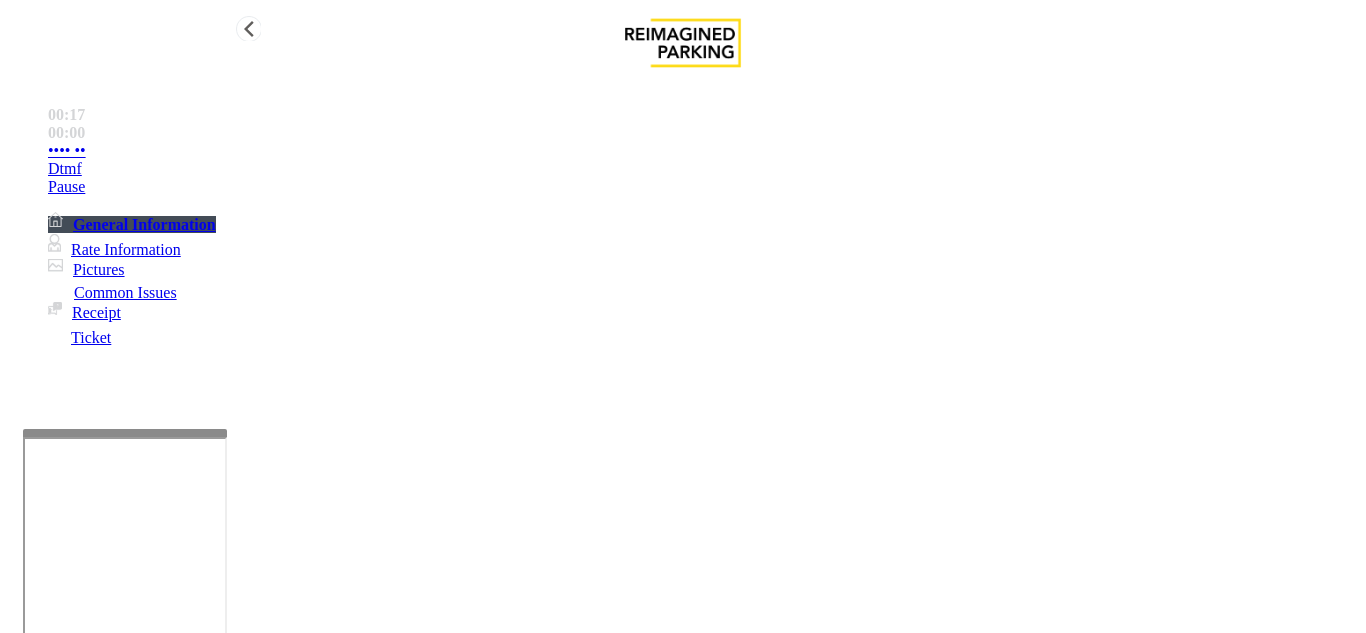 type on "**********" 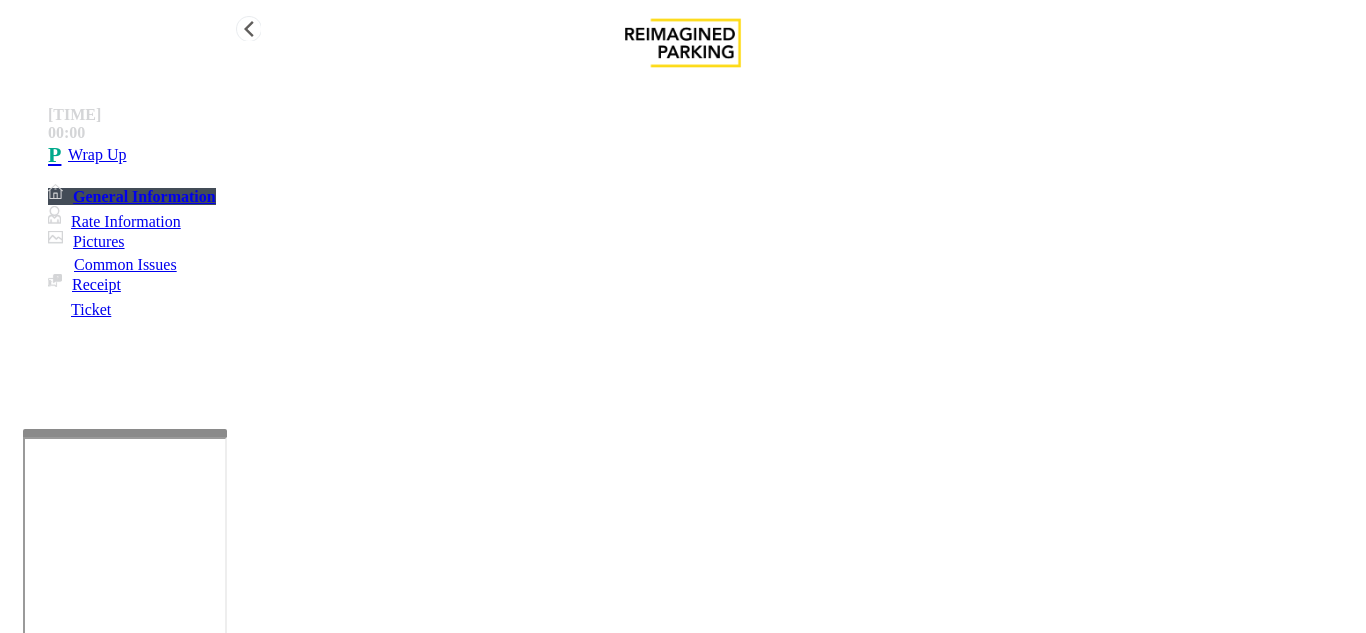 click on "Wrap Up" at bounding box center (97, 155) 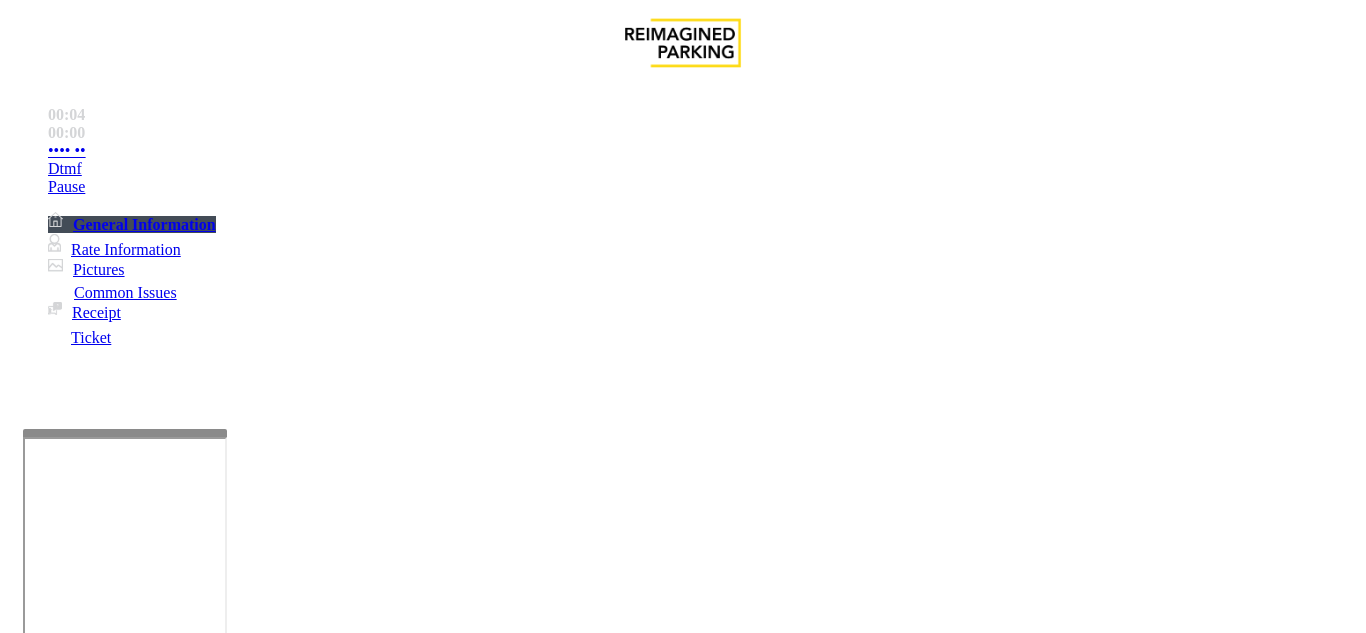 scroll, scrollTop: 1100, scrollLeft: 0, axis: vertical 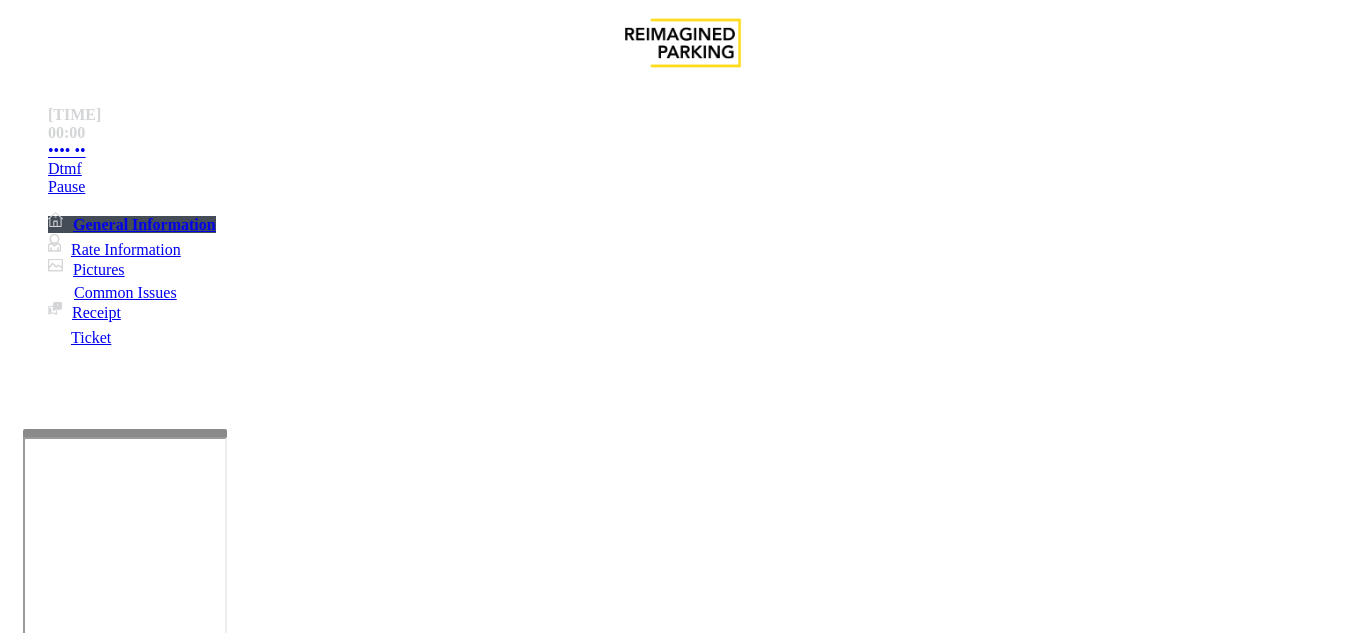 drag, startPoint x: 770, startPoint y: 465, endPoint x: 706, endPoint y: 438, distance: 69.46222 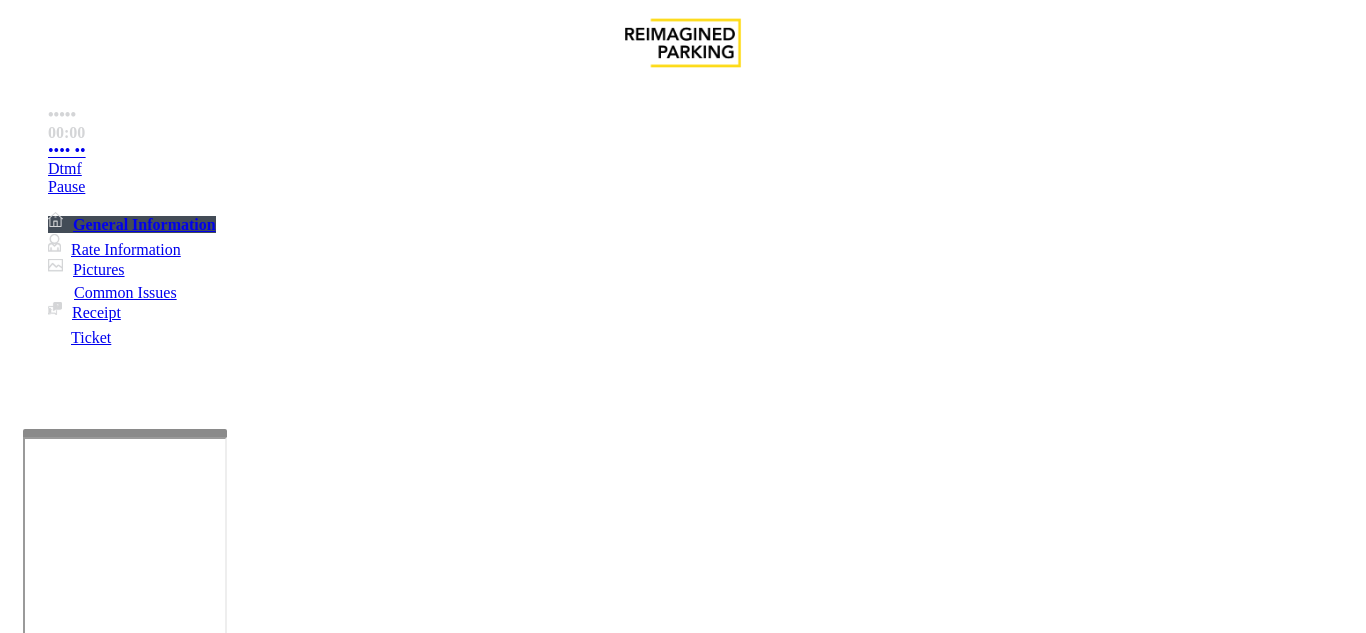 click on "•••••••••• •••••" at bounding box center (362, 1286) 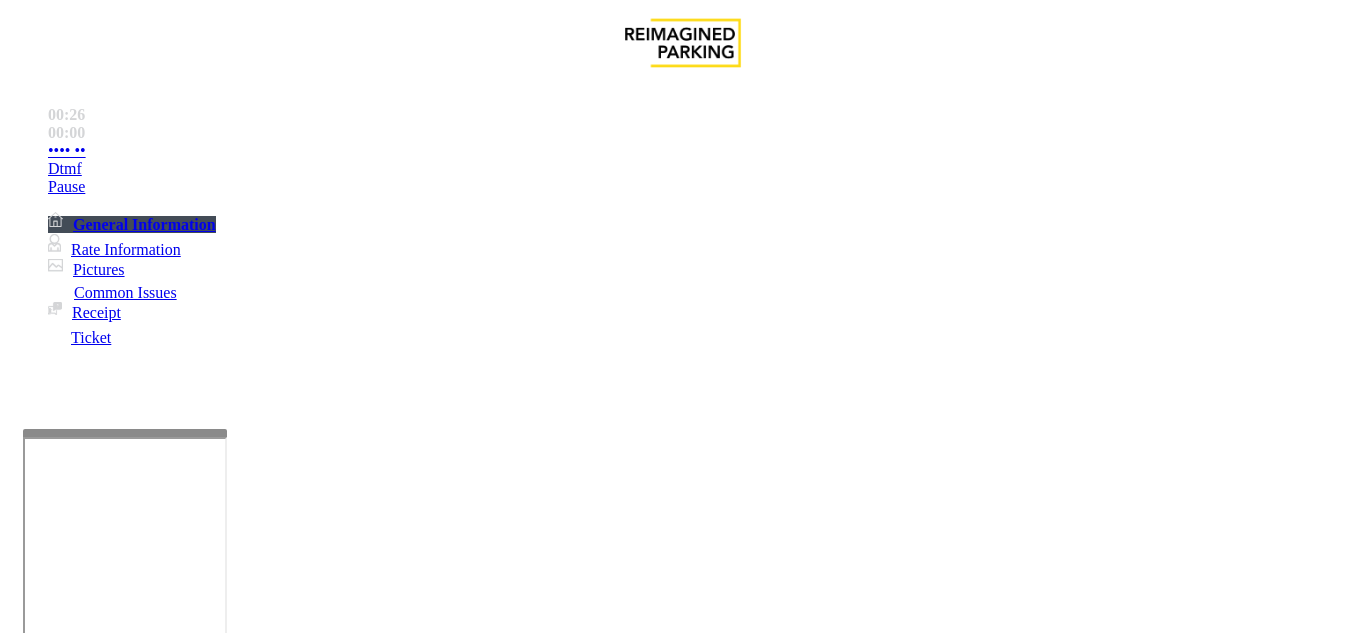 click on "•••••••••• •••••••• •••••••   •••••••••• •••••   •••••••••• •• • •••••••• ••••••••   •••••••••• •••••••••••• •• •••" at bounding box center (682, 1289) 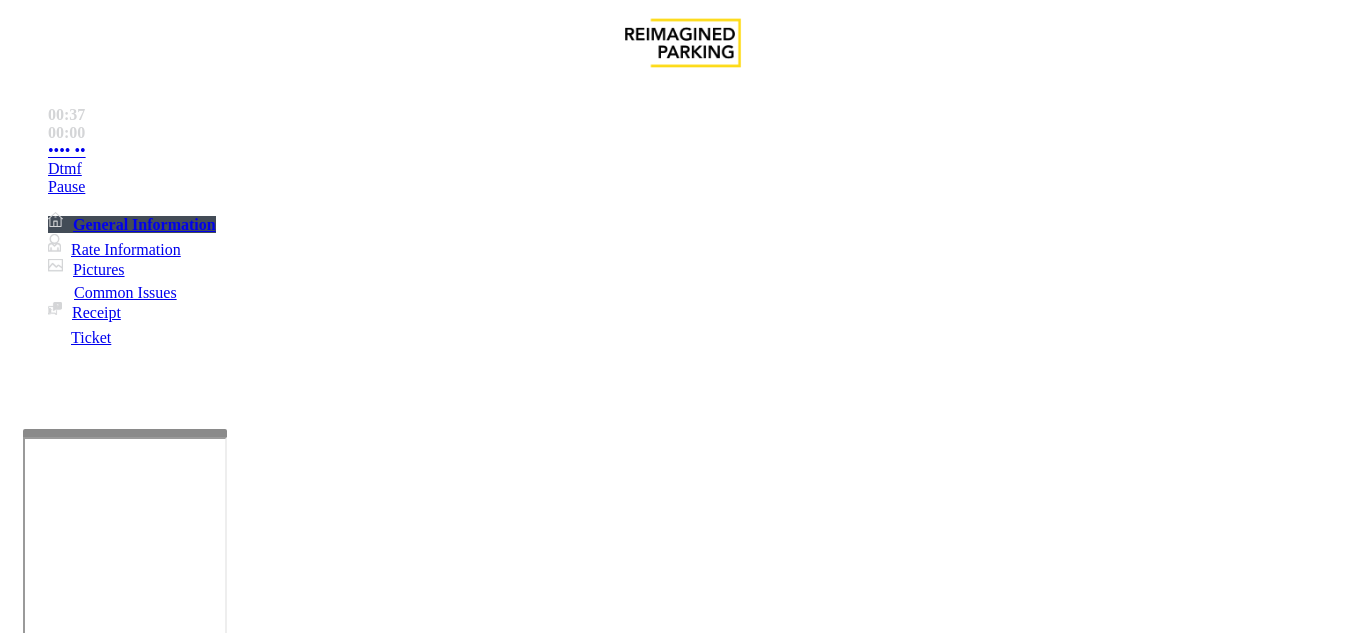 scroll, scrollTop: 2900, scrollLeft: 0, axis: vertical 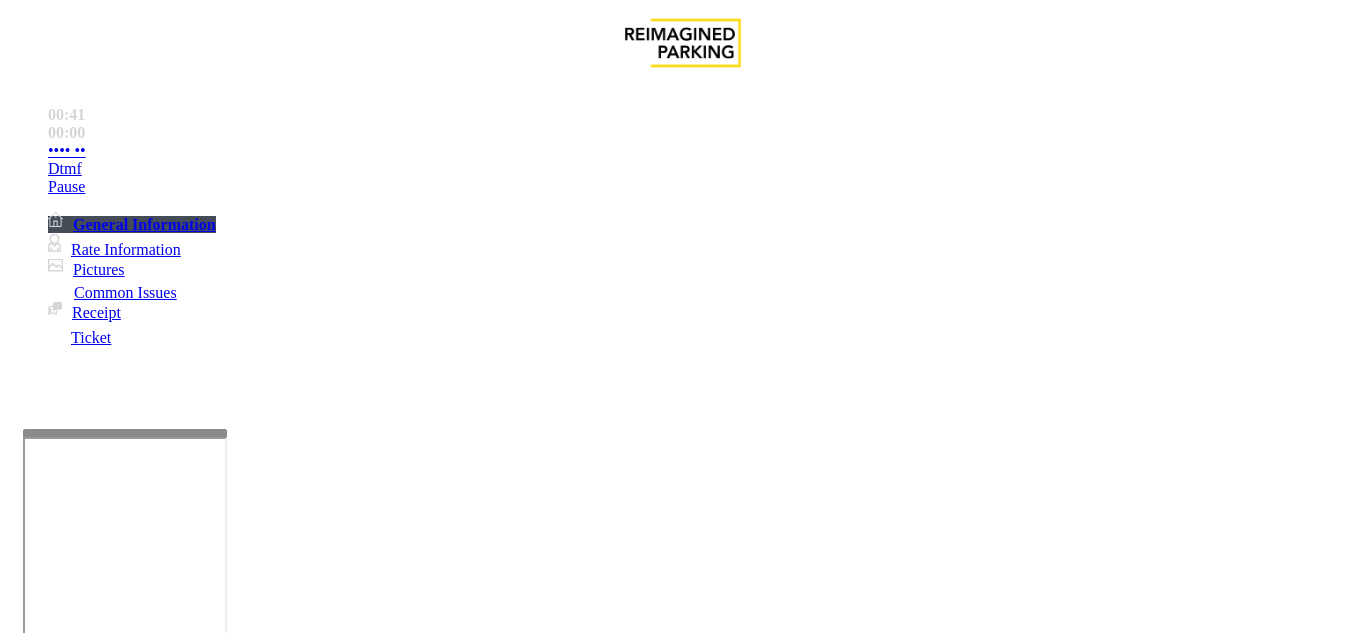 click on "Validation Error" at bounding box center (262, 1286) 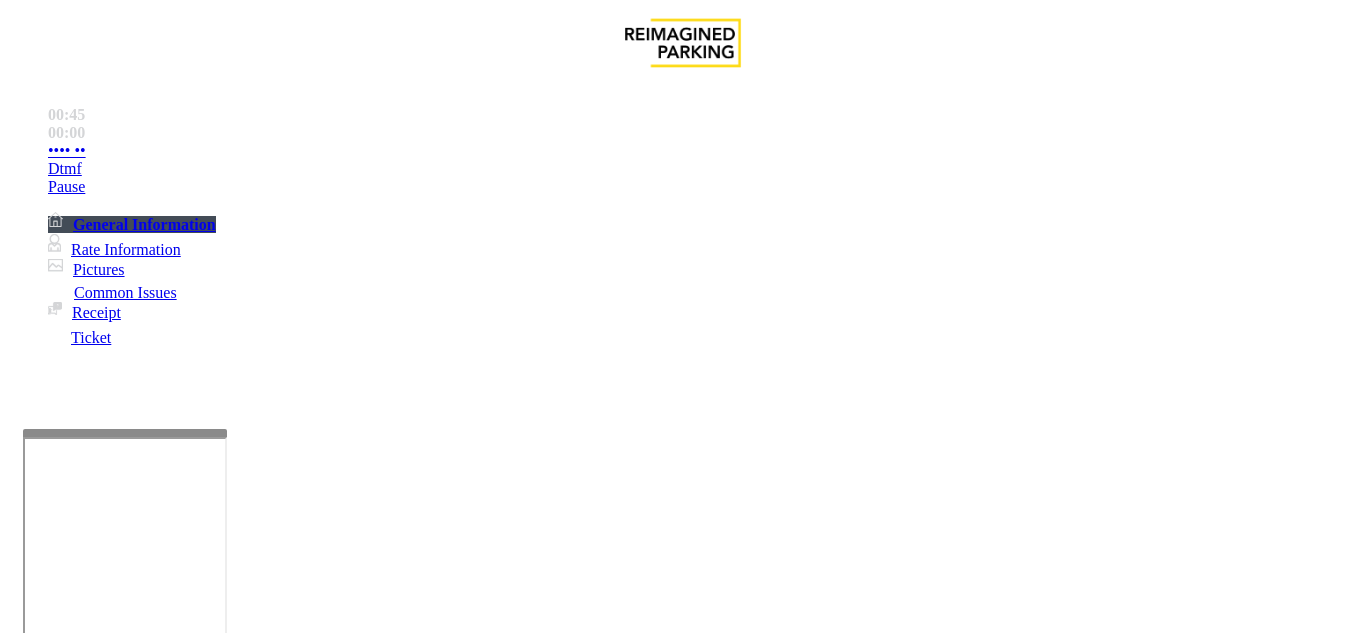 drag, startPoint x: 749, startPoint y: 469, endPoint x: 681, endPoint y: 475, distance: 68.26419 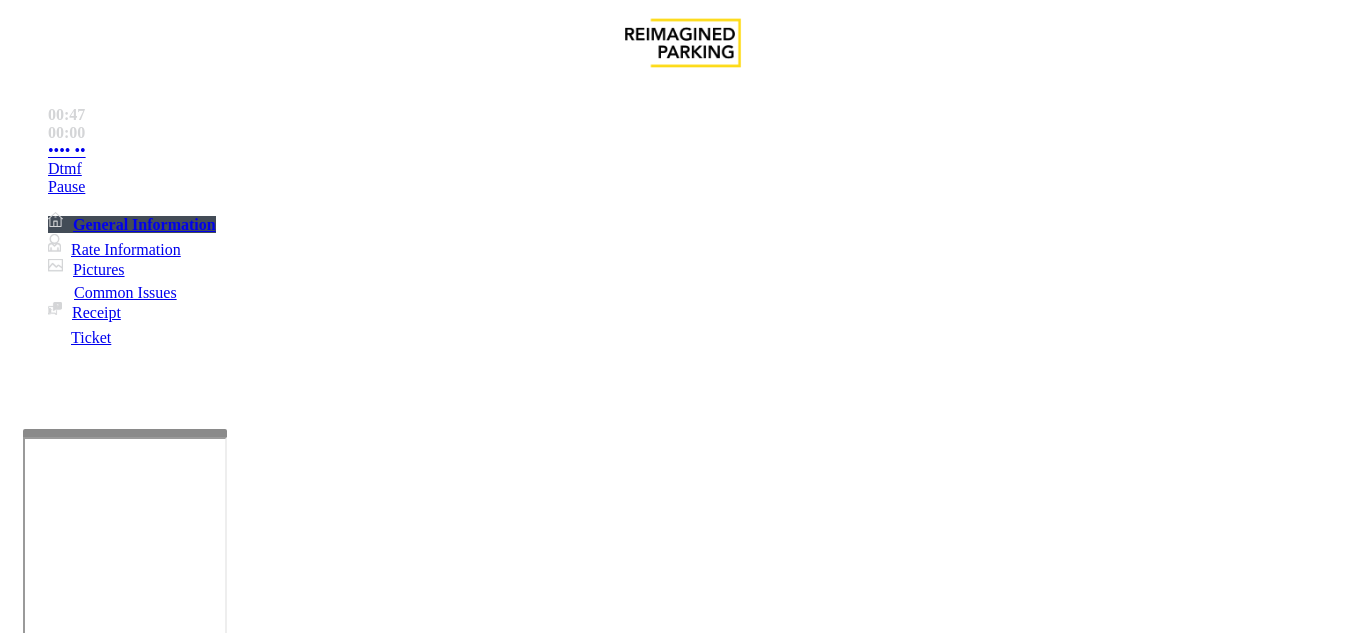 click on "********" at bounding box center [96, 1362] 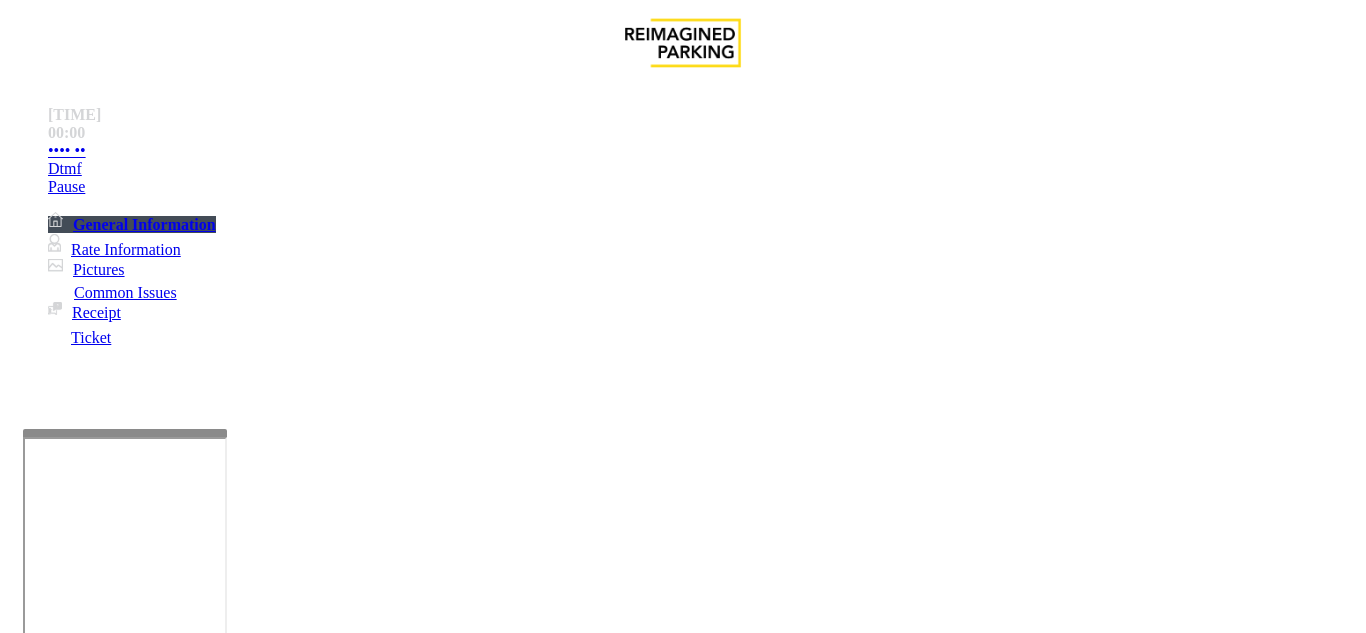 scroll, scrollTop: 1700, scrollLeft: 0, axis: vertical 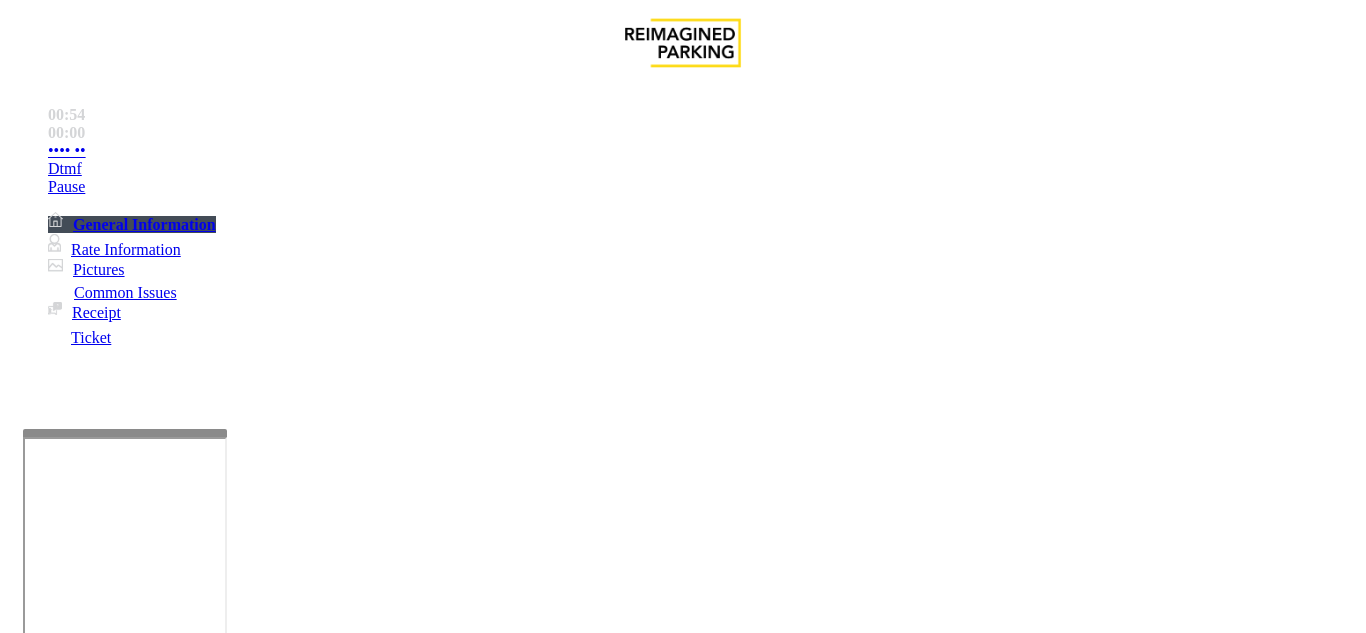 click at bounding box center (96, 1335) 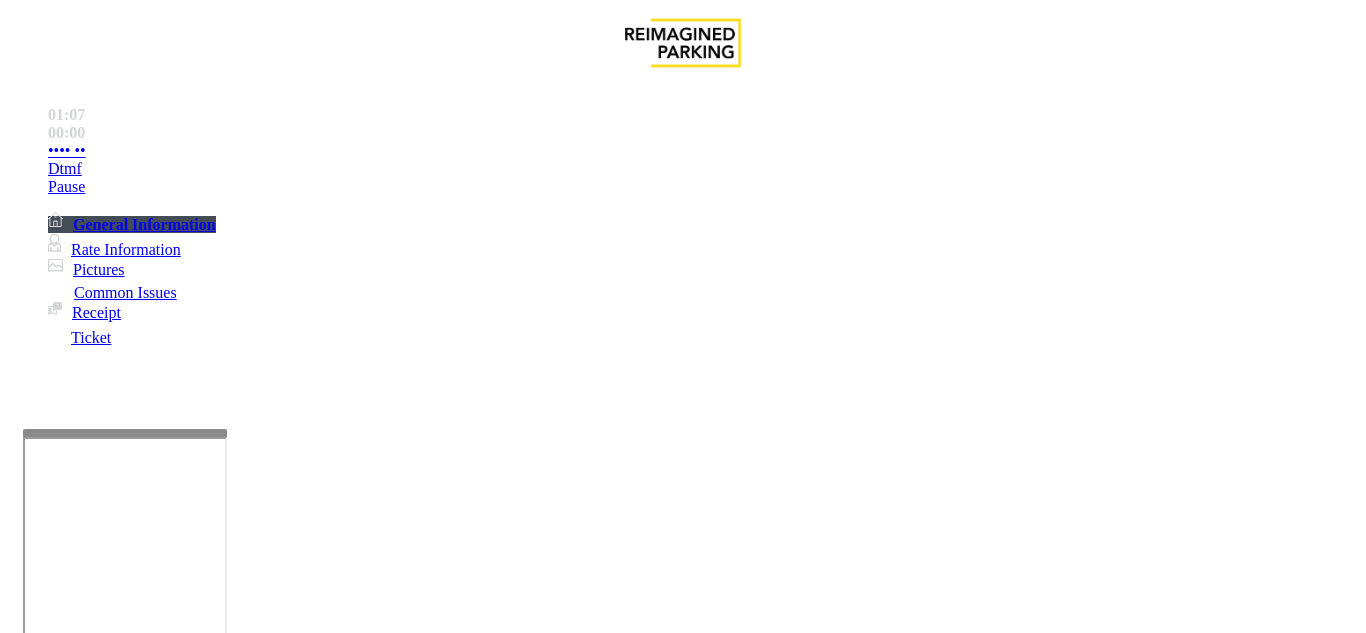type on "******" 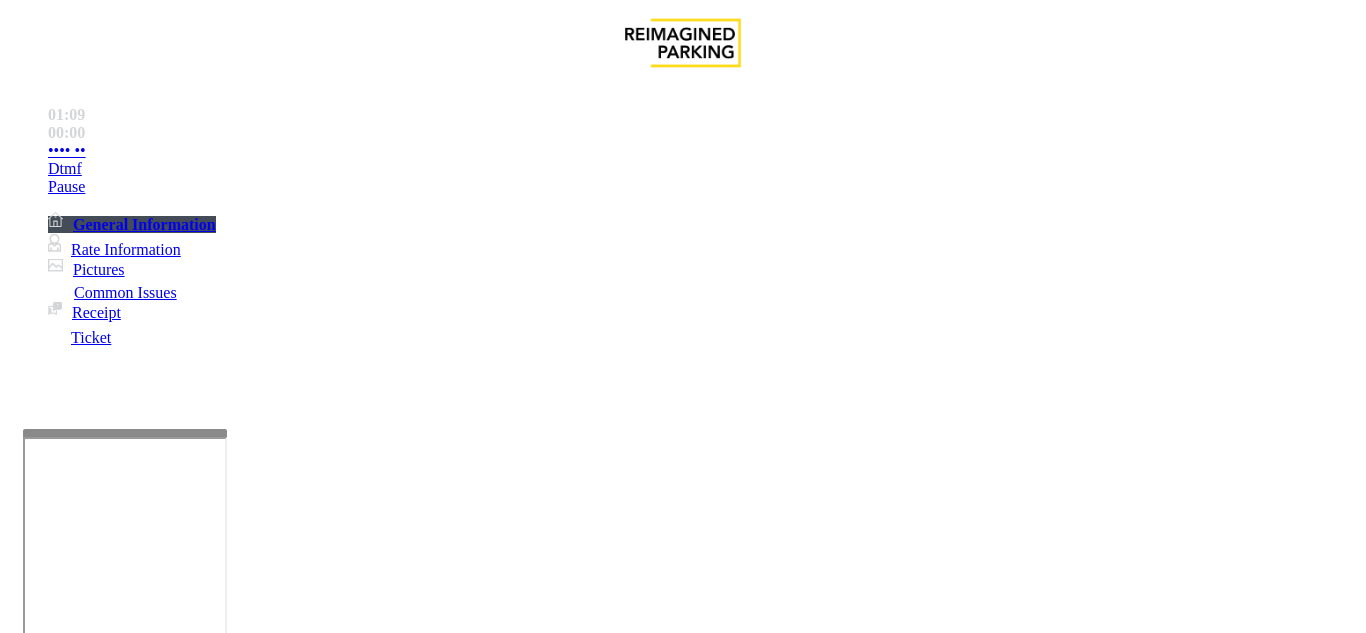 click at bounding box center (221, 1515) 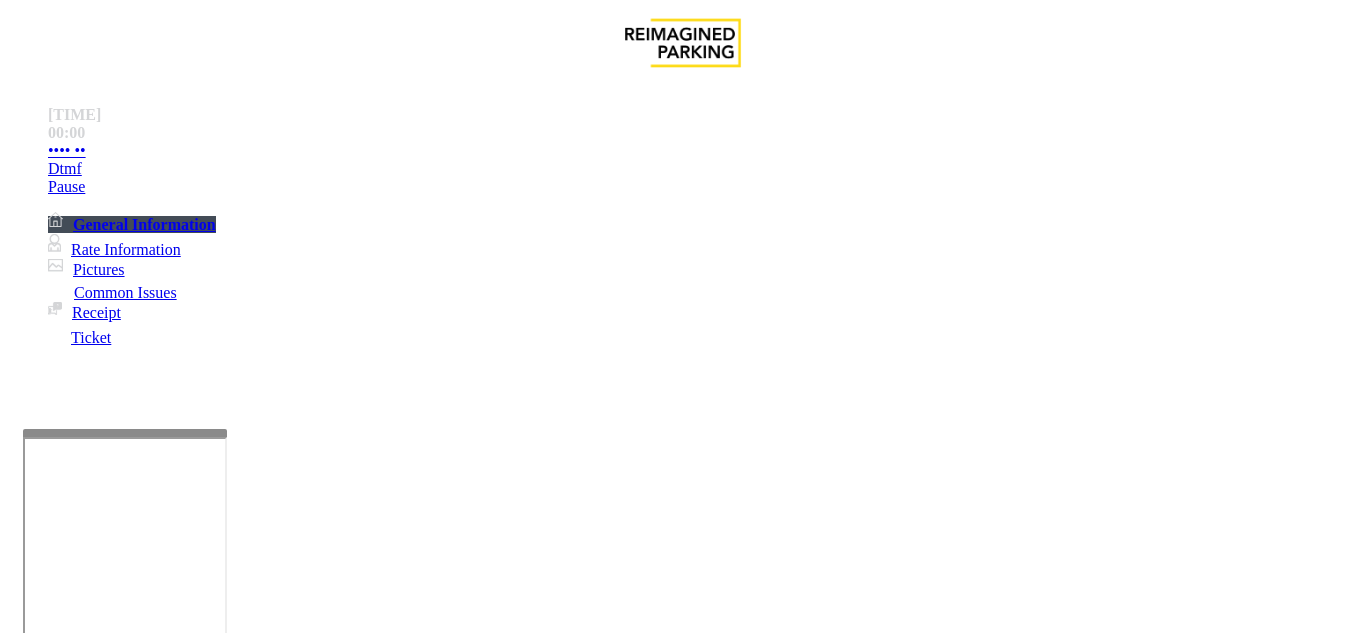 click at bounding box center [221, 1515] 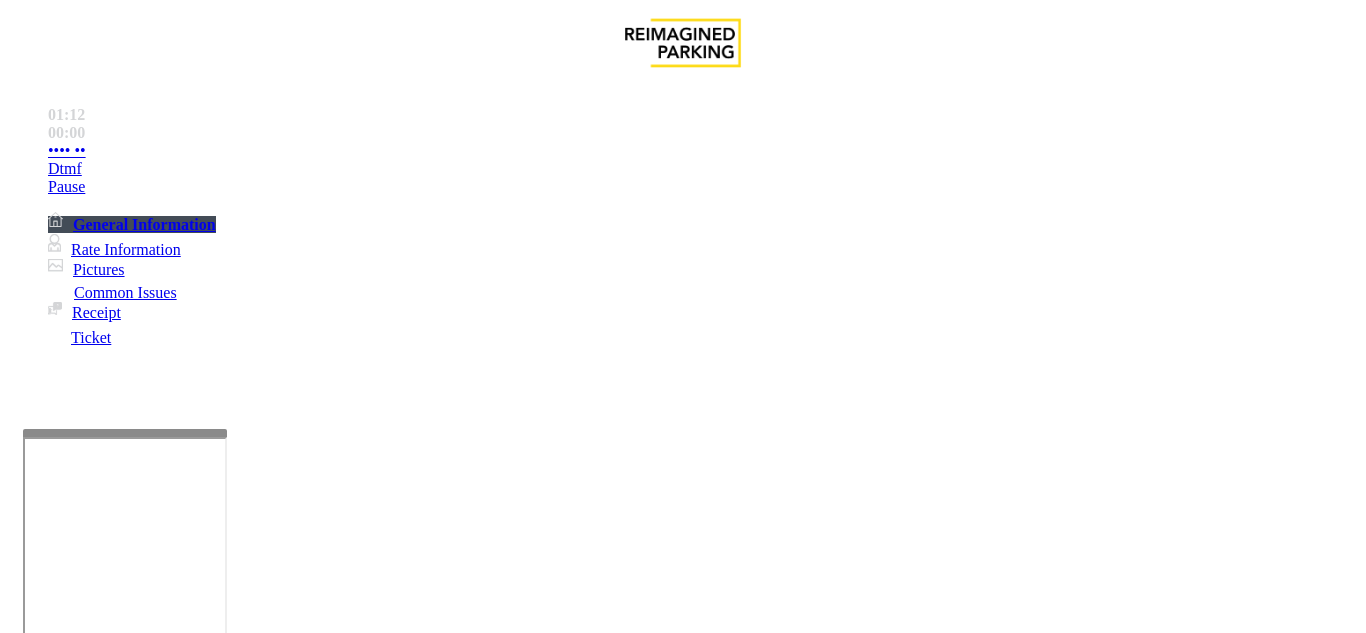 click at bounding box center [96, 1308] 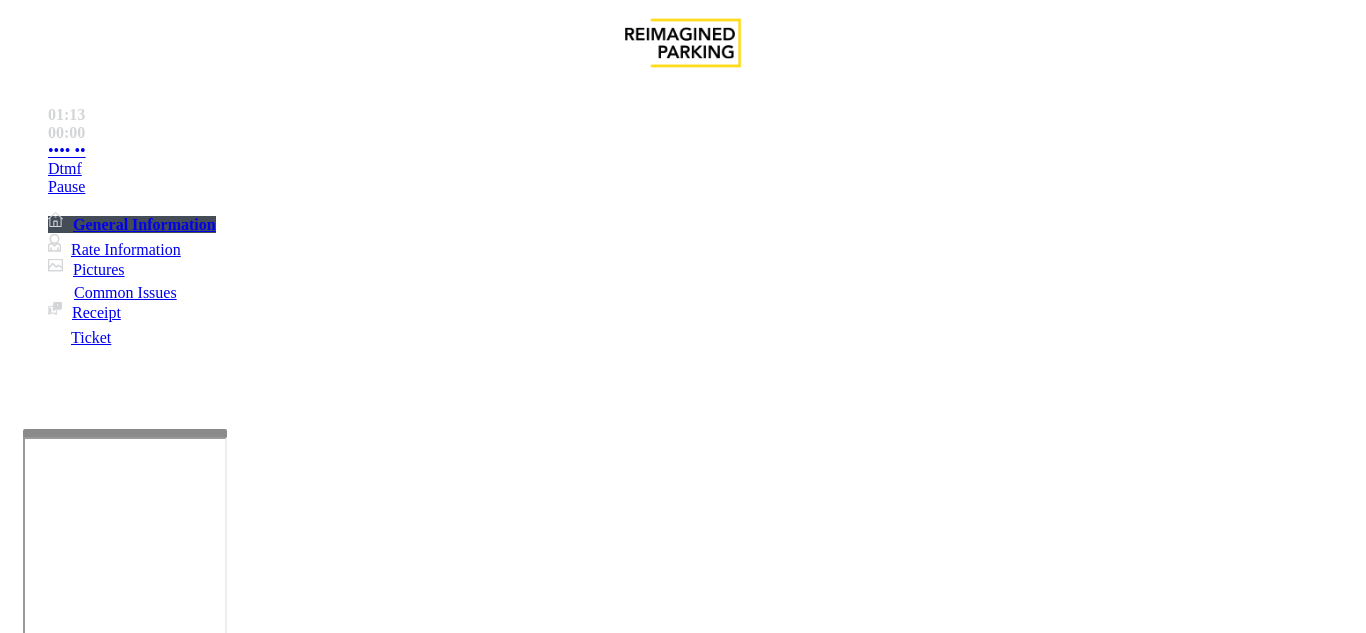 drag, startPoint x: 254, startPoint y: 187, endPoint x: 439, endPoint y: 181, distance: 185.09727 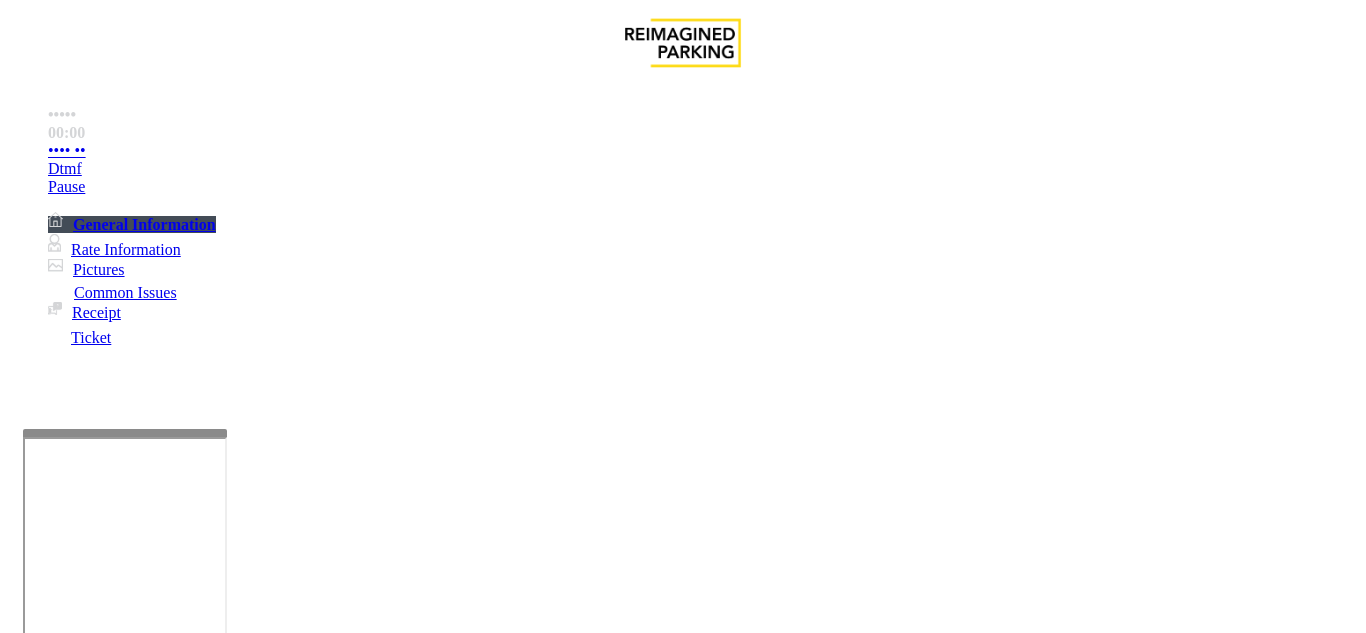 type on "••••••••••••••••••••••
•••••••••••" 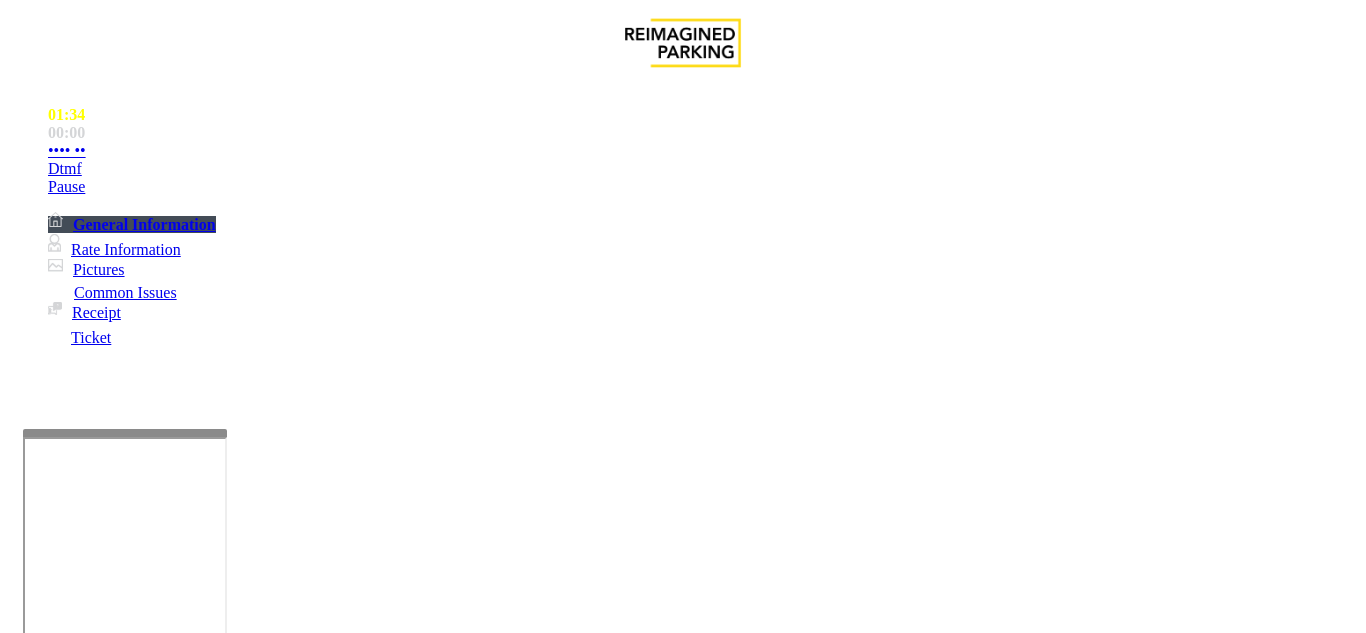 type on "*****" 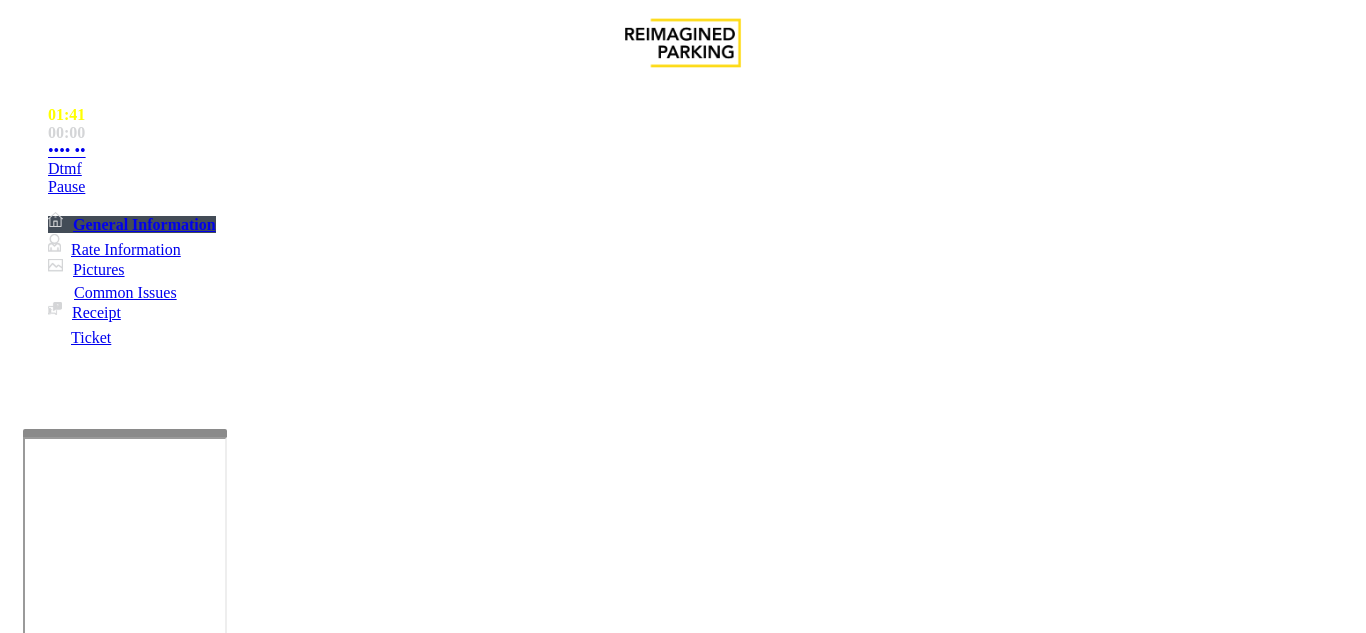 type on "**********" 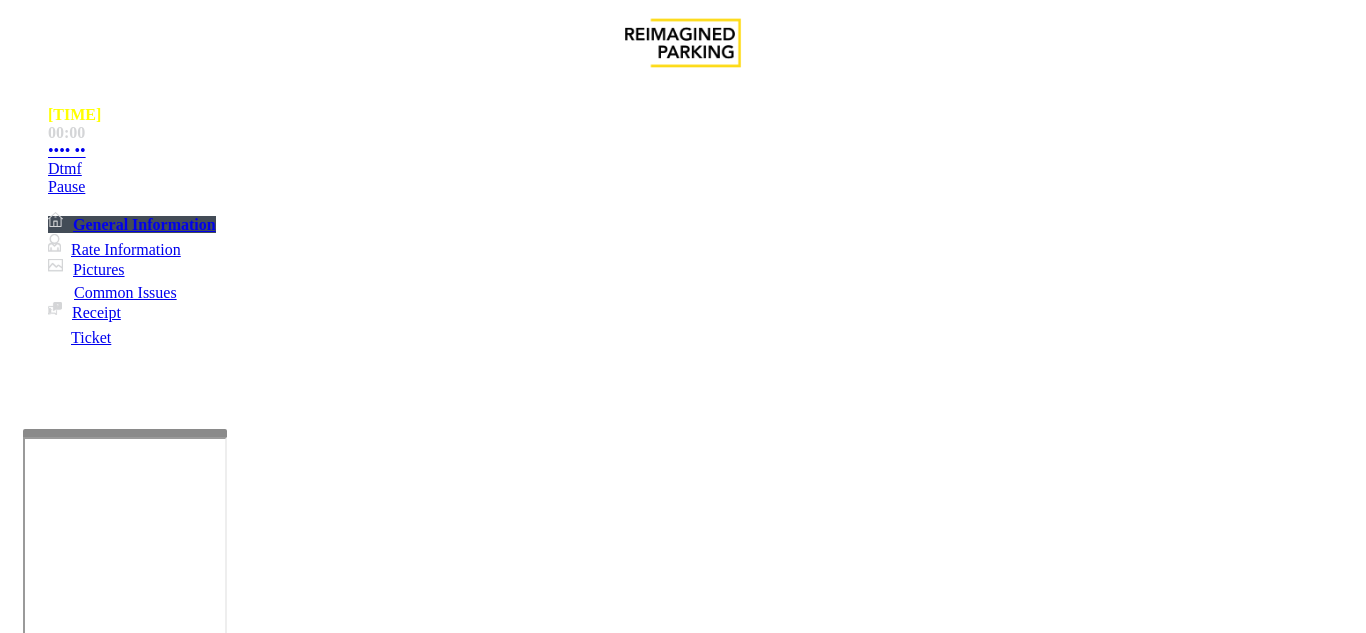 click on "*****" at bounding box center [96, 1308] 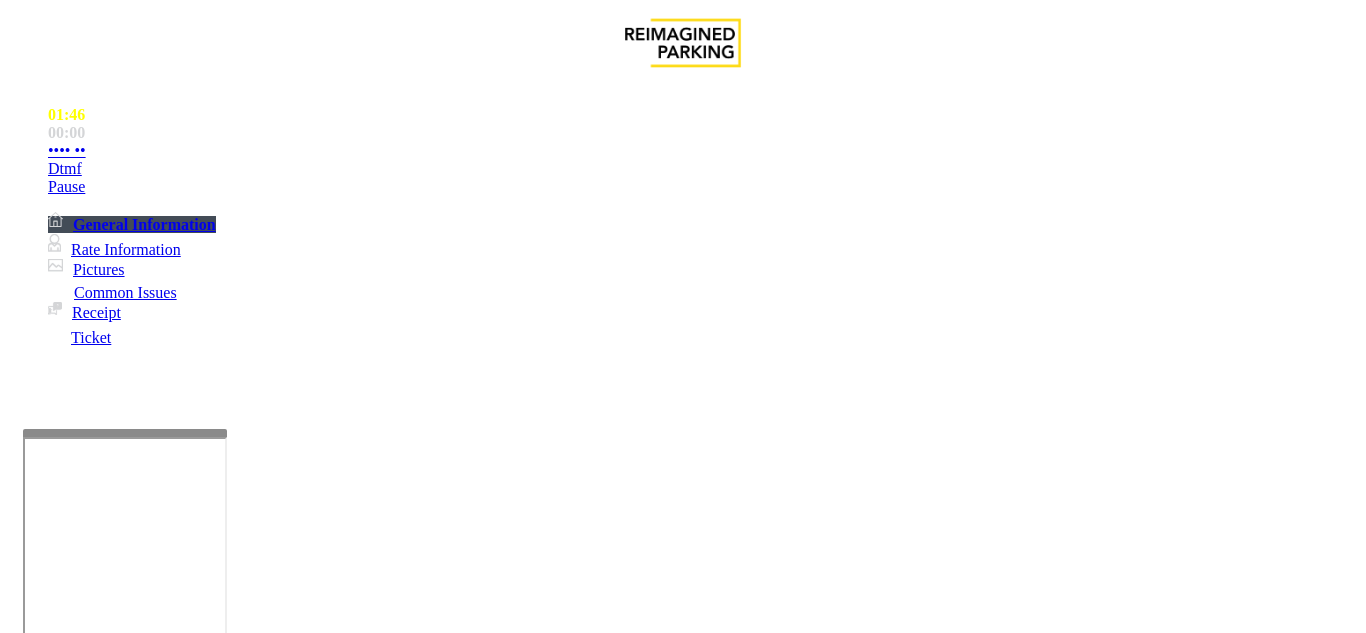 type on "*****" 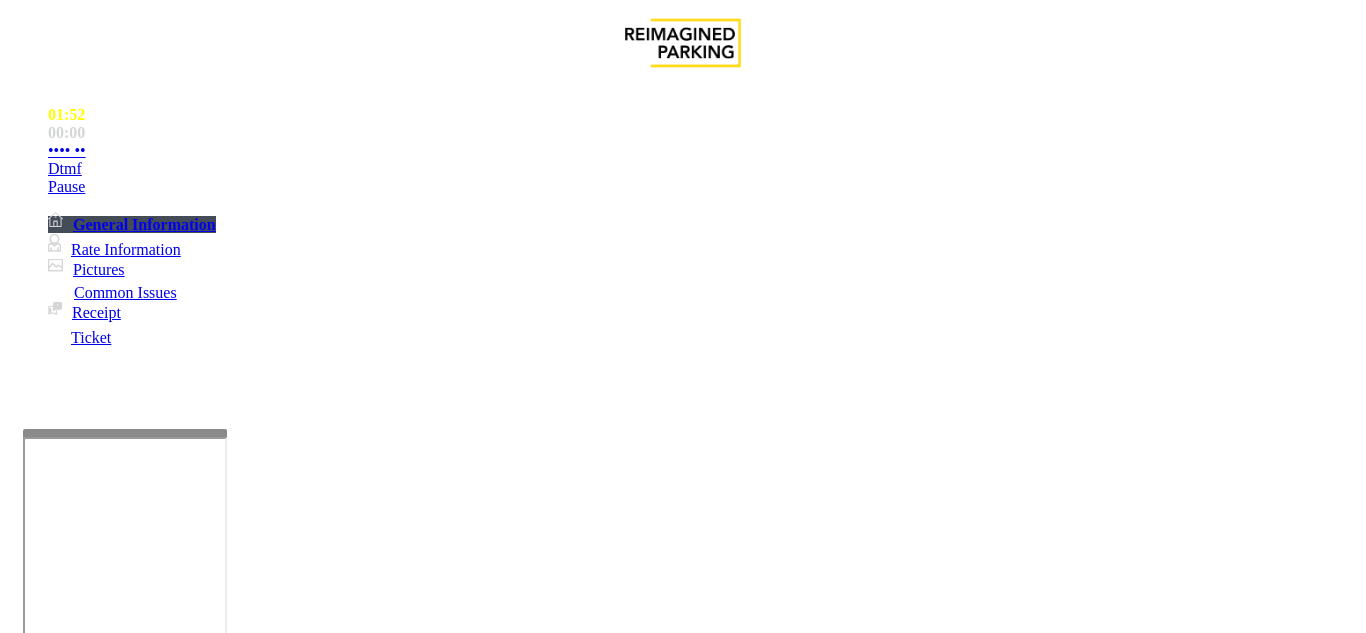 scroll, scrollTop: 3100, scrollLeft: 0, axis: vertical 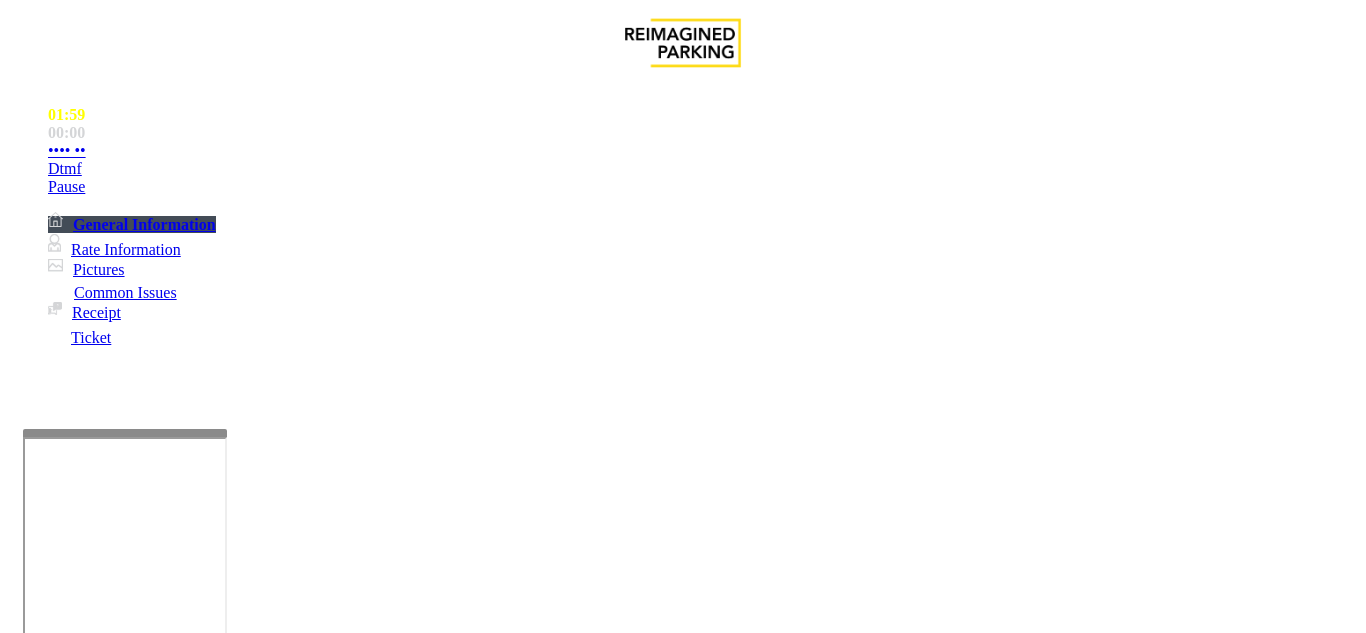 click at bounding box center [221, 1515] 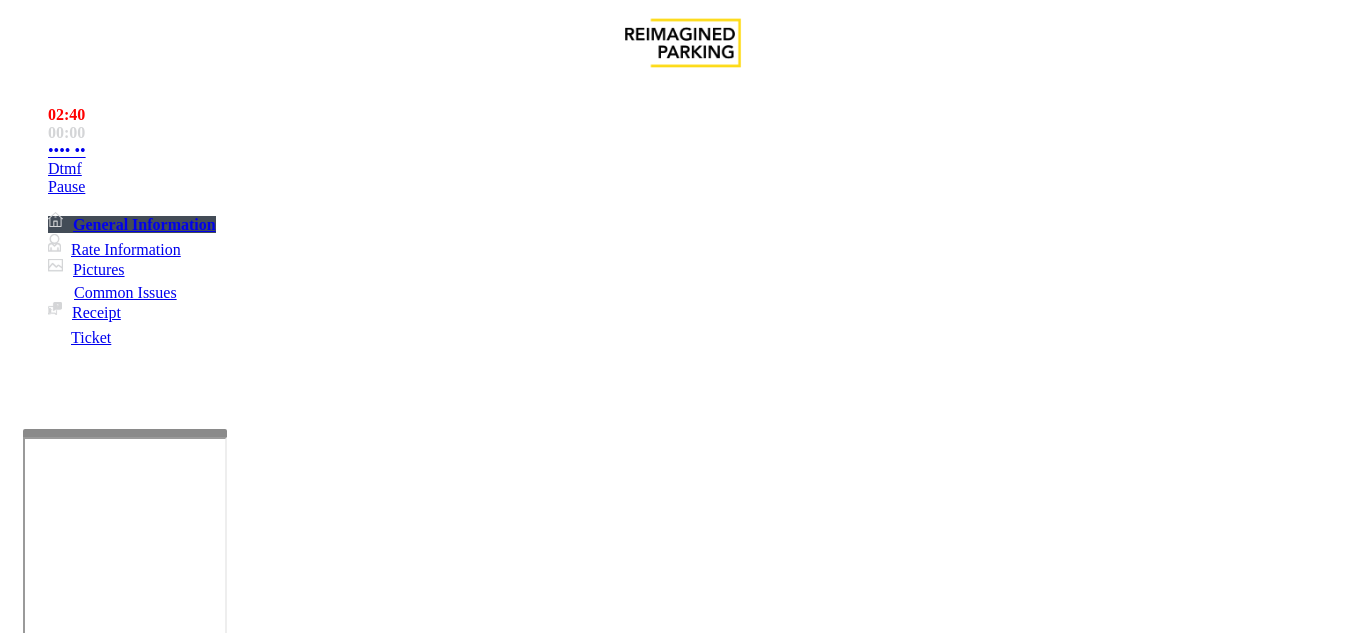 click on "Vend Gate" at bounding box center [69, 1608] 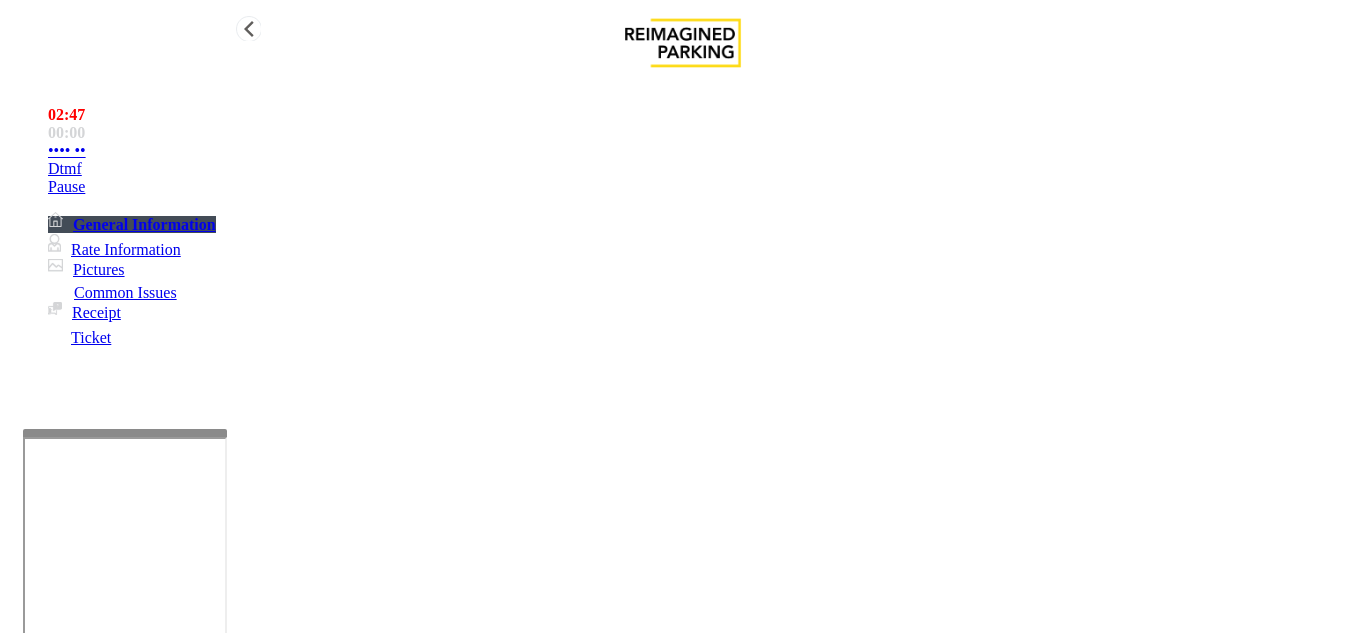 click on "•••• ••" at bounding box center (703, 151) 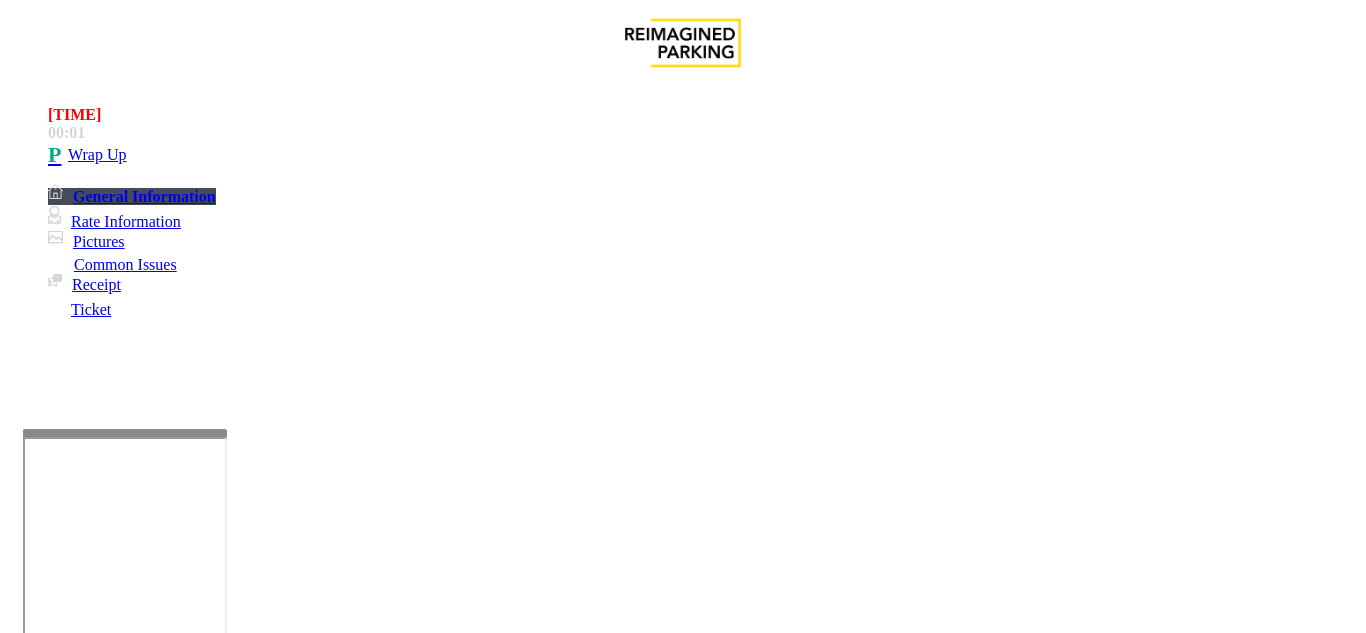 click at bounding box center [221, 1515] 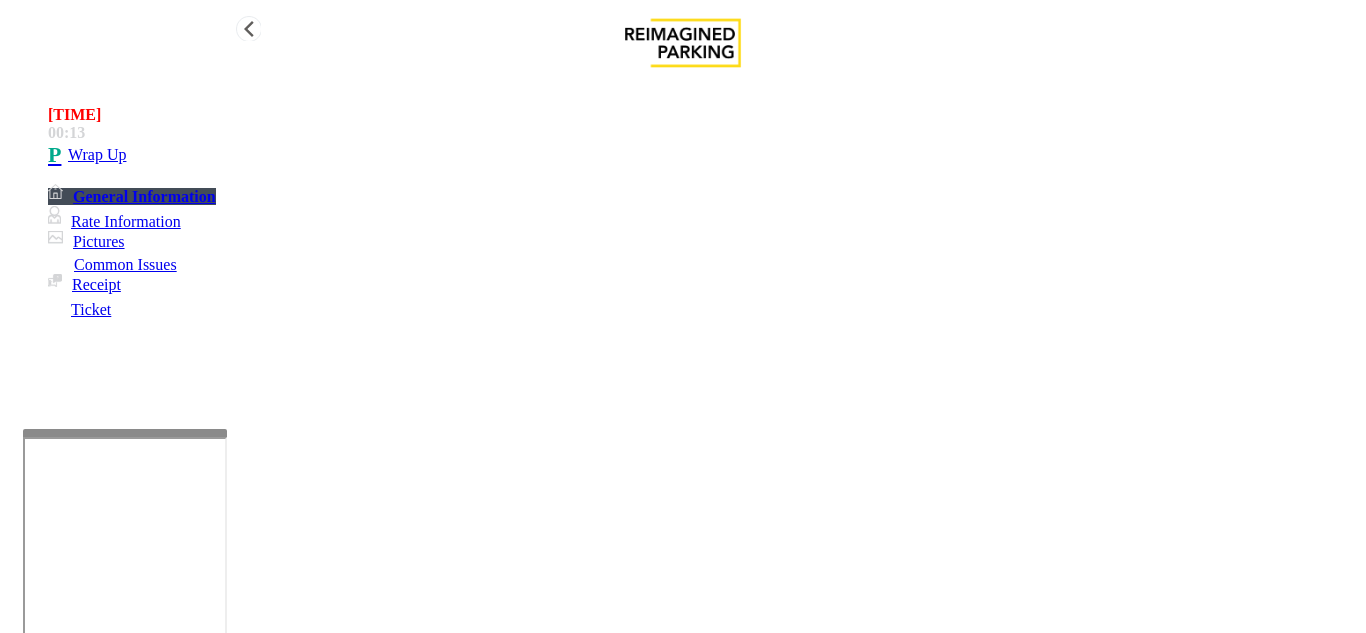 type on "**********" 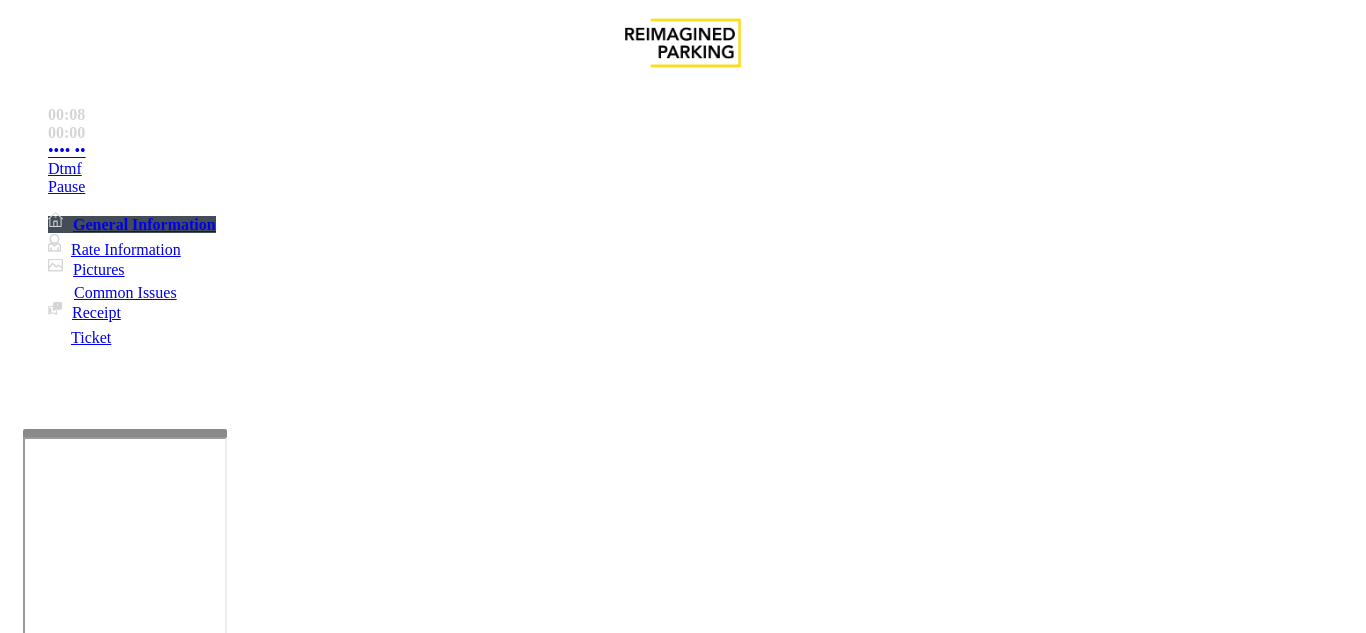 scroll, scrollTop: 2700, scrollLeft: 0, axis: vertical 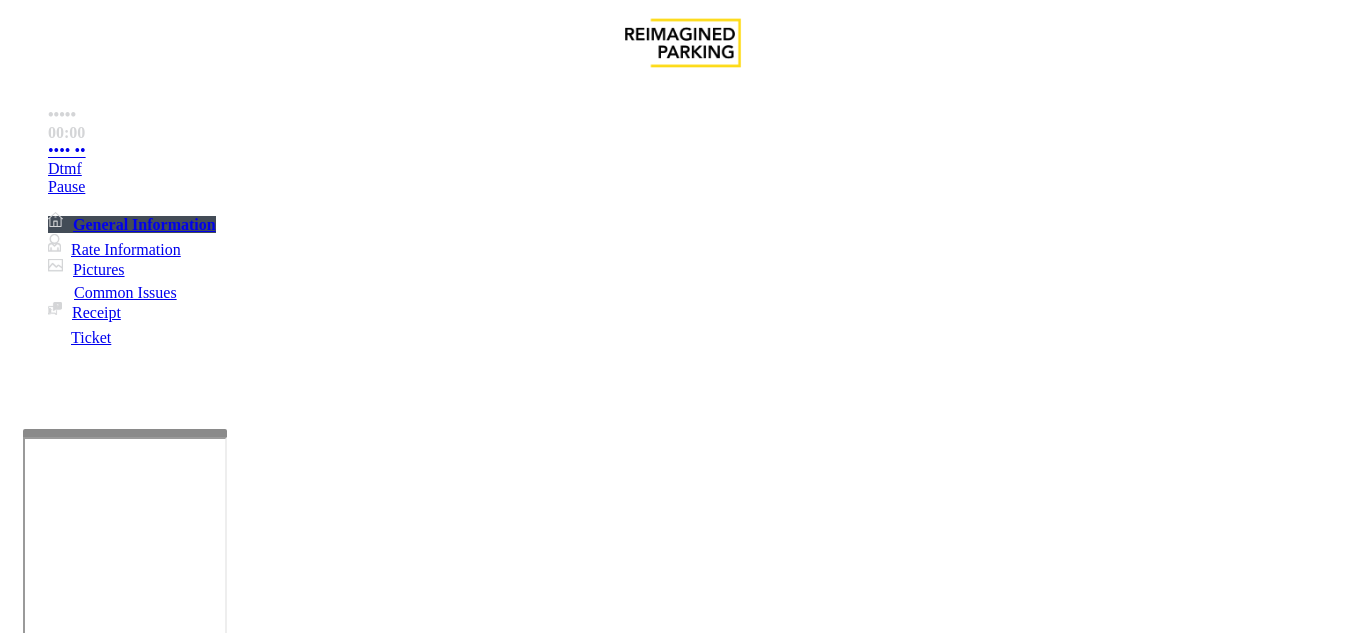 drag, startPoint x: 888, startPoint y: 238, endPoint x: 786, endPoint y: 253, distance: 103.09704 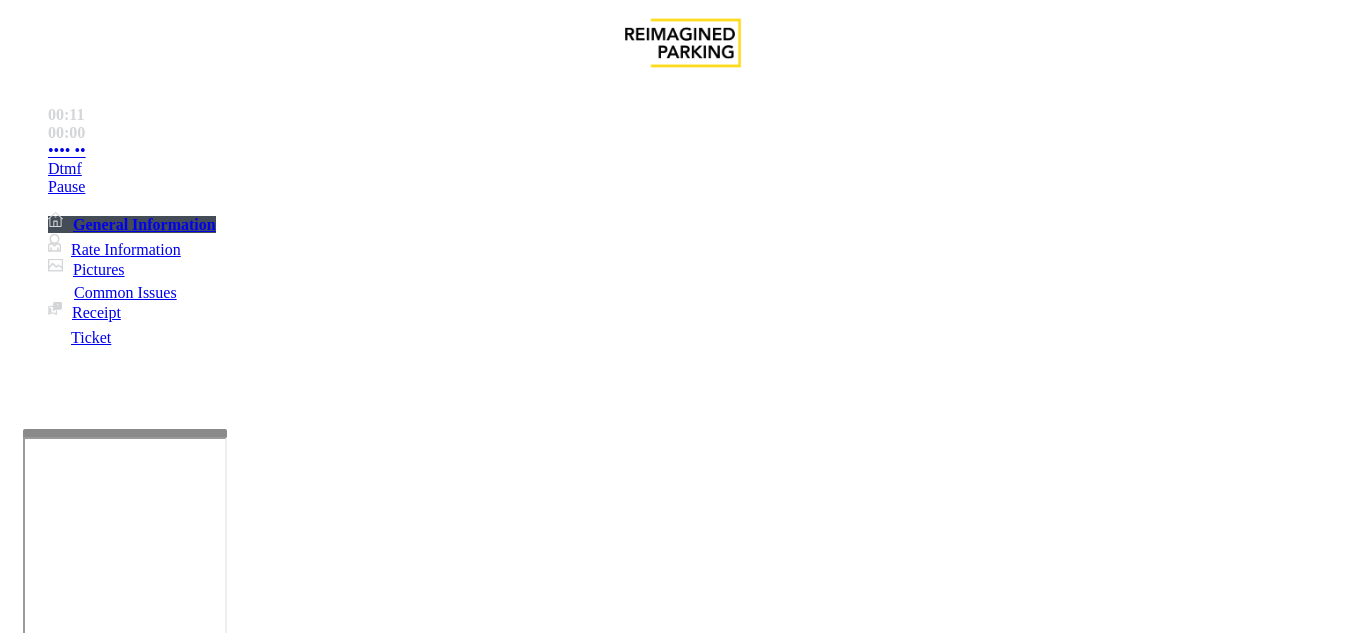 click at bounding box center [76, 4725] 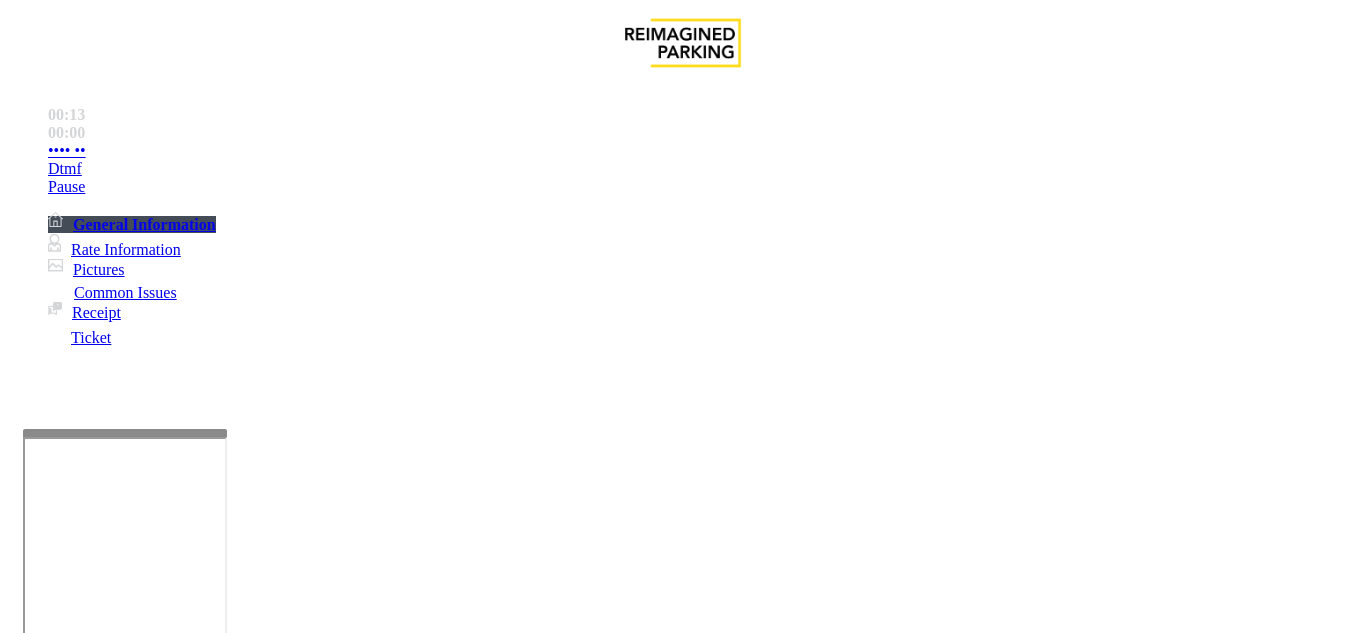drag, startPoint x: 883, startPoint y: 252, endPoint x: 789, endPoint y: 248, distance: 94.08507 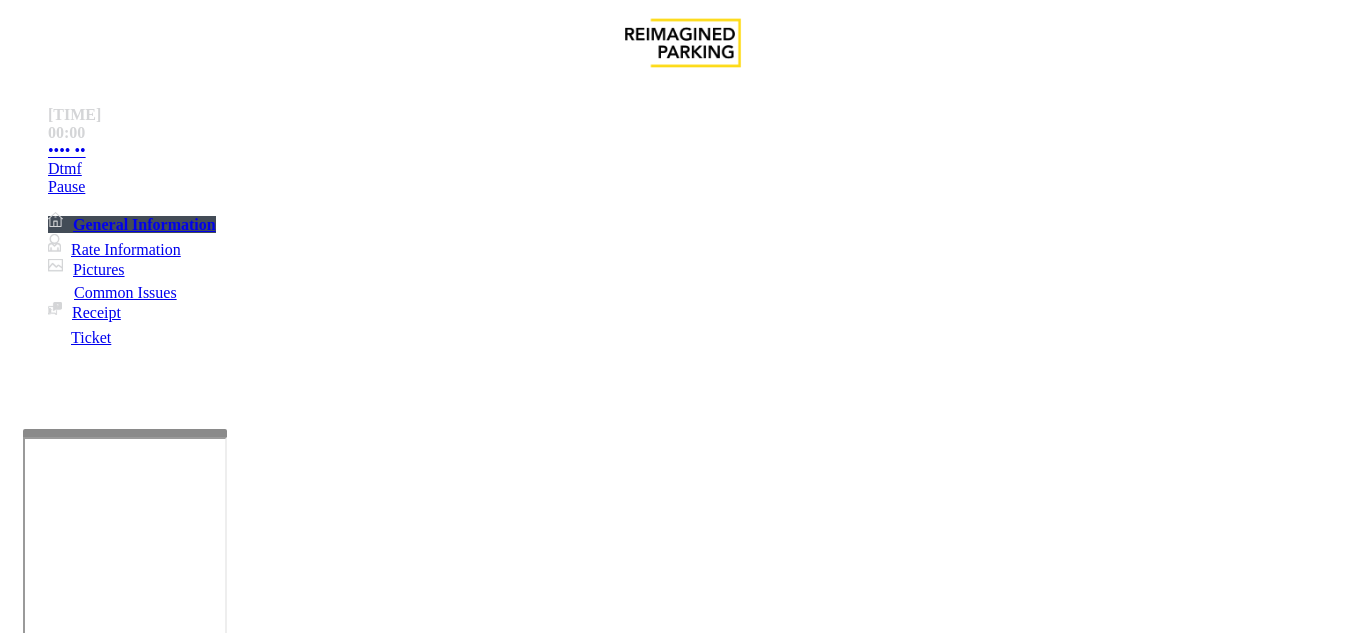 copy on "[LICENSE_PLATE]" 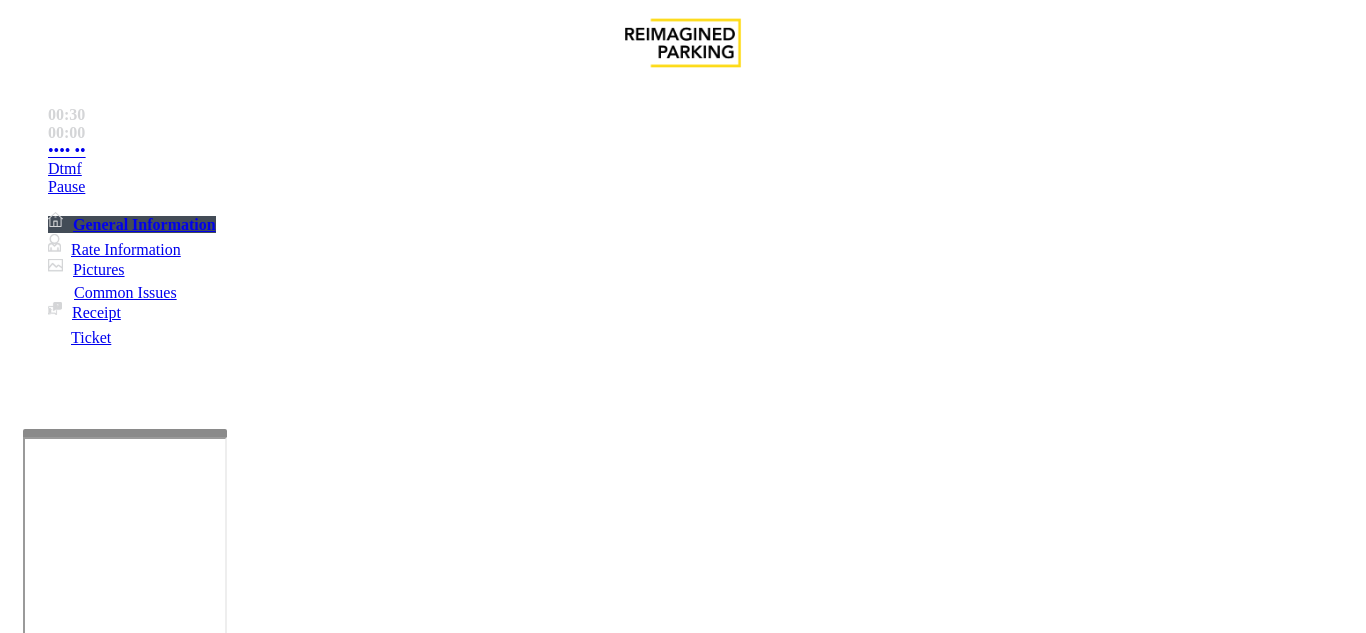 click on "Ticket Issue" at bounding box center (71, 1286) 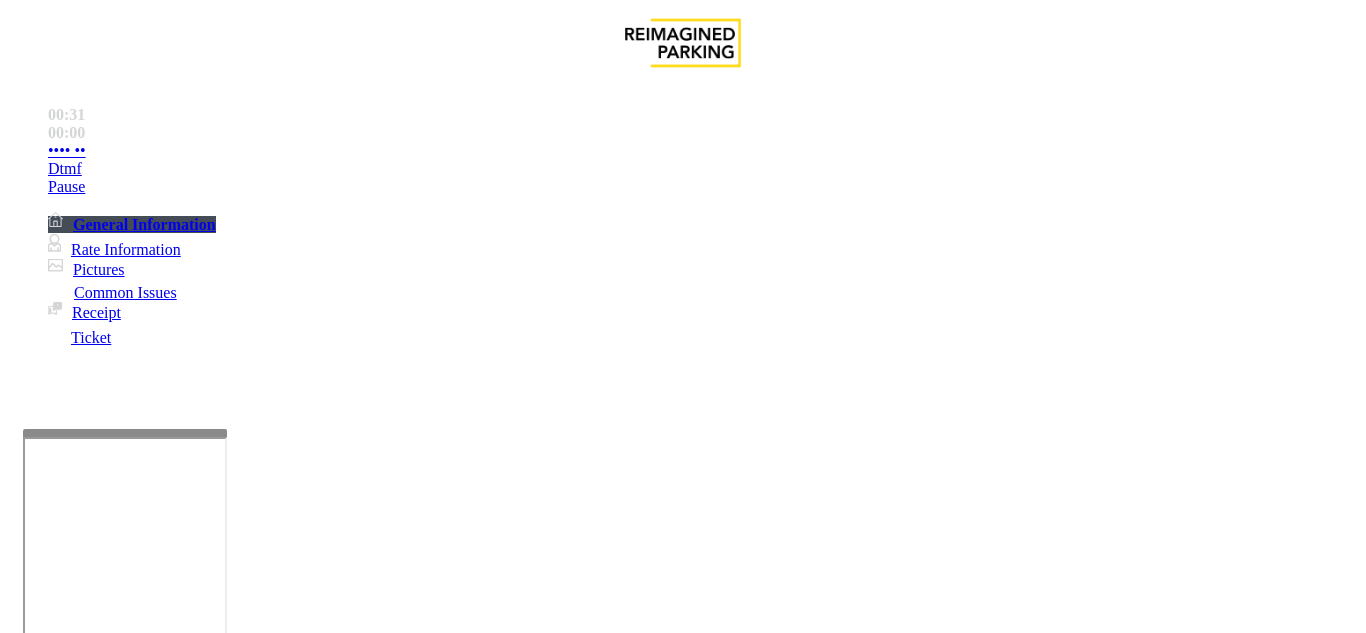 click on "Ticket Unreadable" at bounding box center (300, 1286) 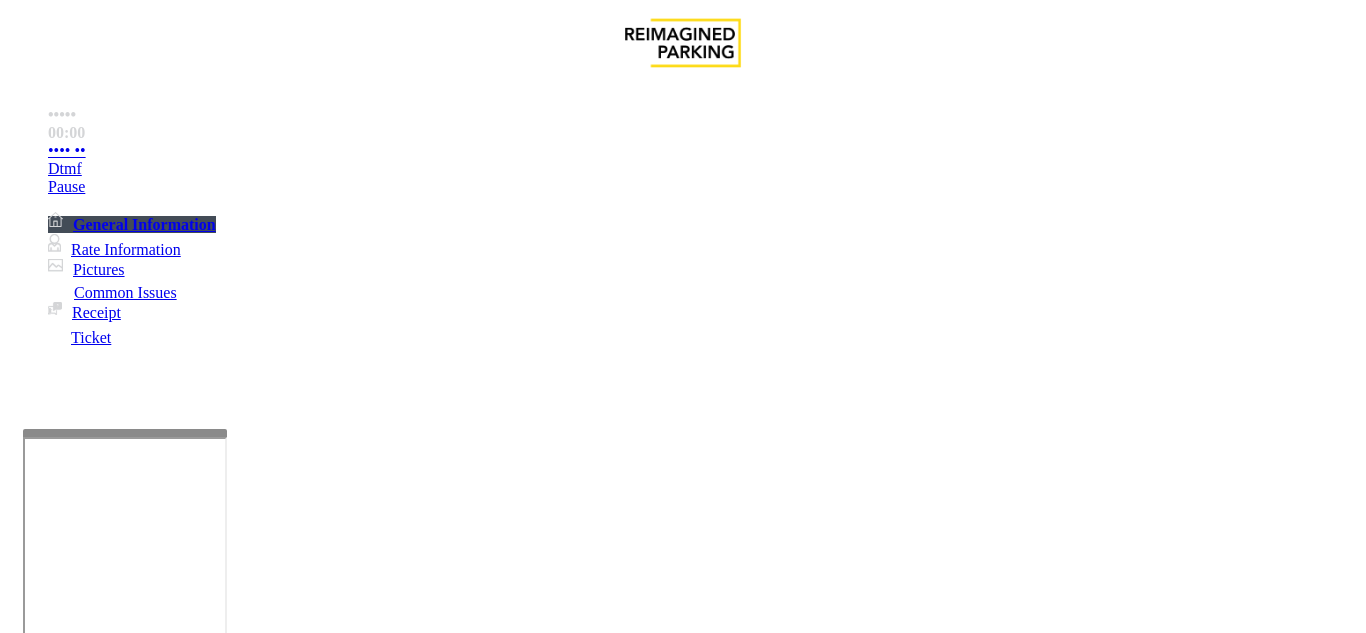 click at bounding box center [96, 1362] 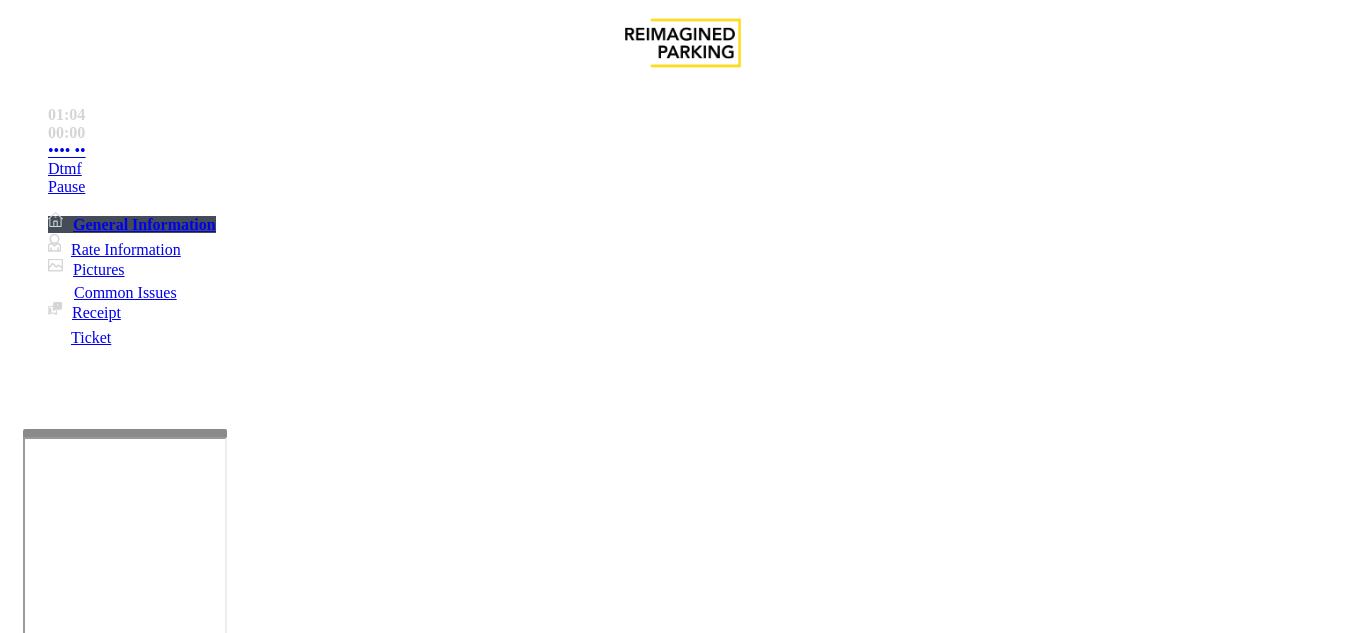 click on "Issue" at bounding box center (42, 1253) 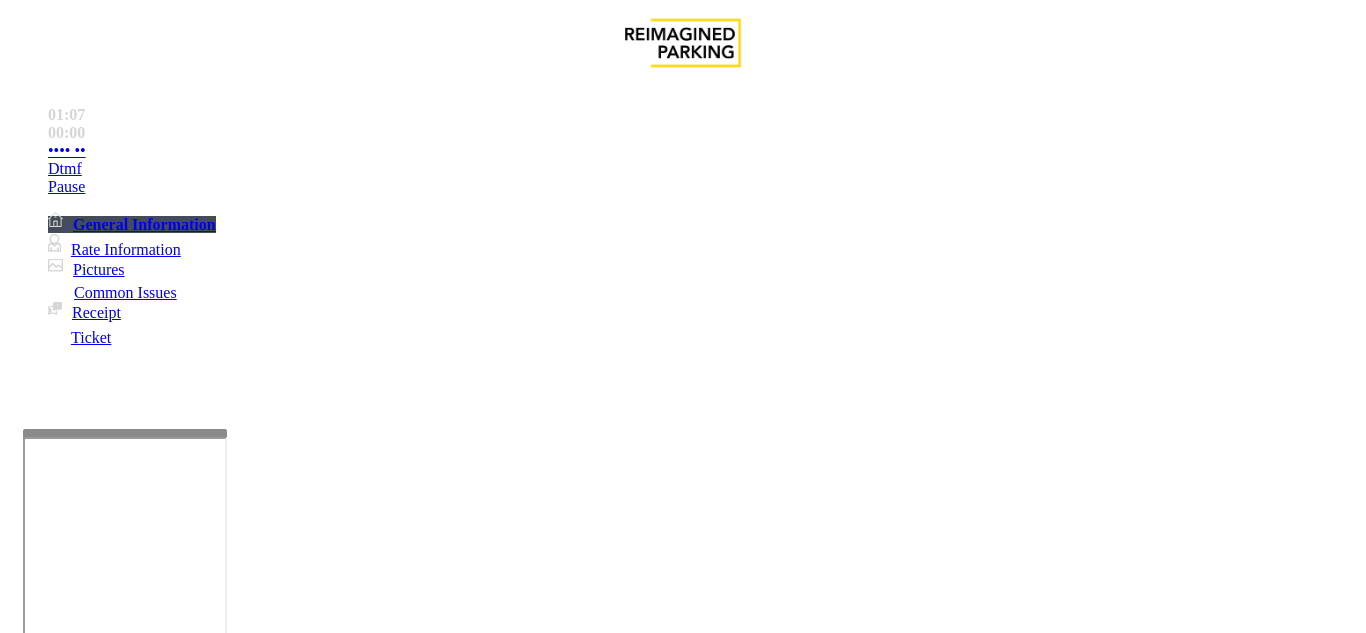 click on "Monthly Issue" at bounding box center [268, 1286] 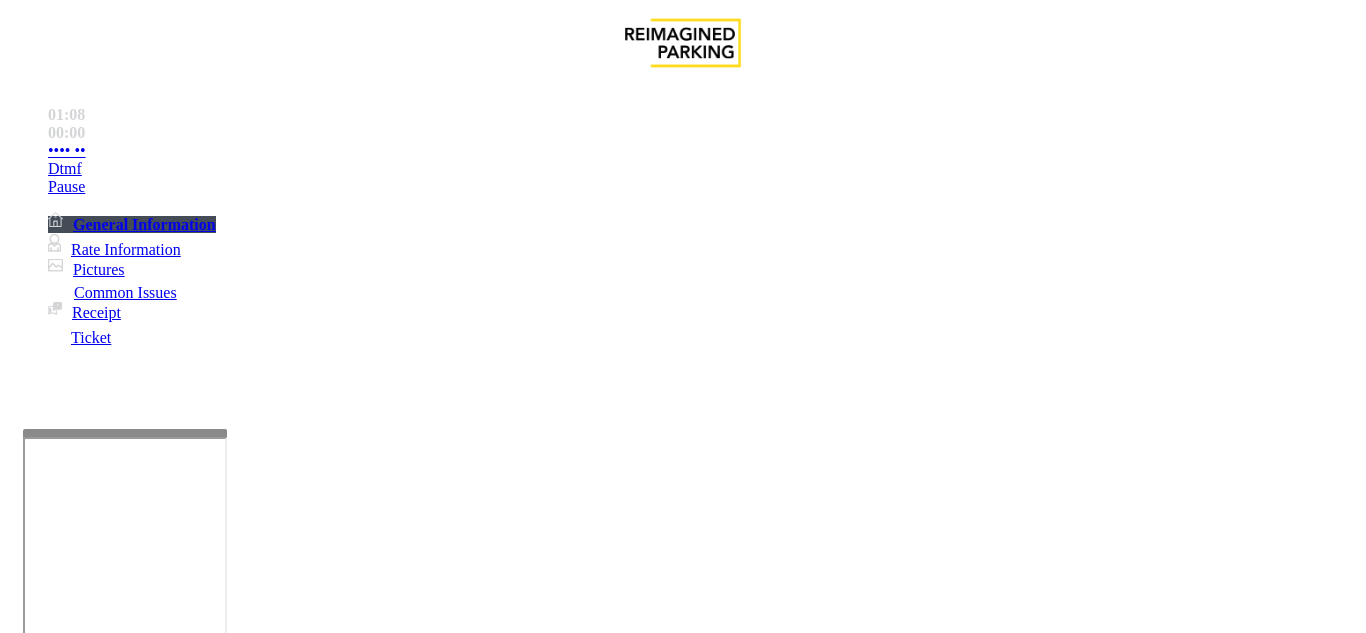 click on "Disabled Card" at bounding box center [78, 1286] 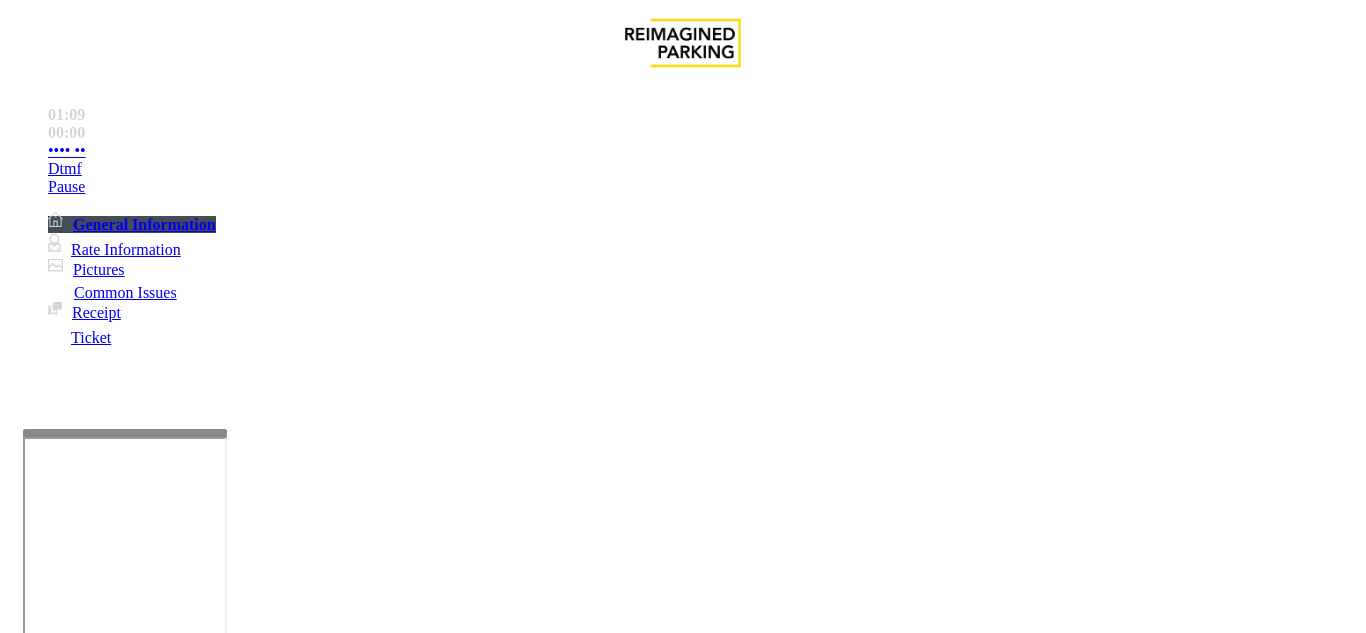 click at bounding box center [96, 1308] 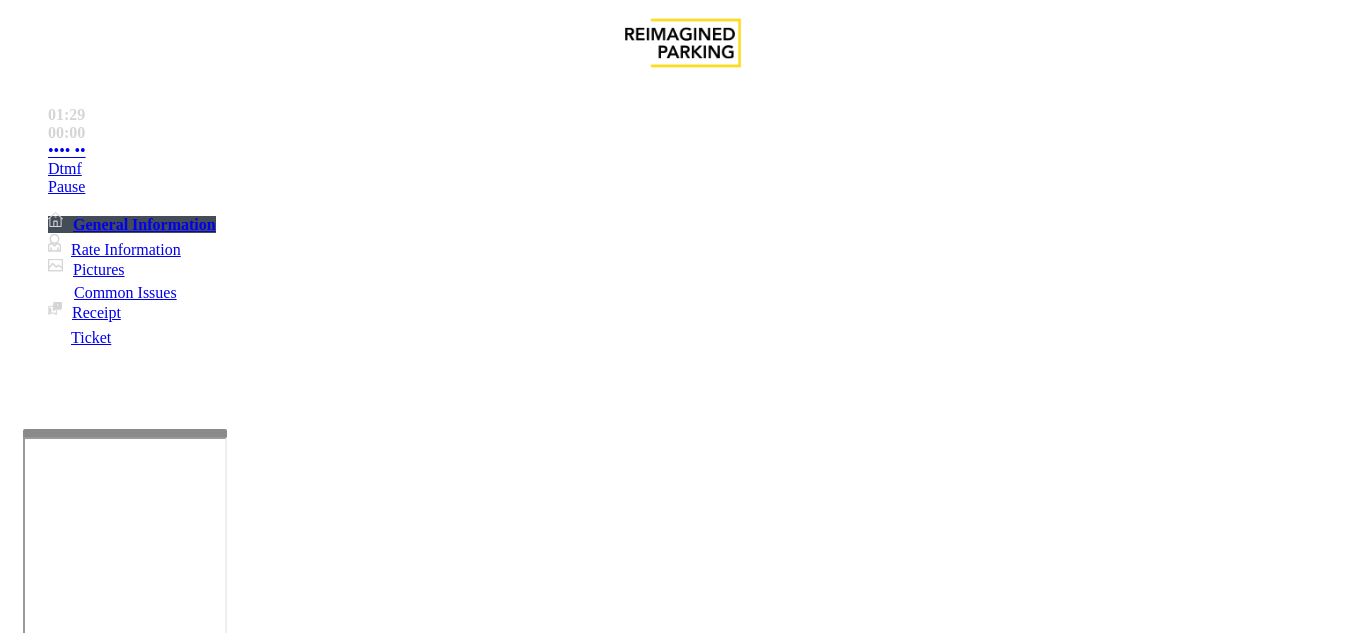 type on "**********" 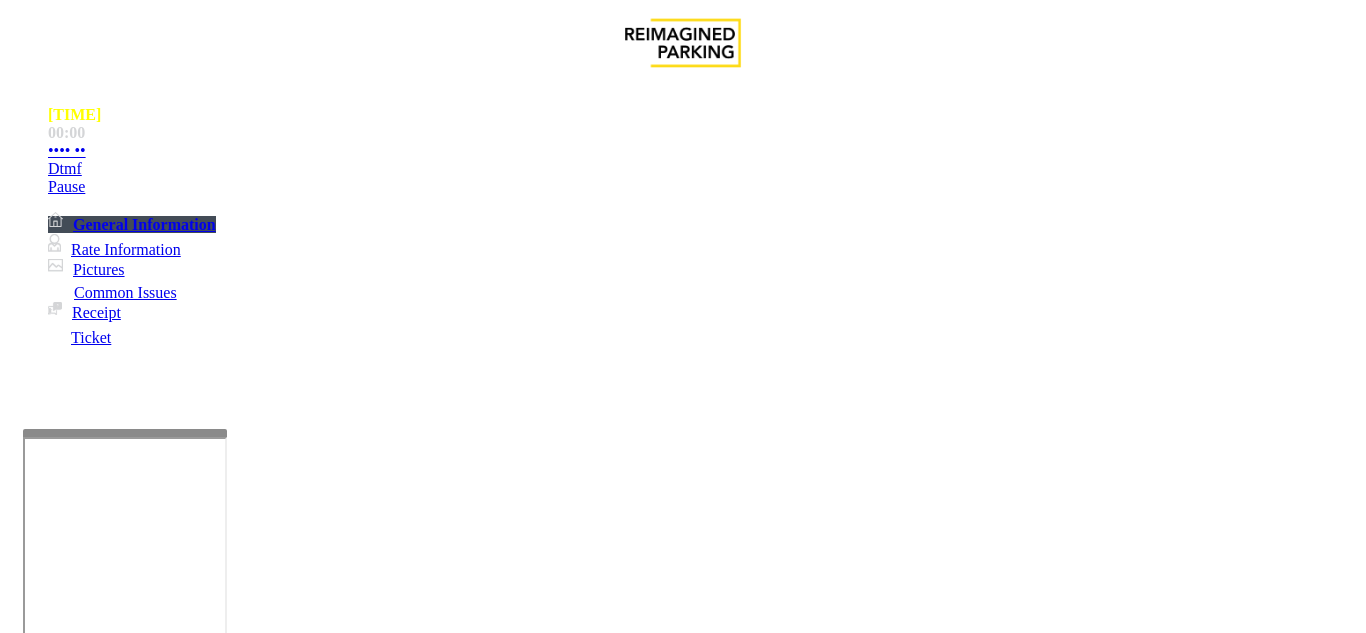 click at bounding box center (221, 1588) 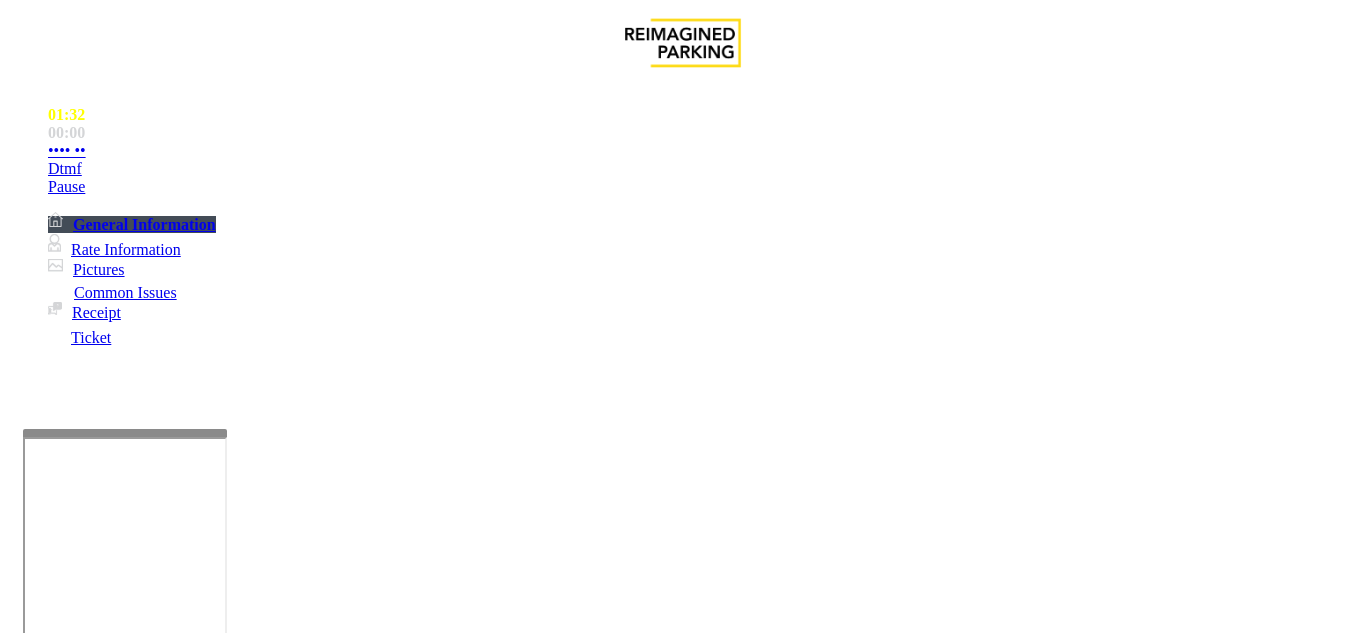 click at bounding box center [221, 1588] 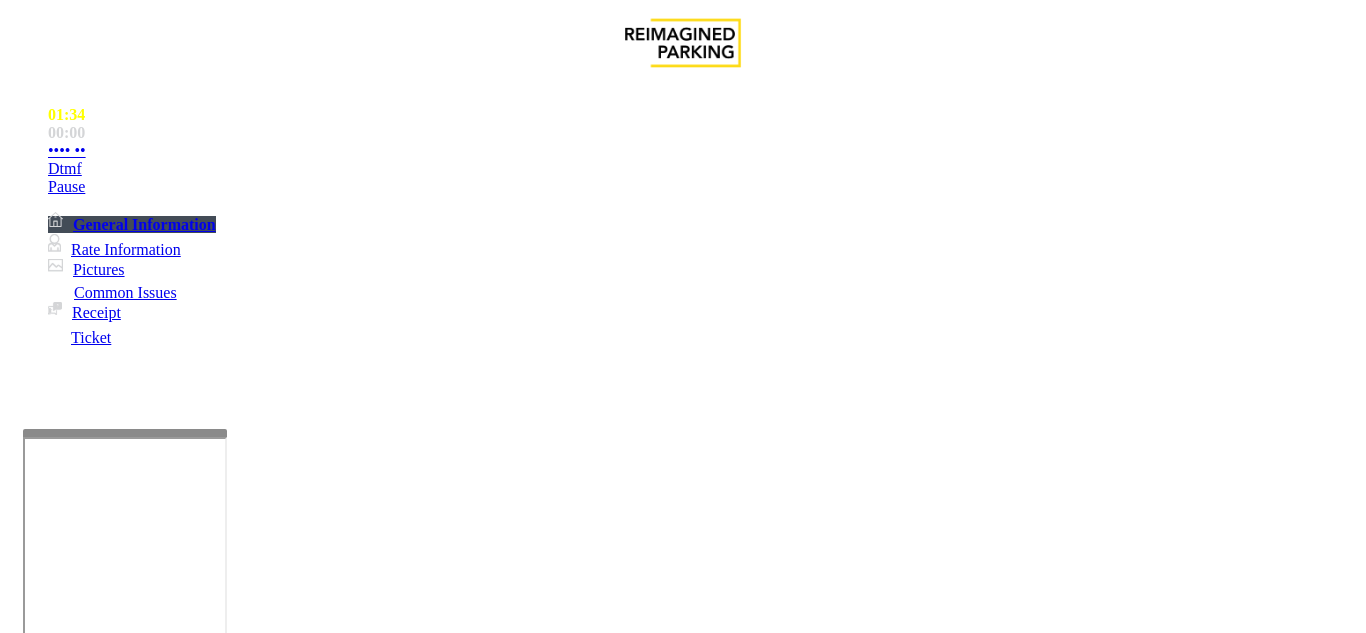 drag, startPoint x: 263, startPoint y: 173, endPoint x: 412, endPoint y: 171, distance: 149.01343 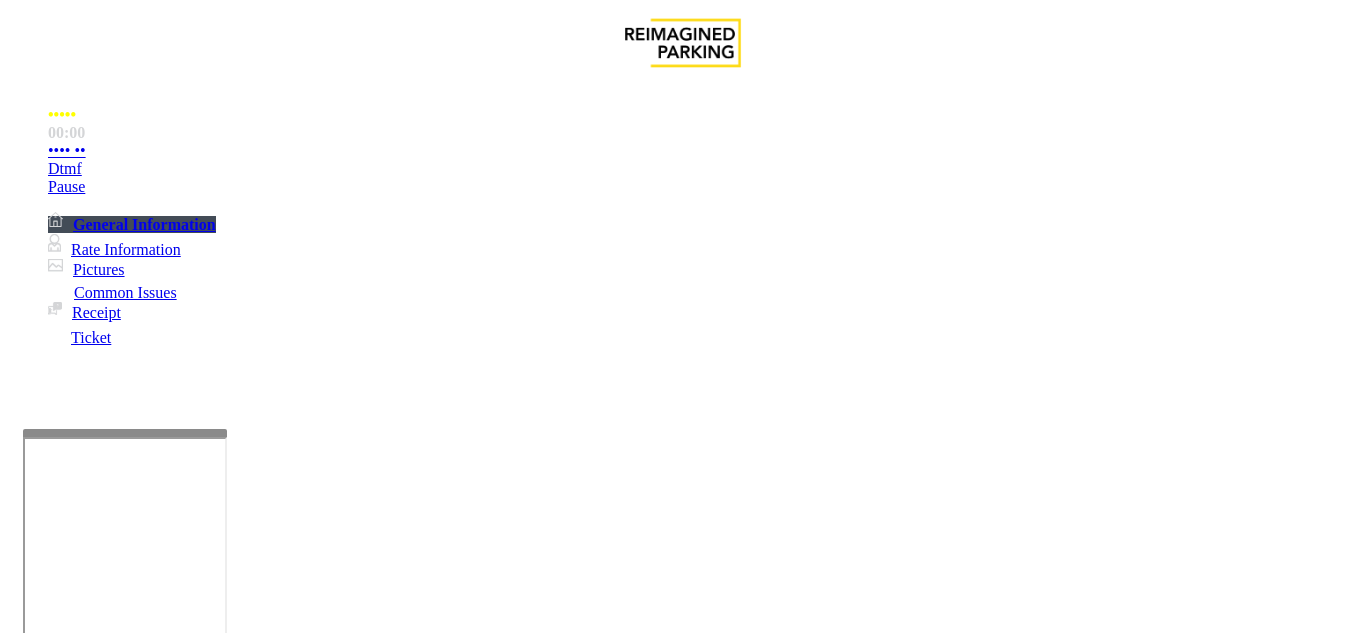 type on "•••••••••••••••••••
•••••••••••" 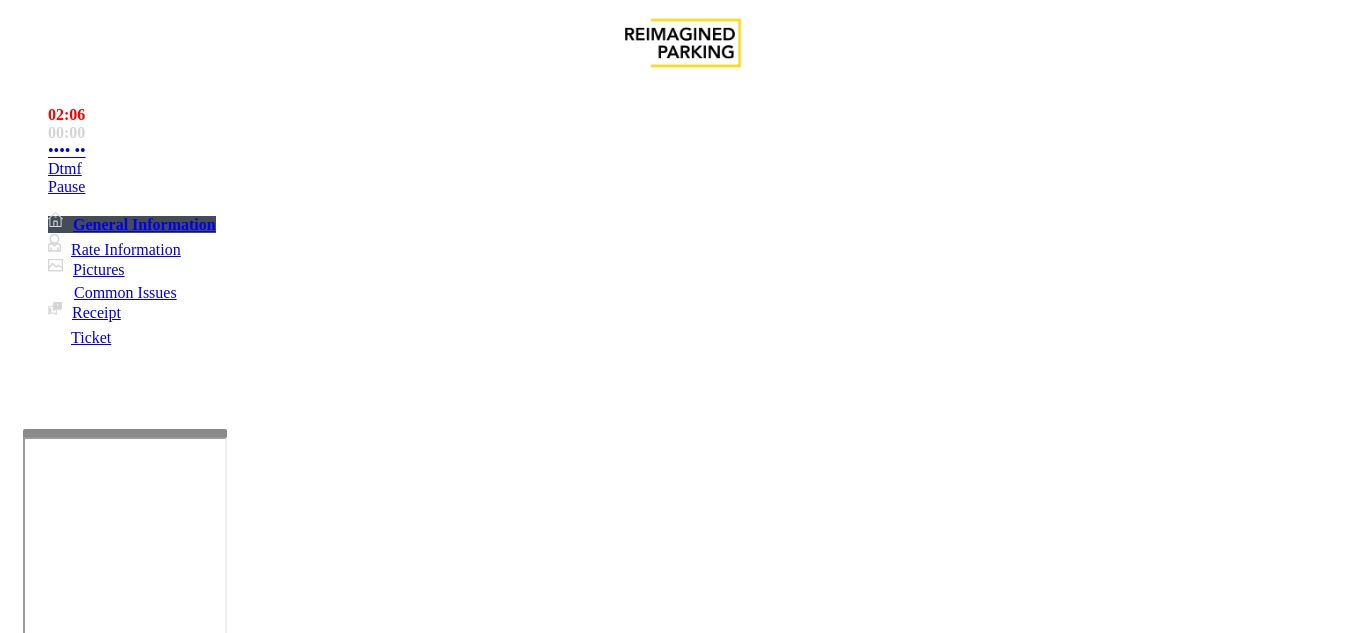 scroll, scrollTop: 200, scrollLeft: 0, axis: vertical 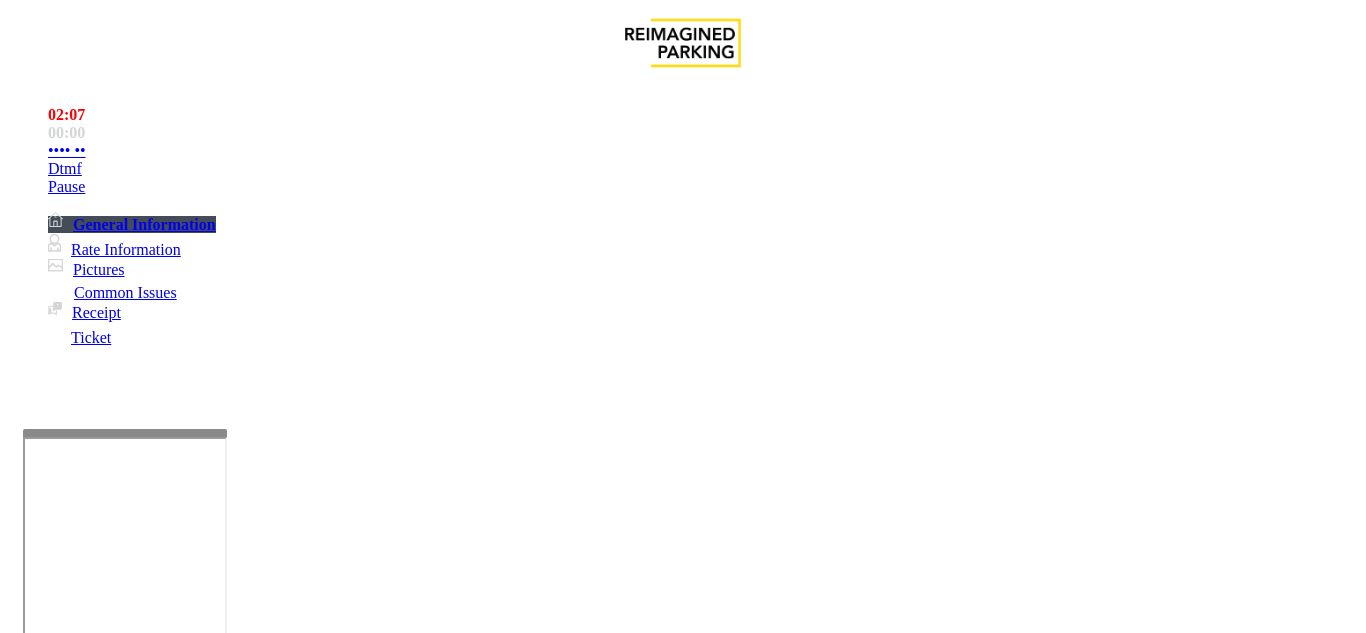 type on "*****" 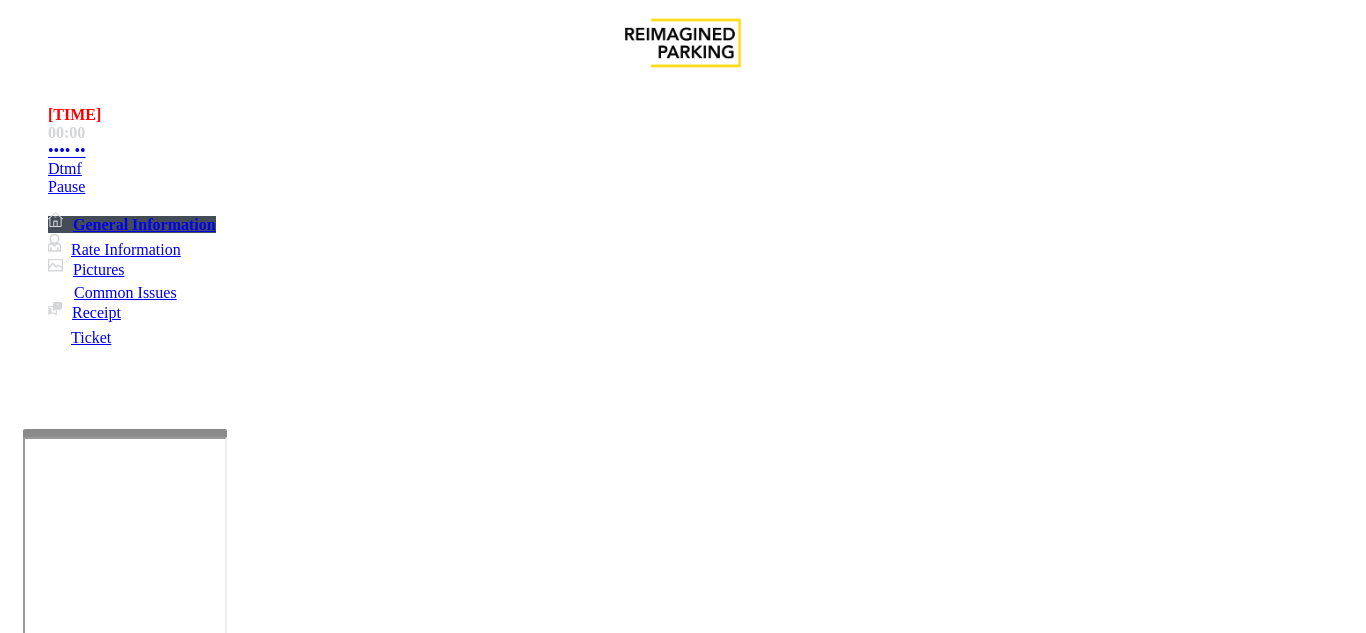 click at bounding box center (221, 1588) 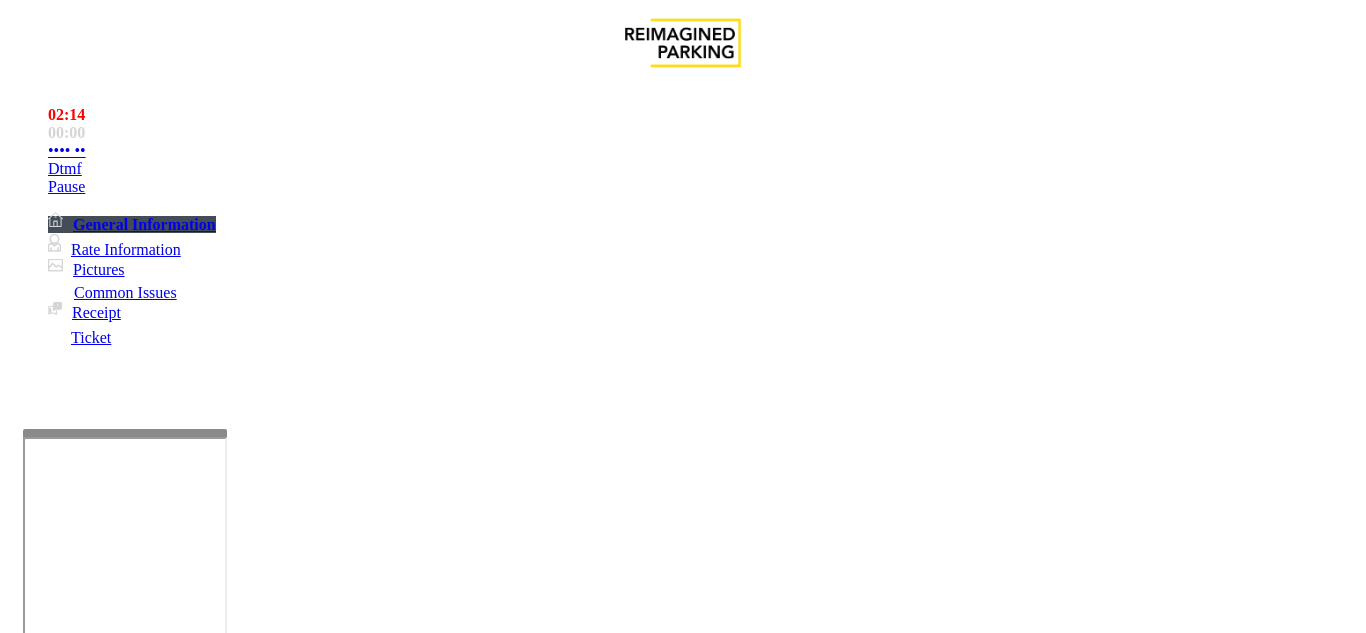 scroll, scrollTop: 1800, scrollLeft: 0, axis: vertical 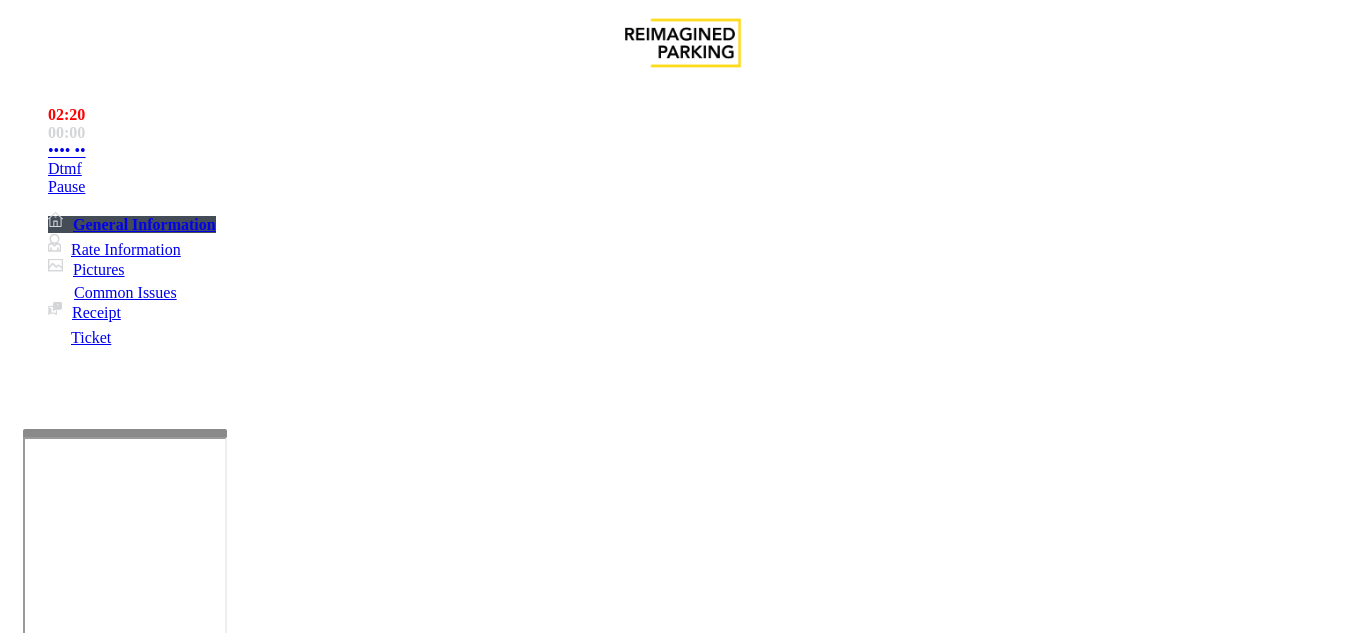 type on "**********" 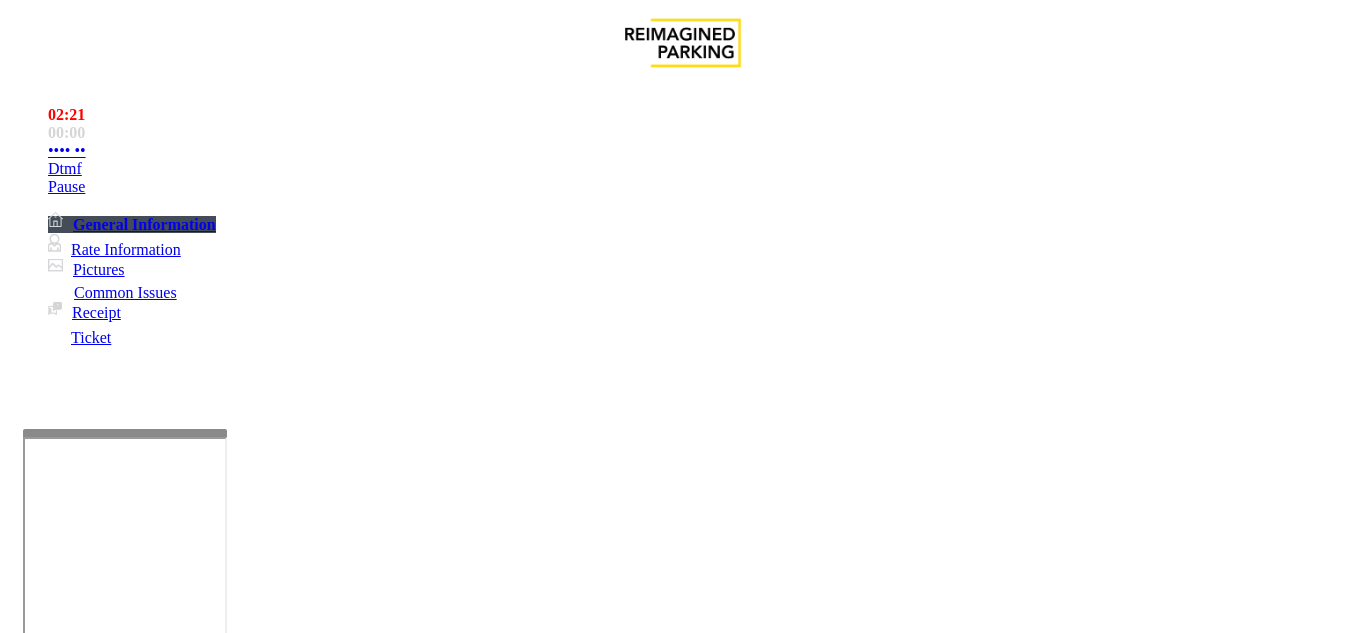 scroll, scrollTop: 0, scrollLeft: 0, axis: both 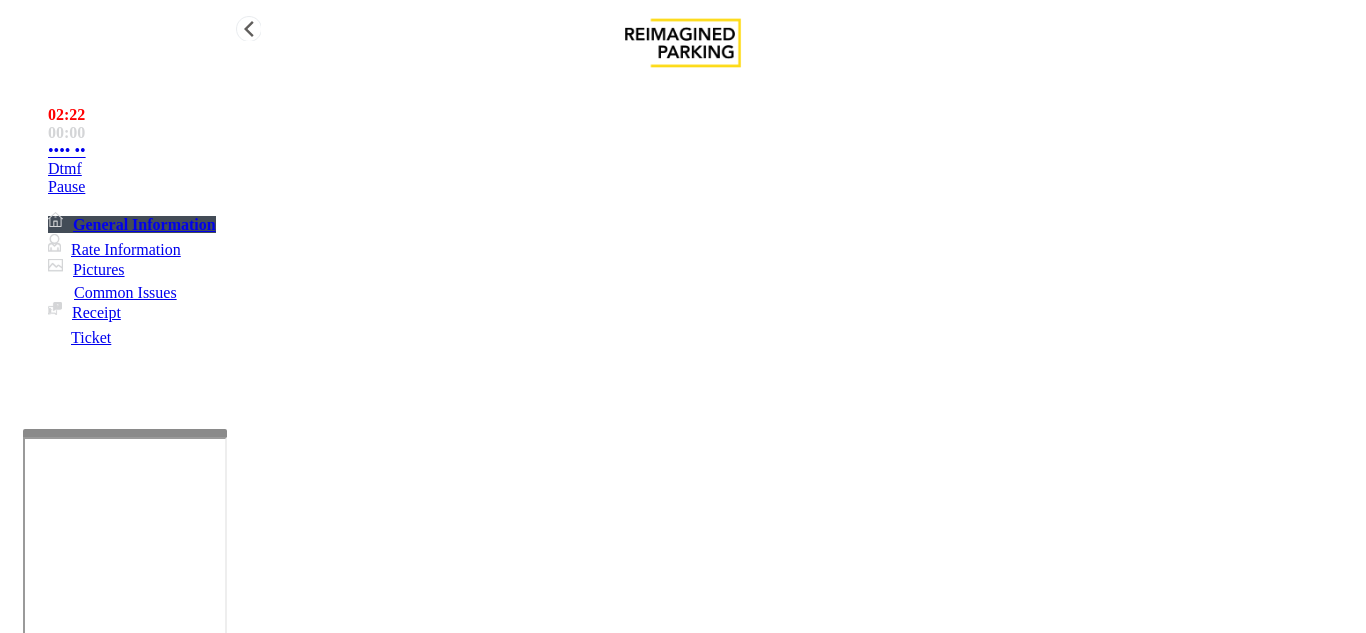 click on "•••• ••" at bounding box center [67, 151] 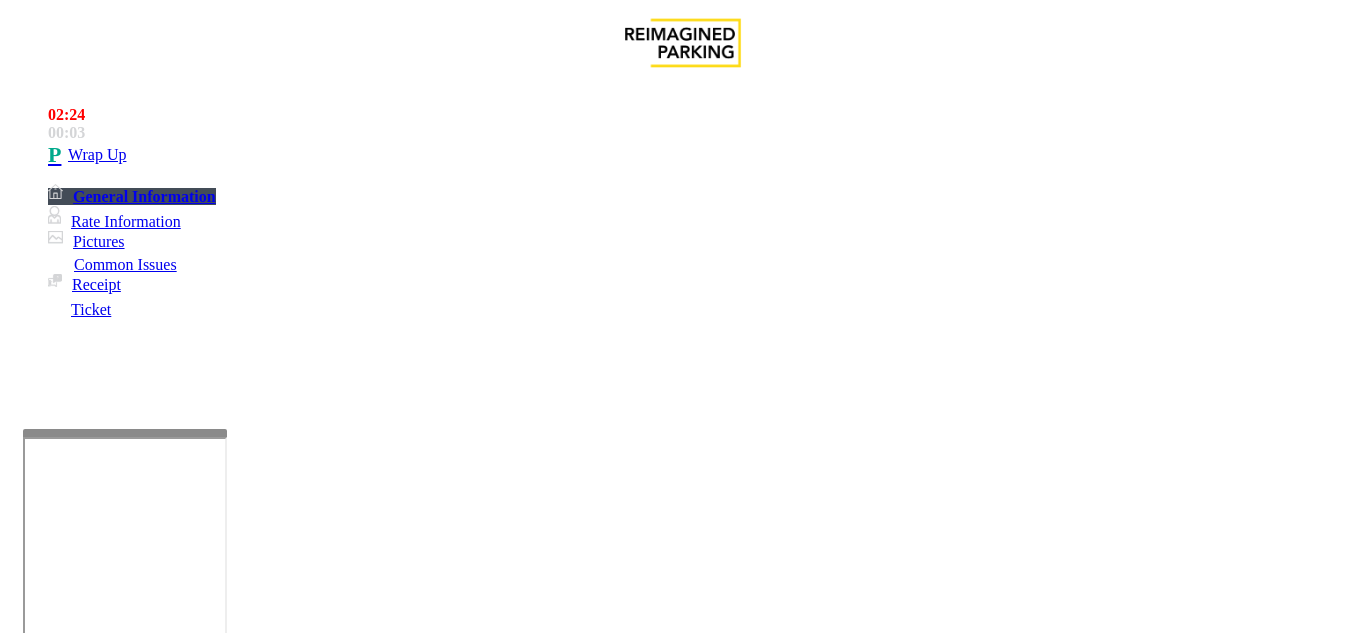 scroll, scrollTop: 400, scrollLeft: 0, axis: vertical 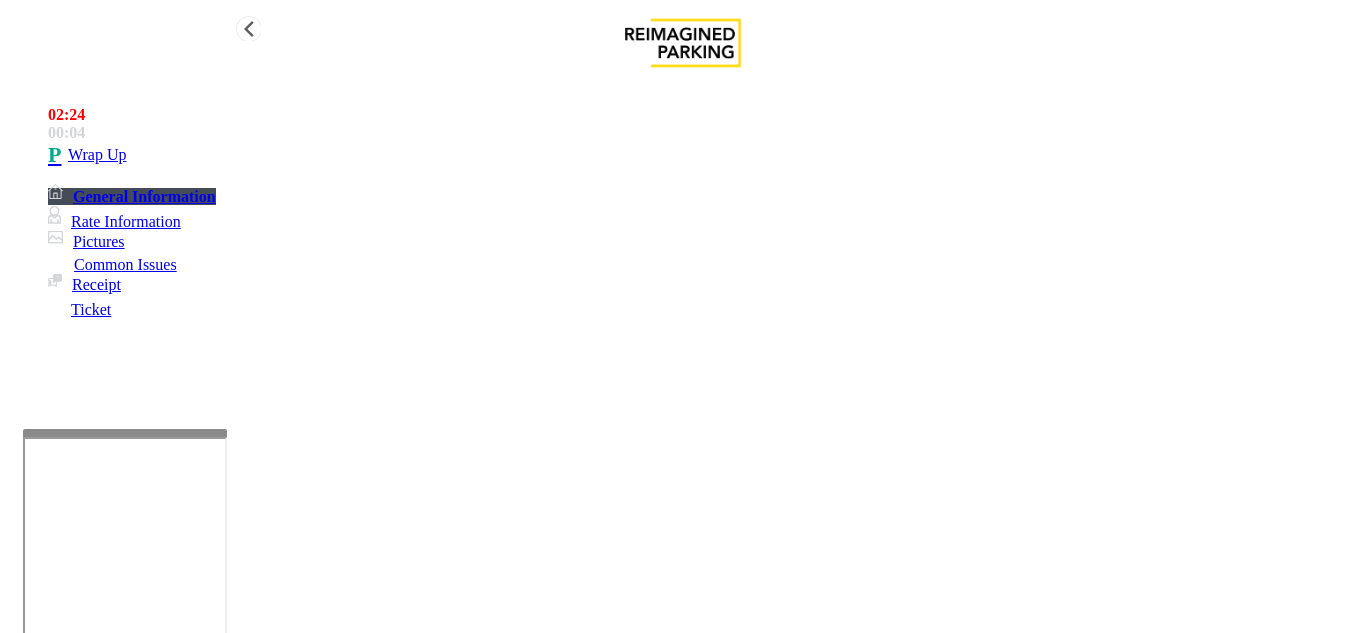 click on "Wrap Up" at bounding box center [703, 155] 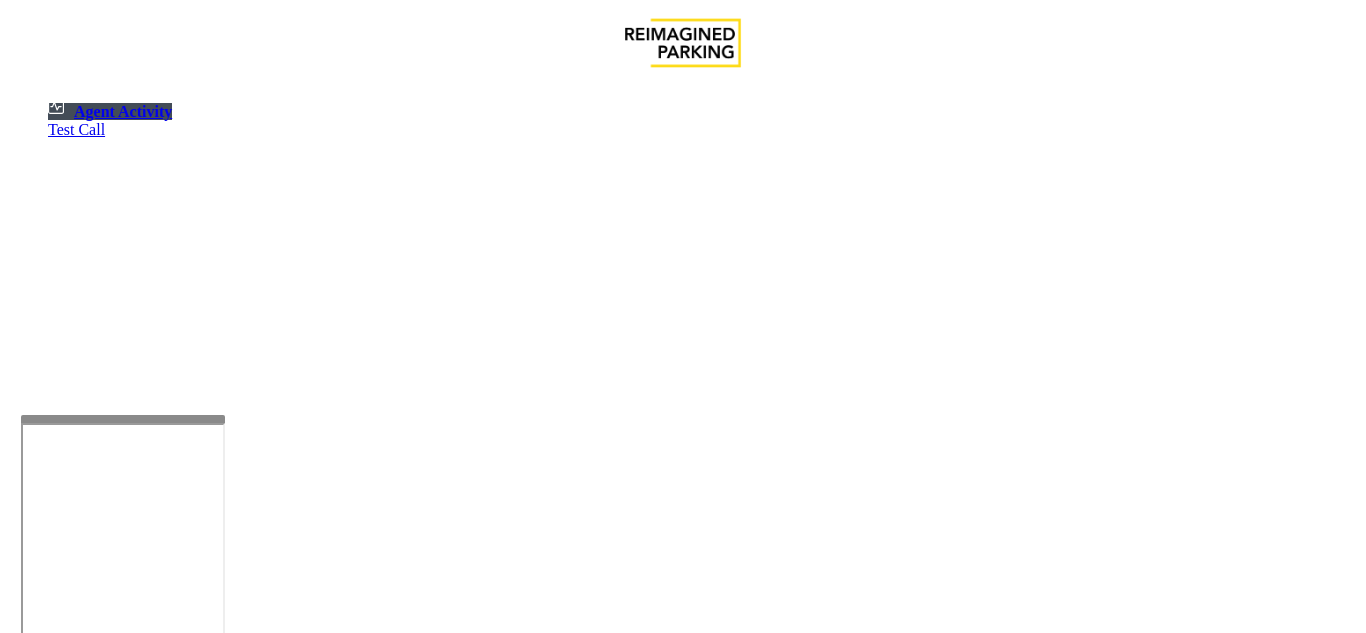 click at bounding box center [123, 419] 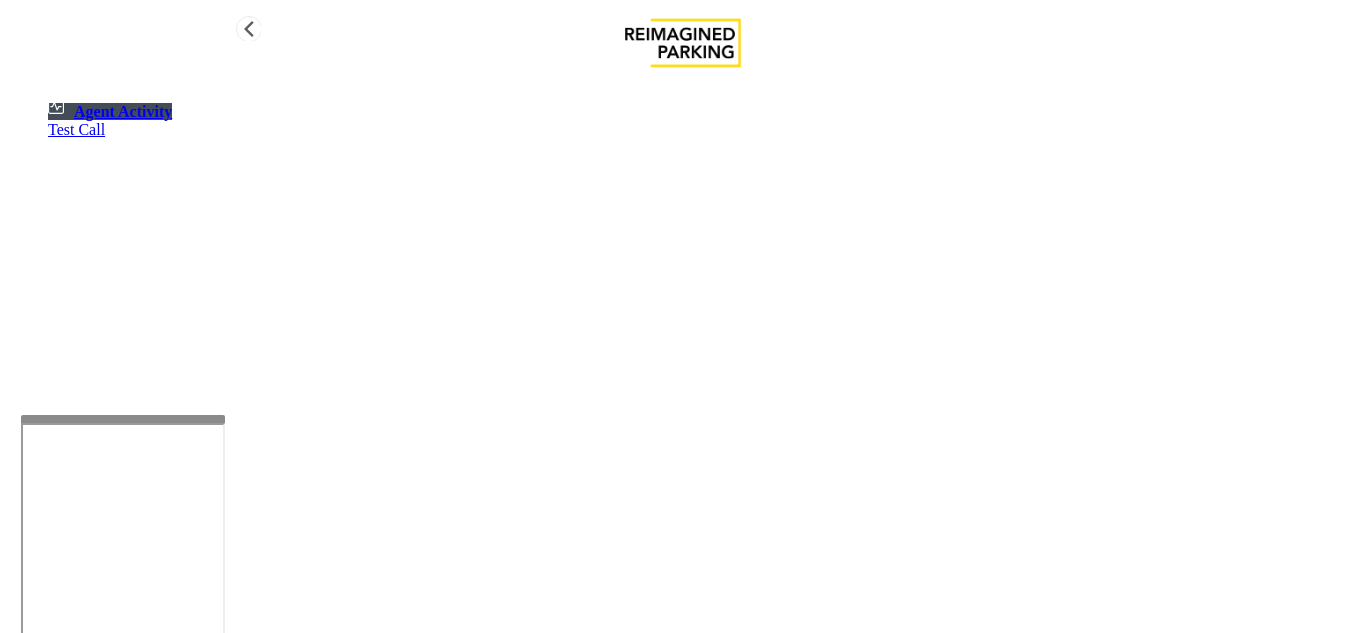 click on "Agent Activity" at bounding box center (123, 111) 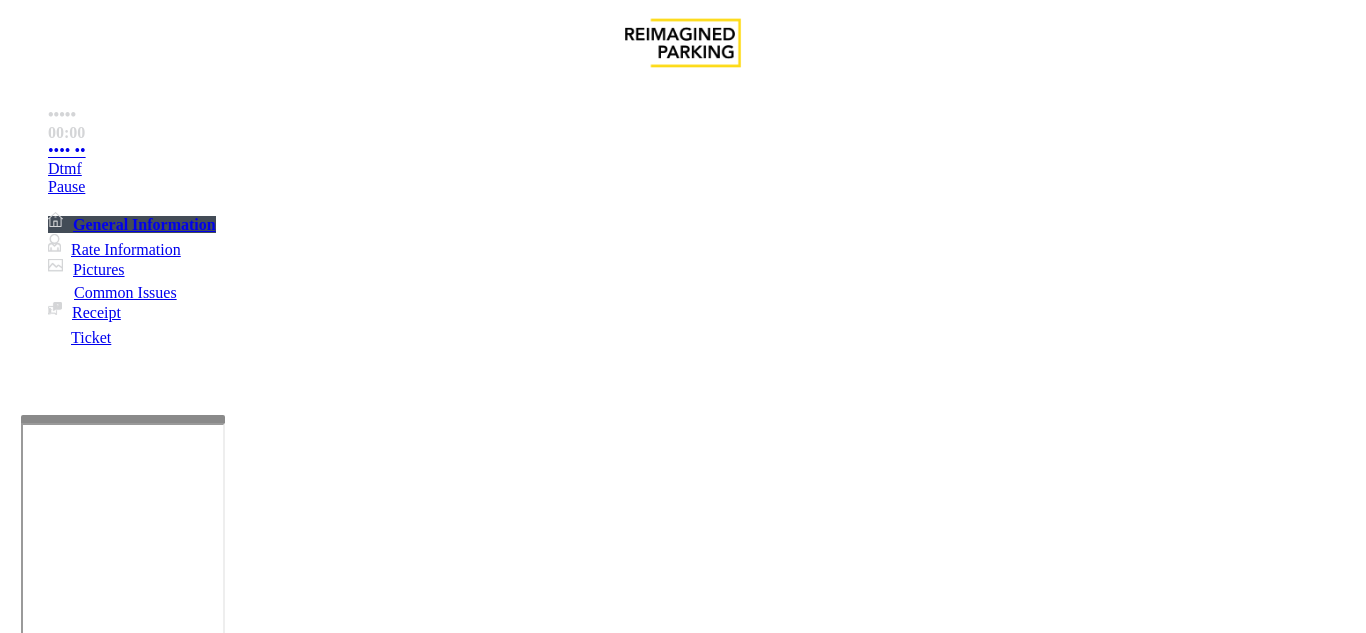 scroll, scrollTop: 800, scrollLeft: 0, axis: vertical 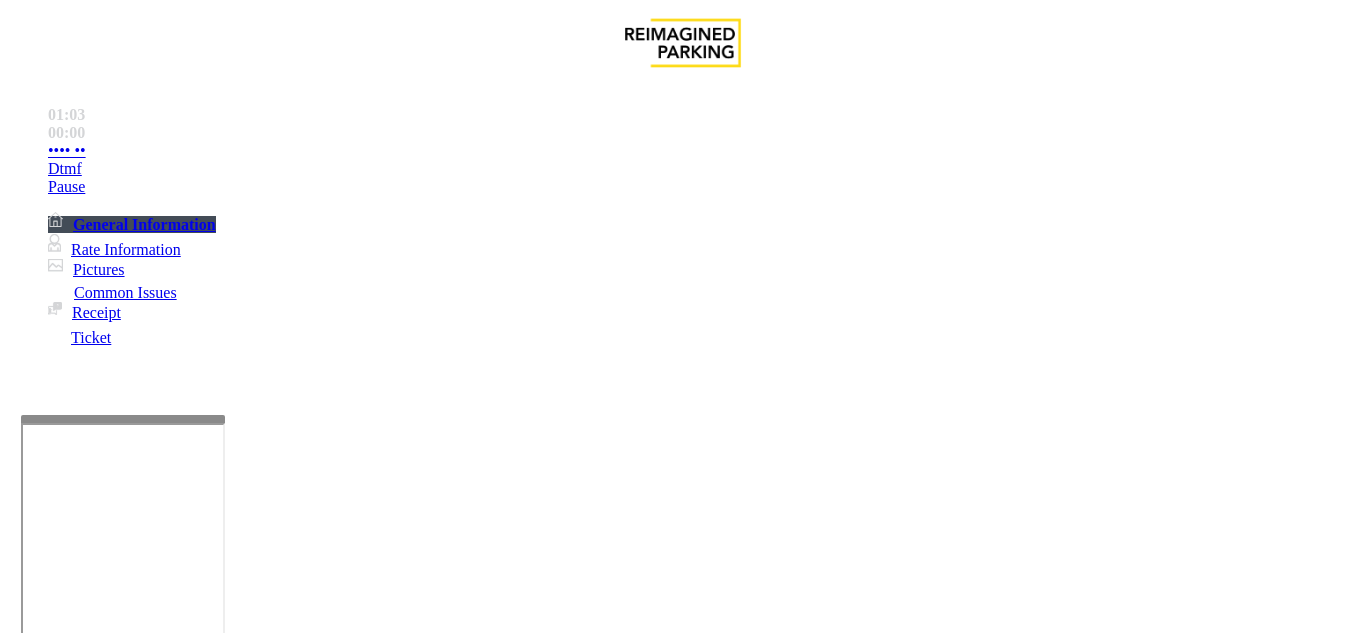 click on "Equipment Issue" at bounding box center [464, 1286] 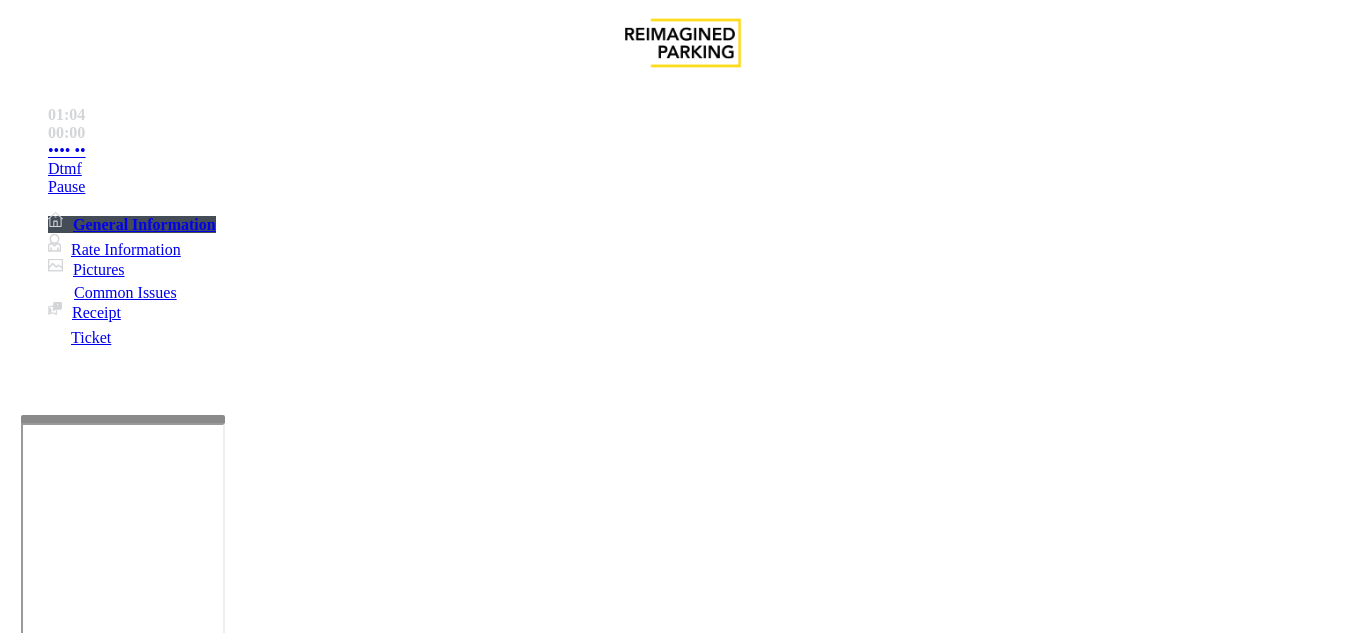 click on "Gate / Door Won't Open" at bounding box center (575, 1286) 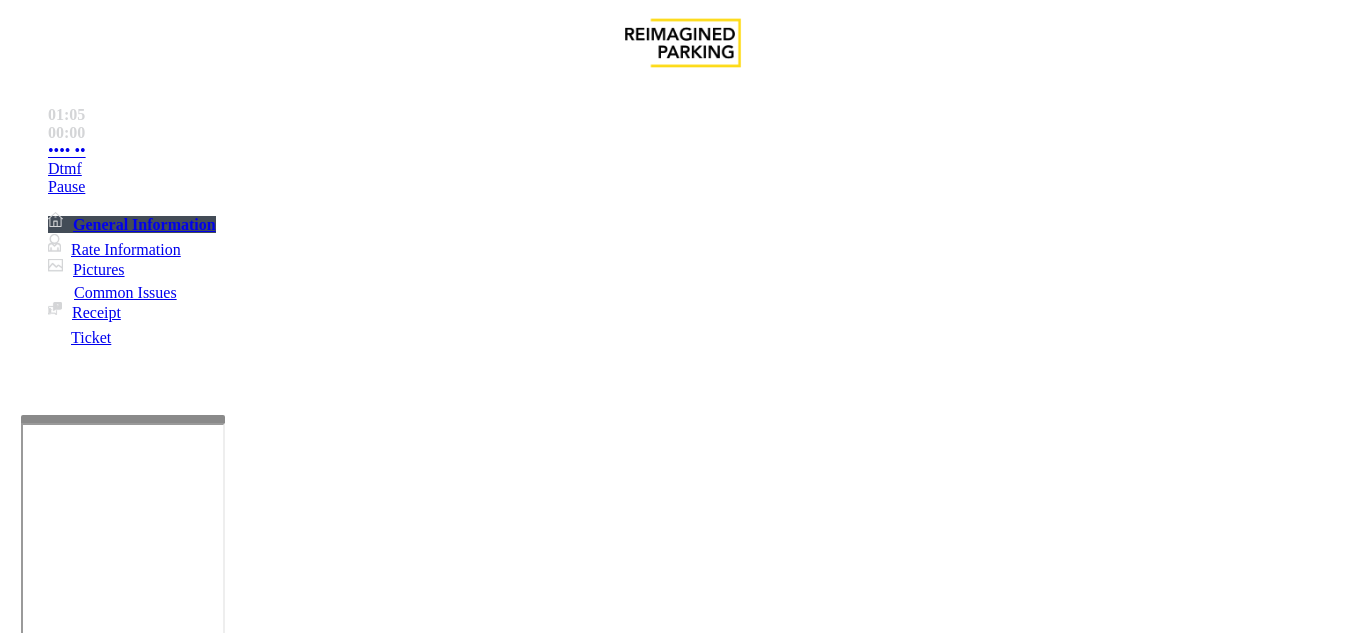 scroll, scrollTop: 200, scrollLeft: 0, axis: vertical 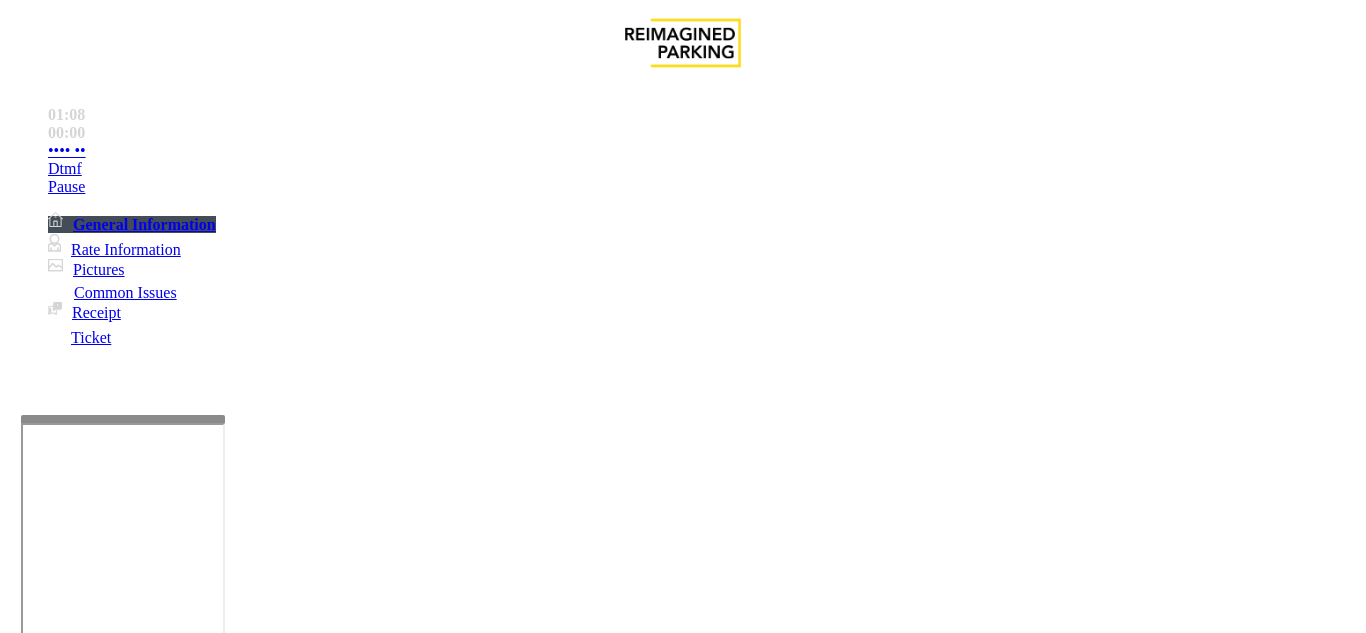 click at bounding box center (221, 1642) 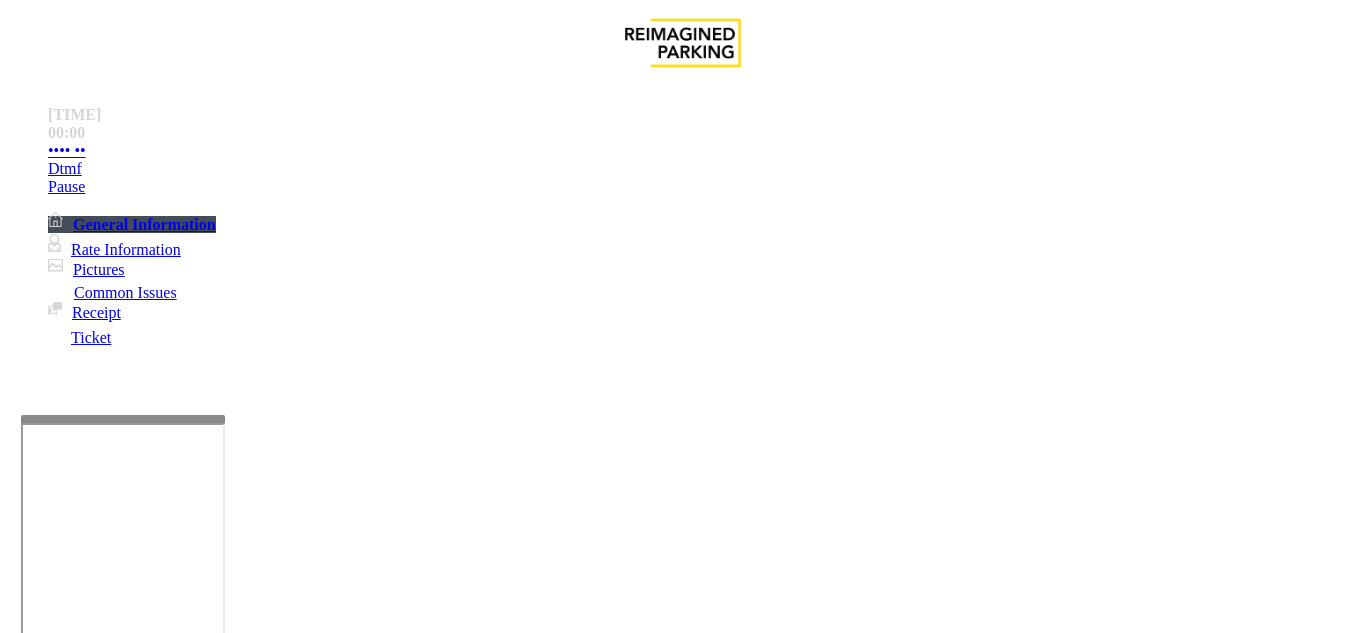 drag, startPoint x: 334, startPoint y: 83, endPoint x: 511, endPoint y: 86, distance: 177.02542 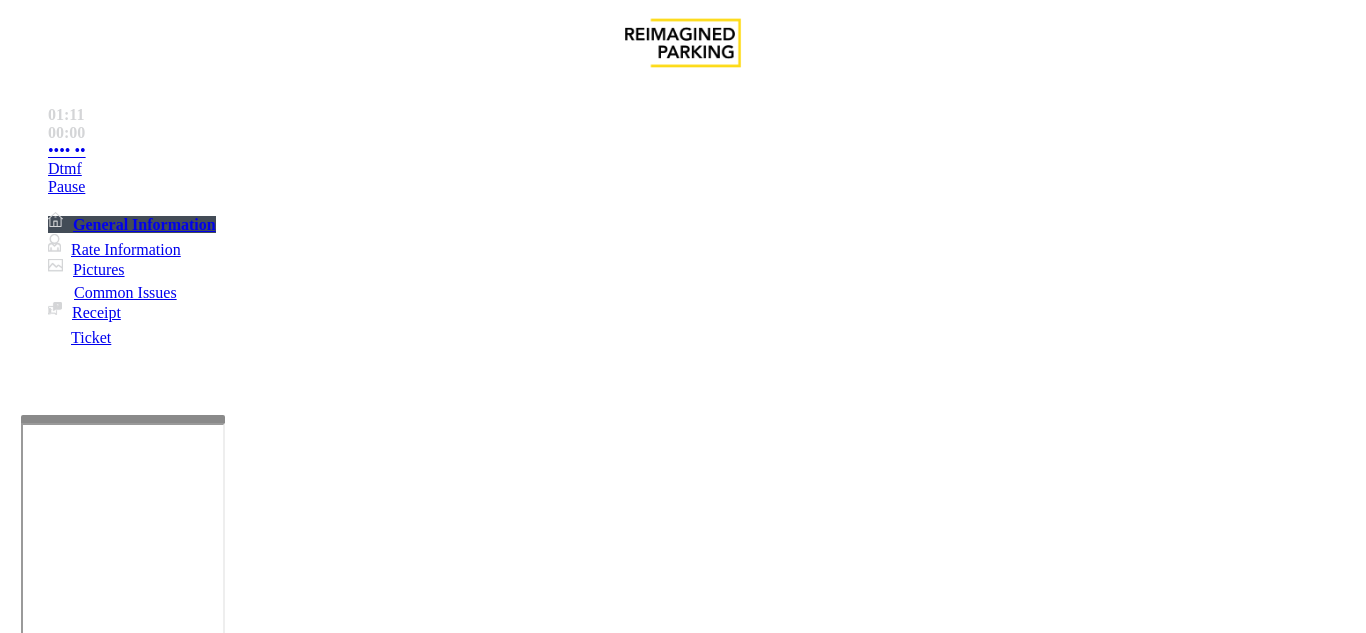 click on "**********" at bounding box center [682, 1605] 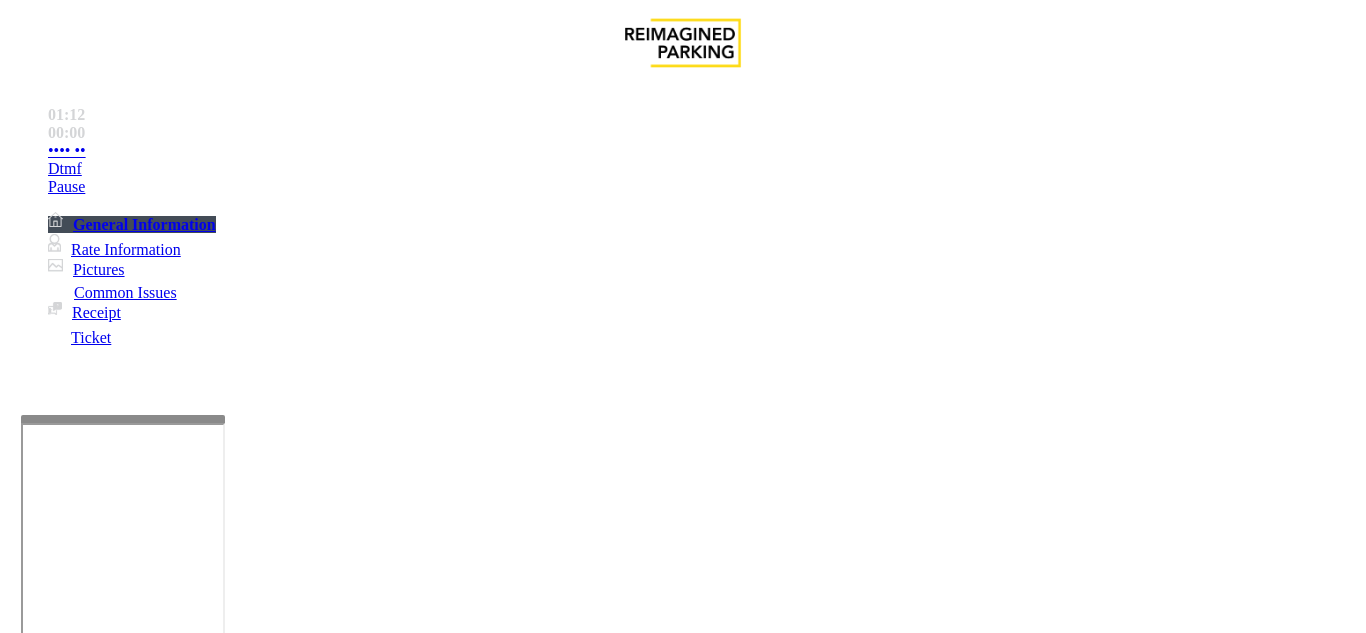 scroll, scrollTop: 87, scrollLeft: 0, axis: vertical 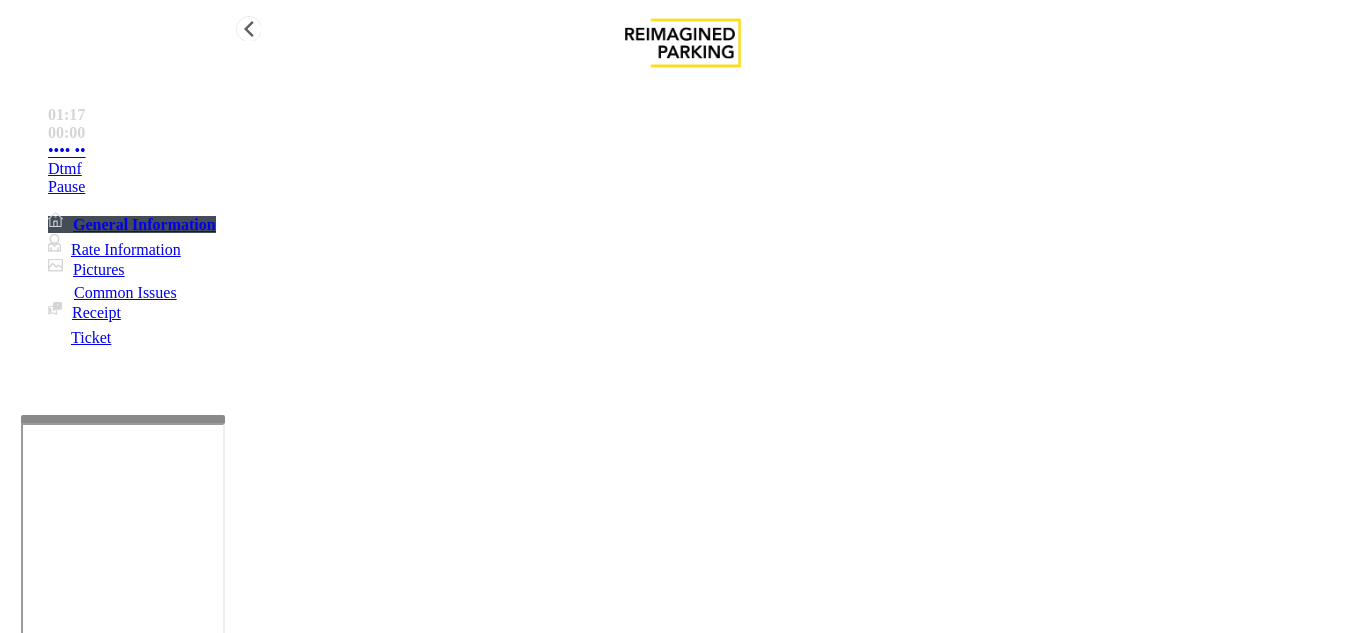 click on "•••• ••" at bounding box center [703, 151] 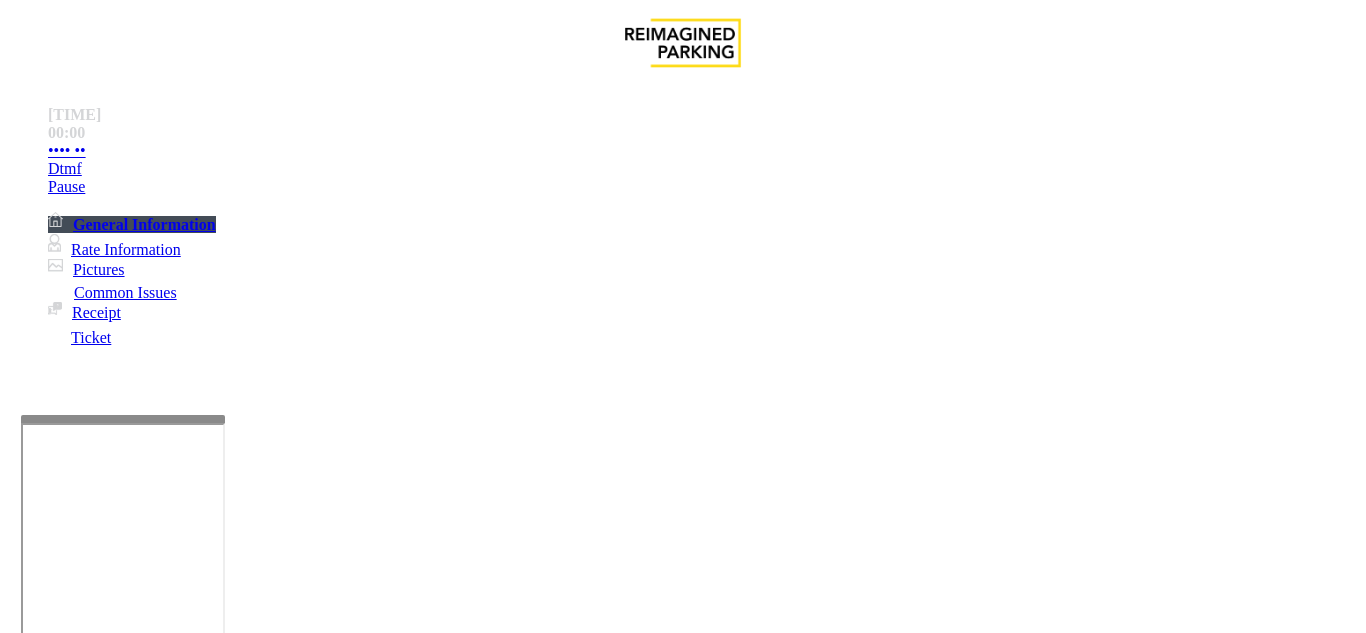 scroll, scrollTop: 387, scrollLeft: 0, axis: vertical 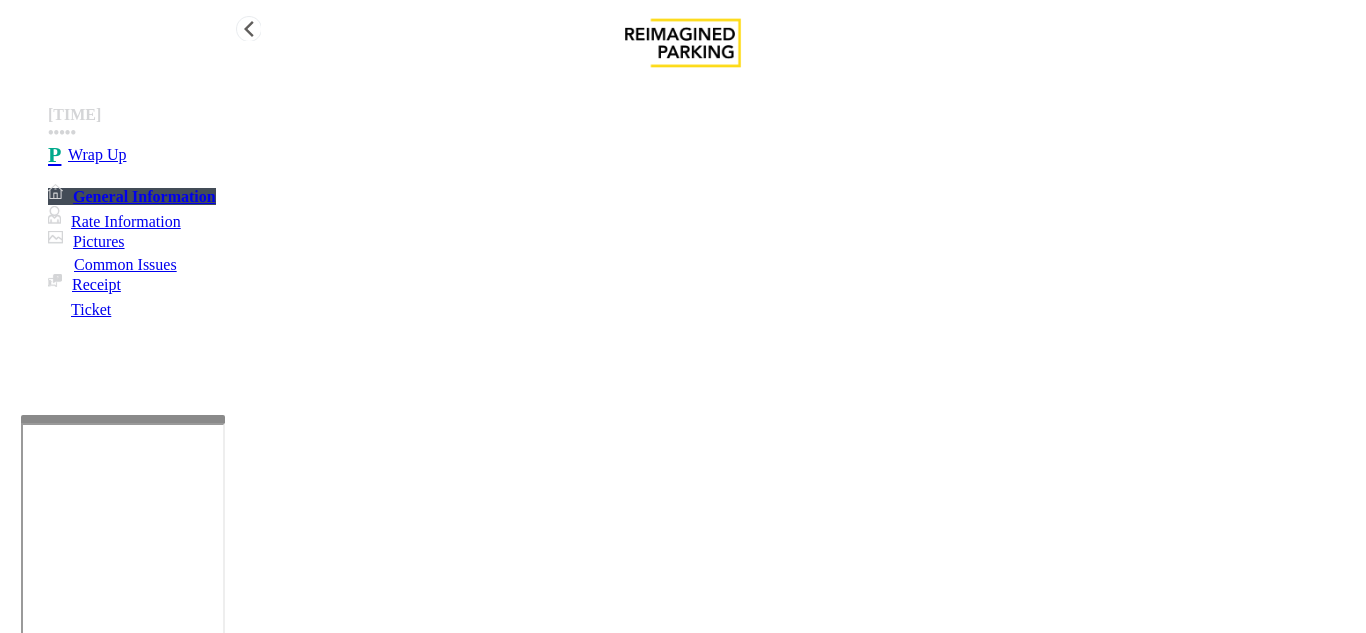 type on "**********" 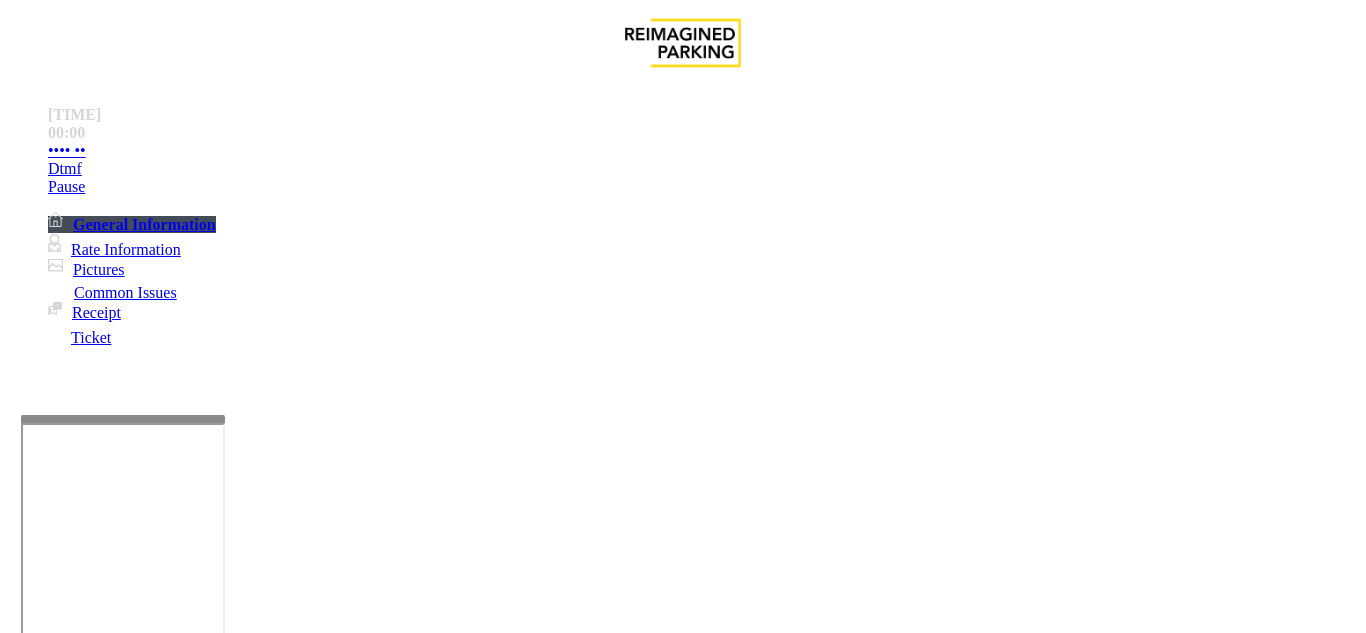 scroll, scrollTop: 300, scrollLeft: 0, axis: vertical 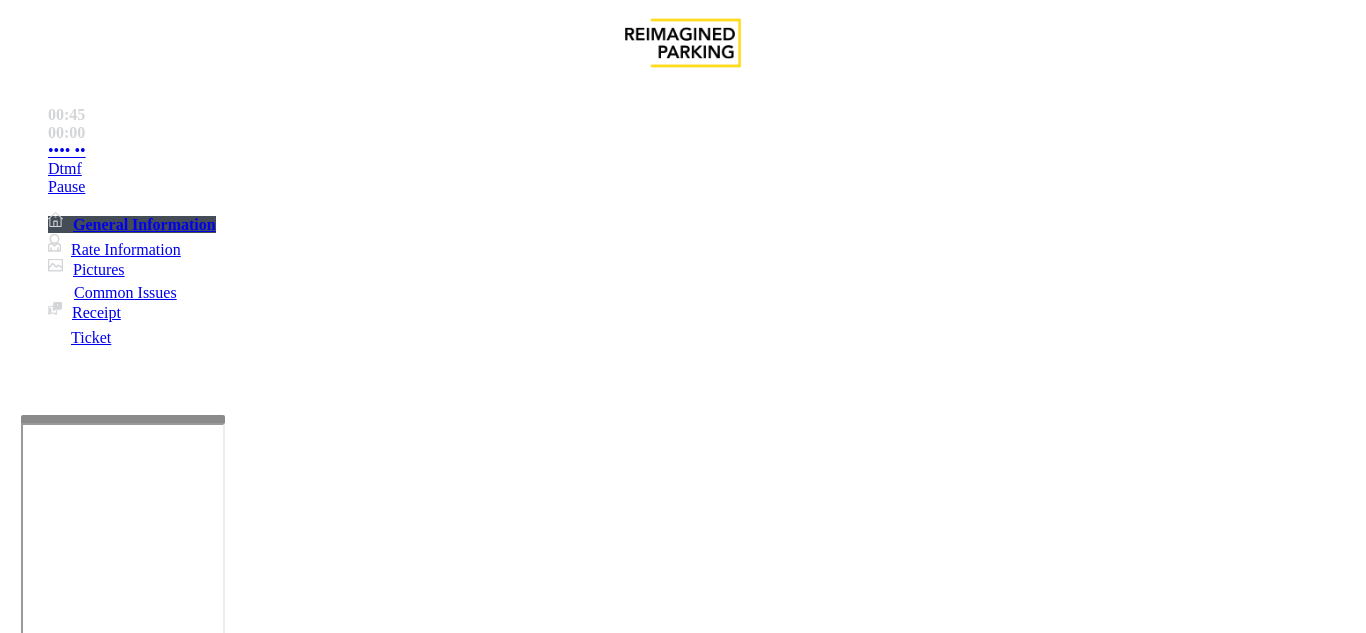 click on "Monthly Issue" at bounding box center [268, 1286] 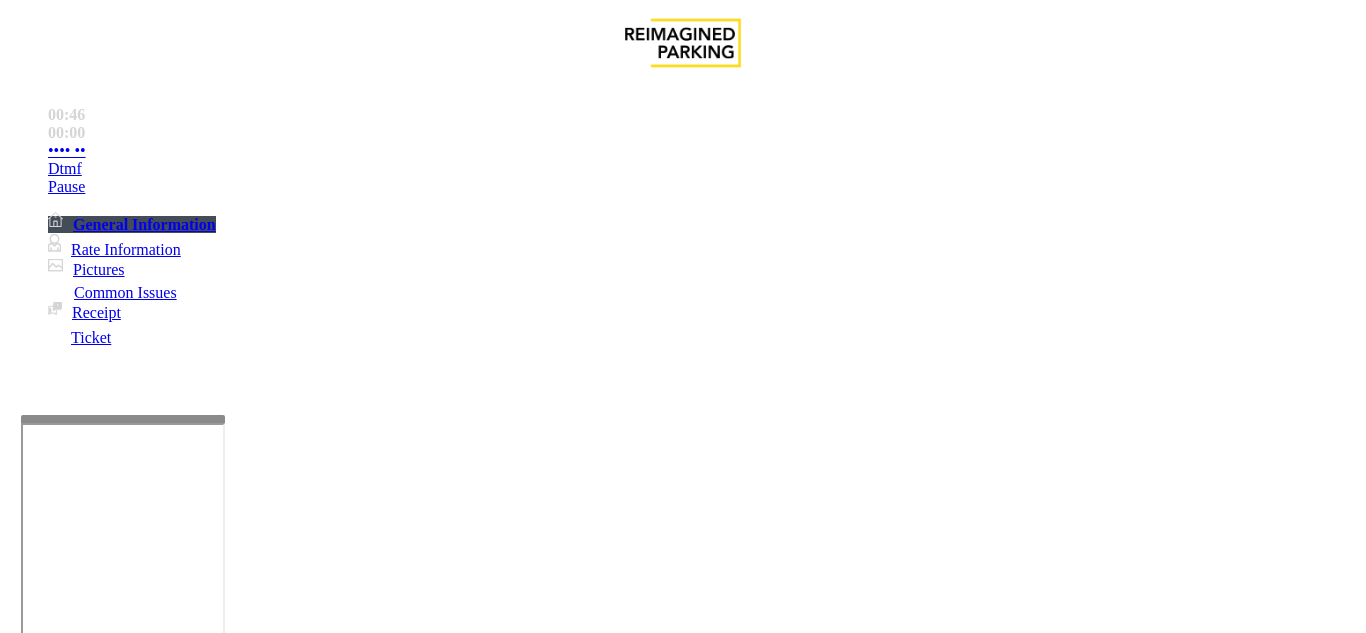 click on "Disabled Card" at bounding box center (78, 1286) 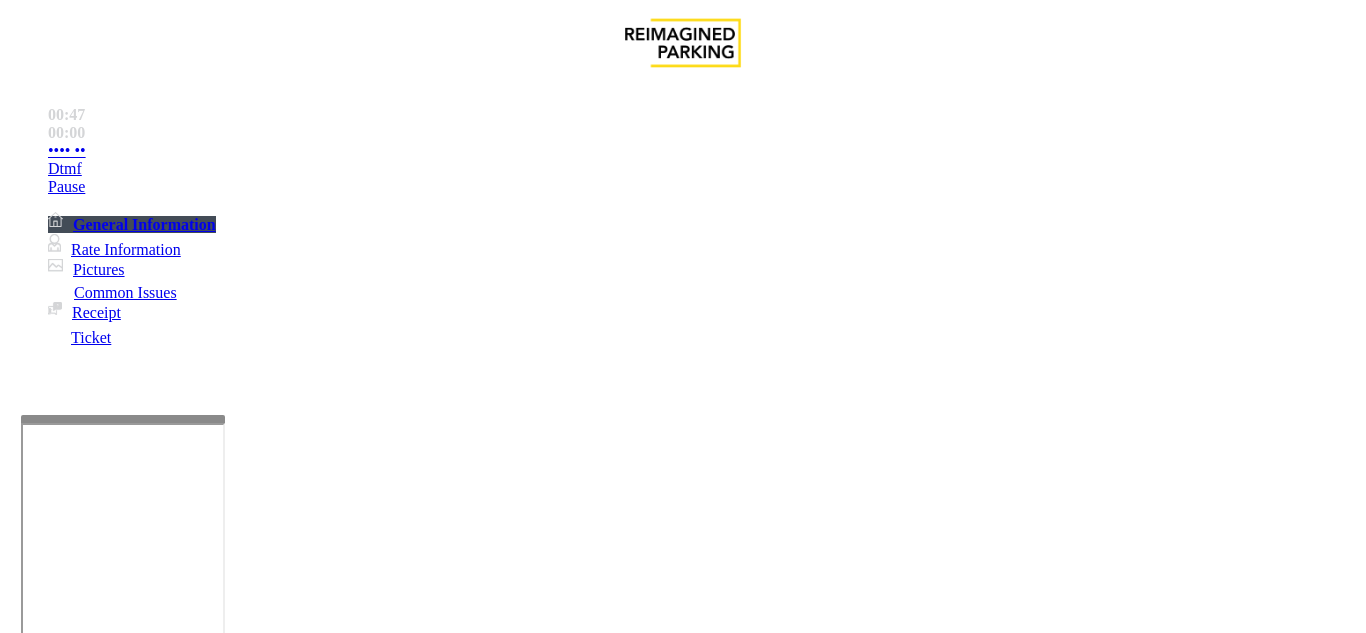 click at bounding box center [96, 1308] 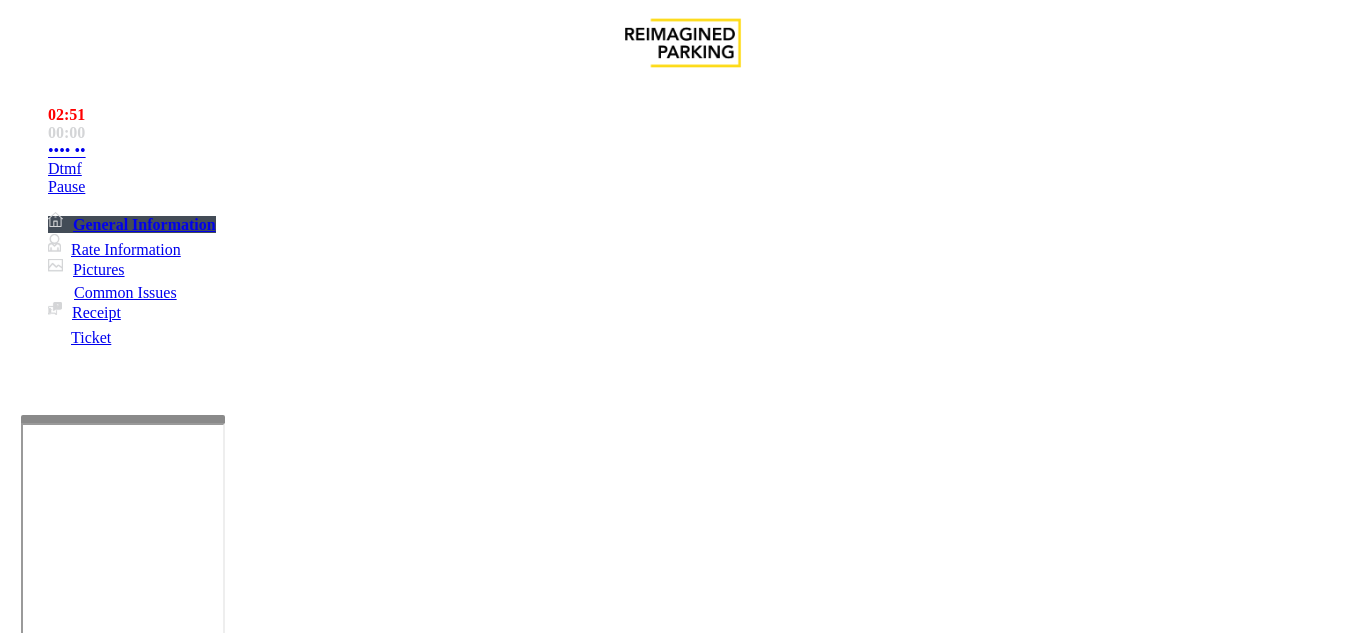 type on "****" 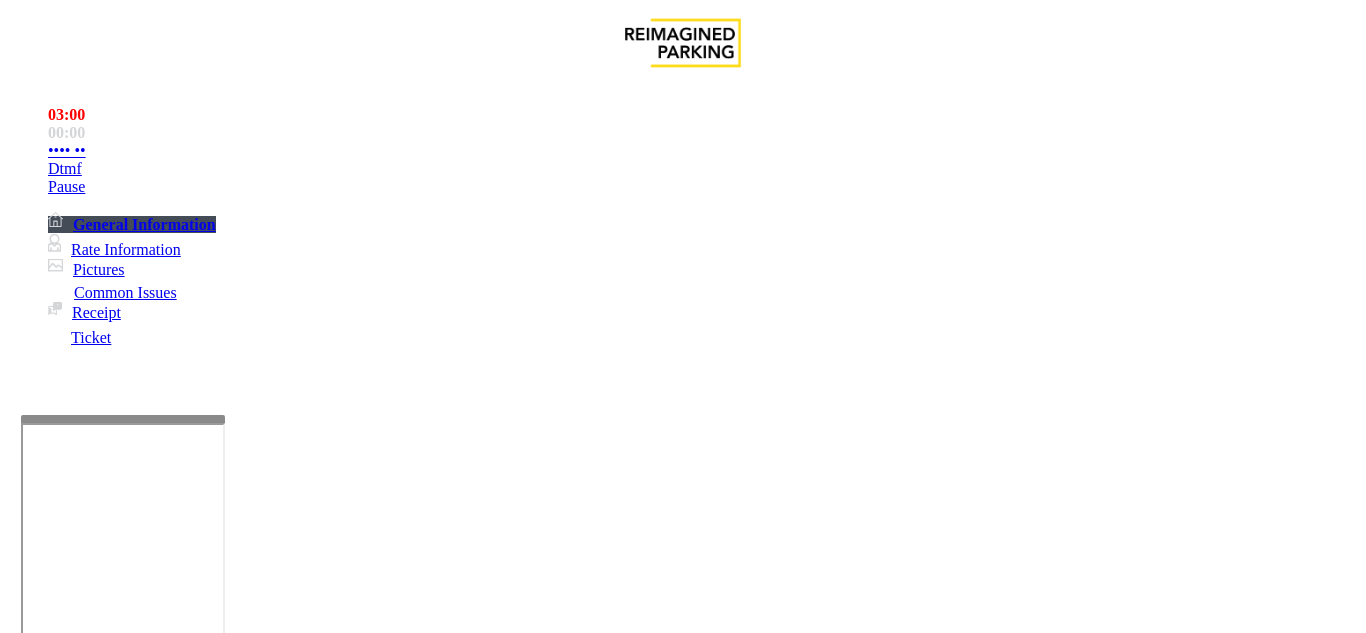 click at bounding box center [96, 1308] 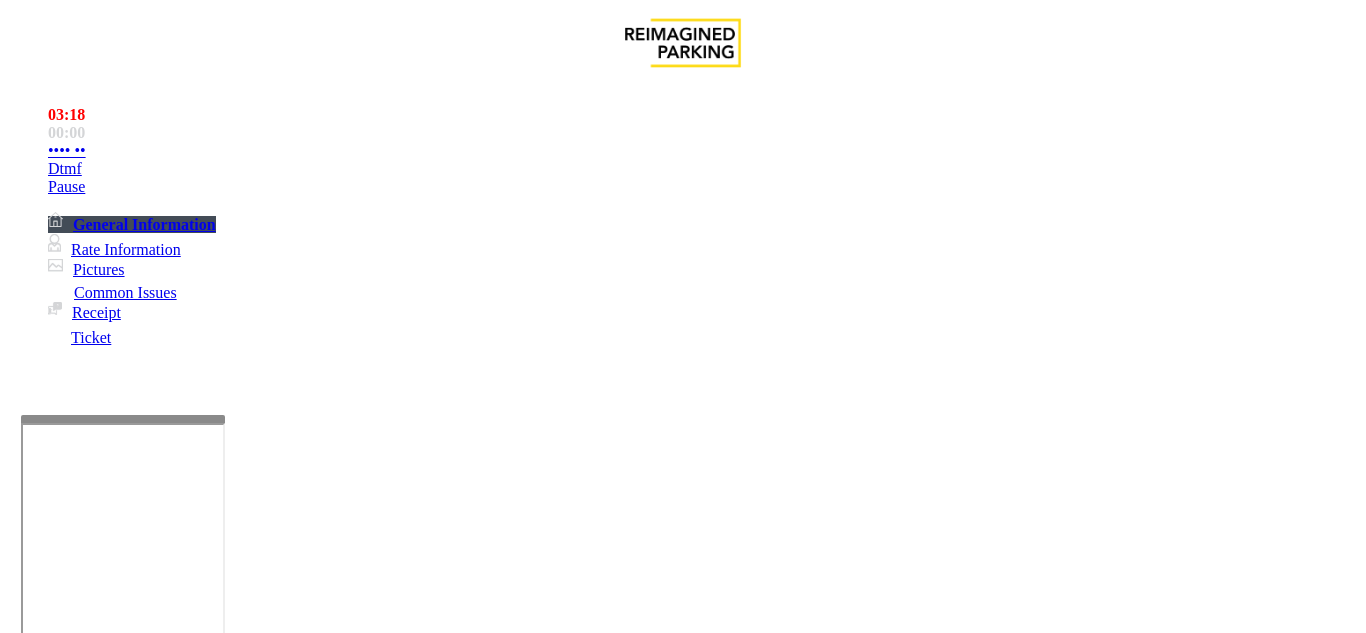 type on "****" 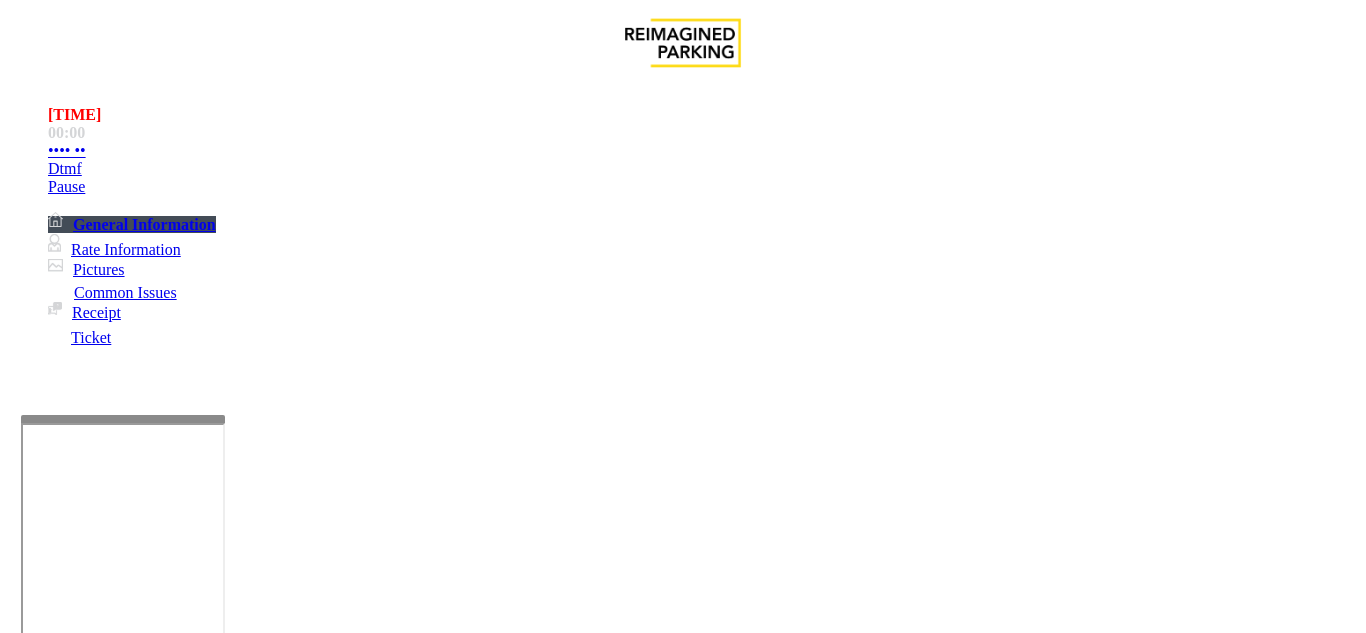 click on "****" at bounding box center (96, 1308) 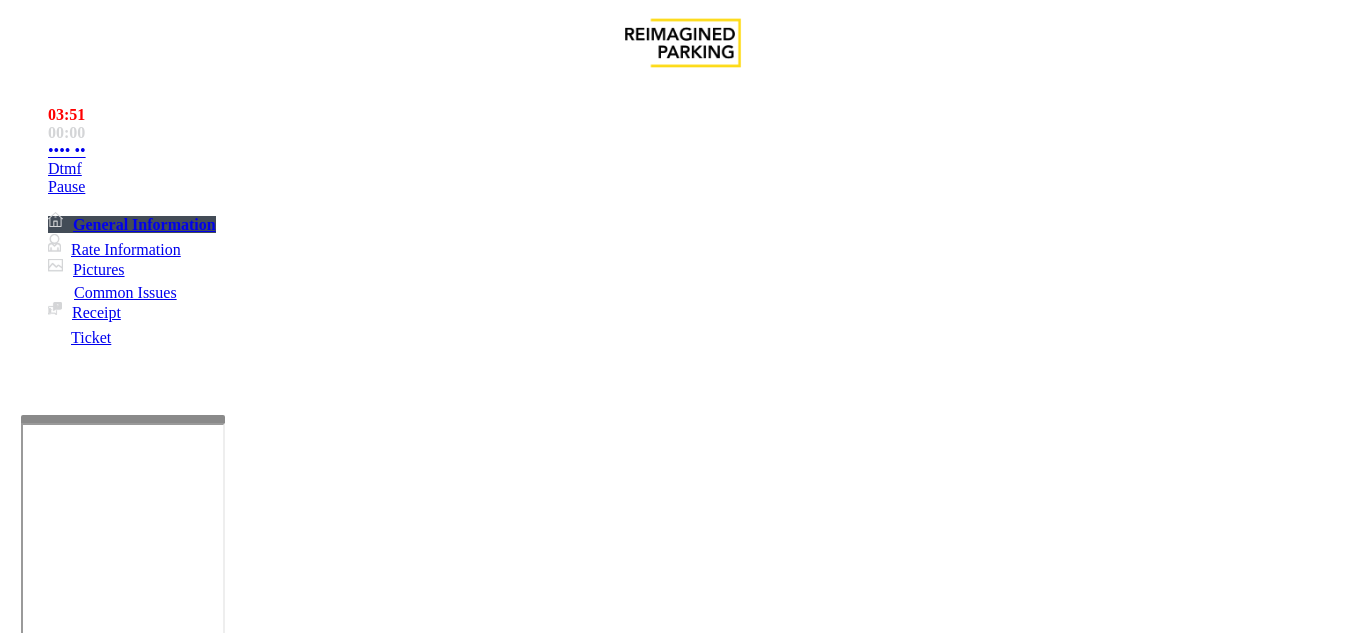 scroll, scrollTop: 100, scrollLeft: 0, axis: vertical 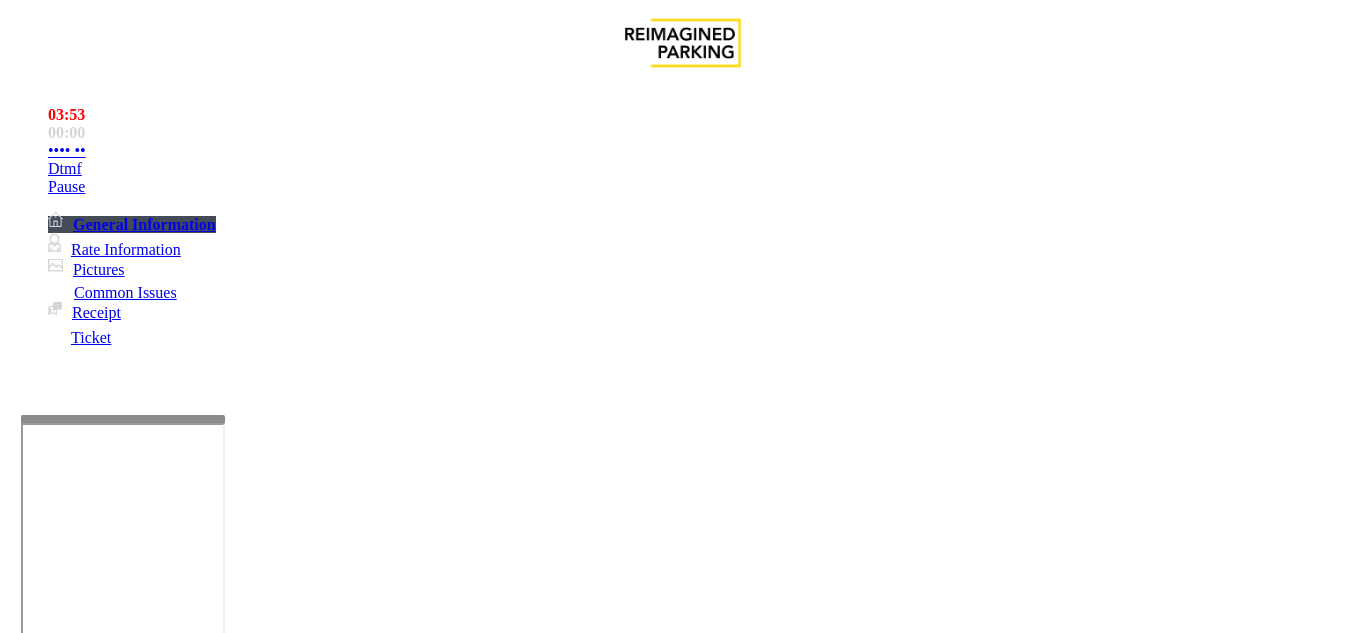 click on "Vend Gate" at bounding box center [69, 1681] 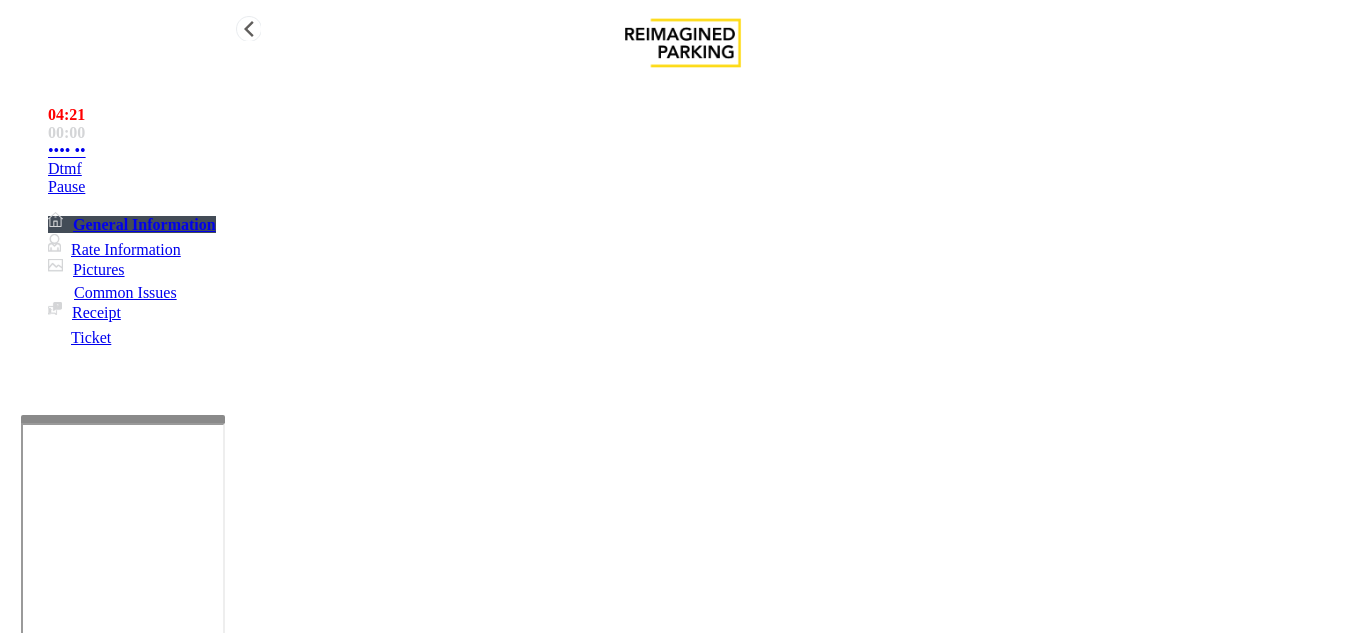 click on "•••• ••" at bounding box center (703, 151) 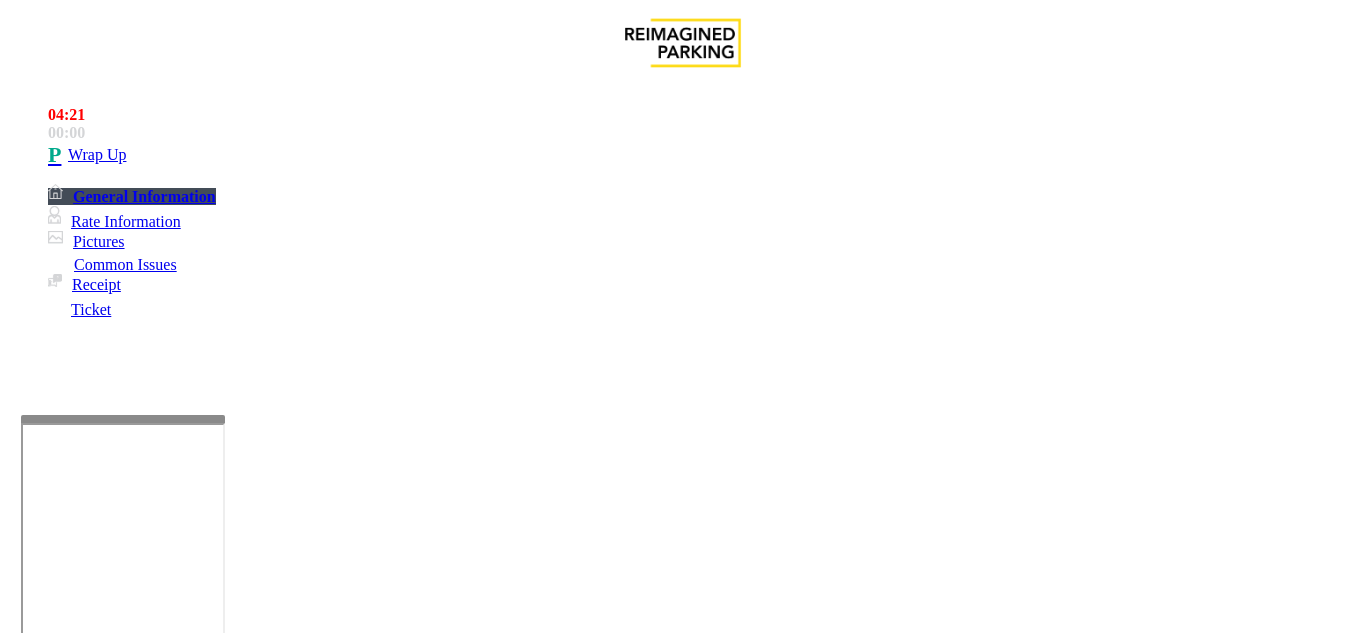 scroll, scrollTop: 600, scrollLeft: 0, axis: vertical 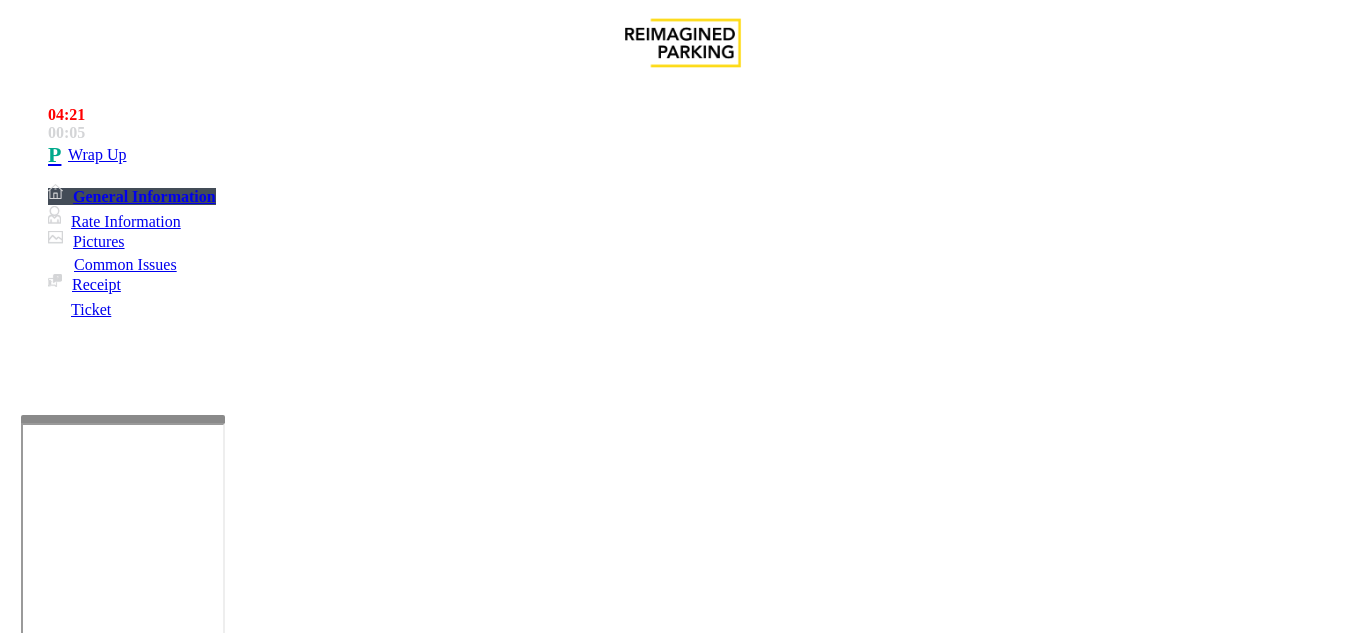 click at bounding box center [221, 1588] 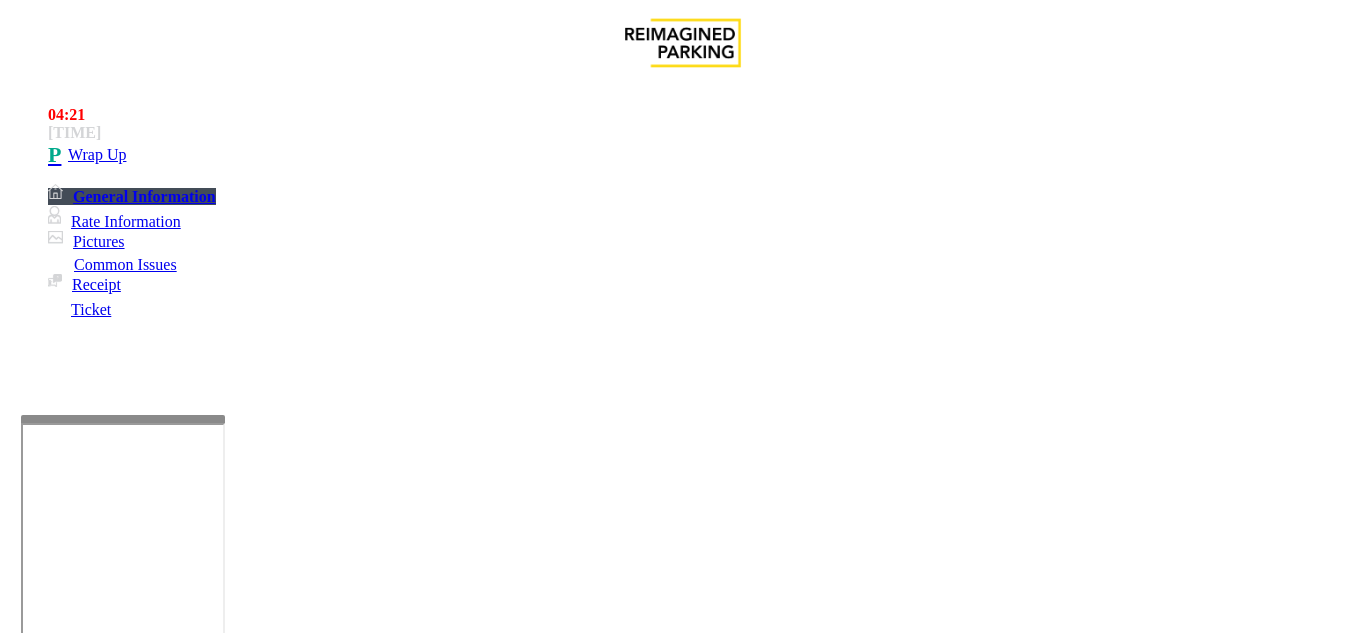 click at bounding box center (221, 1588) 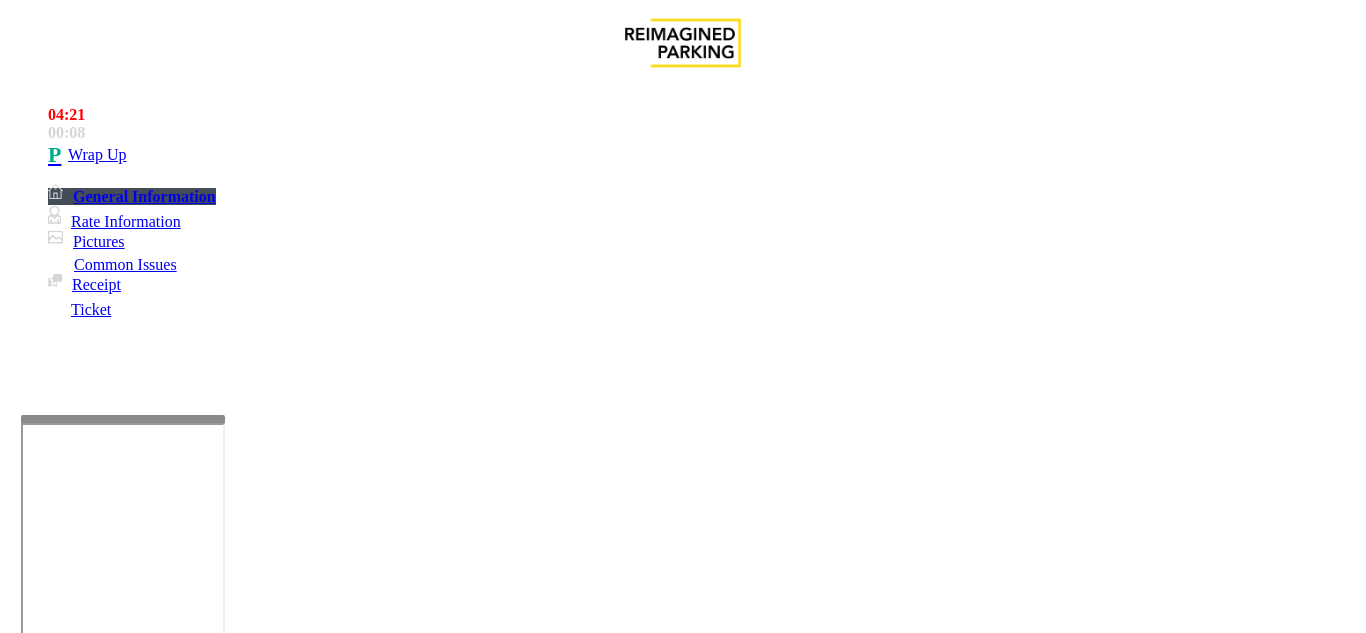 drag, startPoint x: 272, startPoint y: 181, endPoint x: 448, endPoint y: 190, distance: 176.22997 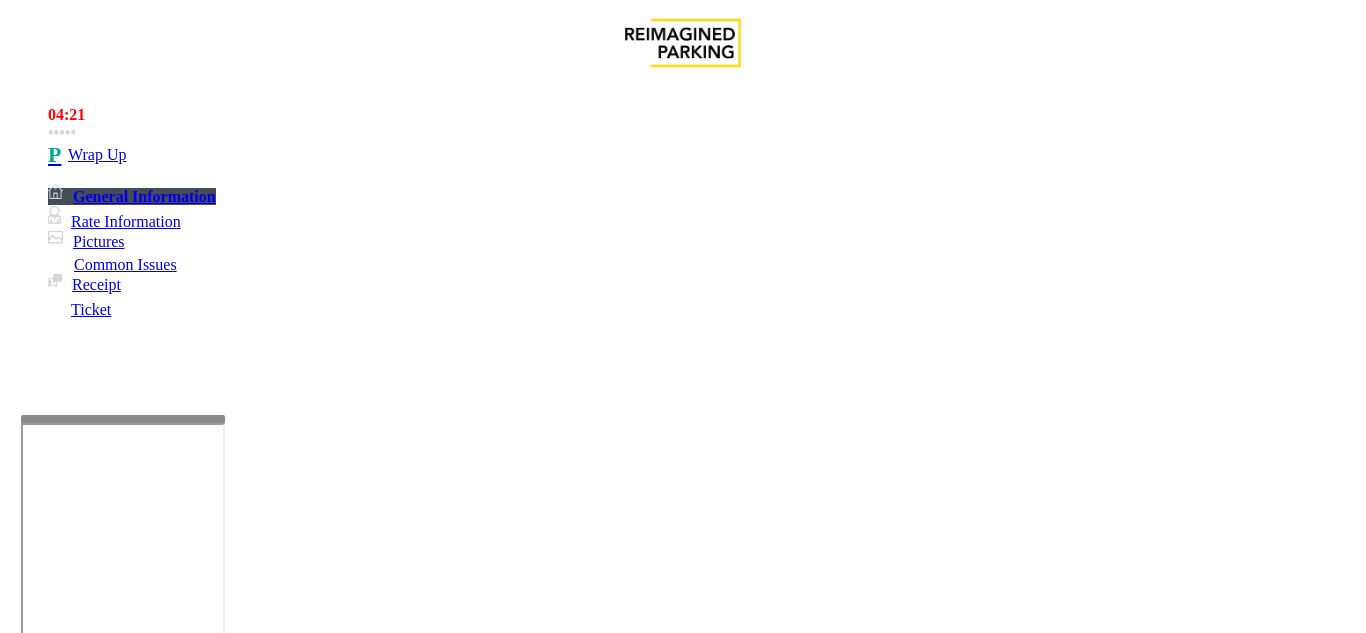 click at bounding box center (221, 1588) 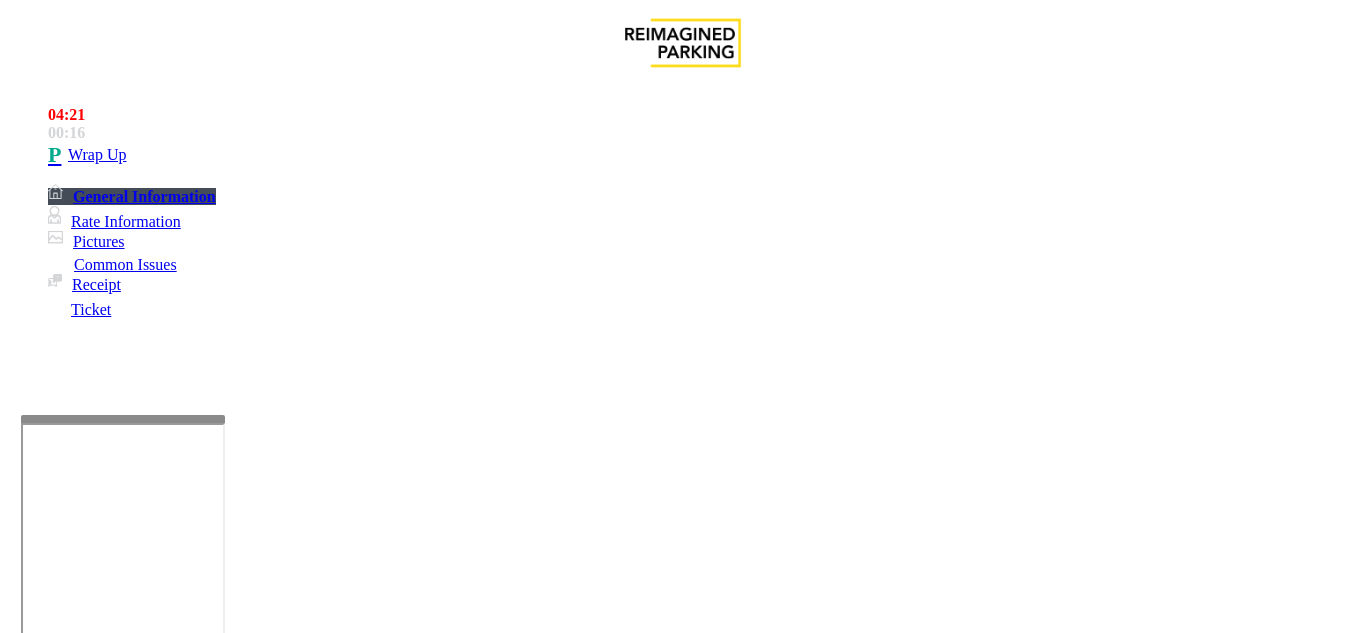 type on "**********" 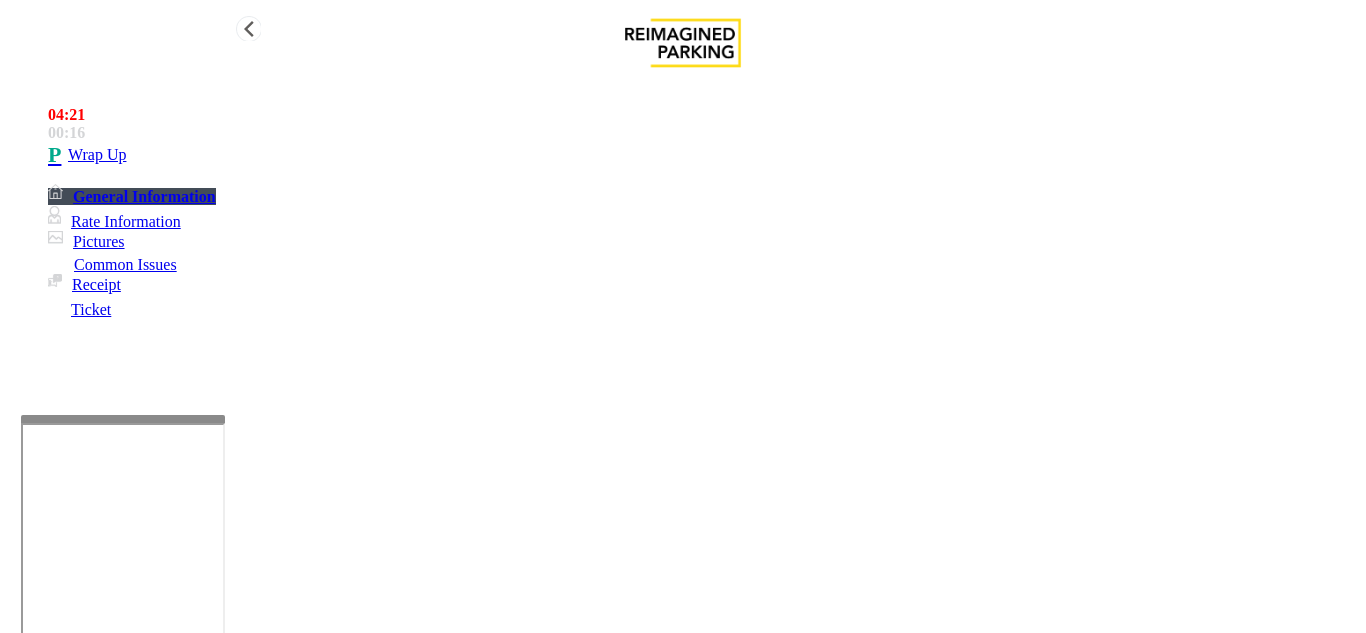 click on "Wrap Up" at bounding box center (97, 155) 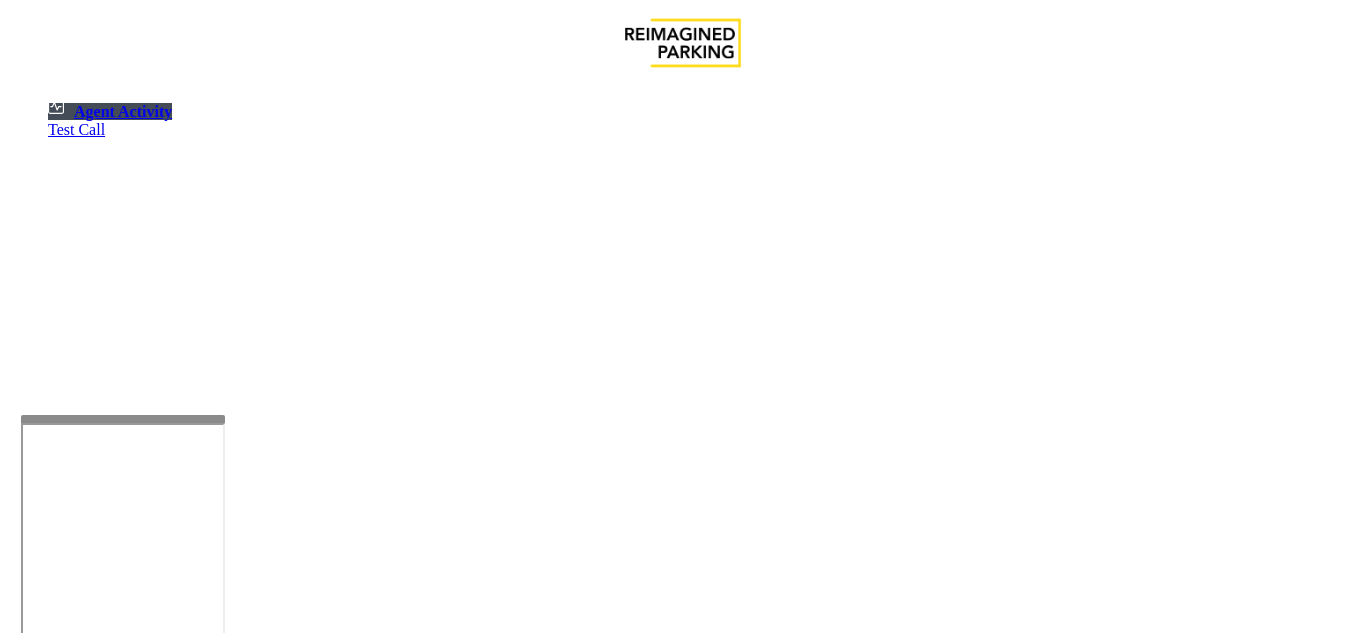 click at bounding box center [79, 1335] 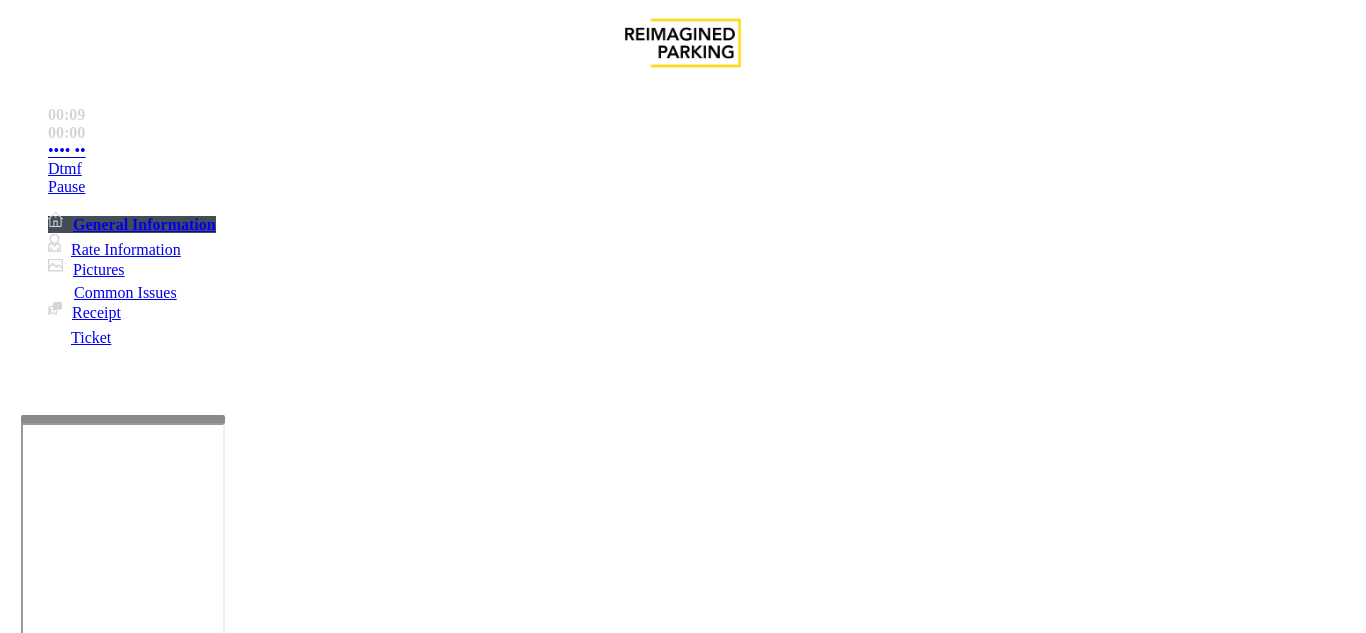 scroll, scrollTop: 400, scrollLeft: 0, axis: vertical 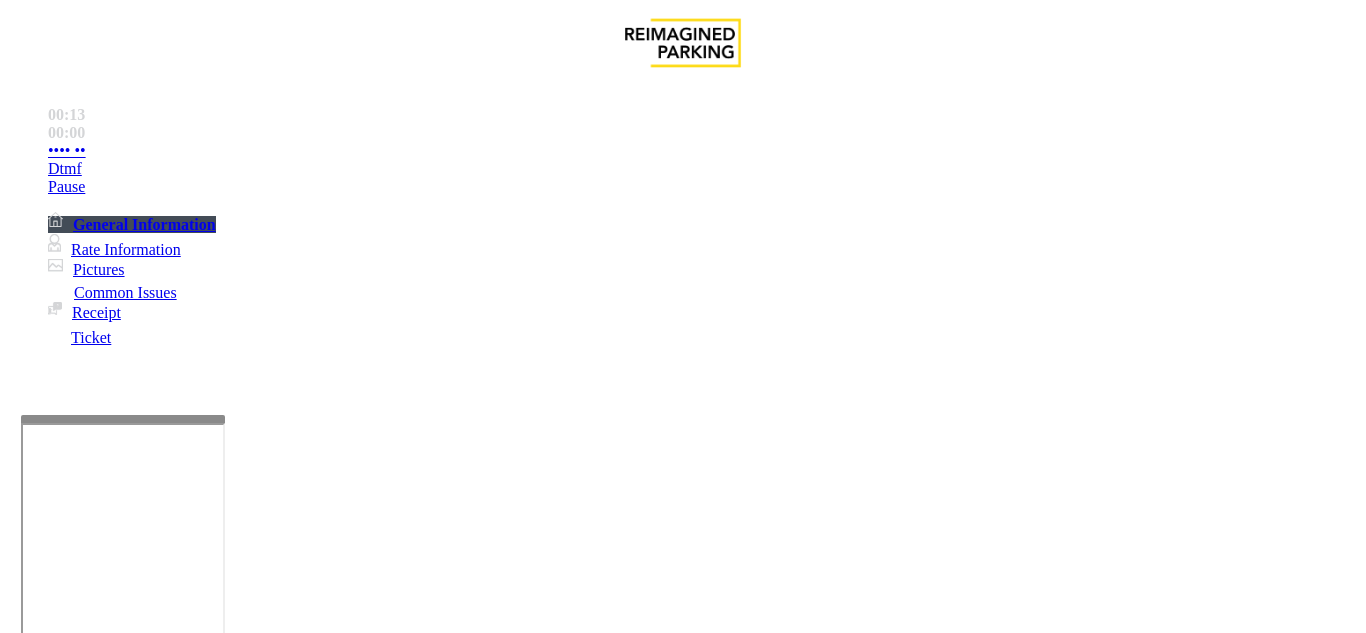 click on "Intercom Issue/No Response" at bounding box center (754, 1286) 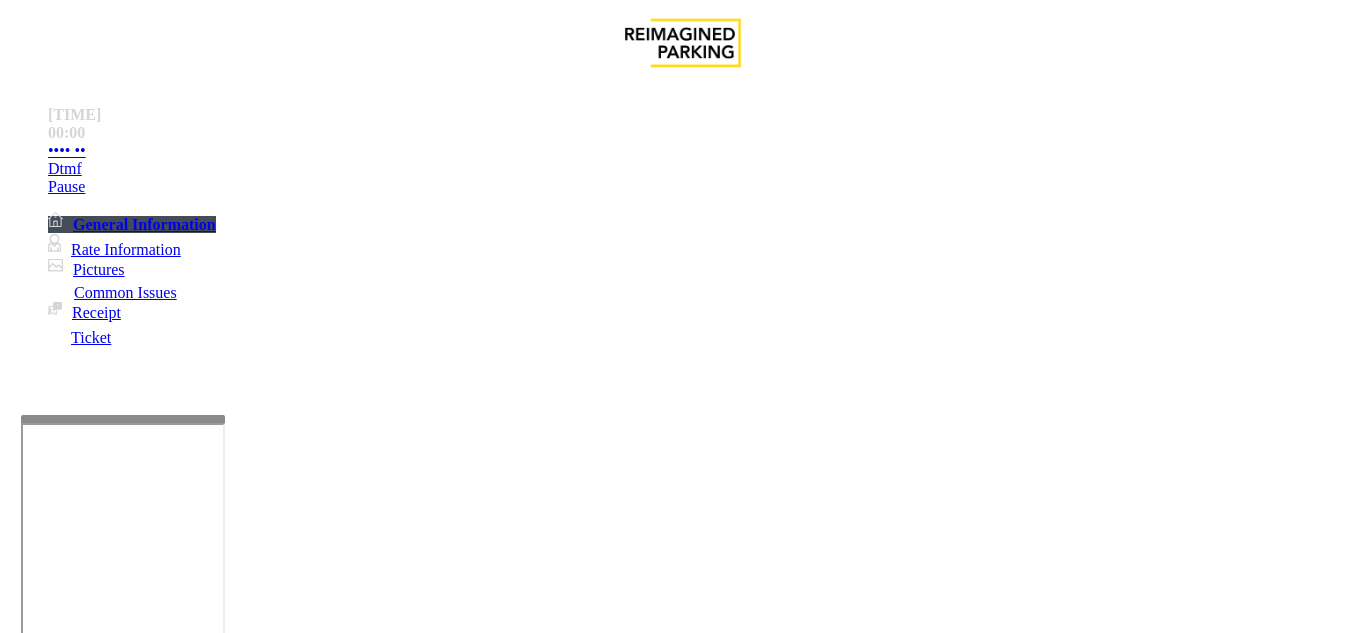 click on "No Response/Unable to hear parker" at bounding box center (142, 1286) 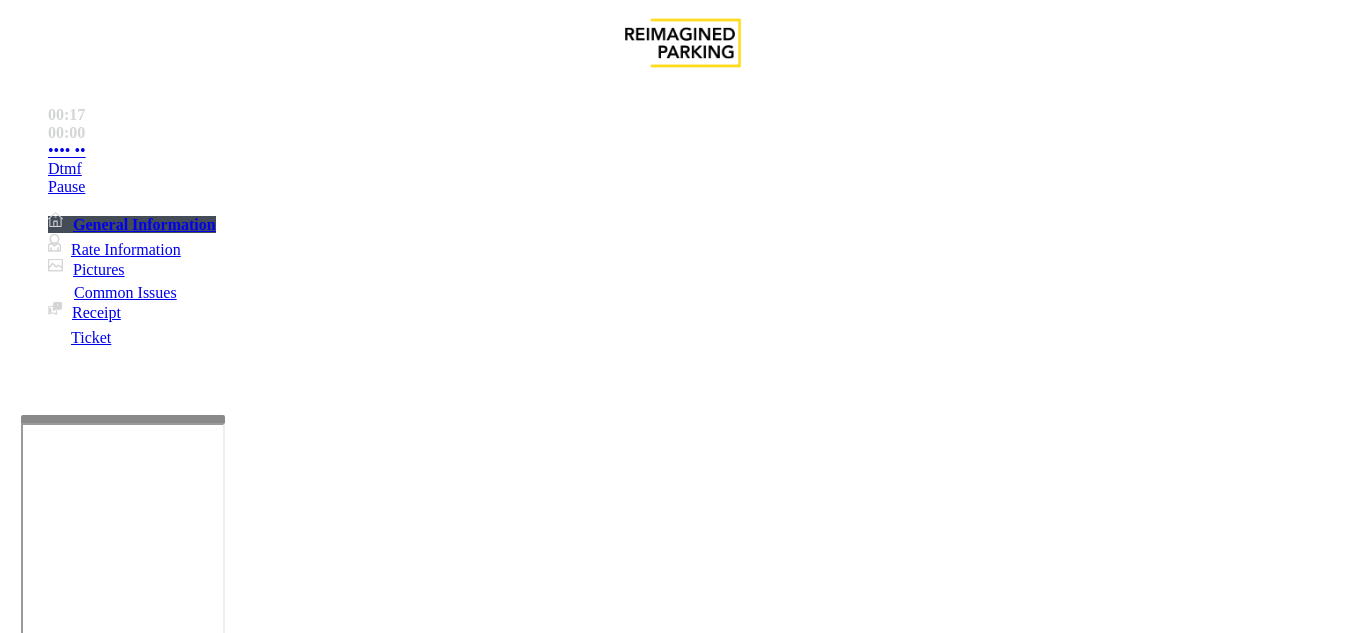 drag, startPoint x: 277, startPoint y: 176, endPoint x: 593, endPoint y: 186, distance: 316.1582 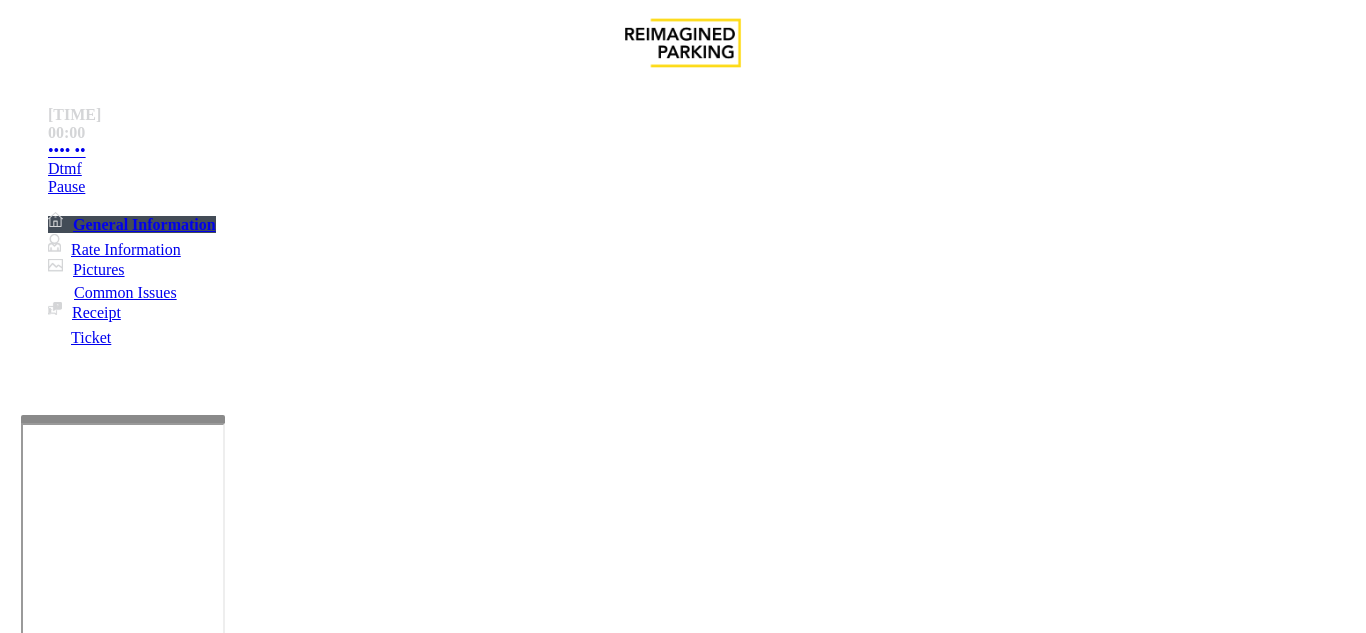 type on "**********" 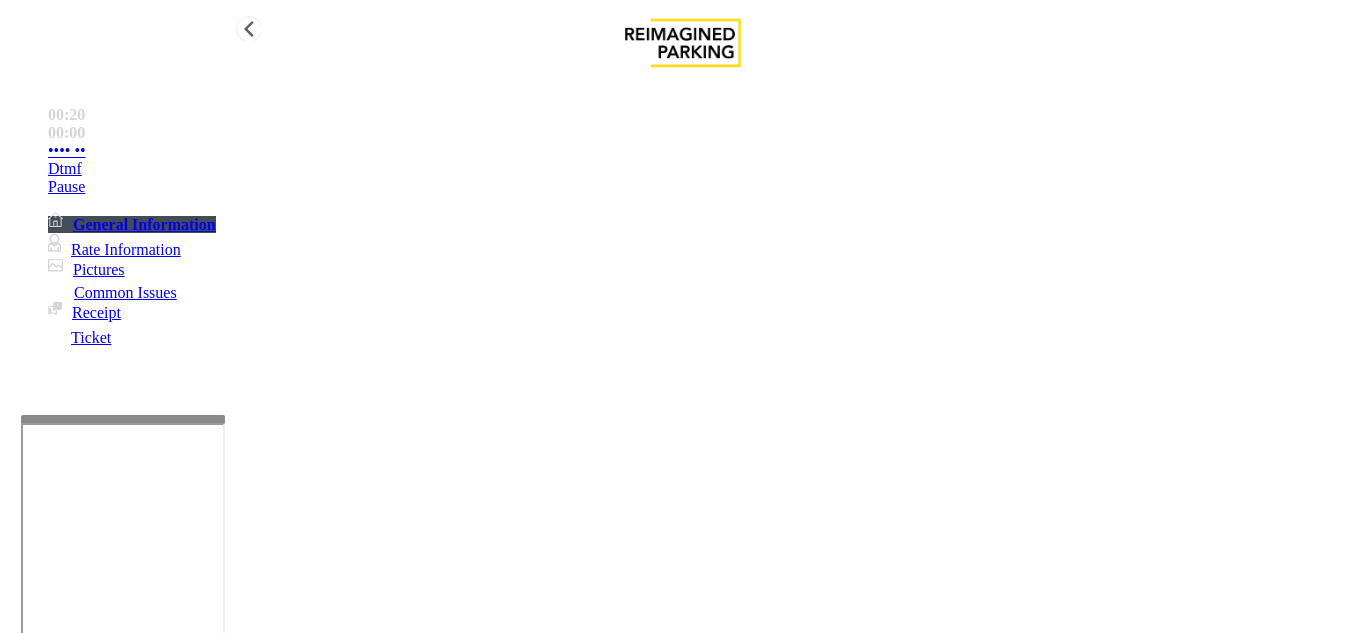 click on "•••• ••" at bounding box center (703, 151) 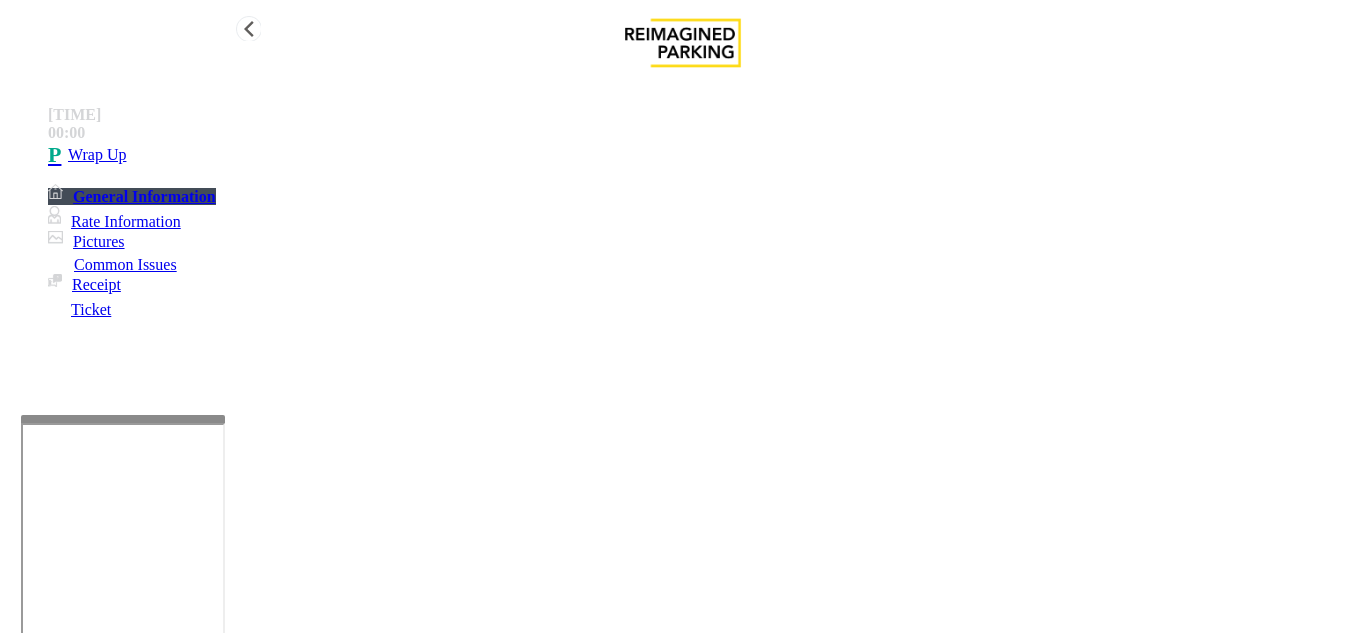 click on "Wrap Up" at bounding box center [703, 155] 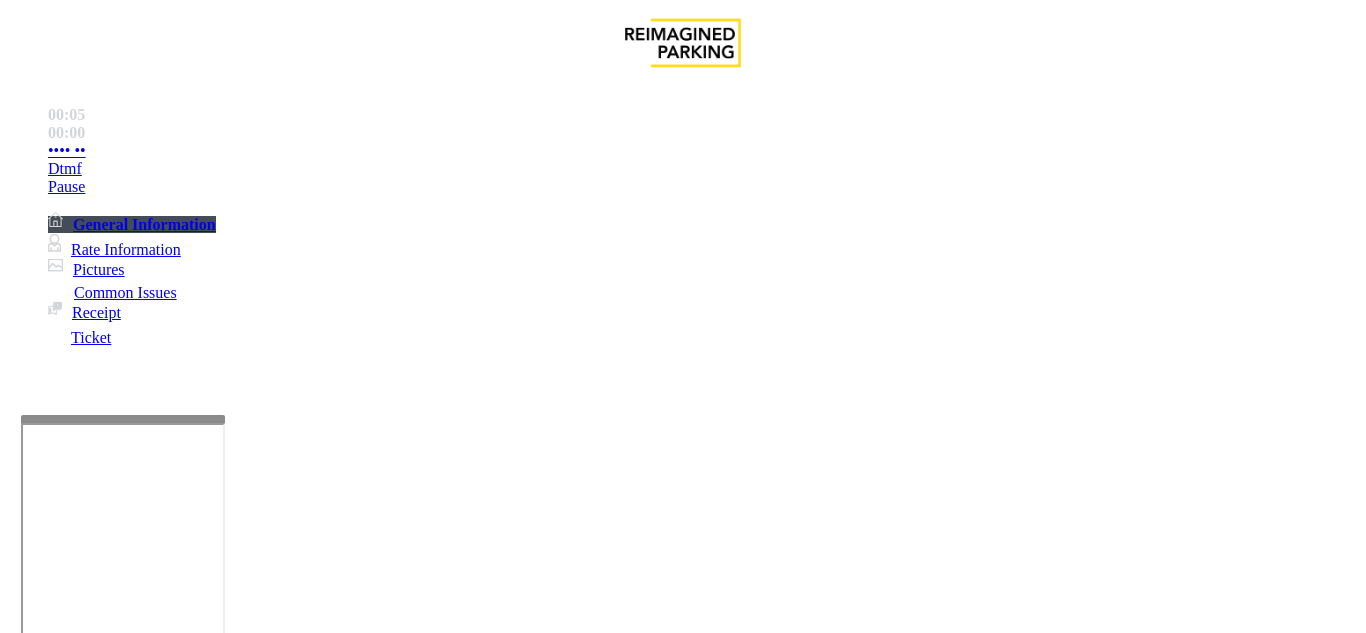 scroll, scrollTop: 500, scrollLeft: 0, axis: vertical 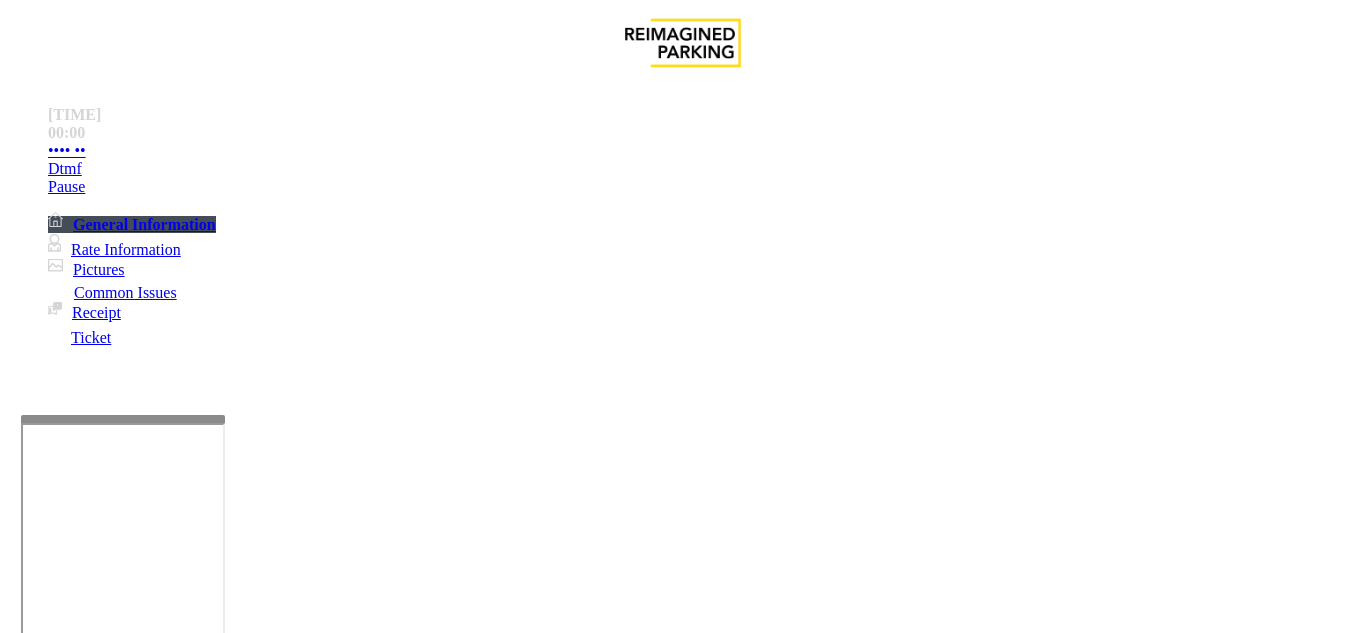 click on "Equipment Issue" at bounding box center [464, 1286] 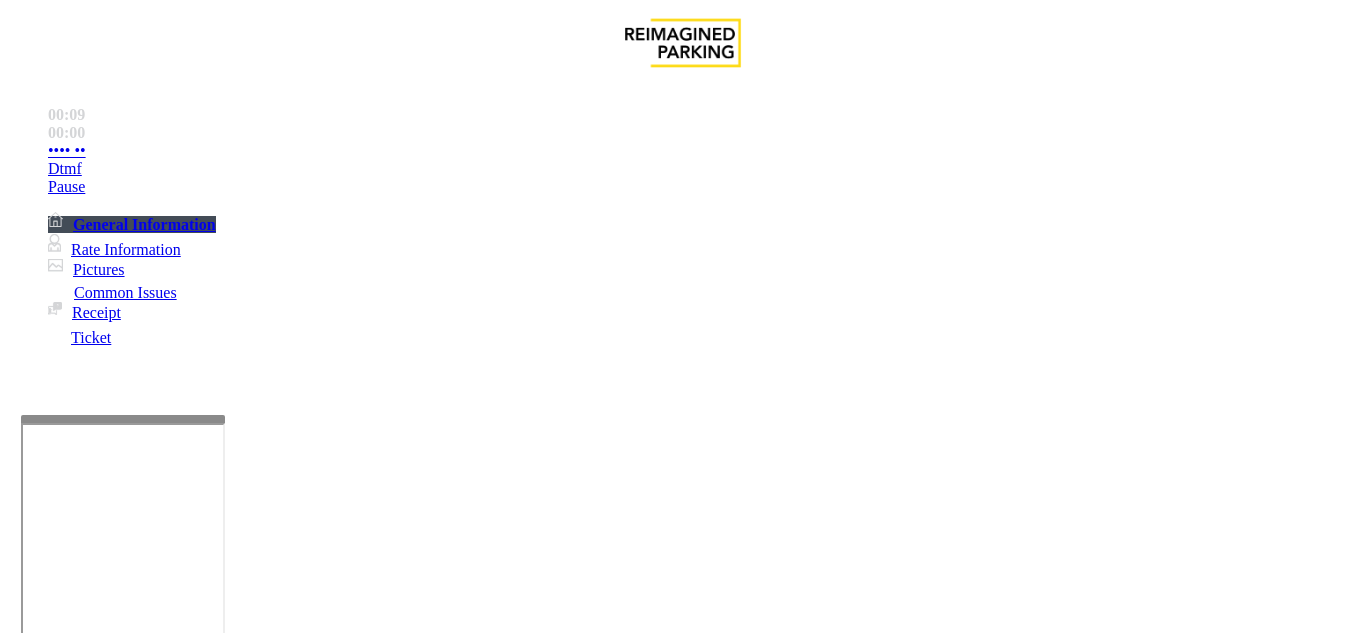 drag, startPoint x: 629, startPoint y: 301, endPoint x: 694, endPoint y: 349, distance: 80.80223 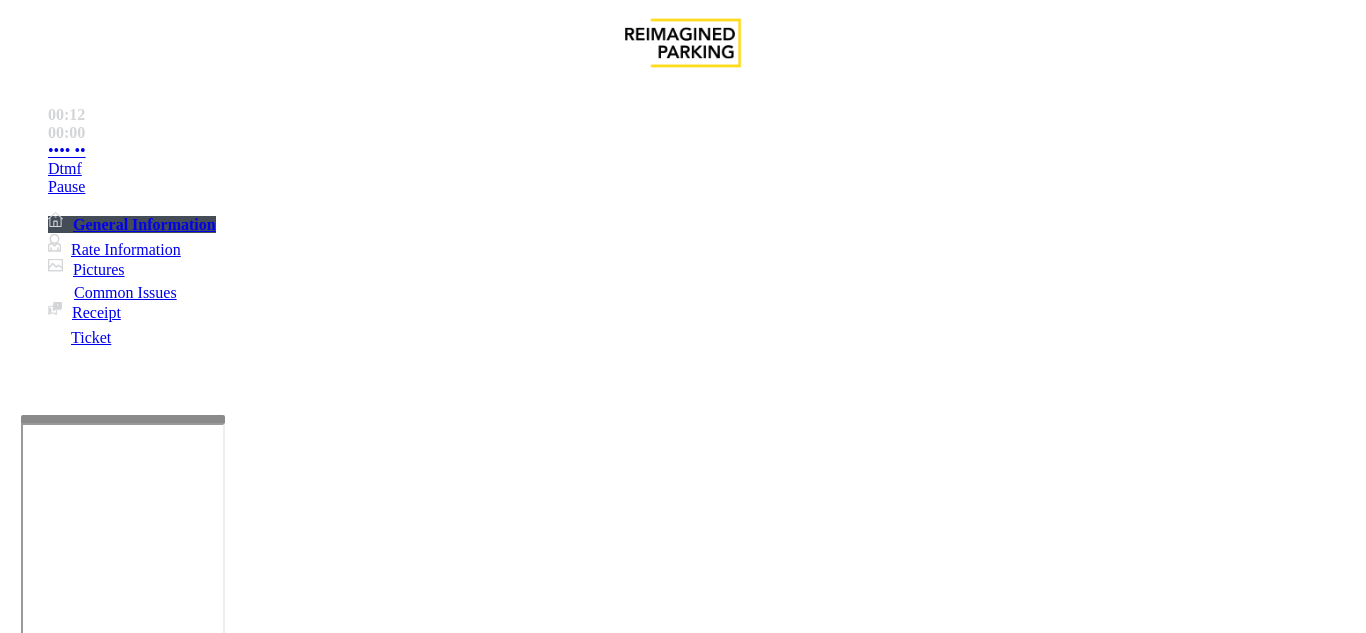 click at bounding box center [221, 1642] 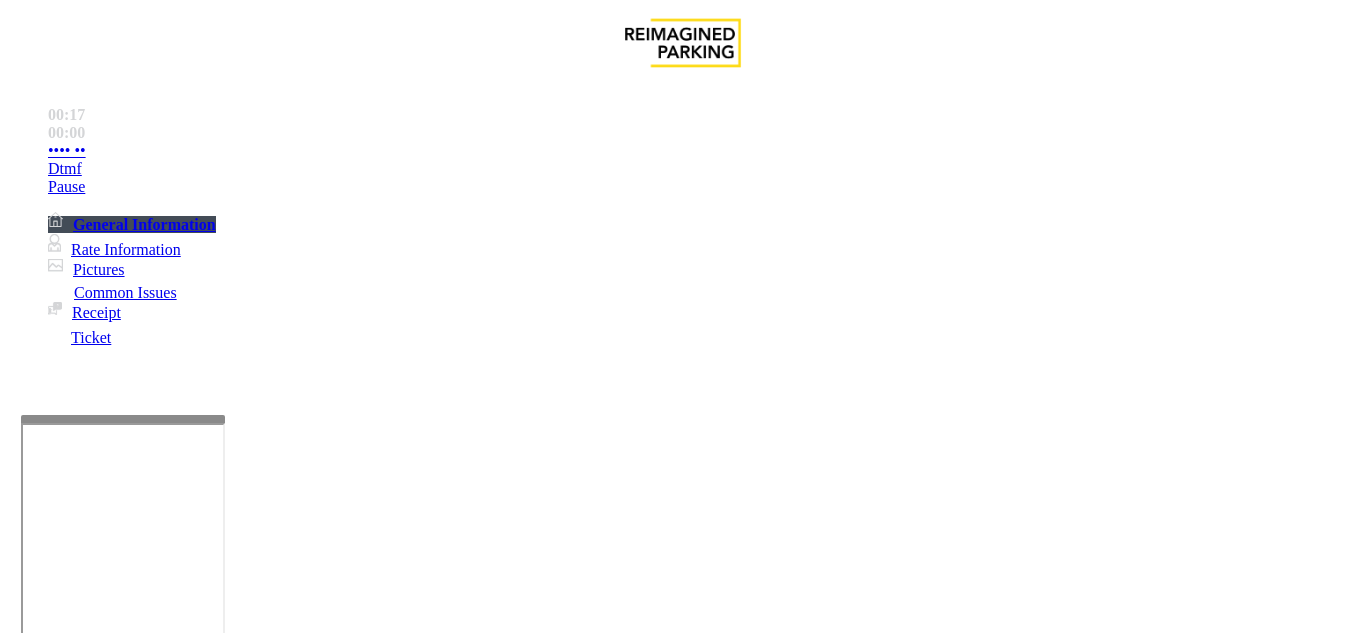 type on "**********" 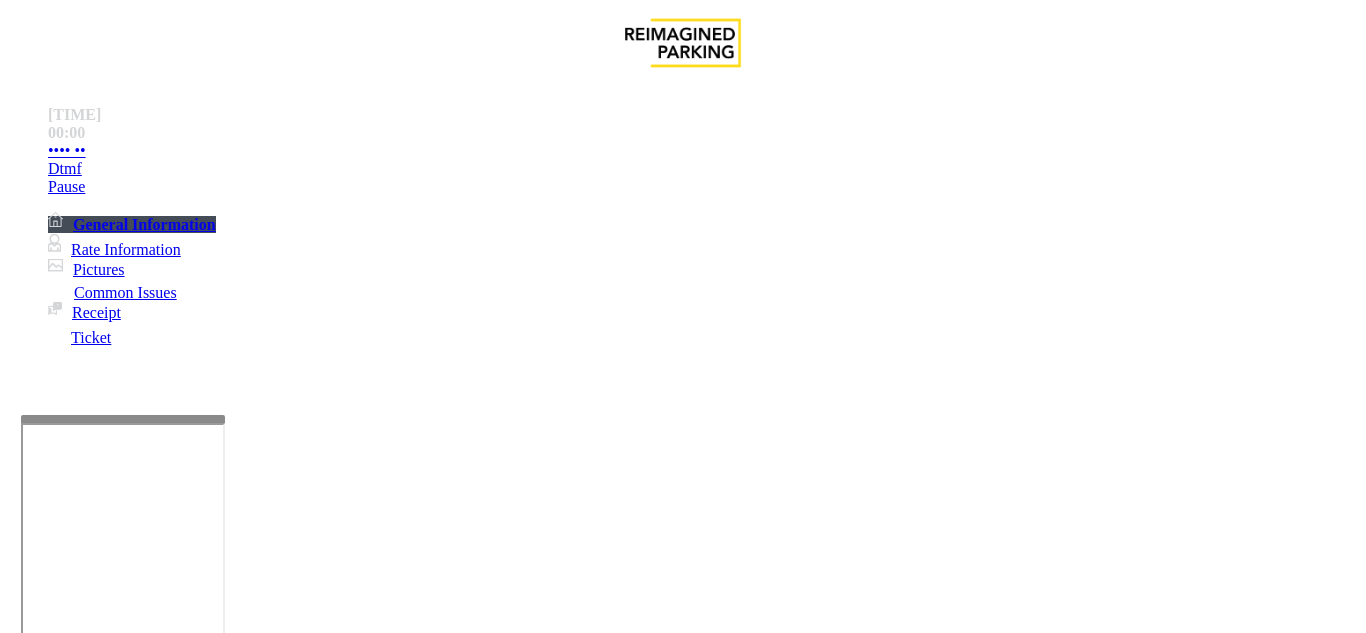 scroll, scrollTop: 0, scrollLeft: 0, axis: both 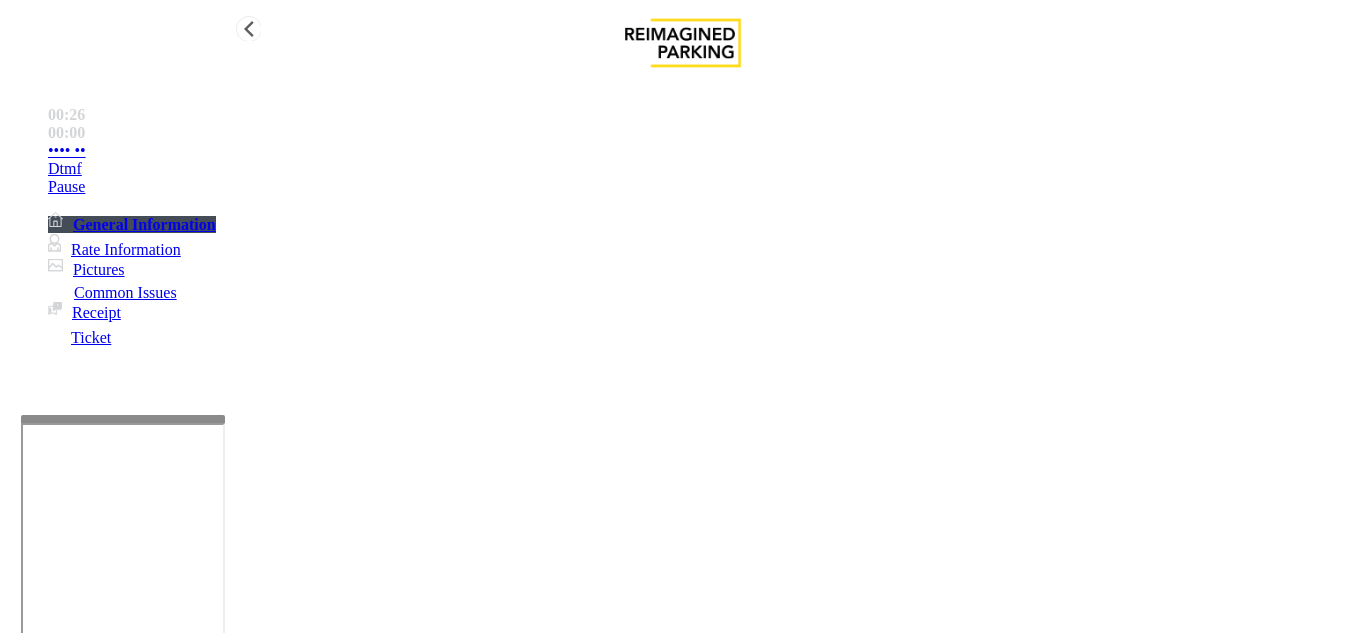 click on "•••• ••" at bounding box center (67, 151) 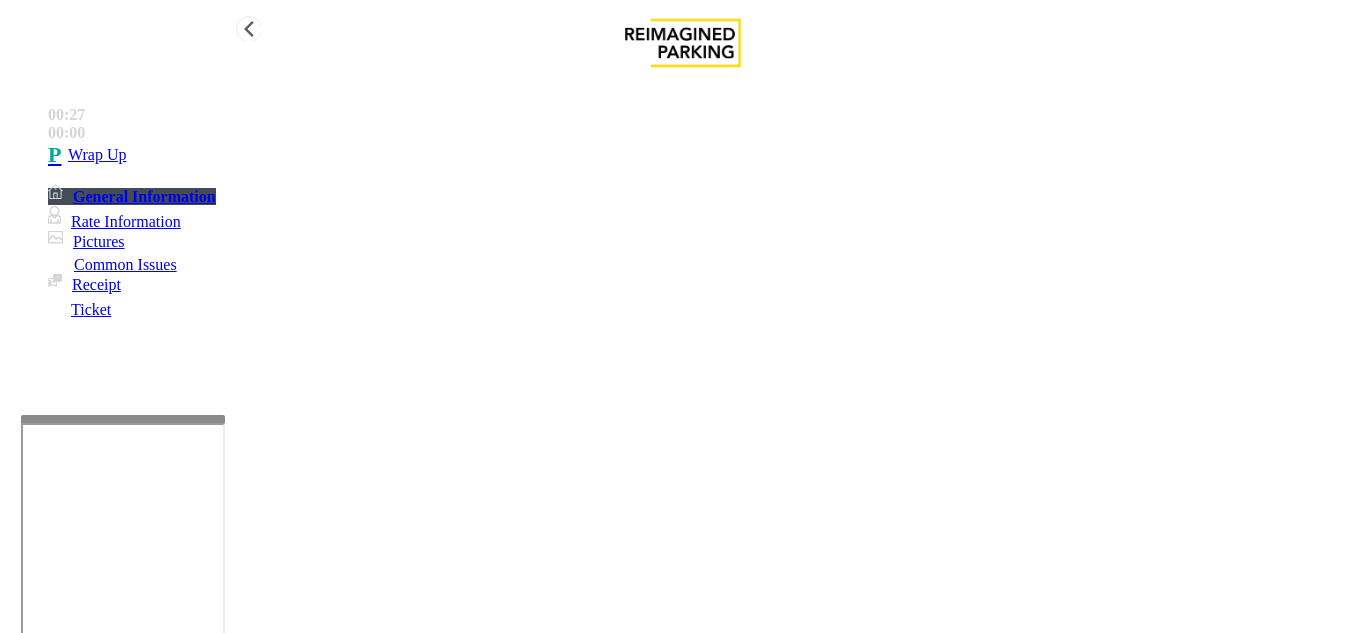 click on "Wrap Up" at bounding box center [703, 155] 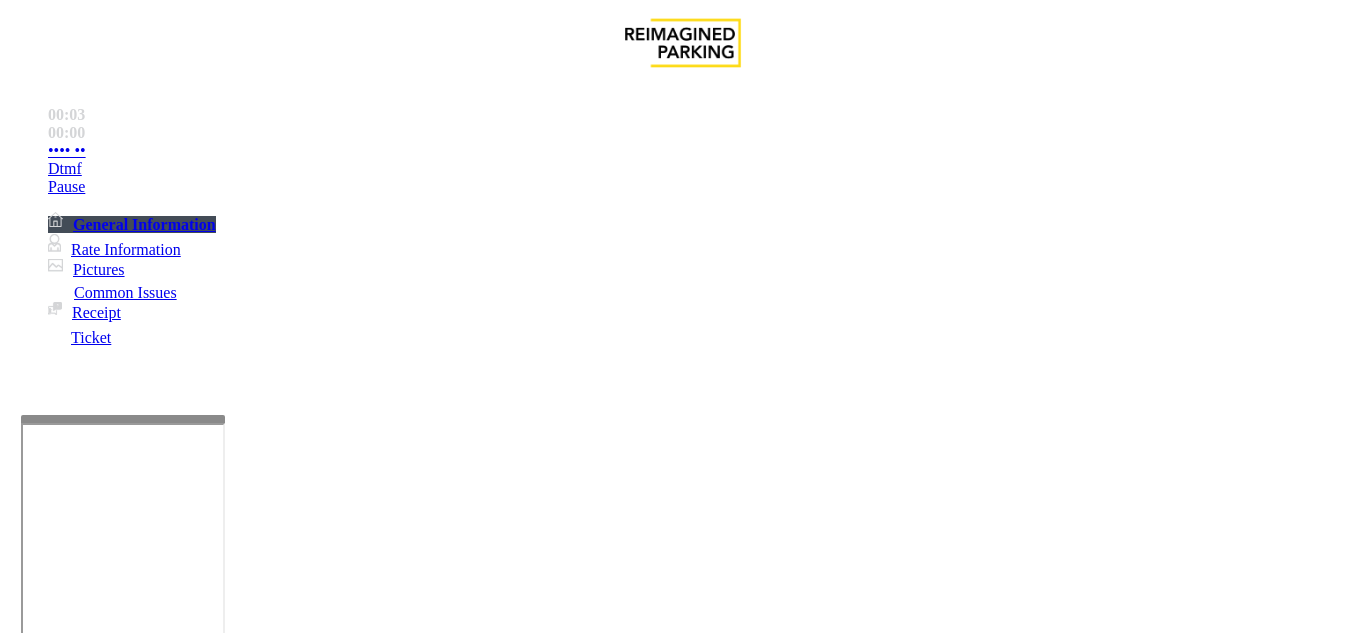 scroll, scrollTop: 400, scrollLeft: 0, axis: vertical 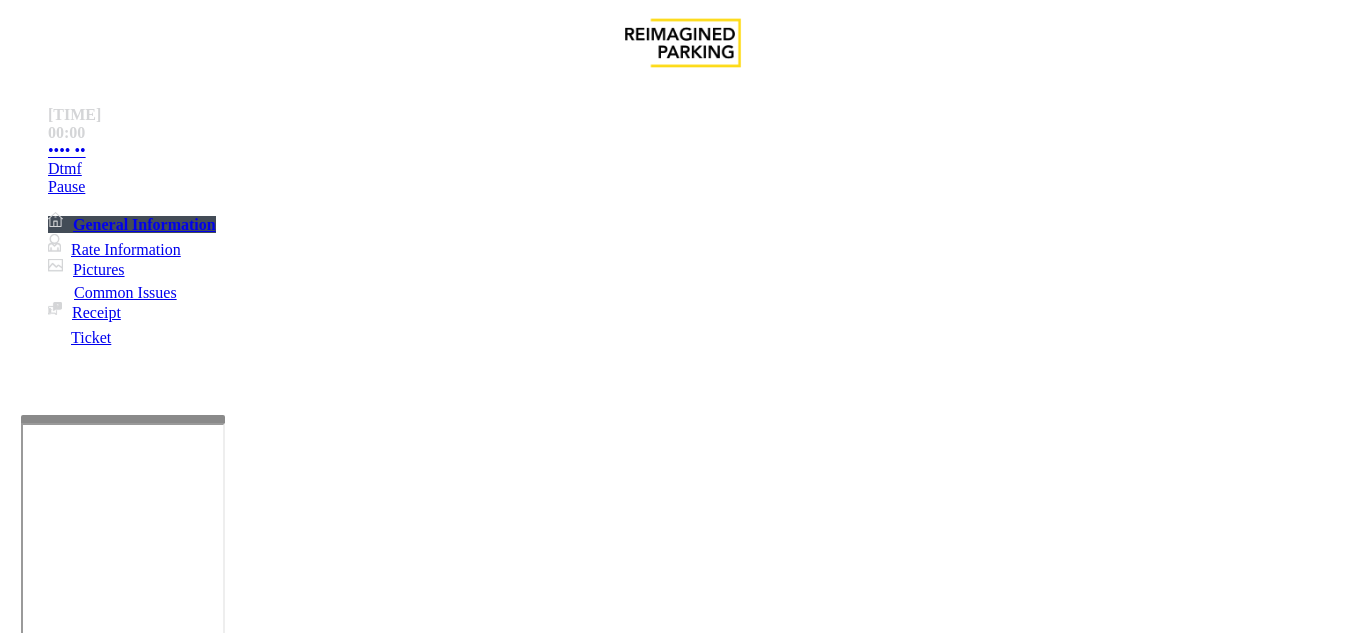 click on "Intercom Issue/No Response" at bounding box center (732, 1286) 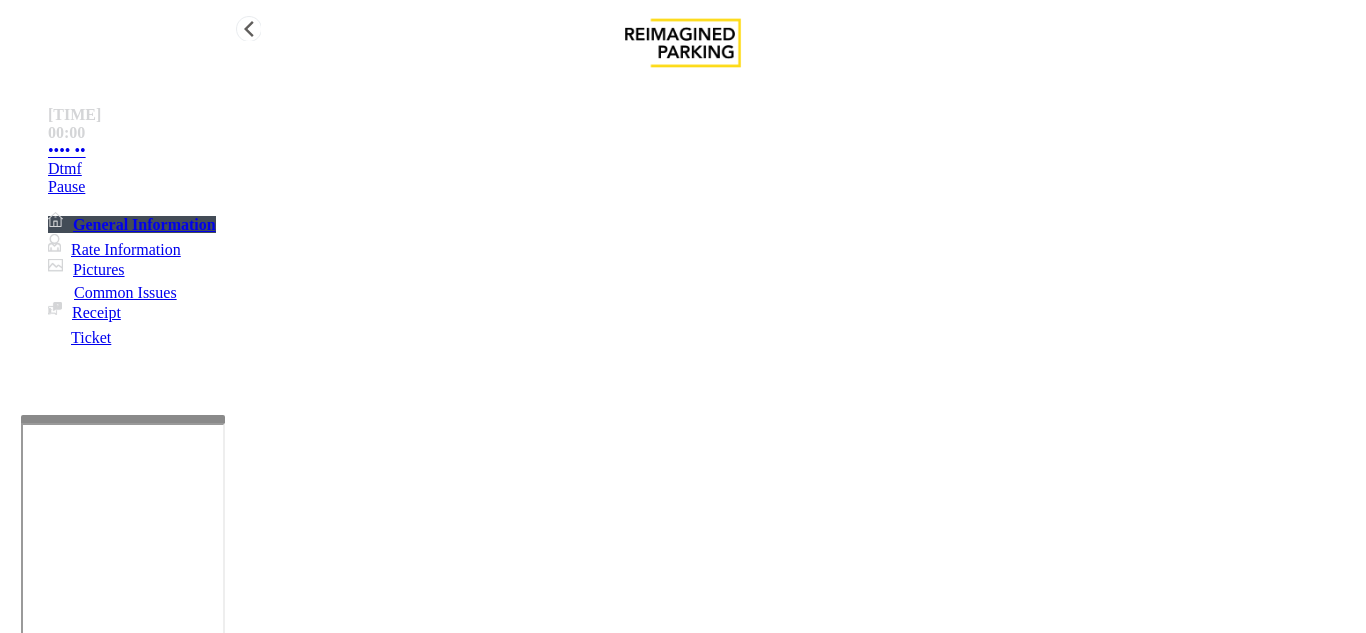 click on "•••• ••" at bounding box center (67, 151) 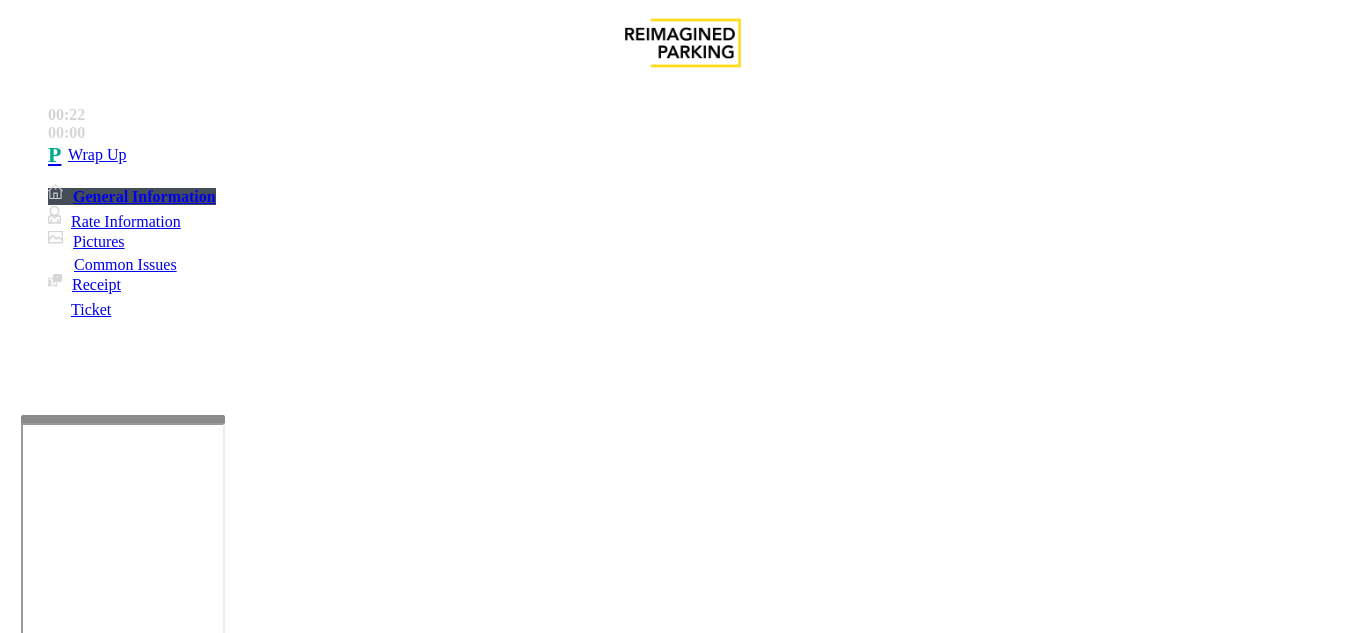 click on "No Response/Unable to hear parker" at bounding box center [142, 1286] 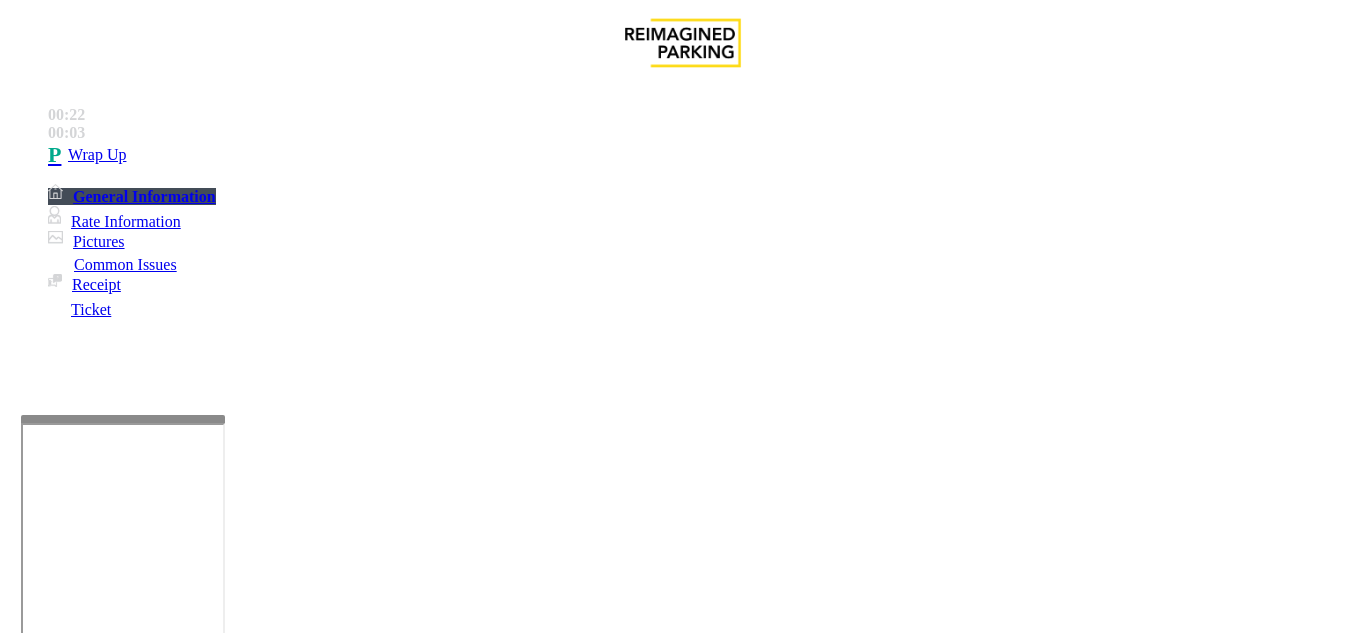 drag, startPoint x: 271, startPoint y: 182, endPoint x: 592, endPoint y: 191, distance: 321.12613 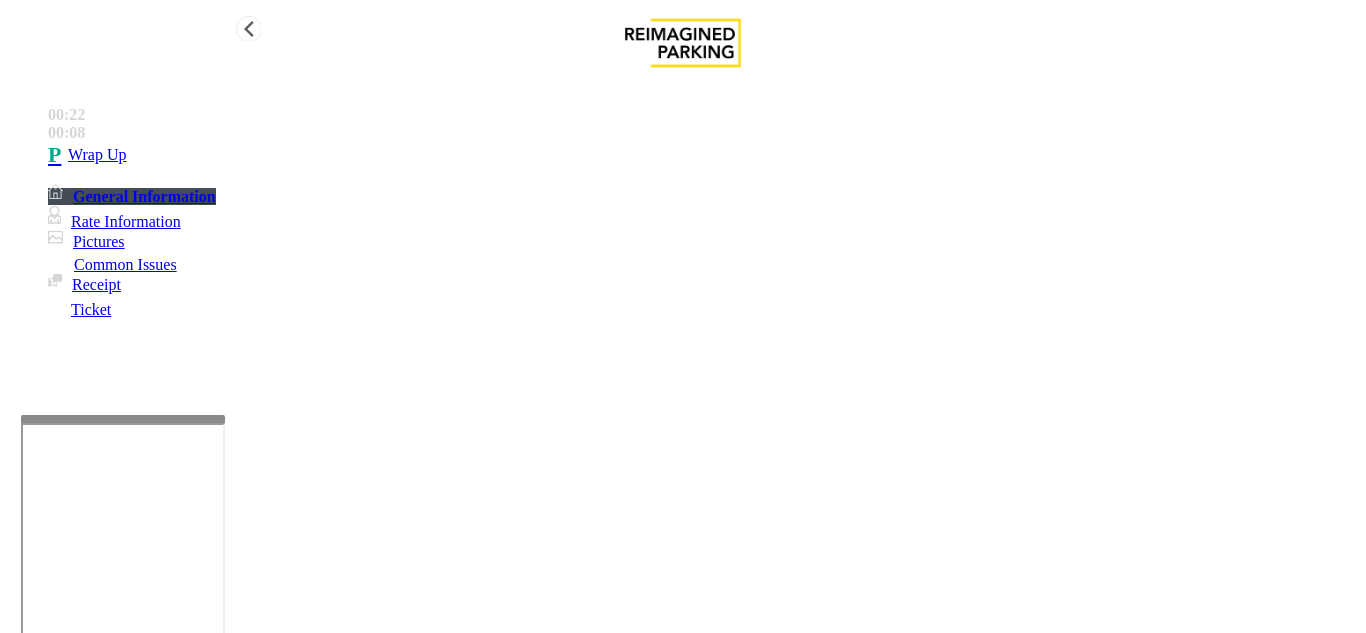 type on "**********" 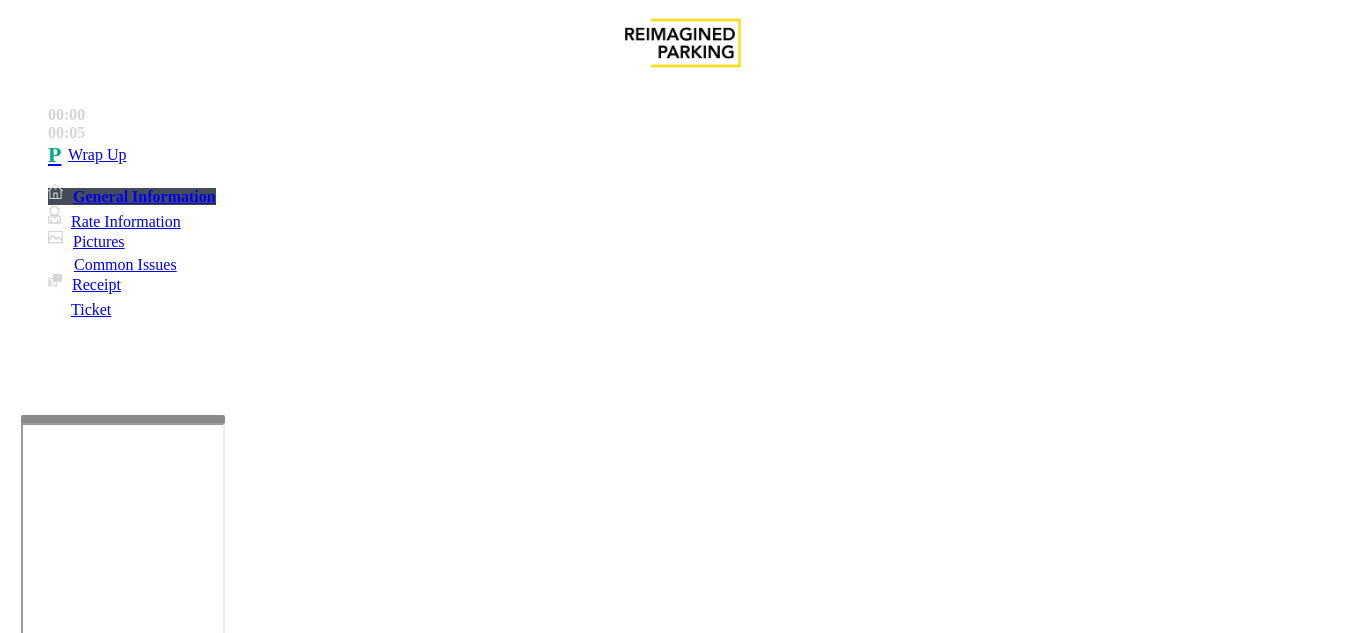click on "Intercom Issue/No Response" at bounding box center (910, 1286) 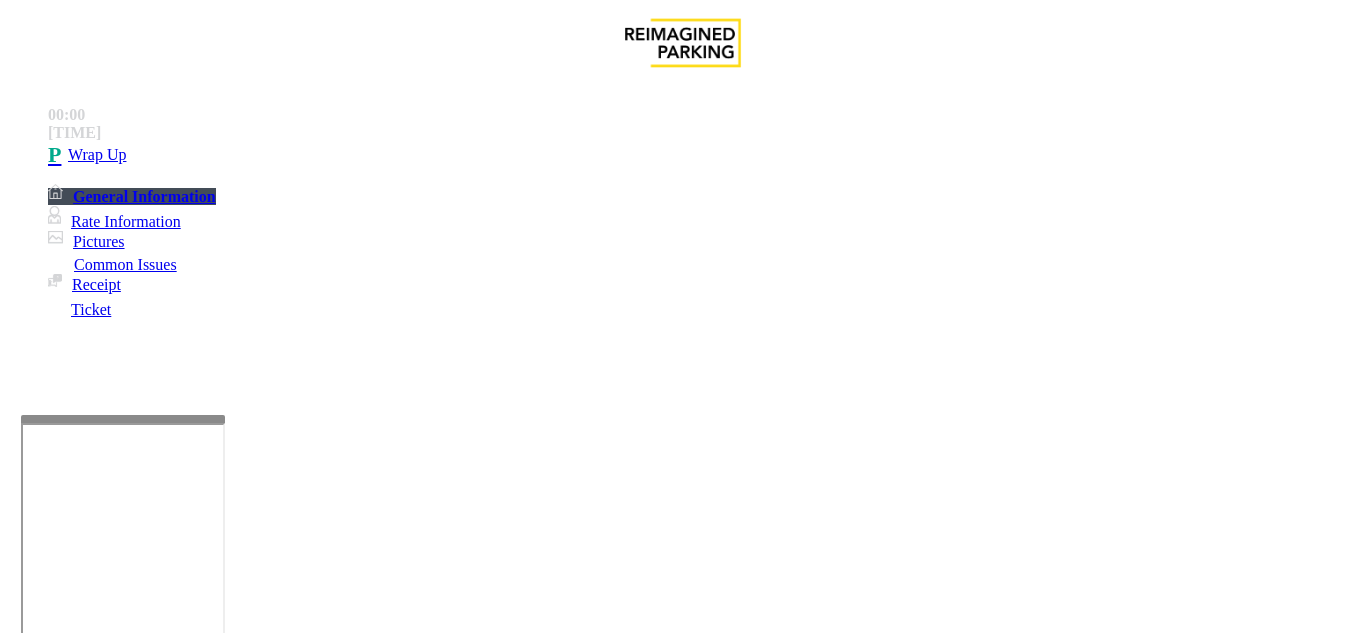 click on "Call dropped" at bounding box center (546, 1286) 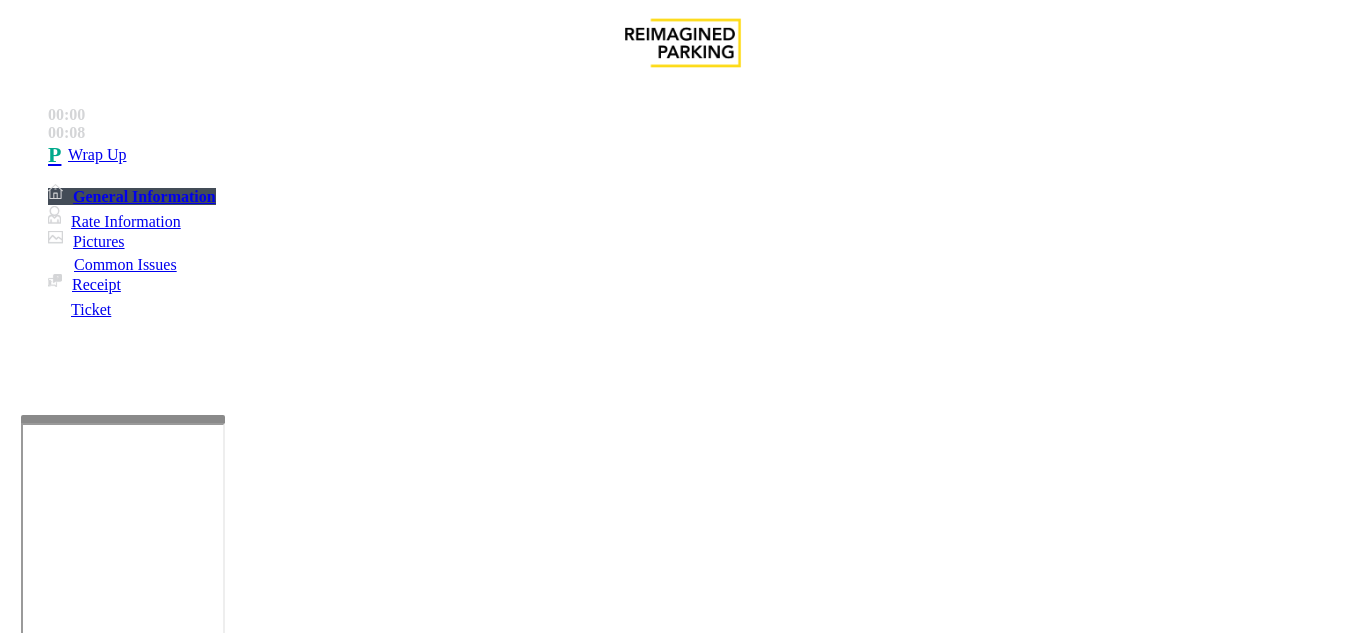 drag, startPoint x: 308, startPoint y: 191, endPoint x: 420, endPoint y: 188, distance: 112.04017 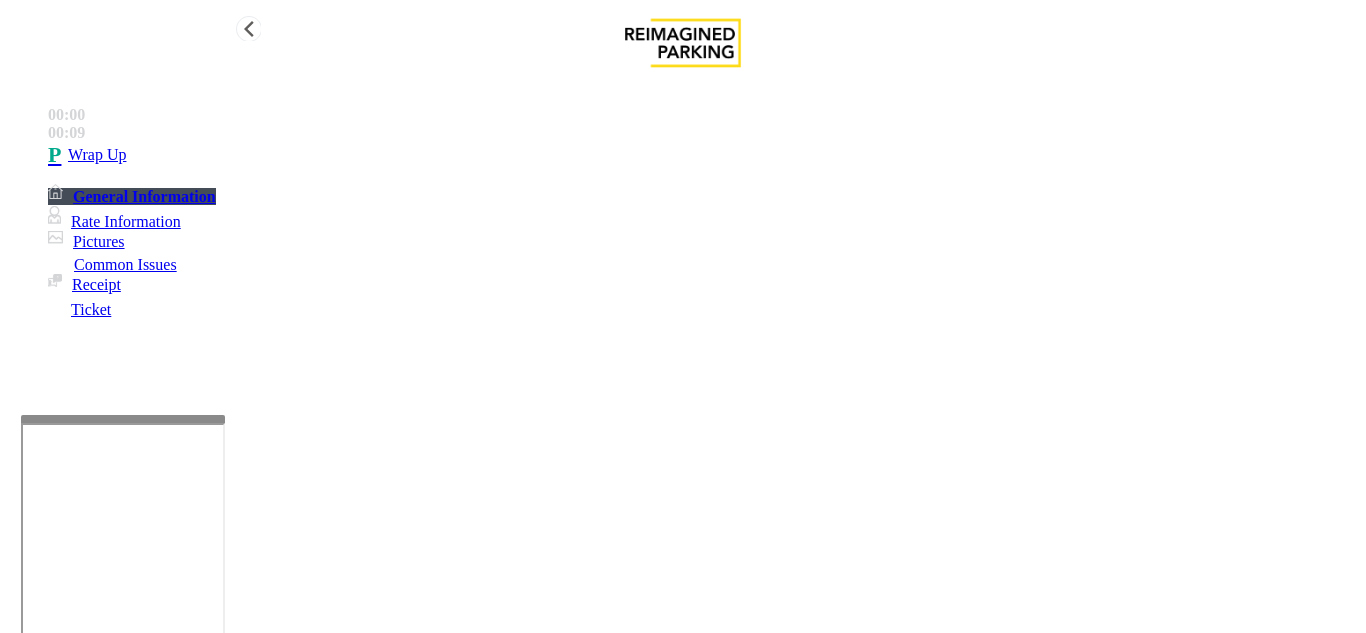 type on "**********" 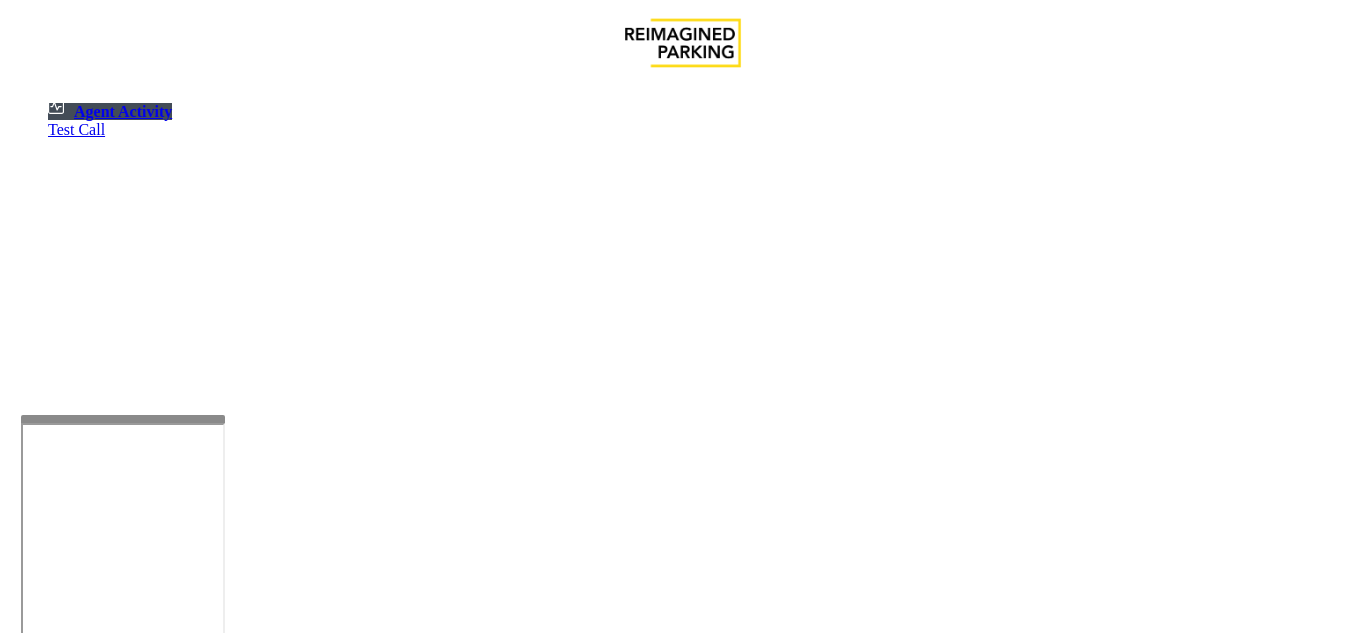 click on "•" at bounding box center (18, 1244) 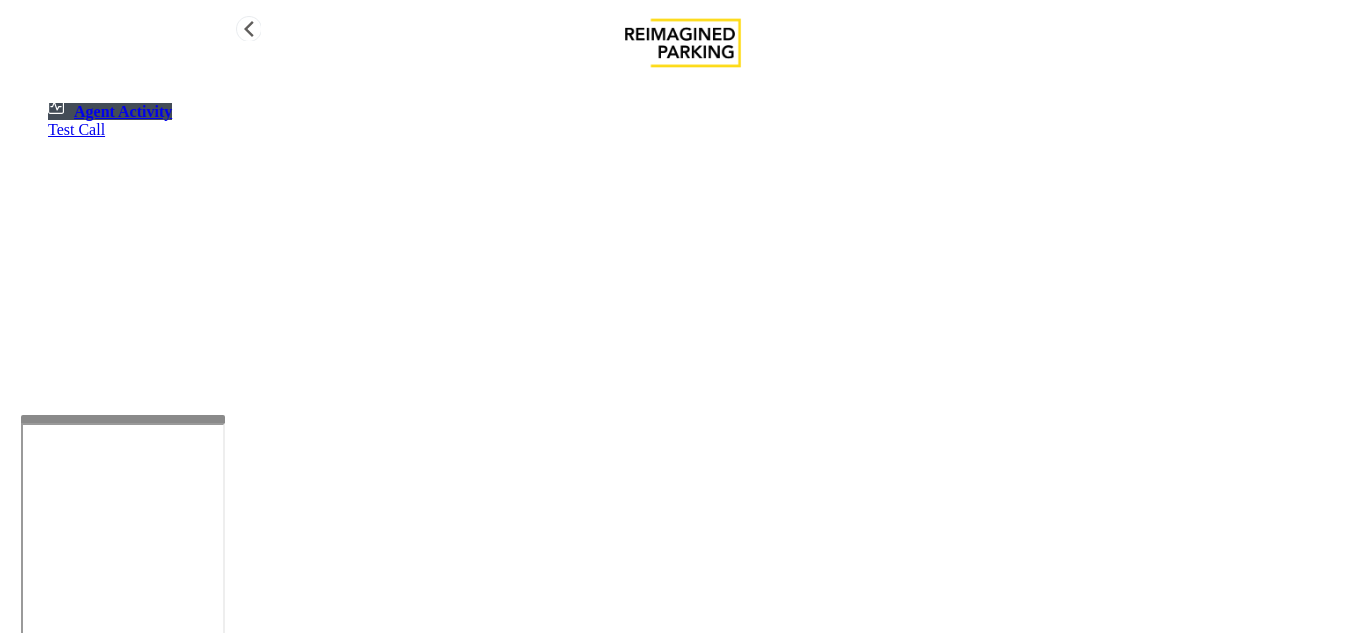 click on "Agent Activity" at bounding box center [110, 111] 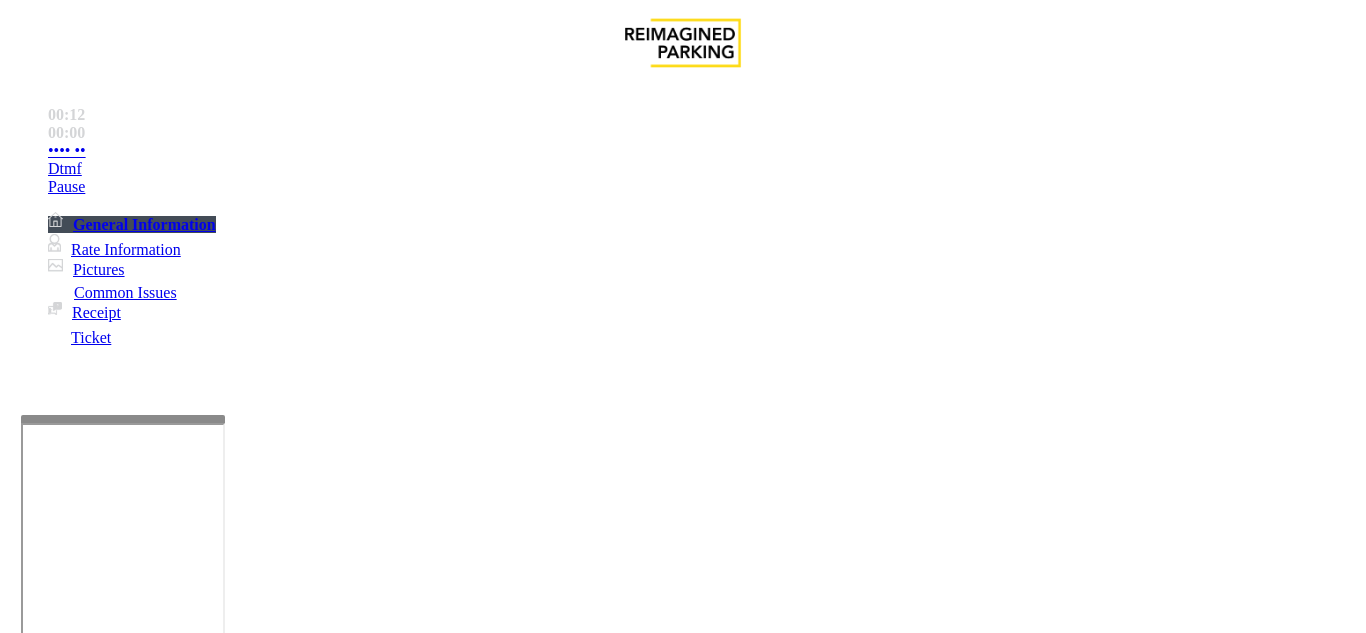scroll, scrollTop: 1900, scrollLeft: 0, axis: vertical 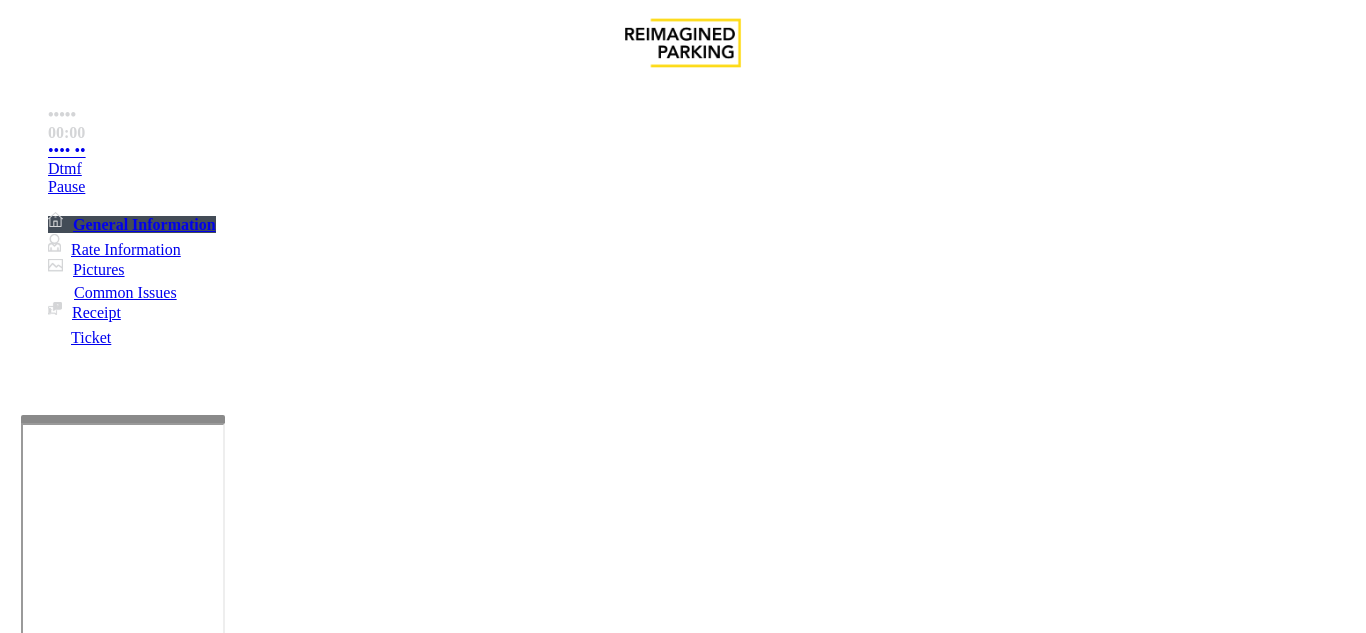 click on "Ticket Issue" at bounding box center (71, 1286) 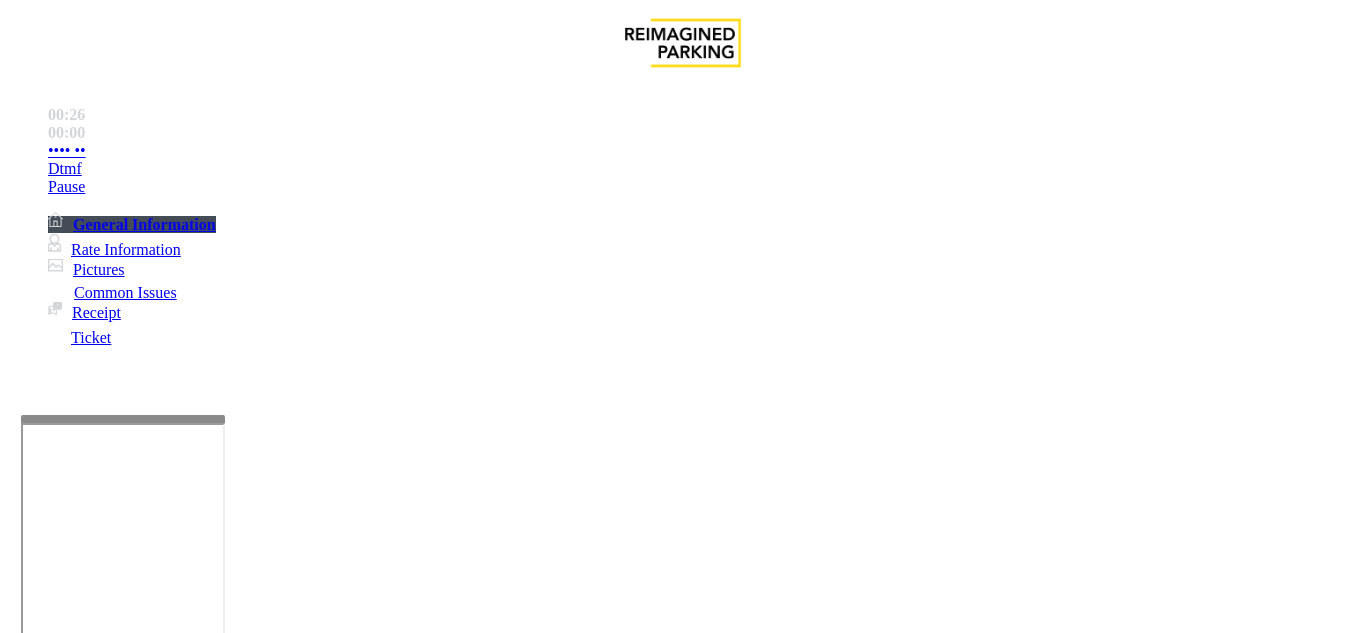 click on "Lost Ticket" at bounding box center [198, 1286] 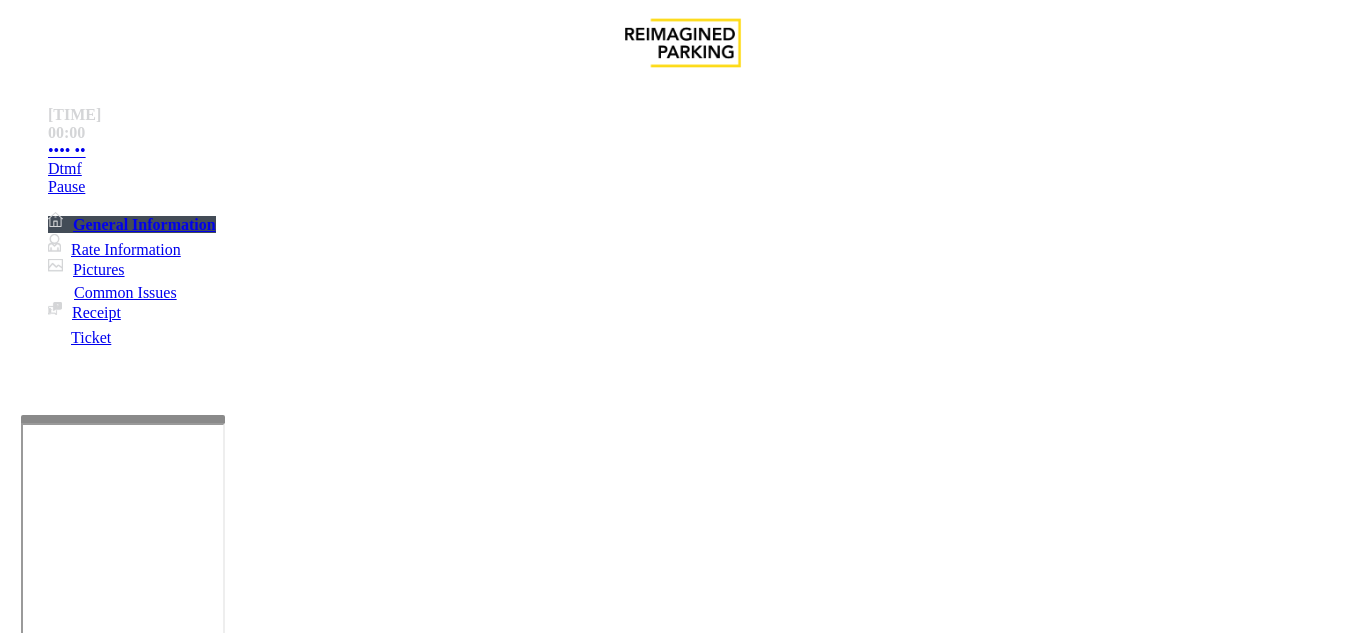 click at bounding box center (221, 1526) 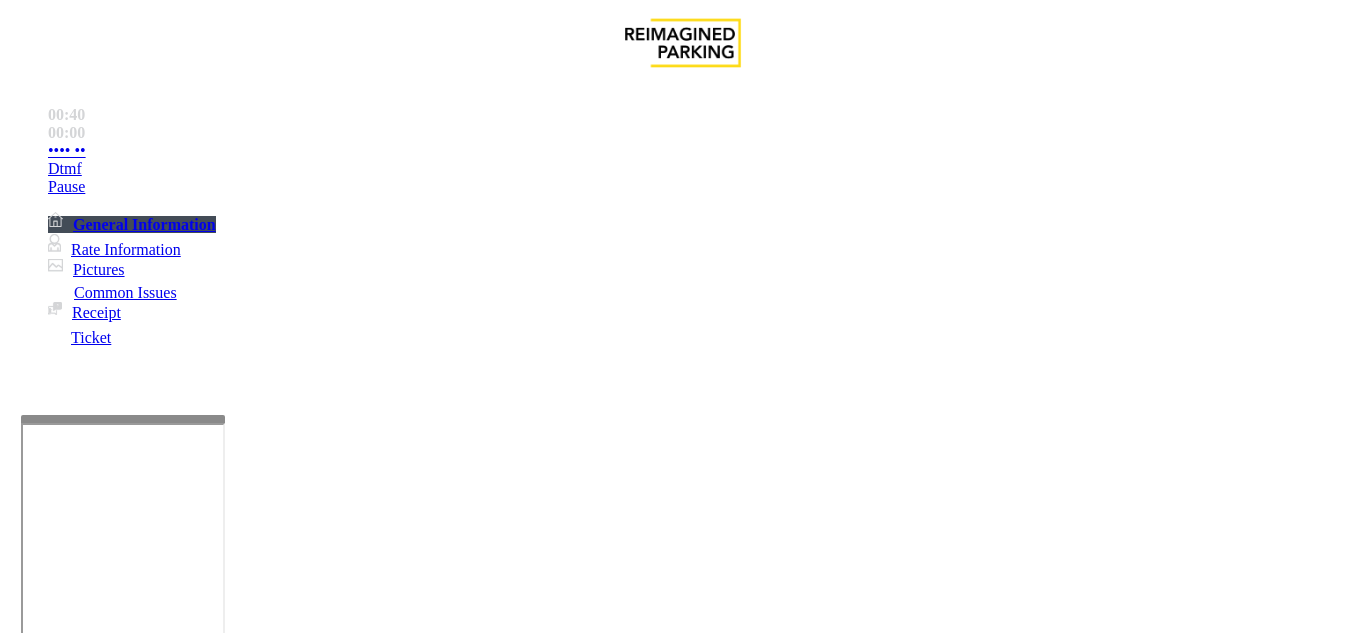 drag, startPoint x: 267, startPoint y: 175, endPoint x: 392, endPoint y: 176, distance: 125.004 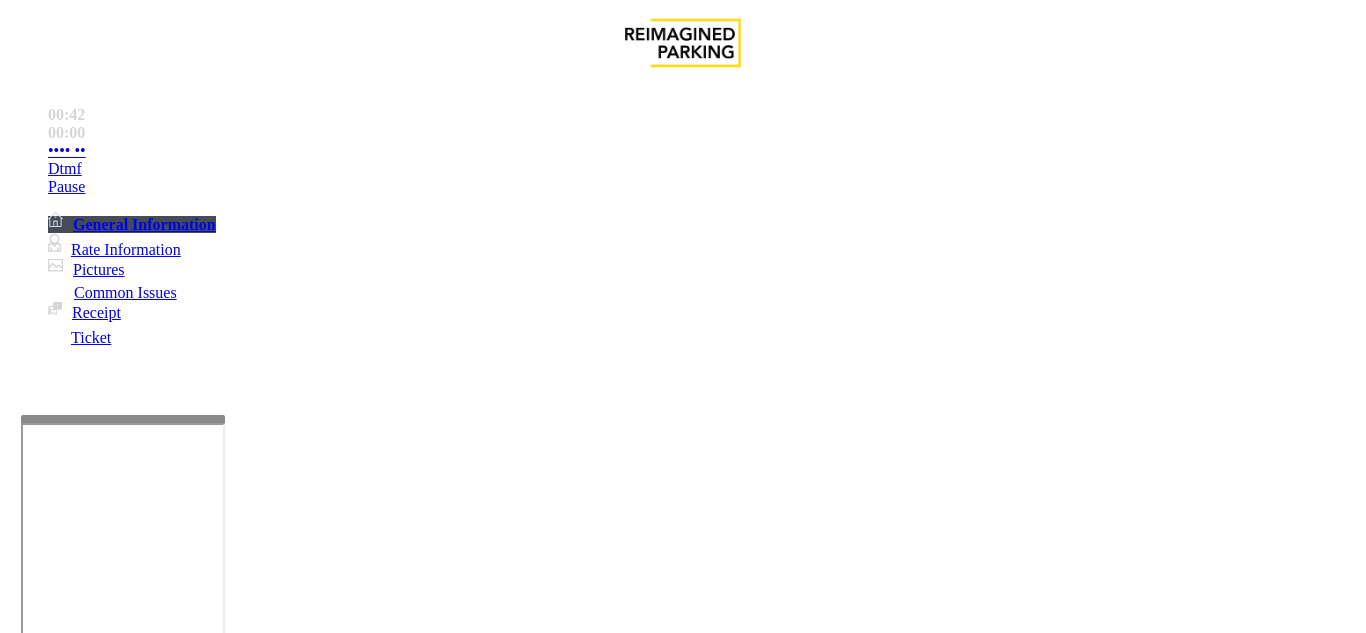 click at bounding box center (221, 1526) 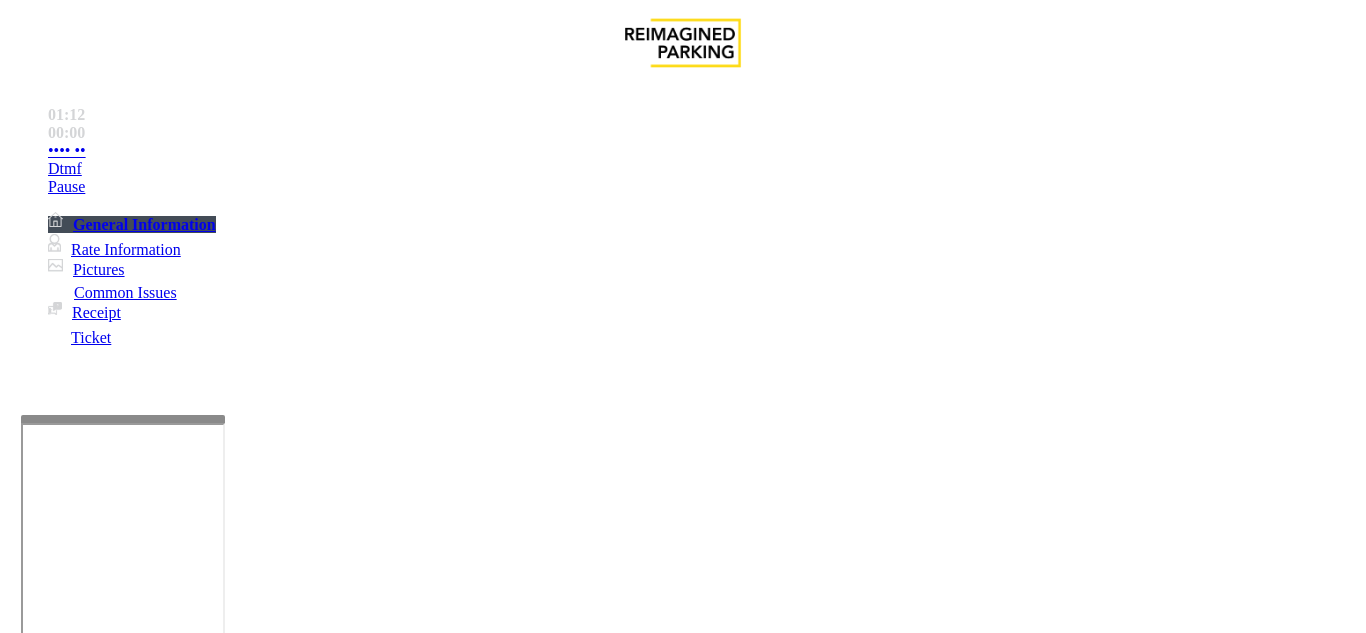 scroll, scrollTop: 2811, scrollLeft: 0, axis: vertical 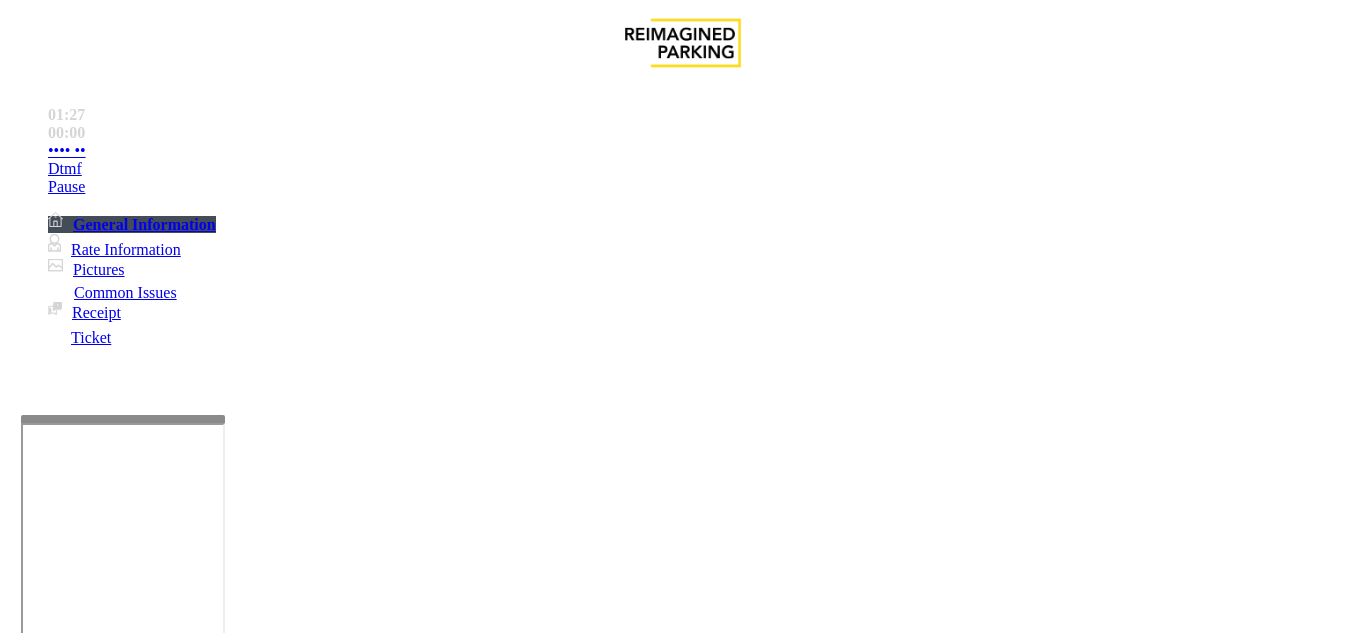 type on "**********" 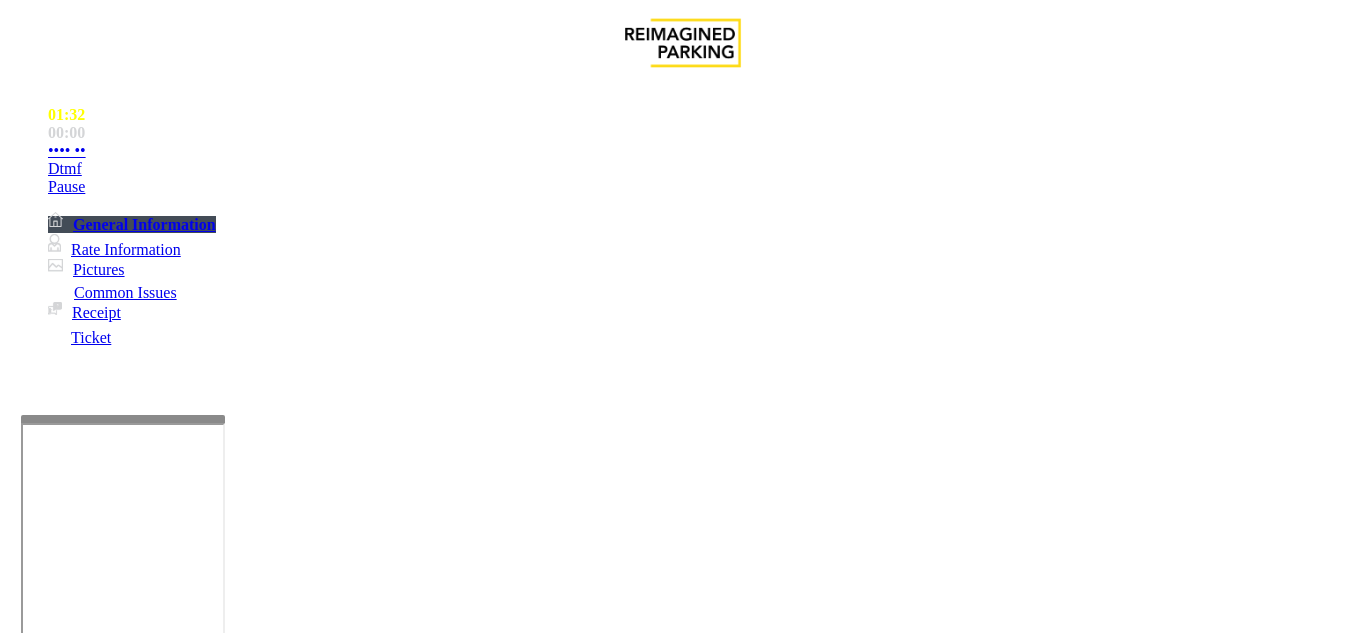 type on "****" 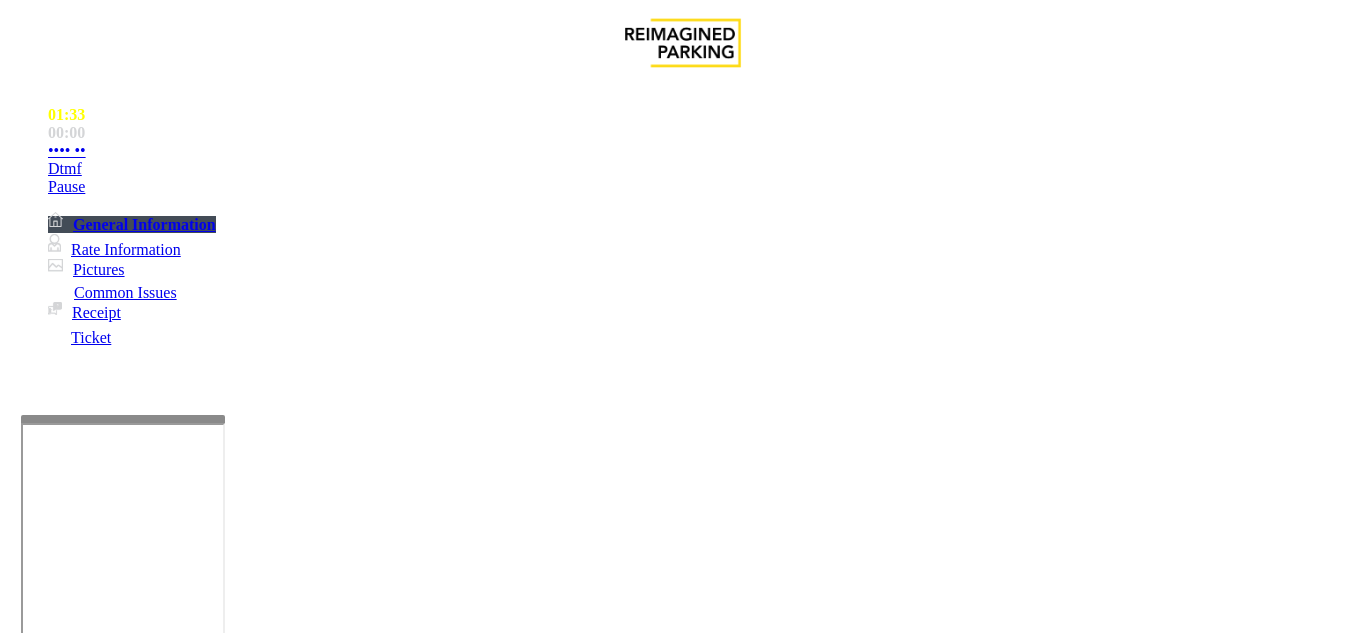 click at bounding box center (221, 1526) 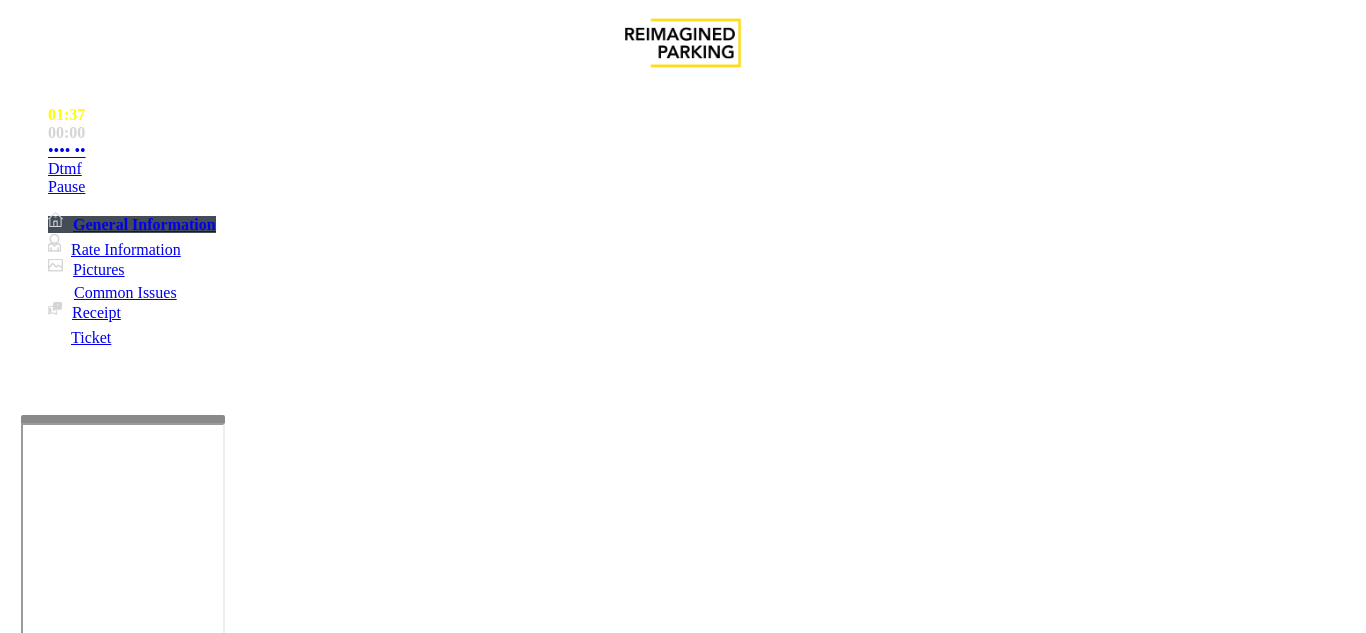 scroll, scrollTop: 2011, scrollLeft: 0, axis: vertical 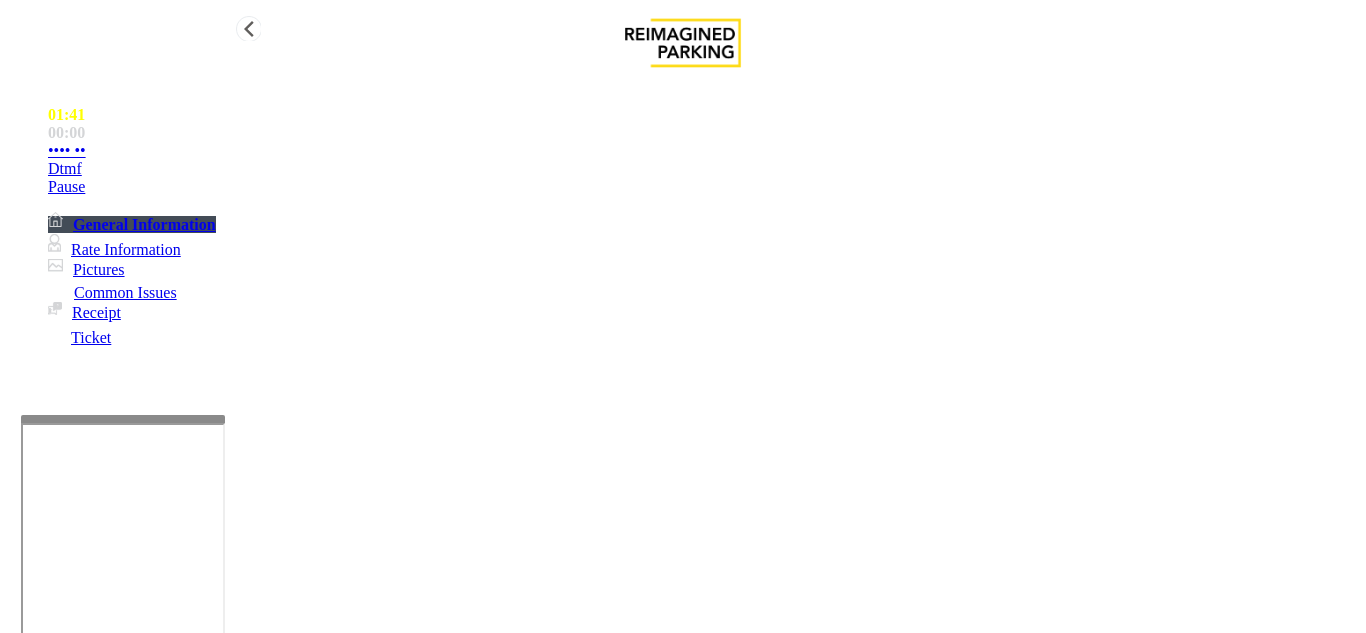 click on "•••• ••" at bounding box center [703, 151] 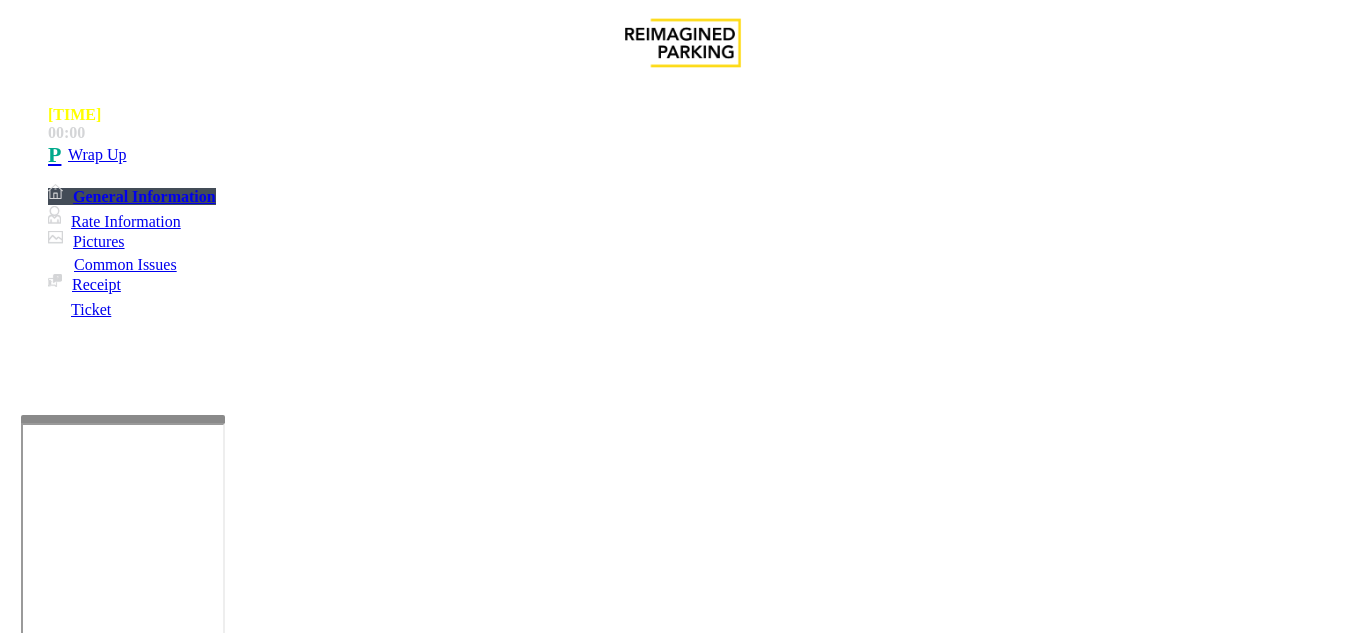 click at bounding box center [221, 1526] 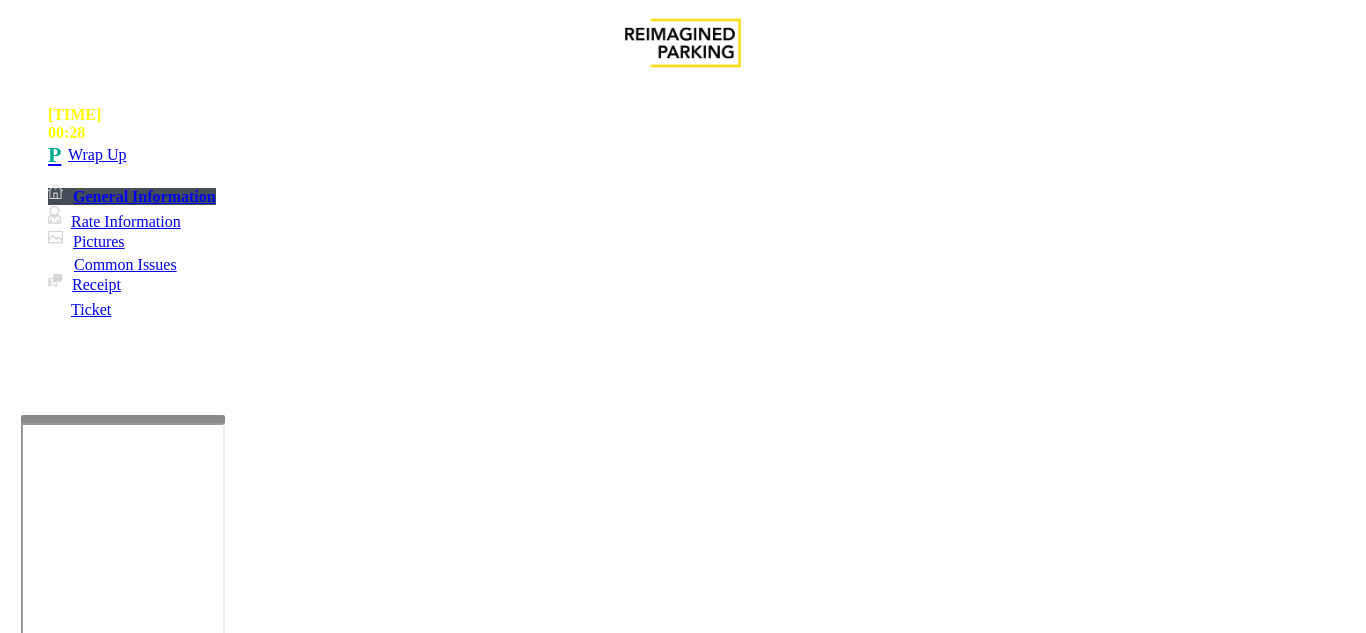 scroll, scrollTop: 16, scrollLeft: 0, axis: vertical 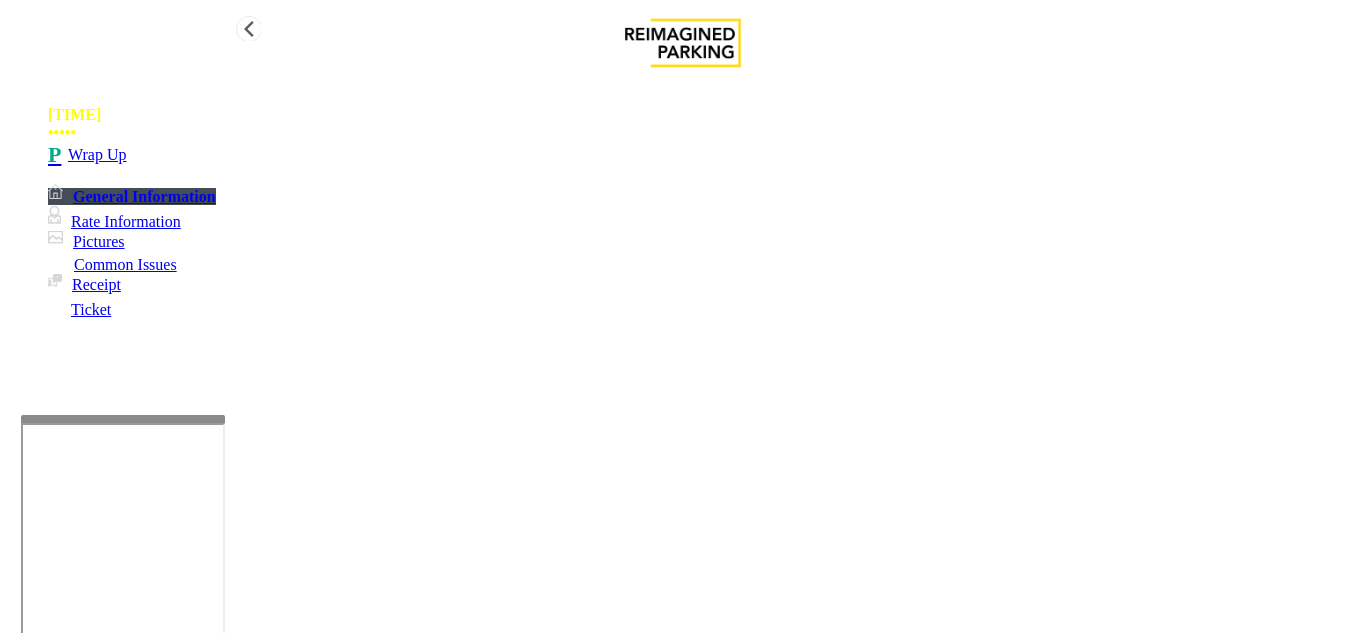type on "**********" 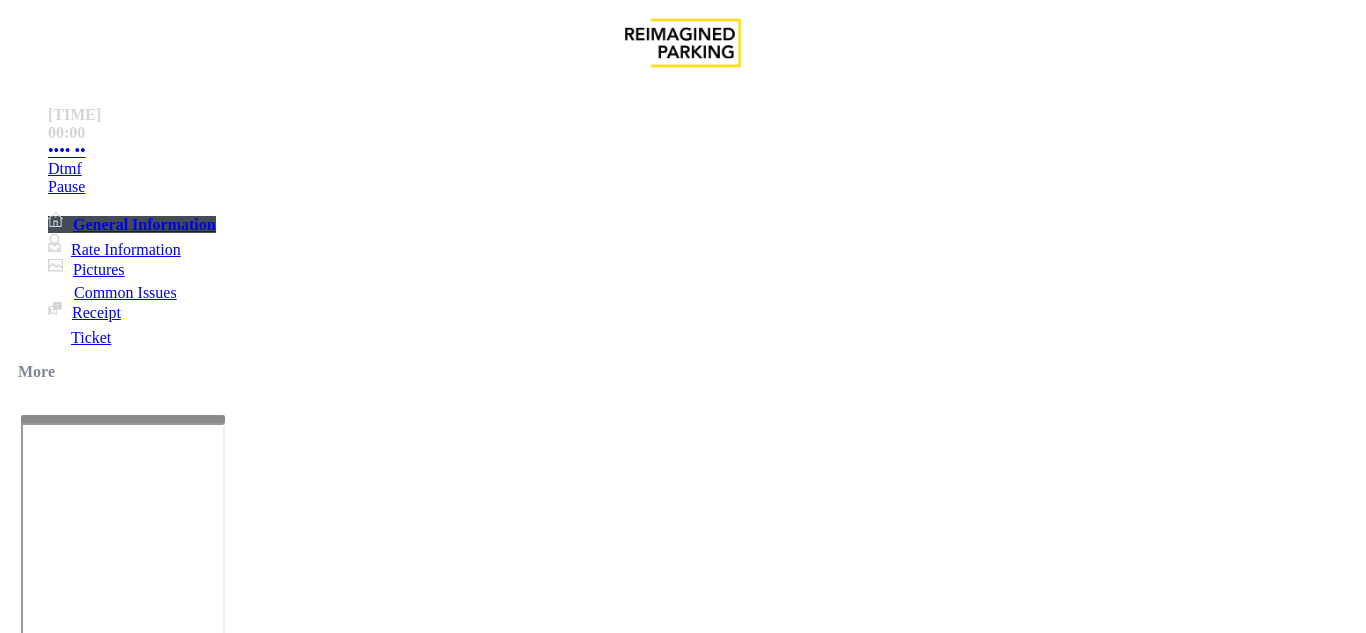 scroll, scrollTop: 600, scrollLeft: 0, axis: vertical 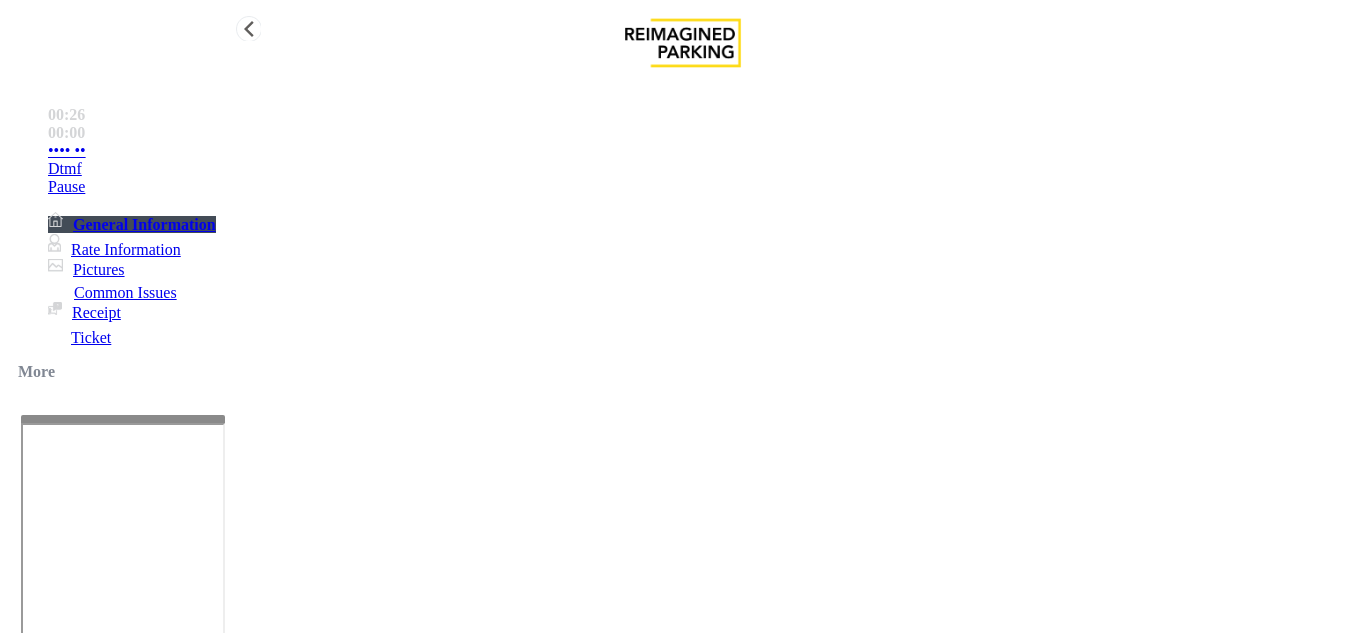 click on "•••• ••" at bounding box center (67, 151) 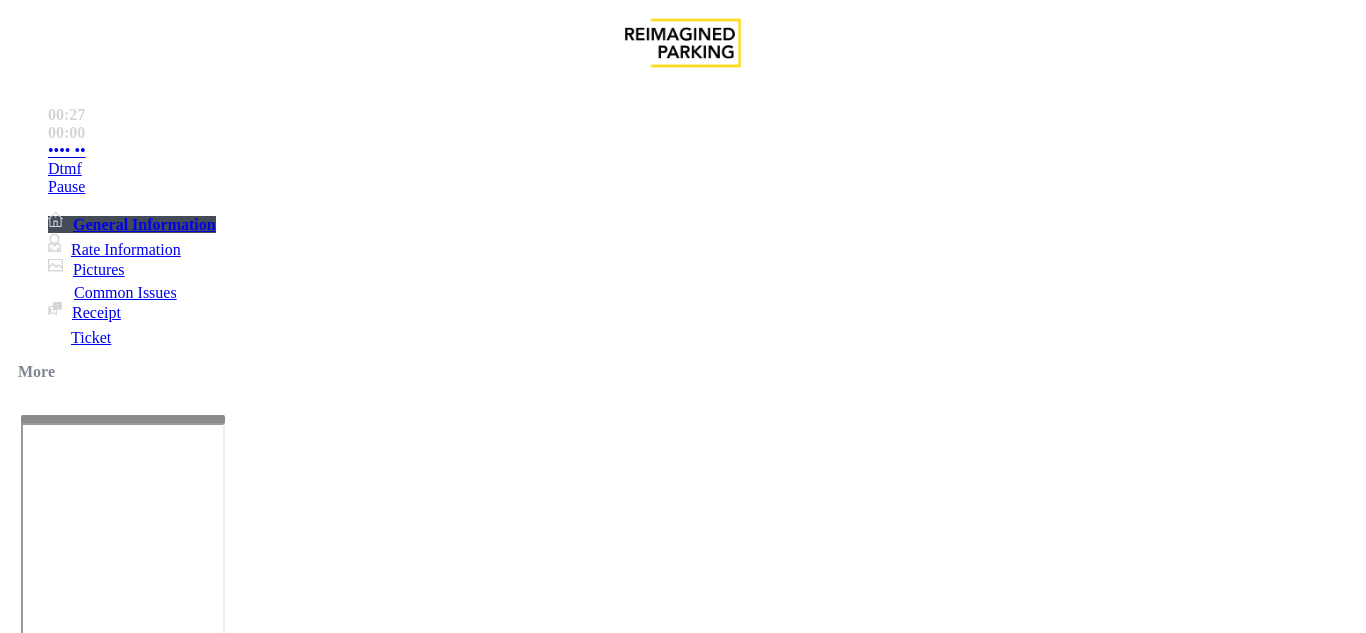 click on "Intercom Issue/No Response" at bounding box center (732, 1286) 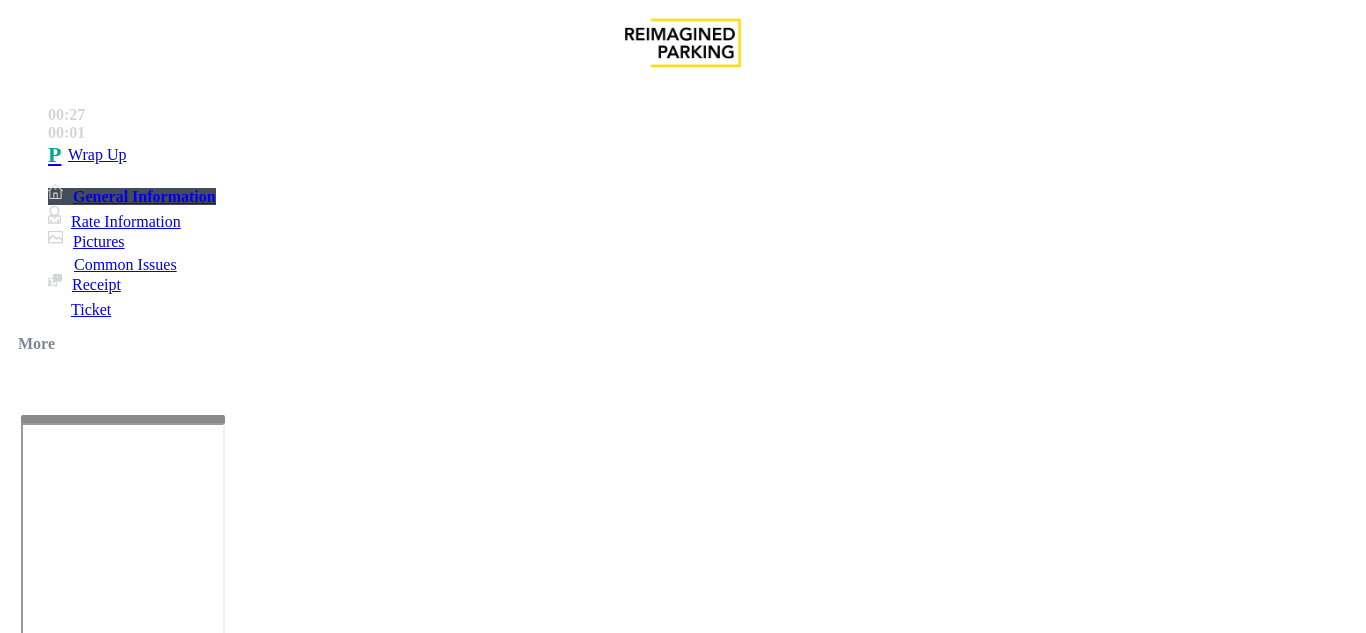 click on "No Response/Unable to hear parker" at bounding box center [142, 1286] 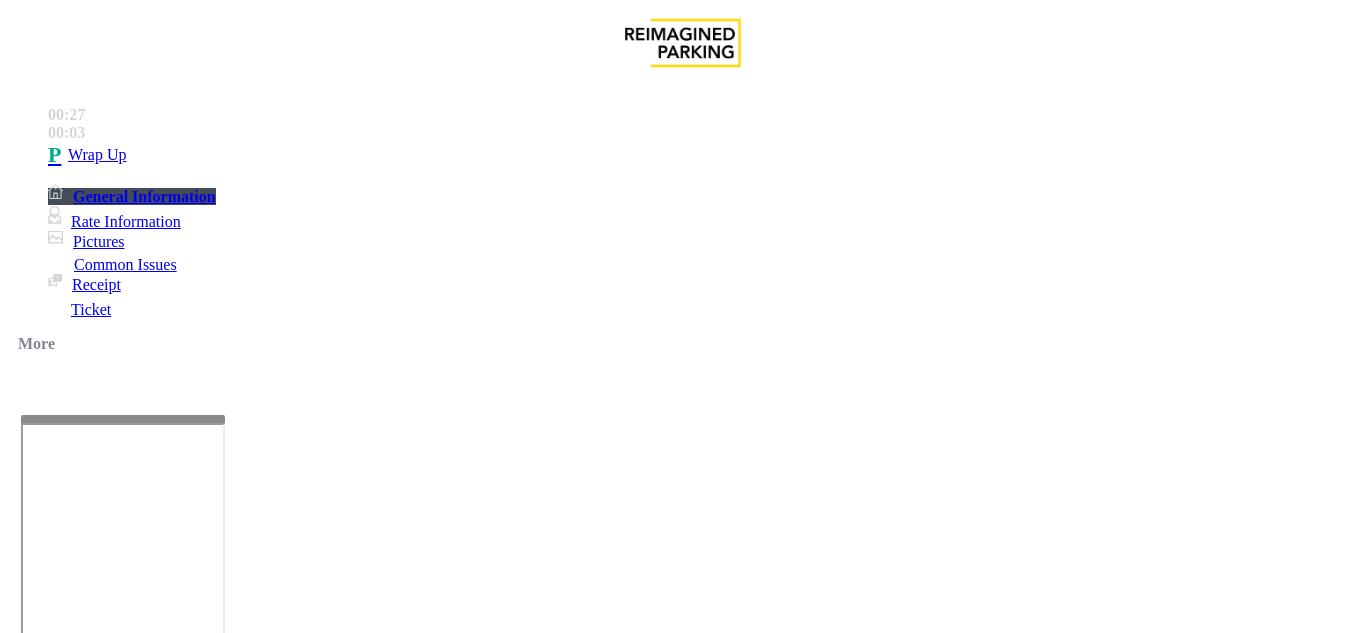 drag, startPoint x: 292, startPoint y: 178, endPoint x: 585, endPoint y: 175, distance: 293.01535 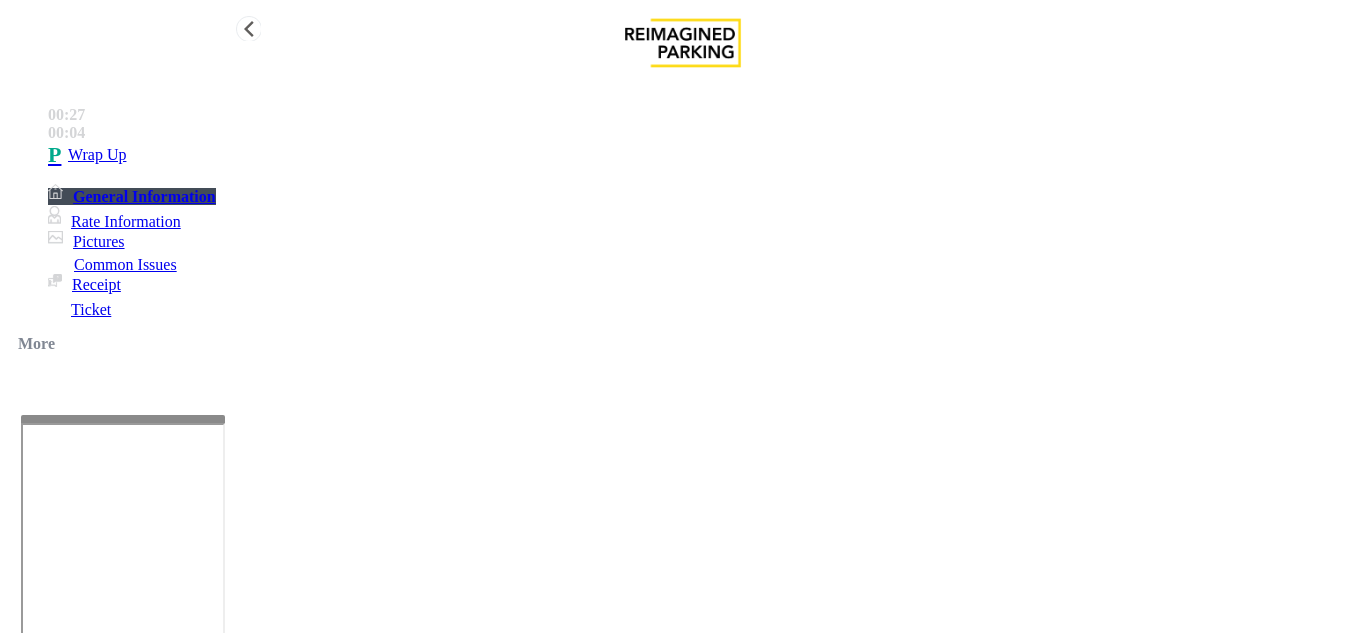 type on "**********" 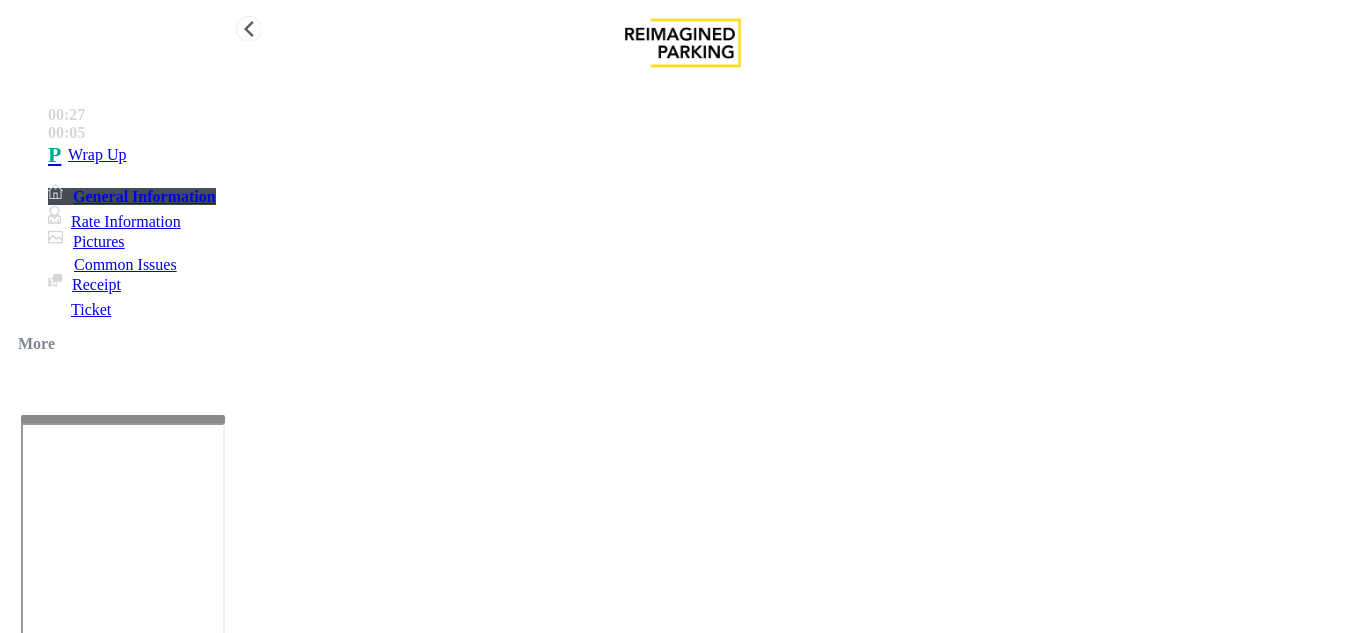 click on "Wrap Up" at bounding box center [97, 155] 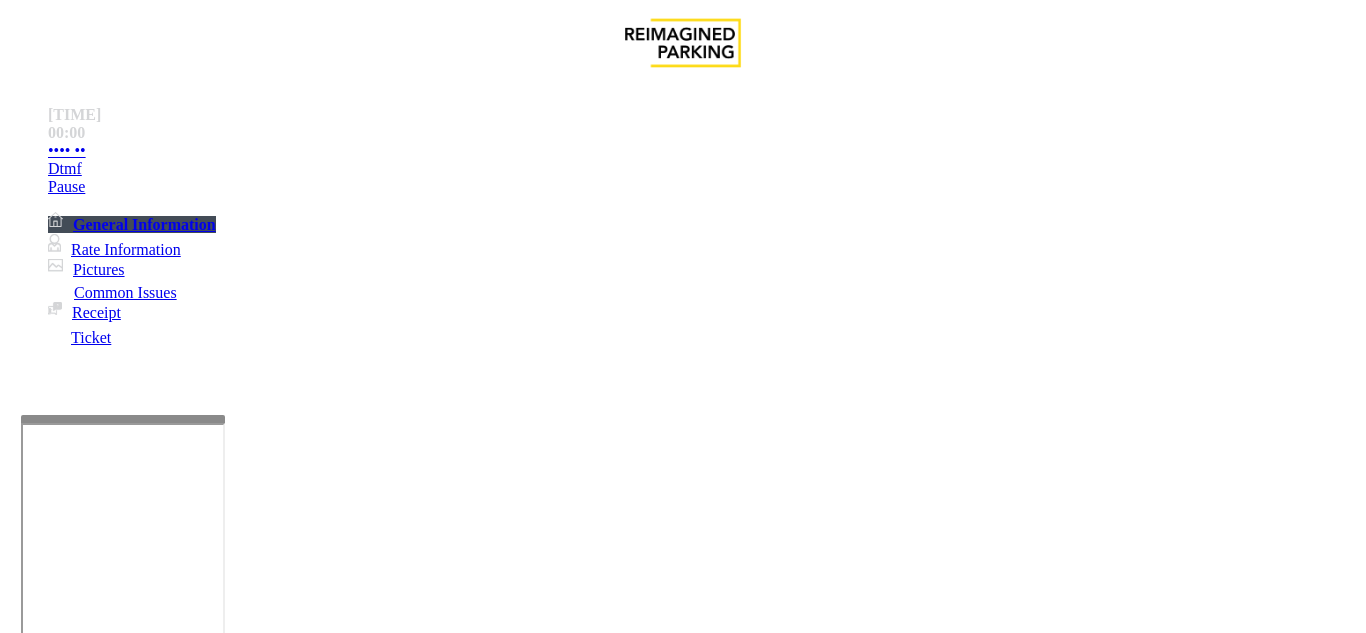 scroll, scrollTop: 500, scrollLeft: 0, axis: vertical 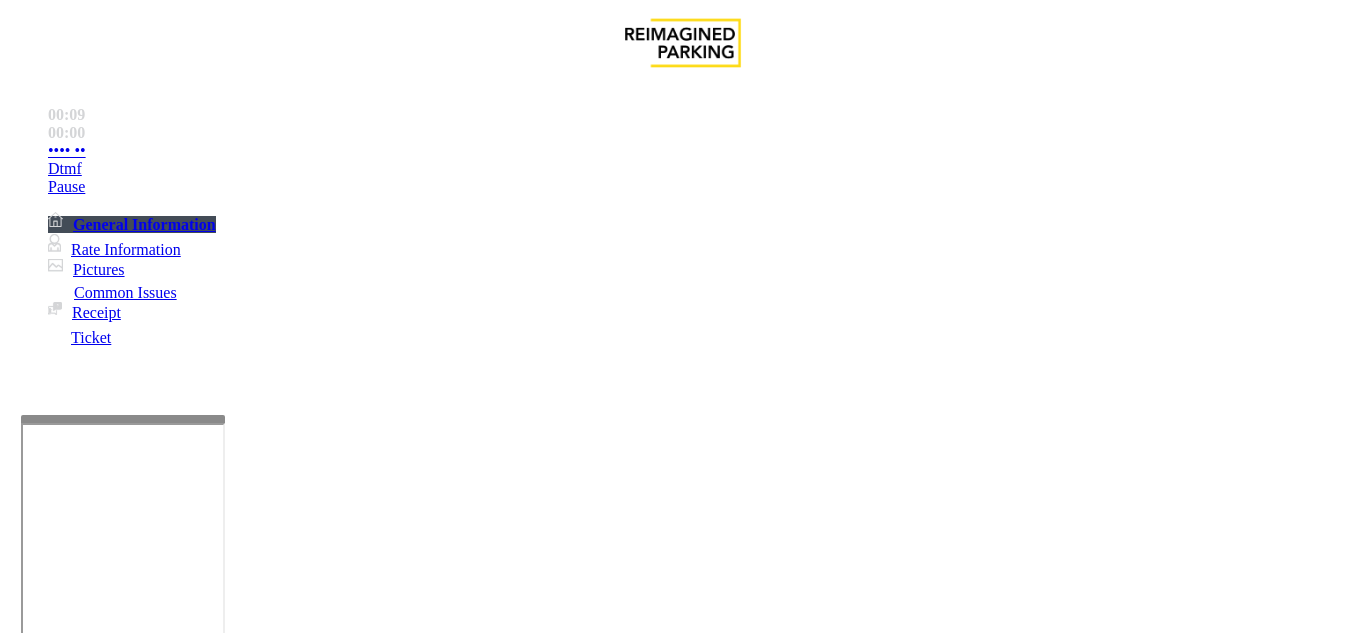 drag, startPoint x: 628, startPoint y: 304, endPoint x: 708, endPoint y: 349, distance: 91.787796 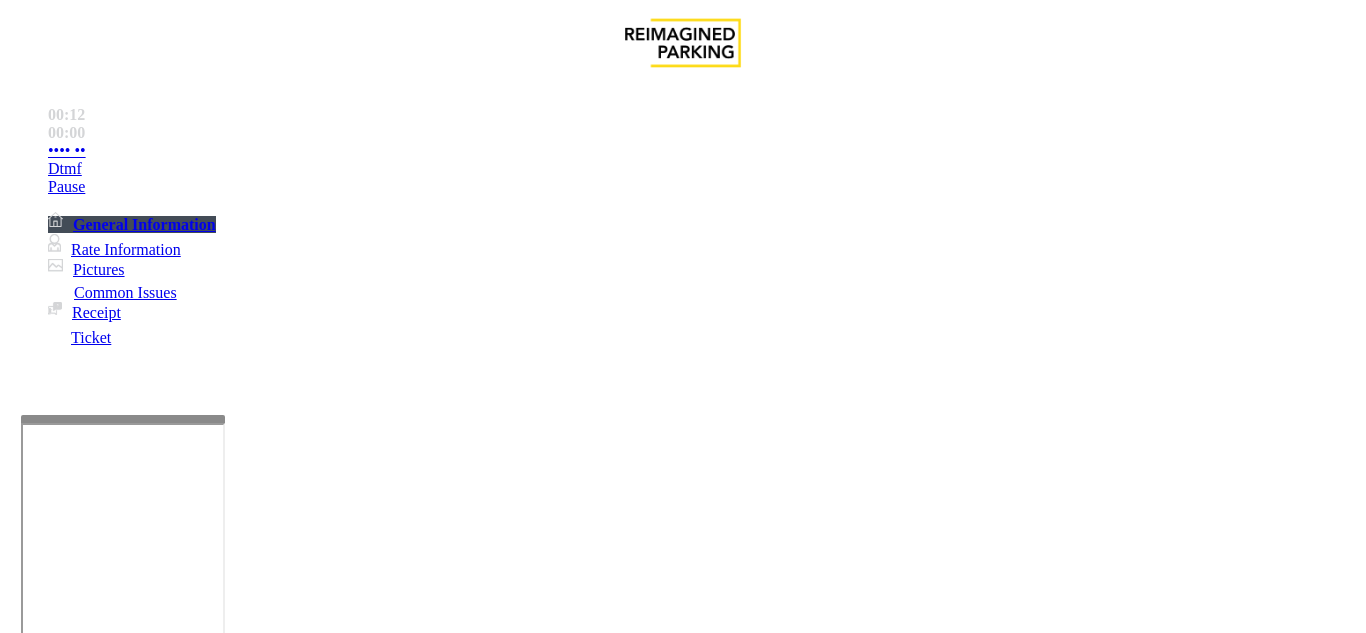 click at bounding box center [221, 1642] 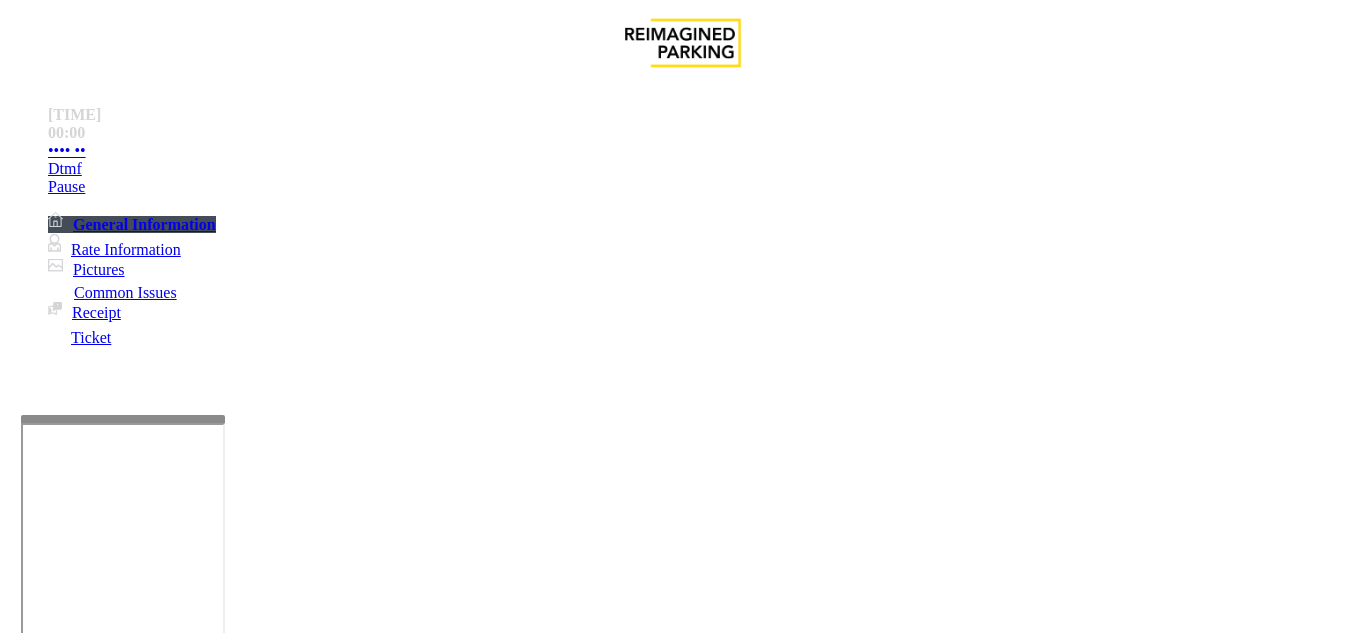 type on "**********" 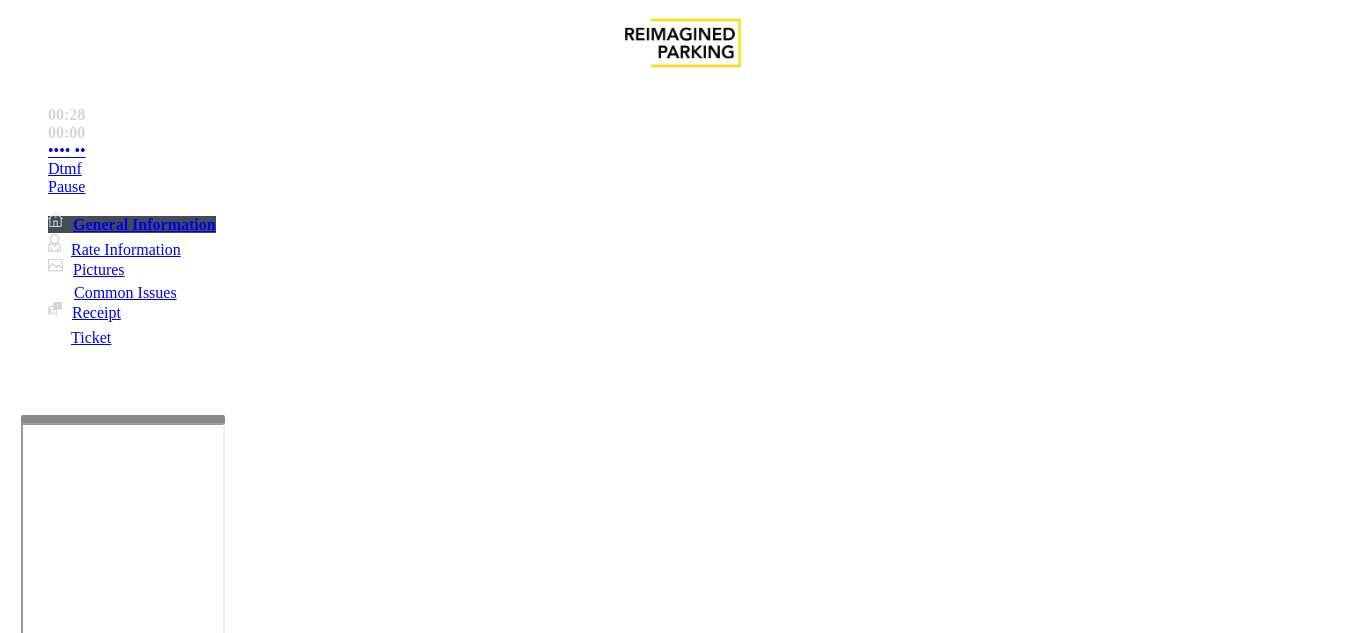 scroll, scrollTop: 0, scrollLeft: 0, axis: both 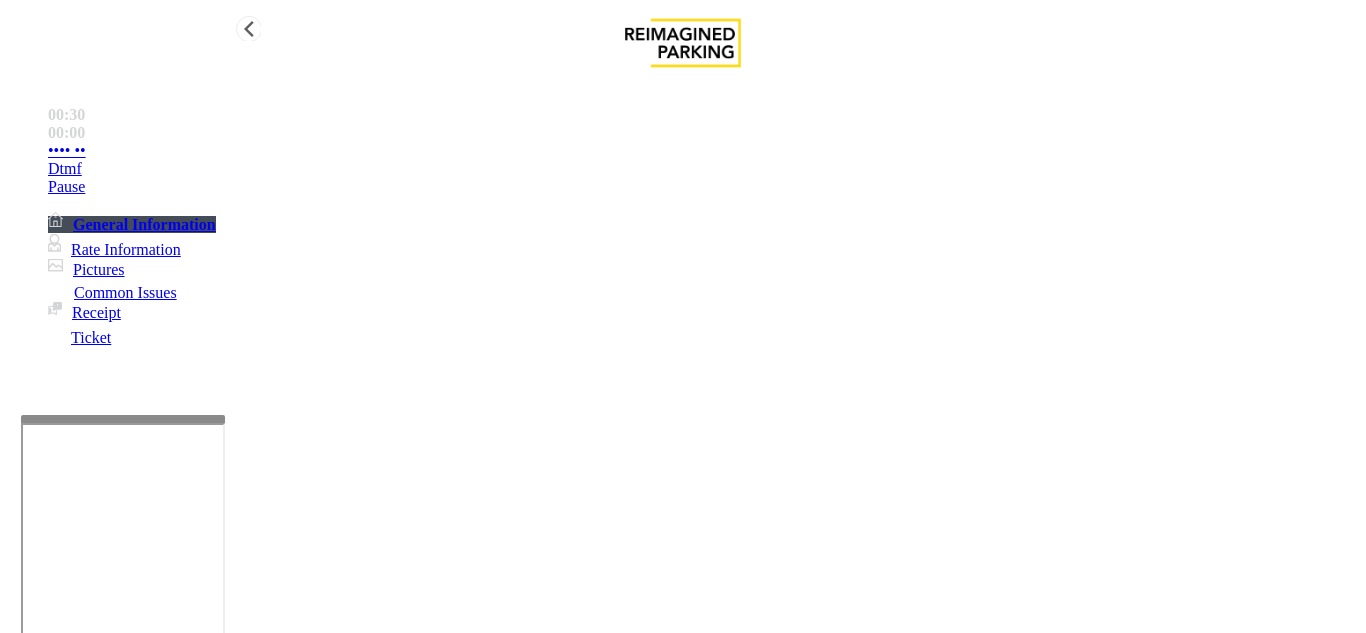 click on "•••• ••" at bounding box center [703, 151] 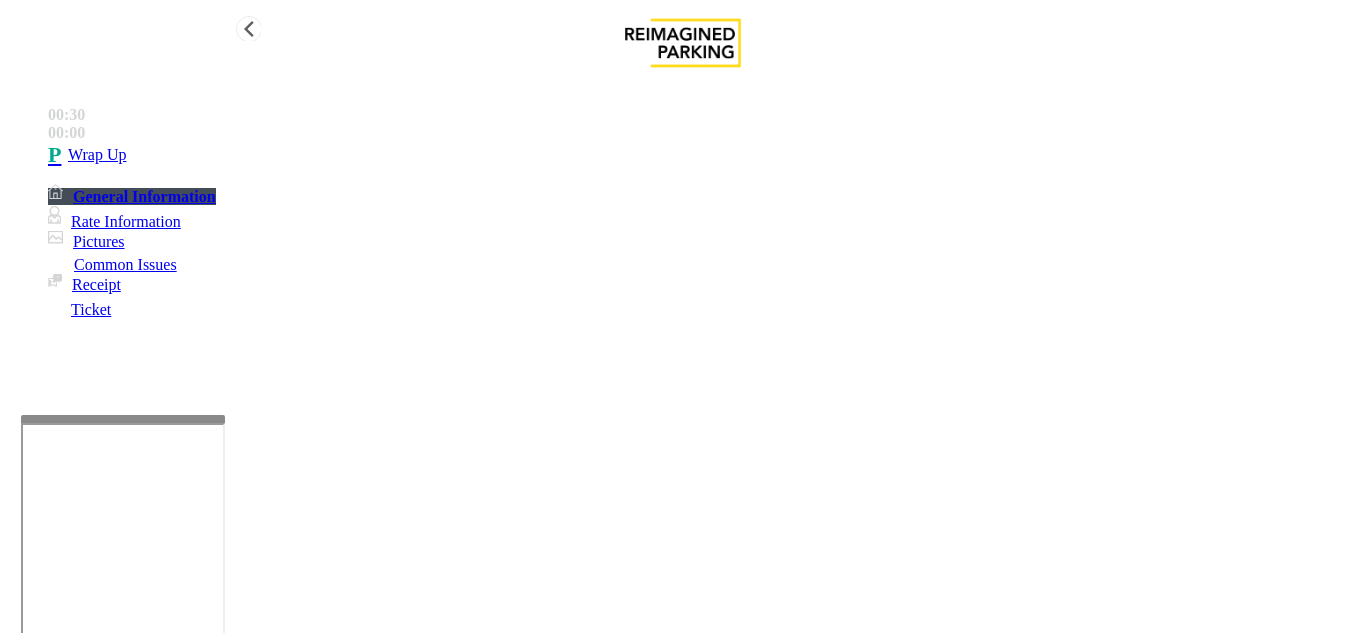 click on "Wrap Up" at bounding box center (703, 155) 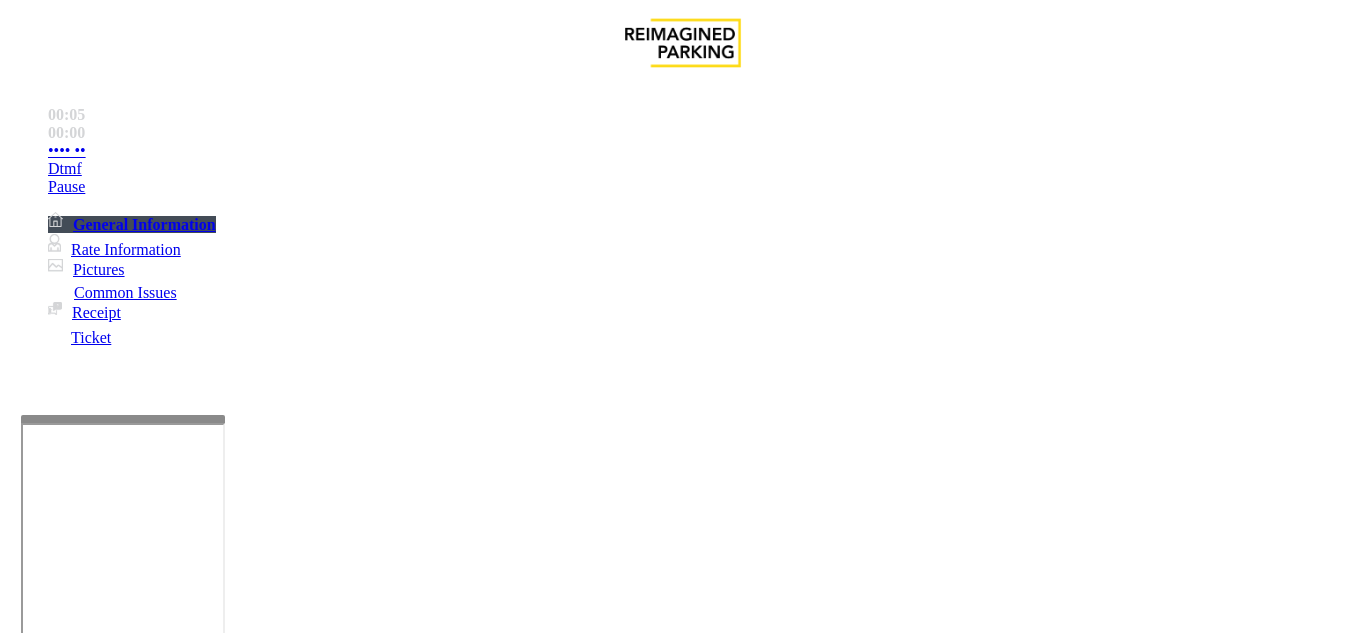 scroll, scrollTop: 300, scrollLeft: 0, axis: vertical 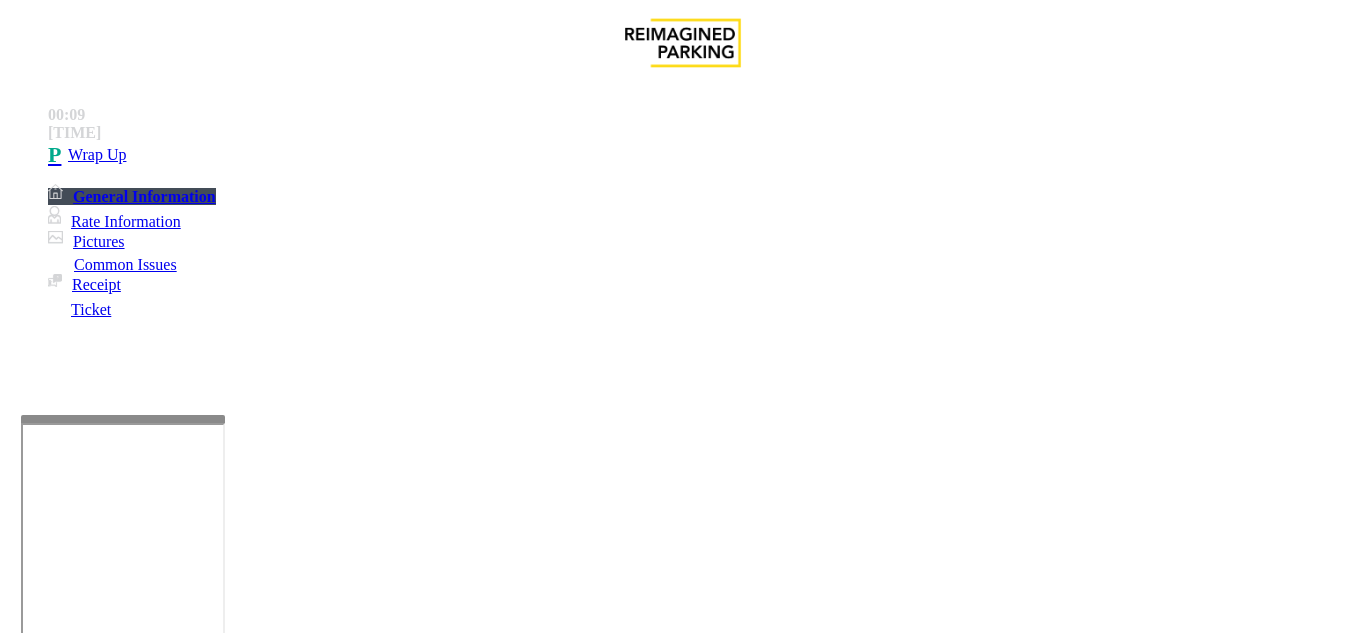click on "Intercom Issue/No Response" at bounding box center (1061, 1286) 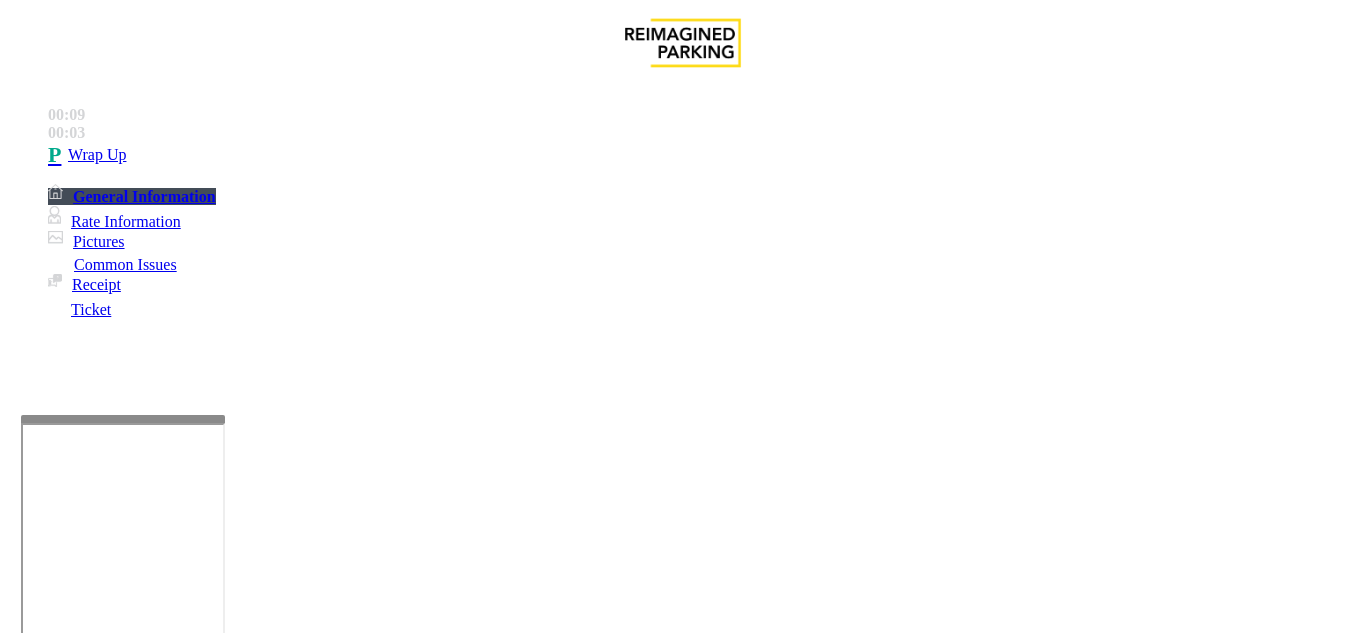 click on "Call dropped" at bounding box center (546, 1286) 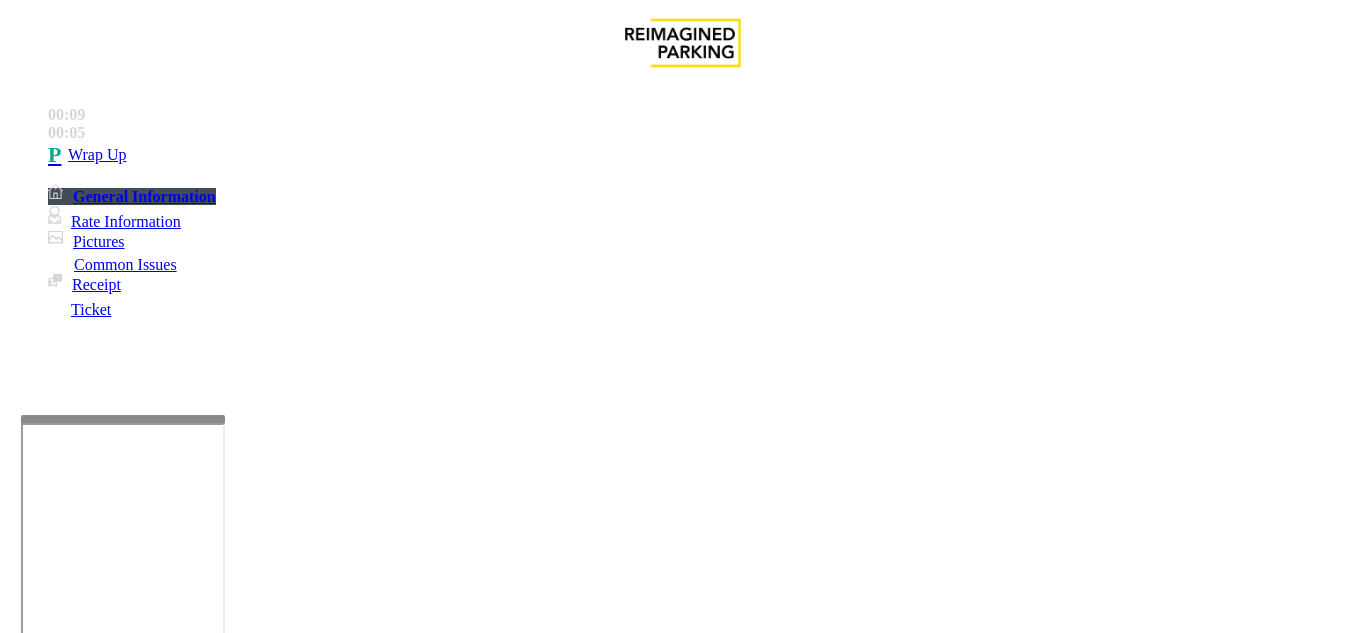 drag, startPoint x: 270, startPoint y: 180, endPoint x: 392, endPoint y: 175, distance: 122.10242 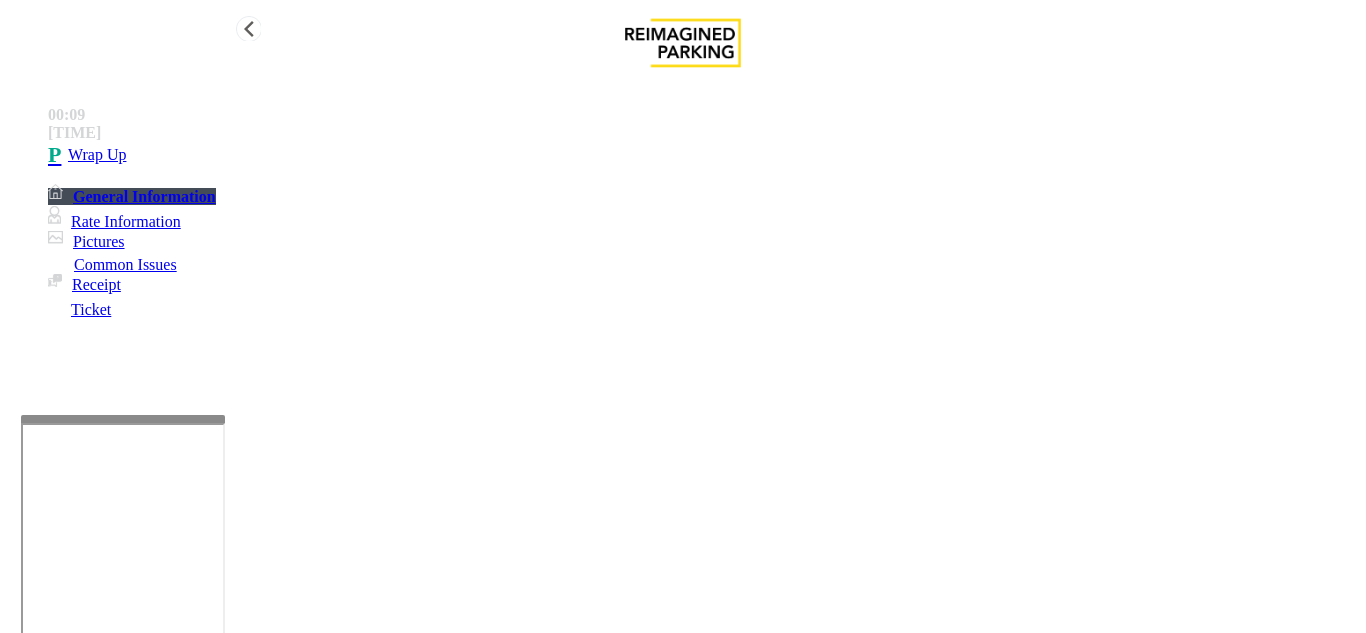 type on "**********" 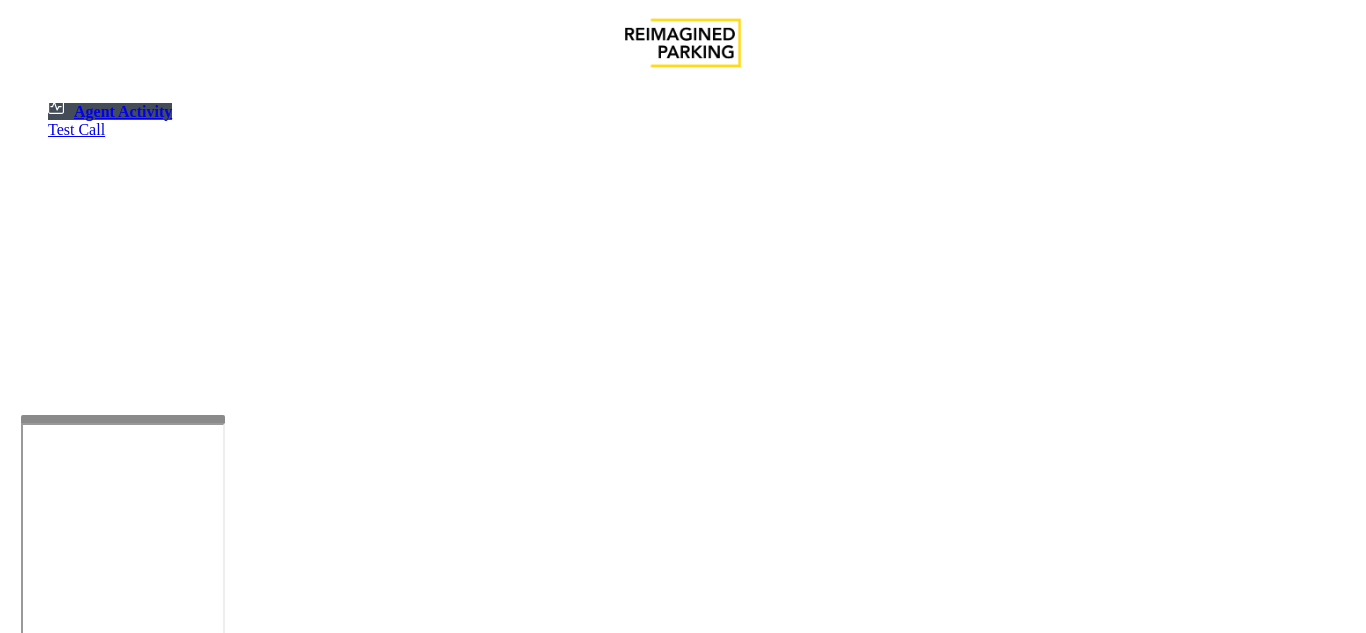 click on "•" at bounding box center [18, 1244] 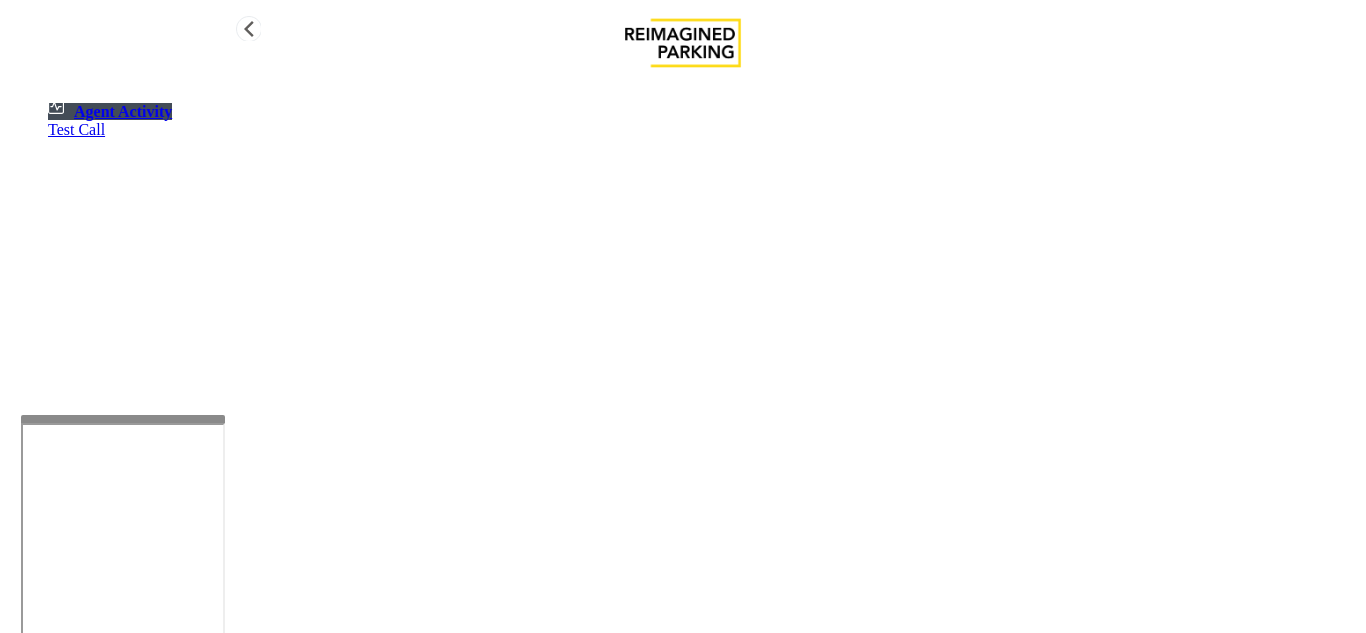 click on "Agent Activity" at bounding box center (110, 111) 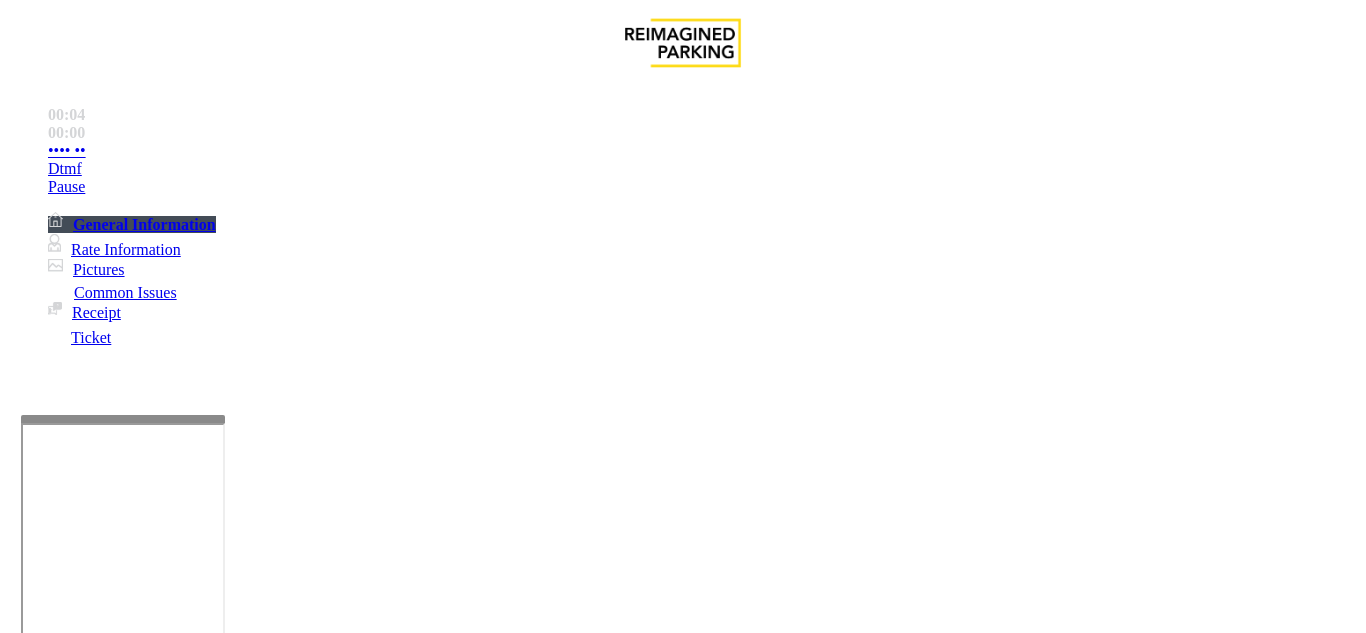 scroll, scrollTop: 600, scrollLeft: 0, axis: vertical 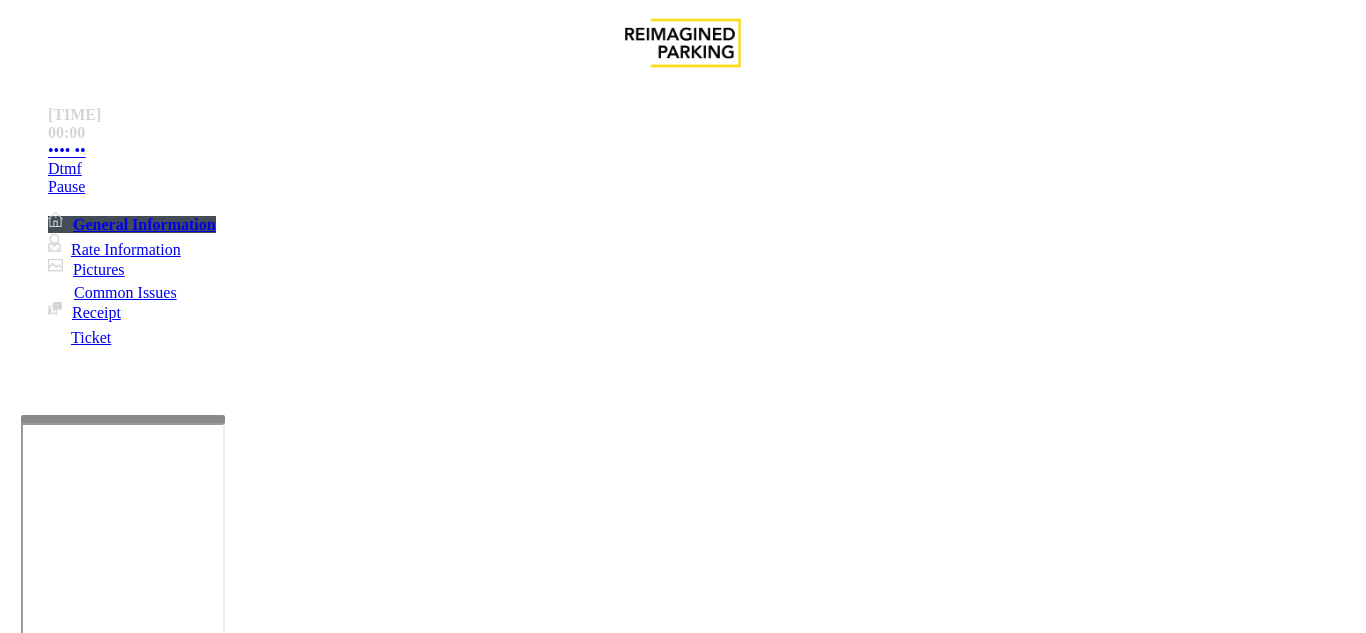 drag, startPoint x: 835, startPoint y: 349, endPoint x: 740, endPoint y: 343, distance: 95.189285 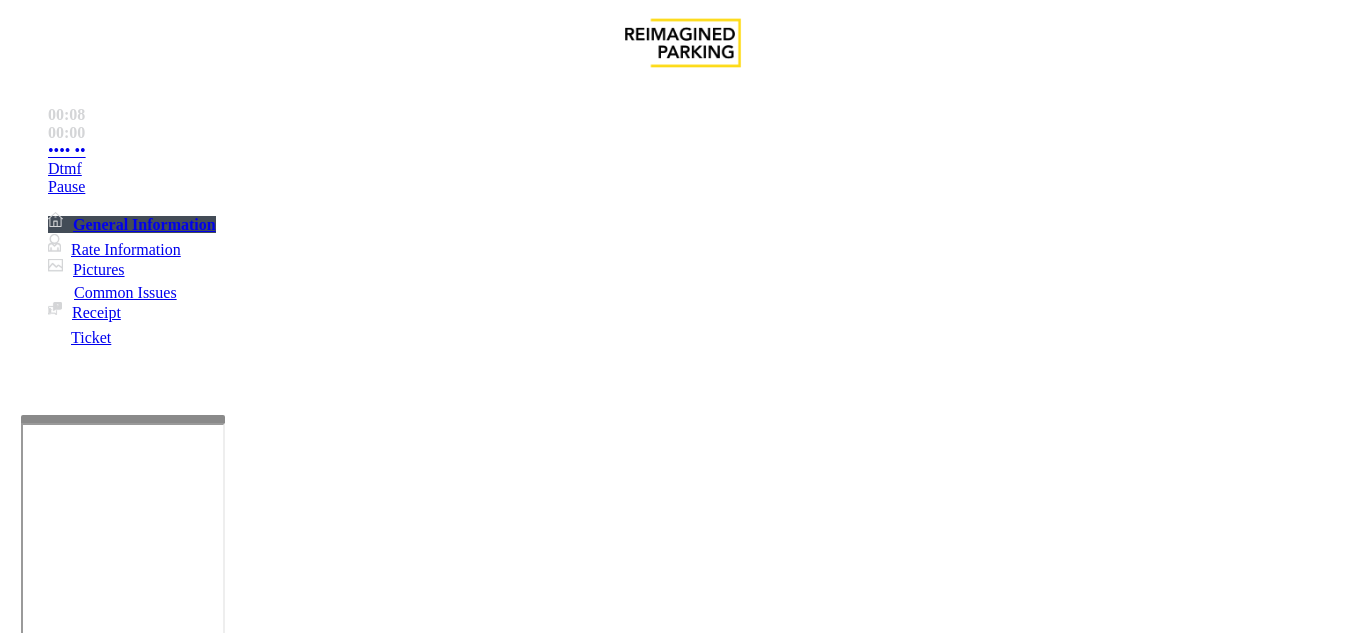 copy on "[ACCOUNT_NUMBER]" 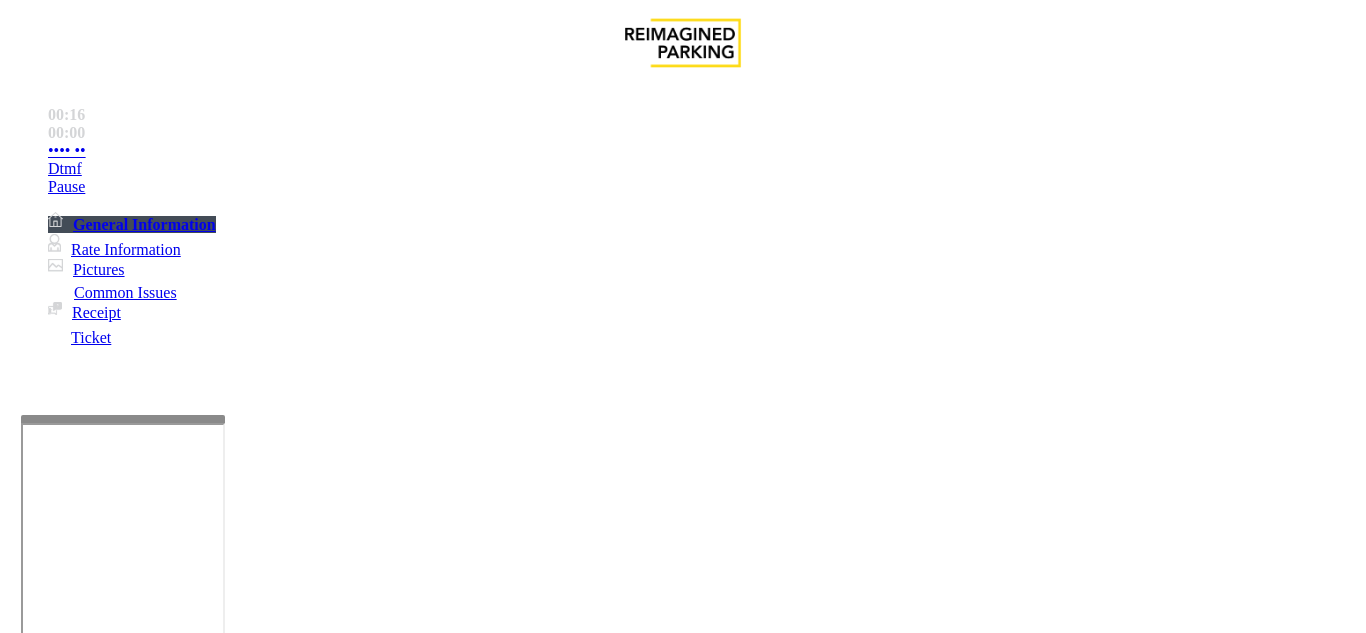 click on "•••••••••• •••••" at bounding box center (362, 1286) 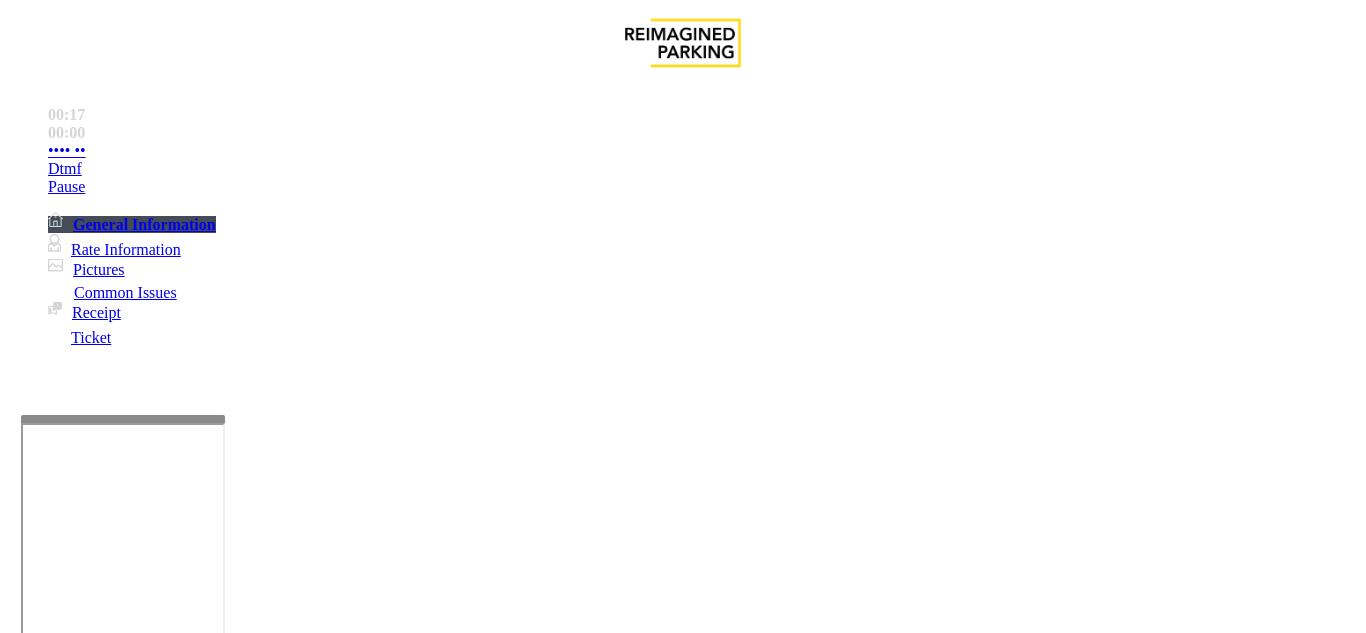 click on "Validation Error" at bounding box center (81, 1286) 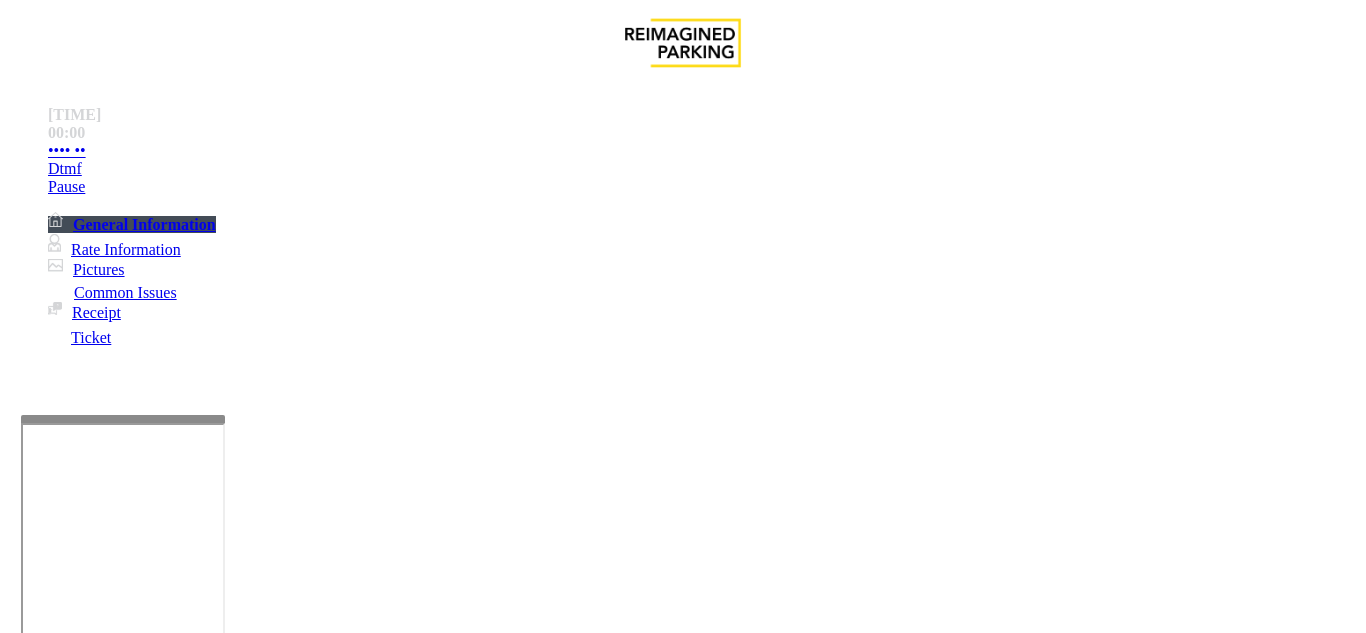 scroll, scrollTop: 100, scrollLeft: 0, axis: vertical 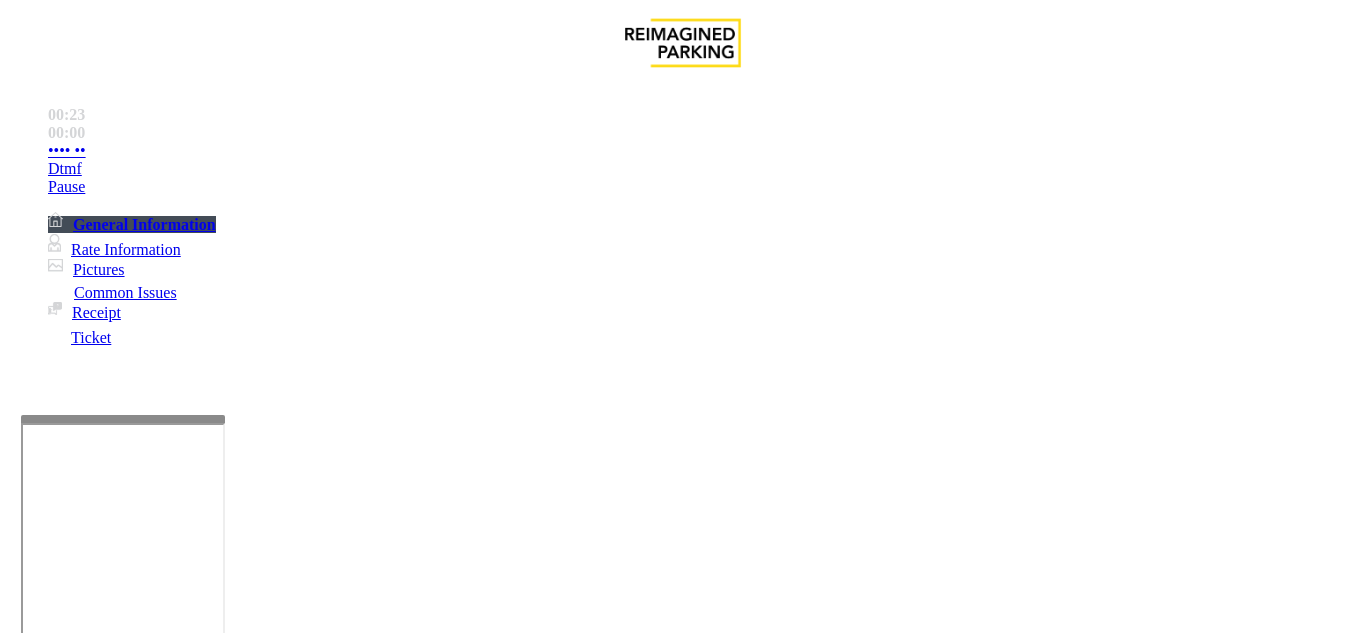 click at bounding box center [221, 1634] 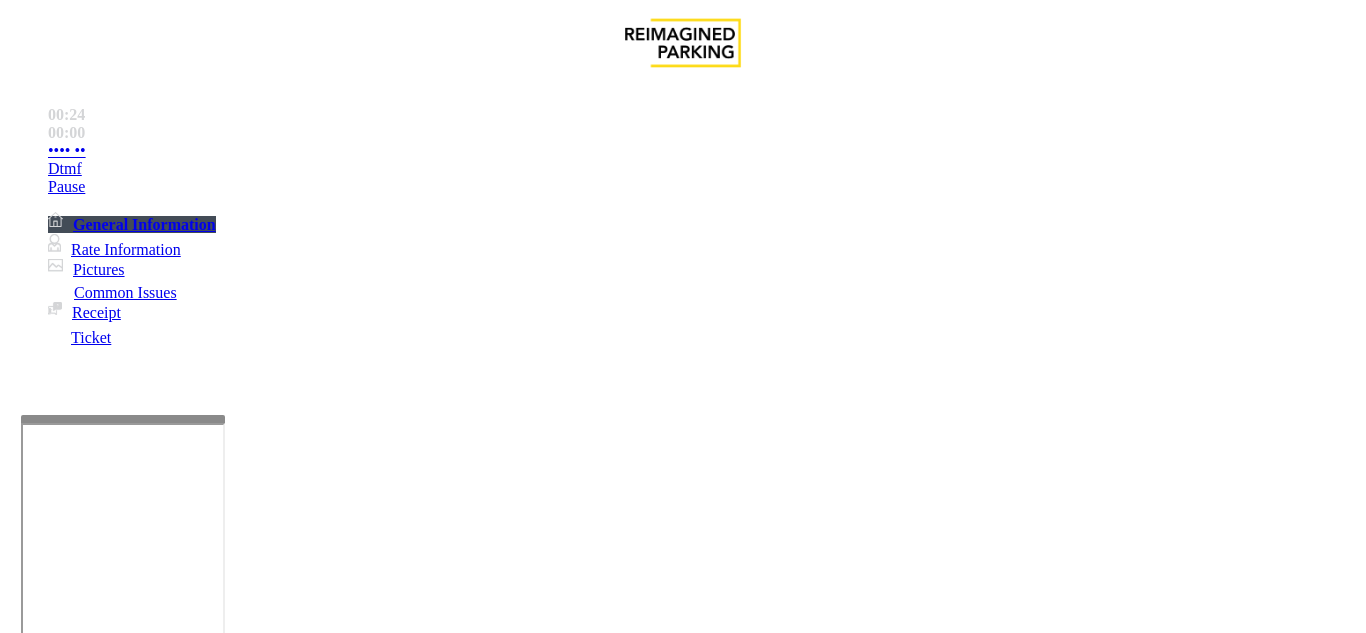scroll, scrollTop: 900, scrollLeft: 0, axis: vertical 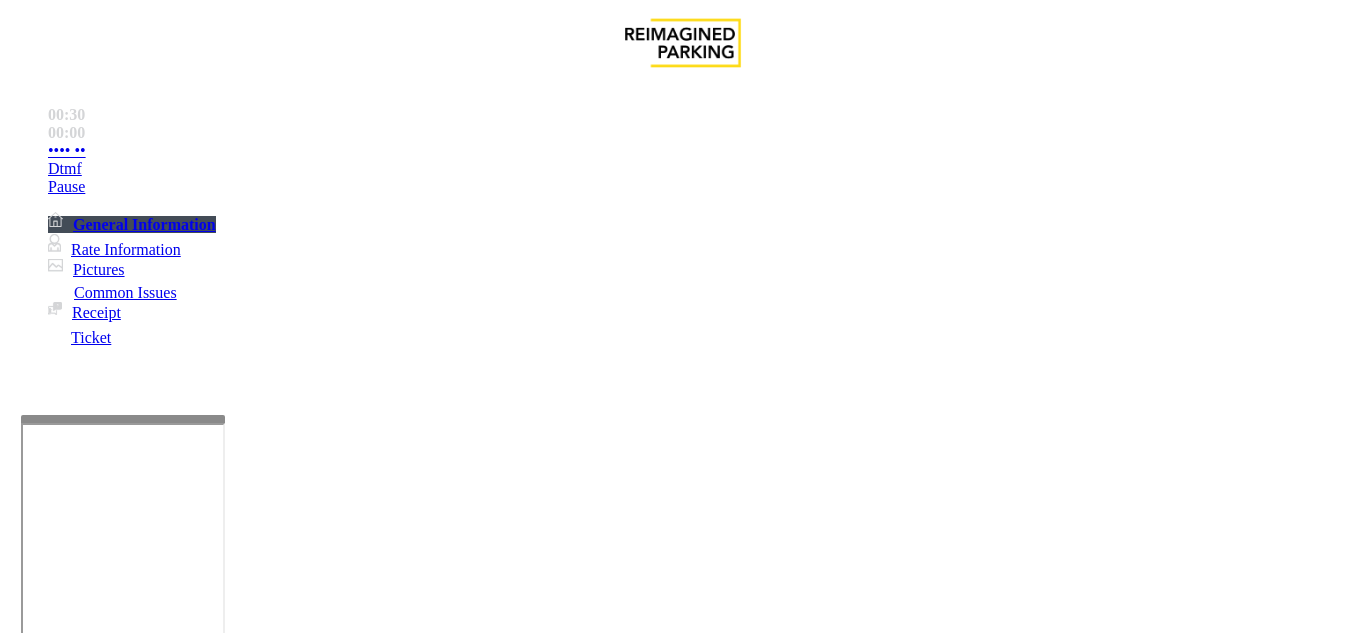 drag, startPoint x: 268, startPoint y: 71, endPoint x: 433, endPoint y: 88, distance: 165.87344 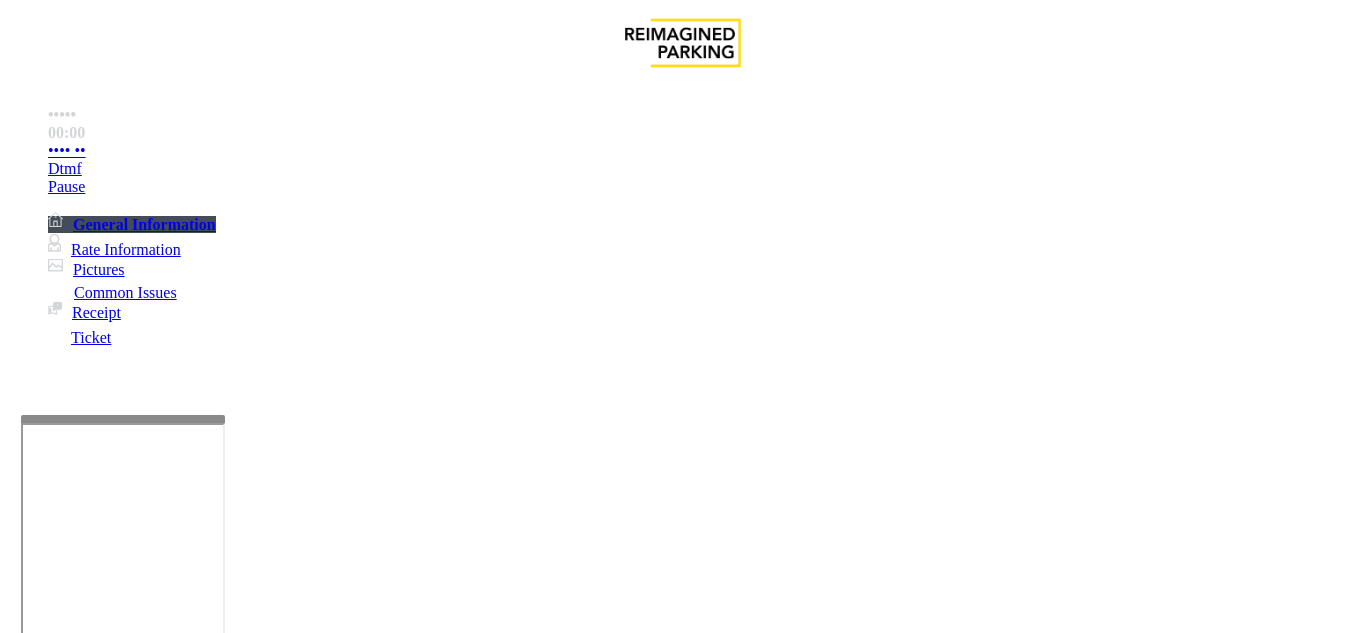 click at bounding box center (221, 1634) 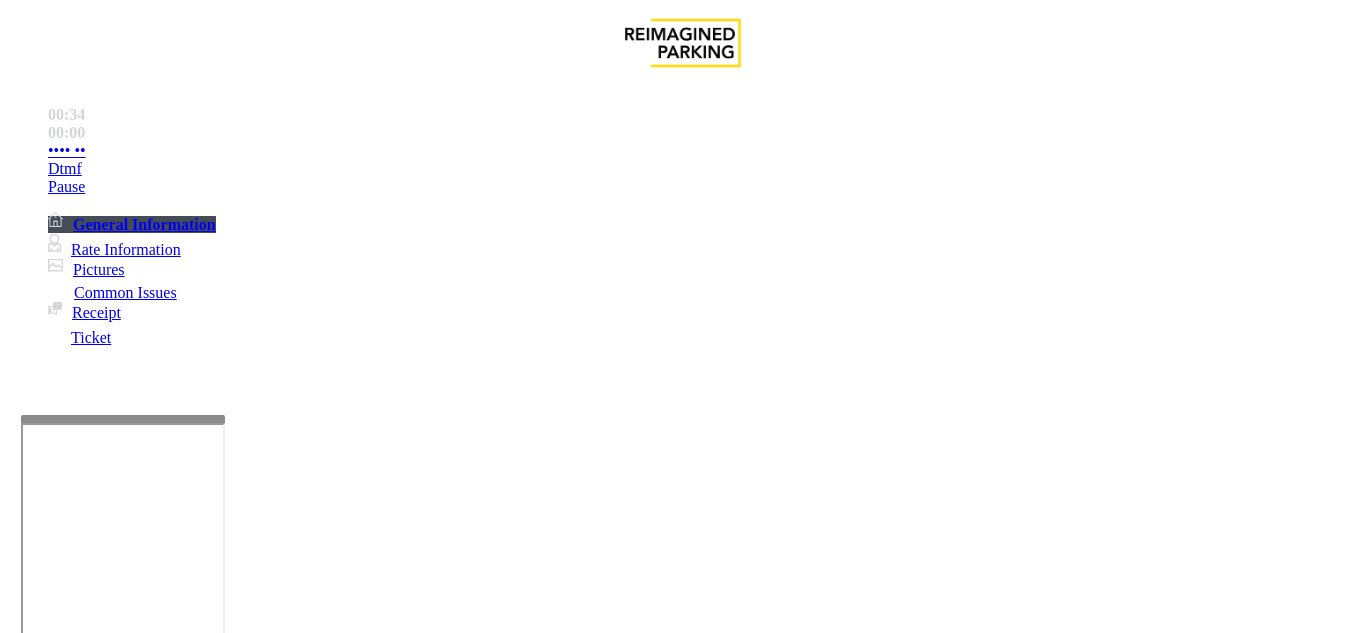 type on "••••••••••••••••••••••
•••••••••••" 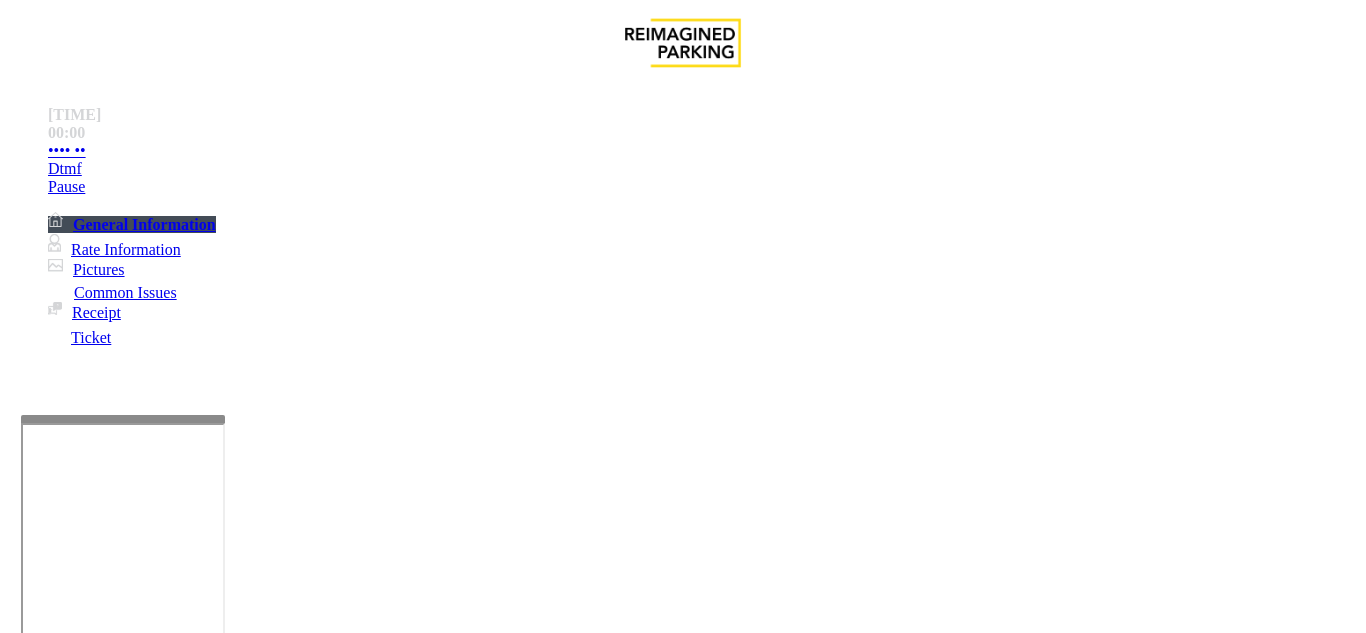 click at bounding box center [96, 1308] 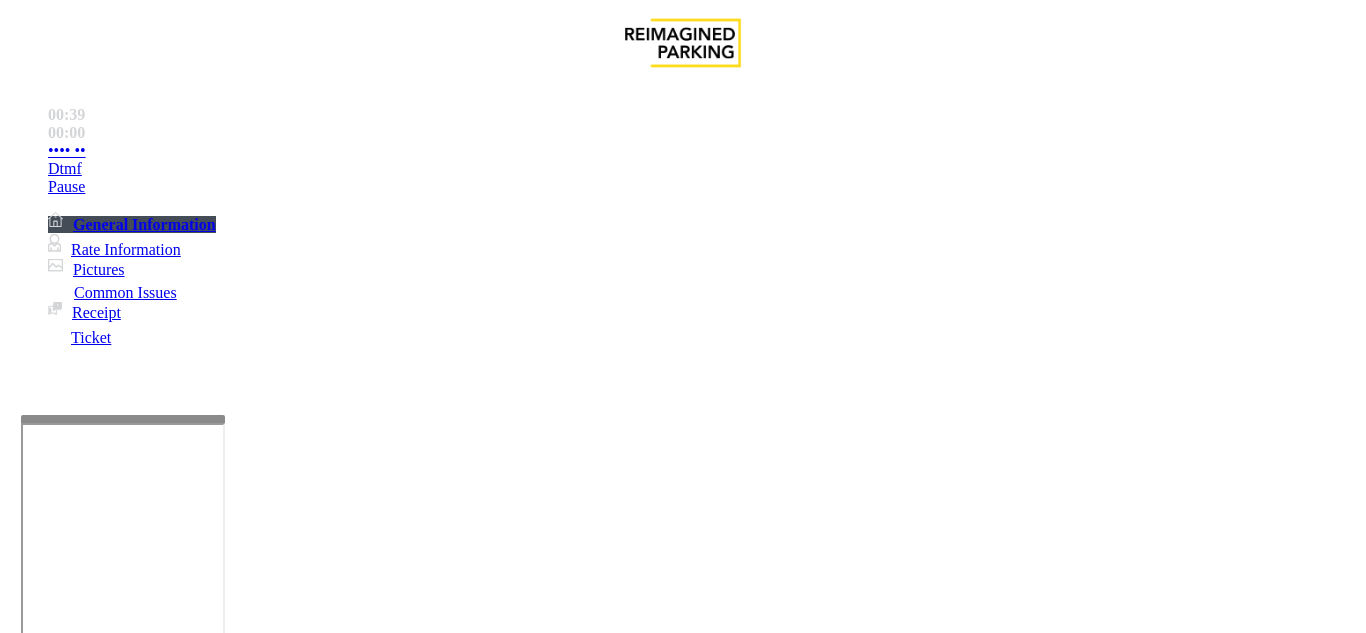 drag, startPoint x: 924, startPoint y: 404, endPoint x: 880, endPoint y: 411, distance: 44.553337 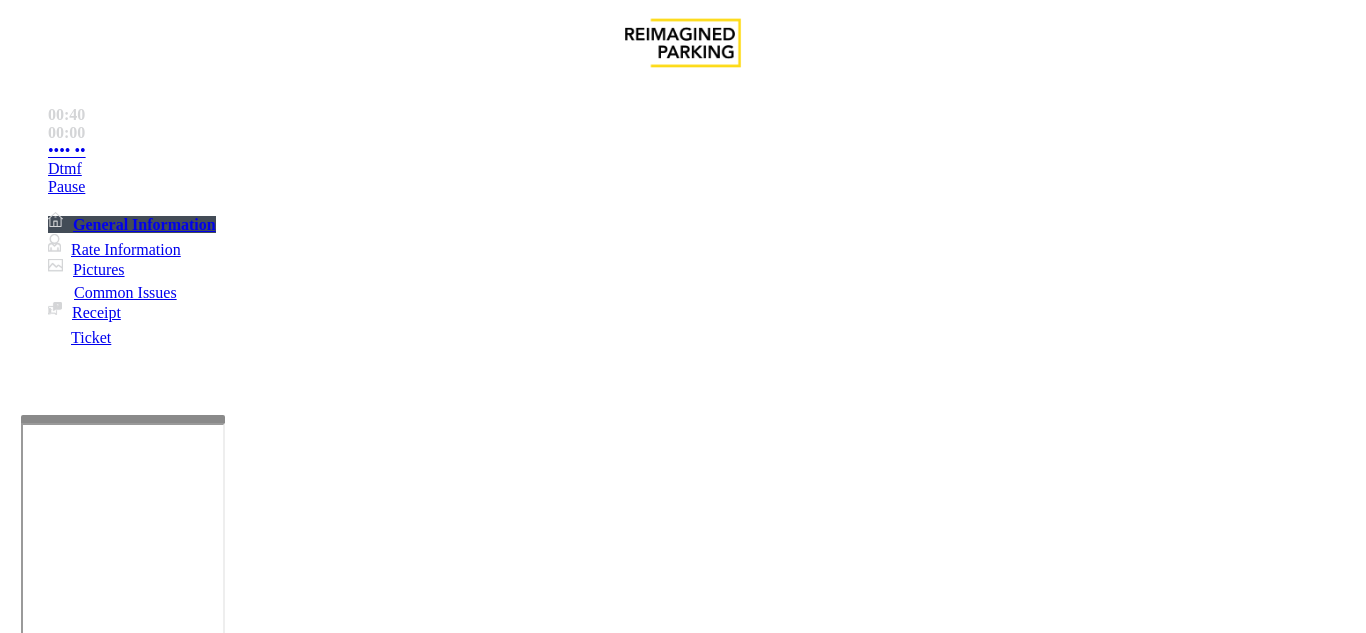 type on "***" 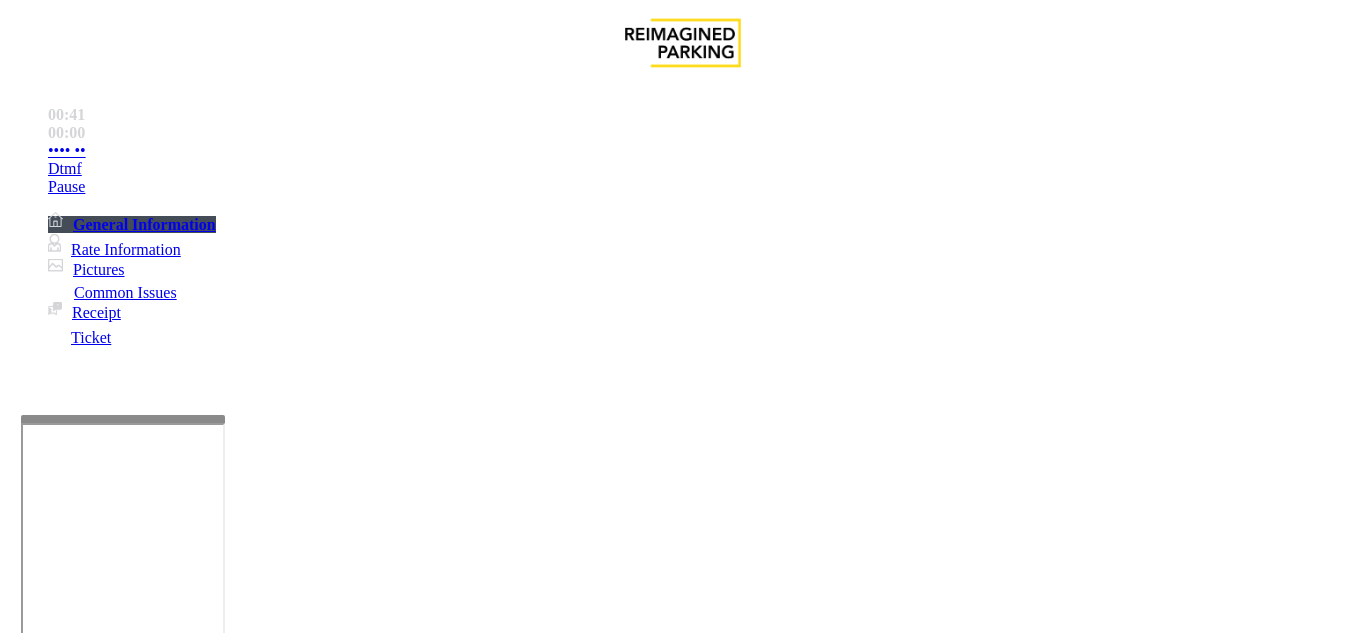 click on "**********" at bounding box center (682, 1527) 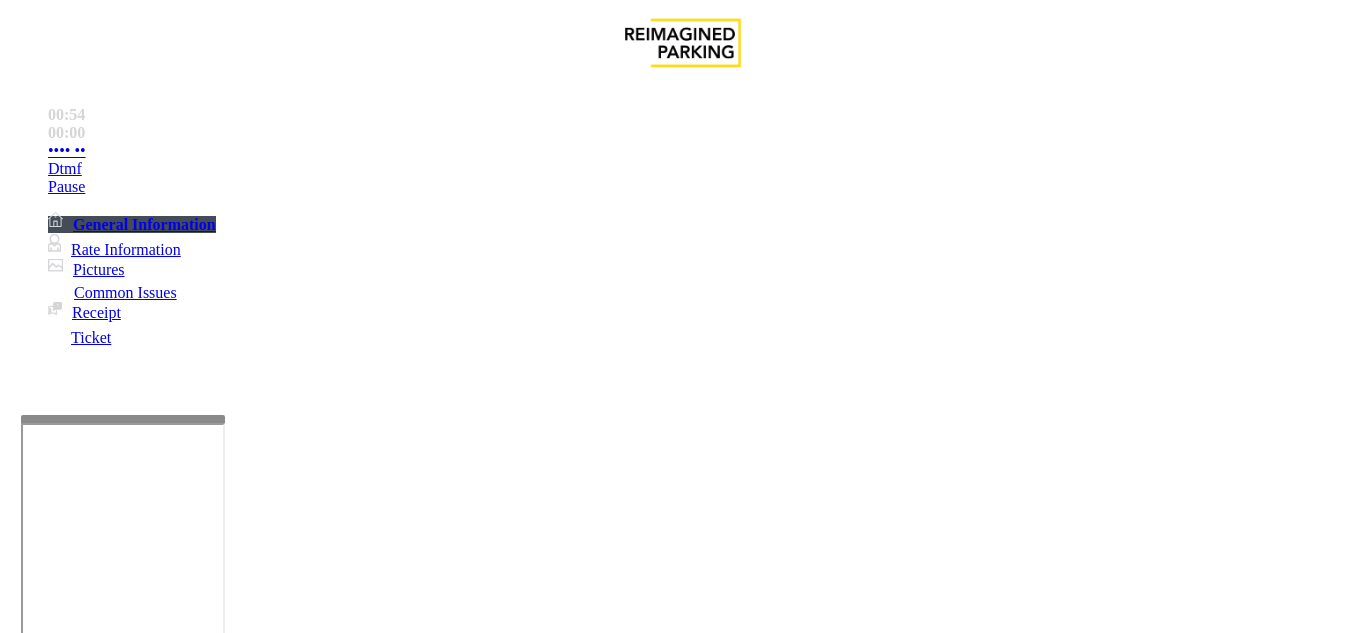 click at bounding box center (96, 1308) 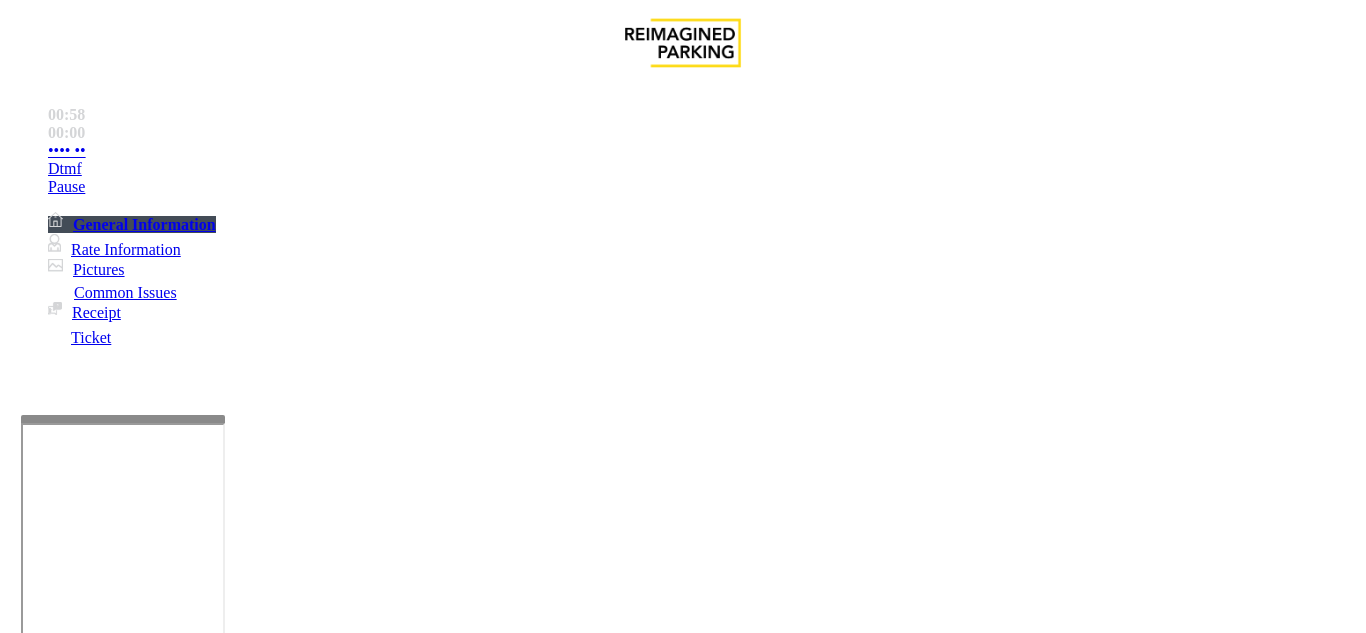 type on "******" 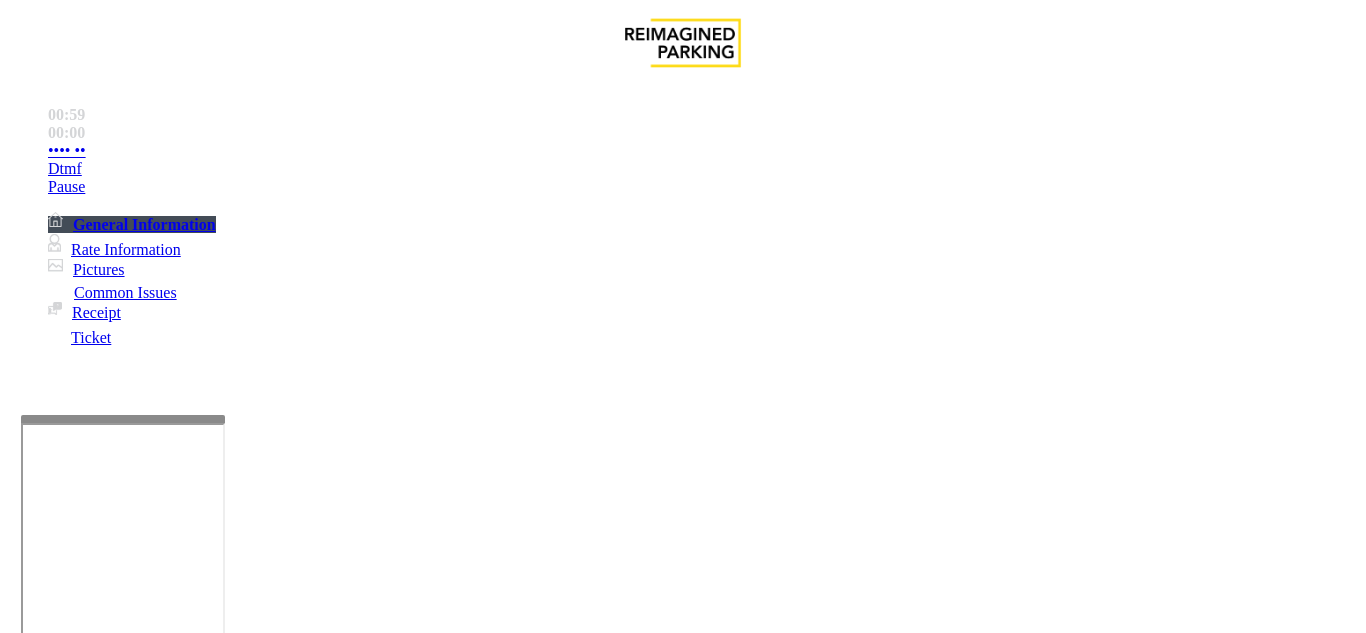 click at bounding box center (96, 1362) 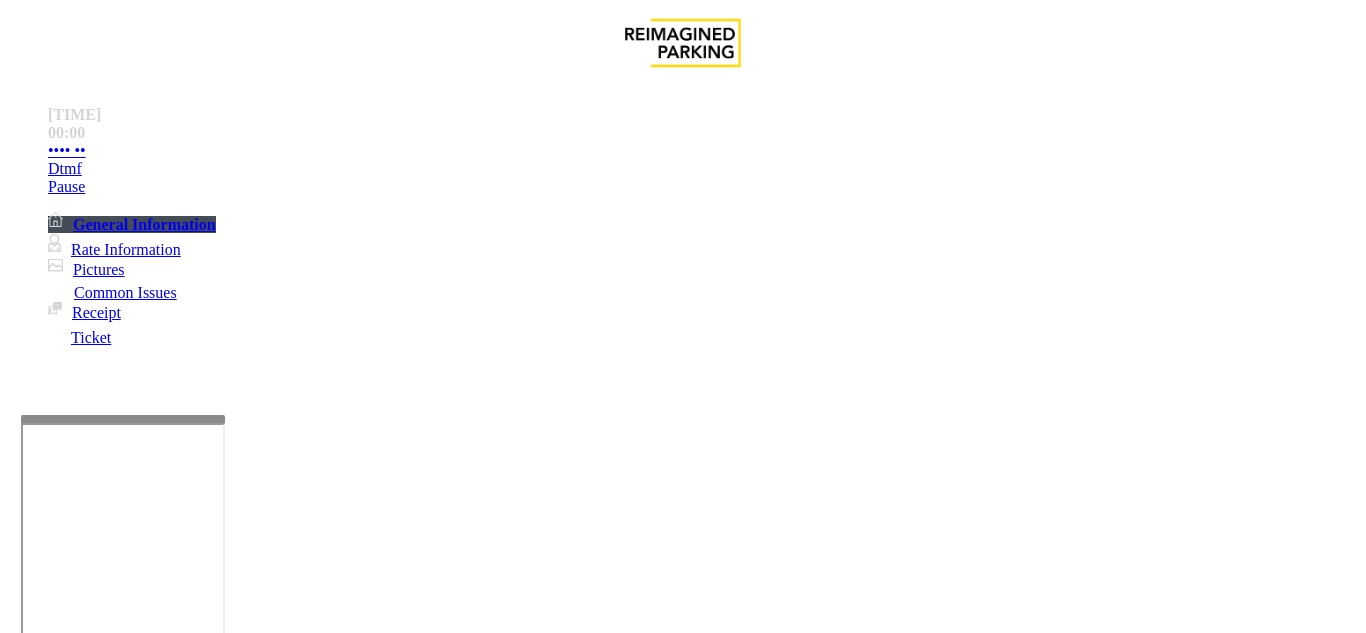 click on "Click Here" at bounding box center [733, 3889] 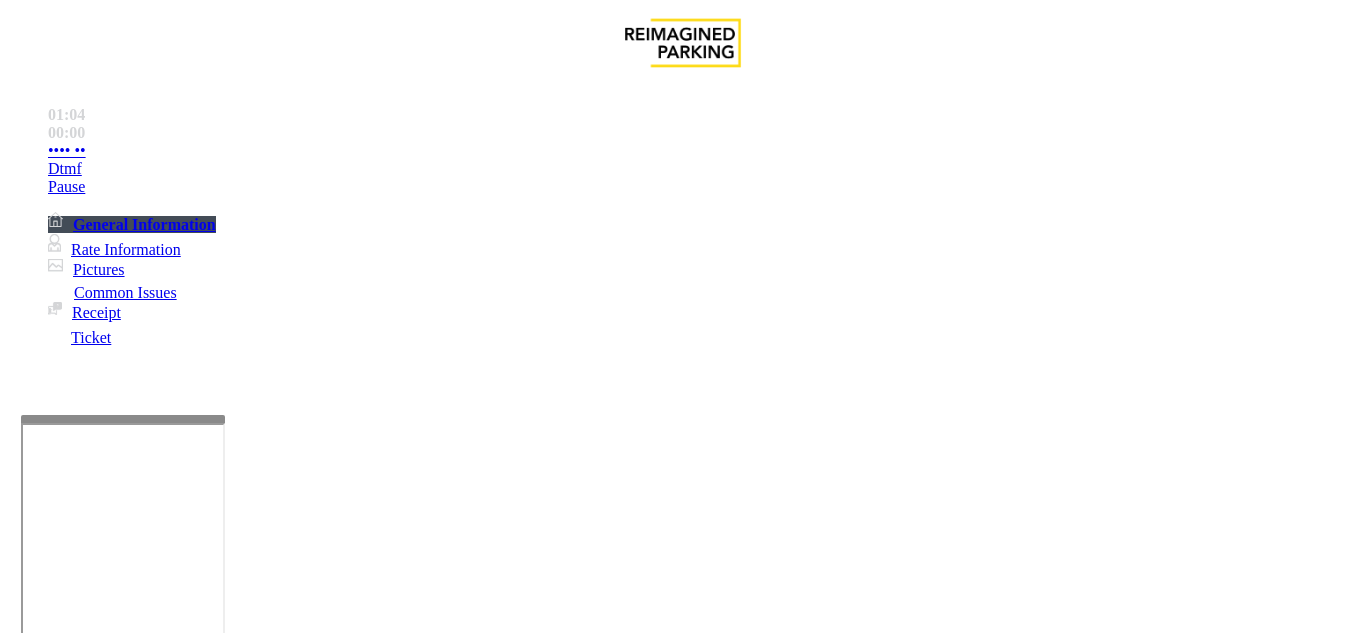 click at bounding box center (96, 1389) 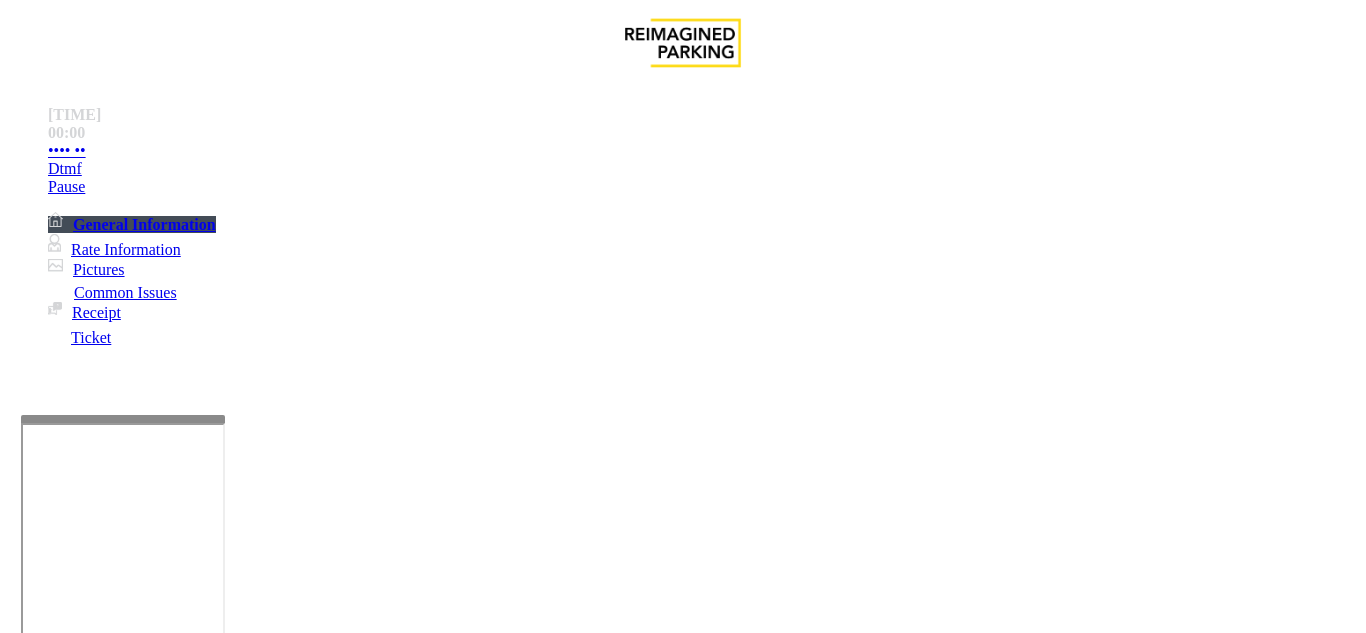 type on "*******" 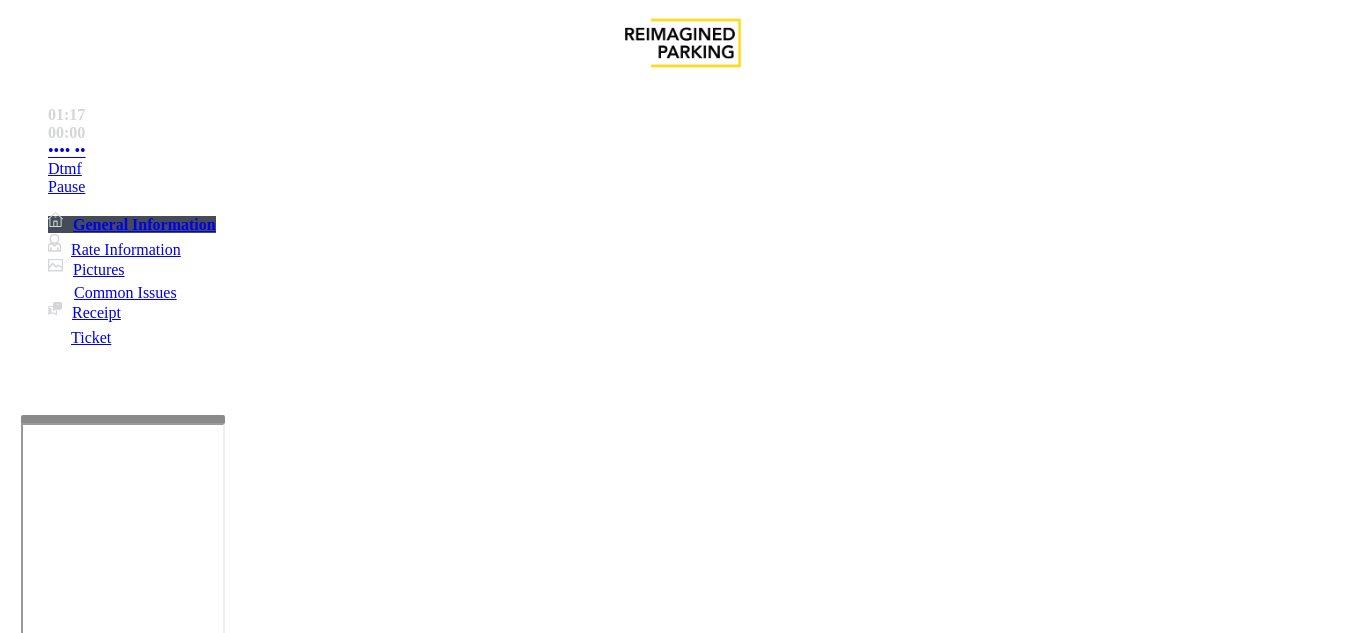 click on "***" at bounding box center [96, 1389] 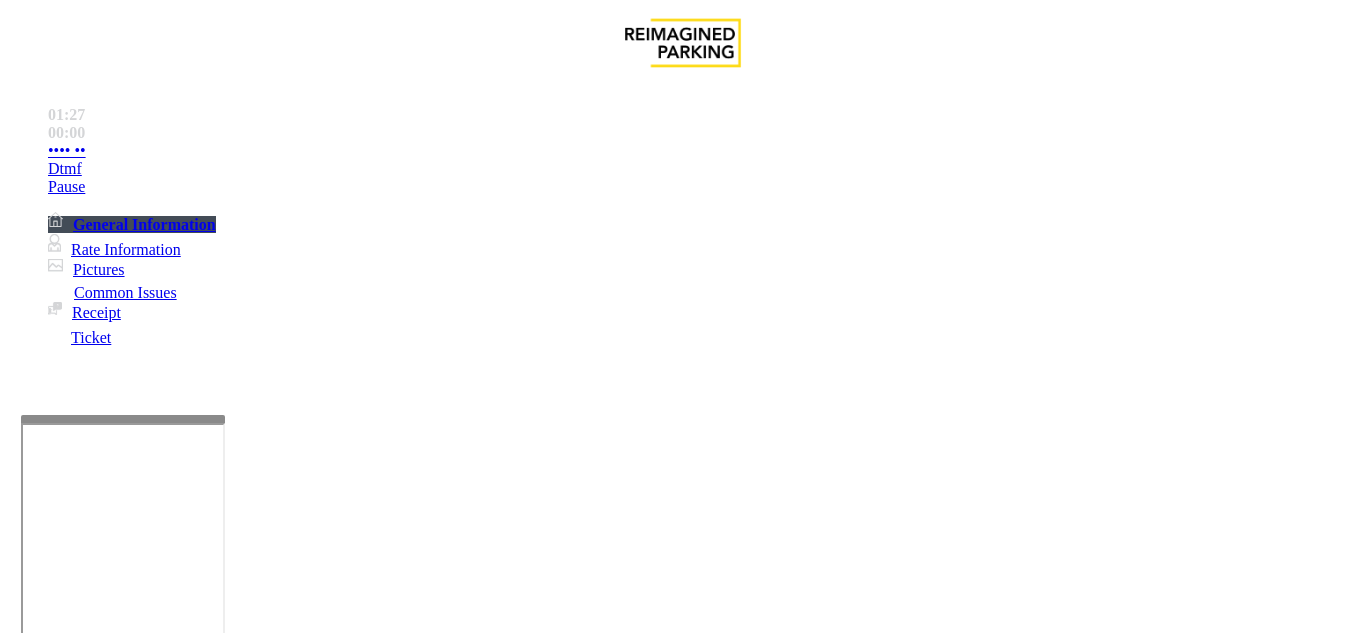 type on "•••••••••••" 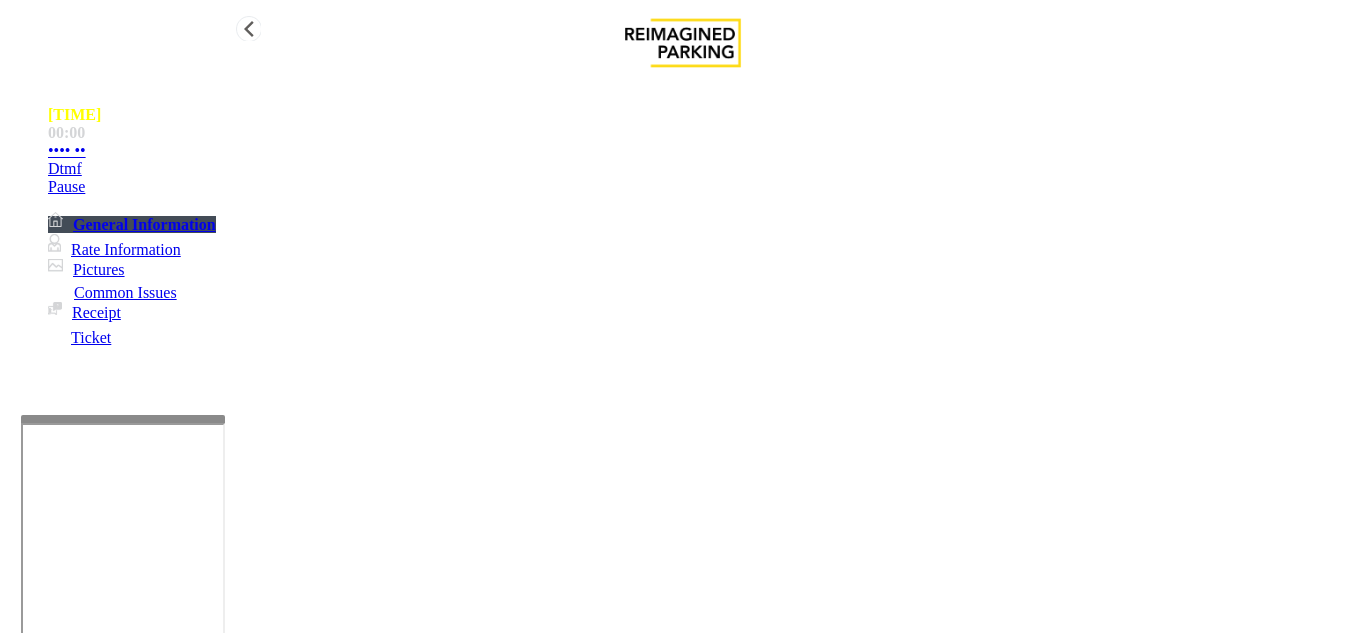 click on "•••• ••" at bounding box center (703, 151) 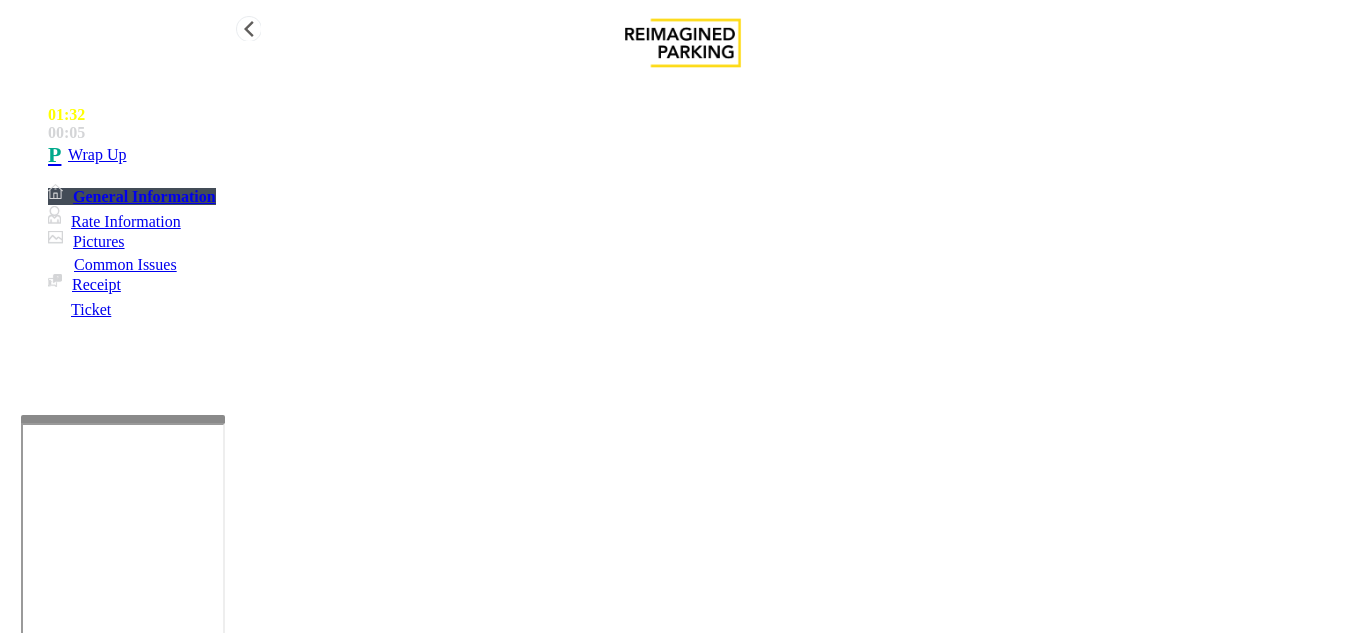 type on "**********" 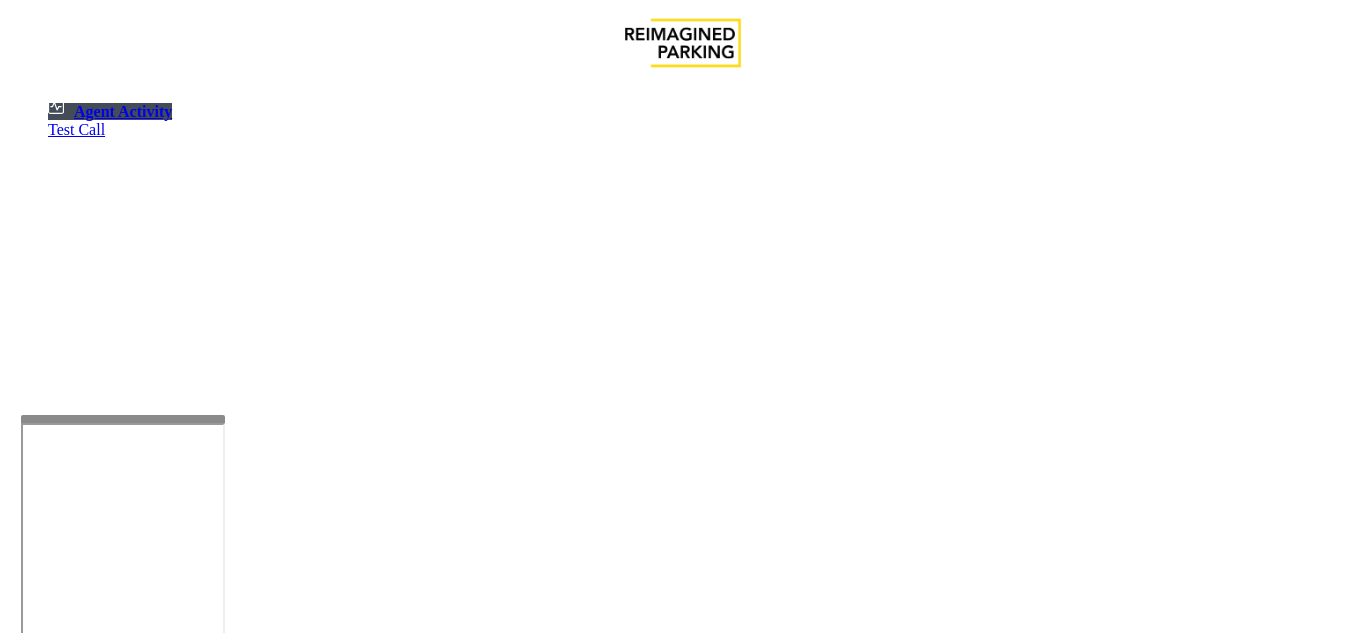 click on "•" at bounding box center (18, 1244) 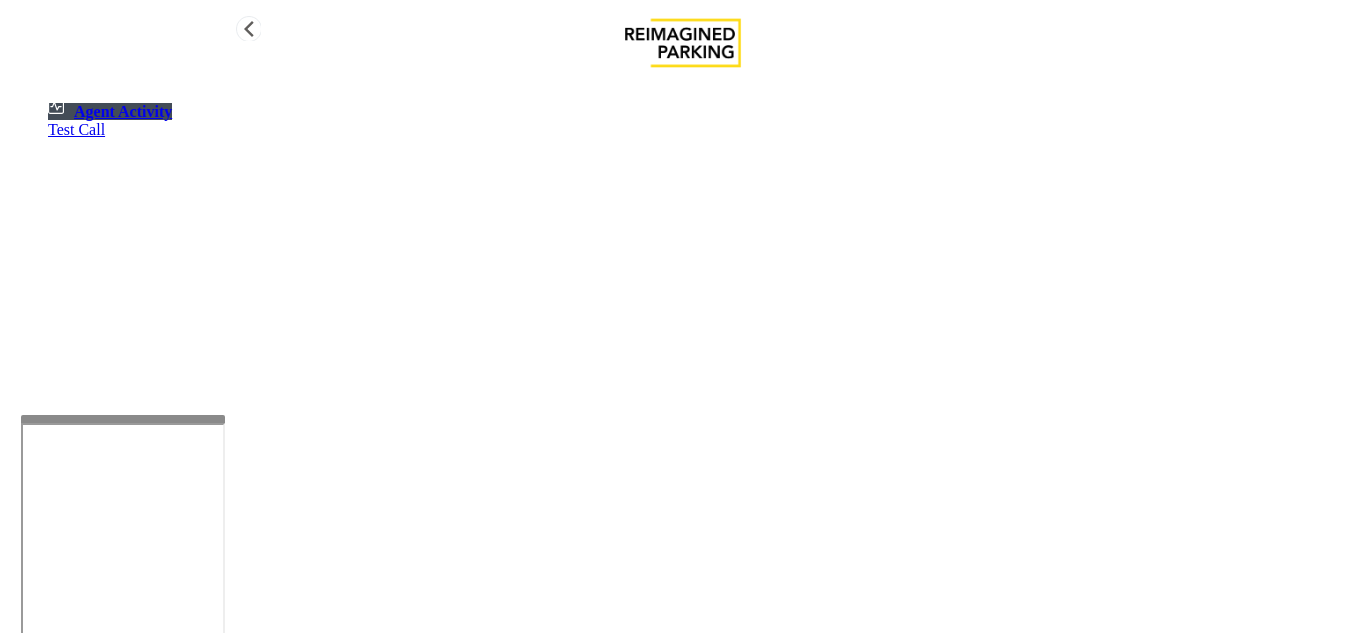 click on "Agent Activity" at bounding box center (123, 111) 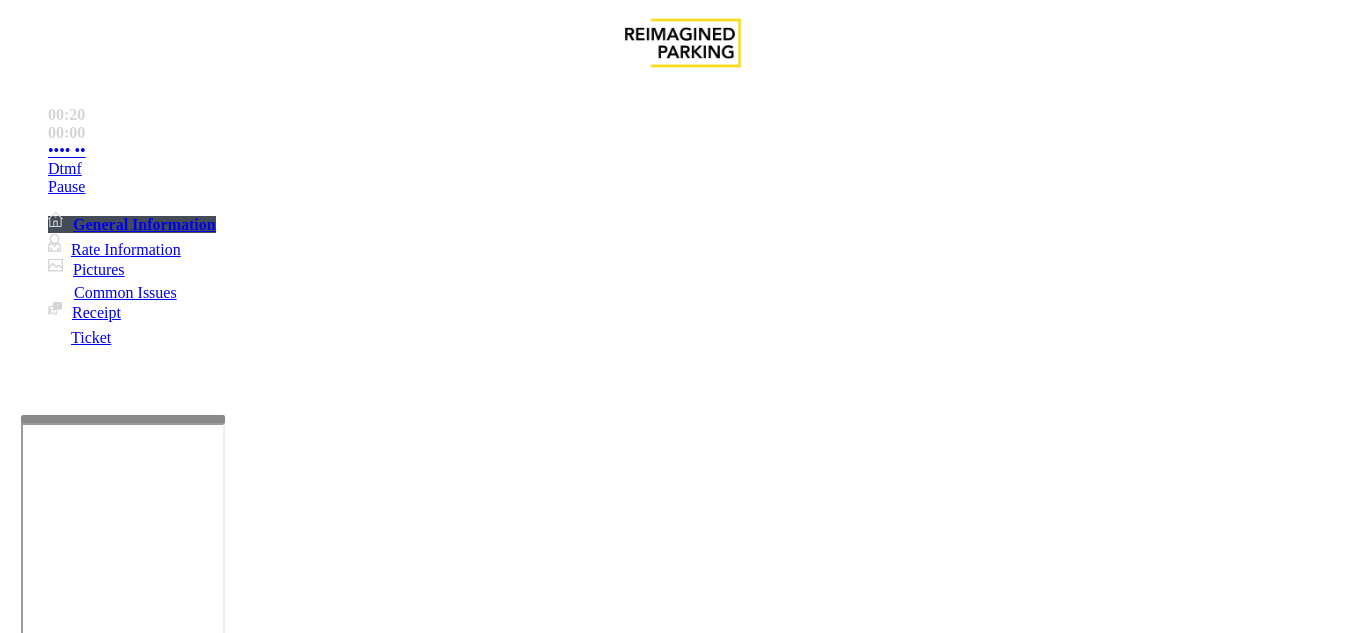 scroll, scrollTop: 1600, scrollLeft: 0, axis: vertical 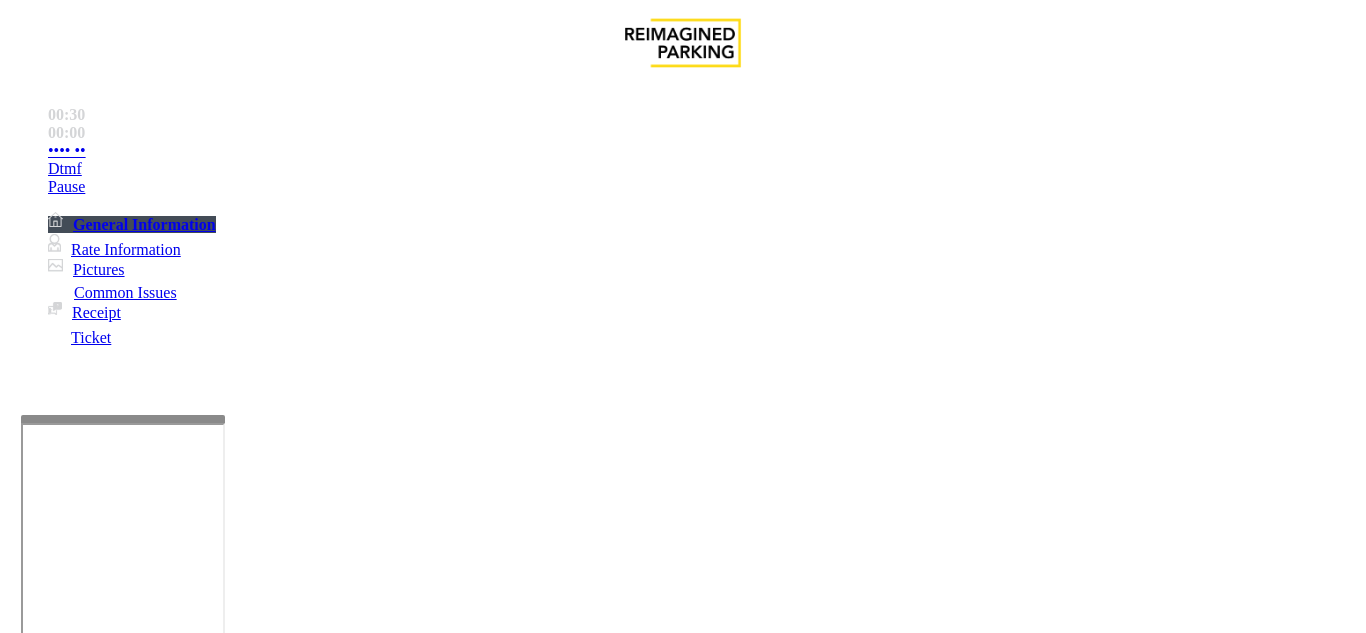 click on "•••••••••• •••••" at bounding box center [362, 1286] 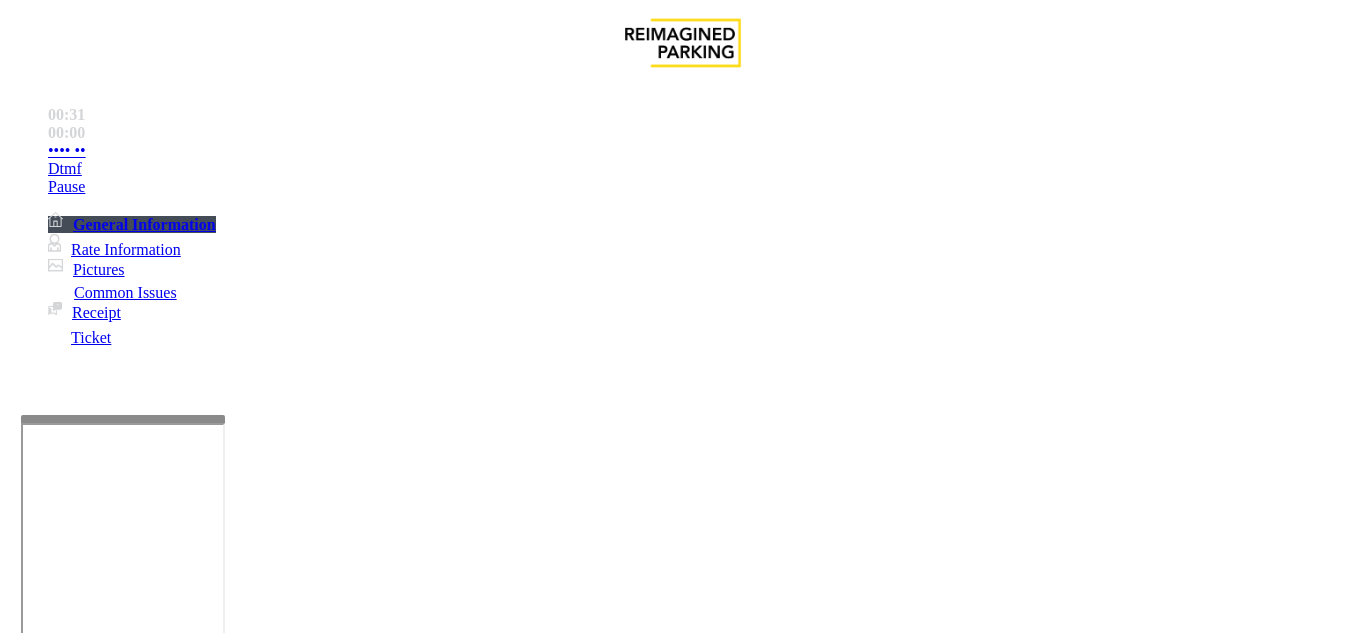 click on "Validation Error" at bounding box center (262, 1286) 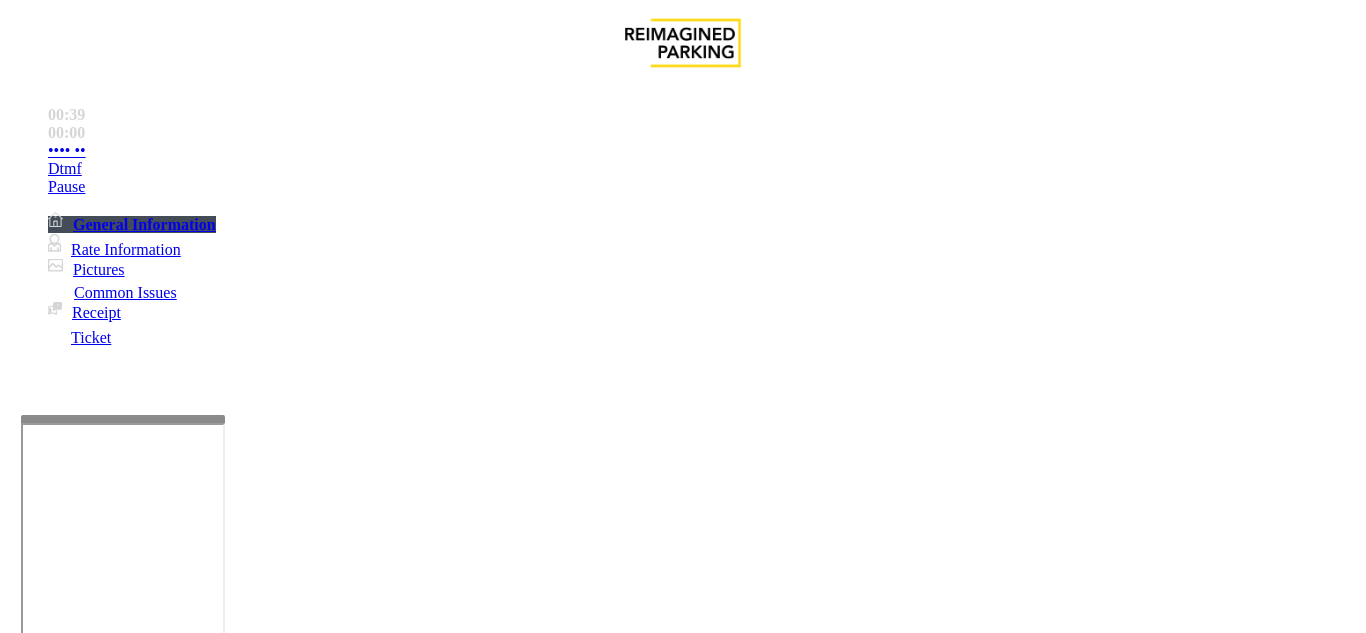 click at bounding box center [221, 1634] 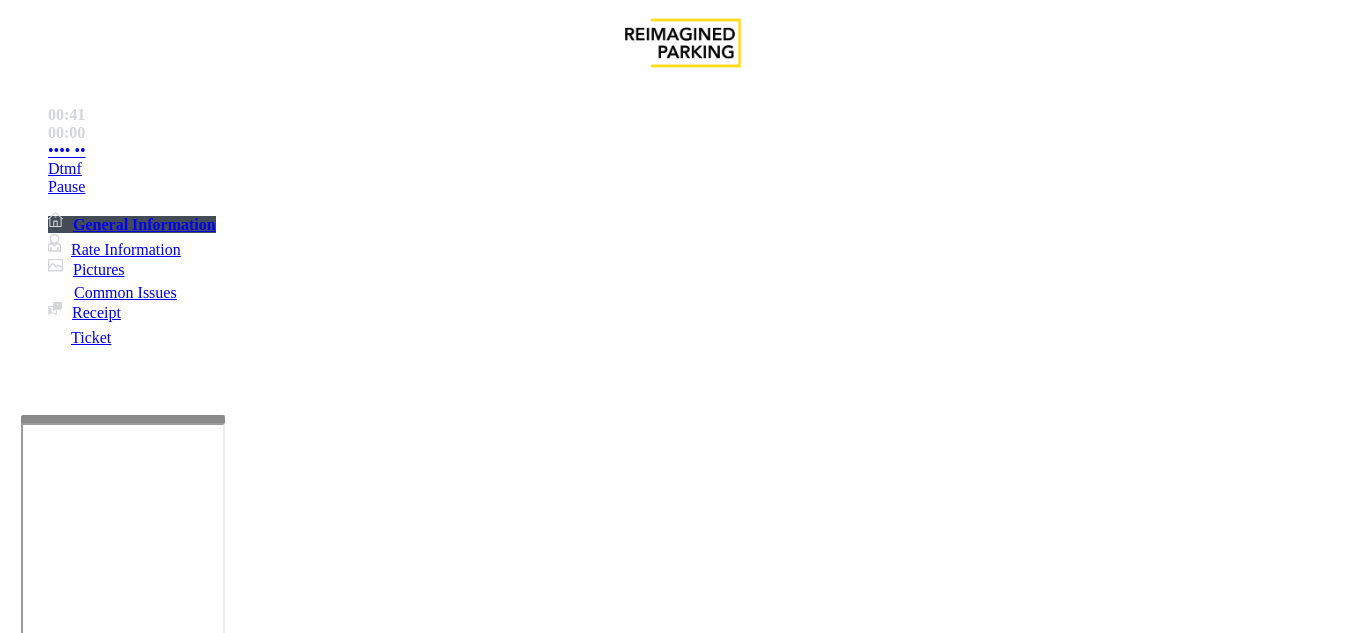 drag, startPoint x: 267, startPoint y: 175, endPoint x: 431, endPoint y: 187, distance: 164.43843 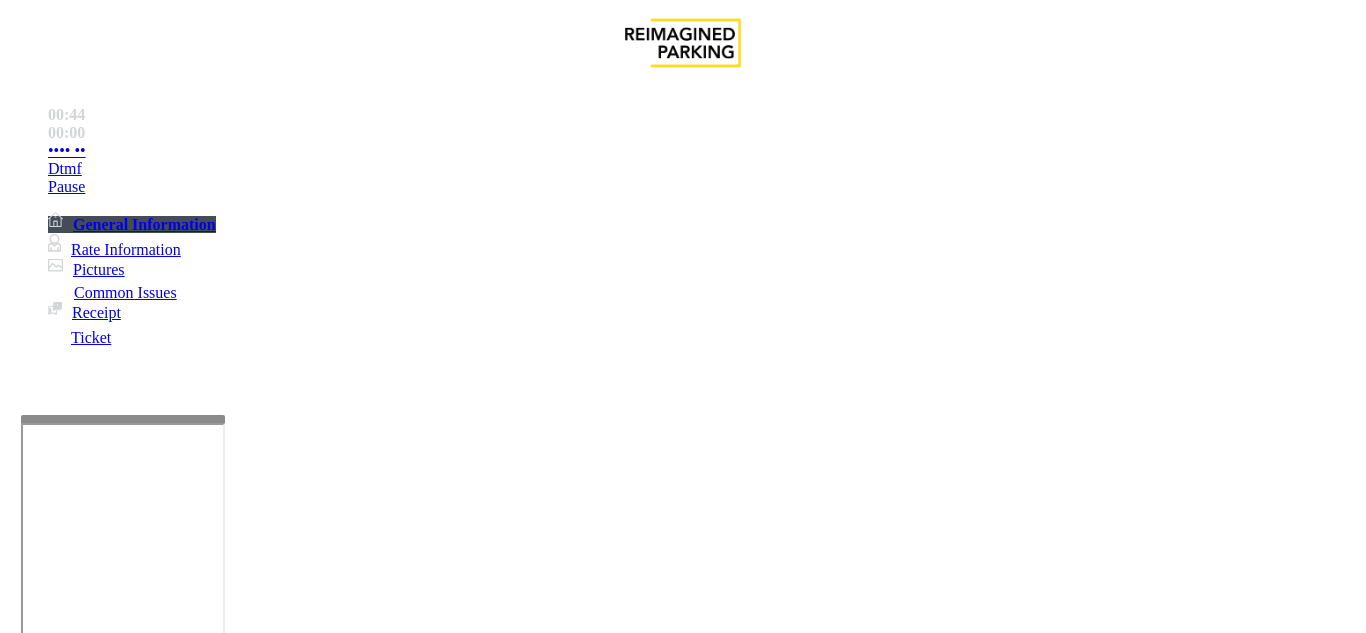scroll, scrollTop: 126, scrollLeft: 0, axis: vertical 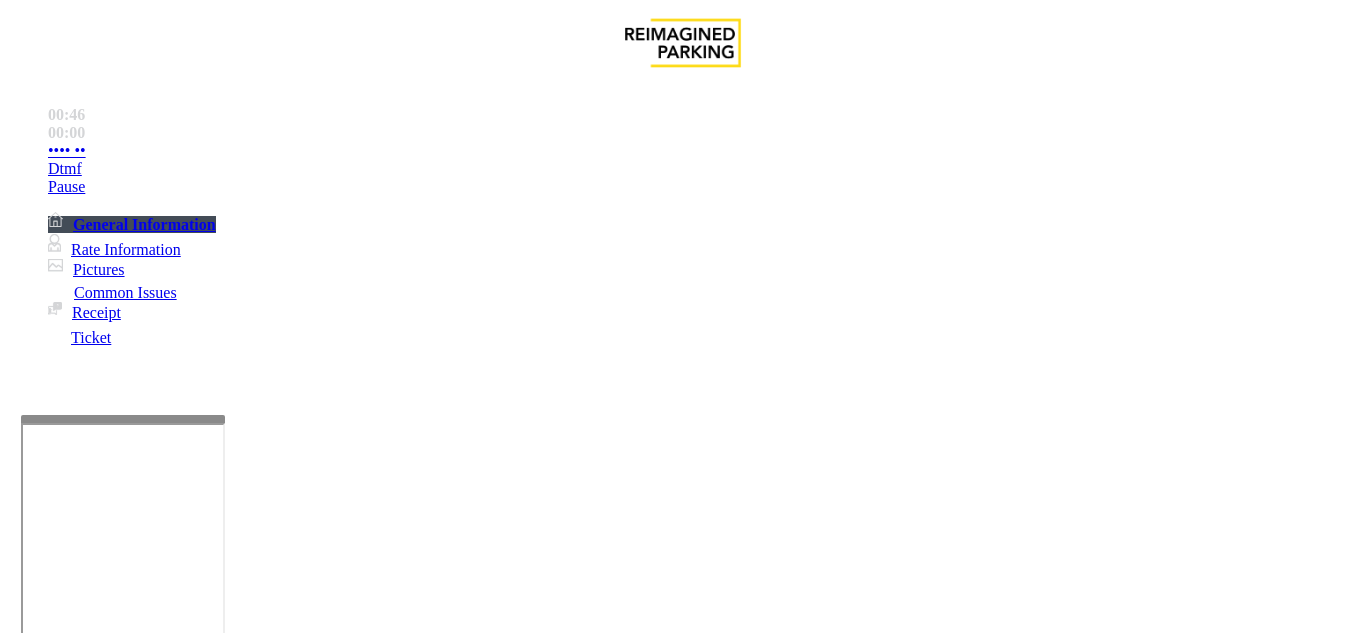 click at bounding box center (221, 1634) 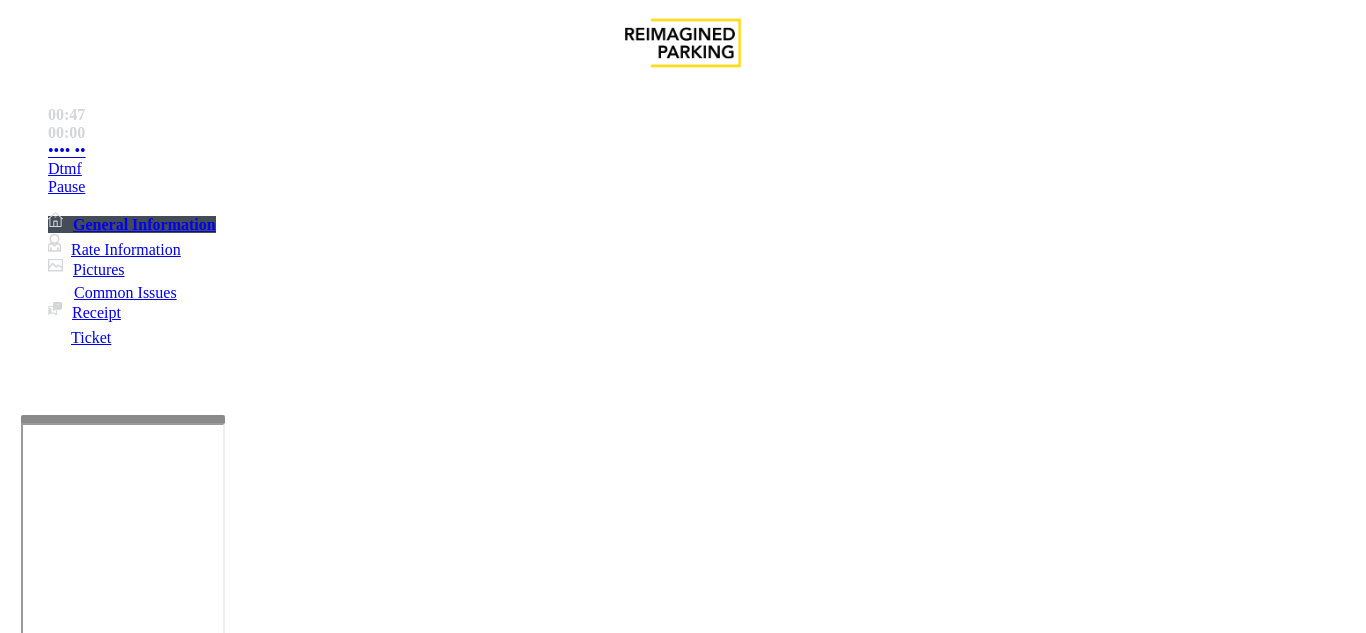 click at bounding box center (221, 1634) 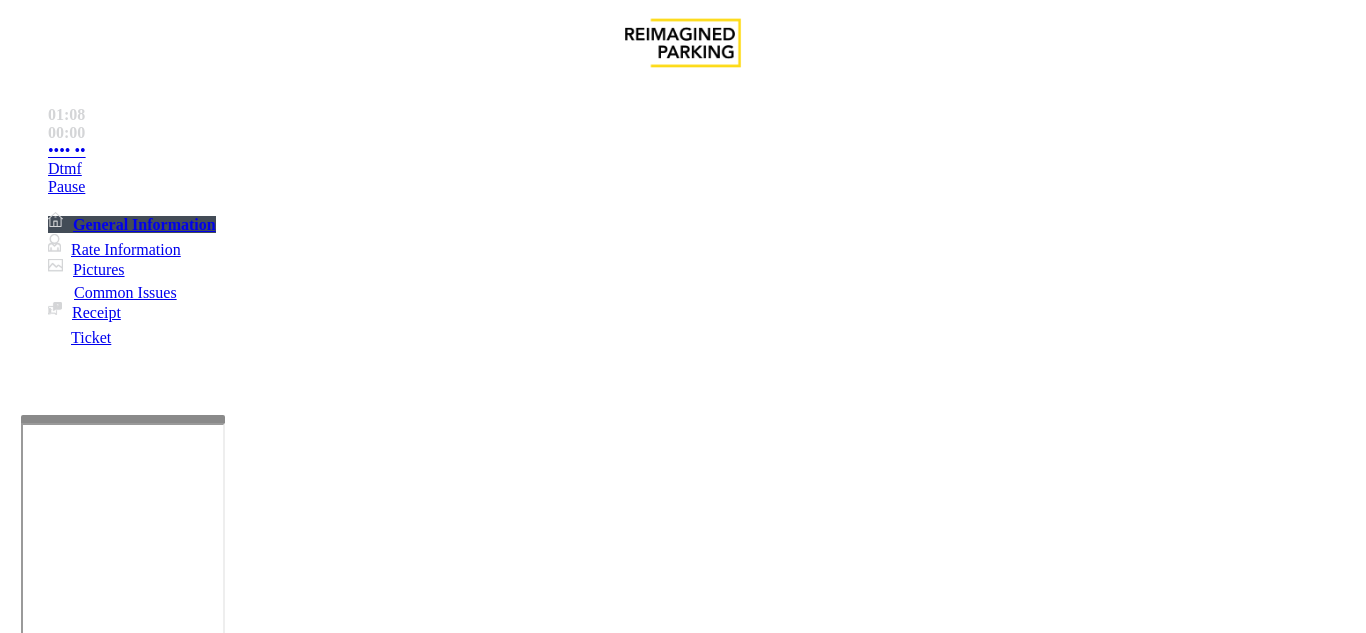 scroll, scrollTop: 2400, scrollLeft: 0, axis: vertical 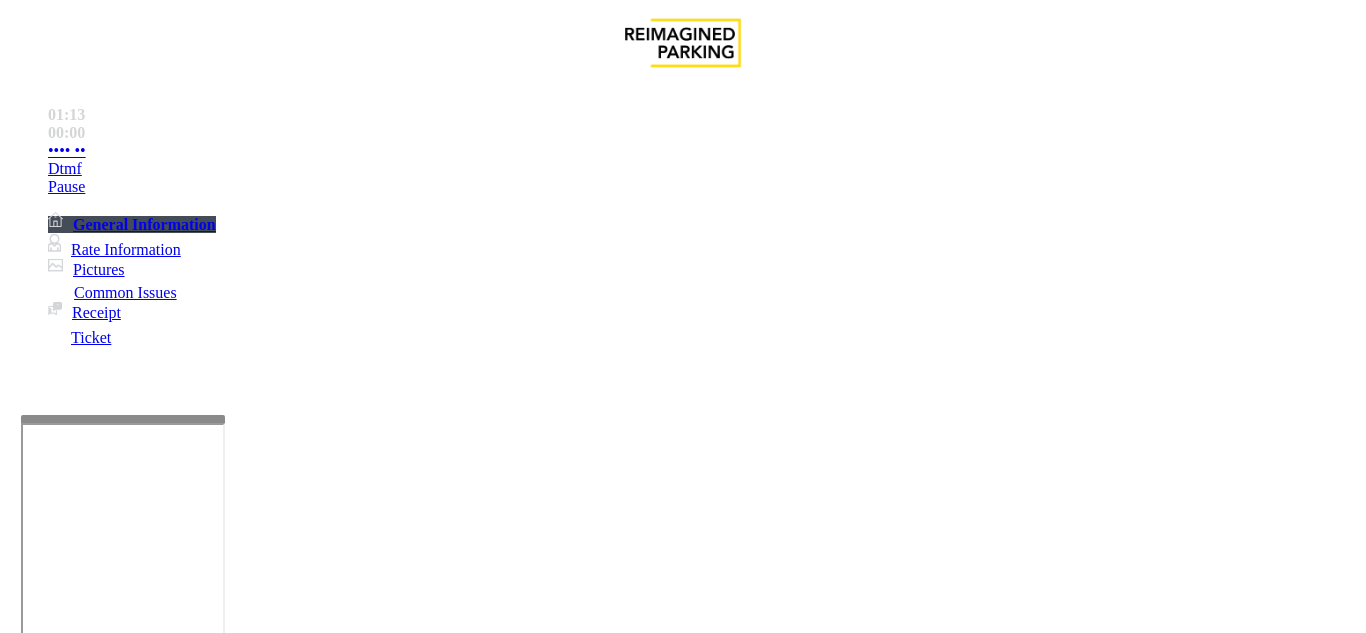 type on "••••••••••••••••••••••
•••••••••••" 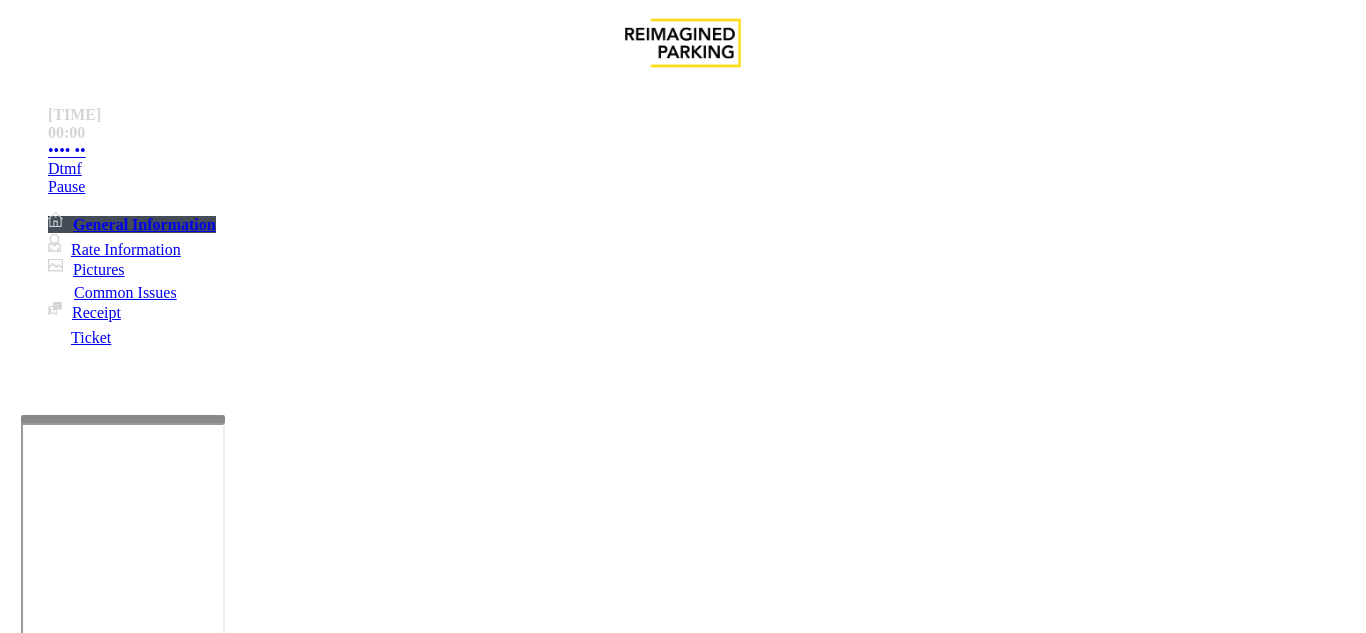 type on "**" 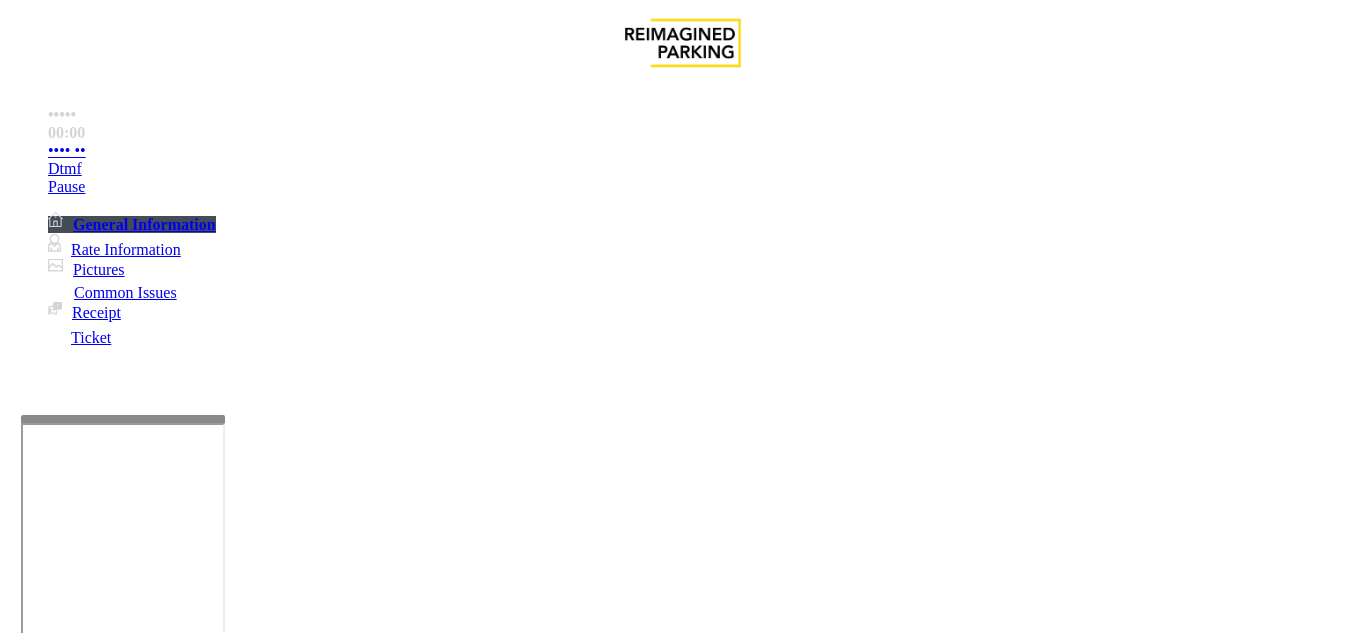 scroll, scrollTop: 300, scrollLeft: 0, axis: vertical 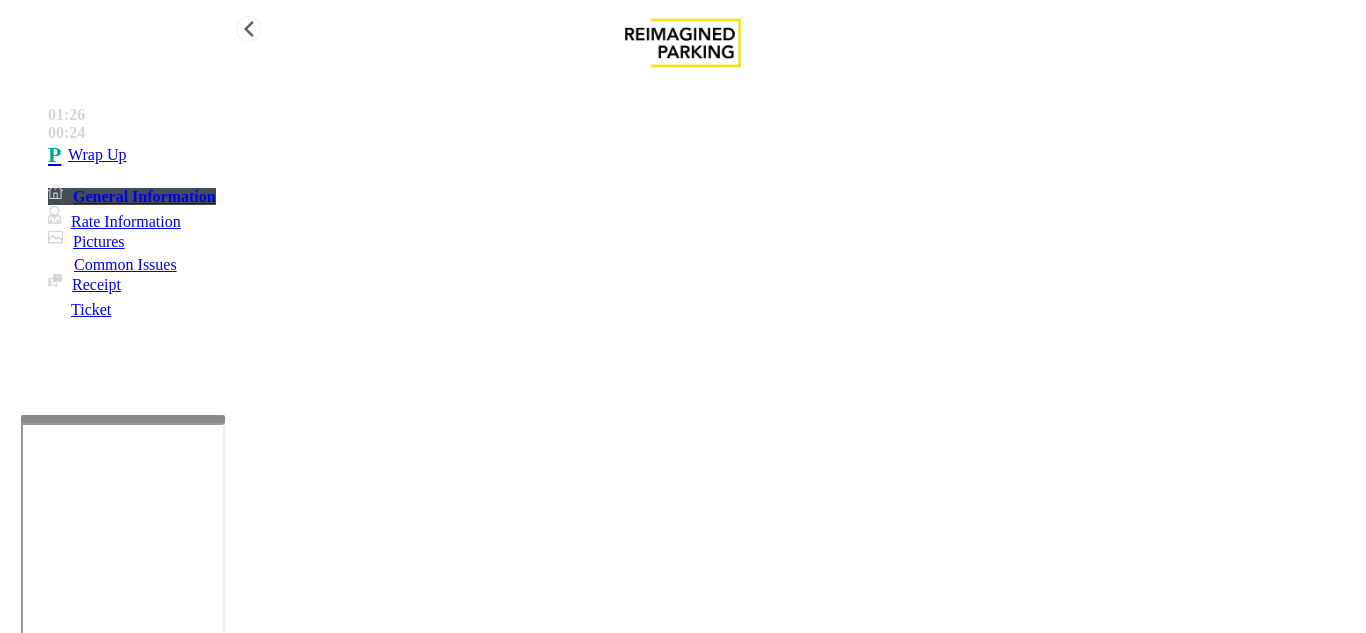 type on "**********" 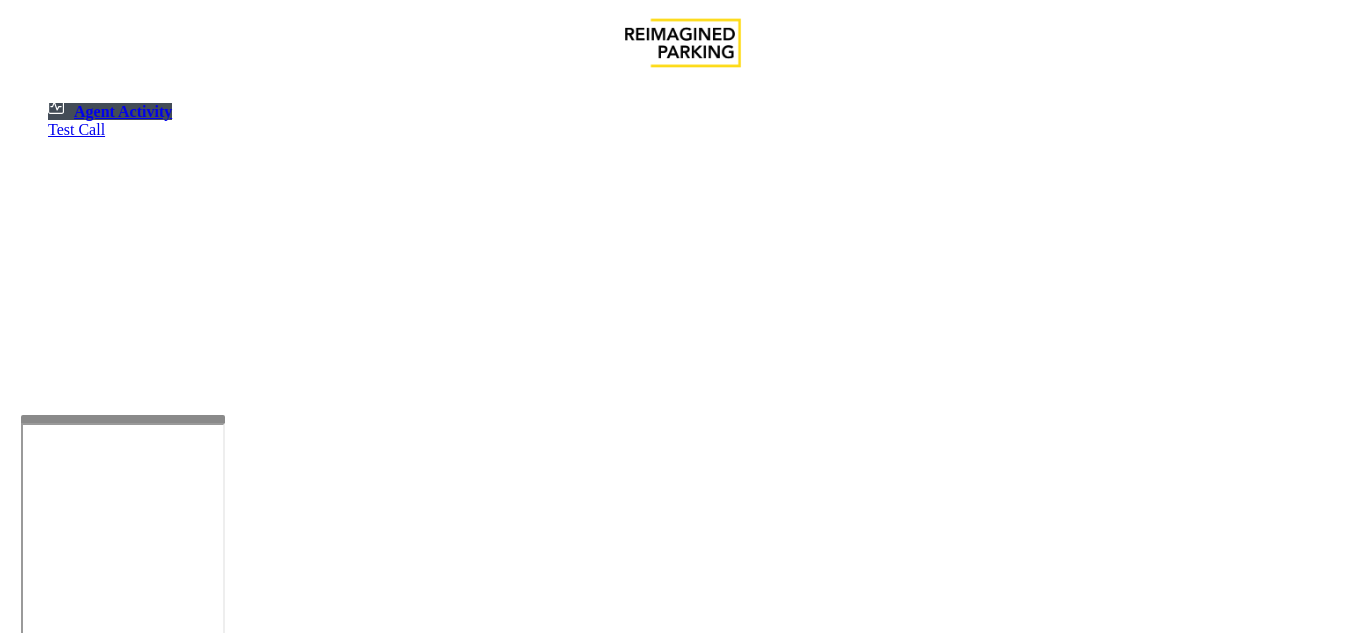 click at bounding box center [79, 1335] 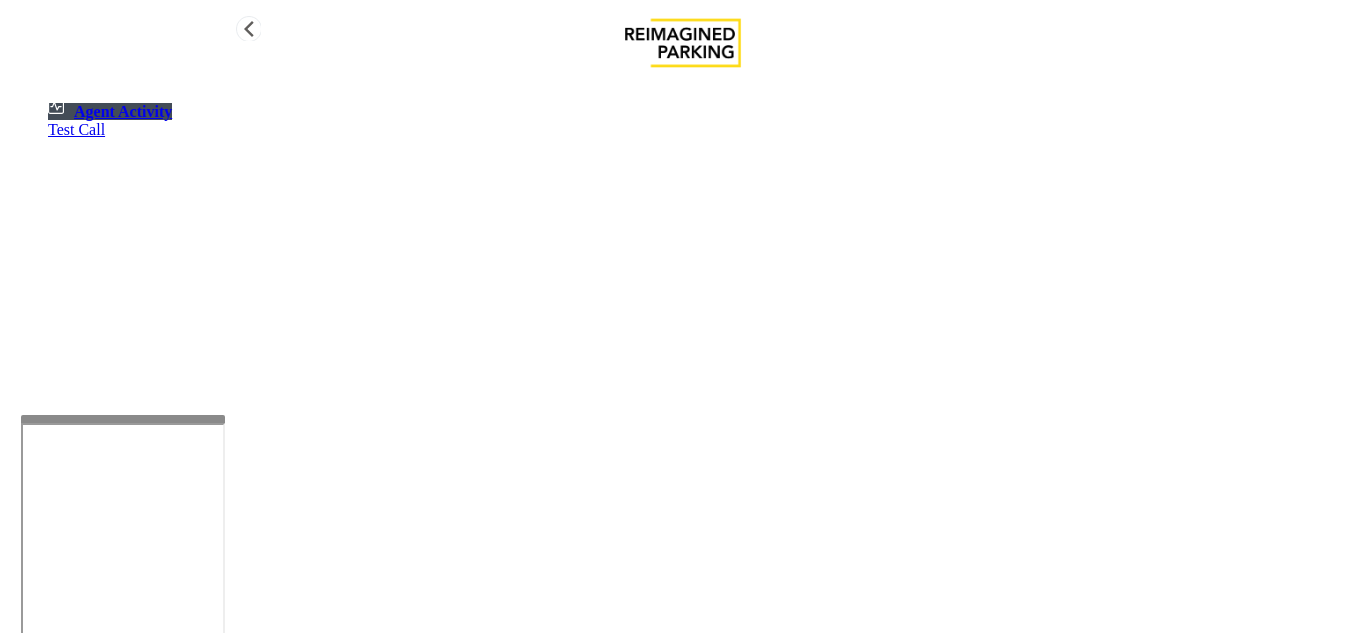 click on "Agent Activity" at bounding box center [110, 111] 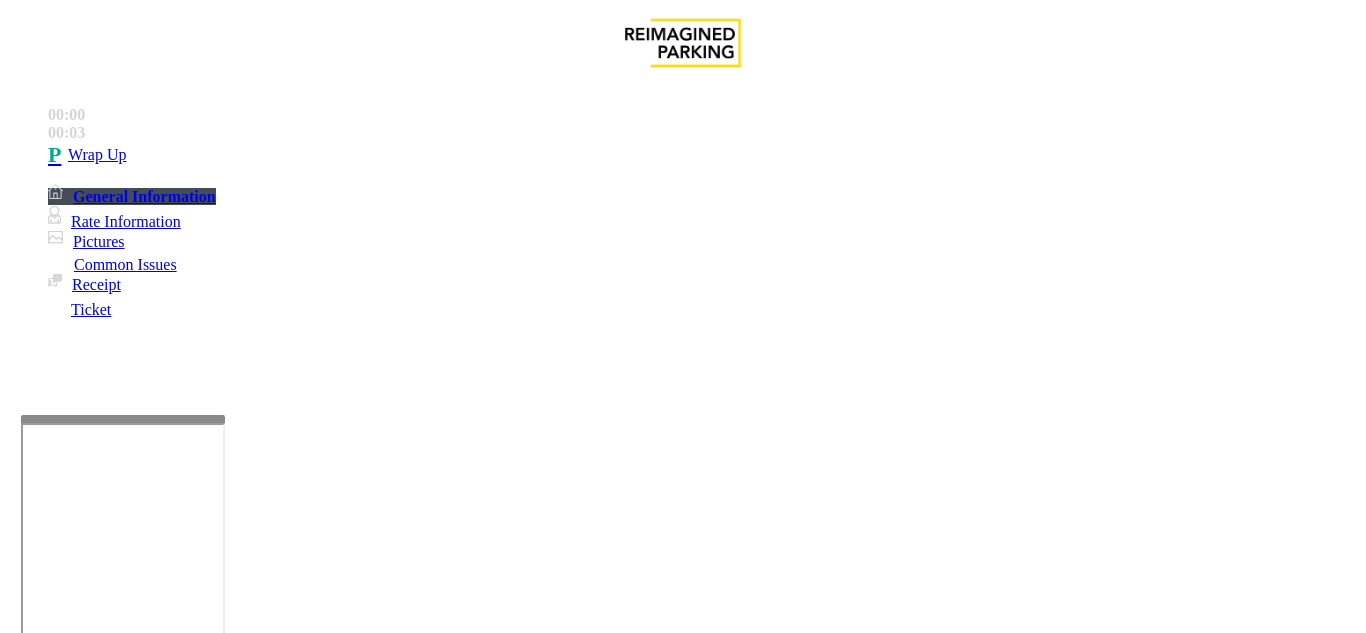 scroll, scrollTop: 400, scrollLeft: 0, axis: vertical 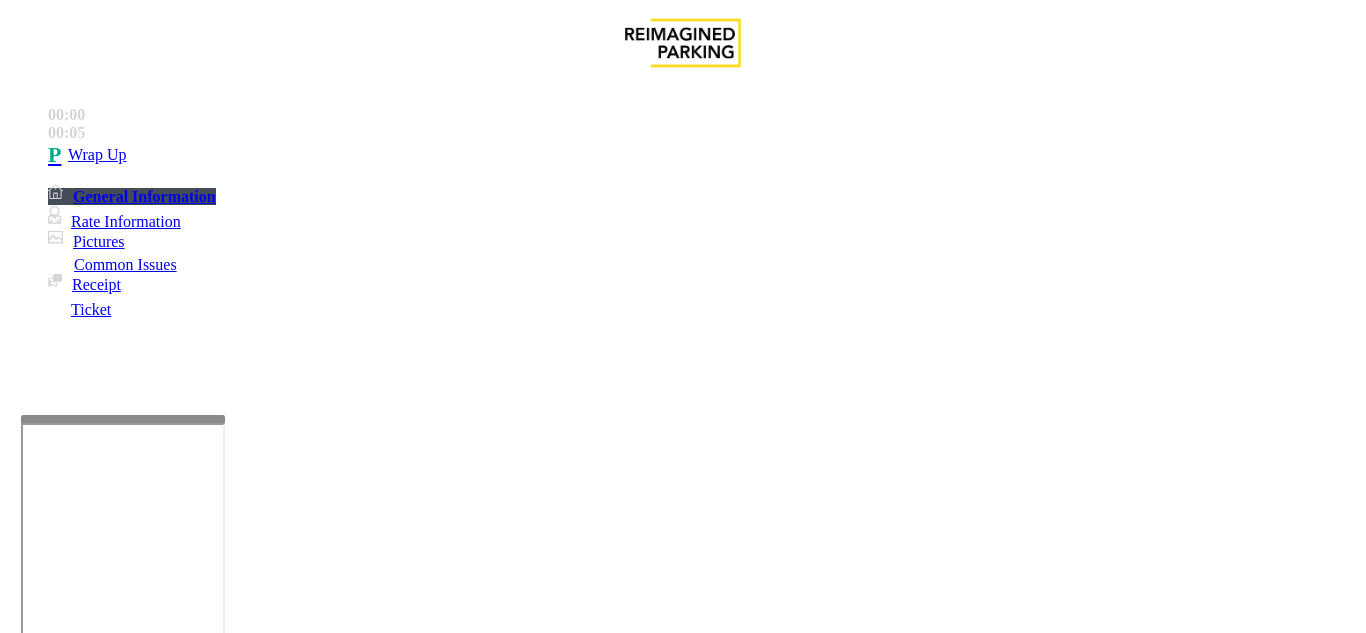 click on "Intercom Issue/No Response" at bounding box center [910, 1286] 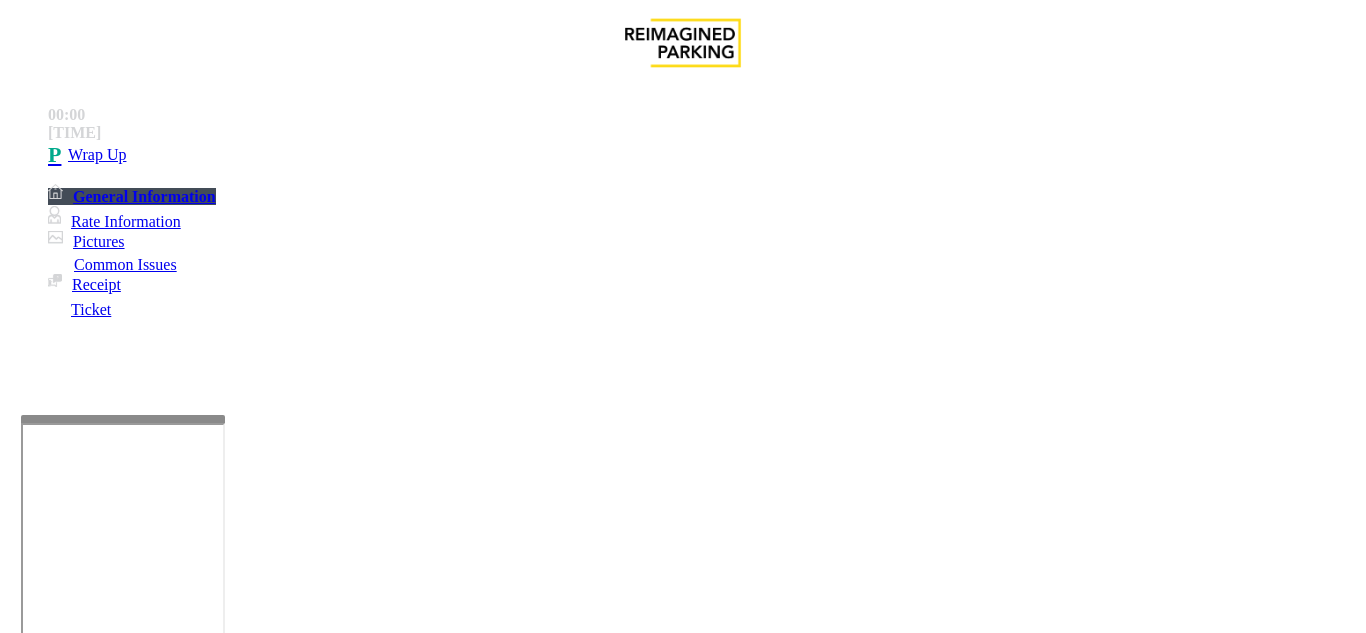 click on "Call dropped" at bounding box center (546, 1286) 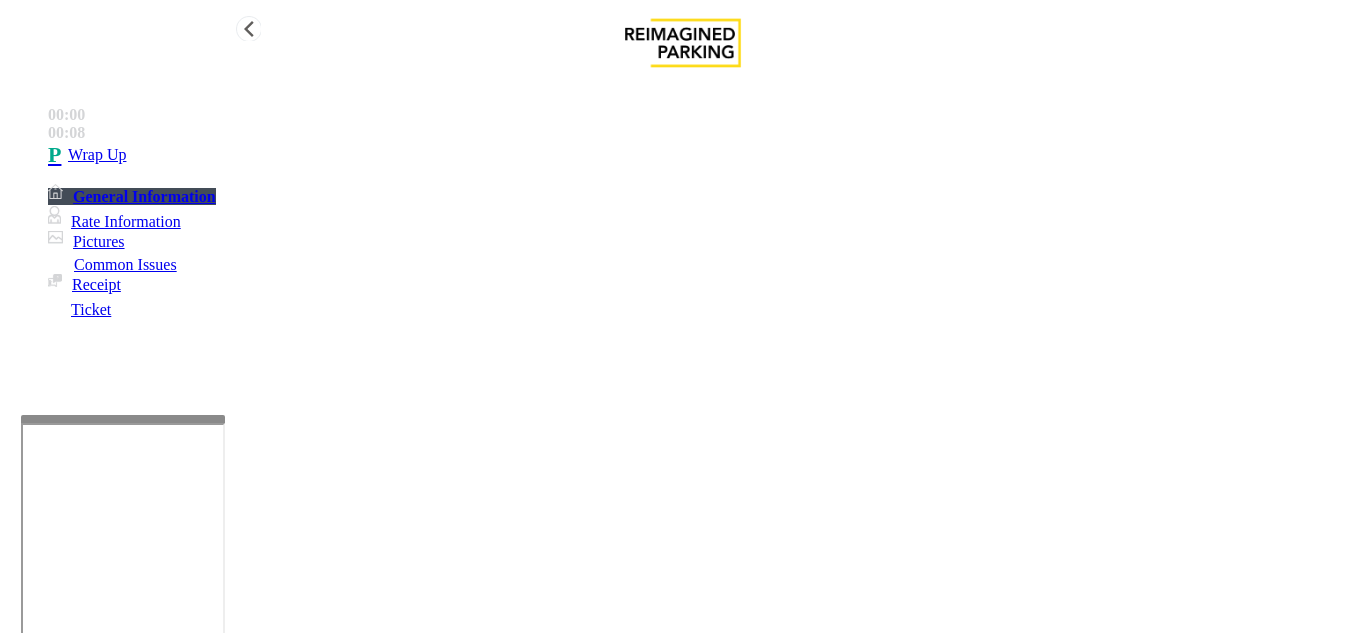 type on "**********" 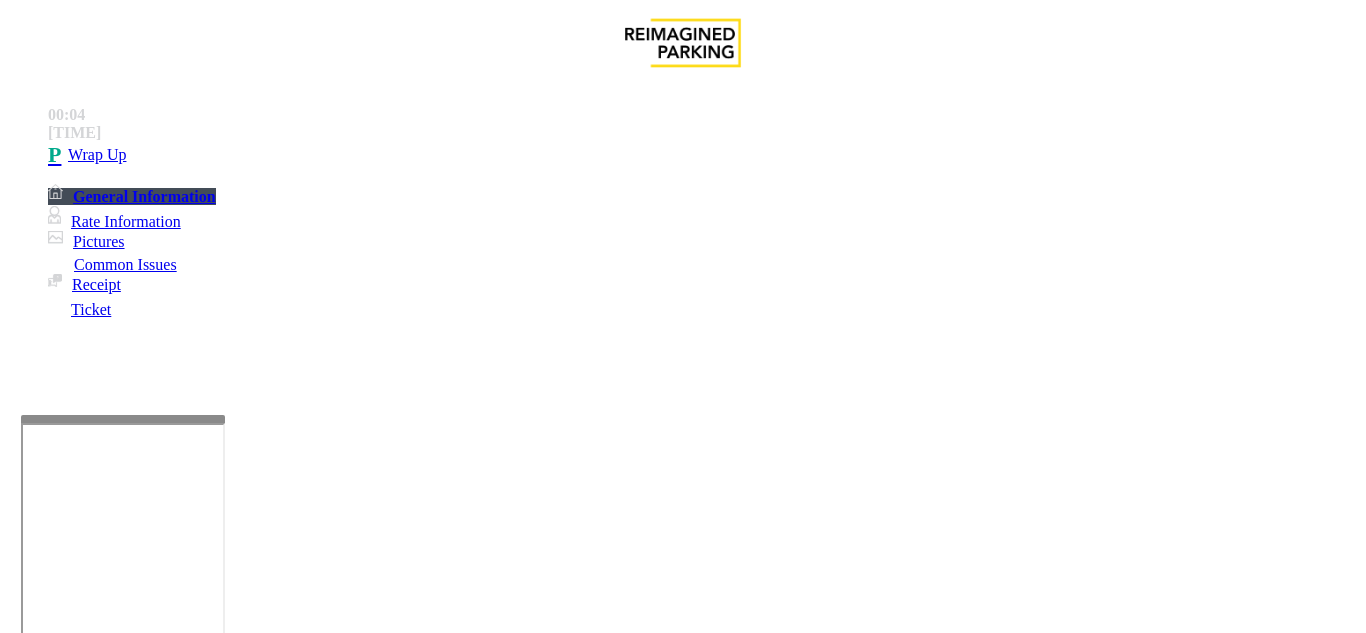 click on "Intercom Issue/No Response" at bounding box center [732, 1286] 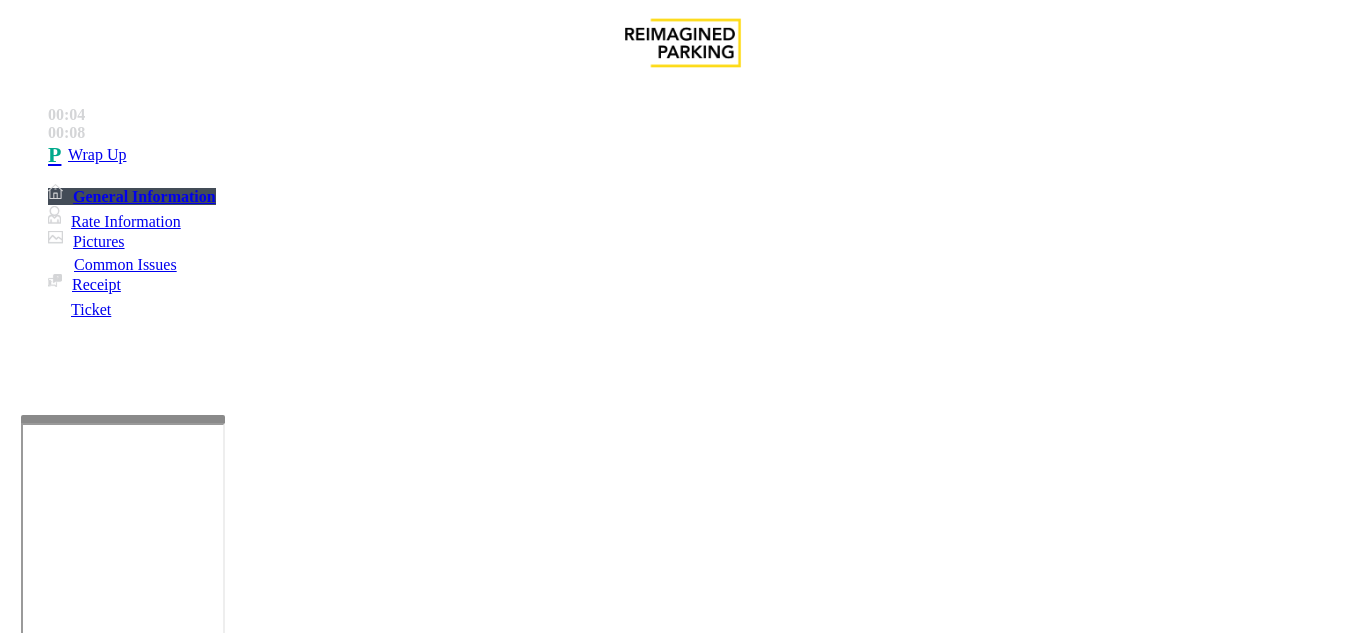 click on "Call dropped" at bounding box center (546, 1286) 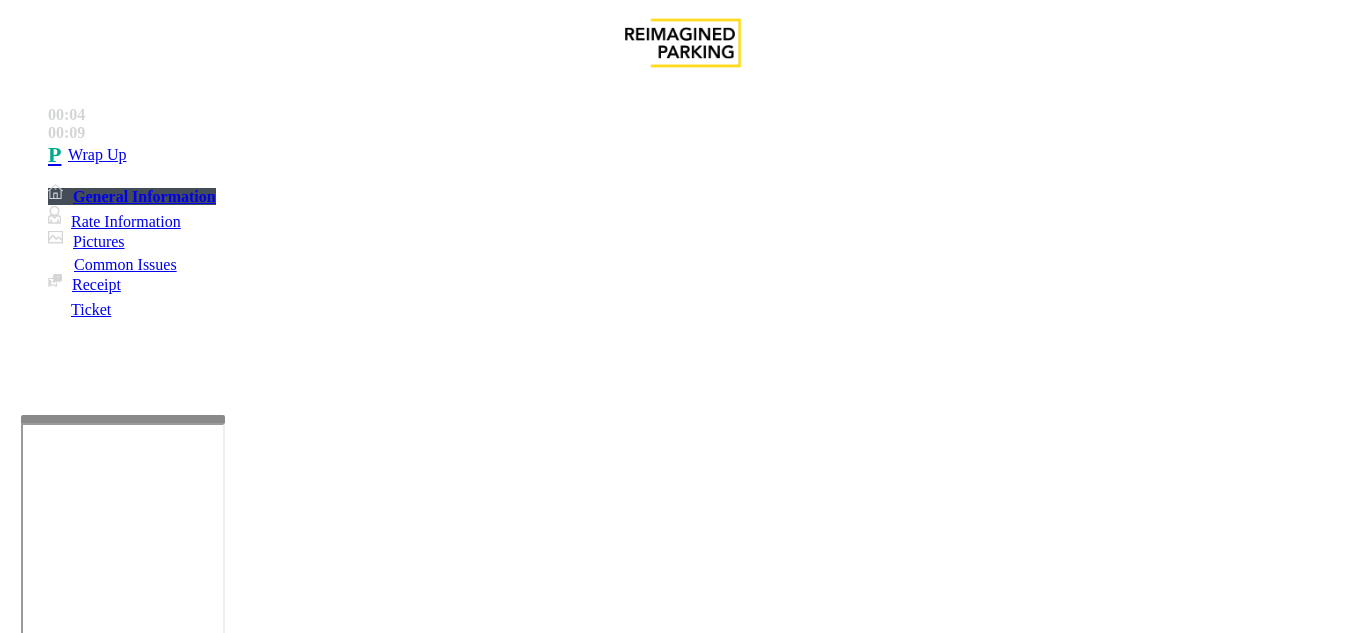 drag, startPoint x: 269, startPoint y: 183, endPoint x: 415, endPoint y: 189, distance: 146.12323 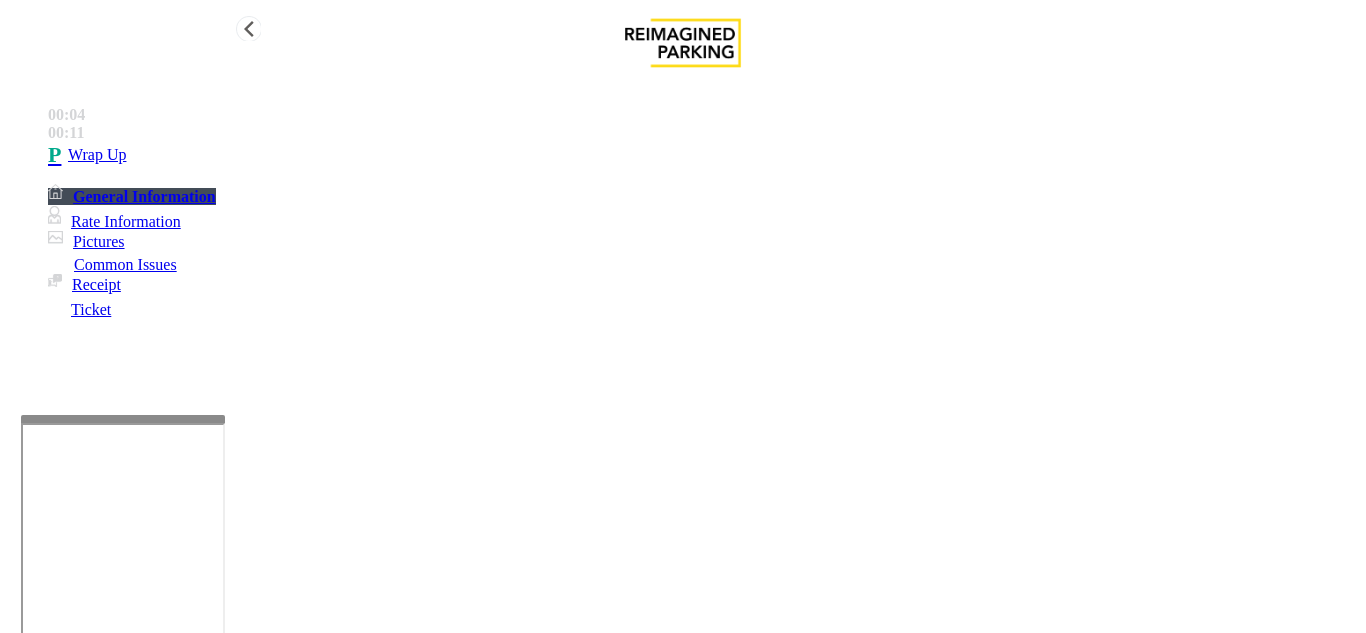 type on "**********" 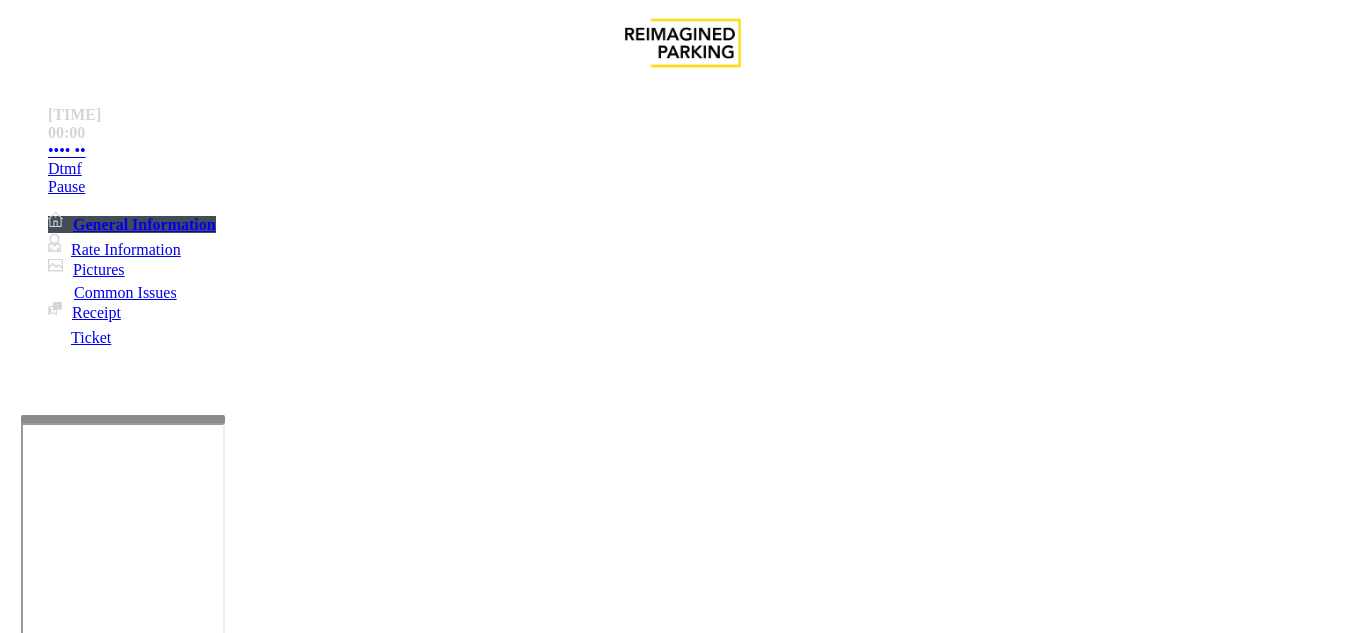 click on "•••••••••• •••••" at bounding box center (362, 1286) 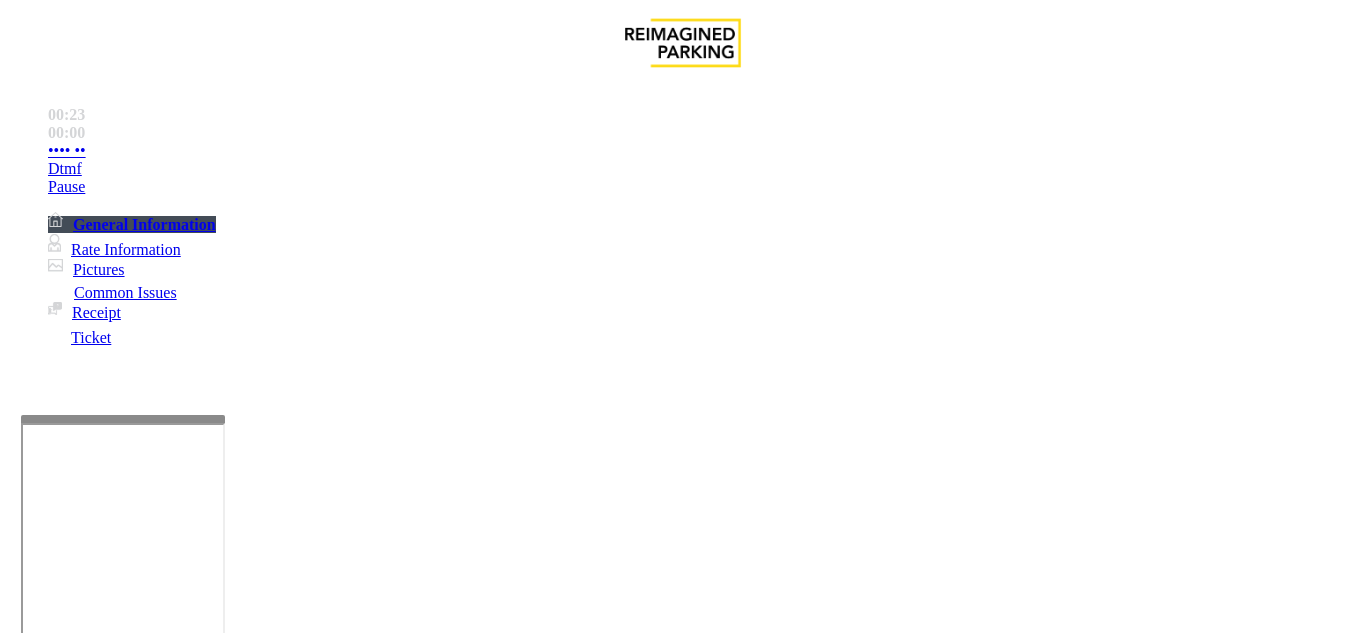 click on "Validation Error" at bounding box center [262, 1286] 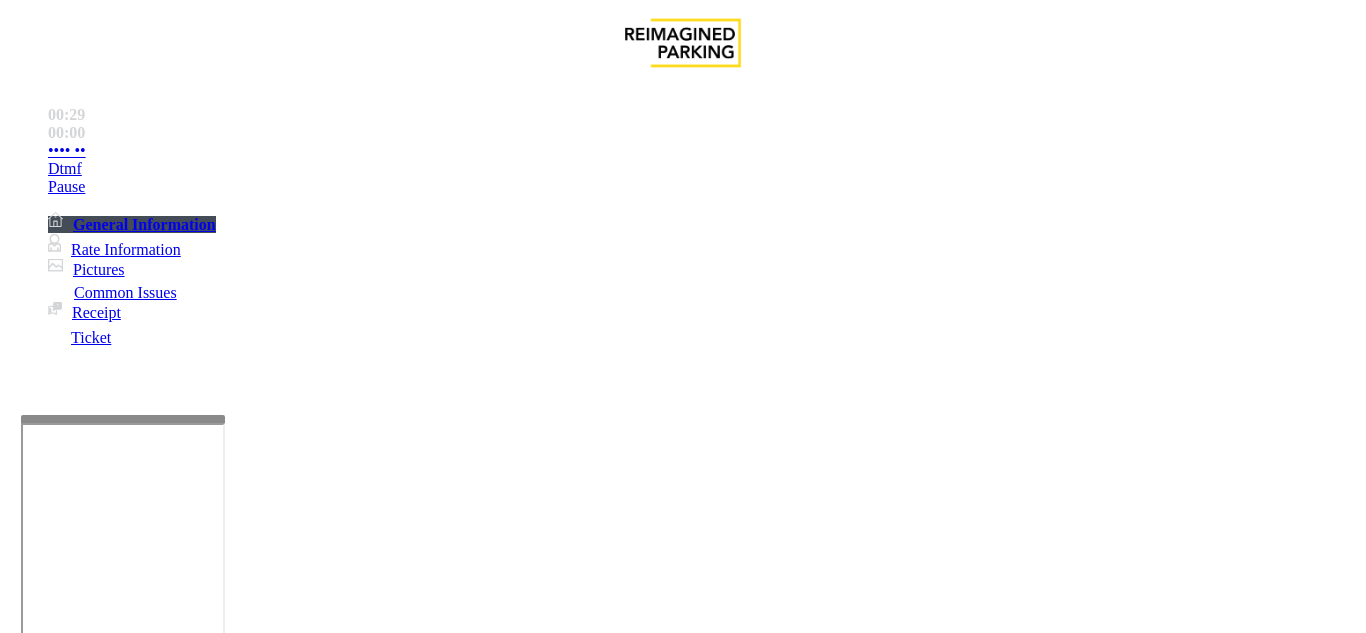 click at bounding box center [229, 1334] 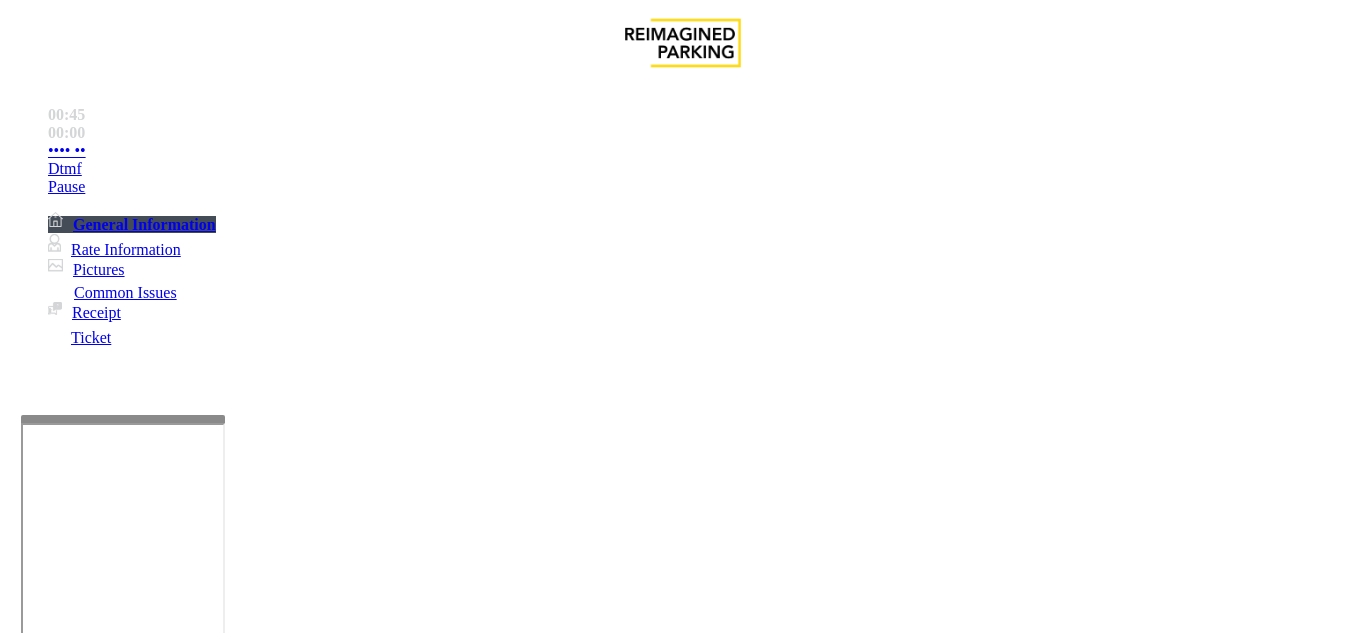 click at bounding box center (229, 1334) 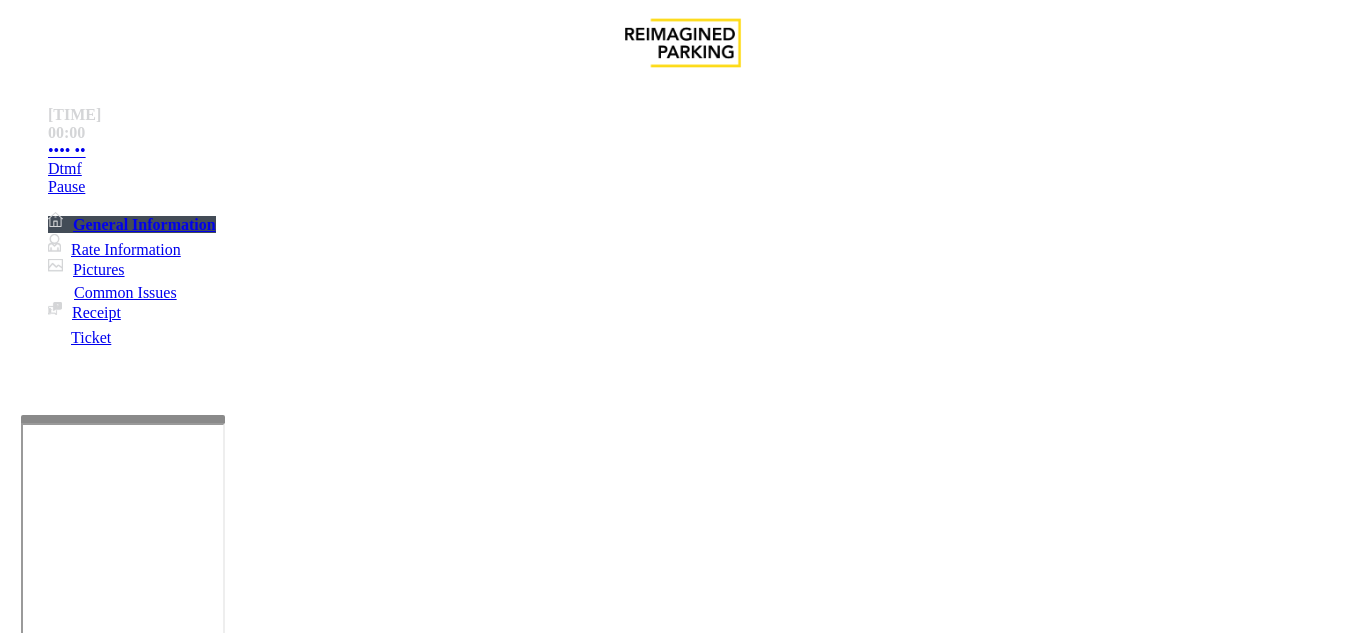 click at bounding box center [229, 1334] 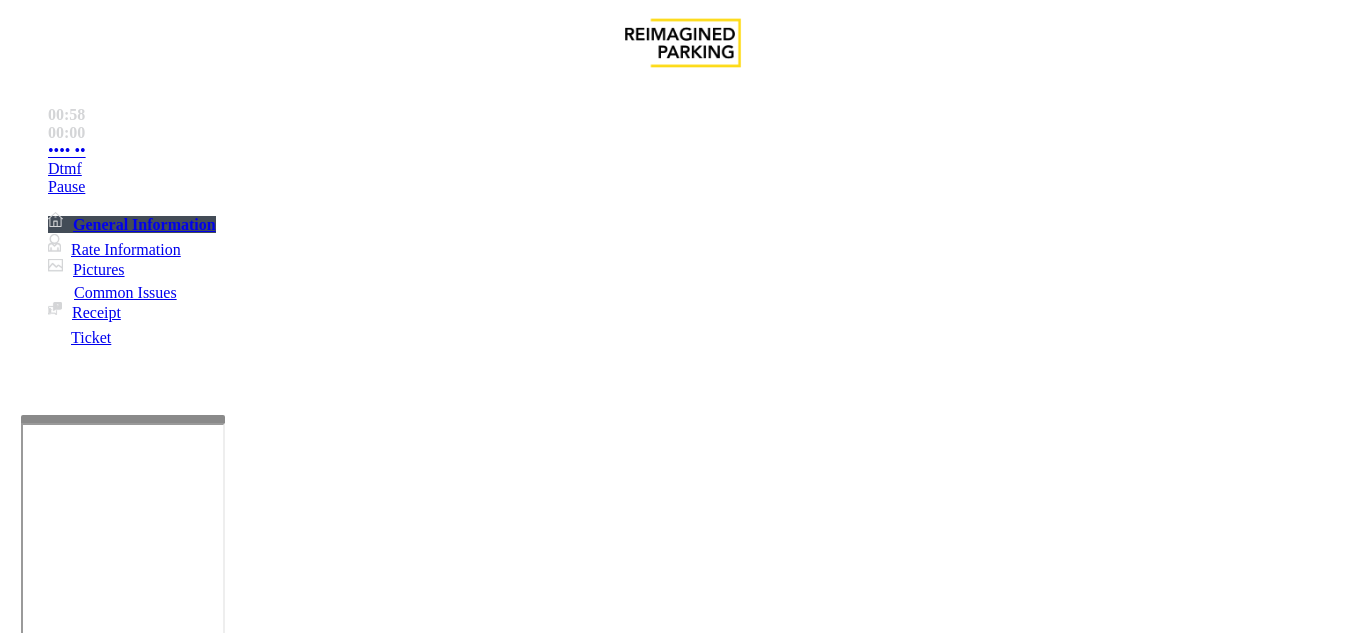 scroll, scrollTop: 900, scrollLeft: 0, axis: vertical 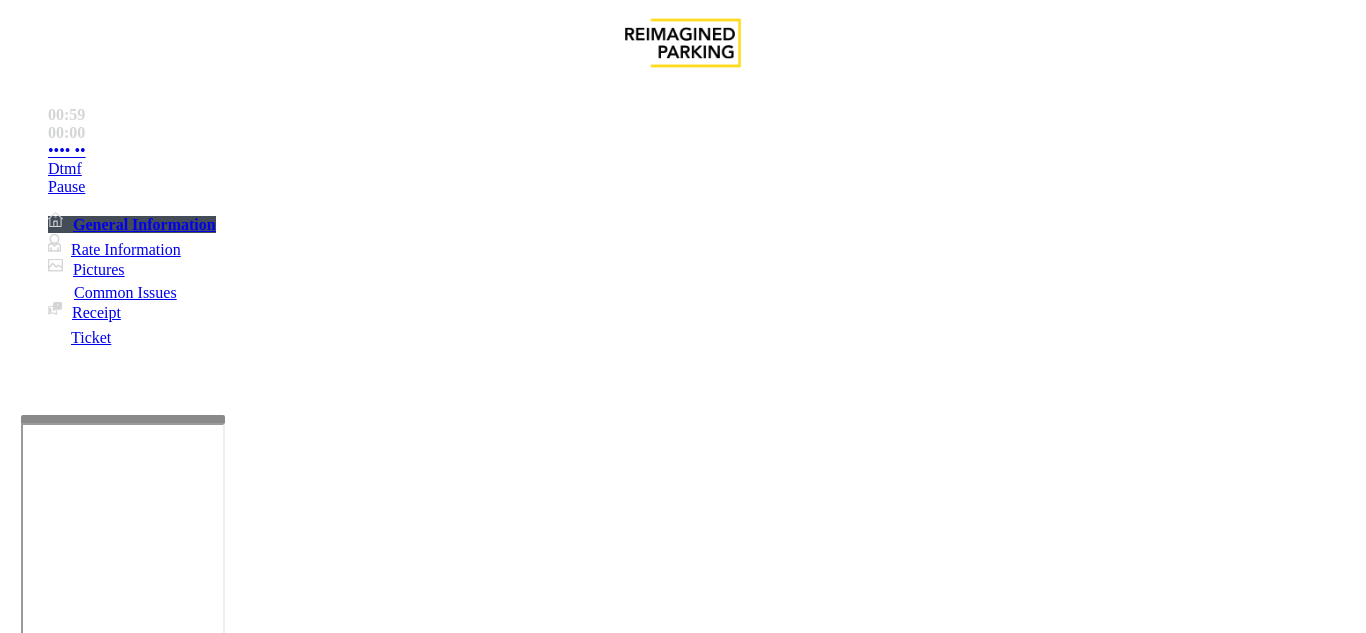 click on "Time Zone" at bounding box center [682, 2861] 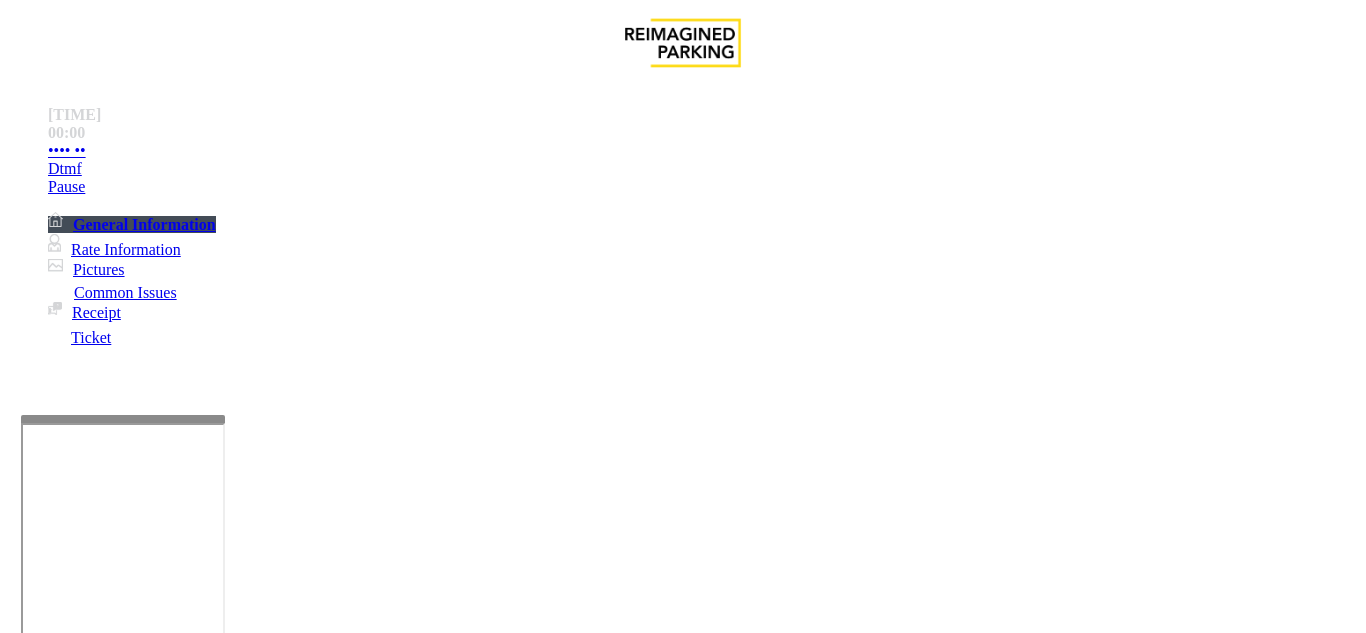 click at bounding box center [229, 1334] 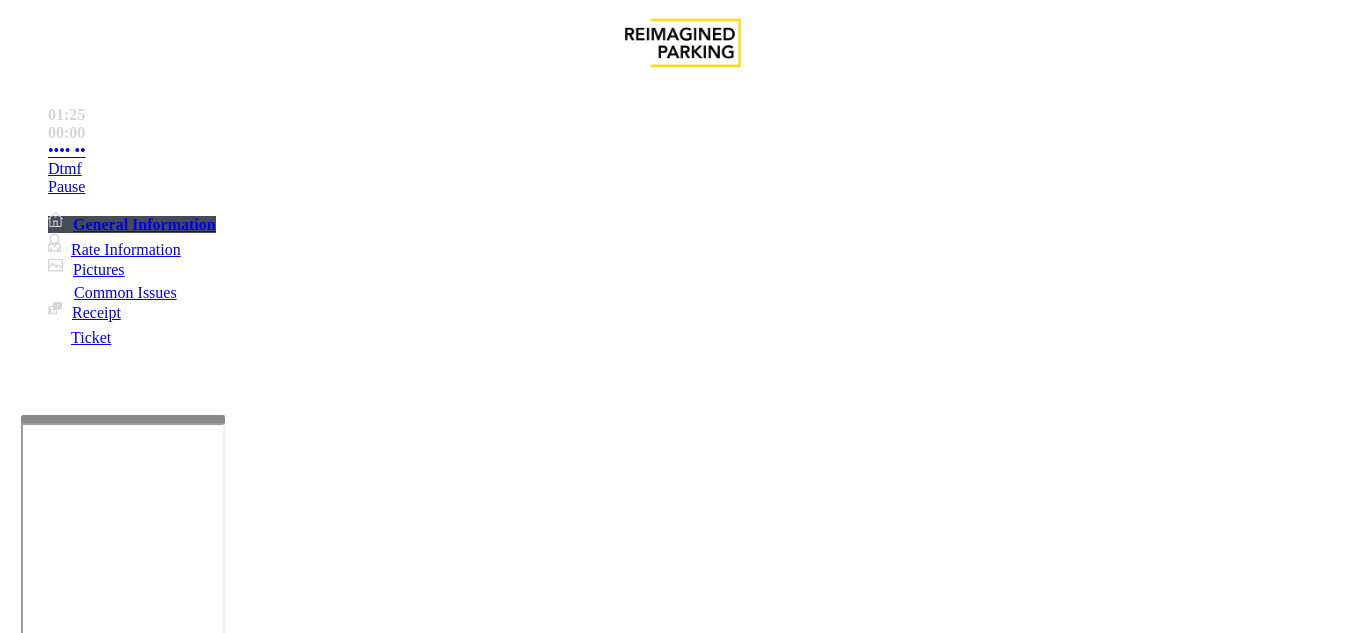 scroll, scrollTop: 36, scrollLeft: 0, axis: vertical 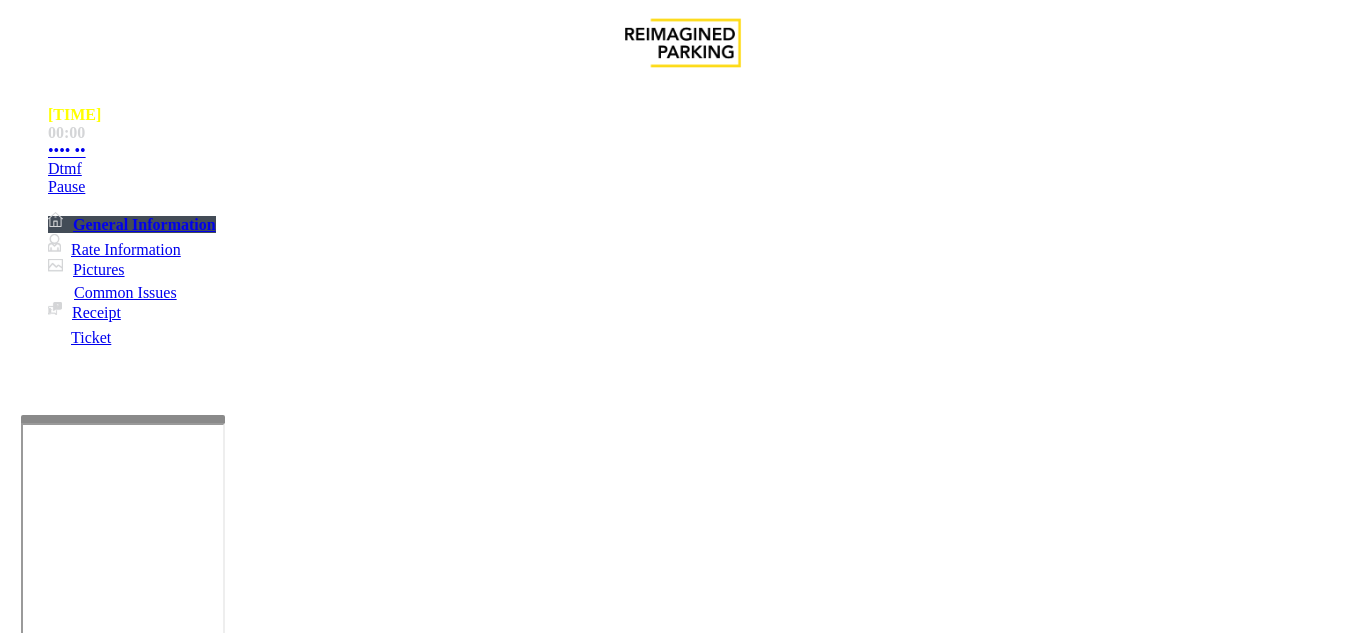 click on "Vend Gate" at bounding box center (69, 1427) 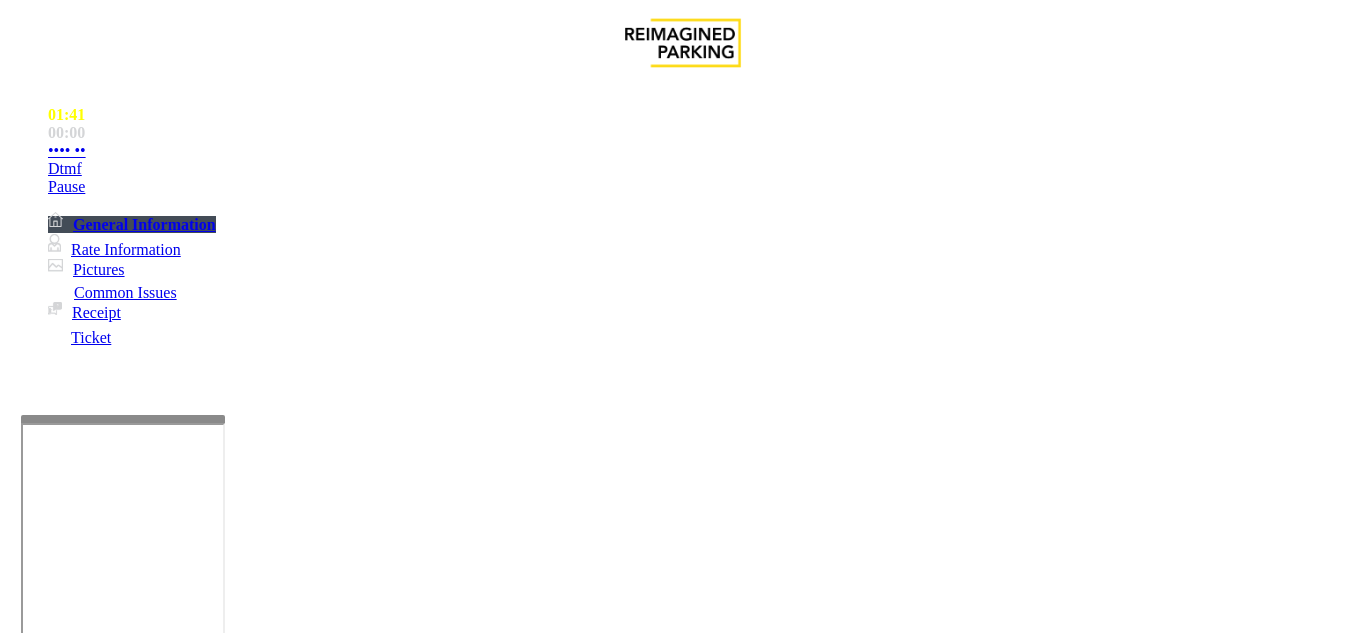 scroll, scrollTop: 0, scrollLeft: 0, axis: both 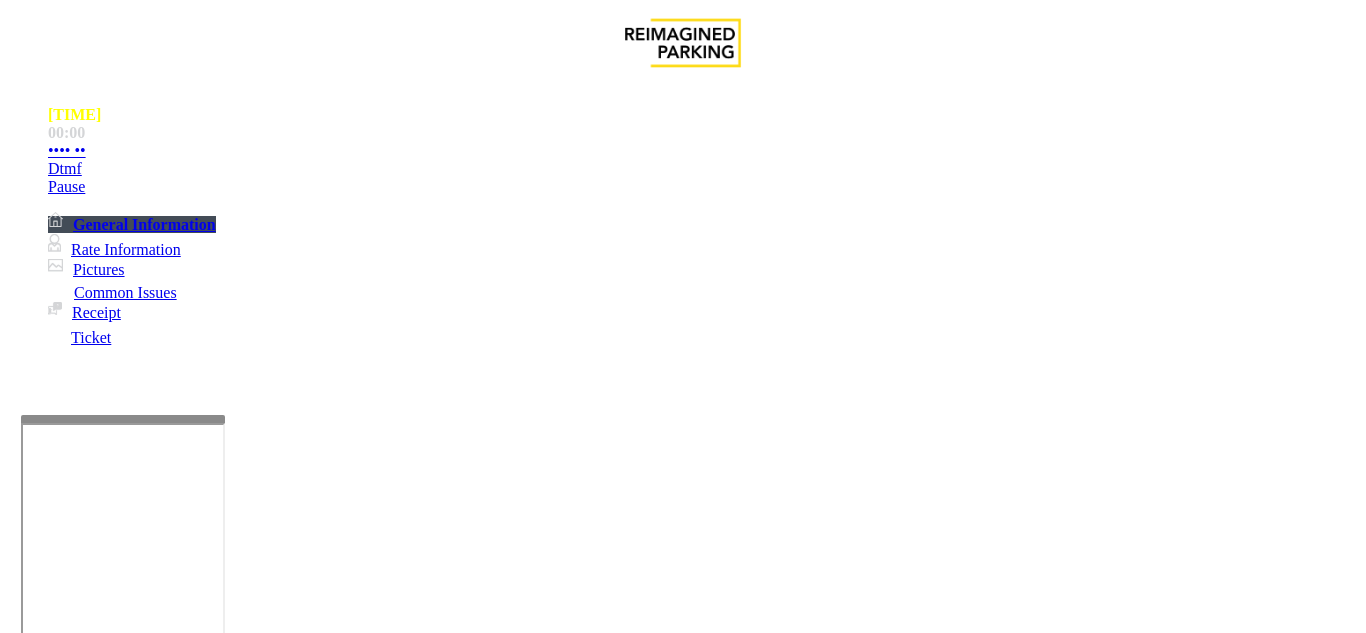 click at bounding box center (229, 1334) 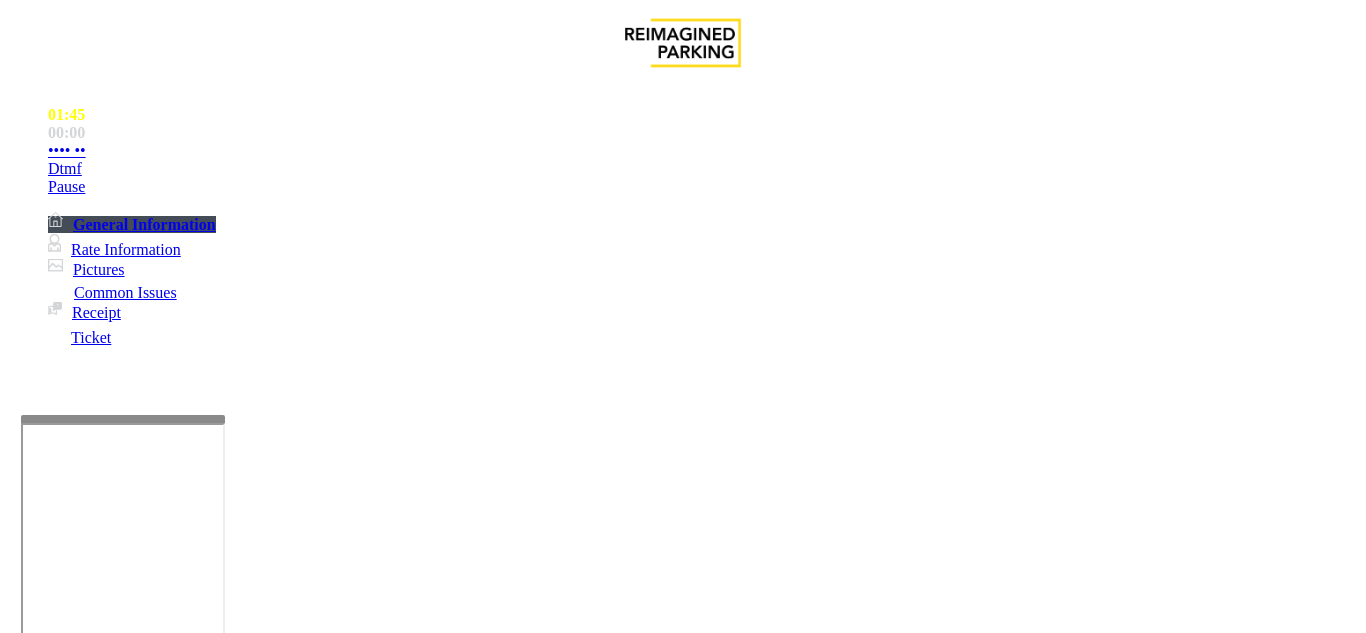 drag, startPoint x: 262, startPoint y: 181, endPoint x: 413, endPoint y: 183, distance: 151.01324 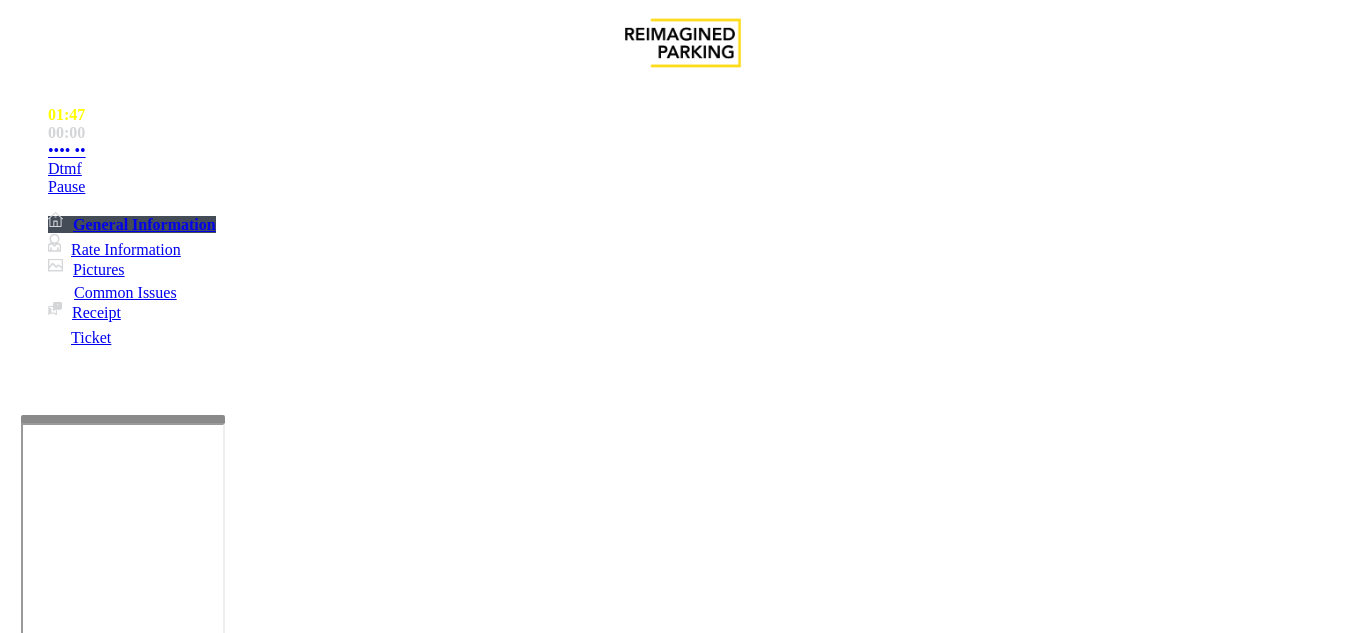 click at bounding box center [229, 1334] 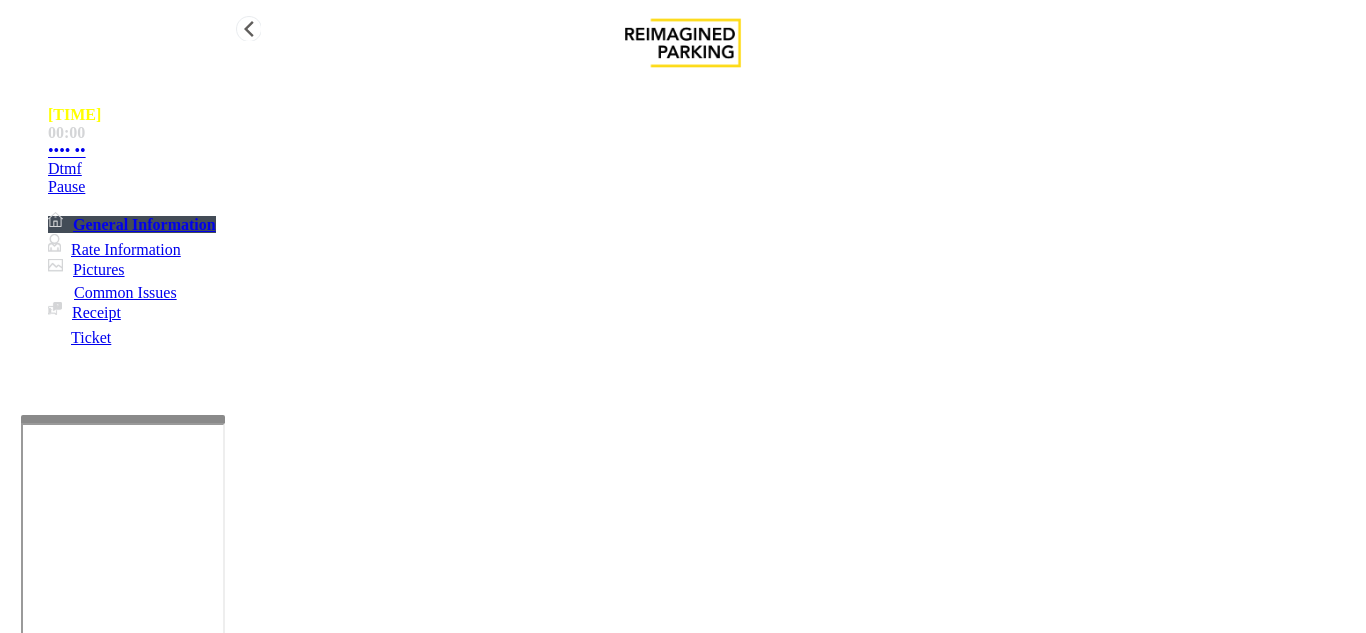 click on "•••• ••" at bounding box center (703, 151) 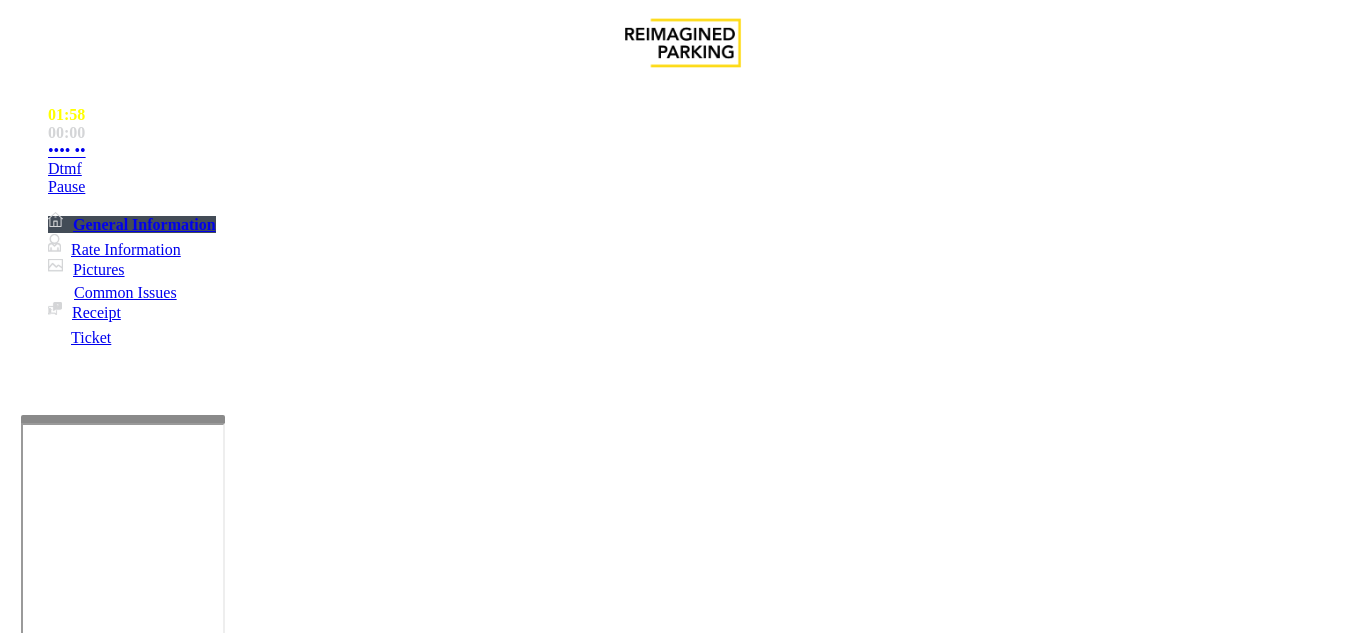 click at bounding box center [229, 1334] 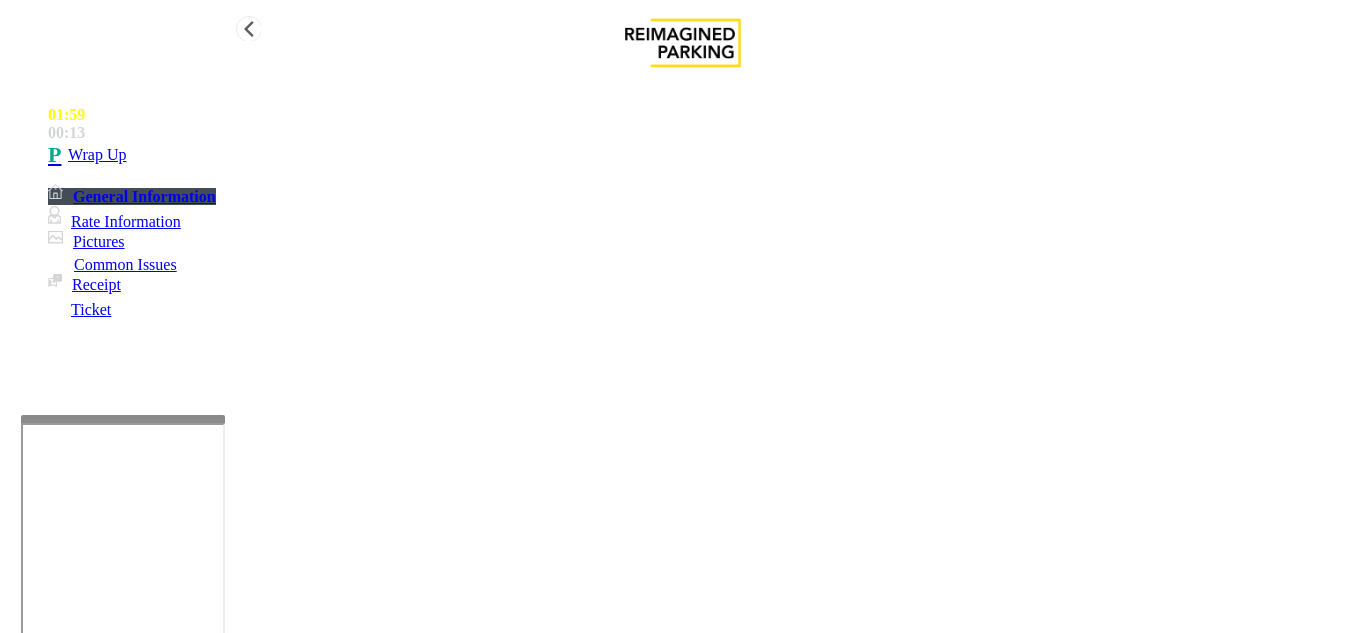 type on "**********" 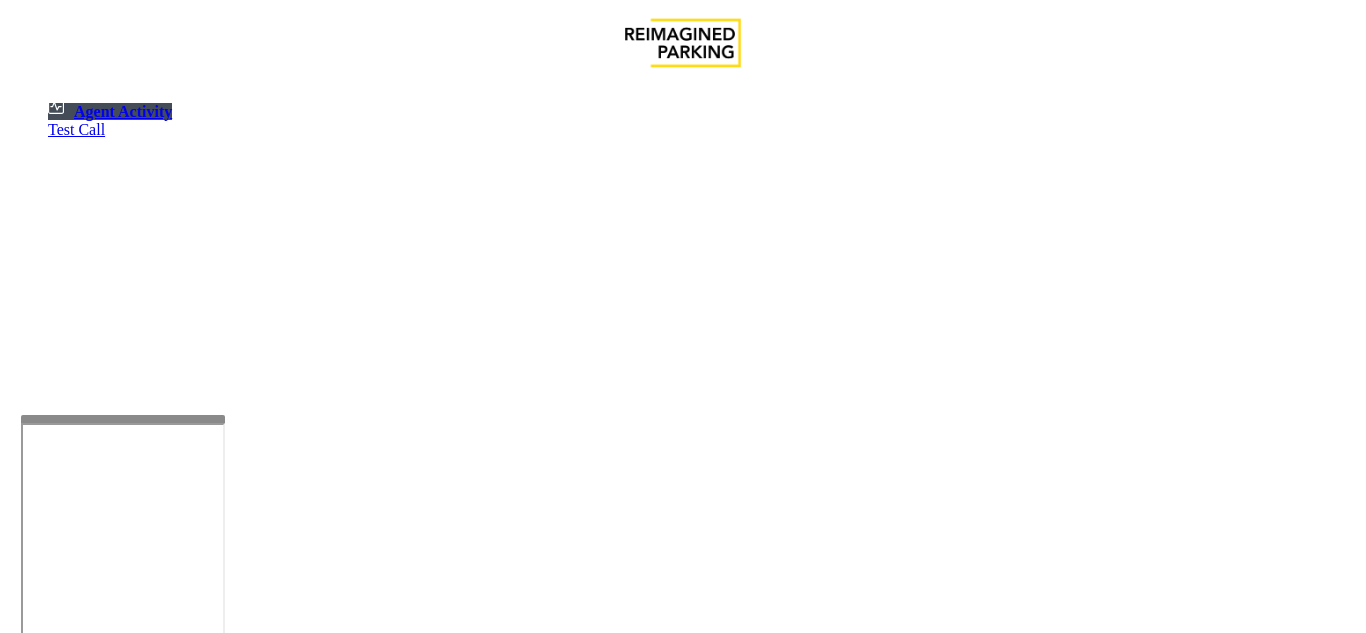 click on "No records available." at bounding box center [683, 1484] 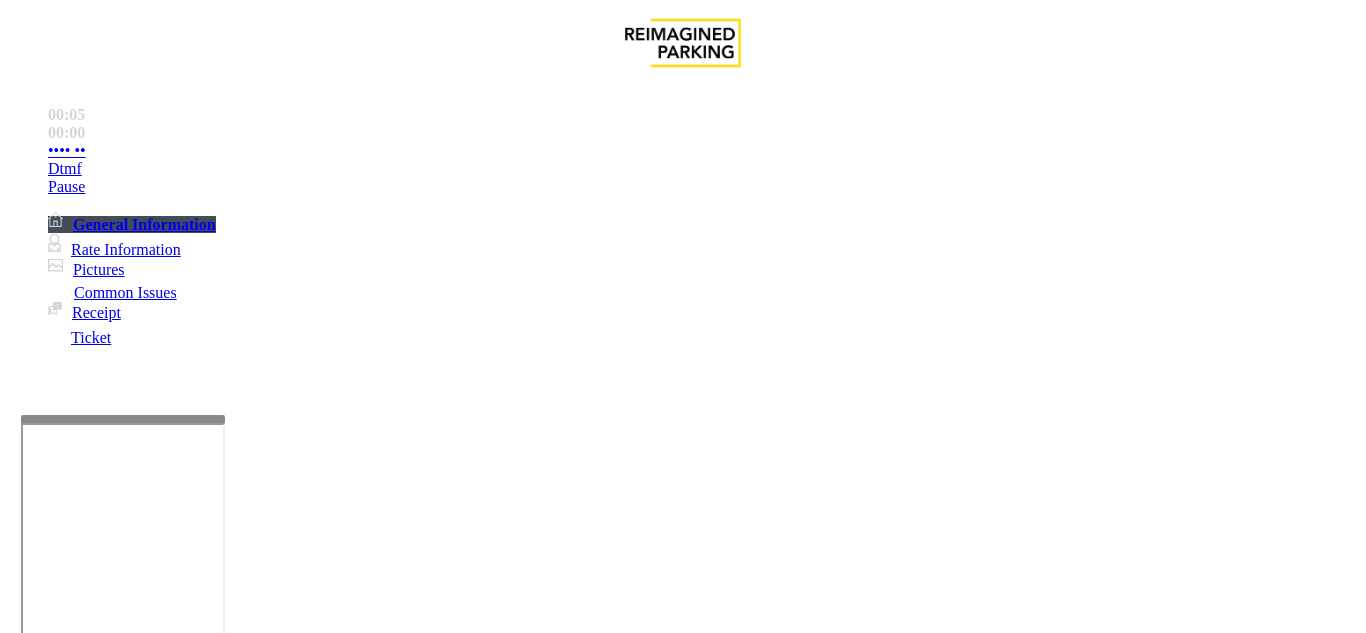scroll, scrollTop: 500, scrollLeft: 0, axis: vertical 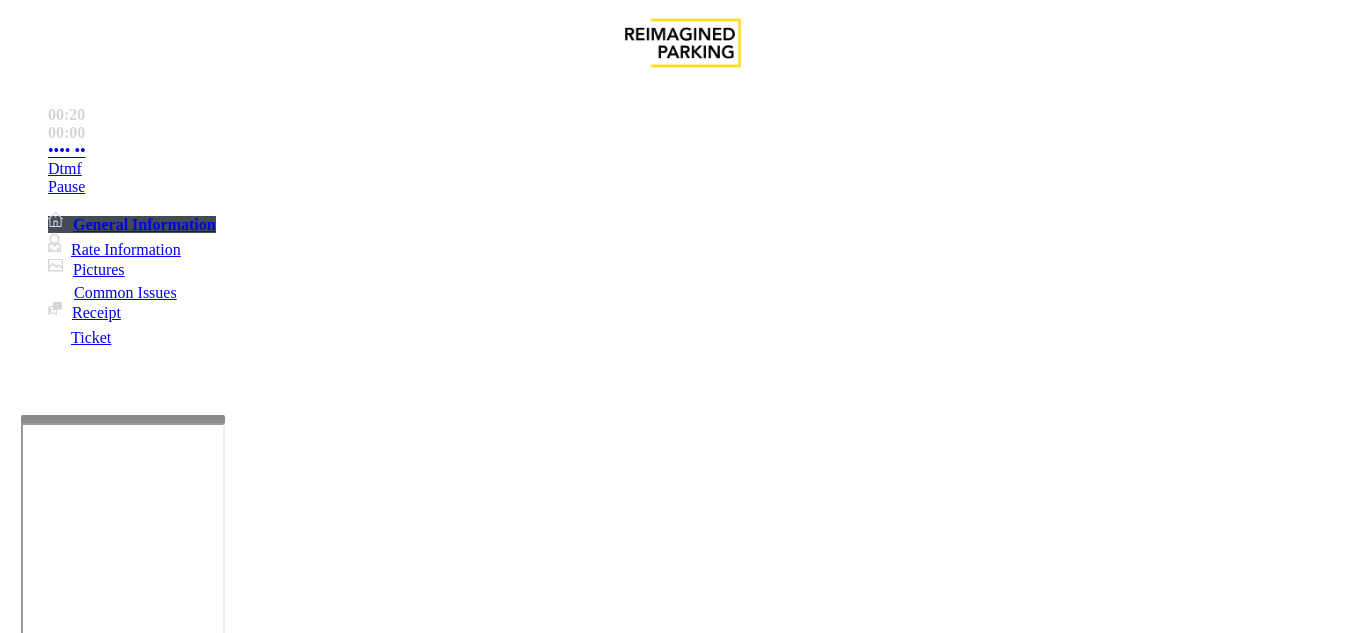 click on "Intercom Issue/No Response" at bounding box center (910, 1286) 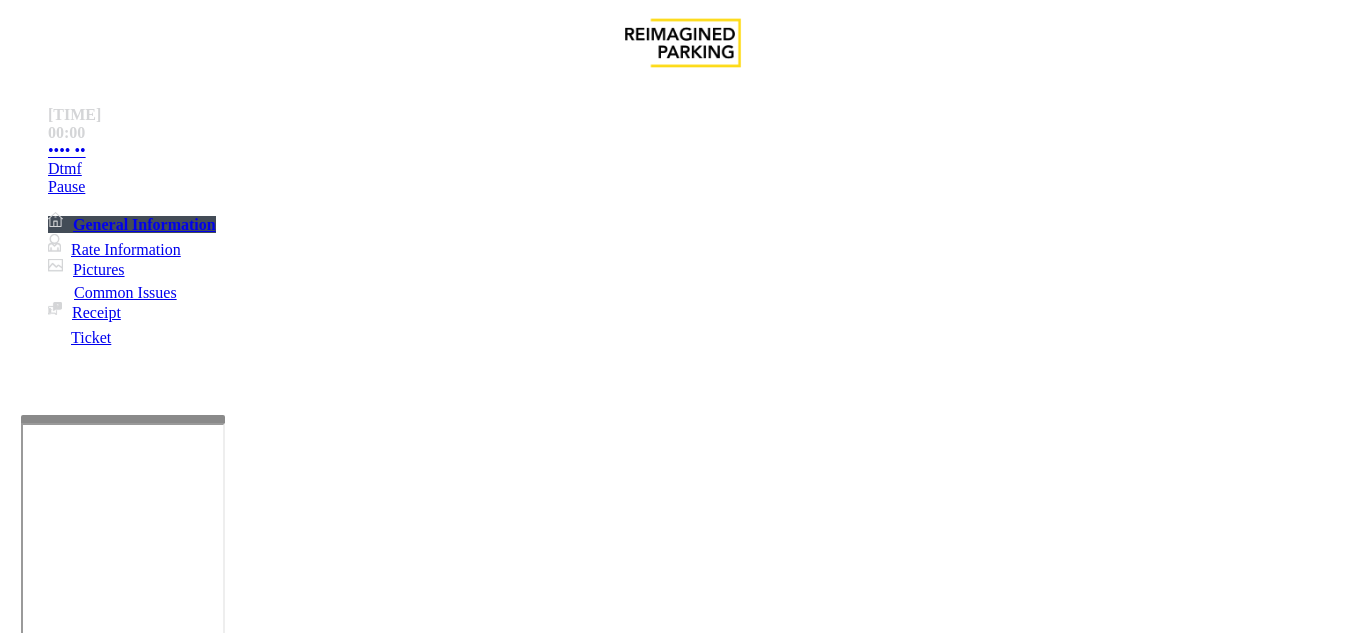 click on "No Response/Unable to hear parker" at bounding box center [142, 1286] 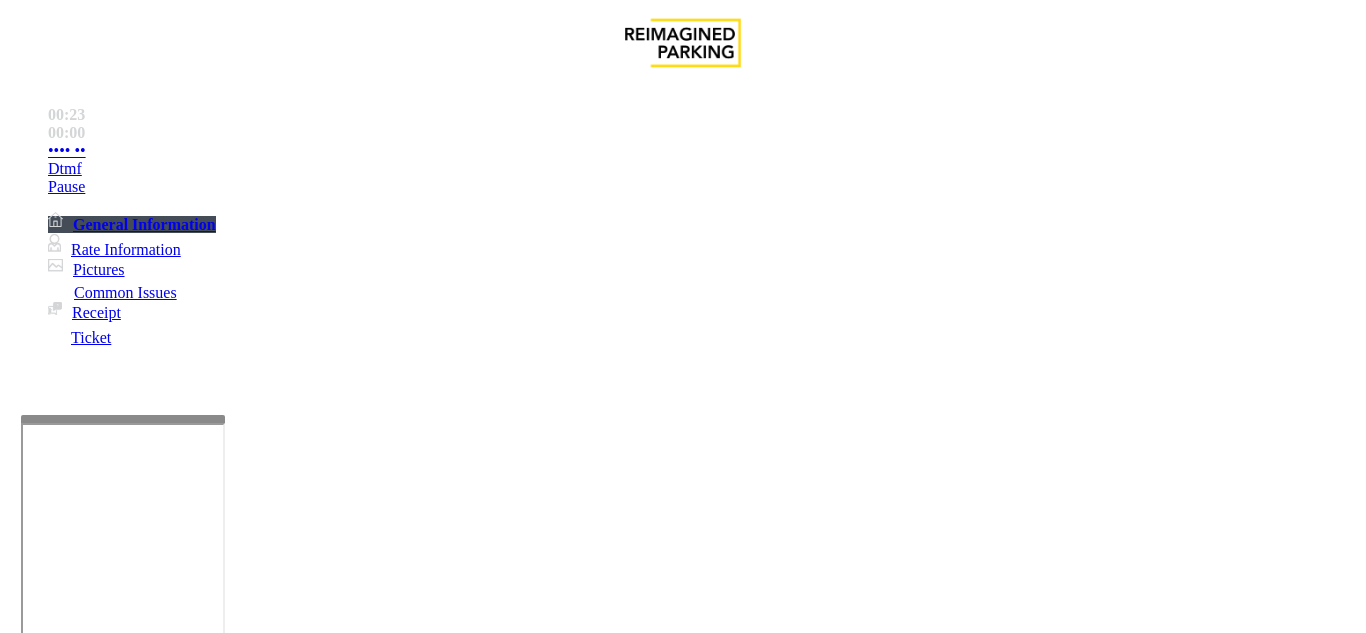 drag, startPoint x: 269, startPoint y: 183, endPoint x: 696, endPoint y: 183, distance: 427 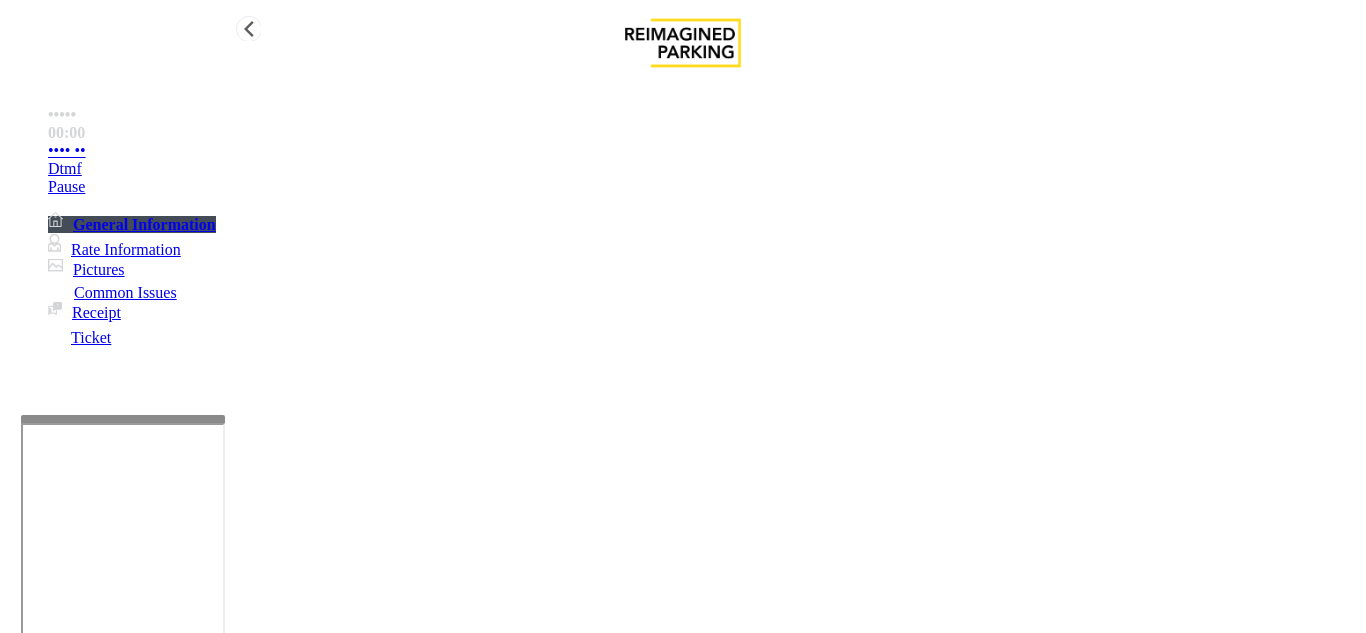 click on "•••• ••" at bounding box center [703, 151] 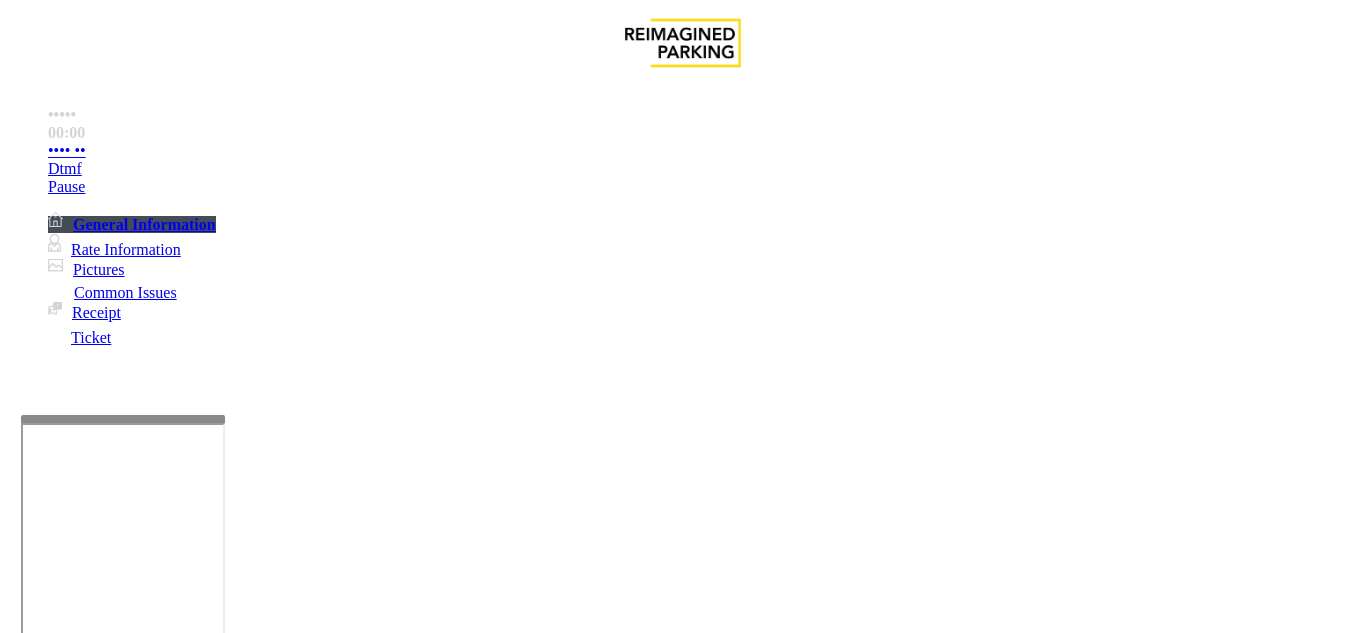 click at bounding box center [229, 1334] 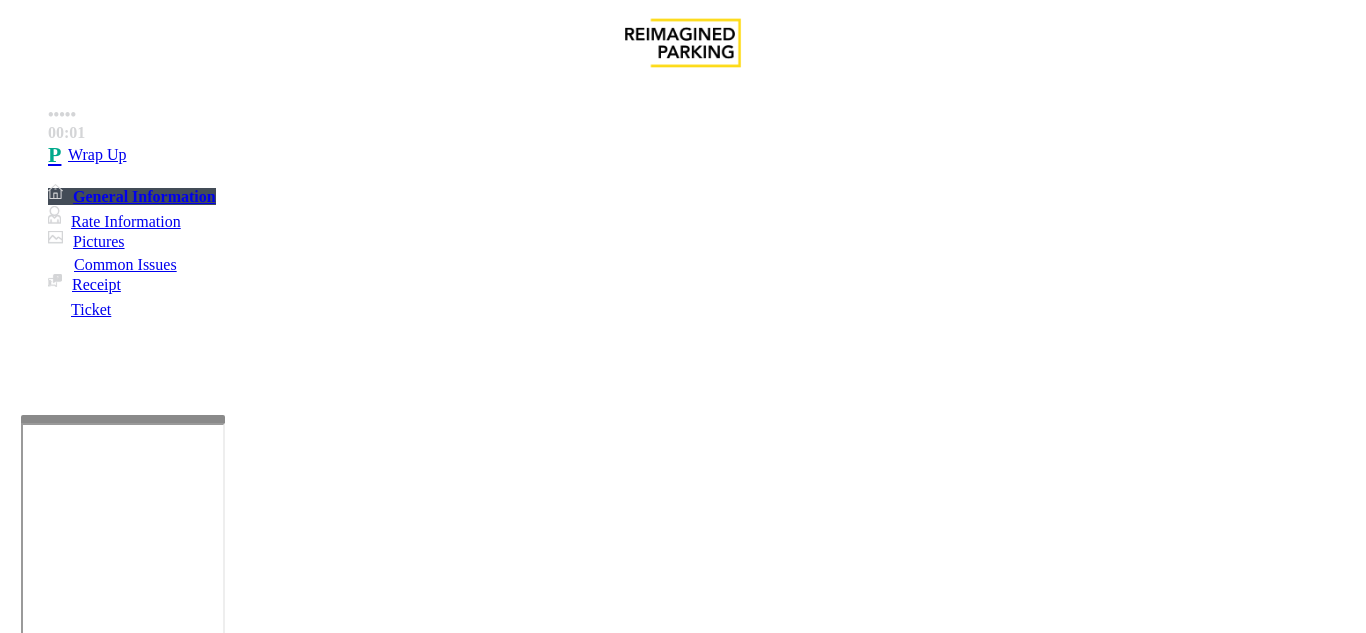 drag, startPoint x: 307, startPoint y: 178, endPoint x: 530, endPoint y: 207, distance: 224.87775 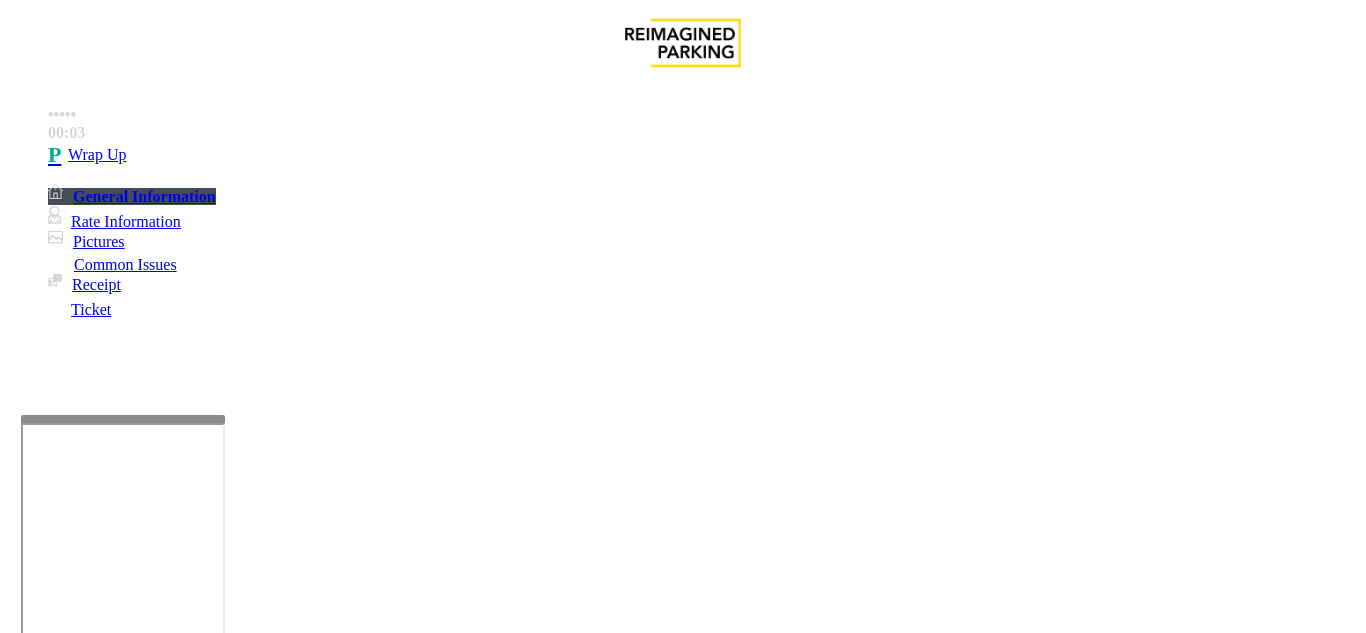 click on "Issue - Intercom Issue/No Response No Response/Unable to hear [FIRST] Notes: Send alerts to manager Vend Gate Not Allowed Steps to Resolve [NUMBER]. Inform [FIRST] you cannot hear them and that you are disconnecting call and that they can call back using the assistance button." at bounding box center (682, 1388) 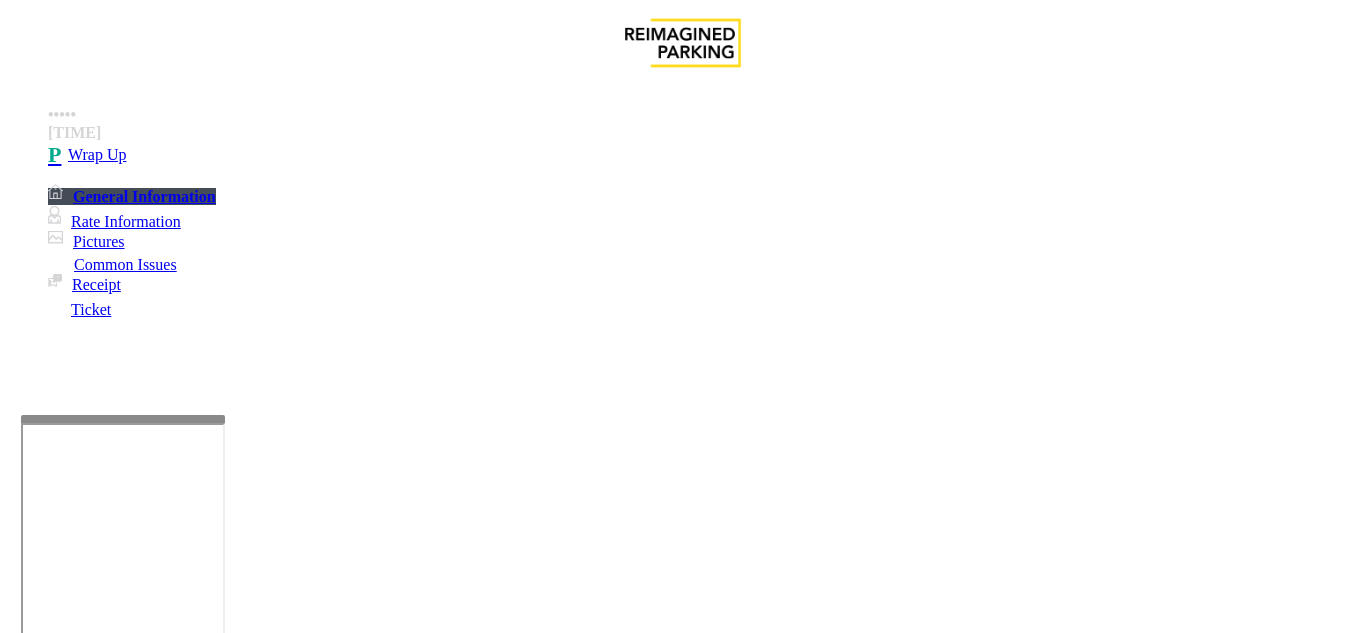 drag, startPoint x: 589, startPoint y: 178, endPoint x: 266, endPoint y: 183, distance: 323.0387 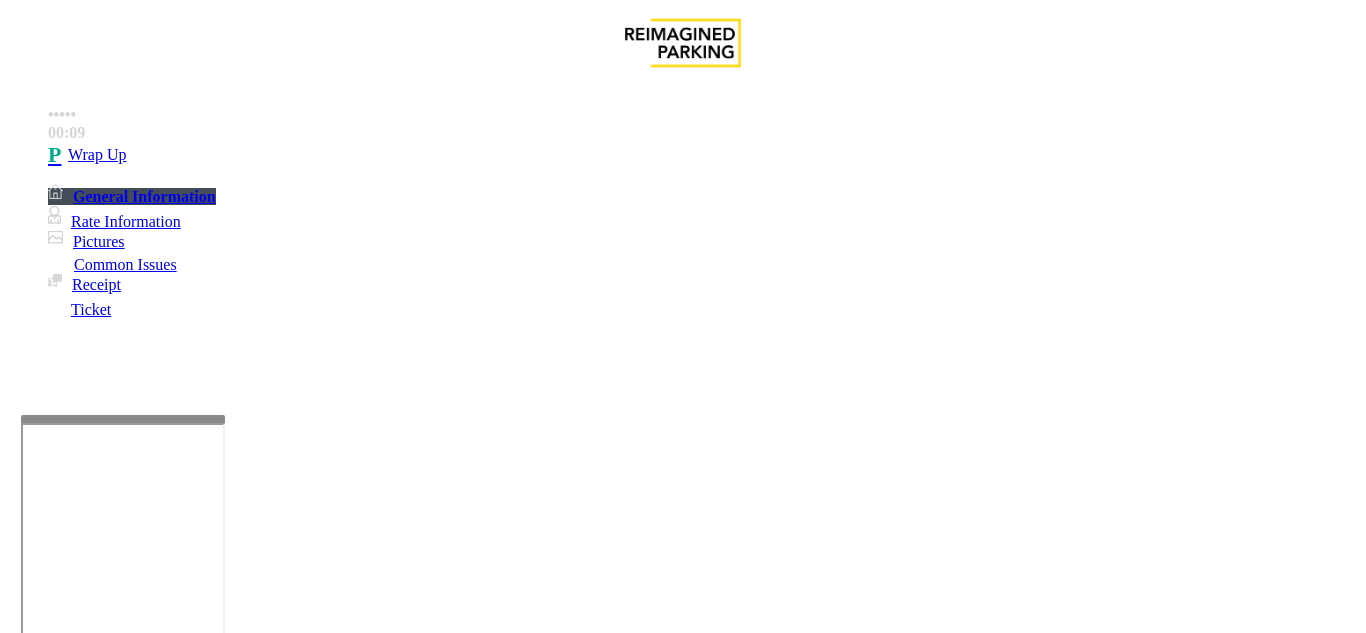 type on "**********" 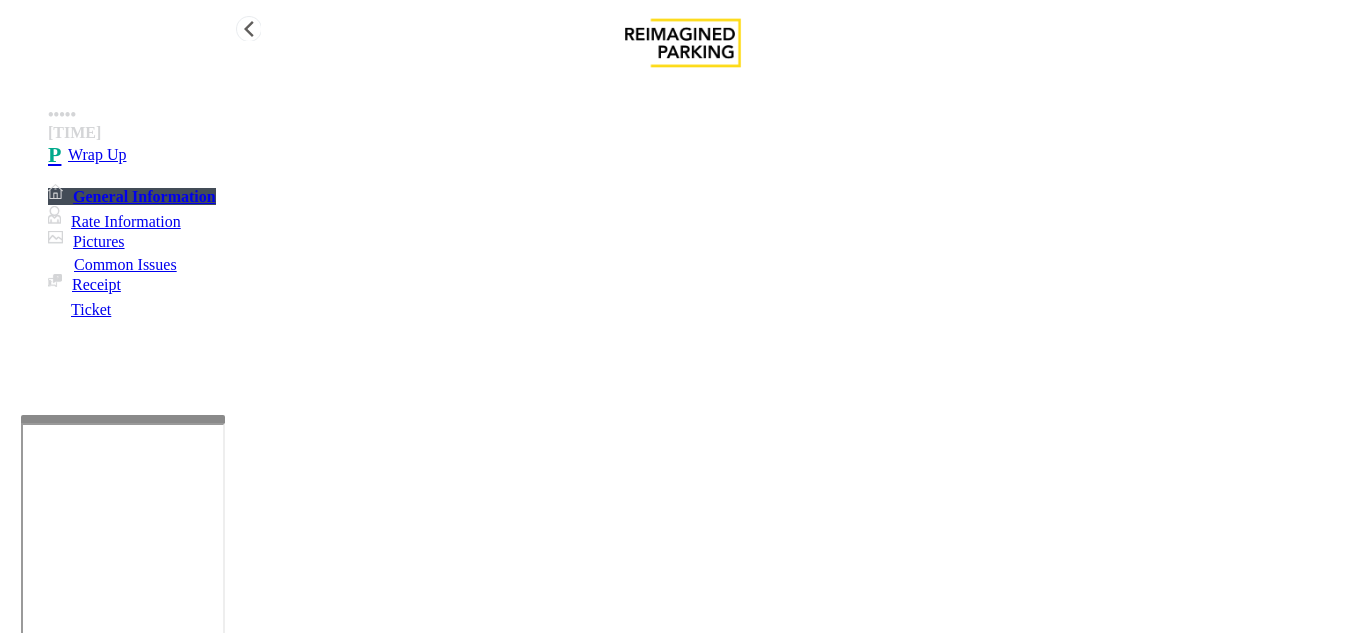 click on "Wrap Up" at bounding box center (703, 155) 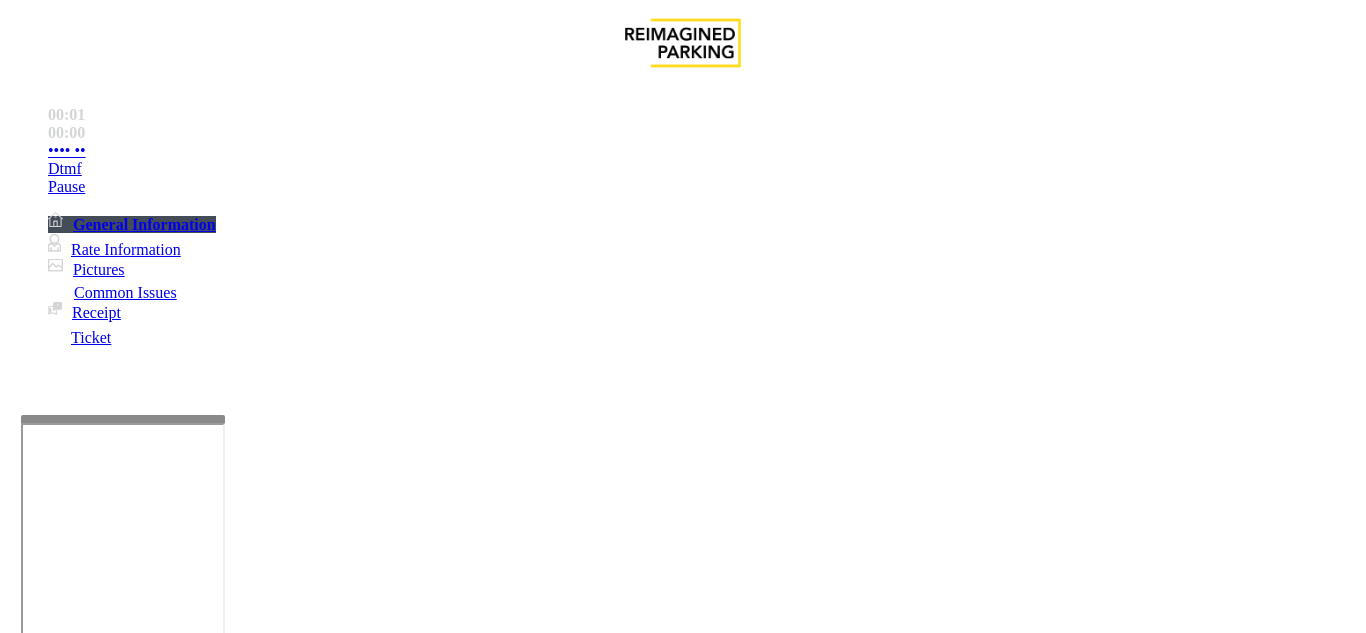 click on "•" at bounding box center [18, 3881] 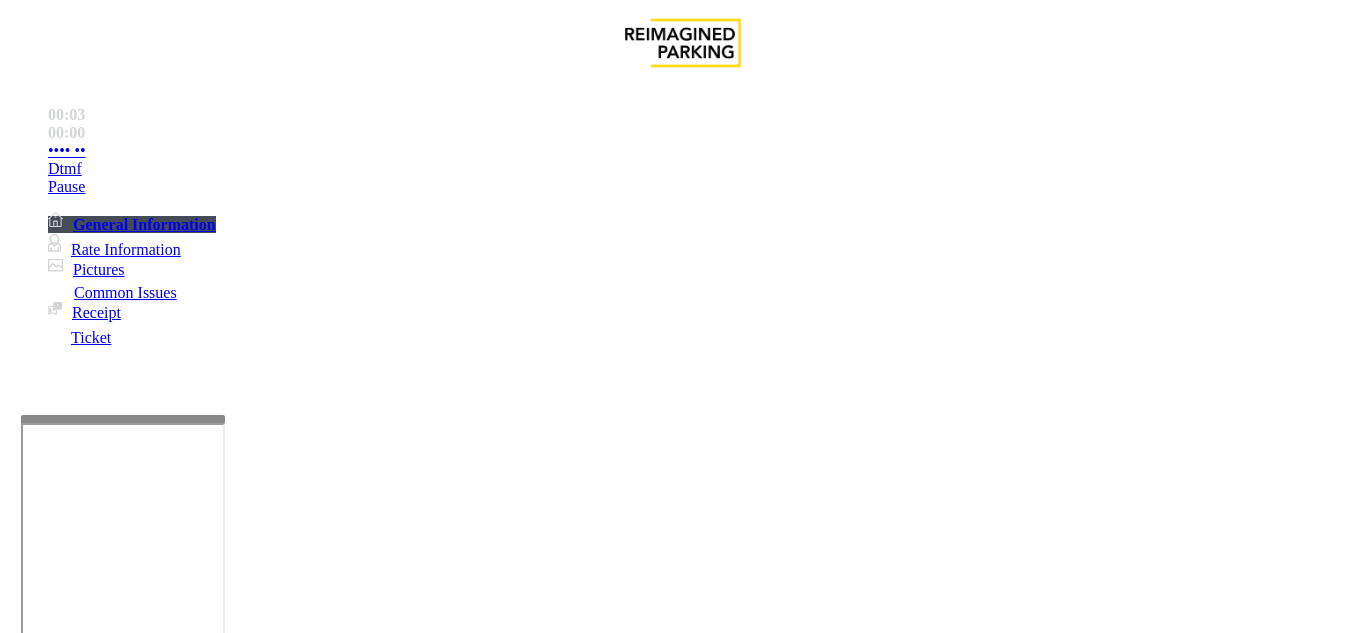 click on "Equipment Issue" at bounding box center (464, 1286) 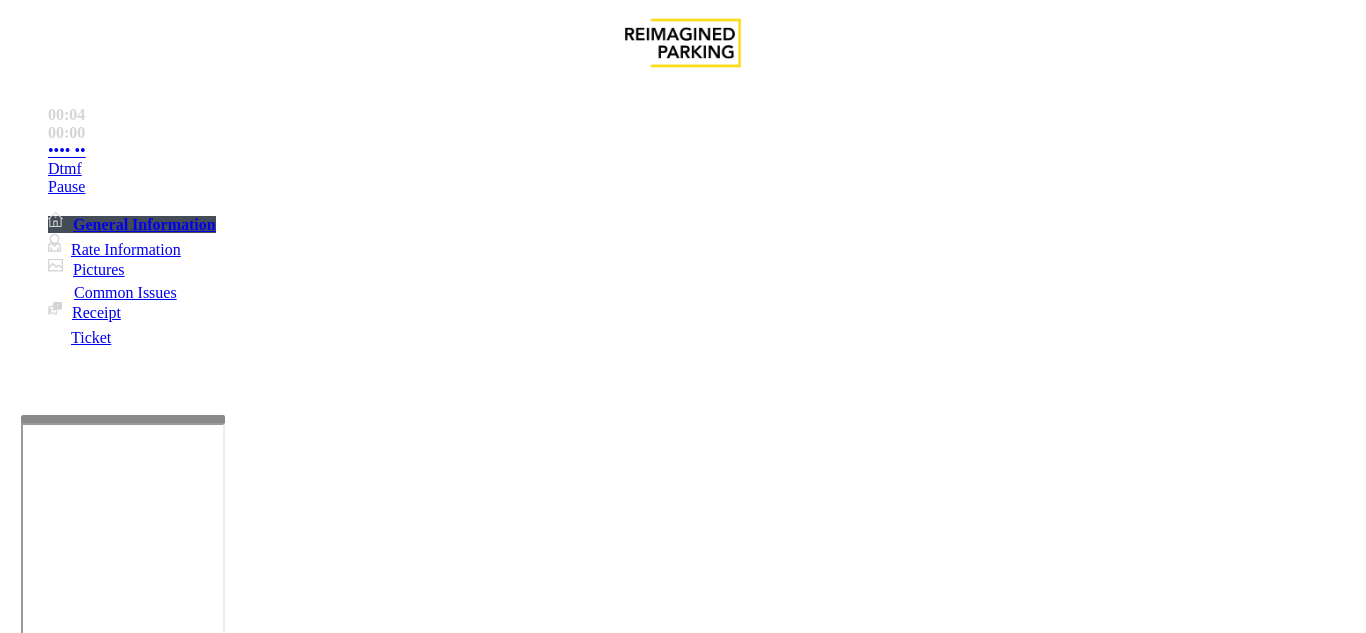 scroll, scrollTop: 300, scrollLeft: 0, axis: vertical 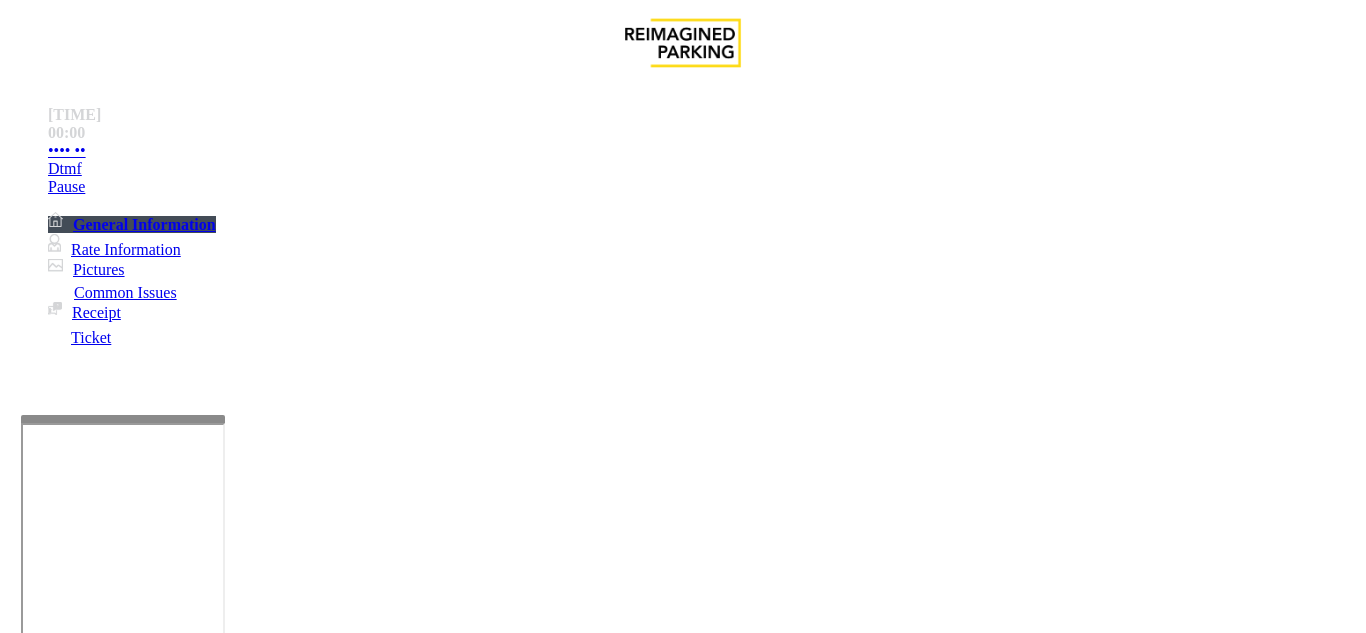 click on "Vend Gate" at bounding box center (69, 1735) 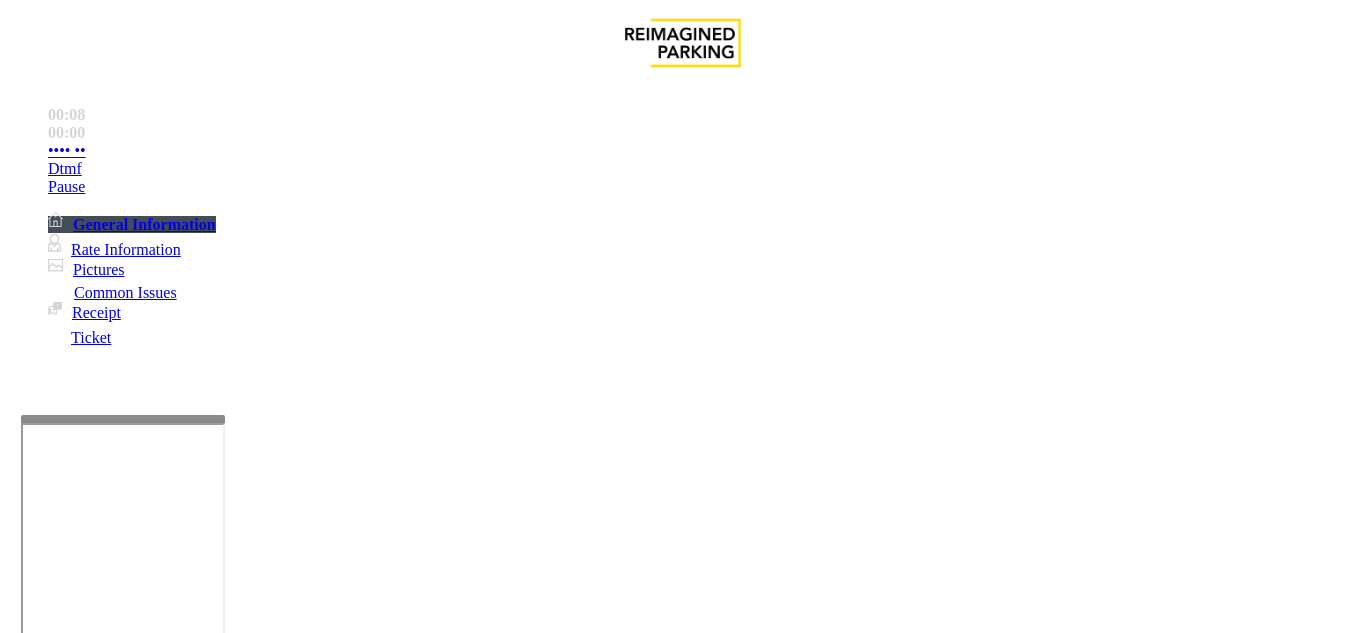 drag, startPoint x: 681, startPoint y: 464, endPoint x: 1270, endPoint y: 486, distance: 589.4107 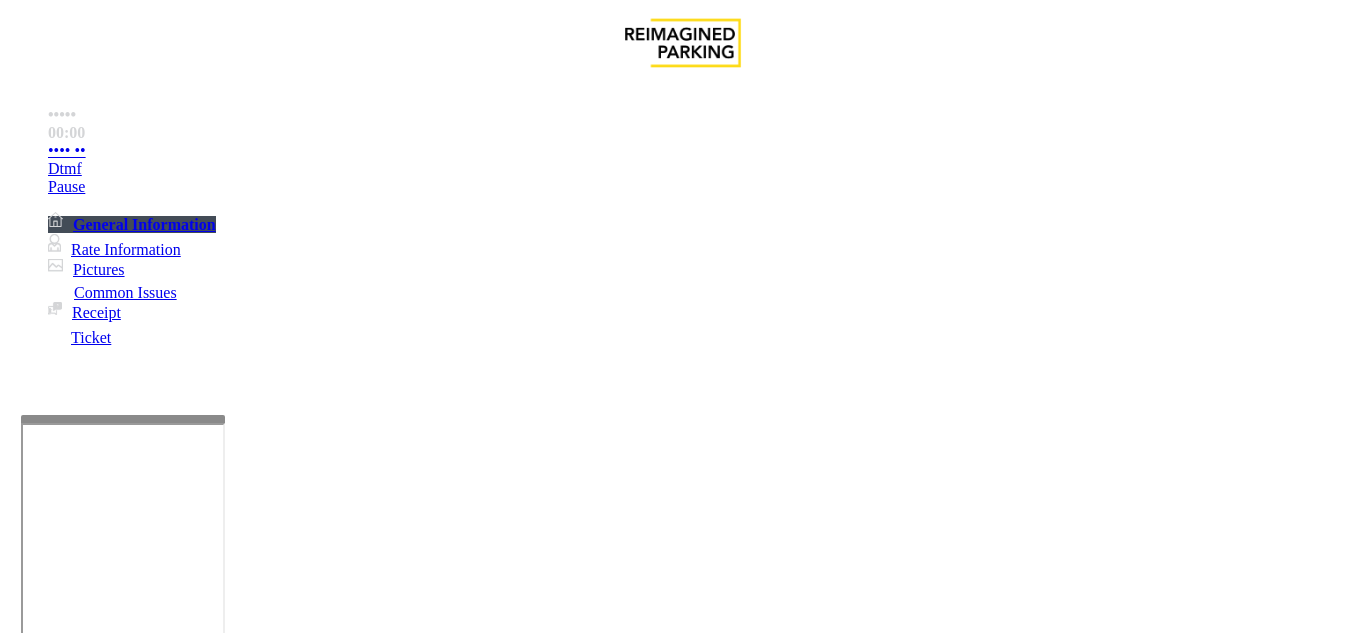 click at bounding box center [221, 1642] 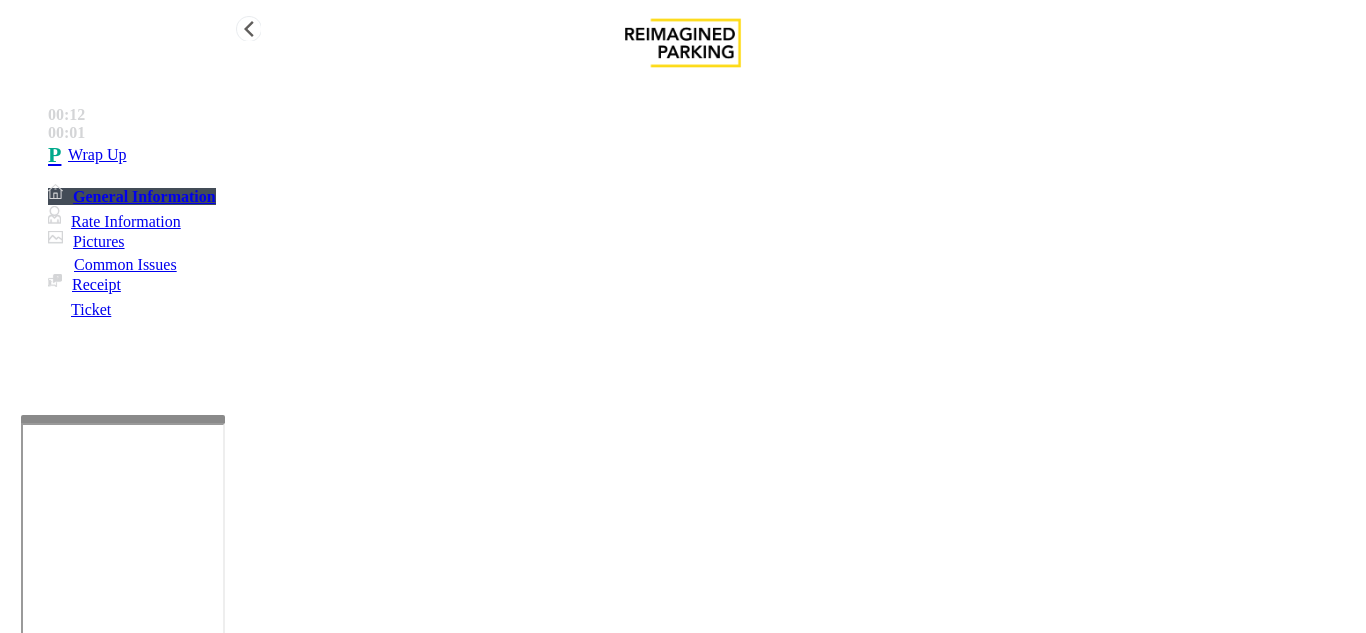 type on "**********" 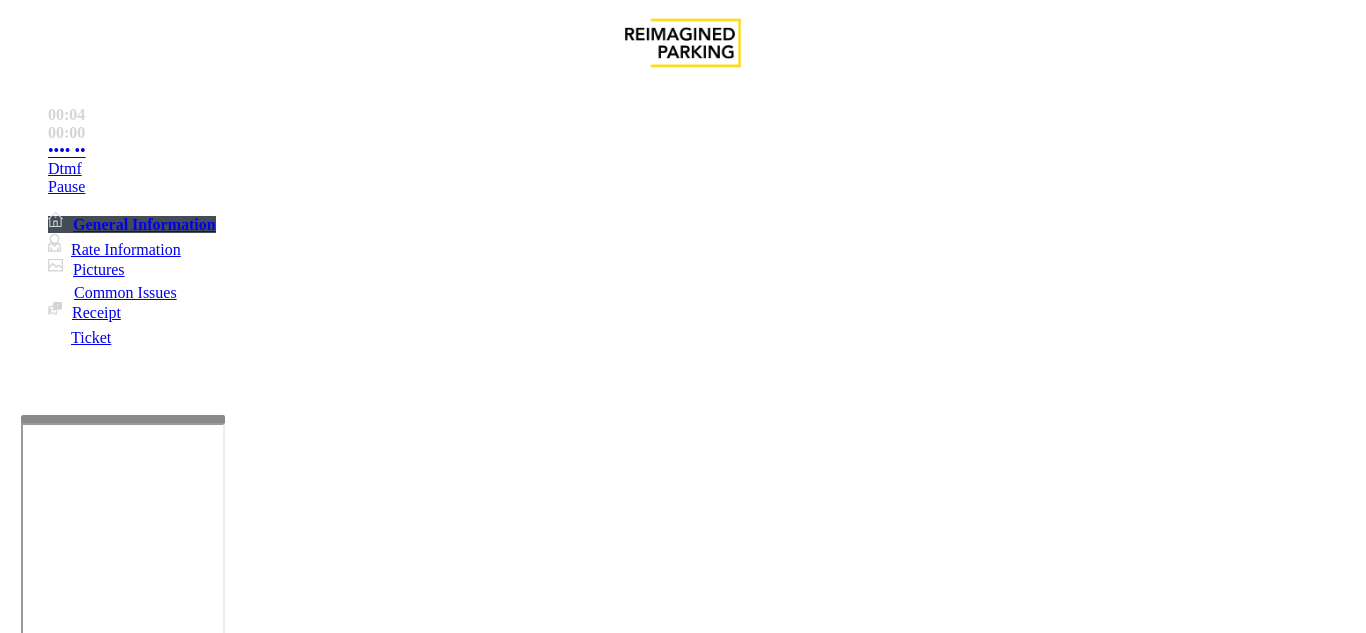 scroll, scrollTop: 400, scrollLeft: 0, axis: vertical 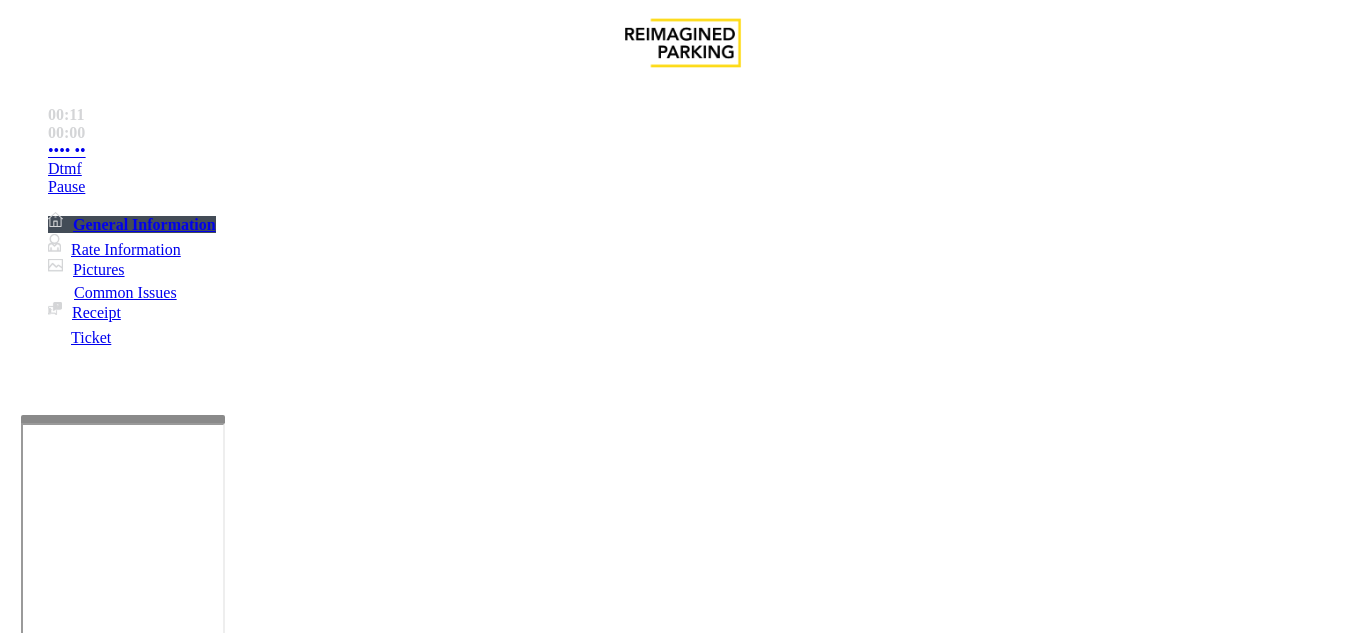 click on "Intercom Issue/No Response" at bounding box center (910, 1286) 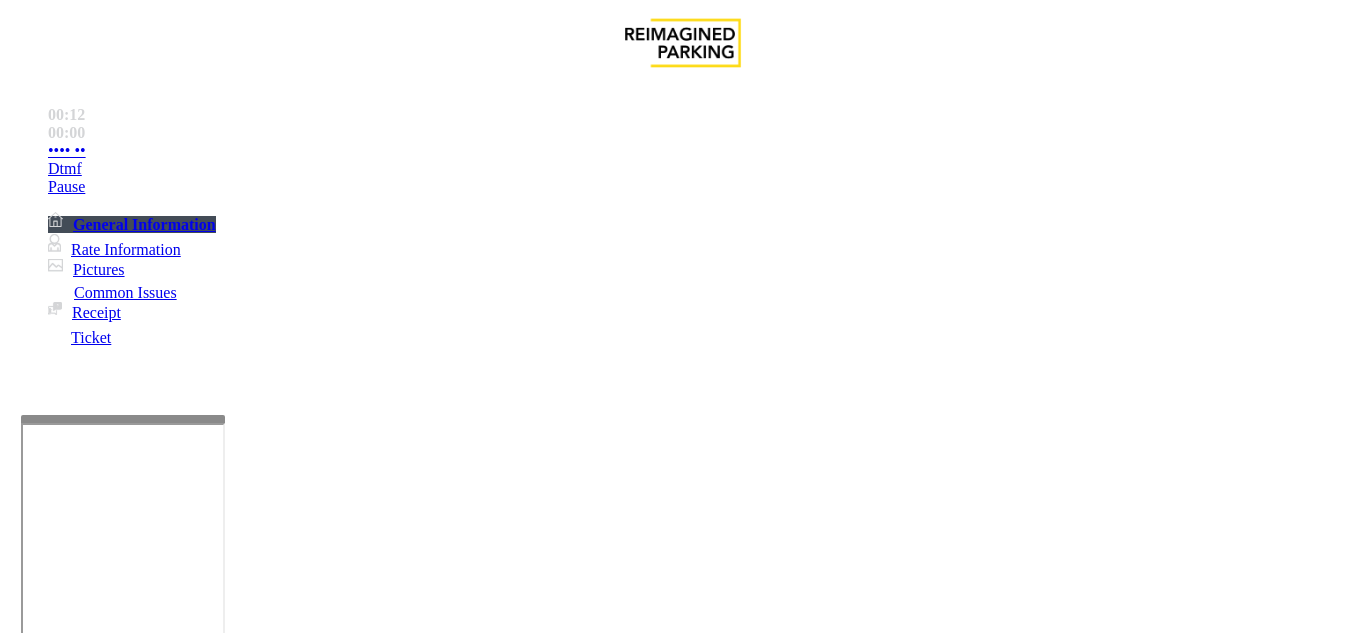 click on "No Response/Unable to hear parker" at bounding box center [142, 1286] 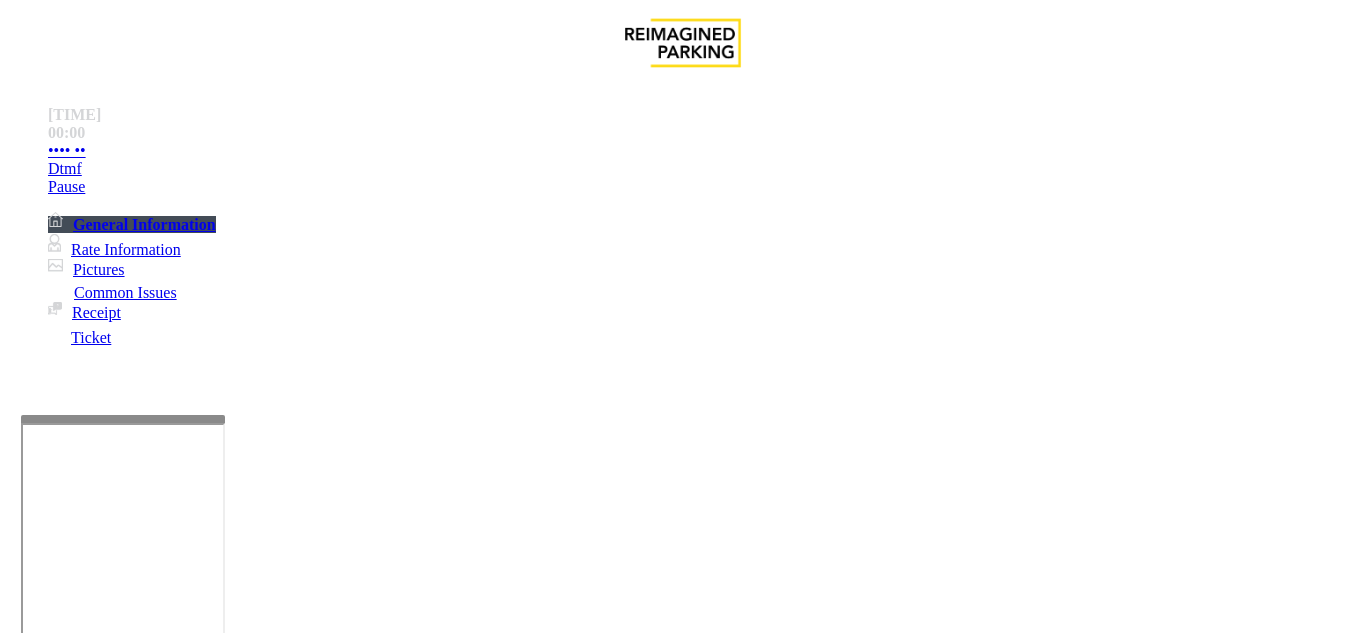 drag, startPoint x: 273, startPoint y: 186, endPoint x: 588, endPoint y: 185, distance: 315.0016 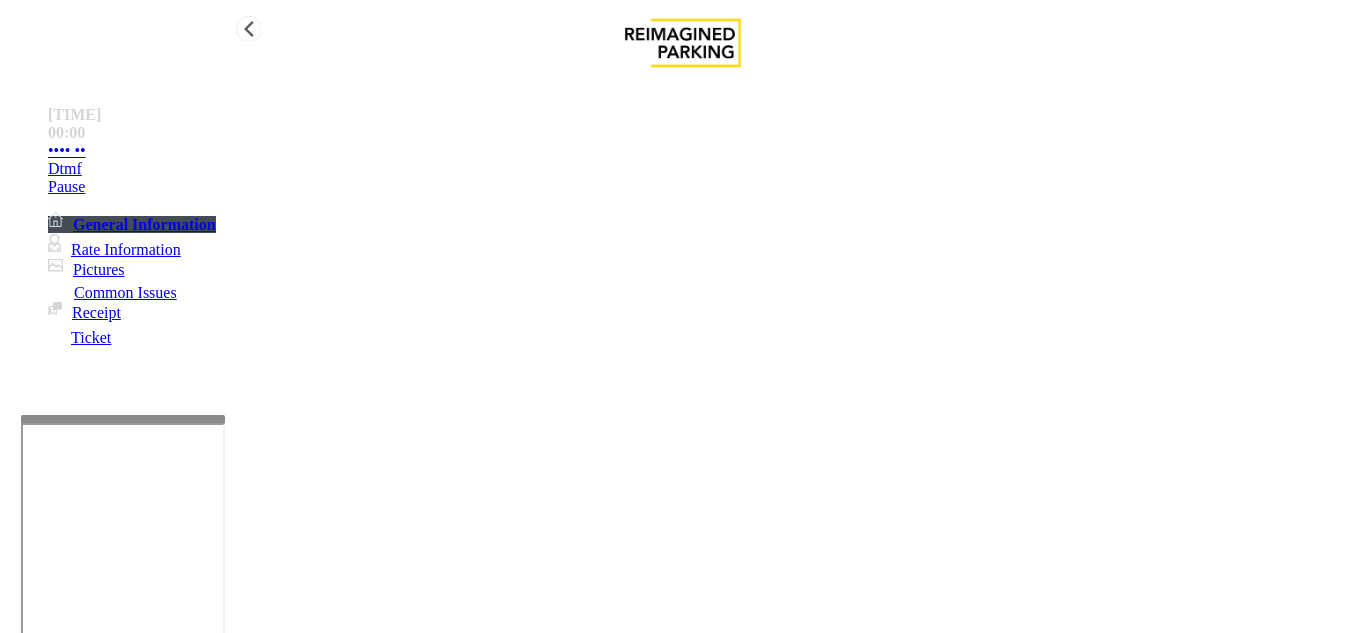 click on "•••• ••" at bounding box center (703, 151) 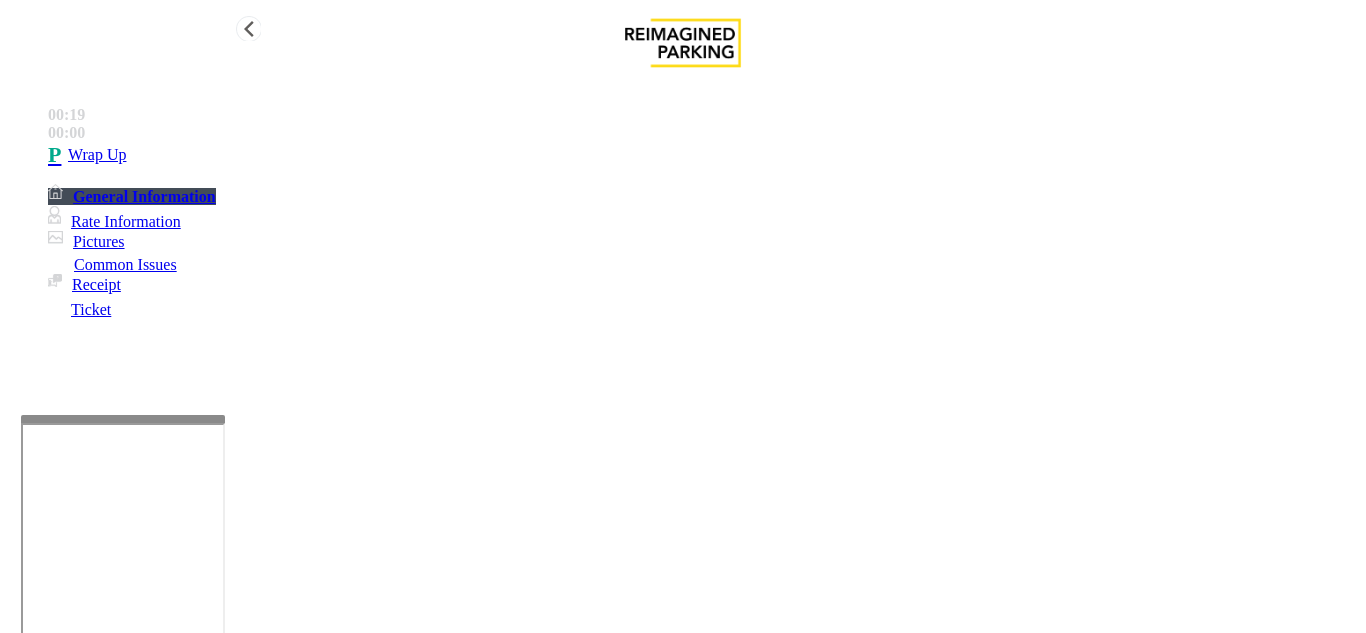 click on "Wrap Up" at bounding box center [703, 155] 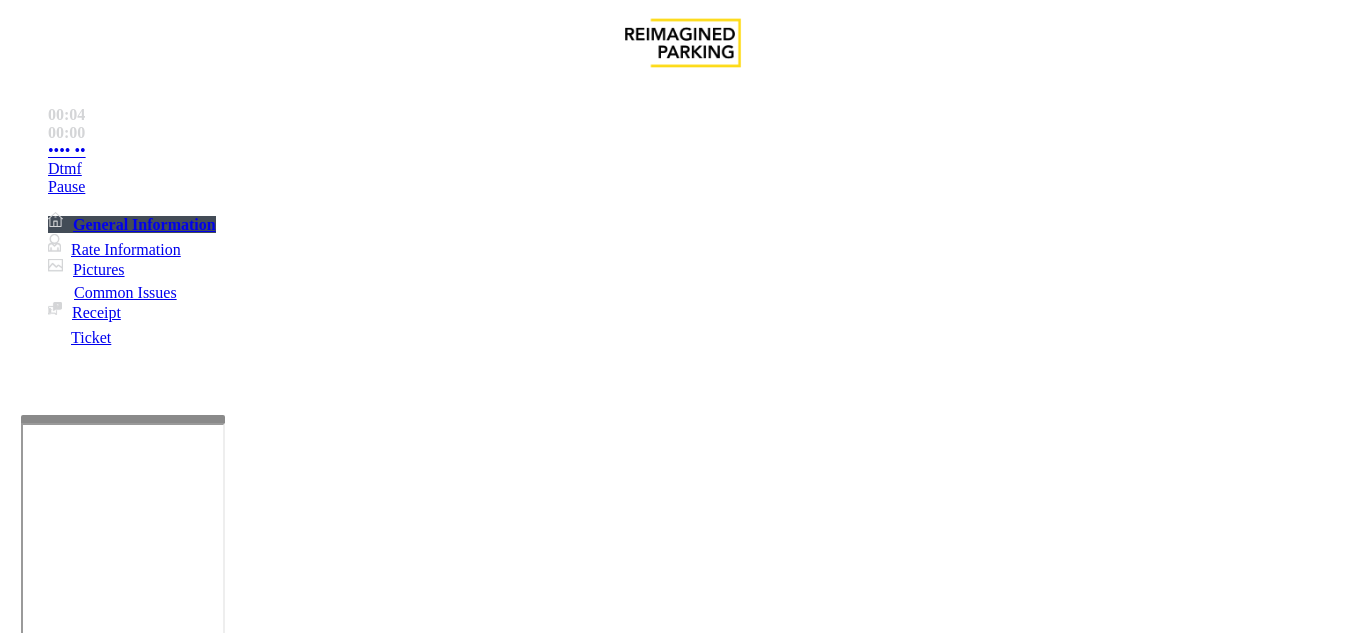 scroll, scrollTop: 500, scrollLeft: 0, axis: vertical 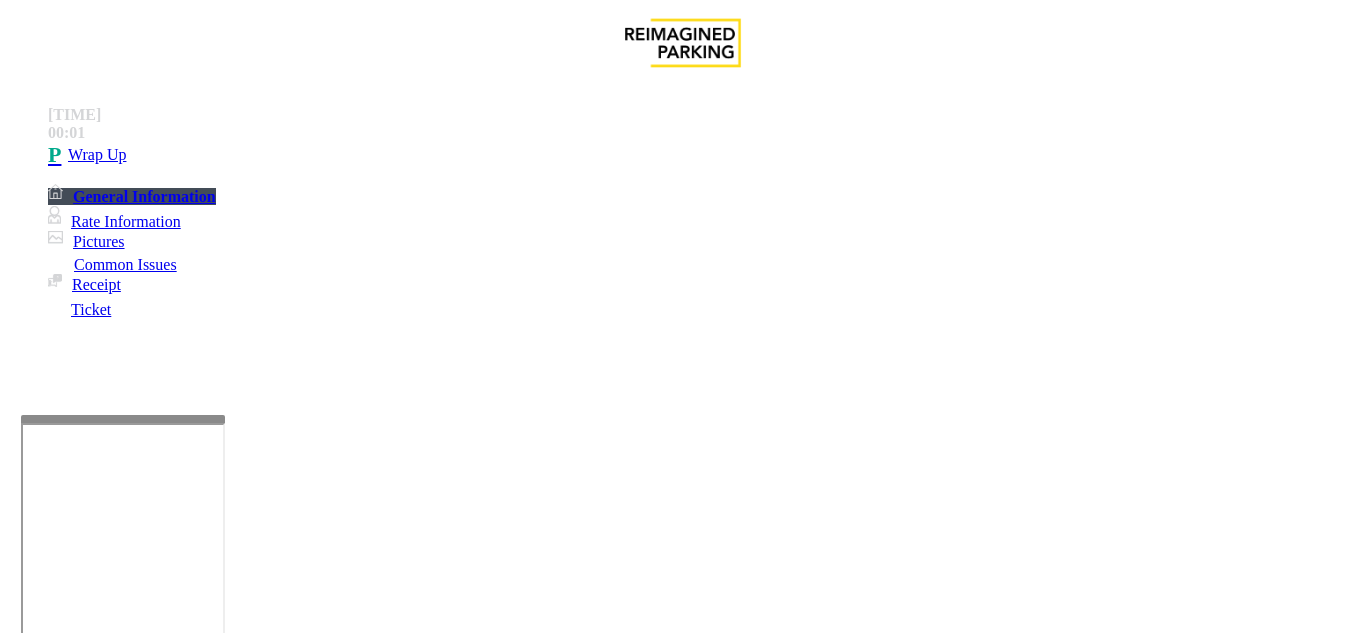 click on "Intercom Issue/No Response" at bounding box center (910, 1286) 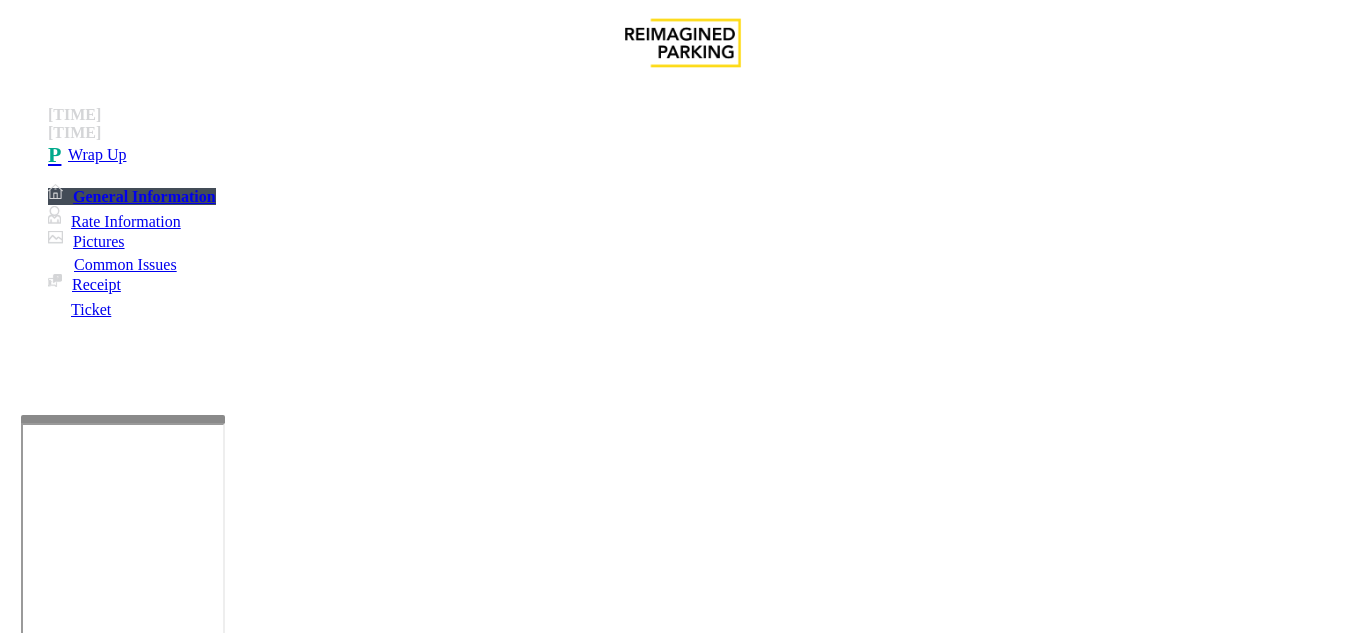 click on "Call dropped" at bounding box center (546, 1286) 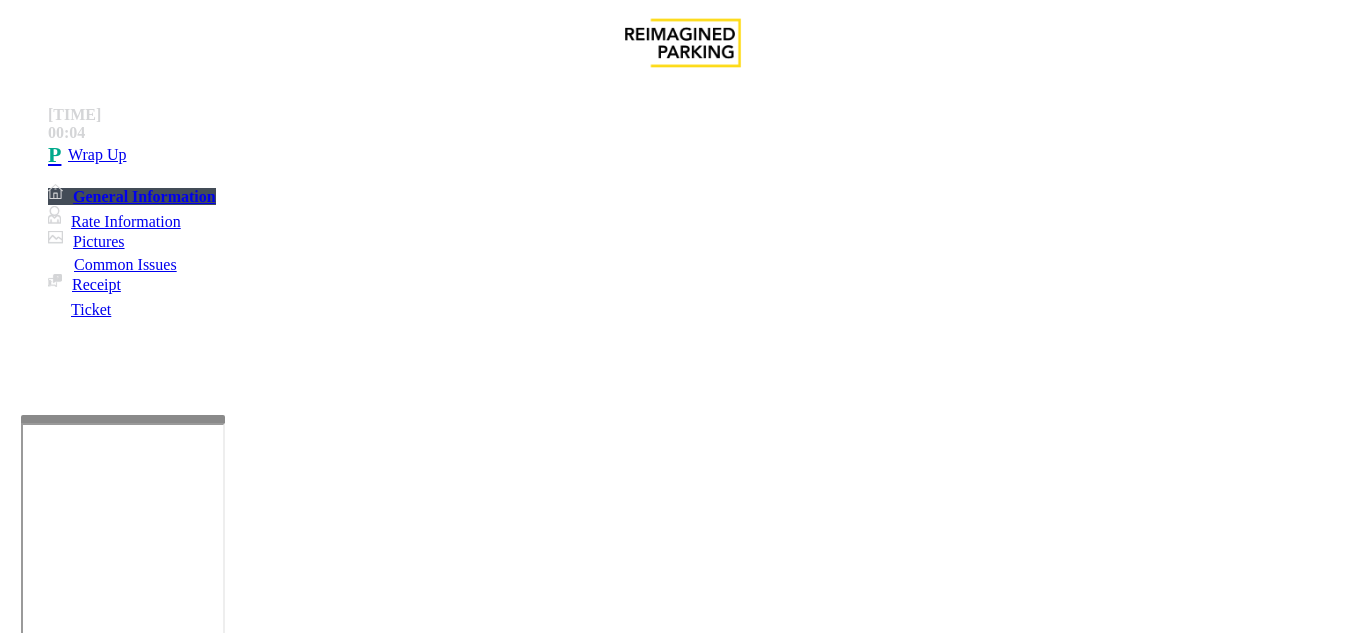 drag, startPoint x: 270, startPoint y: 178, endPoint x: 414, endPoint y: 189, distance: 144.41953 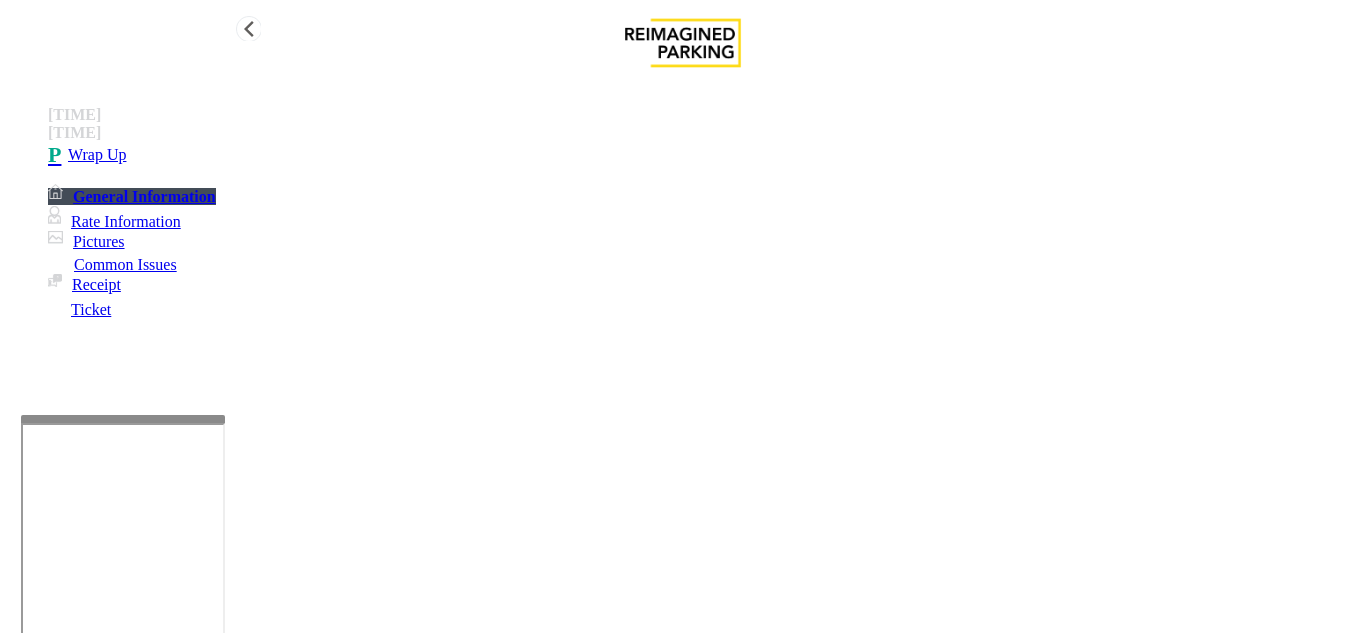 type on "**********" 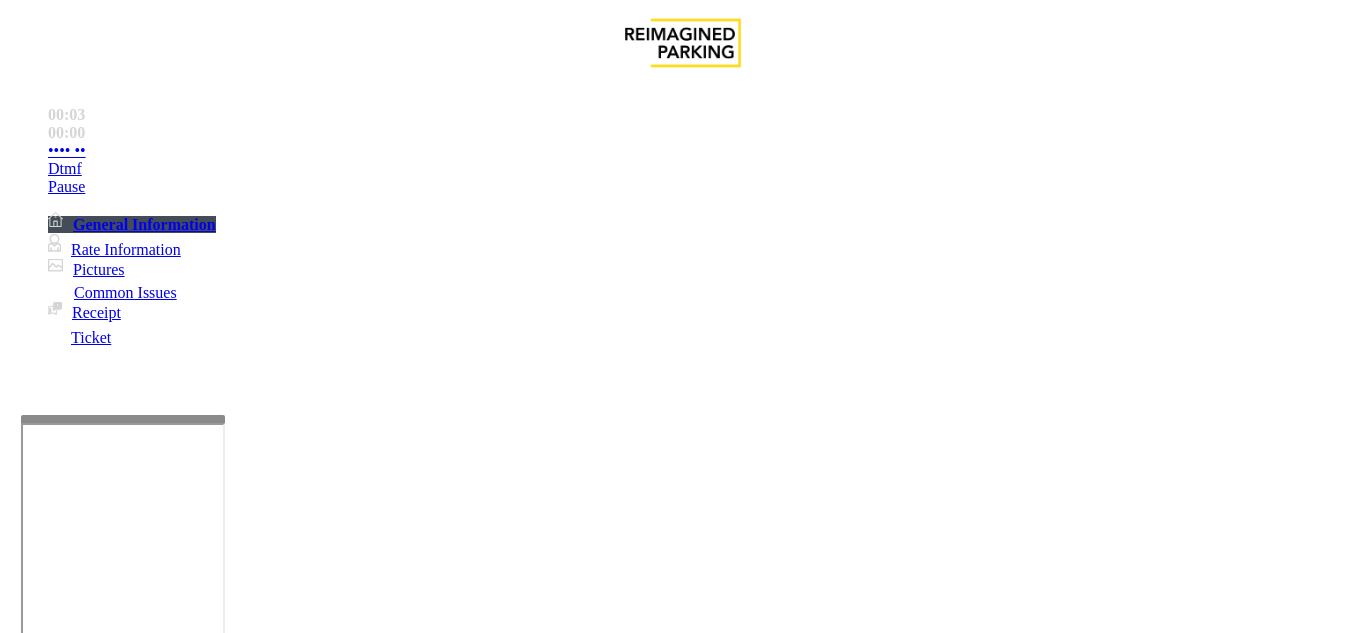 scroll, scrollTop: 500, scrollLeft: 0, axis: vertical 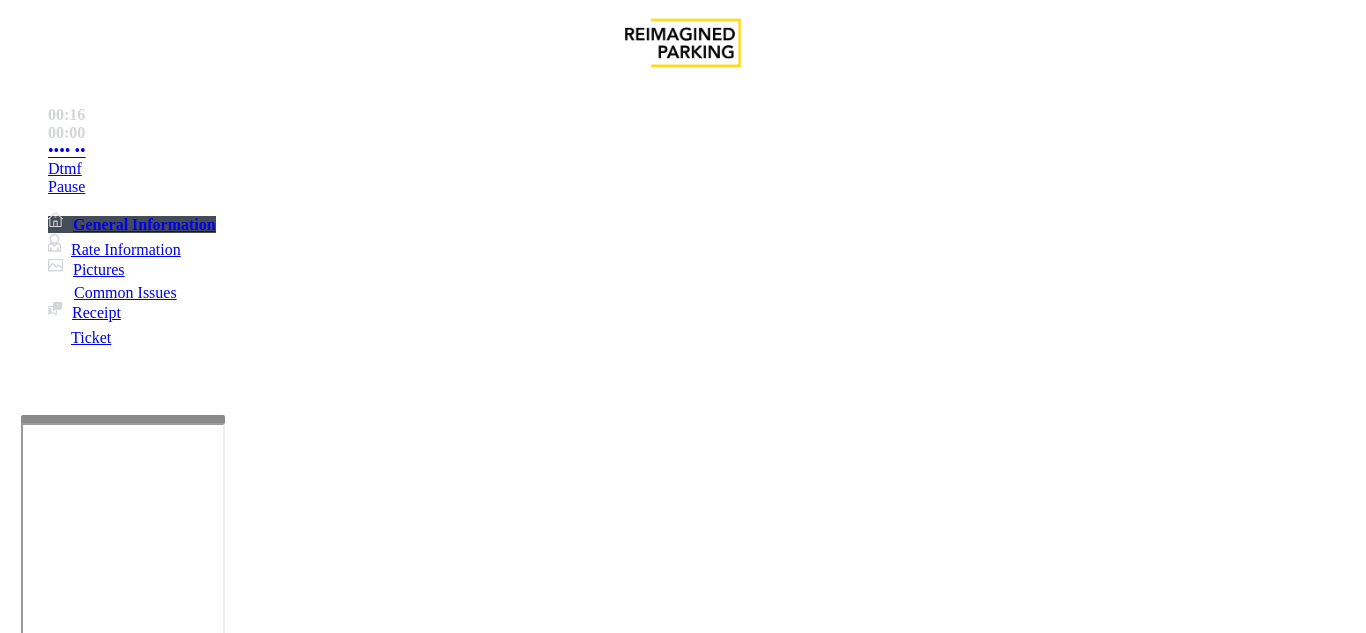 click on "Intercom Issue/No Response" at bounding box center [910, 1286] 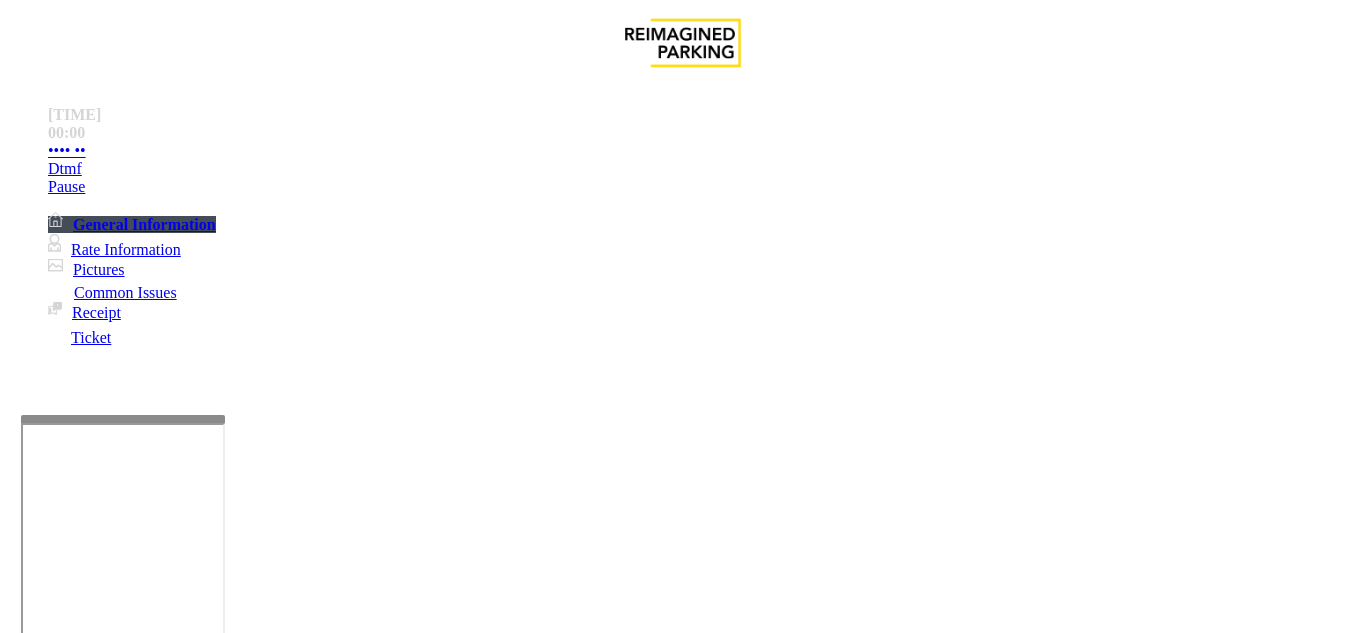 click on "No Response/Unable to hear parker" at bounding box center [142, 1286] 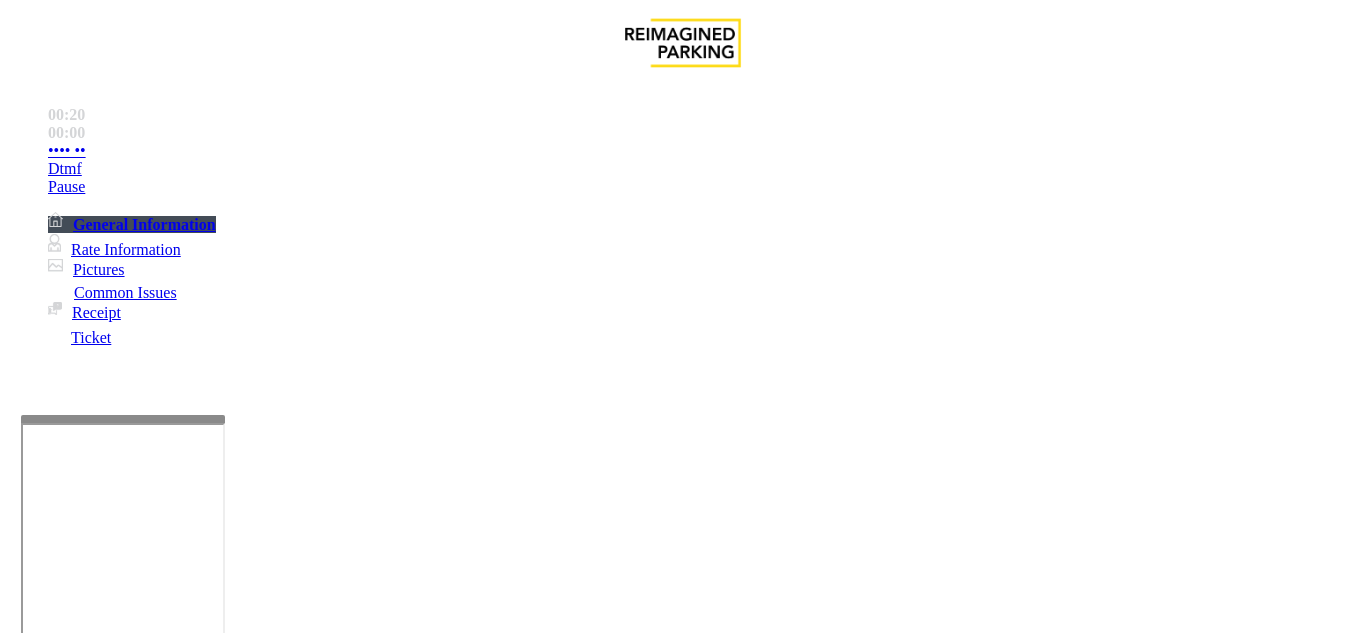 drag, startPoint x: 328, startPoint y: 186, endPoint x: 592, endPoint y: 187, distance: 264.0019 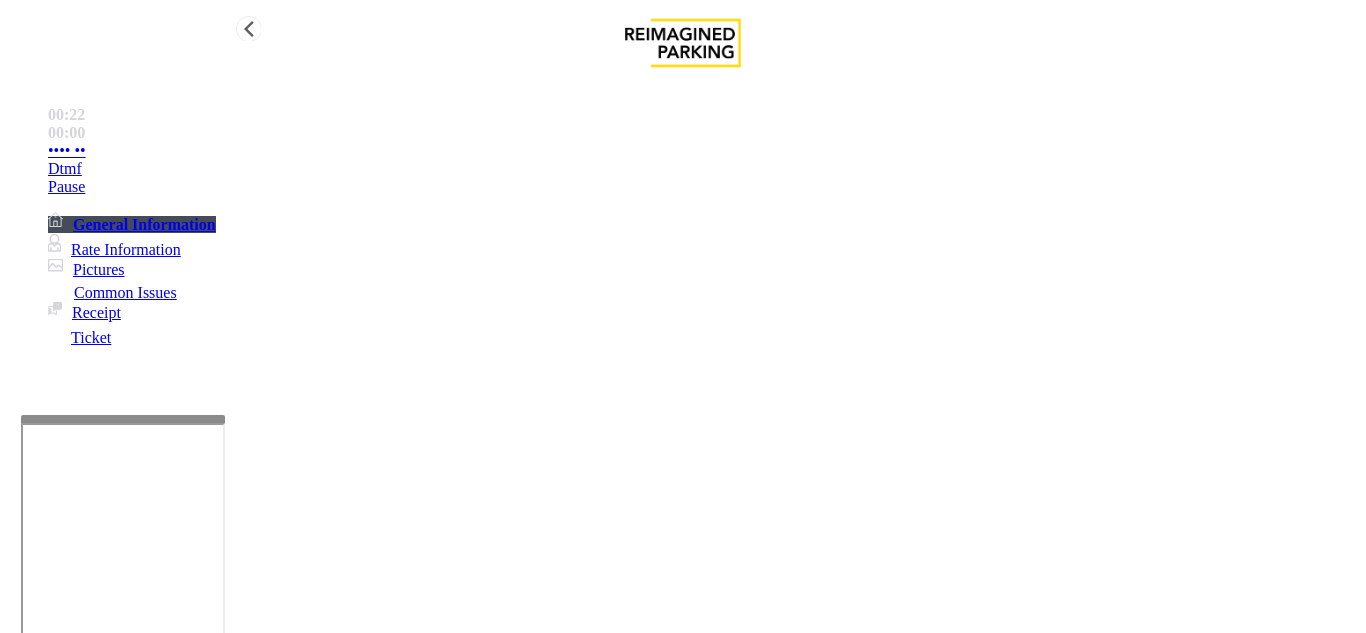 type on "**********" 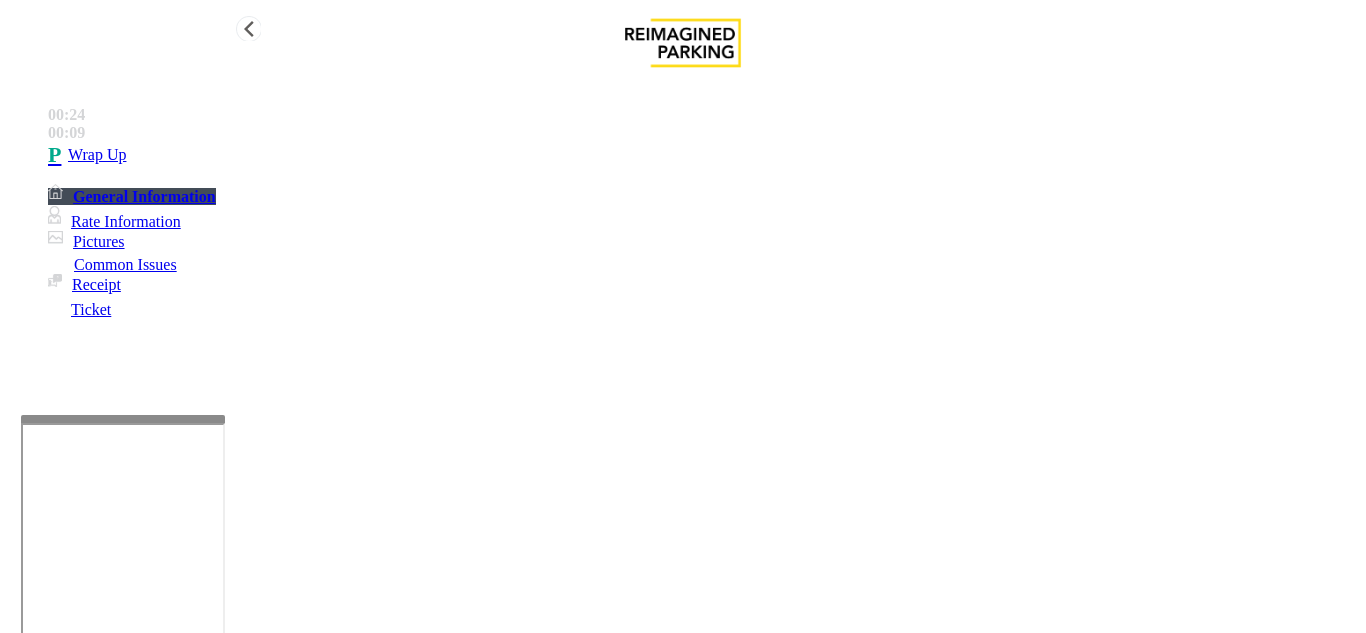 click on "Wrap Up" at bounding box center (703, 155) 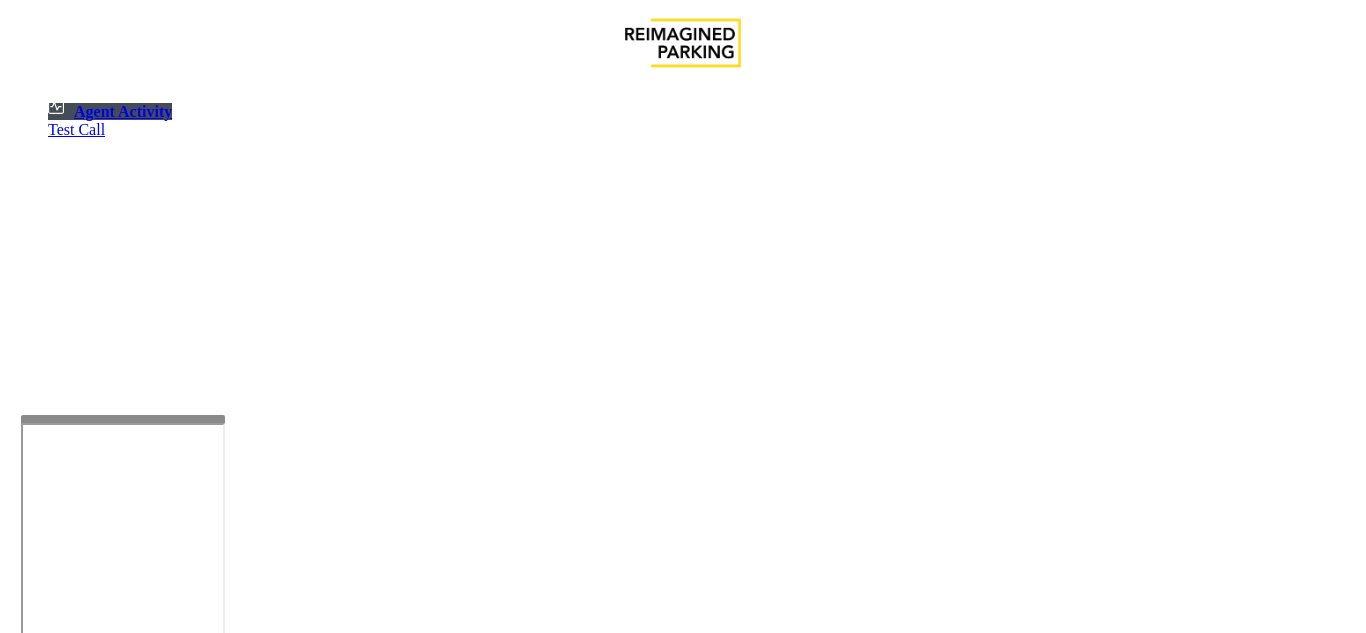 click on "•" at bounding box center (18, 1244) 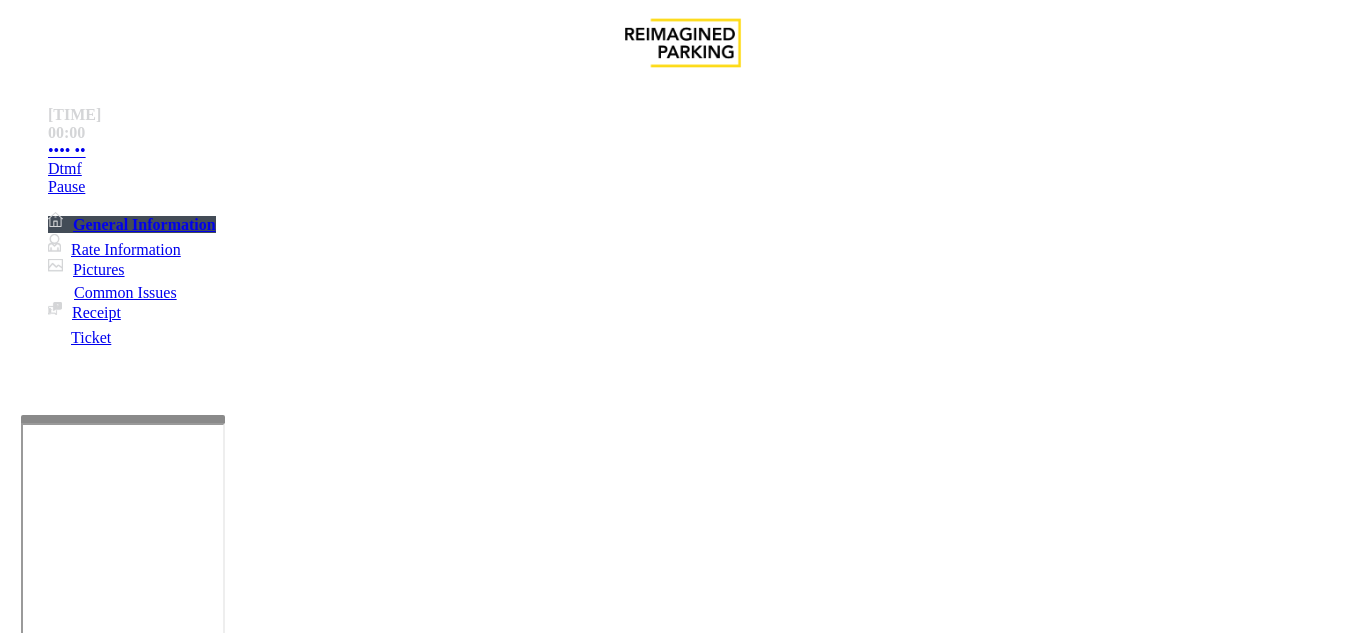 click on "•" at bounding box center [18, 3986] 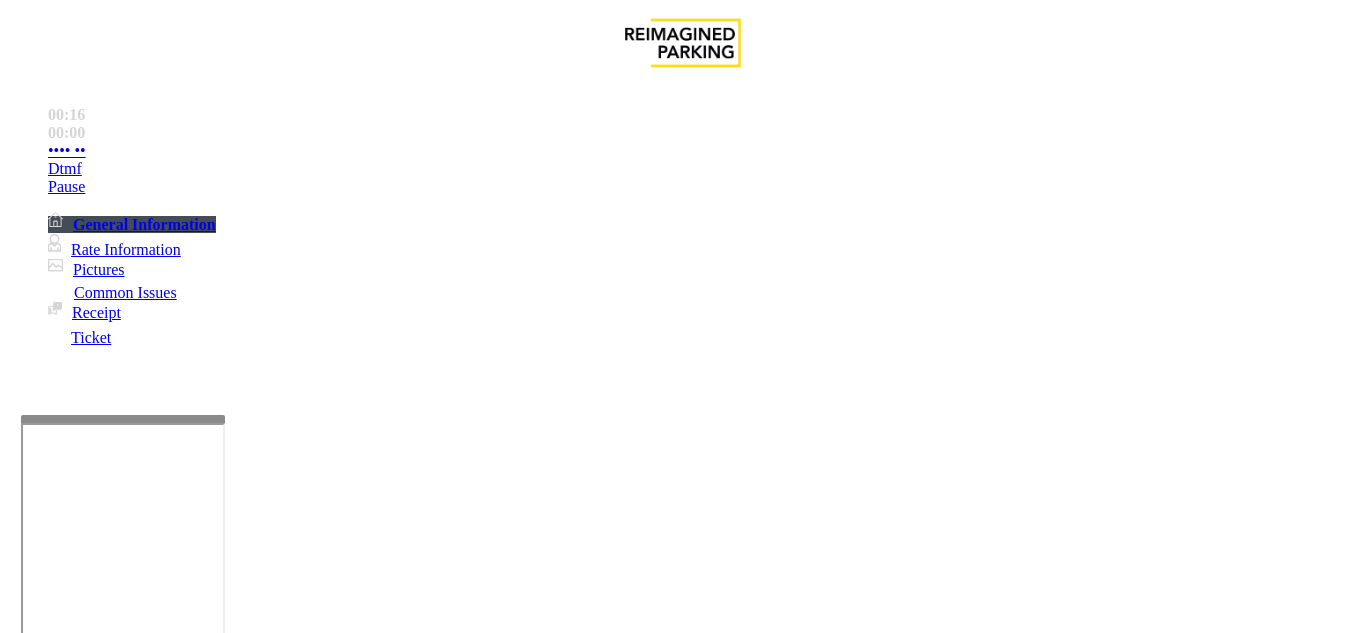 click on "Intercom Issue/No Response" at bounding box center [910, 1286] 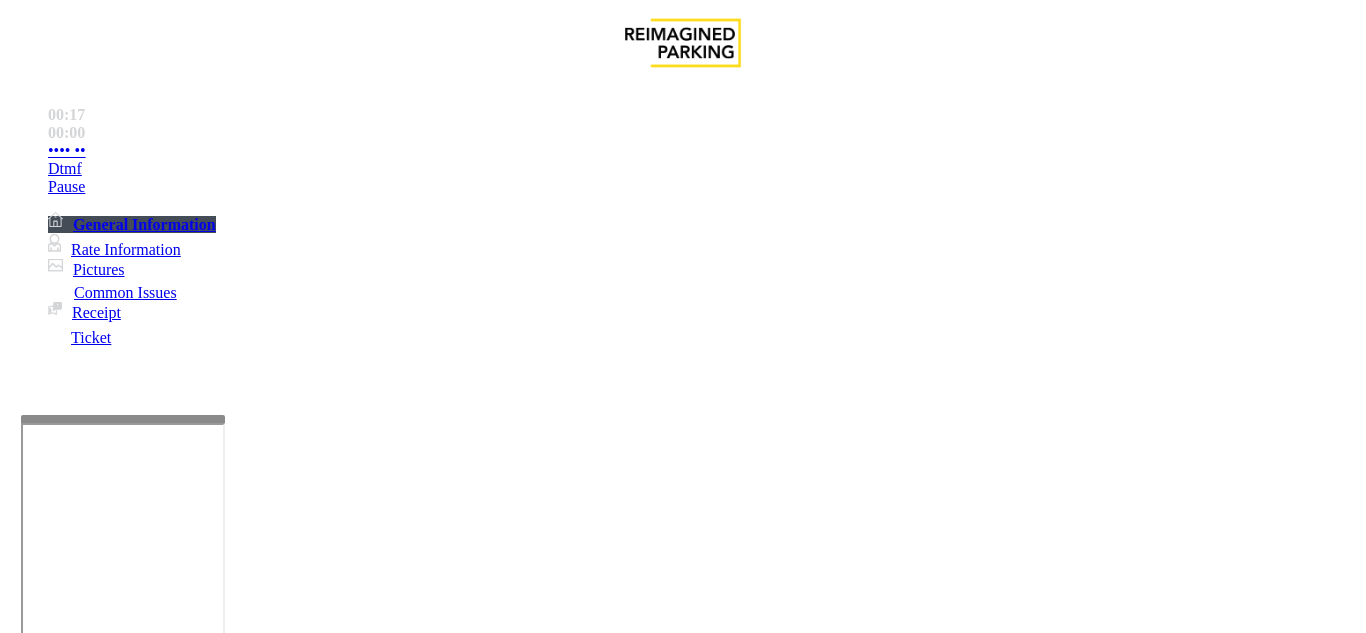 click on "No Response/Unable to hear parker" at bounding box center (142, 1286) 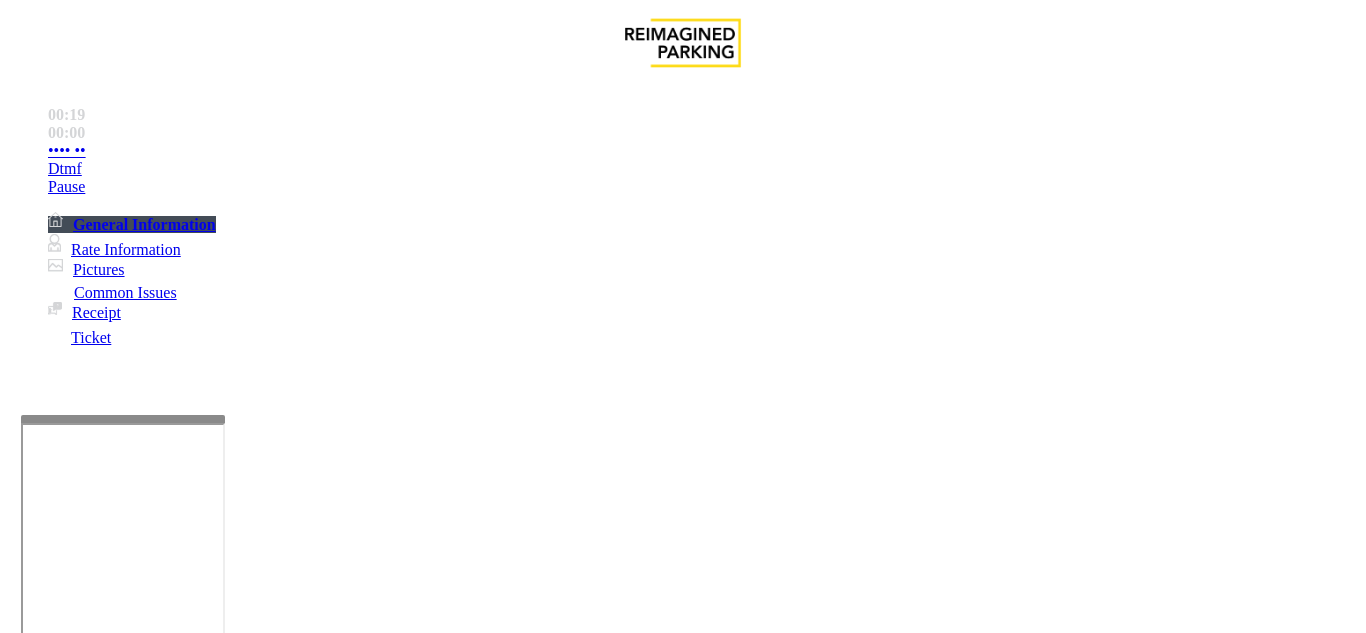drag, startPoint x: 271, startPoint y: 181, endPoint x: 609, endPoint y: 182, distance: 338.00146 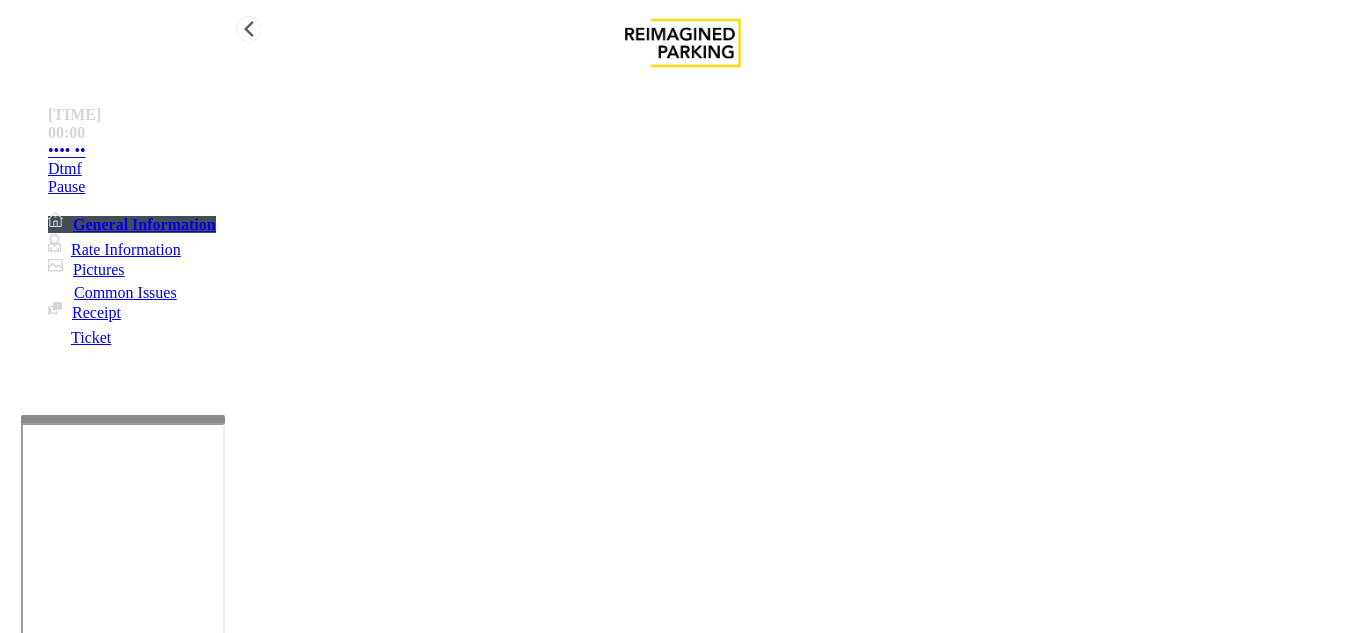 type on "**********" 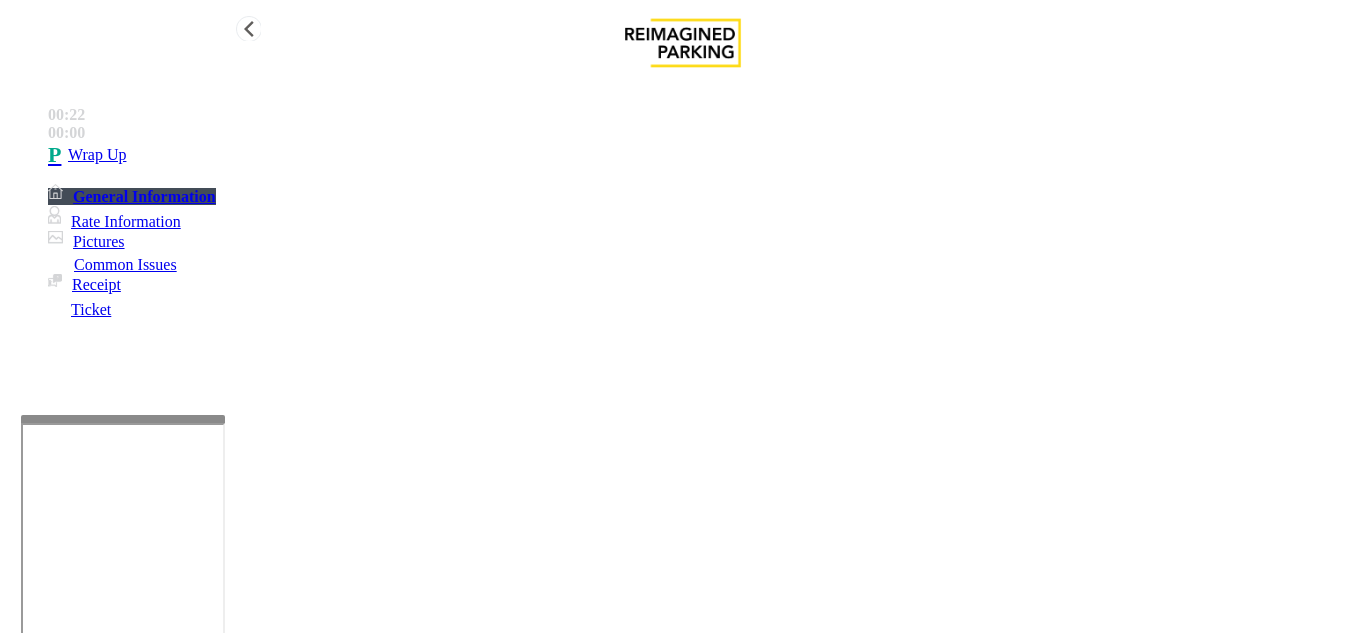 click at bounding box center (58, 155) 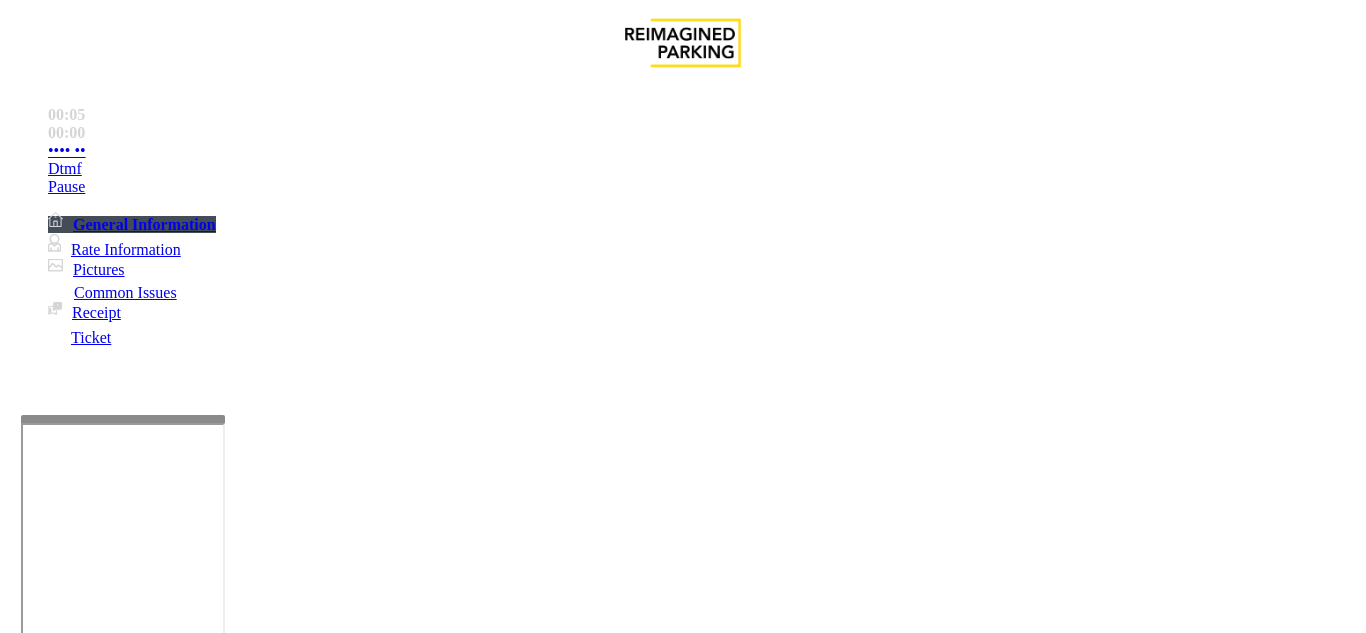 scroll, scrollTop: 700, scrollLeft: 0, axis: vertical 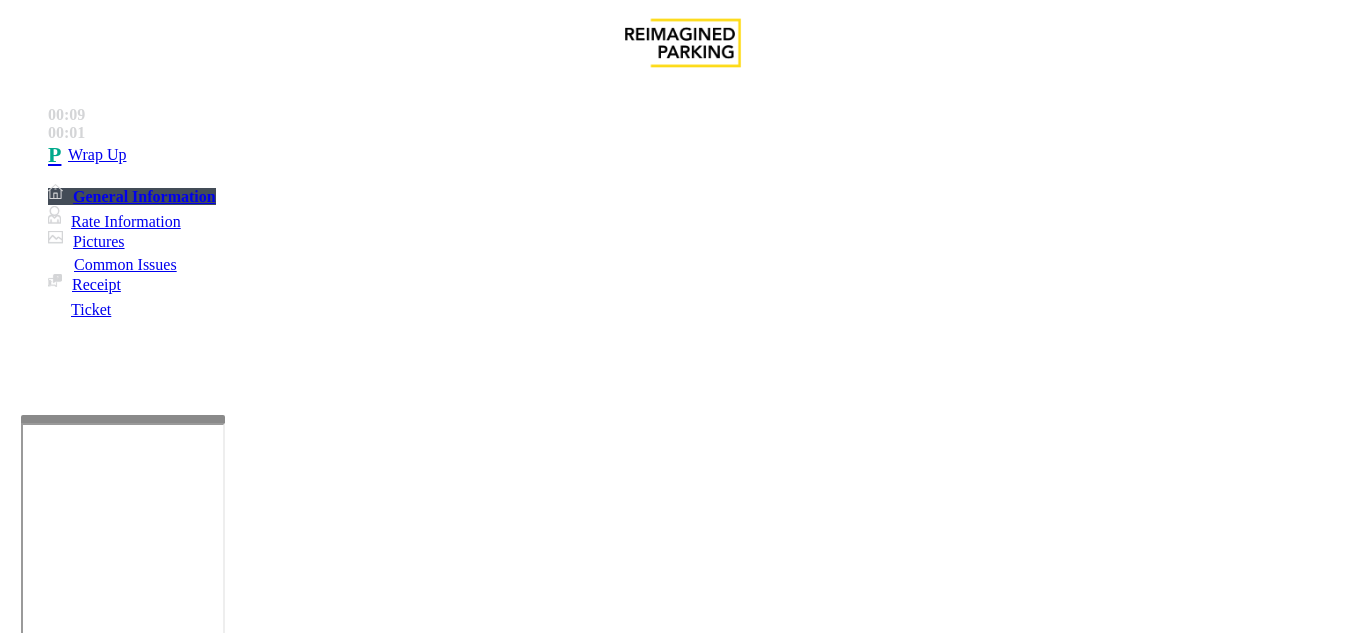 click on "Intercom Issue/No Response" at bounding box center (910, 1286) 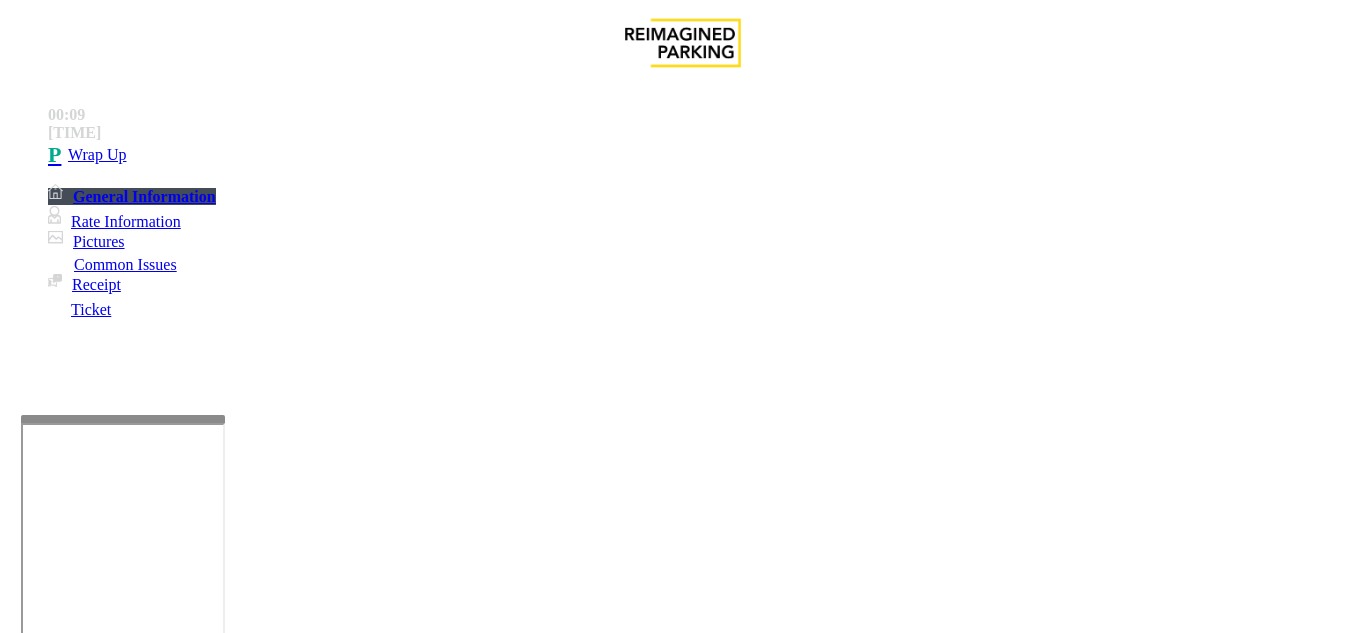 click on "Call dropped" at bounding box center (546, 1286) 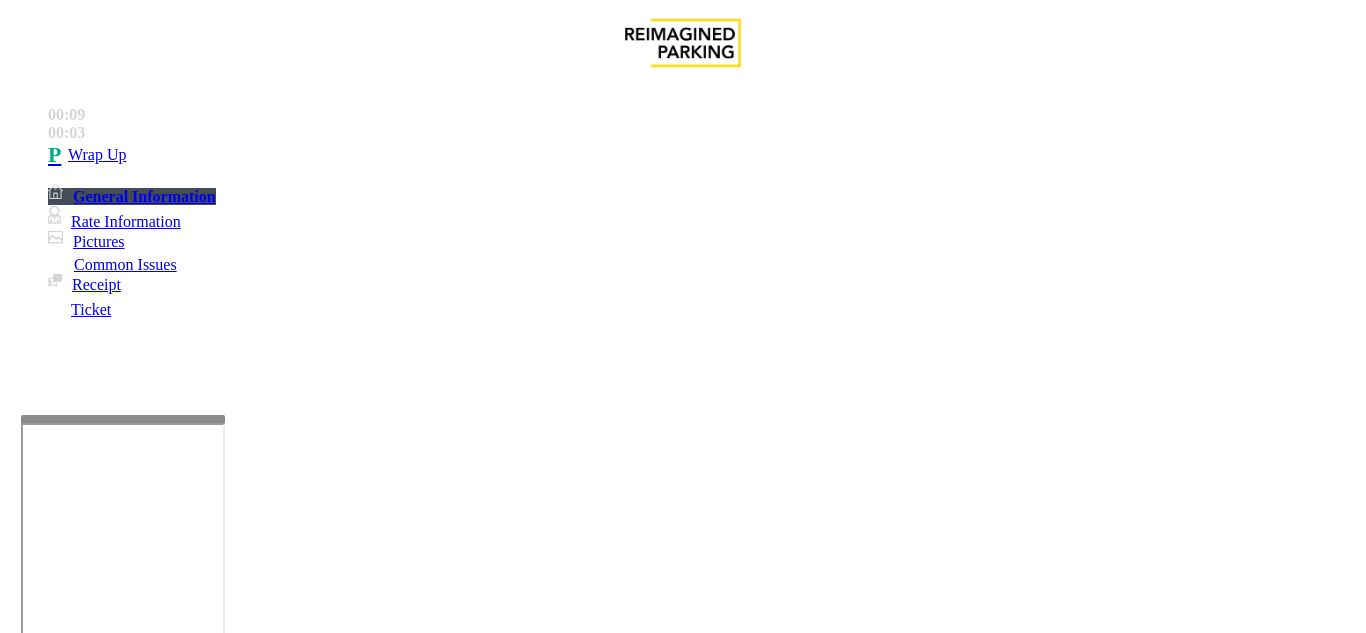 drag, startPoint x: 272, startPoint y: 204, endPoint x: 401, endPoint y: 196, distance: 129.24782 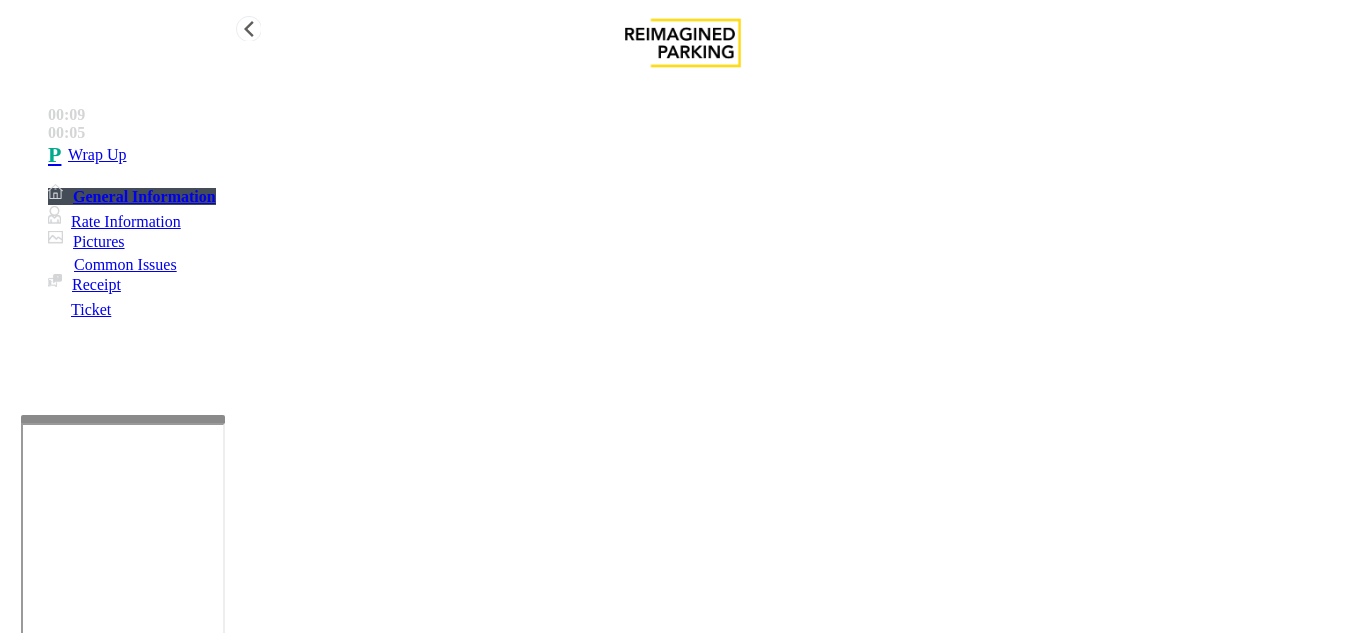 type on "**********" 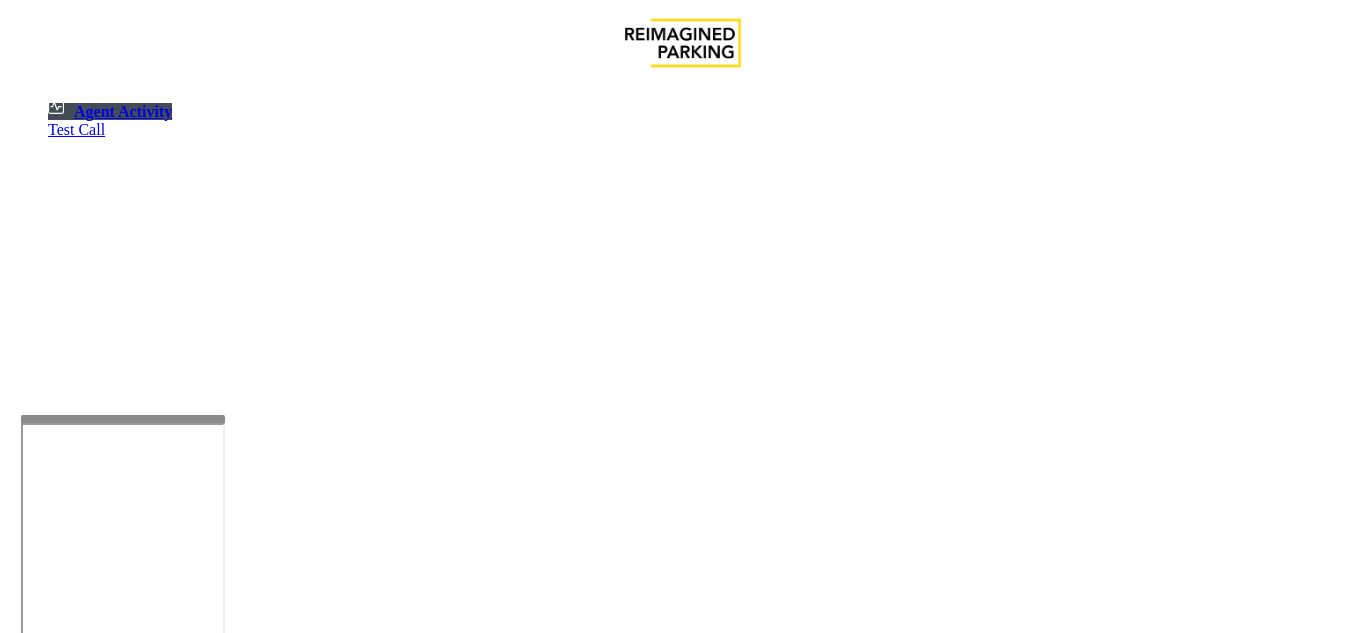 click on "•" at bounding box center (18, 1244) 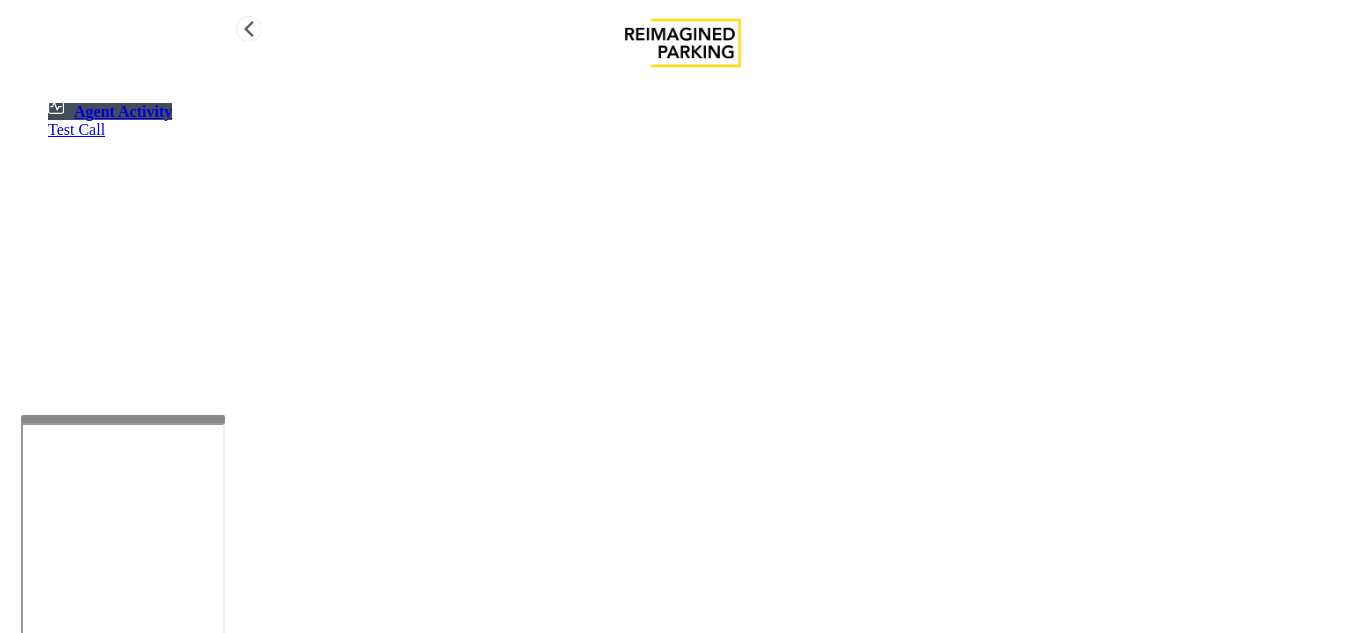 click on "Agent Activity" at bounding box center (110, 111) 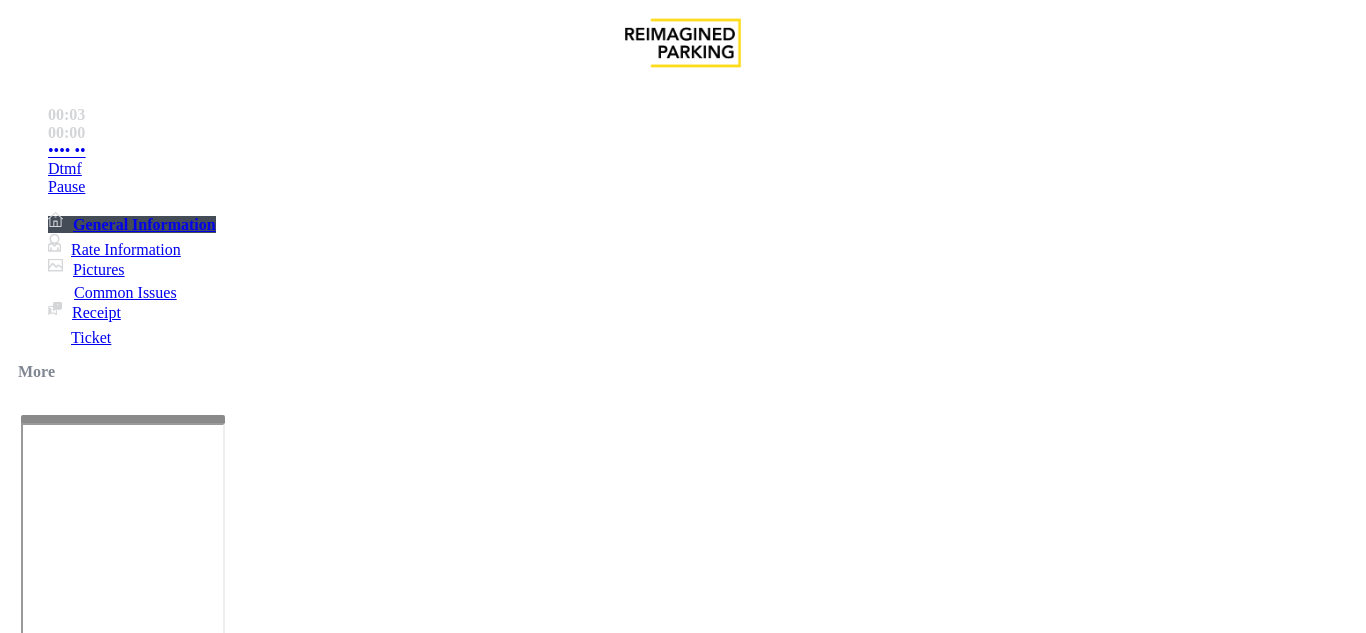 click on "•" at bounding box center [18, 3567] 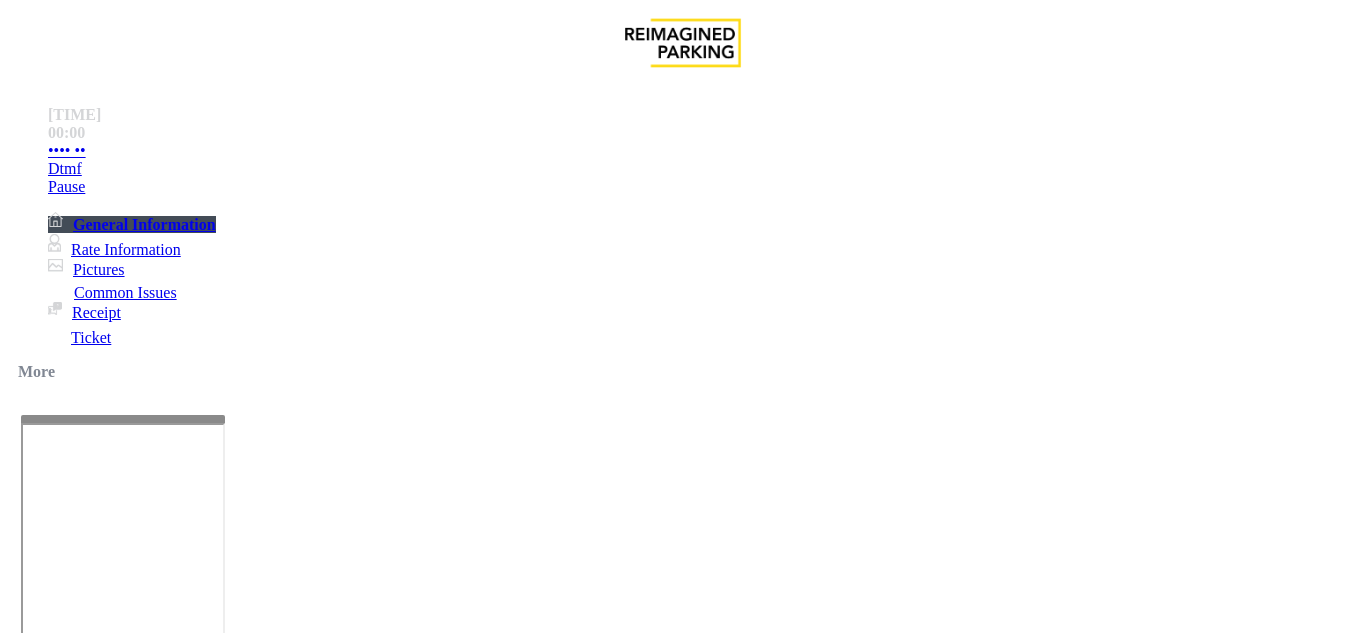scroll, scrollTop: 400, scrollLeft: 0, axis: vertical 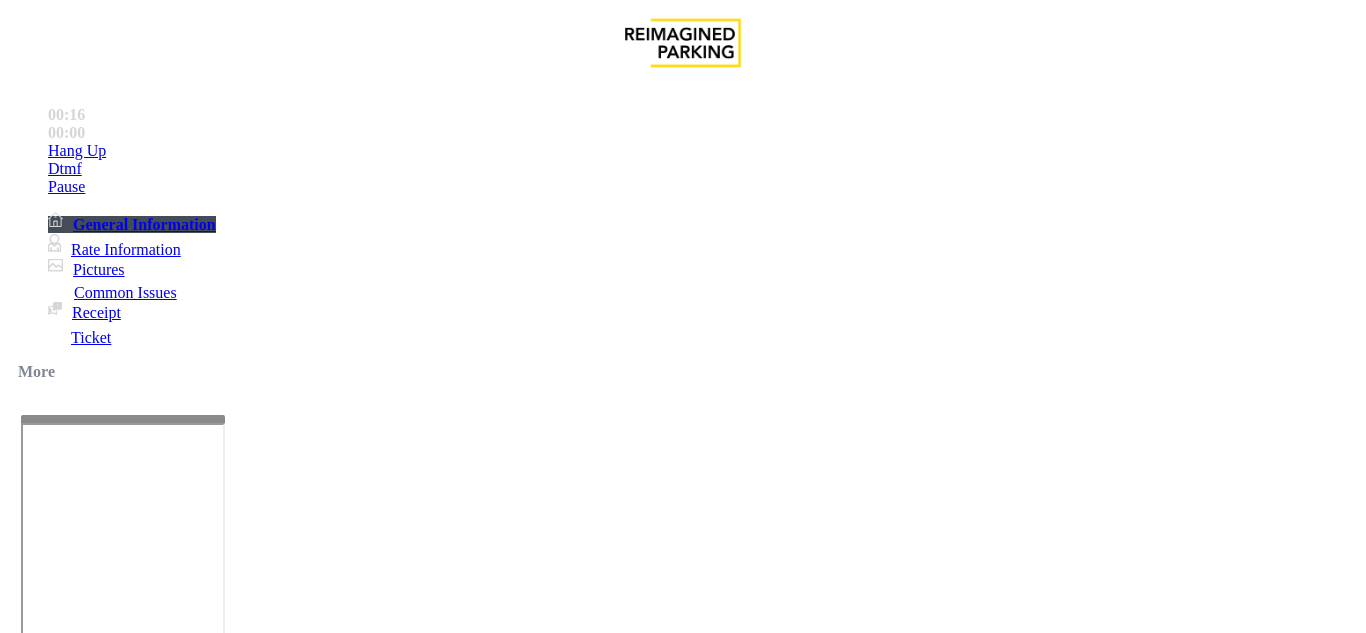 click on "Validation Issue" at bounding box center [371, 1286] 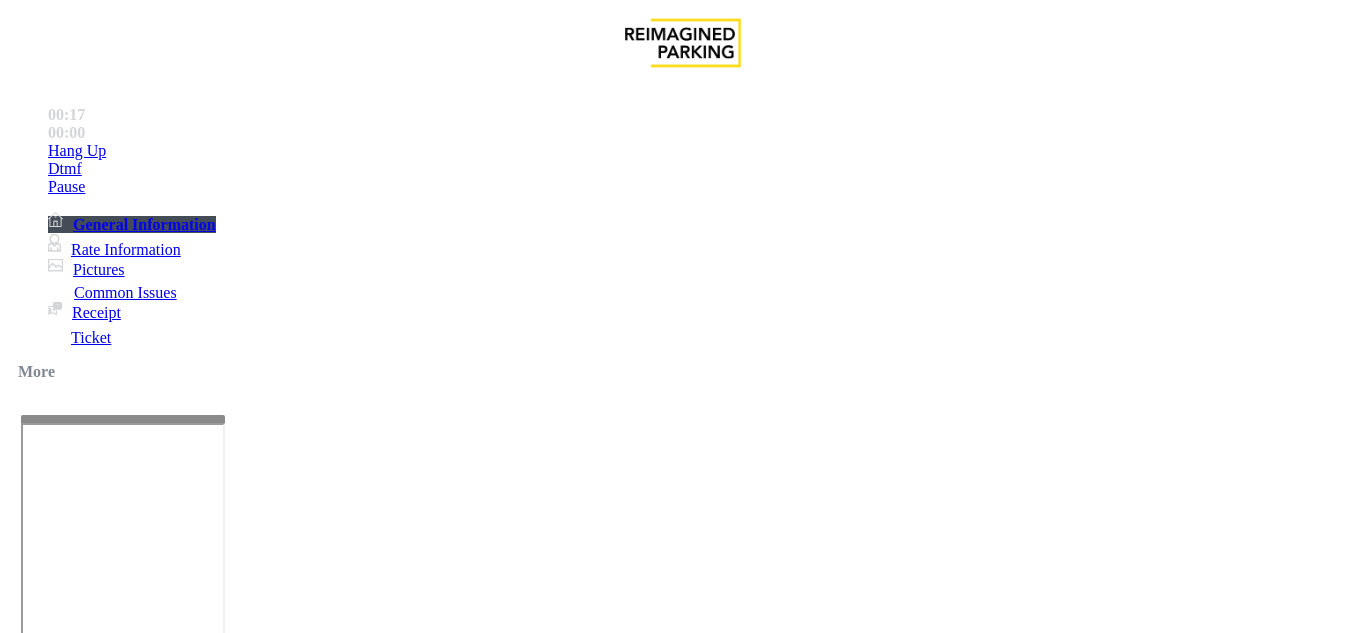 click on "Validation Error" at bounding box center [262, 1286] 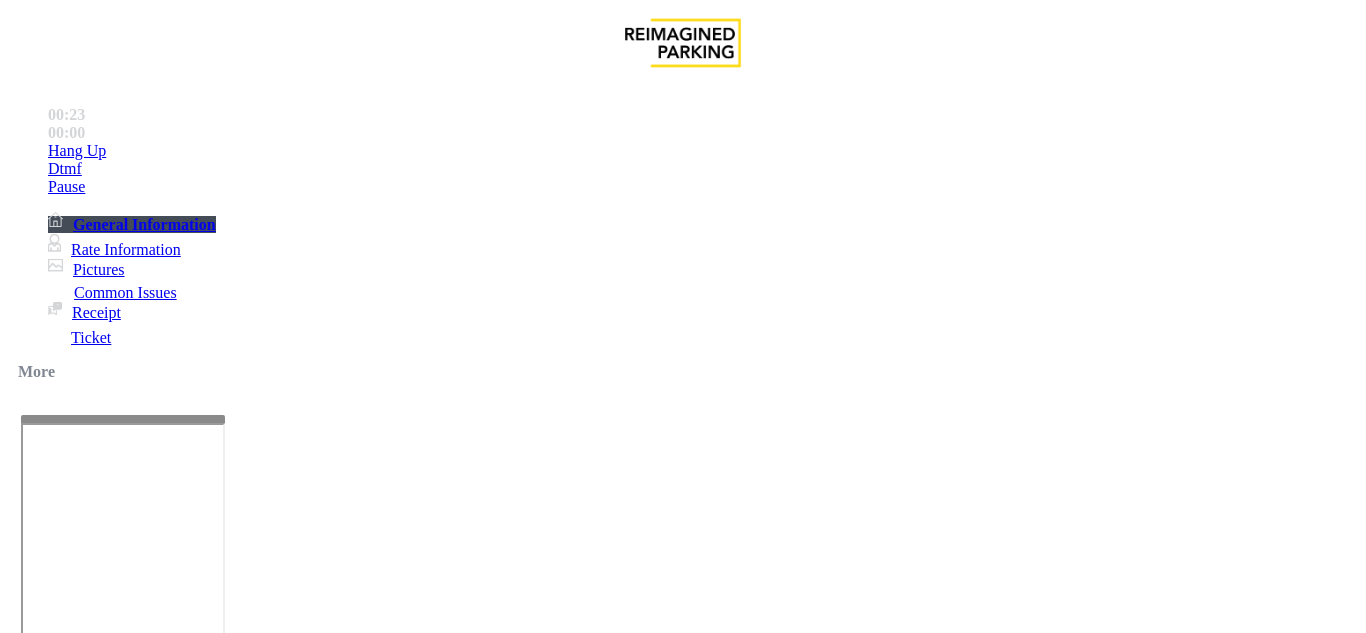 click at bounding box center [221, 1634] 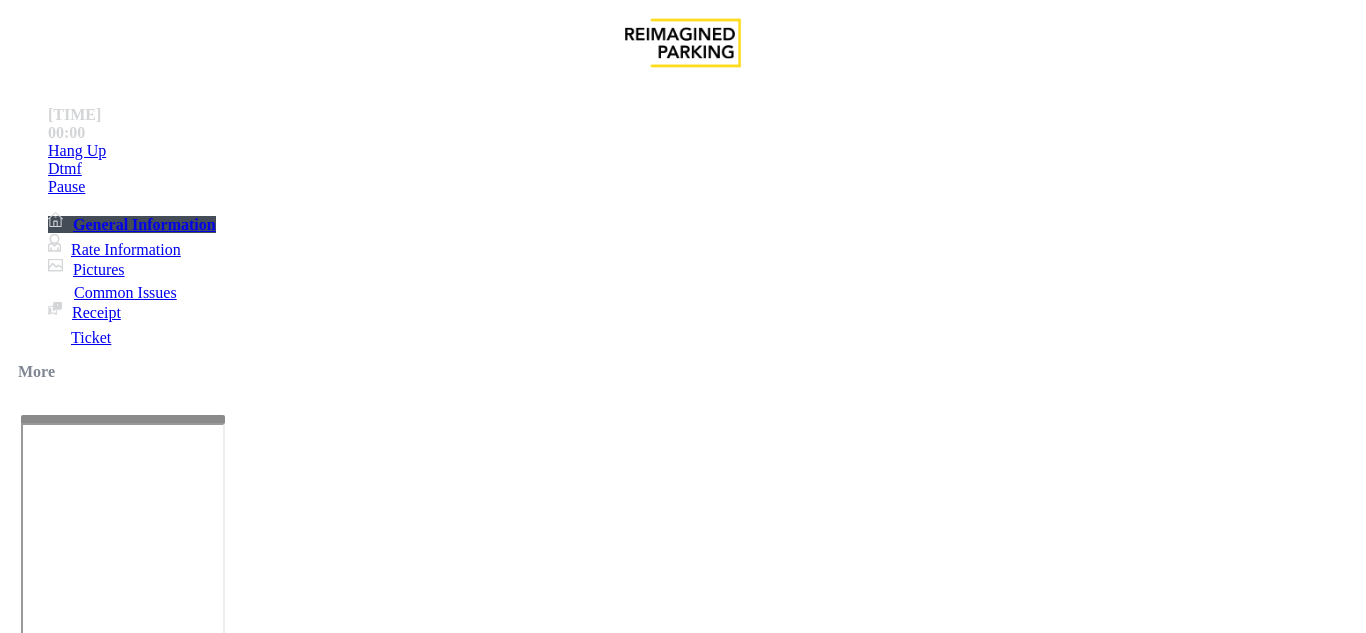 drag, startPoint x: 269, startPoint y: 181, endPoint x: 429, endPoint y: 193, distance: 160.44937 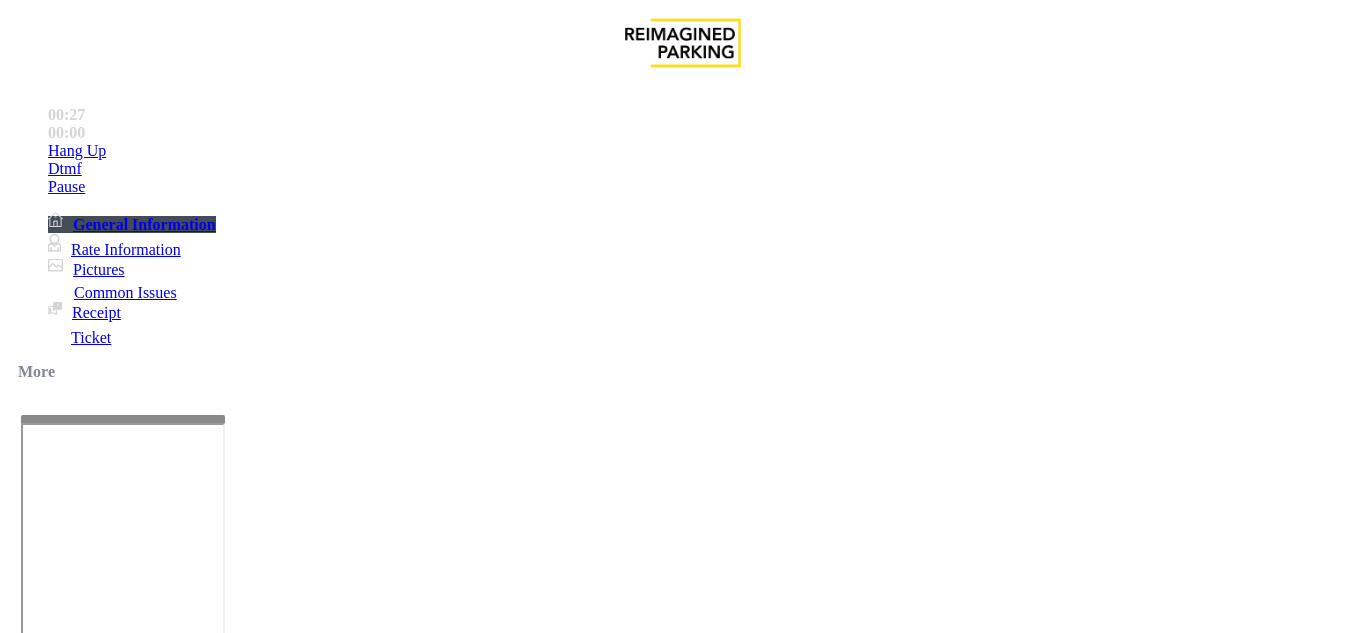scroll, scrollTop: 174, scrollLeft: 0, axis: vertical 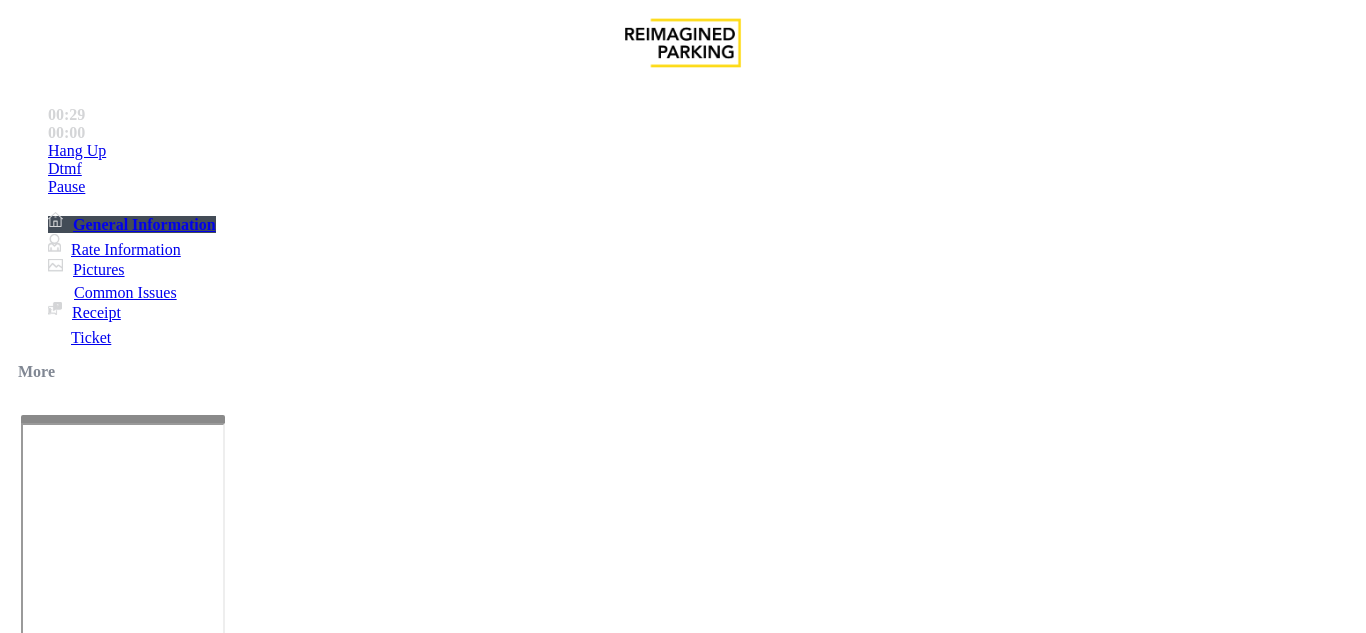 click at bounding box center [221, 1634] 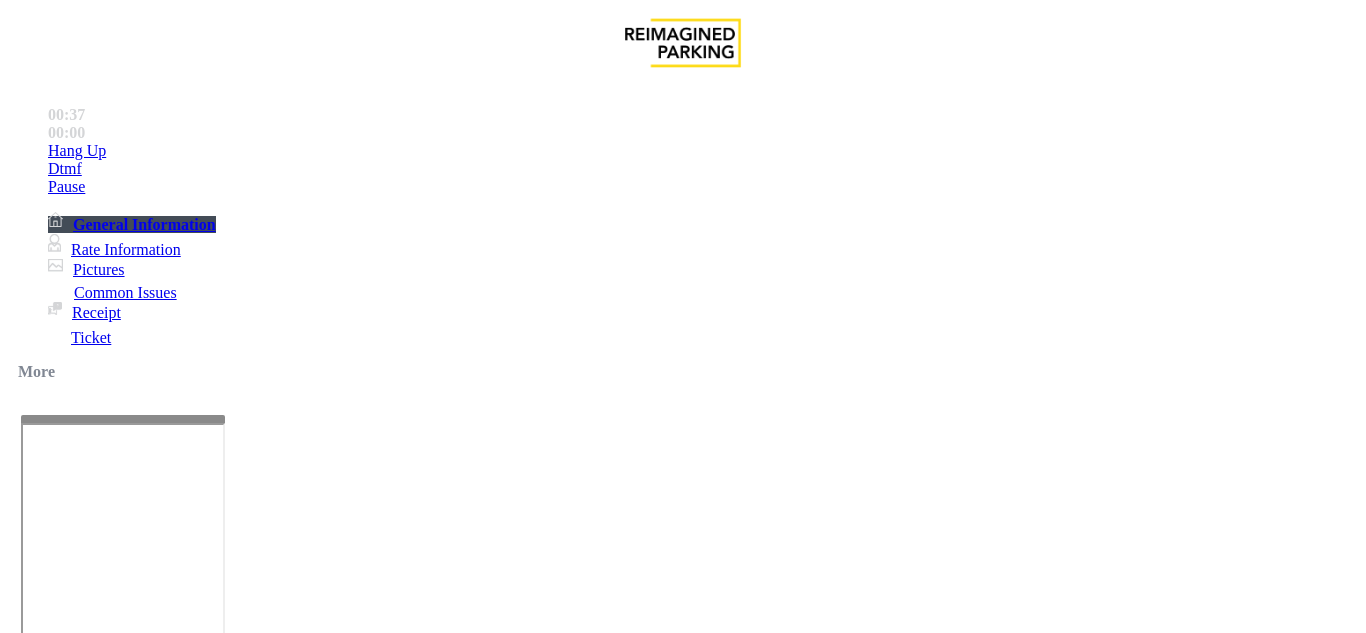 scroll, scrollTop: 700, scrollLeft: 0, axis: vertical 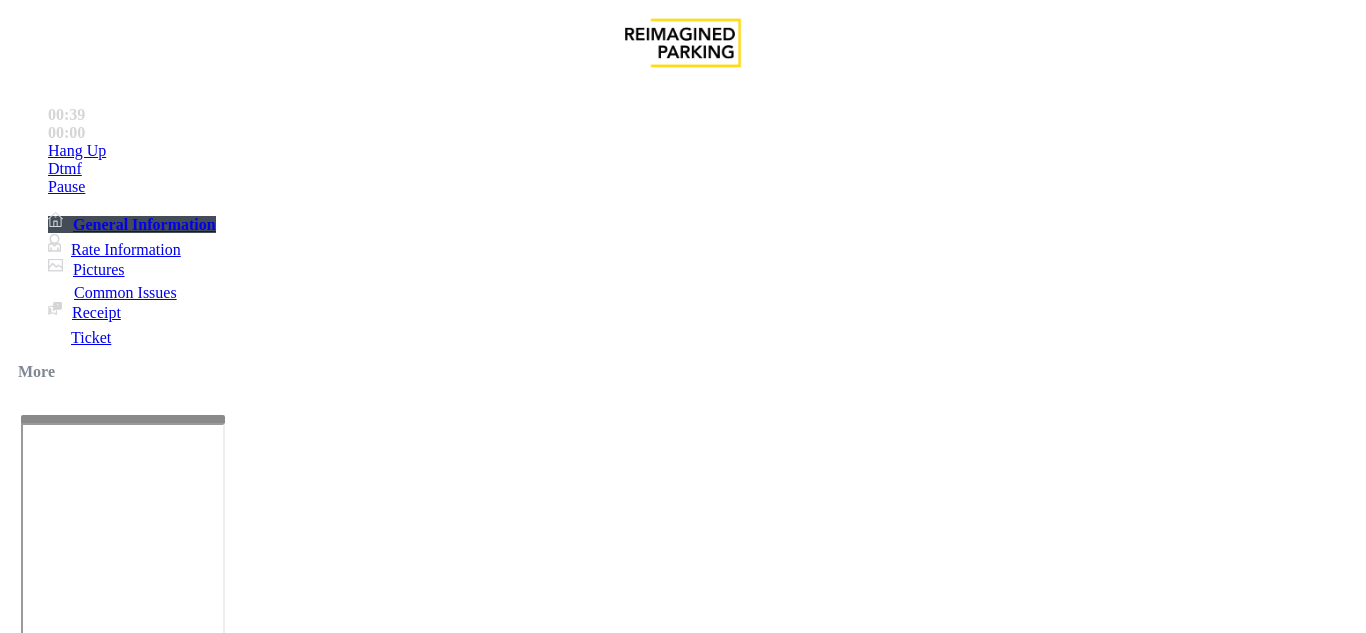 type on "**********" 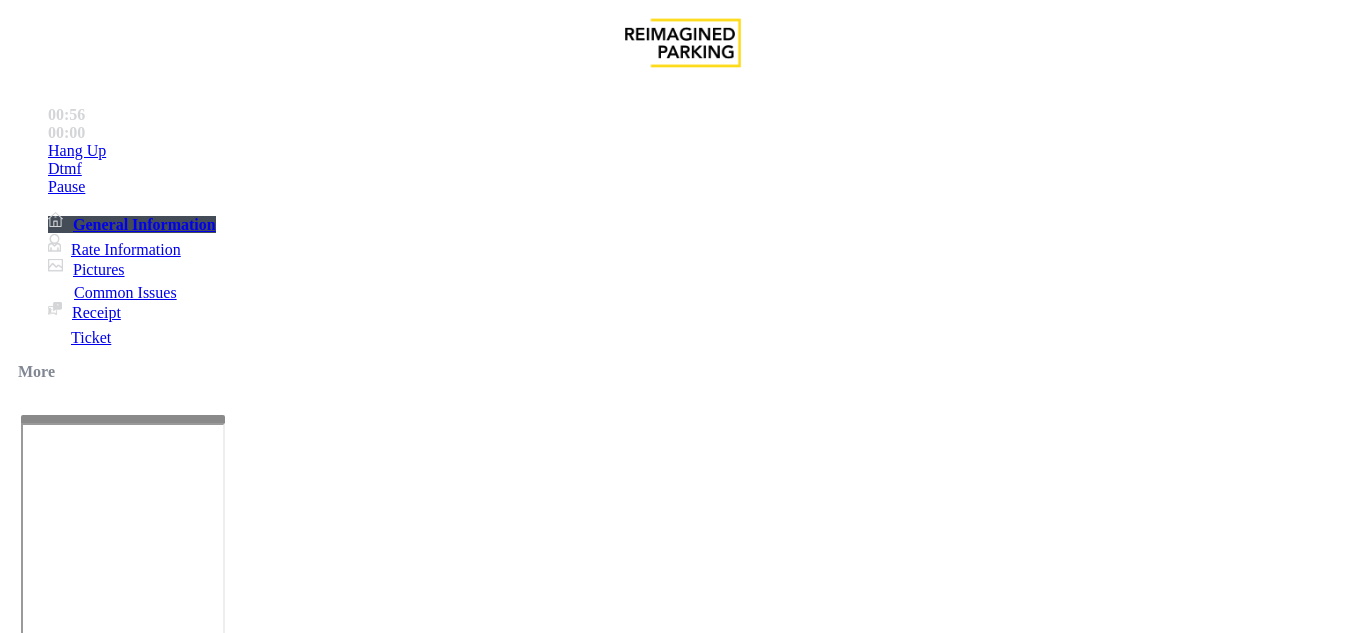 drag, startPoint x: 989, startPoint y: 330, endPoint x: 1066, endPoint y: 334, distance: 77.10383 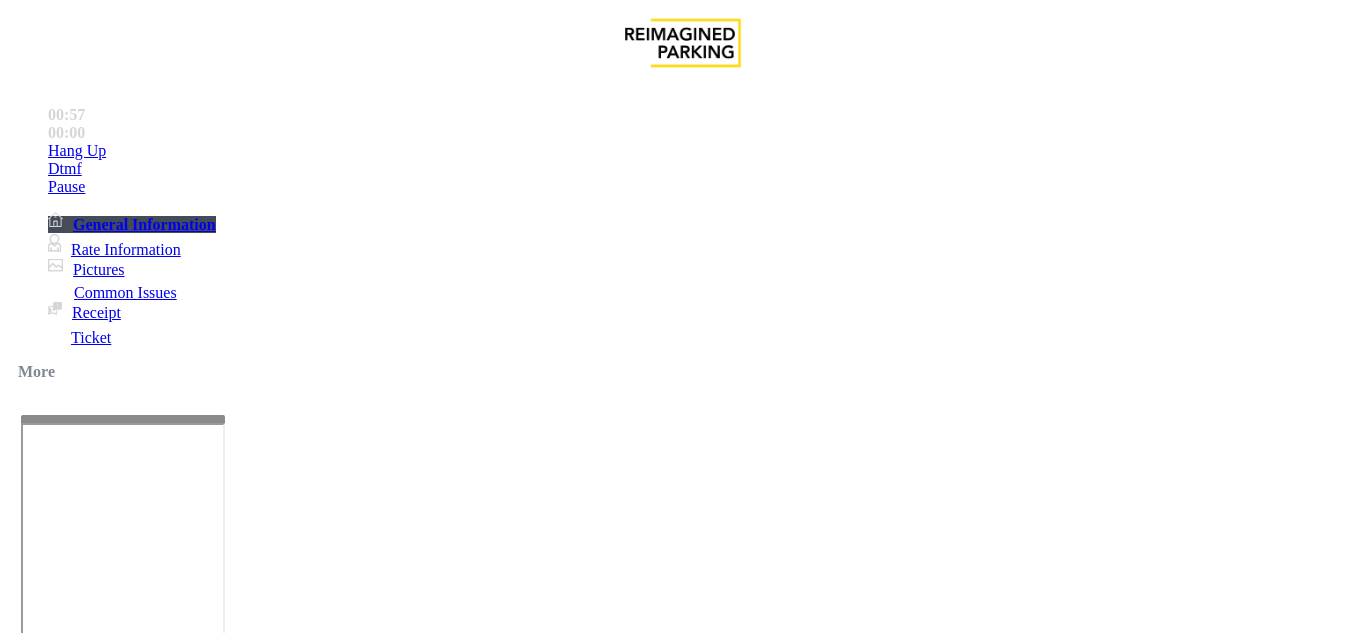 type on "**********" 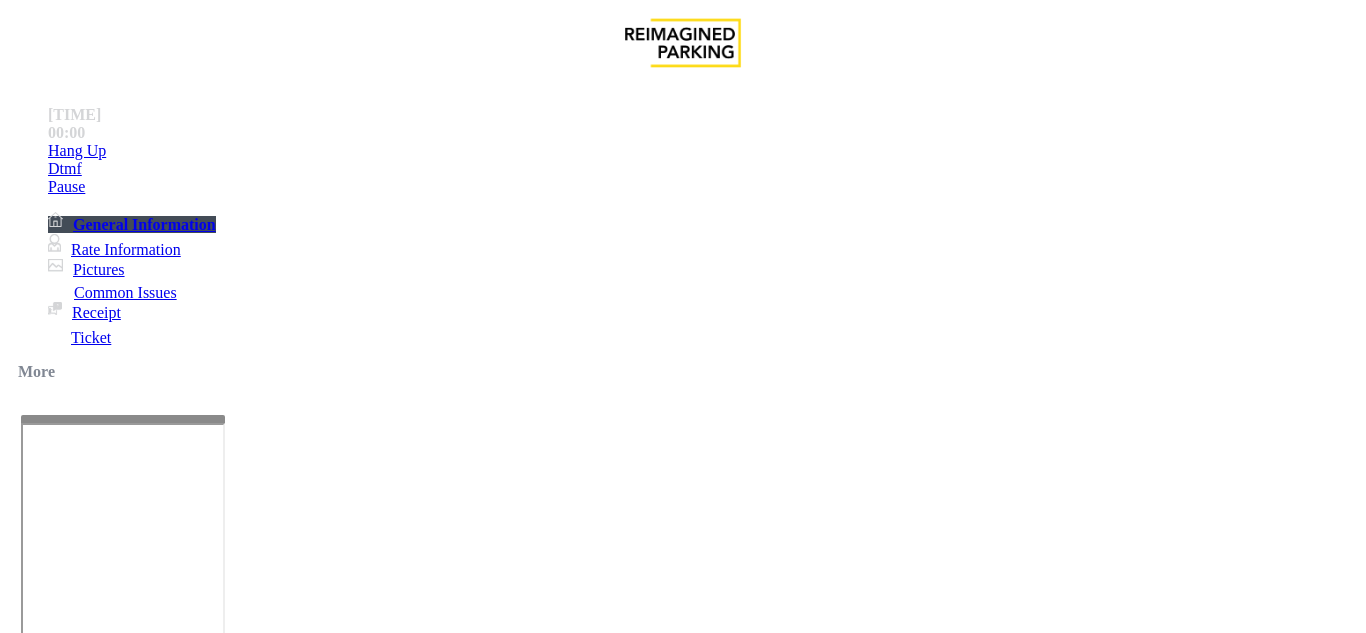 click at bounding box center (96, 1308) 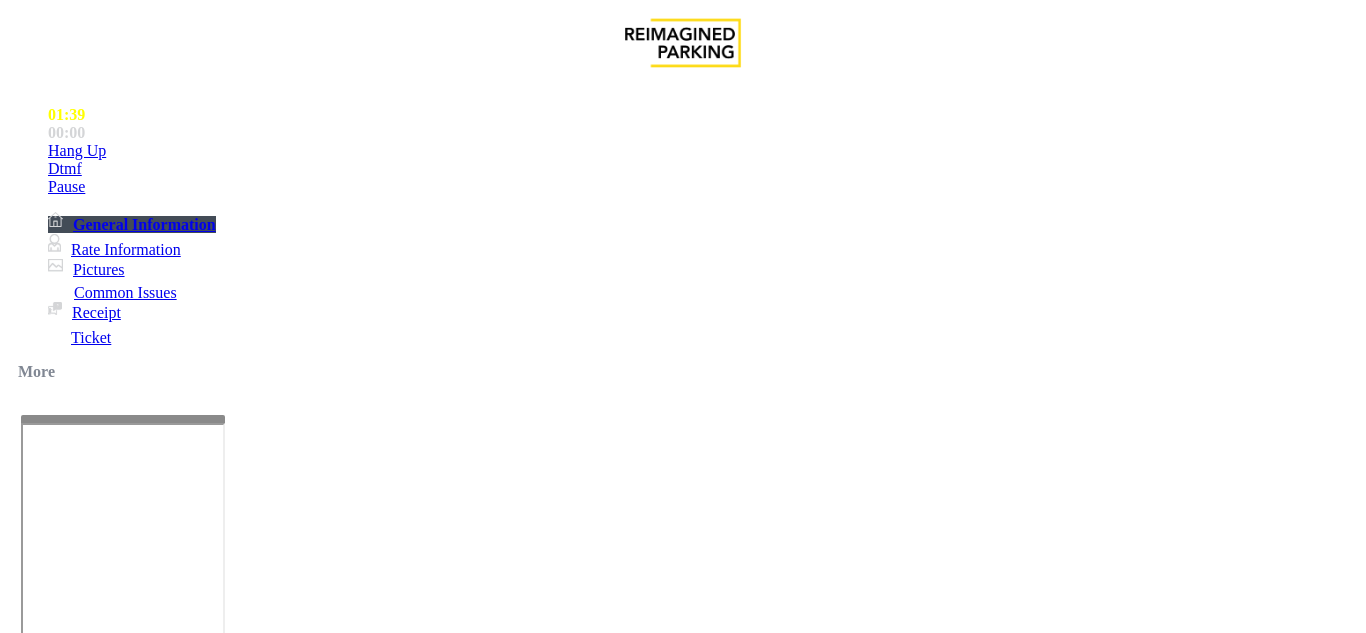 type on "*****" 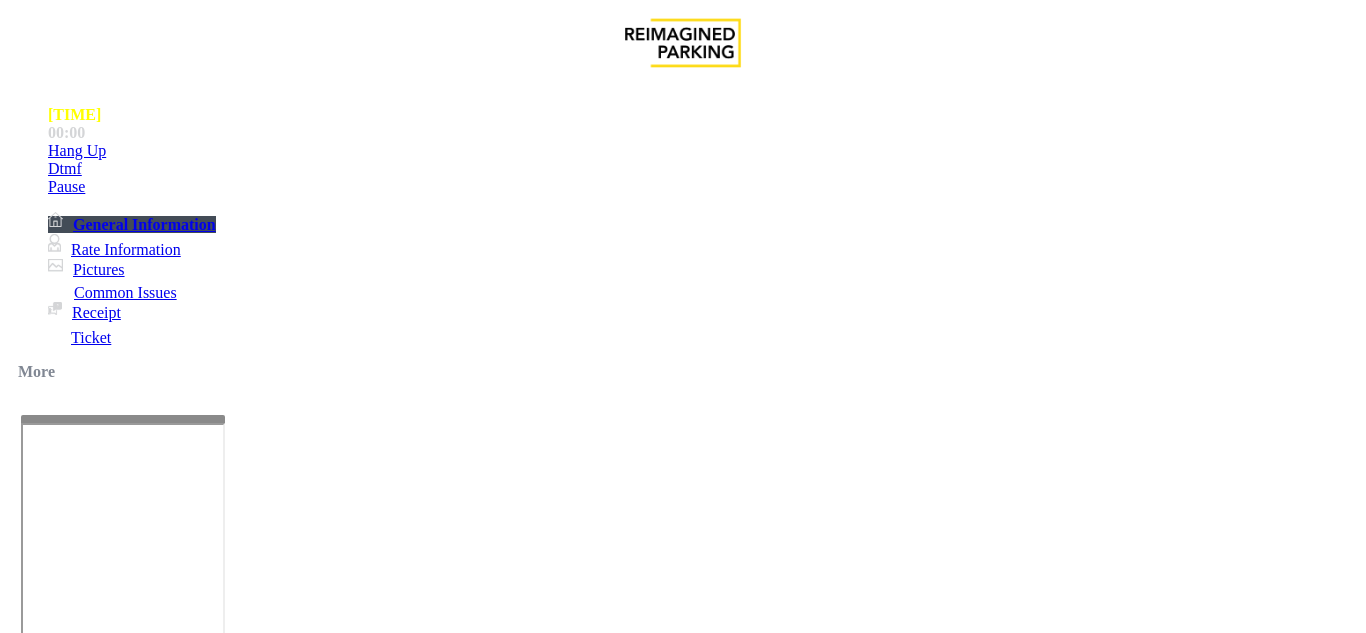 click at bounding box center [96, 1362] 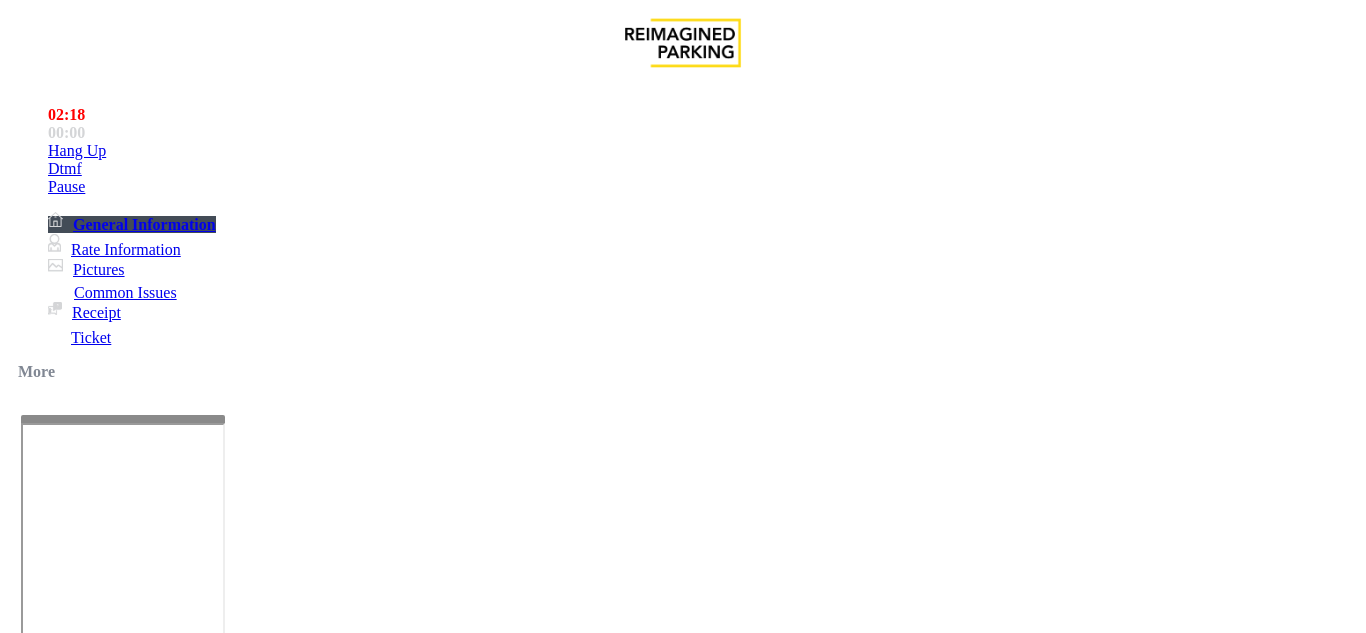 drag, startPoint x: 285, startPoint y: 275, endPoint x: 269, endPoint y: 282, distance: 17.464249 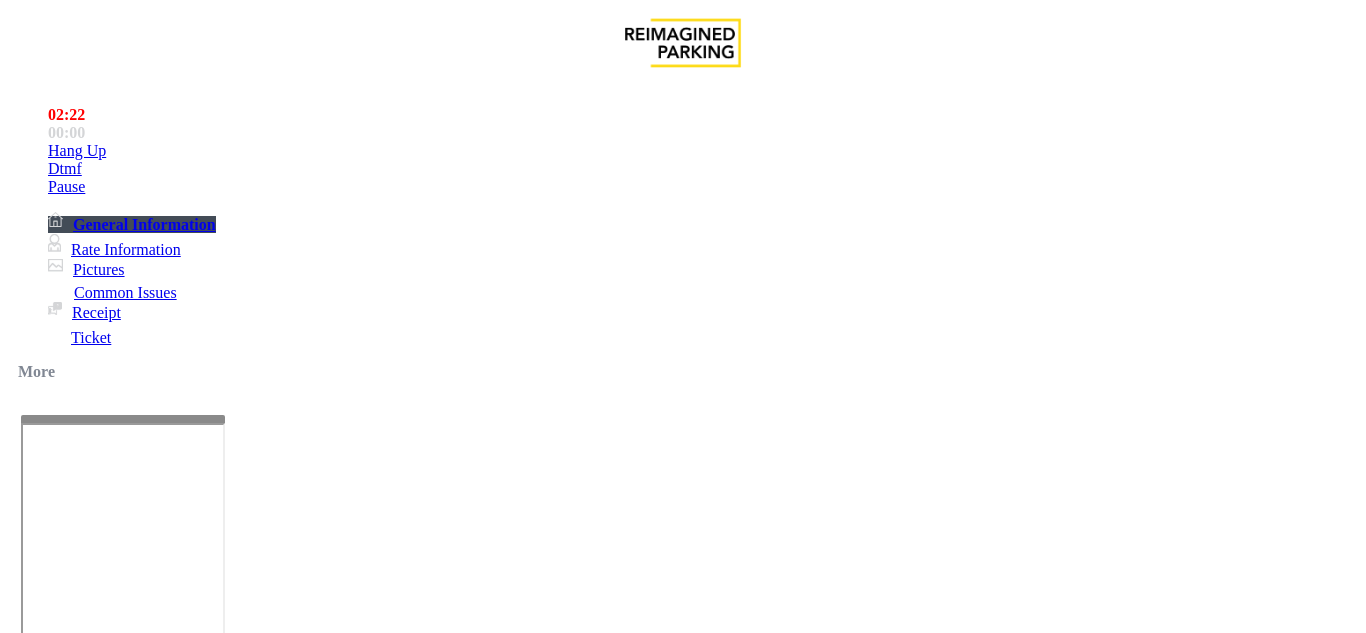 scroll, scrollTop: 700, scrollLeft: 360, axis: both 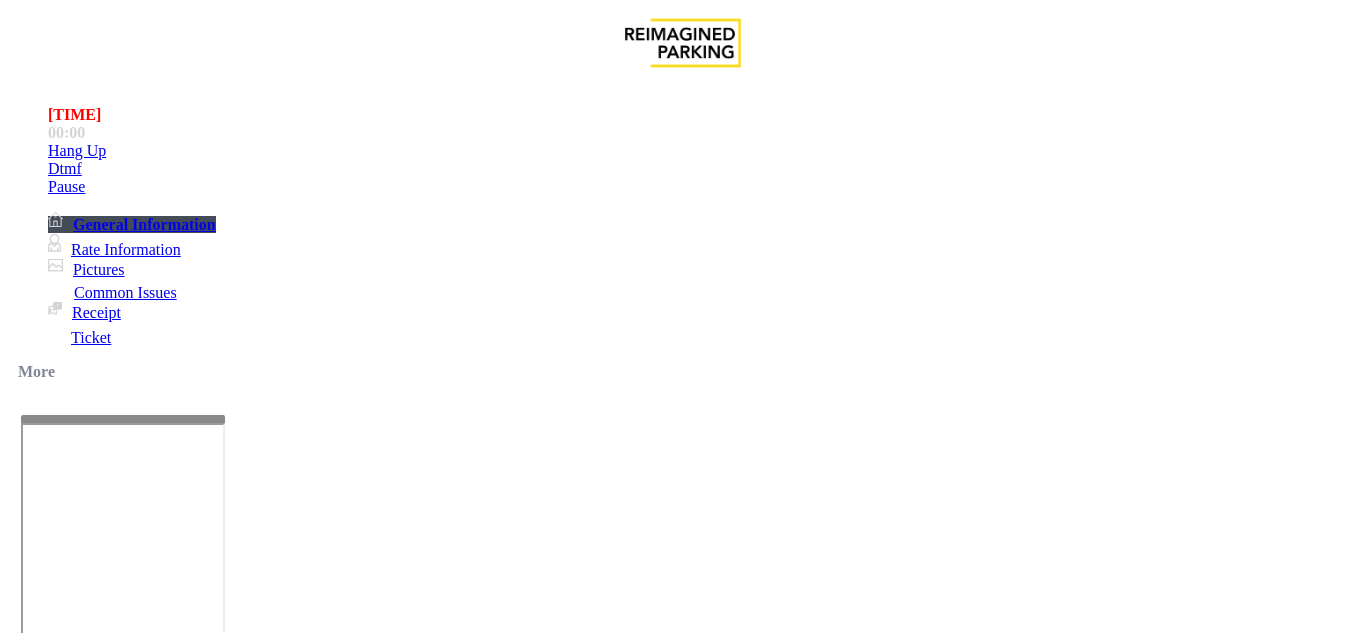 click on "Click Here for the local time" at bounding box center [1040, 3167] 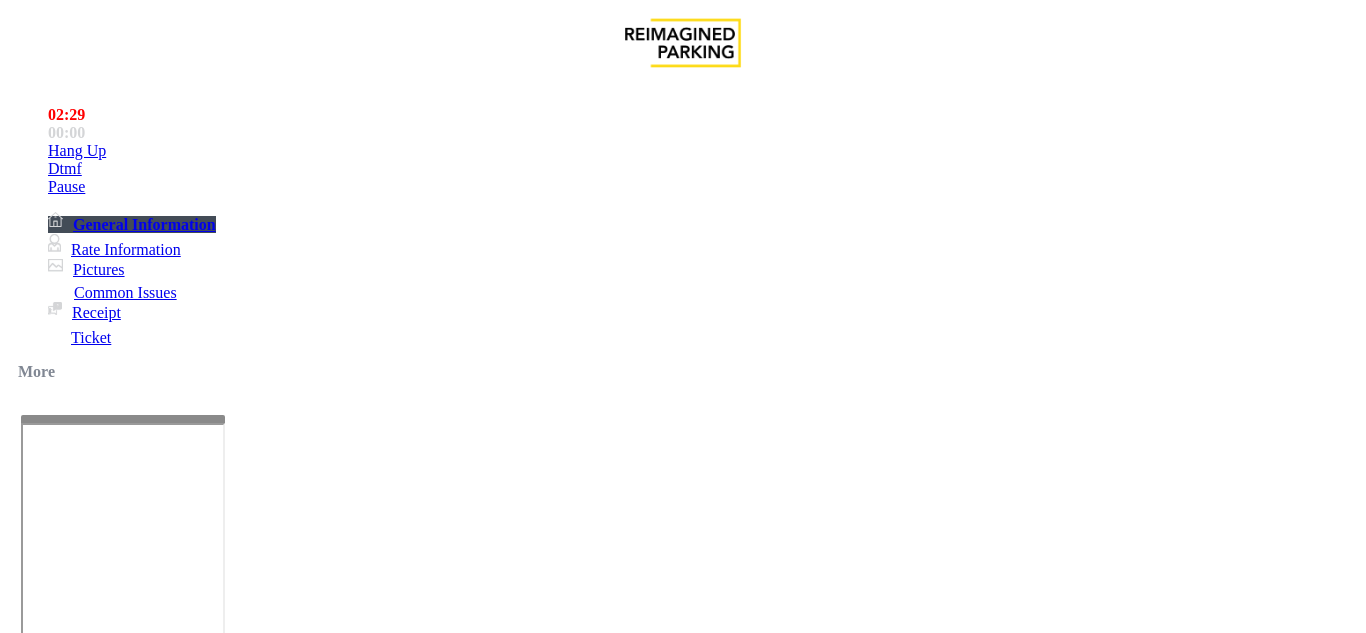 scroll, scrollTop: 174, scrollLeft: 0, axis: vertical 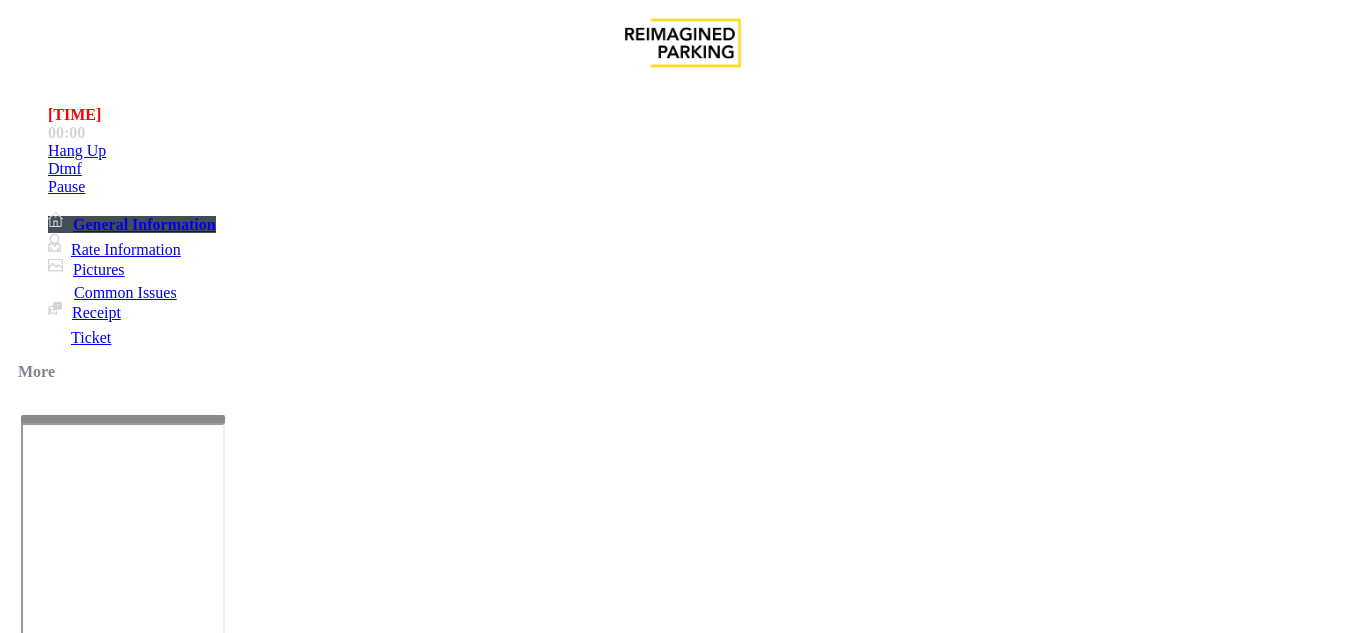 click at bounding box center (96, 1362) 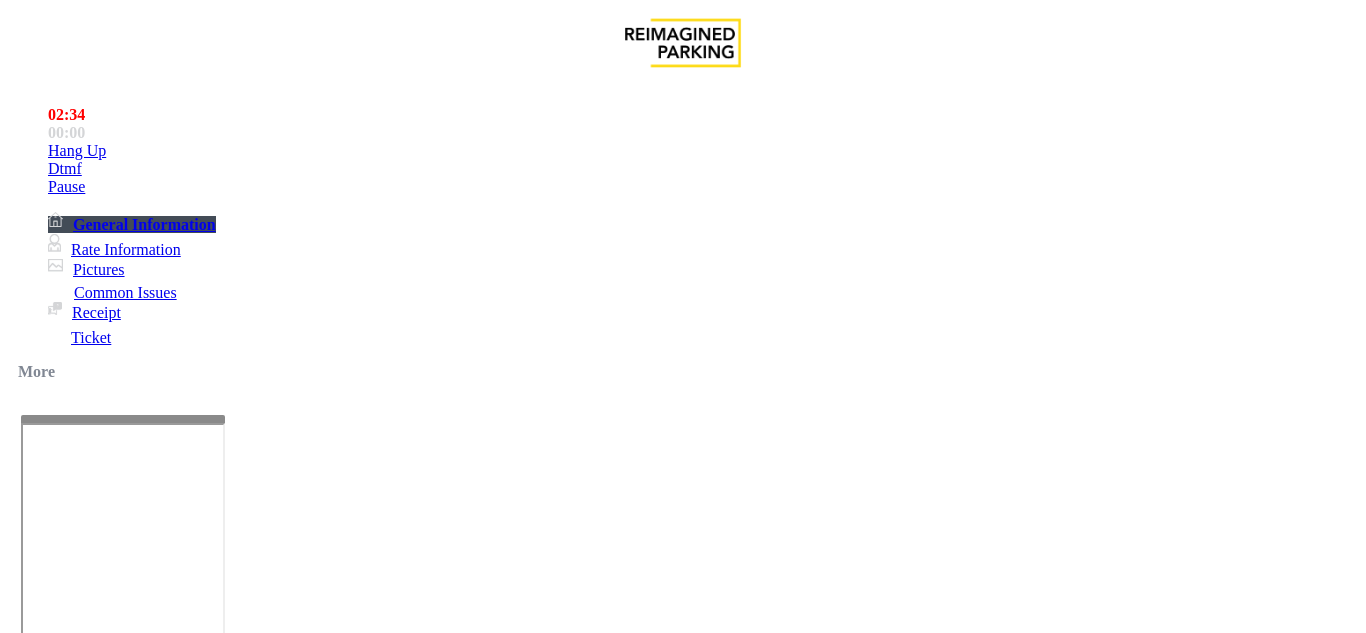 type on "***" 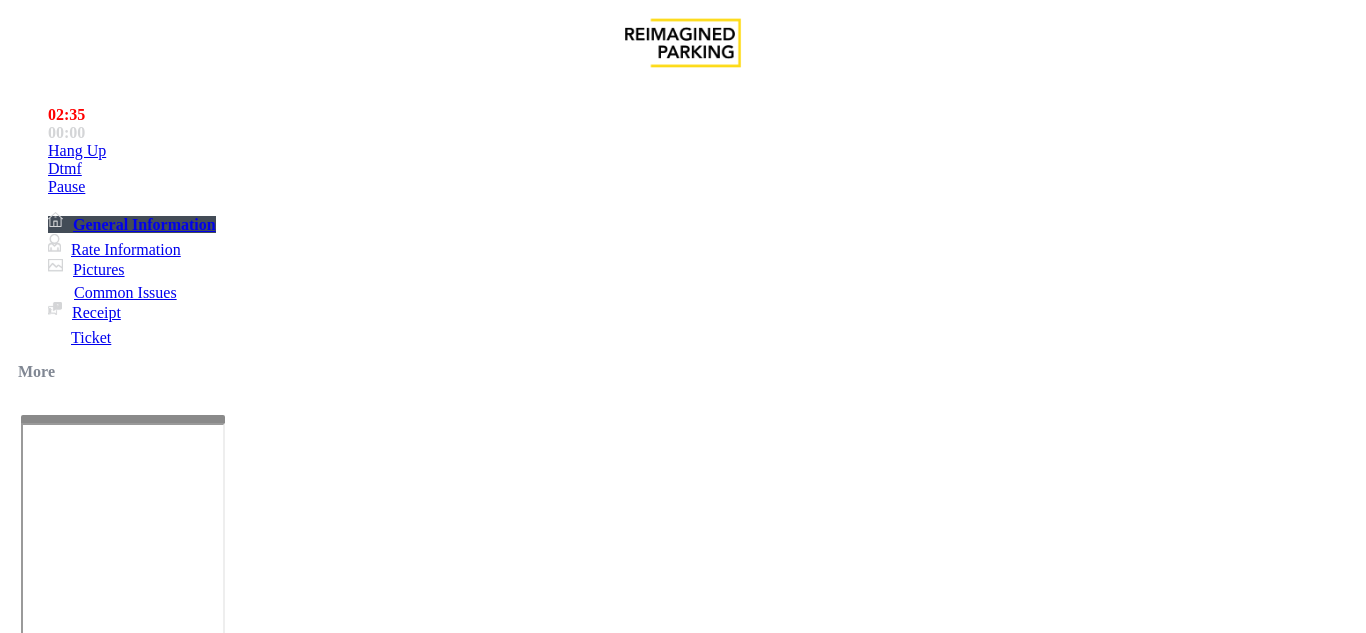 type 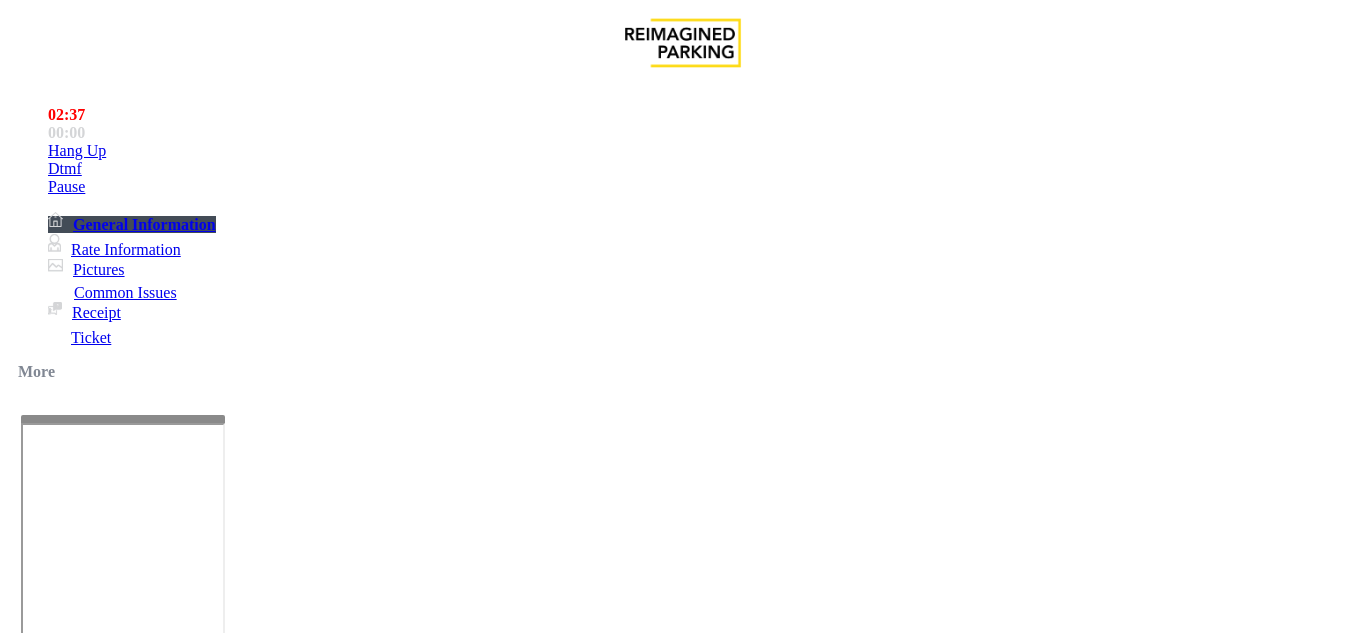 click on "***" at bounding box center [96, 1389] 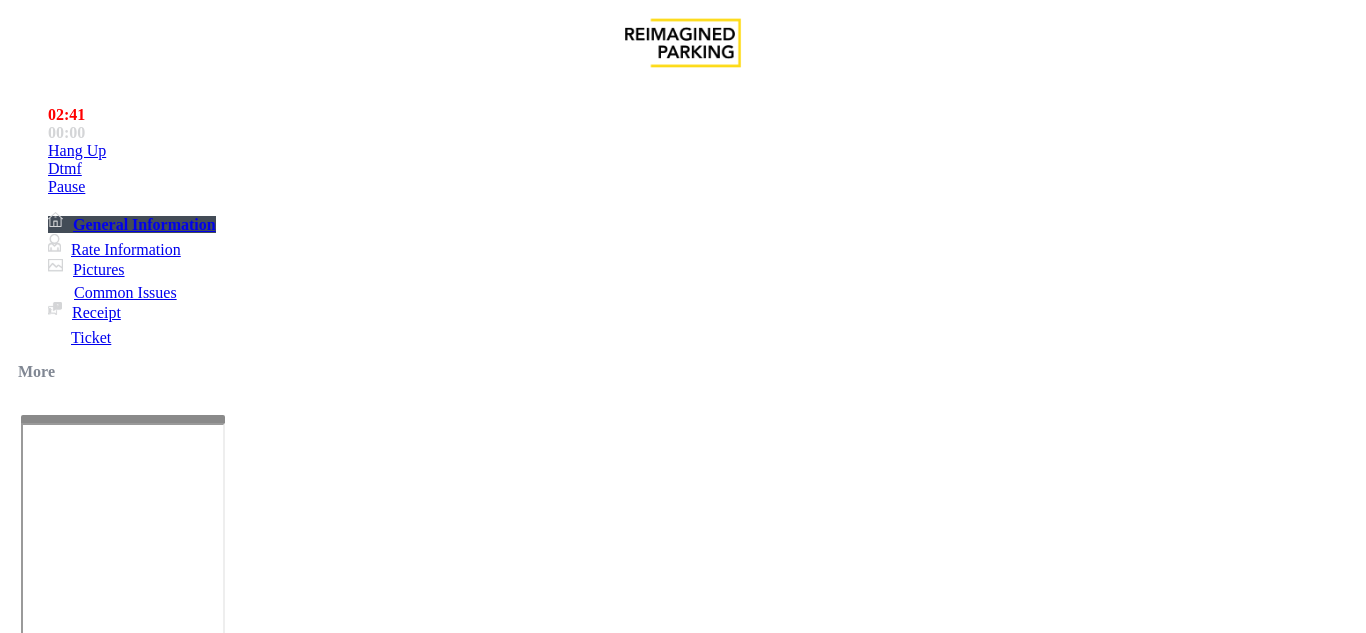 type on "********" 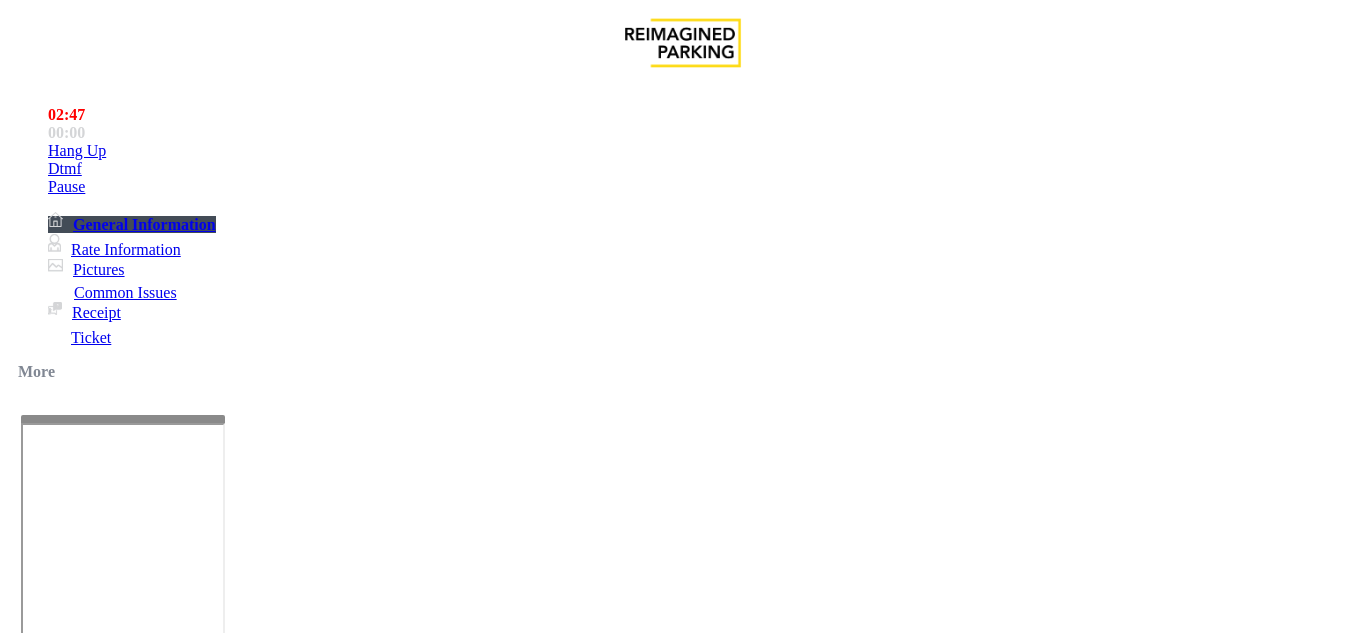 click at bounding box center [221, 1634] 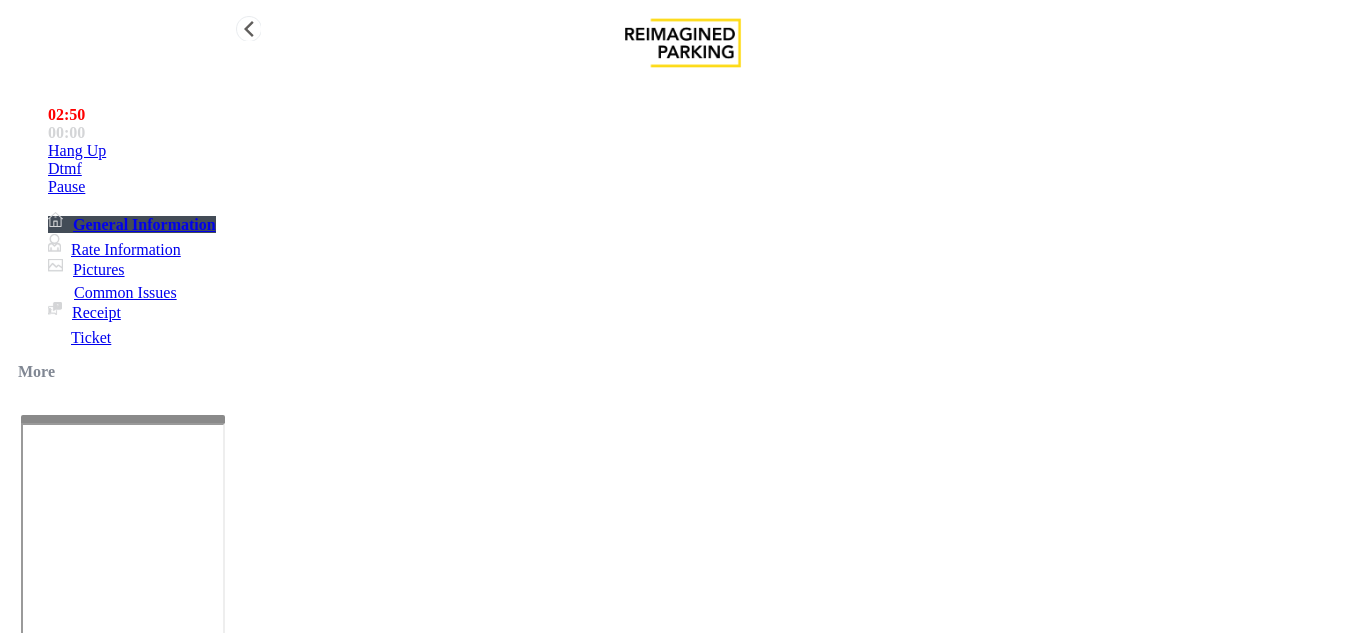 type on "**********" 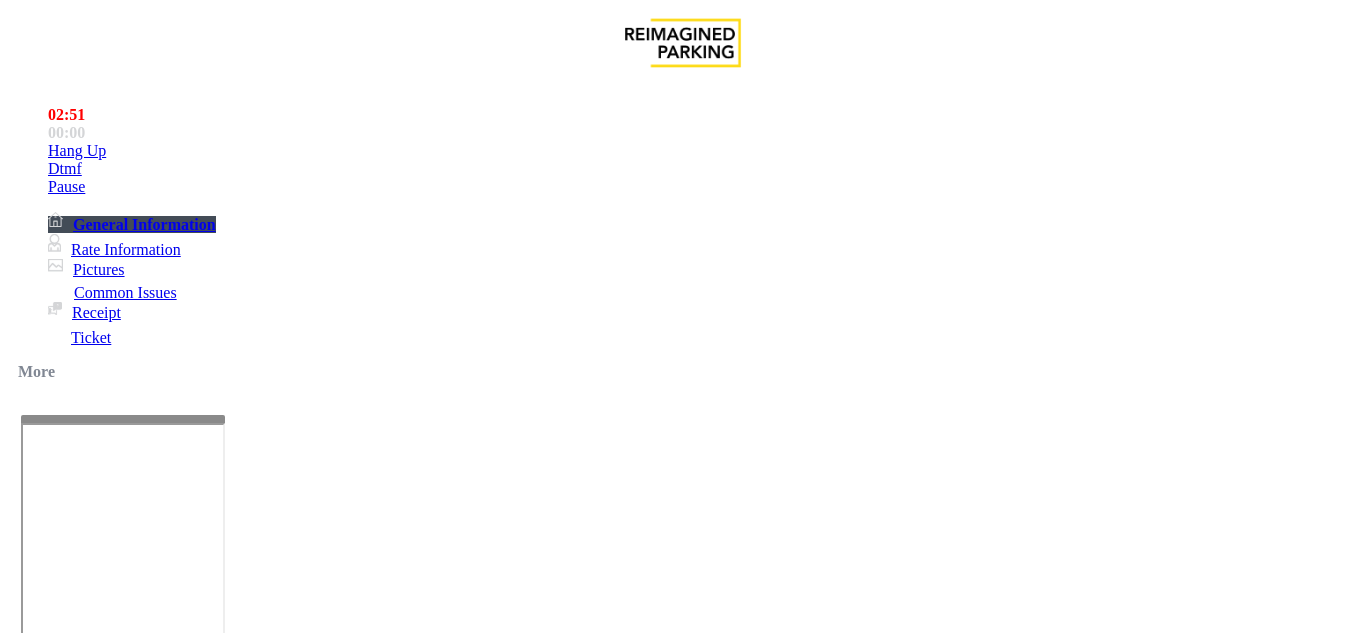 scroll, scrollTop: 0, scrollLeft: 0, axis: both 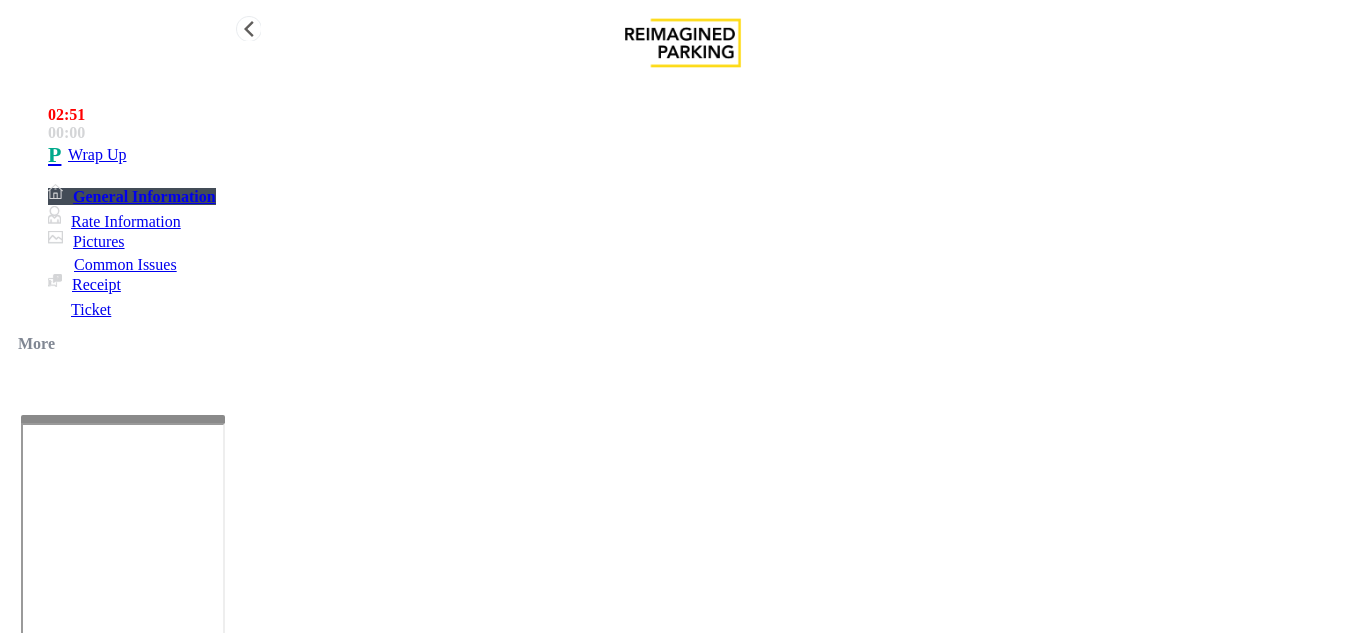 click on "Wrap Up" at bounding box center (703, 155) 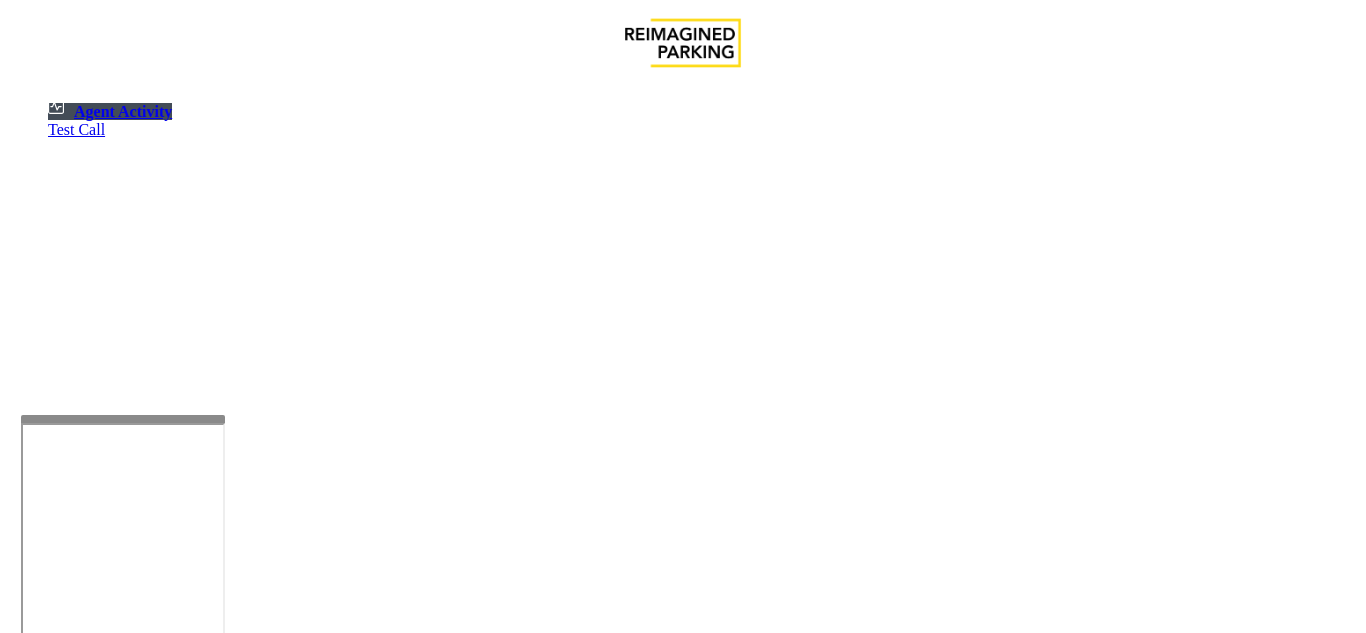 click on "•" at bounding box center (20, 1244) 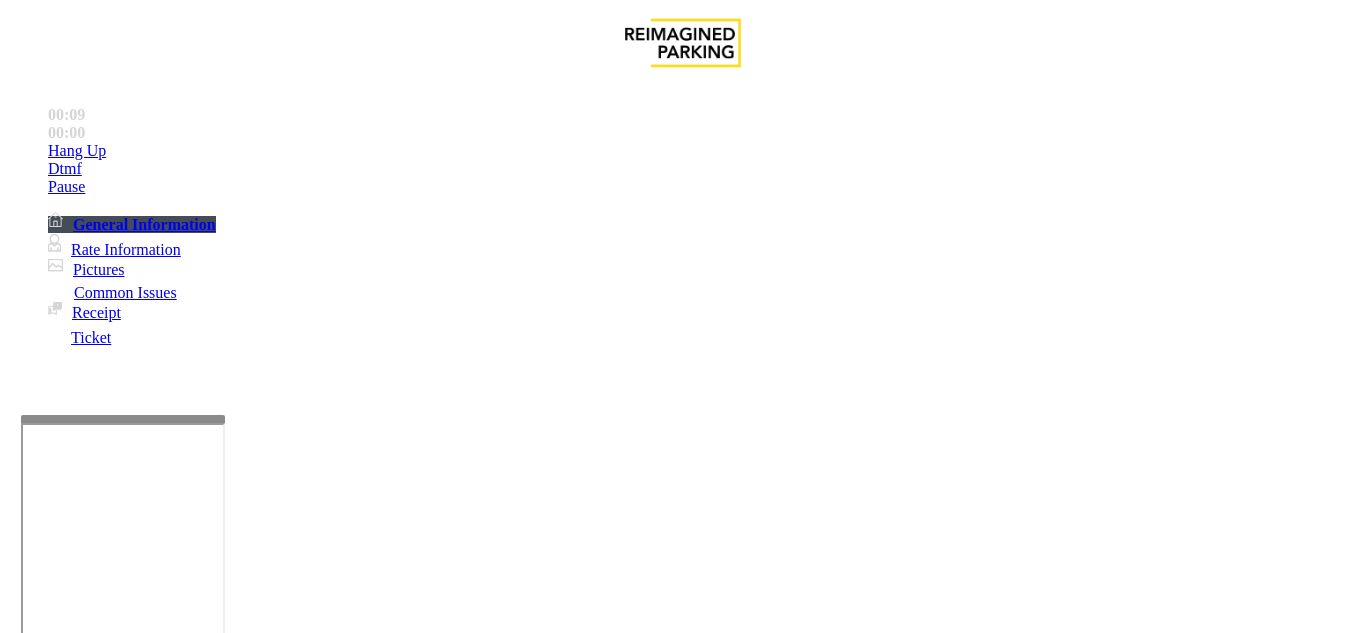 scroll, scrollTop: 500, scrollLeft: 0, axis: vertical 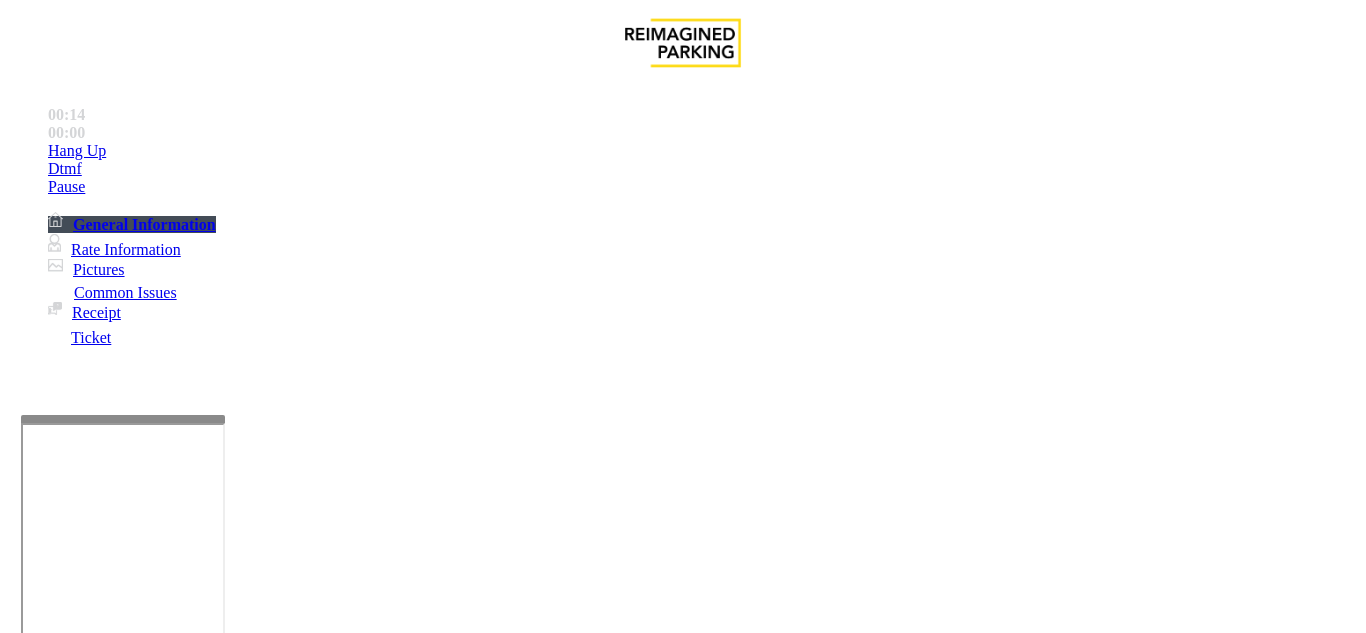 click on "Monthly Issue" at bounding box center [268, 1286] 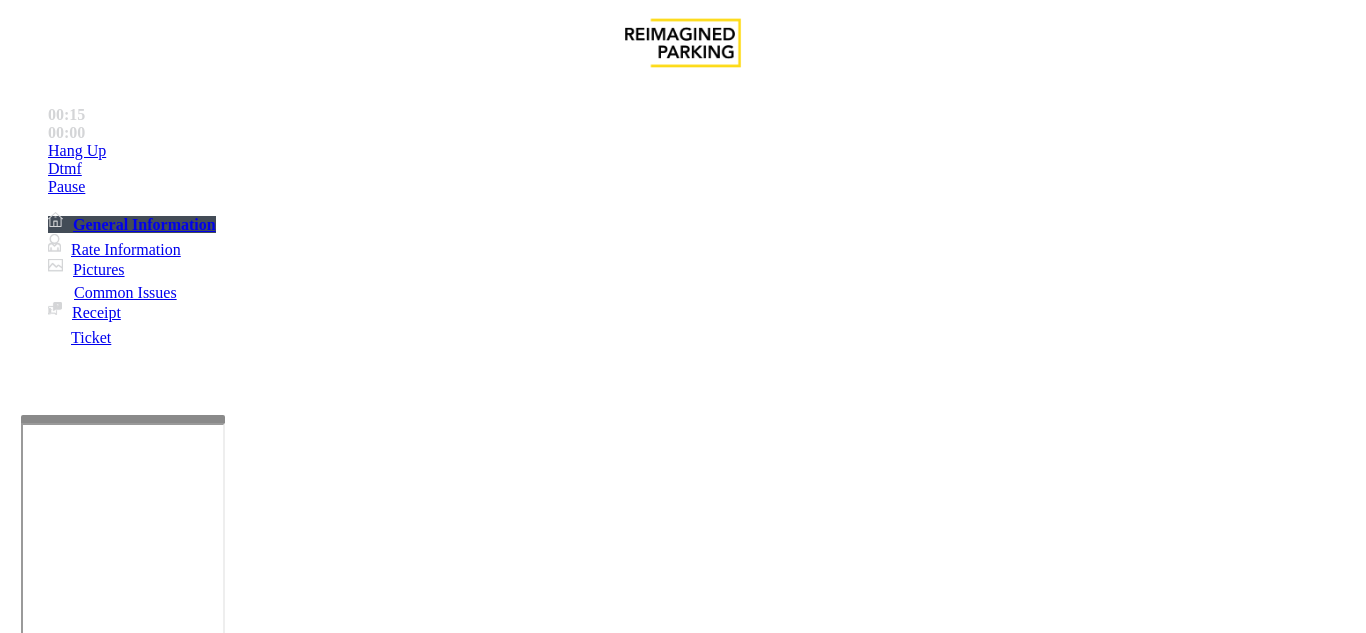scroll, scrollTop: 100, scrollLeft: 0, axis: vertical 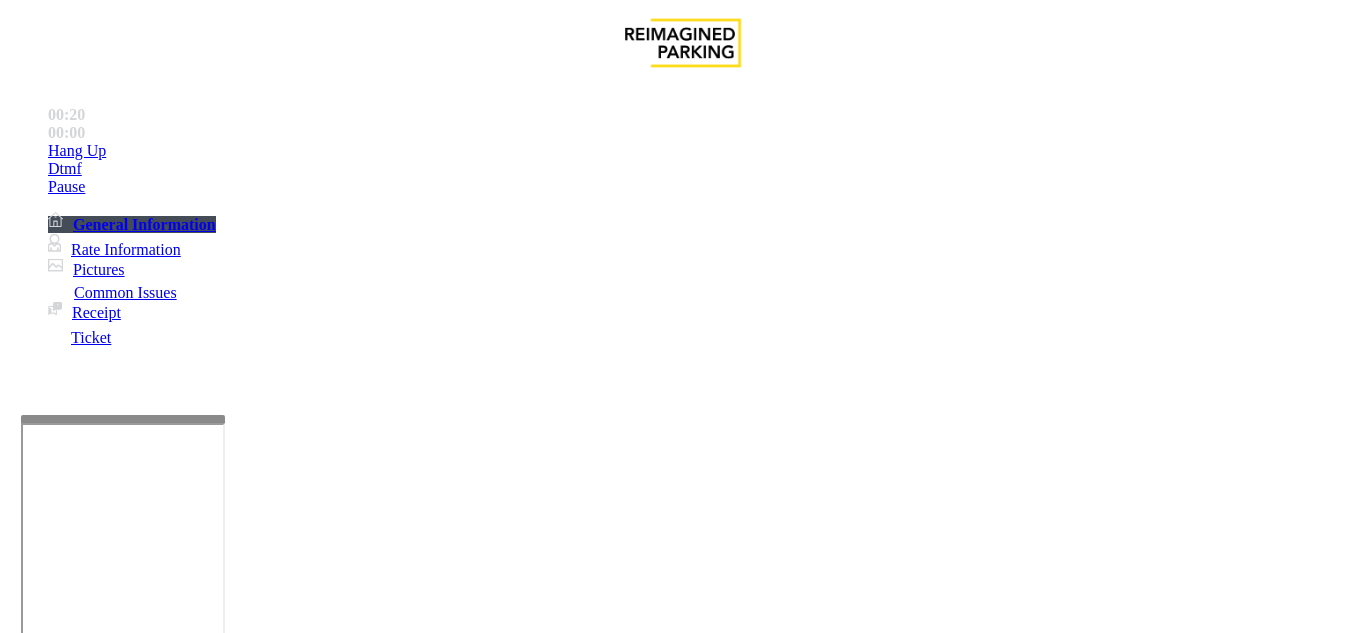 click at bounding box center (221, 1640) 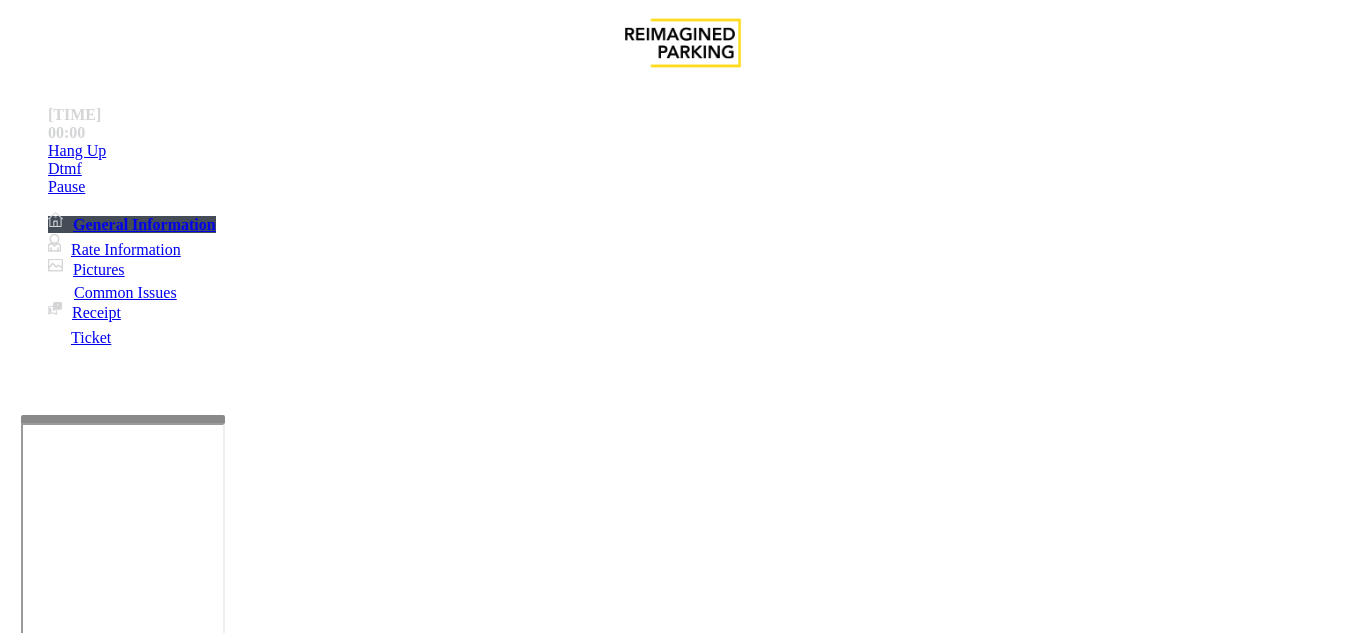 type on "**********" 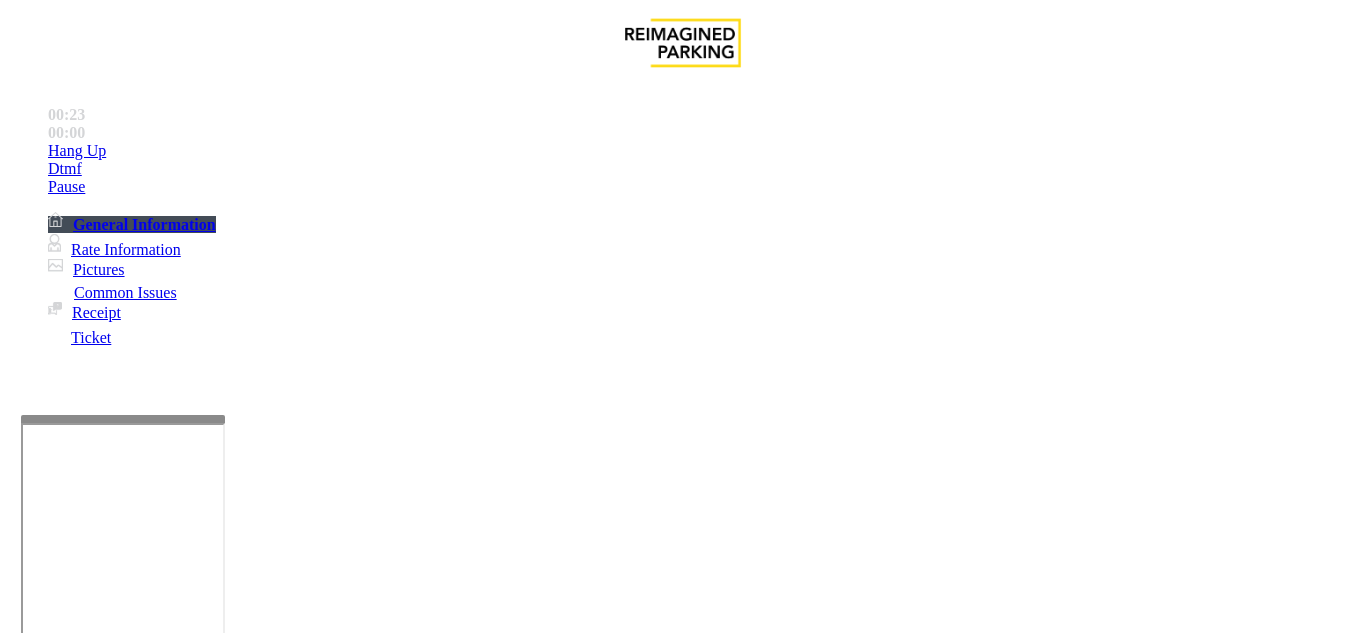 drag, startPoint x: 377, startPoint y: 78, endPoint x: 274, endPoint y: 188, distance: 150.69505 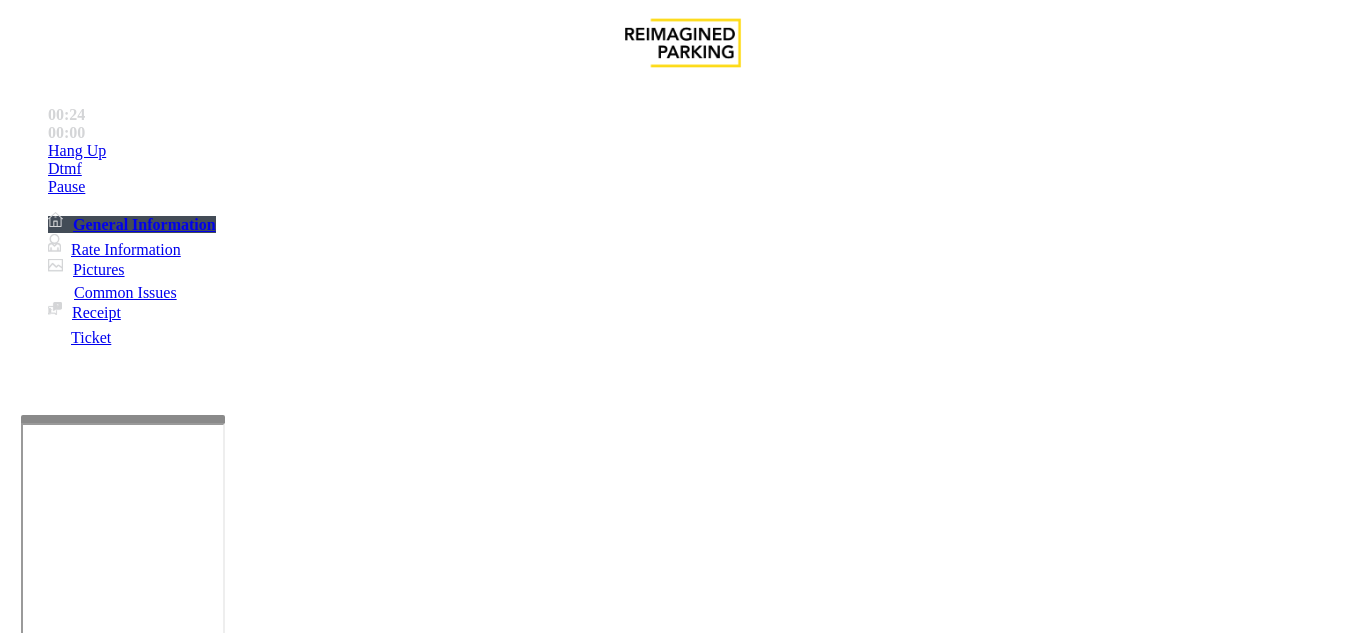 click at bounding box center [96, 1333] 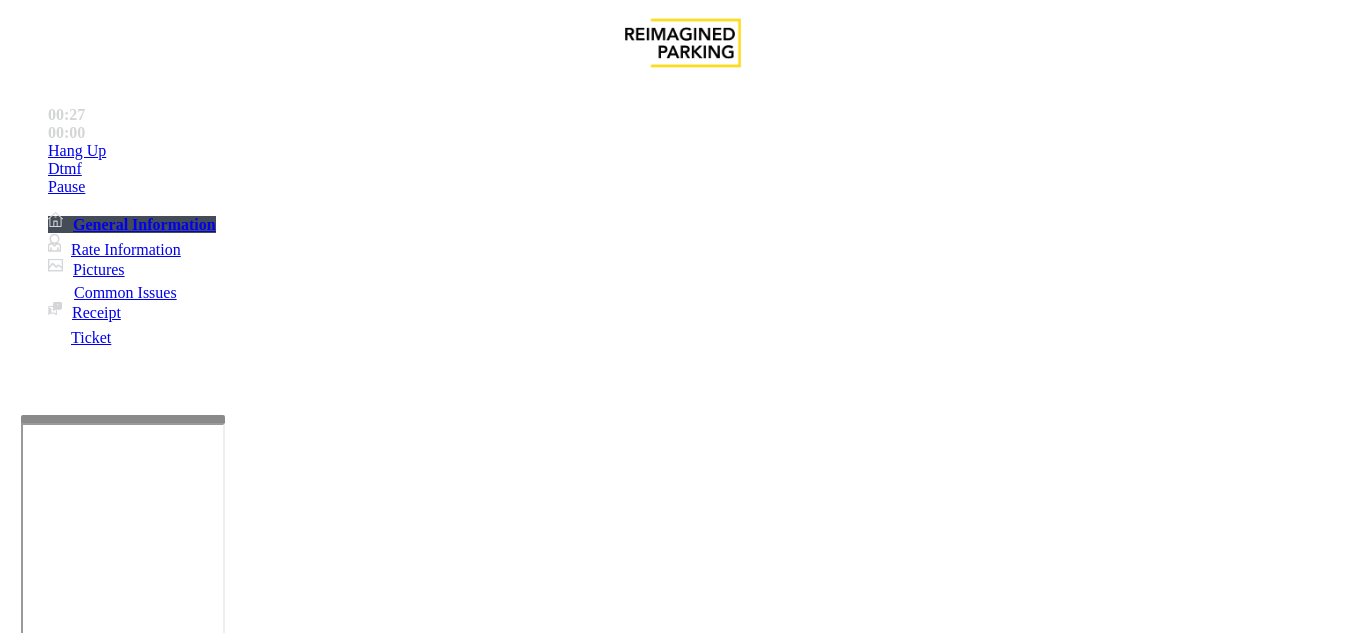 scroll, scrollTop: 100, scrollLeft: 0, axis: vertical 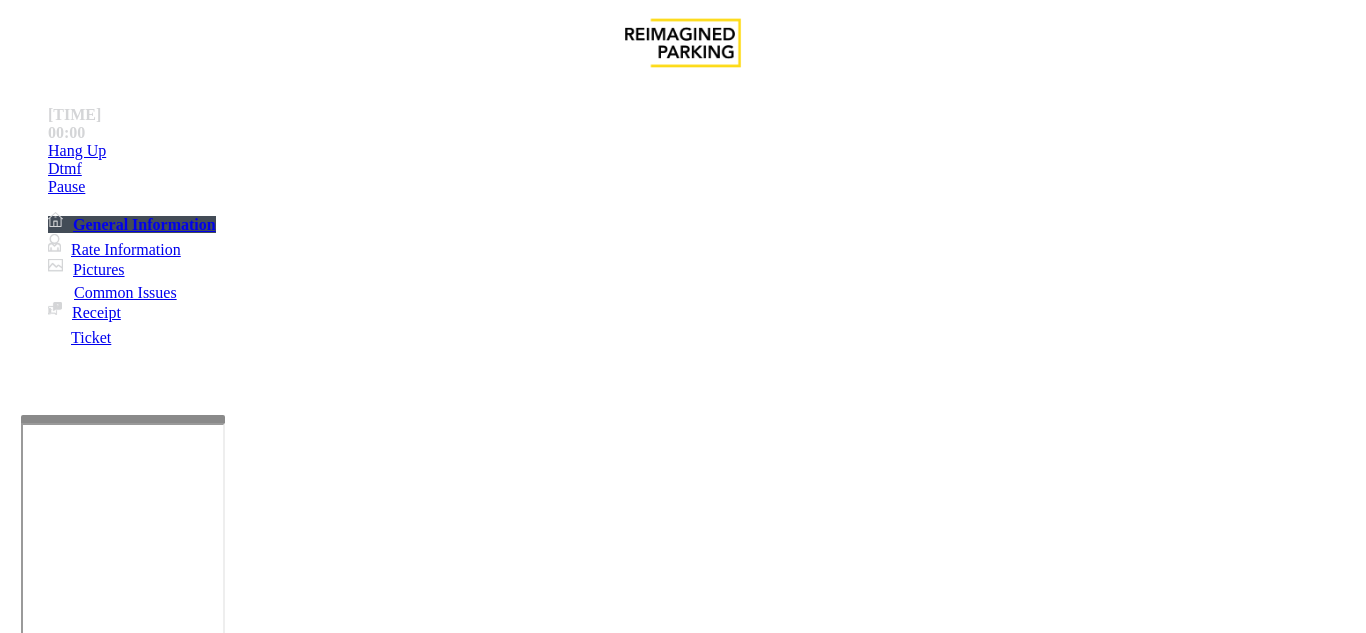 type on "***" 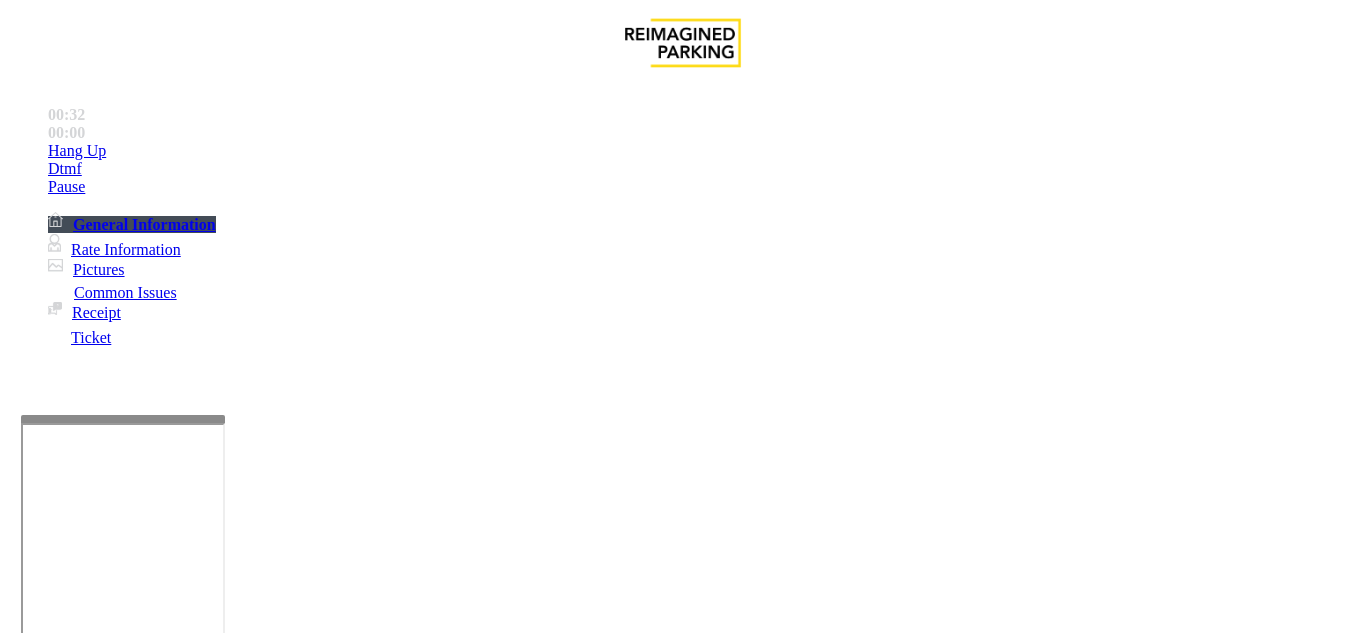 type on "**********" 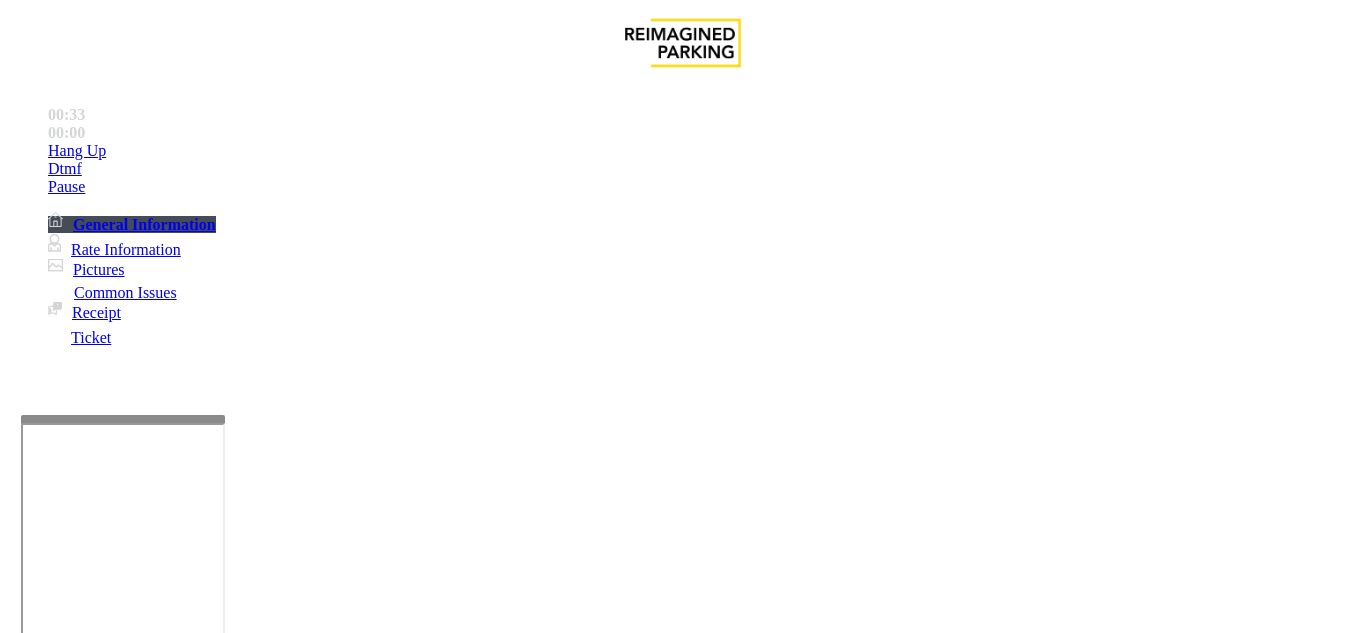 click on "***" at bounding box center (96, 1333) 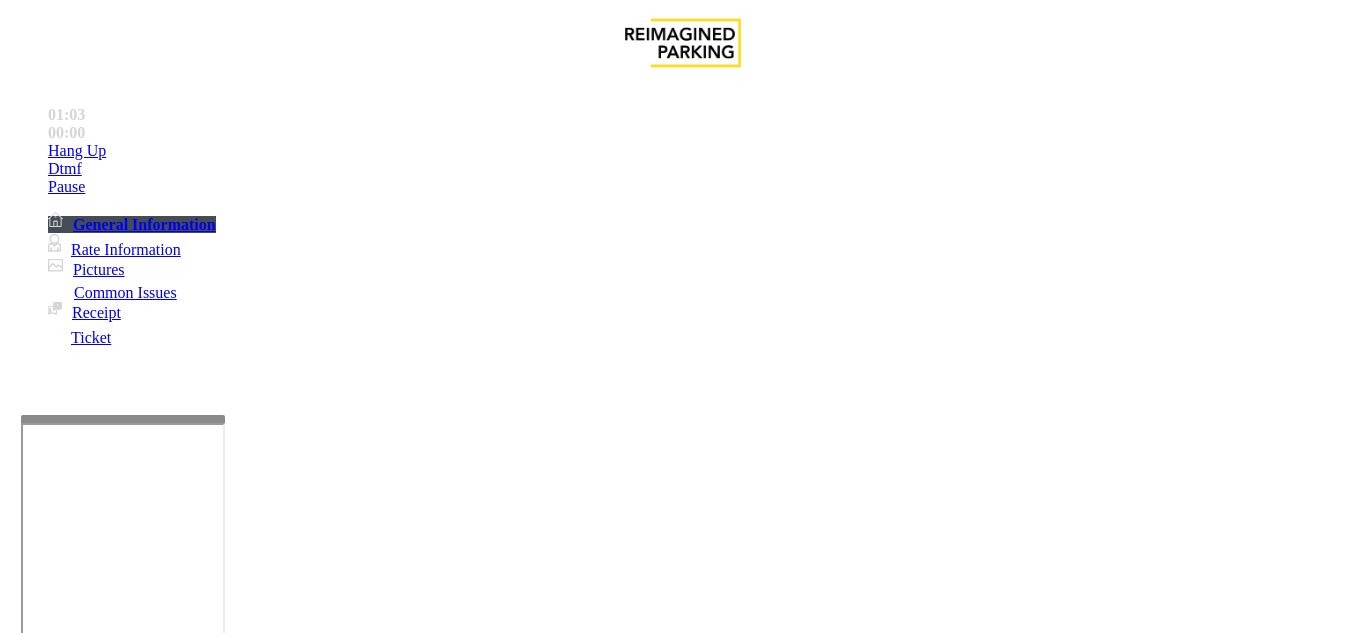scroll, scrollTop: 400, scrollLeft: 0, axis: vertical 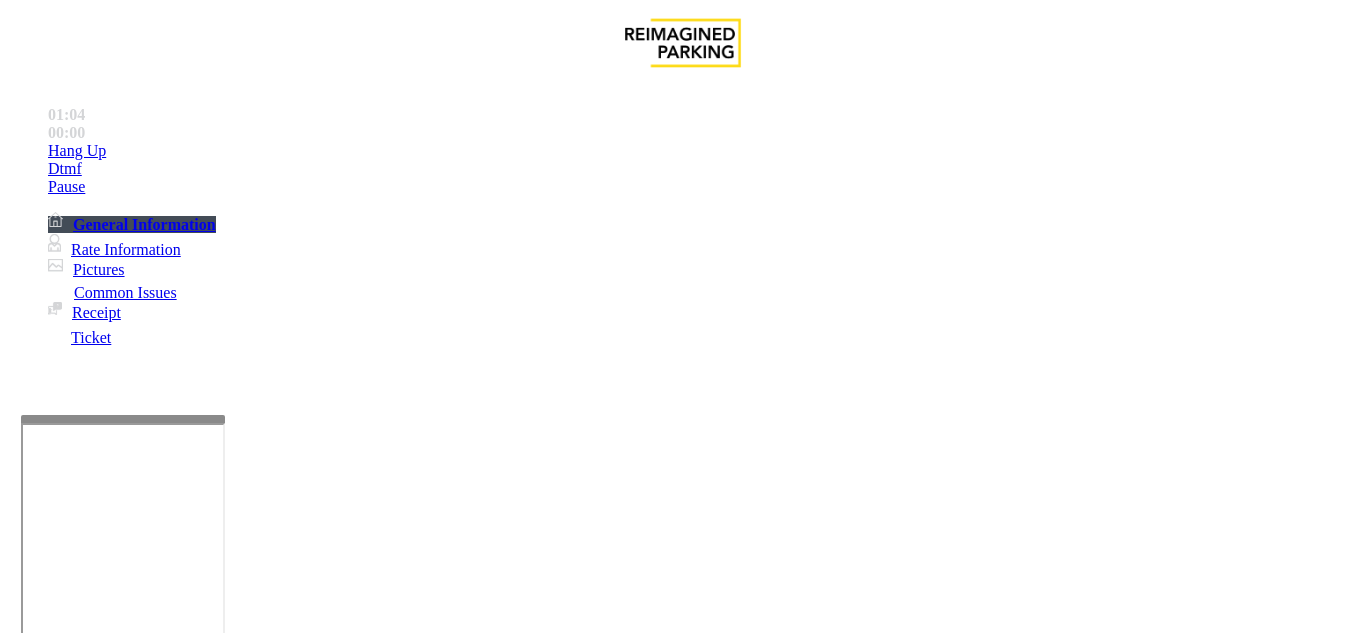 type on "*******" 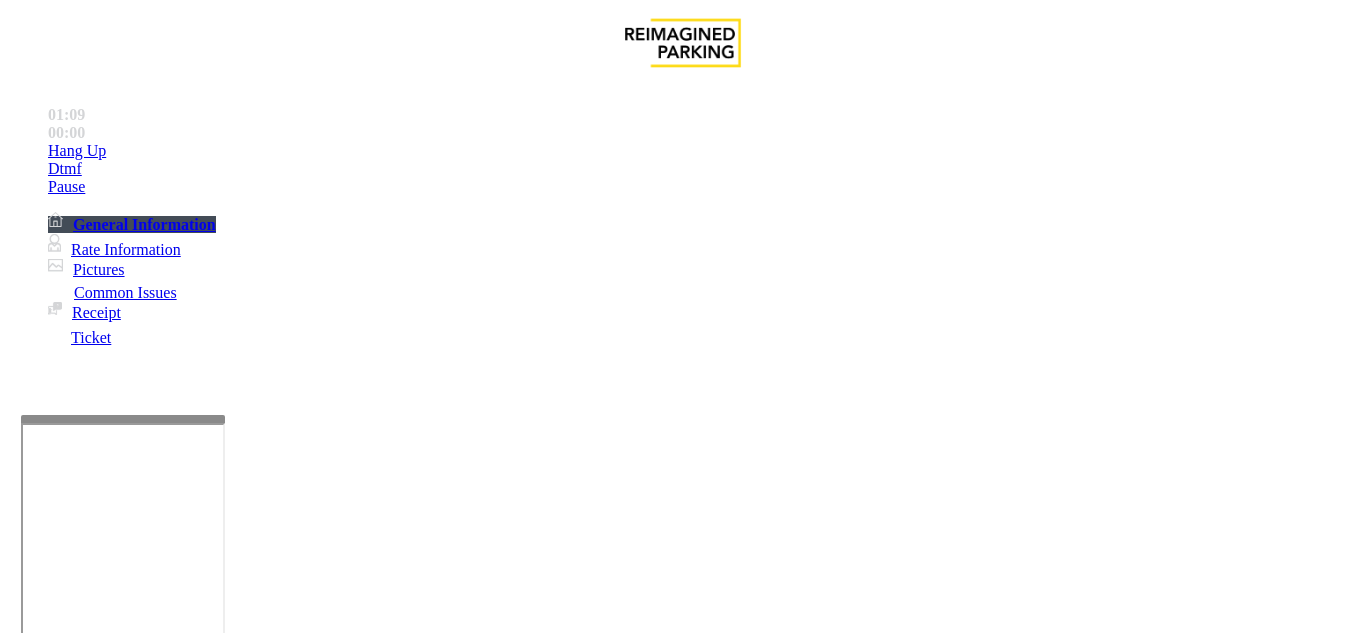 click at bounding box center (221, 1640) 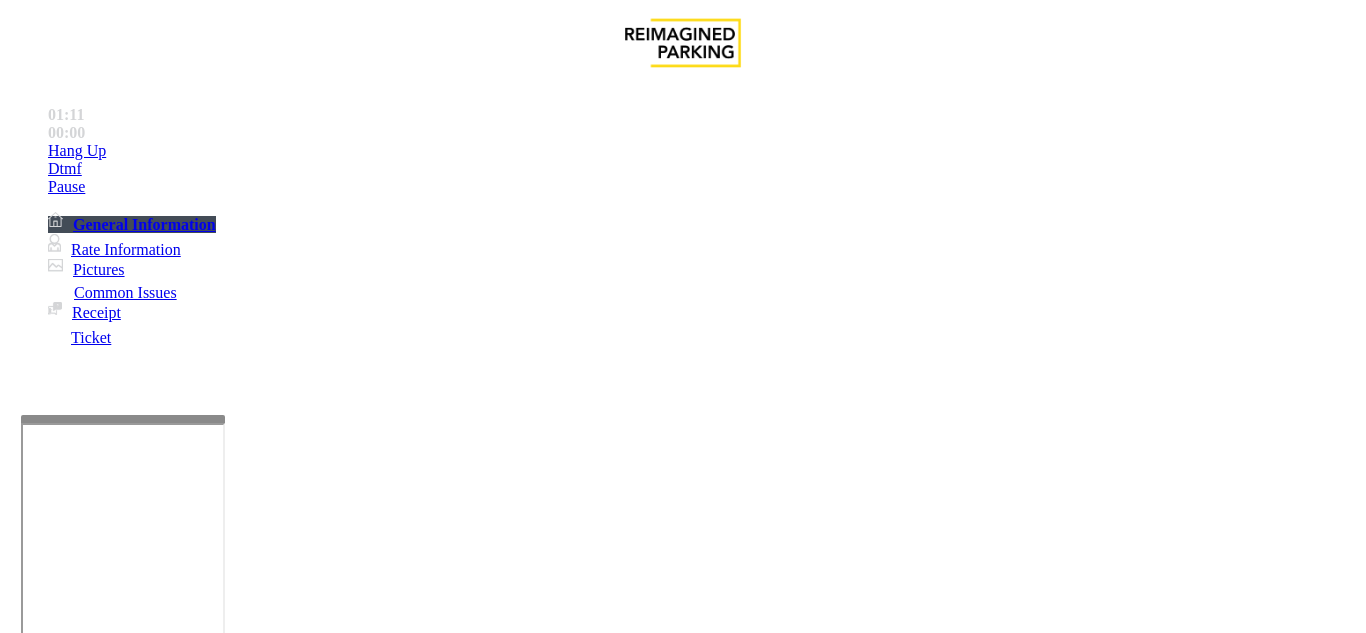scroll, scrollTop: 0, scrollLeft: 0, axis: both 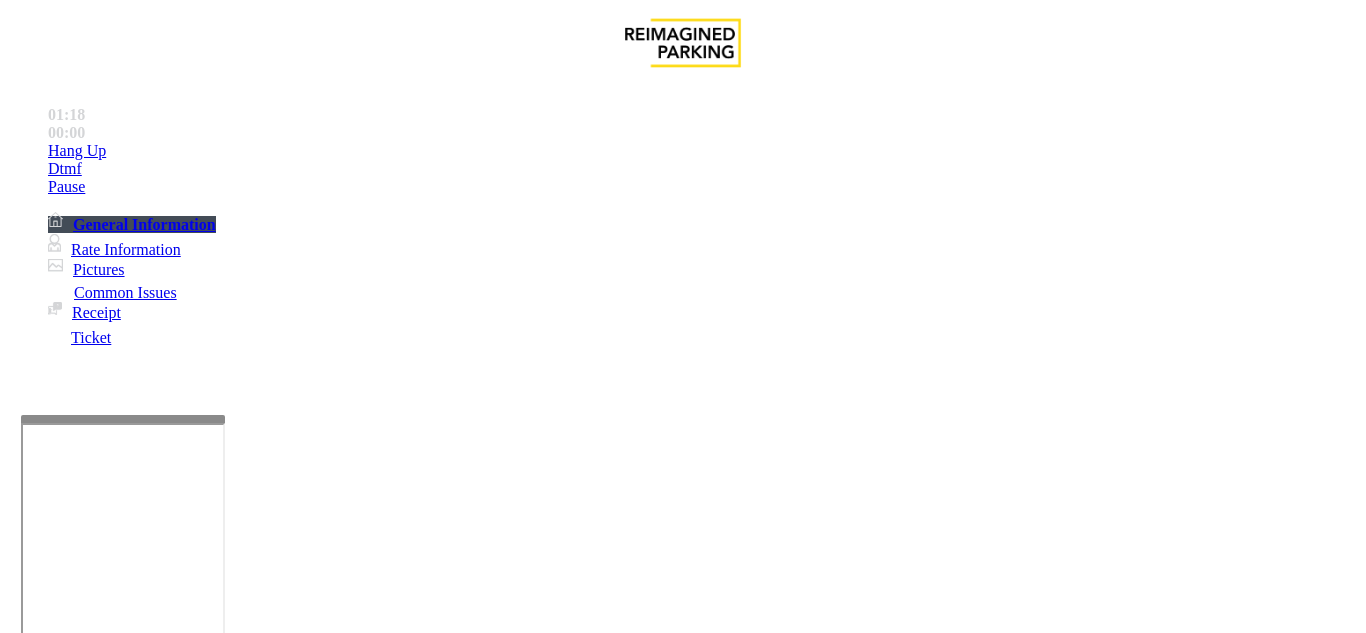 type on "**********" 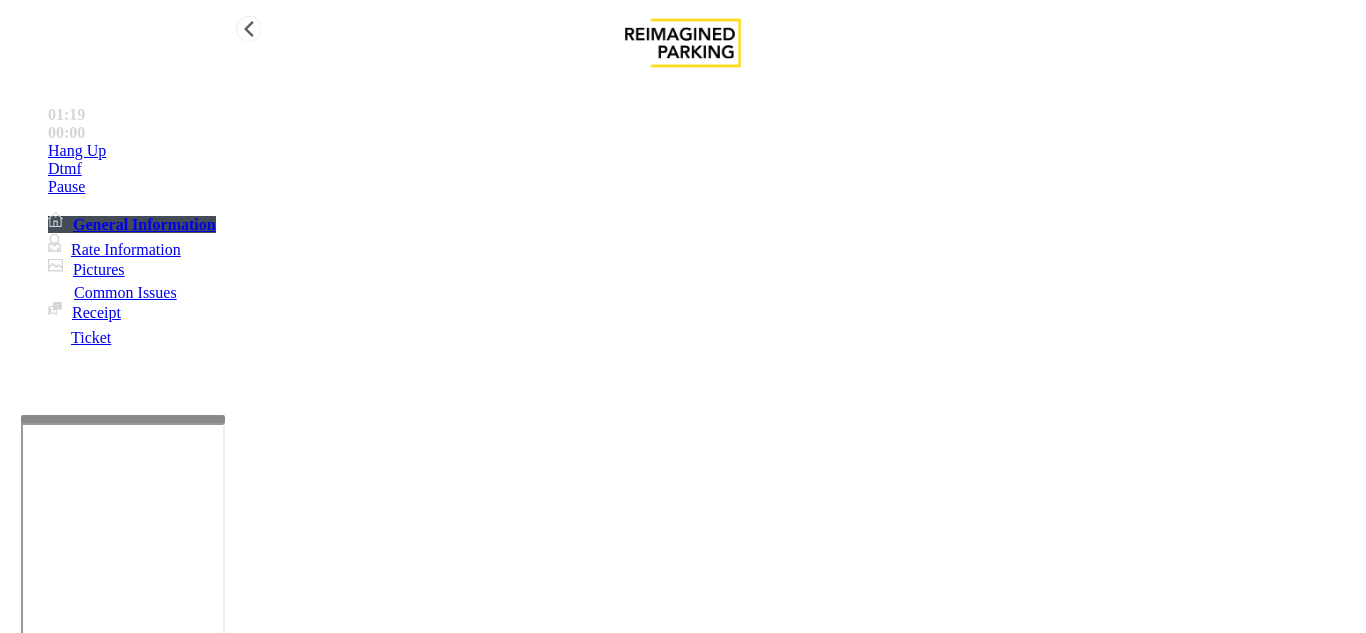 click on "•••• ••" at bounding box center (703, 151) 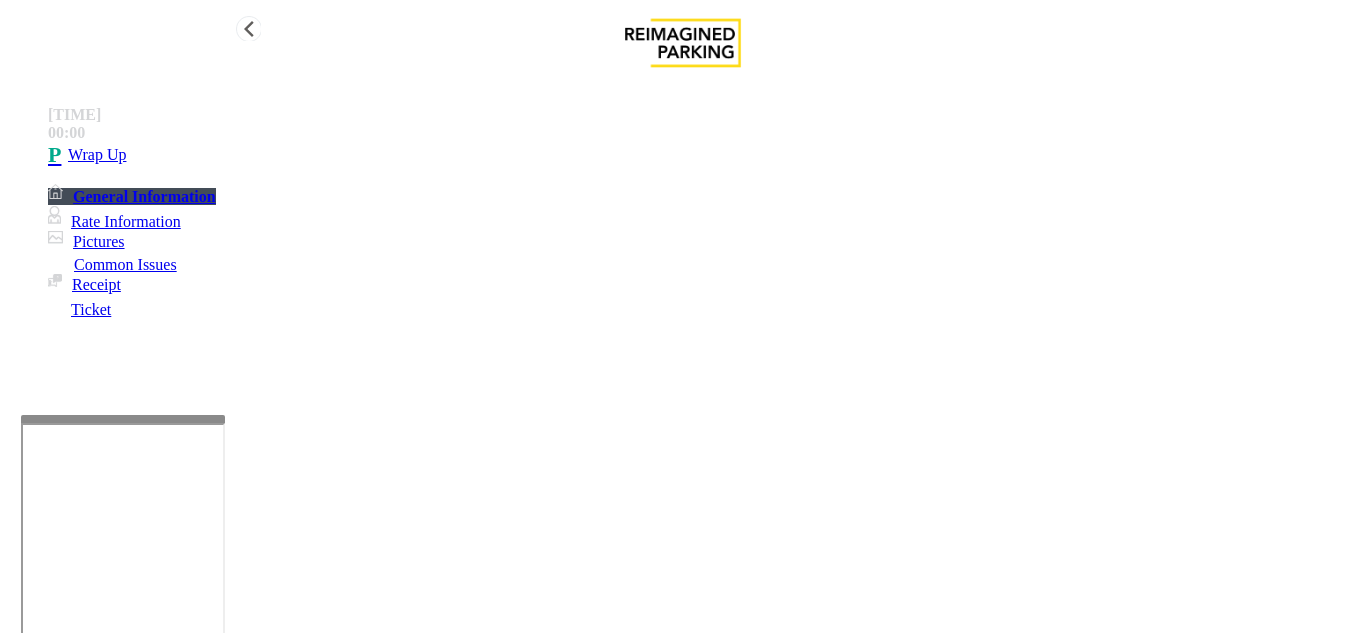 click on "Wrap Up" at bounding box center (703, 155) 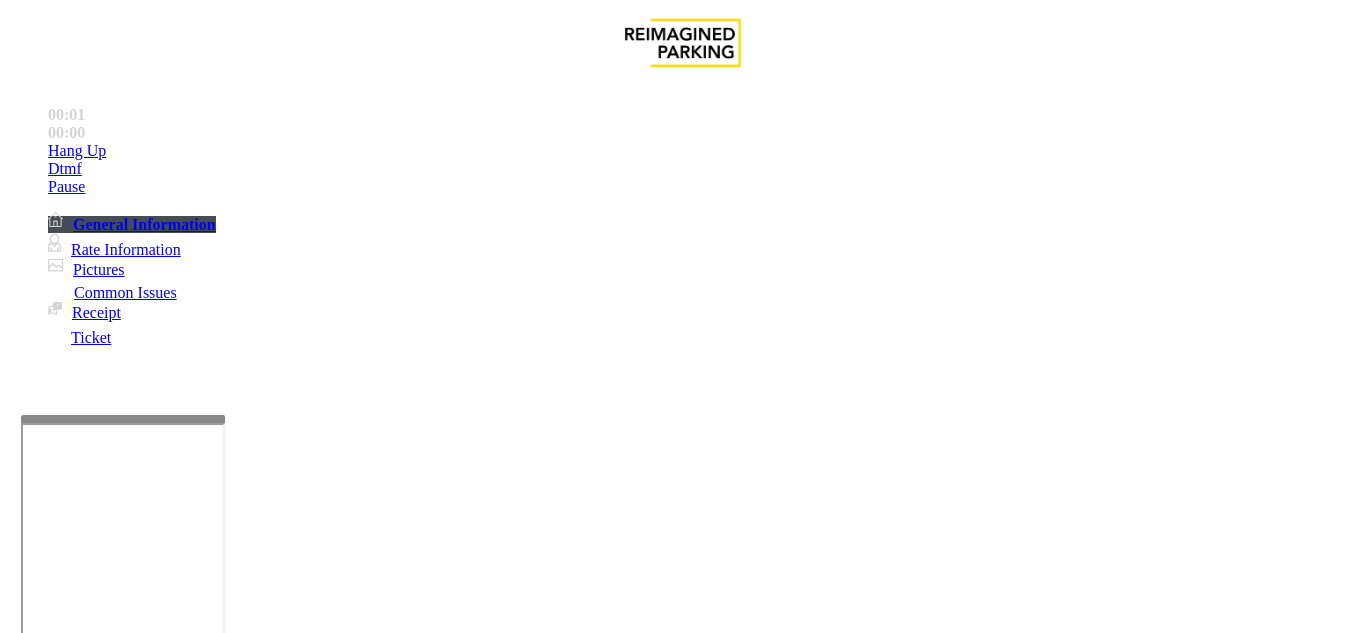 scroll, scrollTop: 400, scrollLeft: 0, axis: vertical 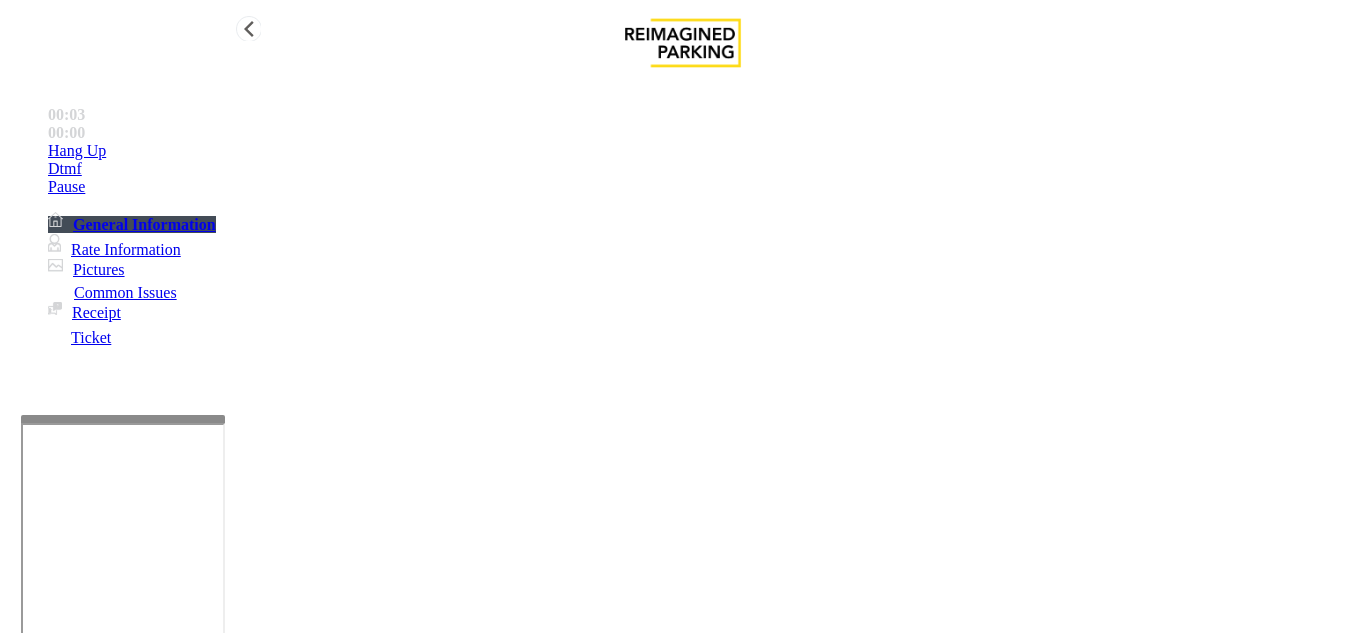 click on "Dtmf" at bounding box center [703, 151] 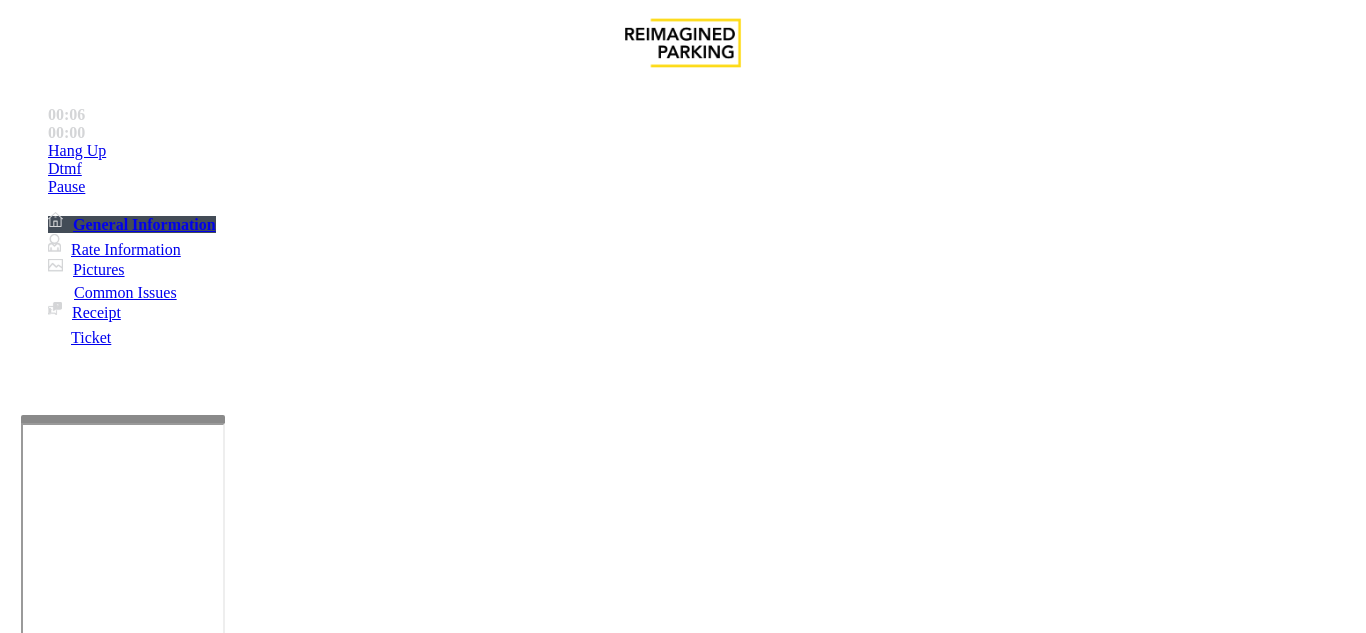 click on "*" at bounding box center (58, 4413) 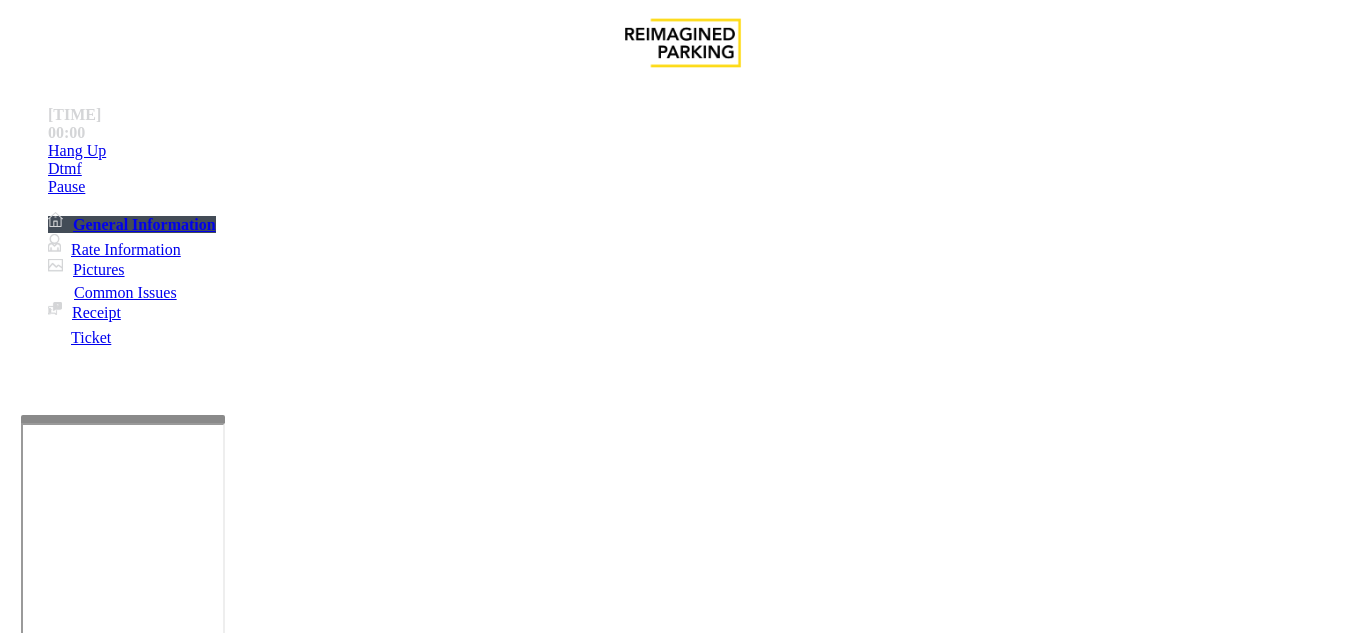 click on "•" at bounding box center [20, 4354] 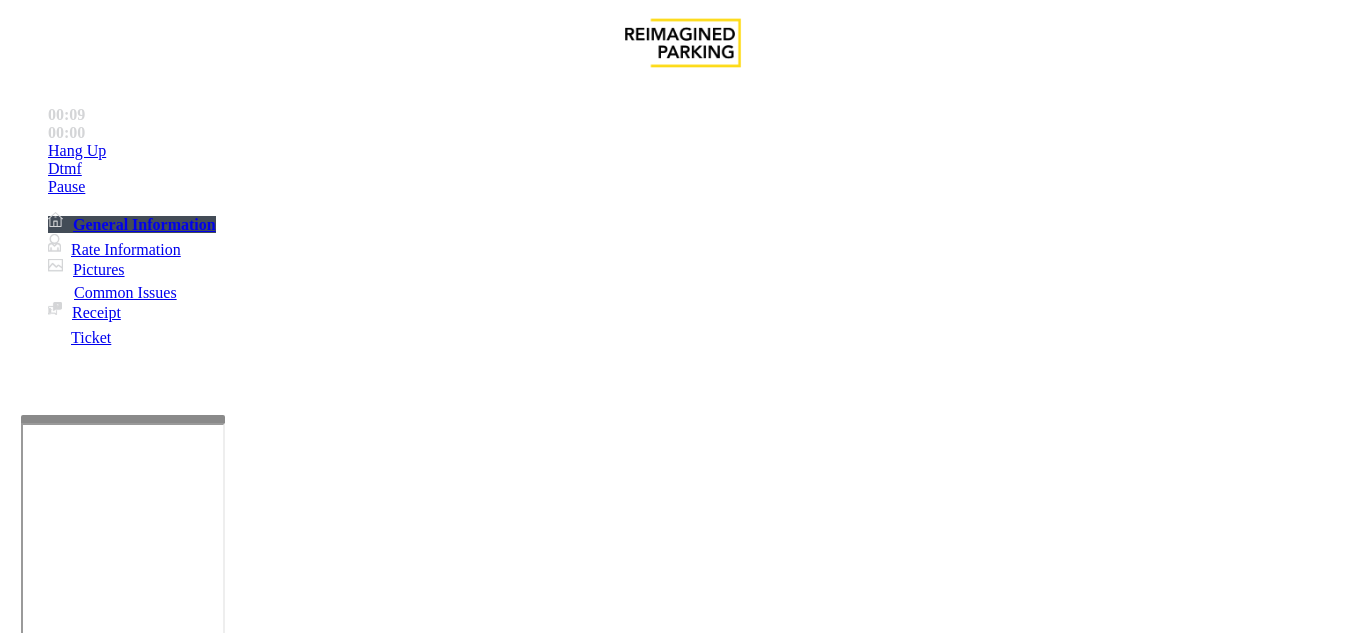 click on "Equipment Issue" at bounding box center [483, 1286] 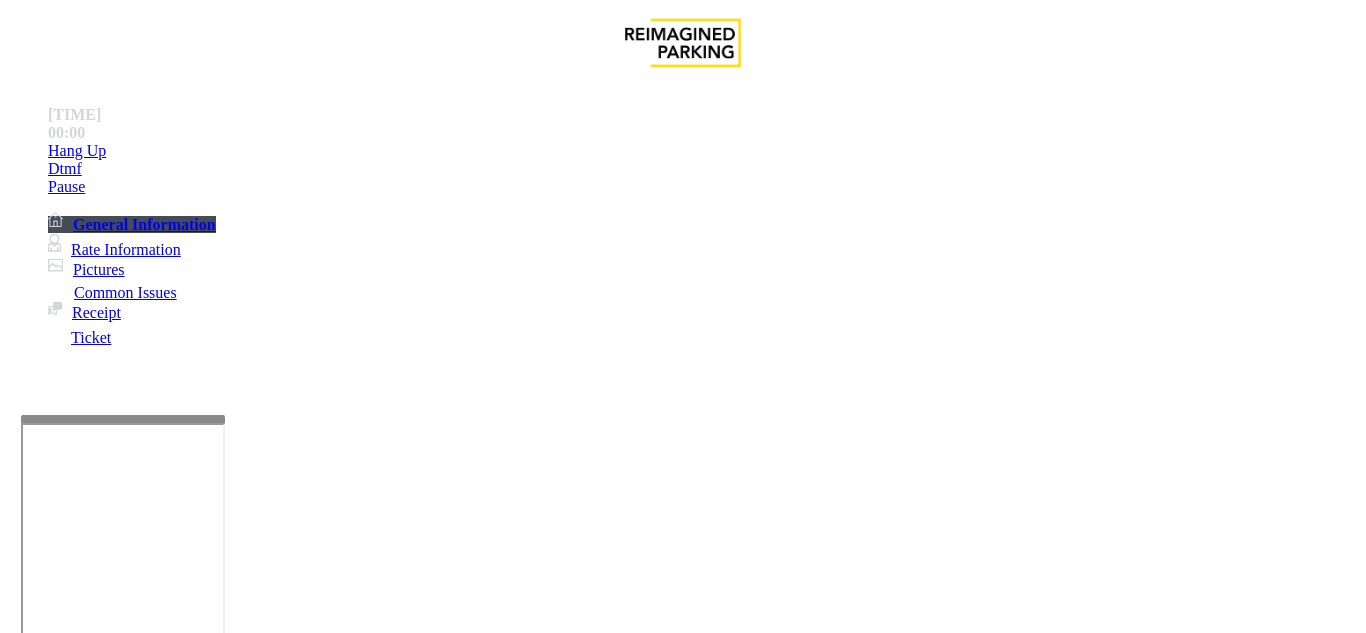 click on "Gate / Door Won't Open" at bounding box center [575, 1286] 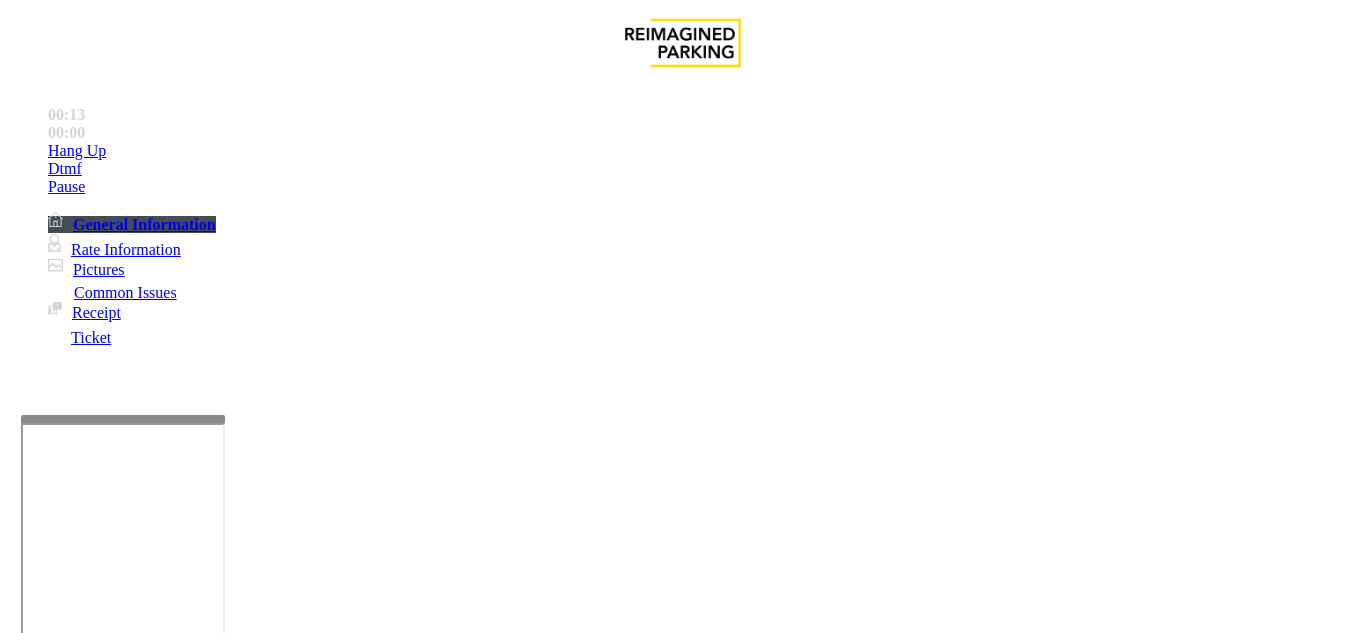 click at bounding box center [221, 1667] 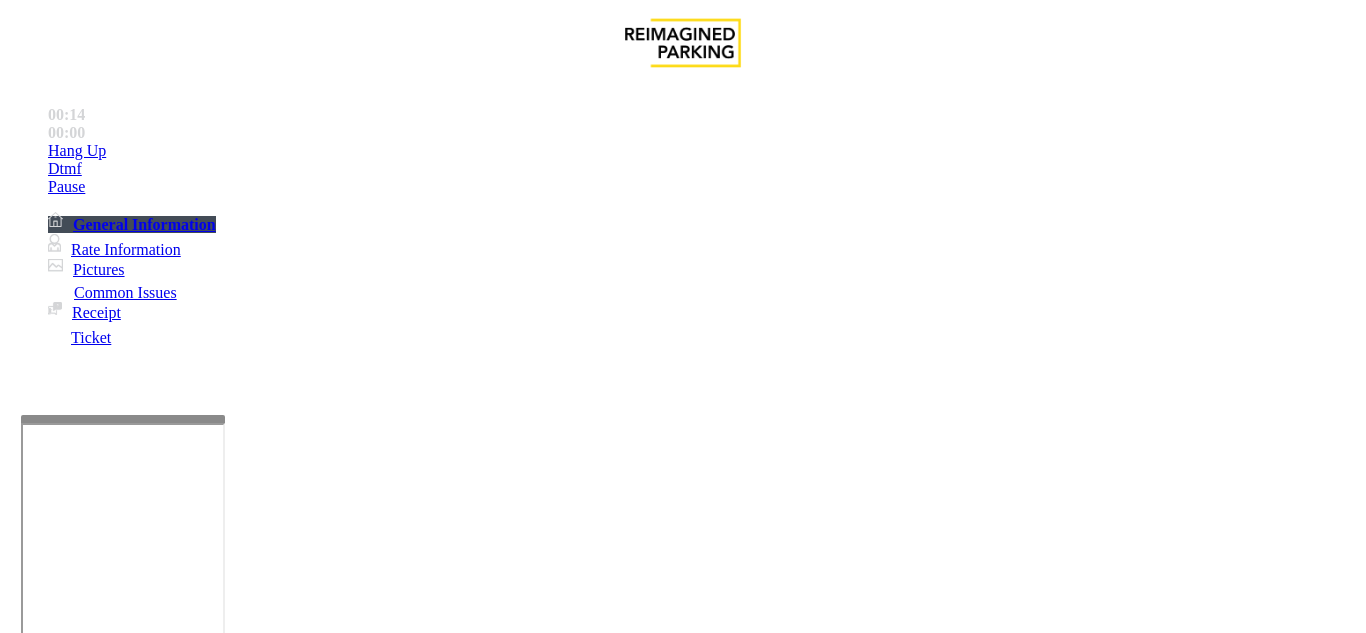 click at bounding box center (221, 1667) 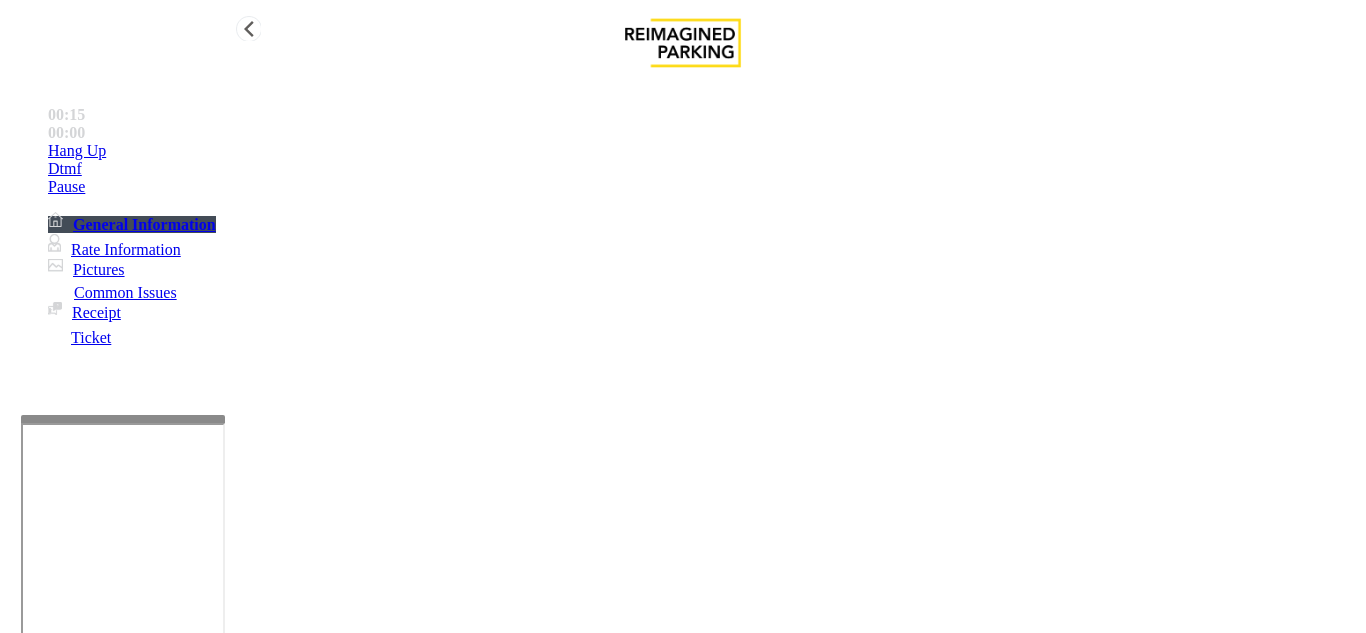 type on "**********" 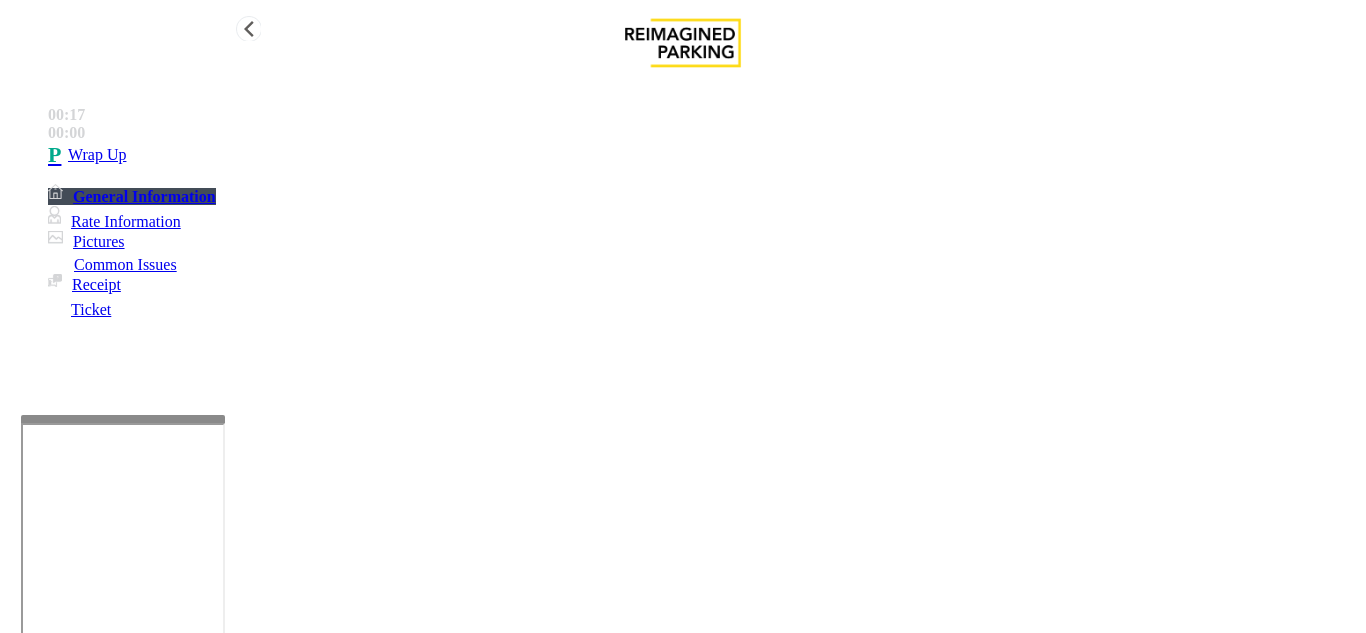 click on "Wrap Up" at bounding box center [703, 155] 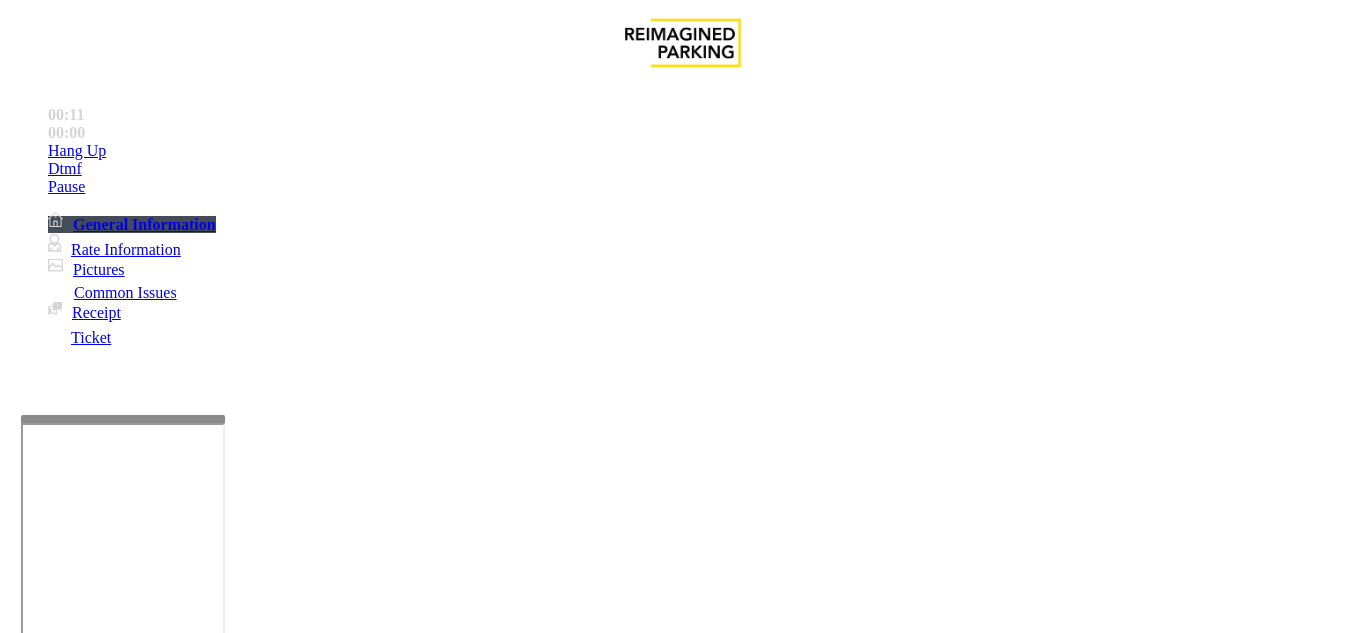click on "Services" at bounding box center (687, 1286) 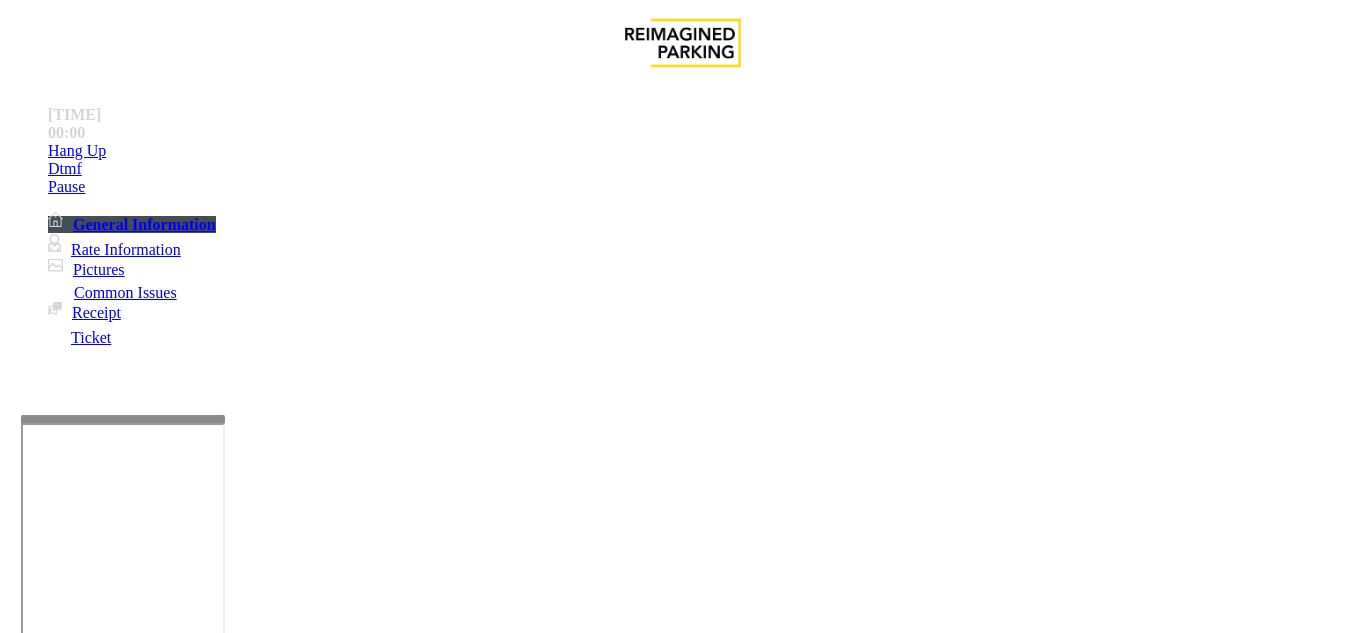 click on "Online Reservations" at bounding box center [528, 1286] 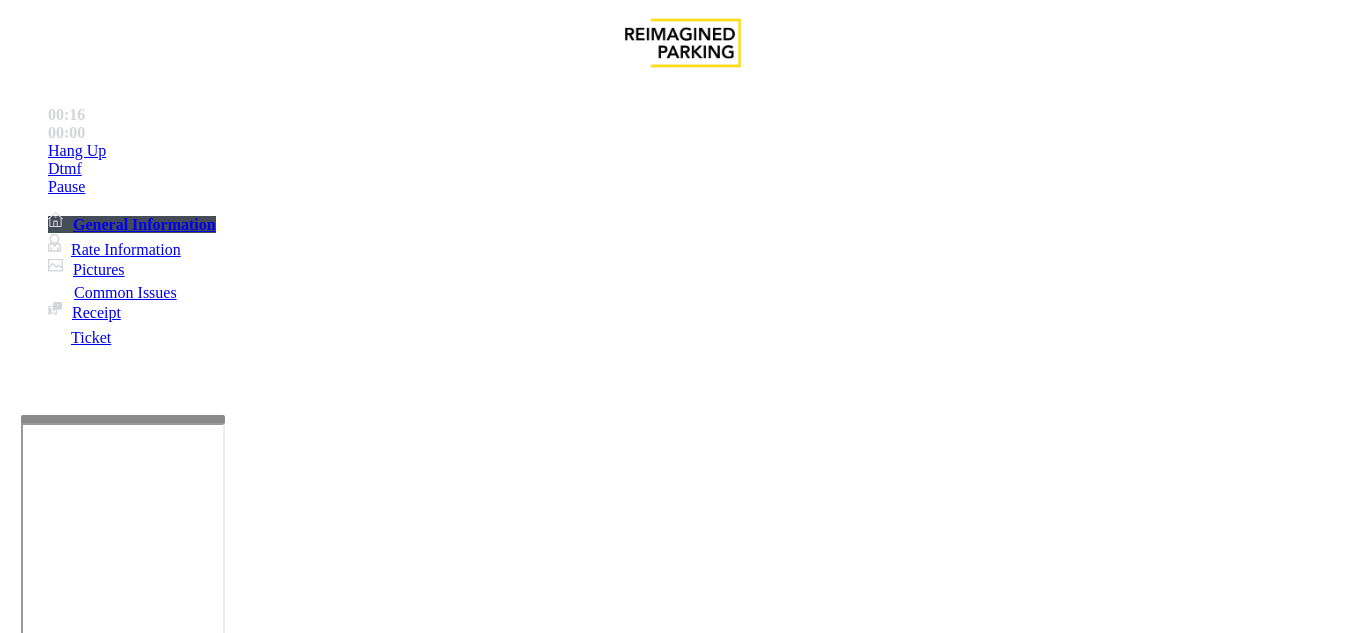 type on "**********" 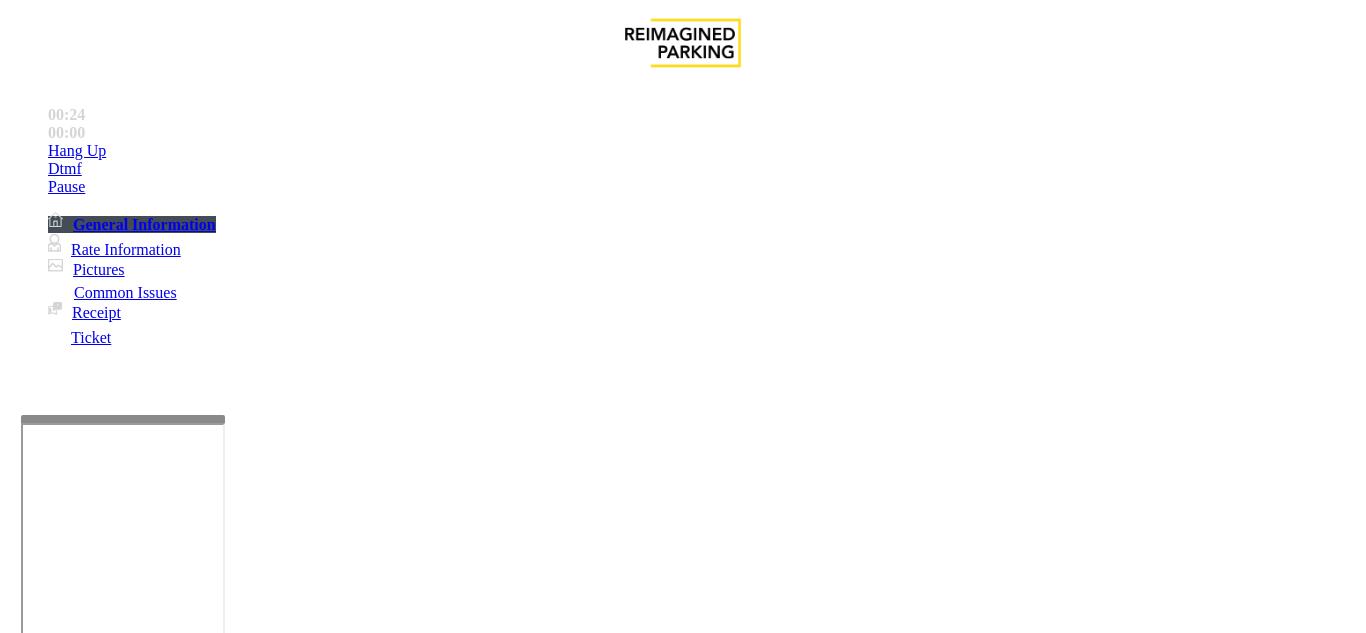 scroll, scrollTop: 100, scrollLeft: 0, axis: vertical 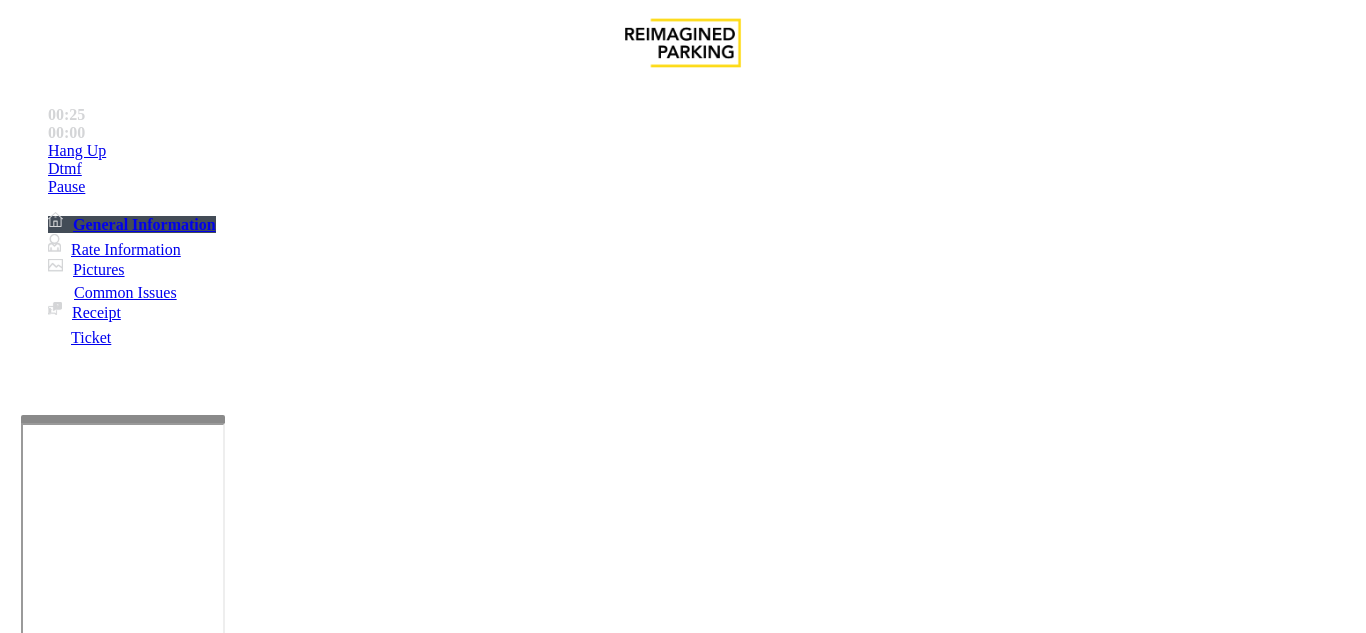 type on "*********" 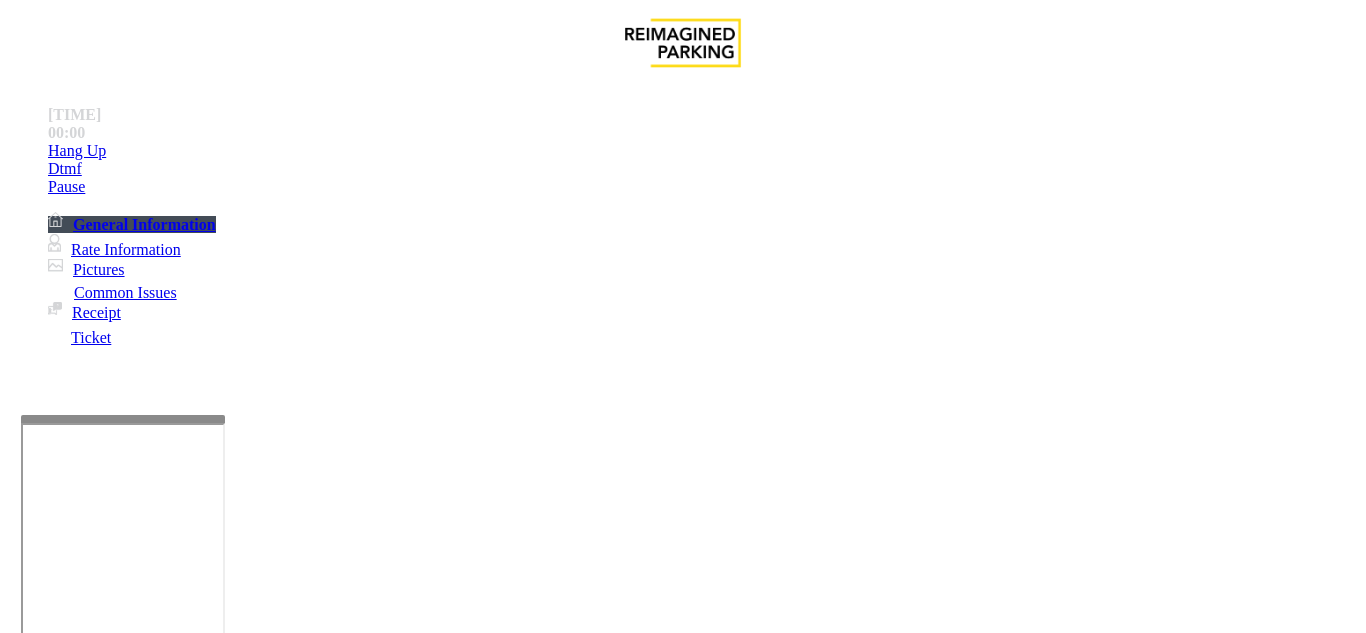 drag, startPoint x: 267, startPoint y: 76, endPoint x: 483, endPoint y: 92, distance: 216.59178 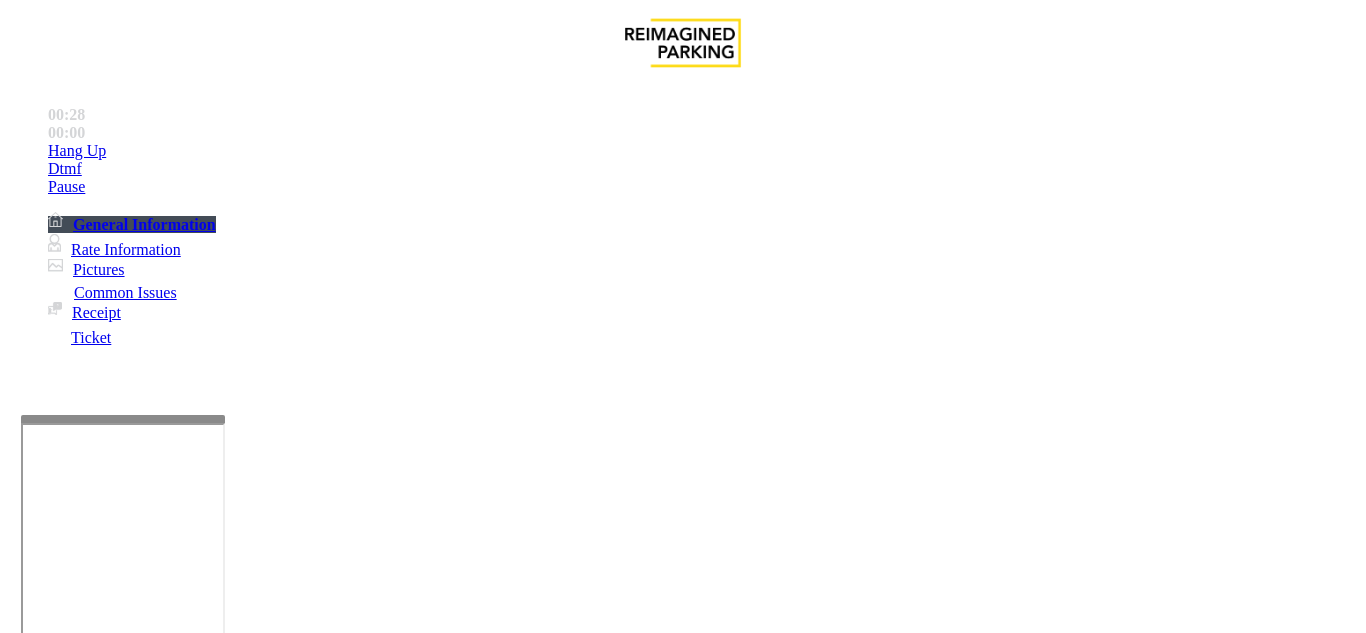 type on "**********" 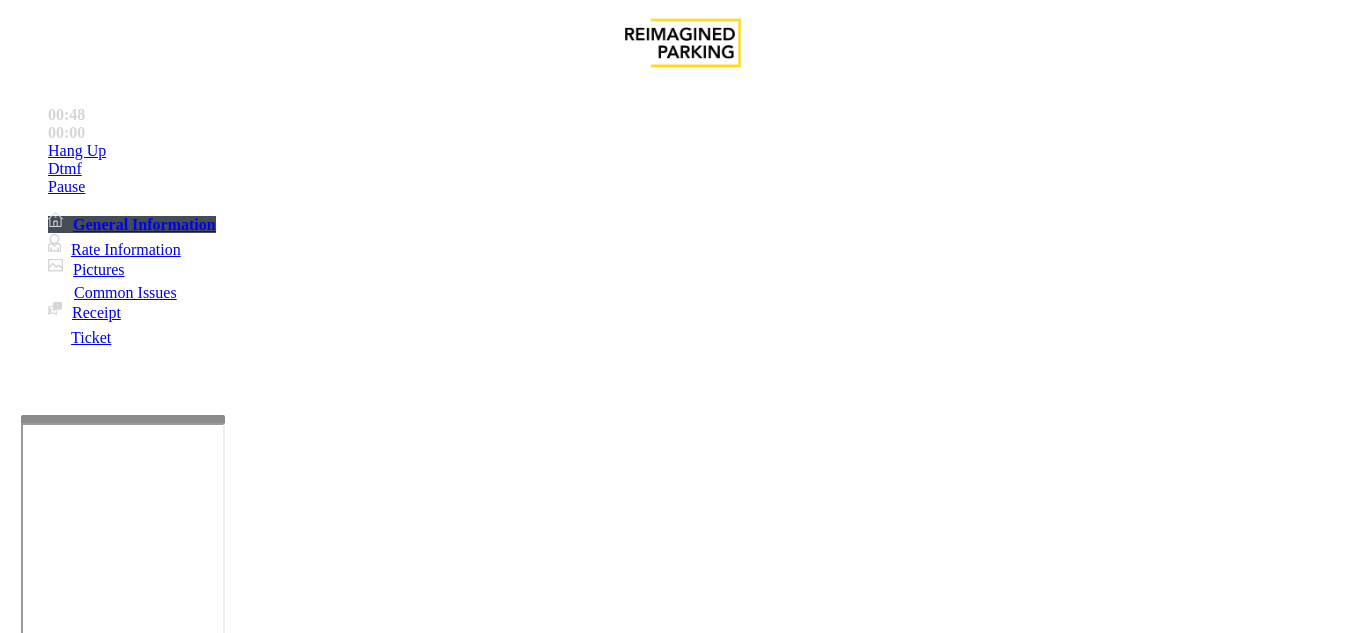 scroll, scrollTop: 300, scrollLeft: 0, axis: vertical 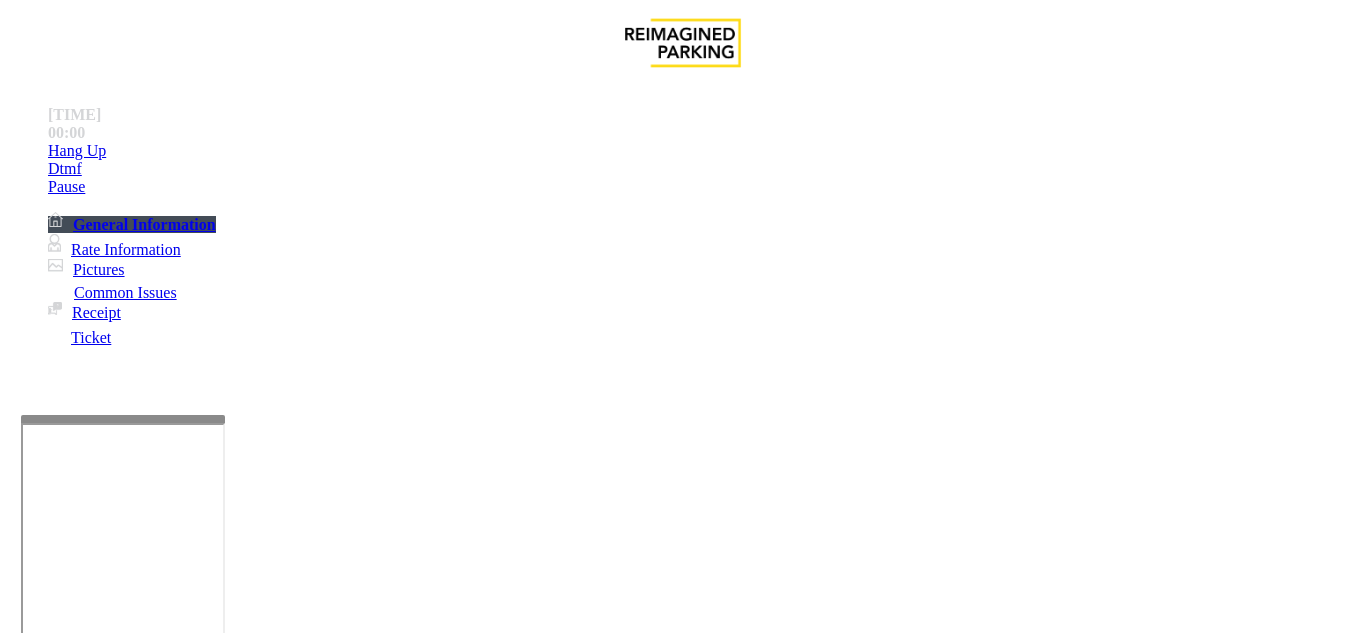 click at bounding box center [221, 1680] 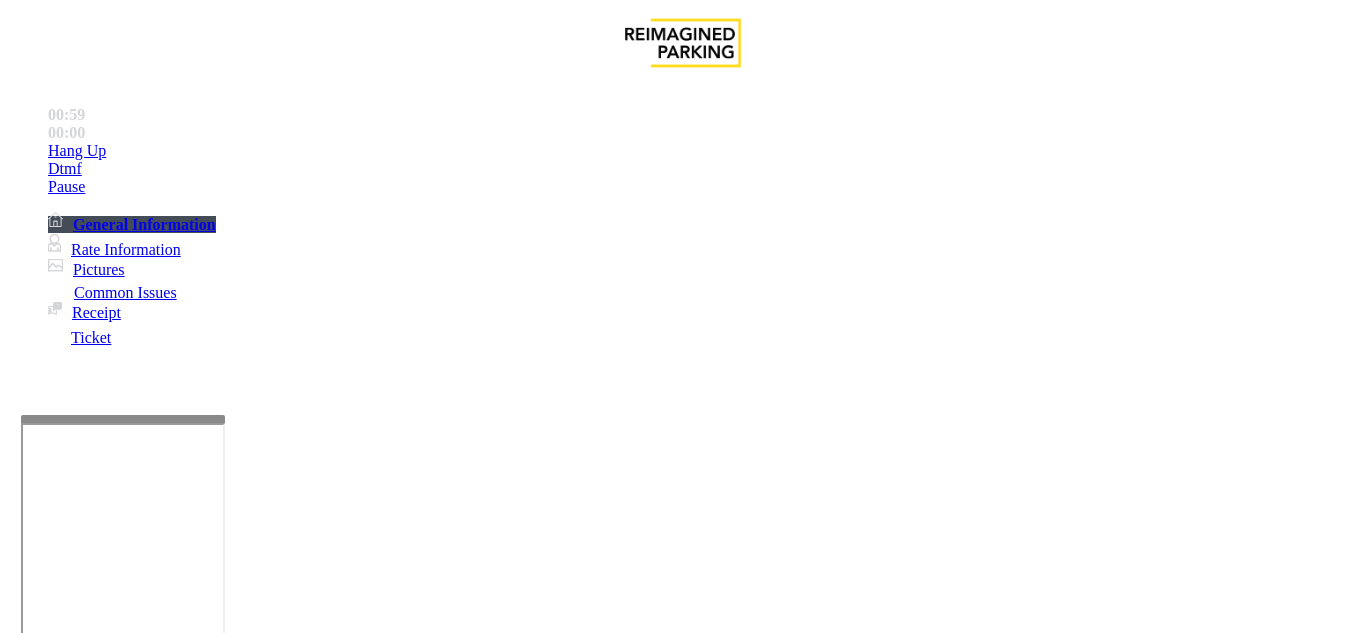 click on "Notes:" at bounding box center [682, 1682] 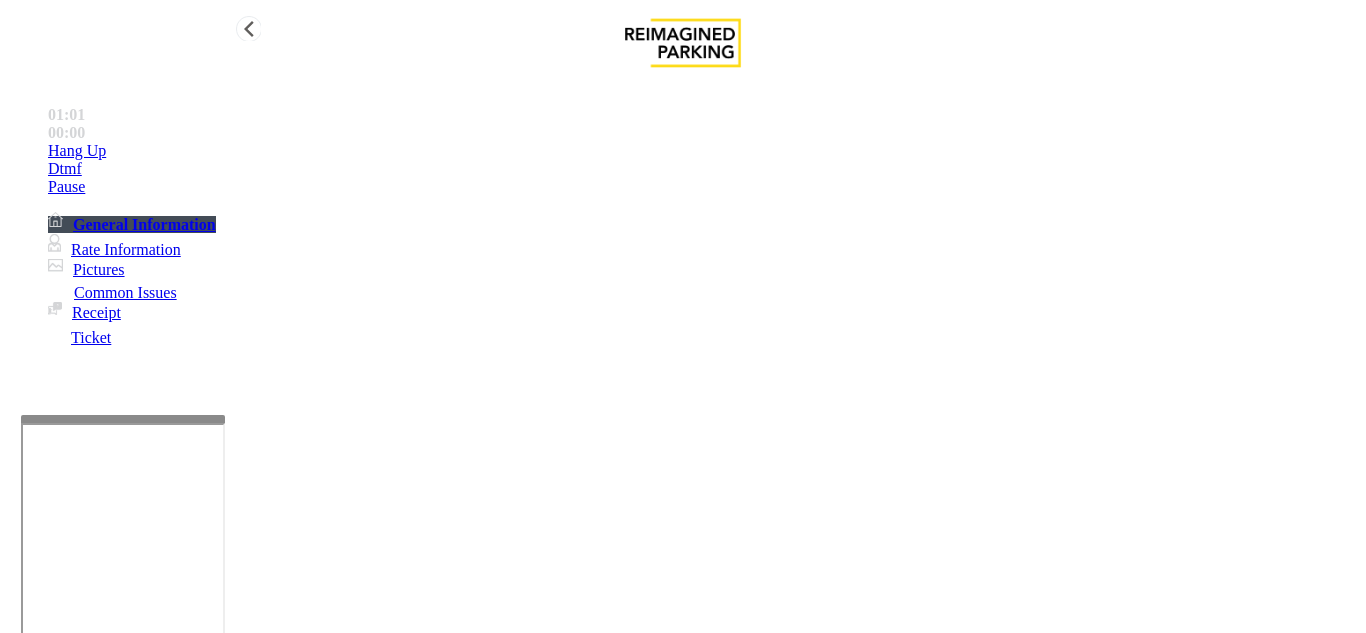 click on "•••• ••" at bounding box center (703, 151) 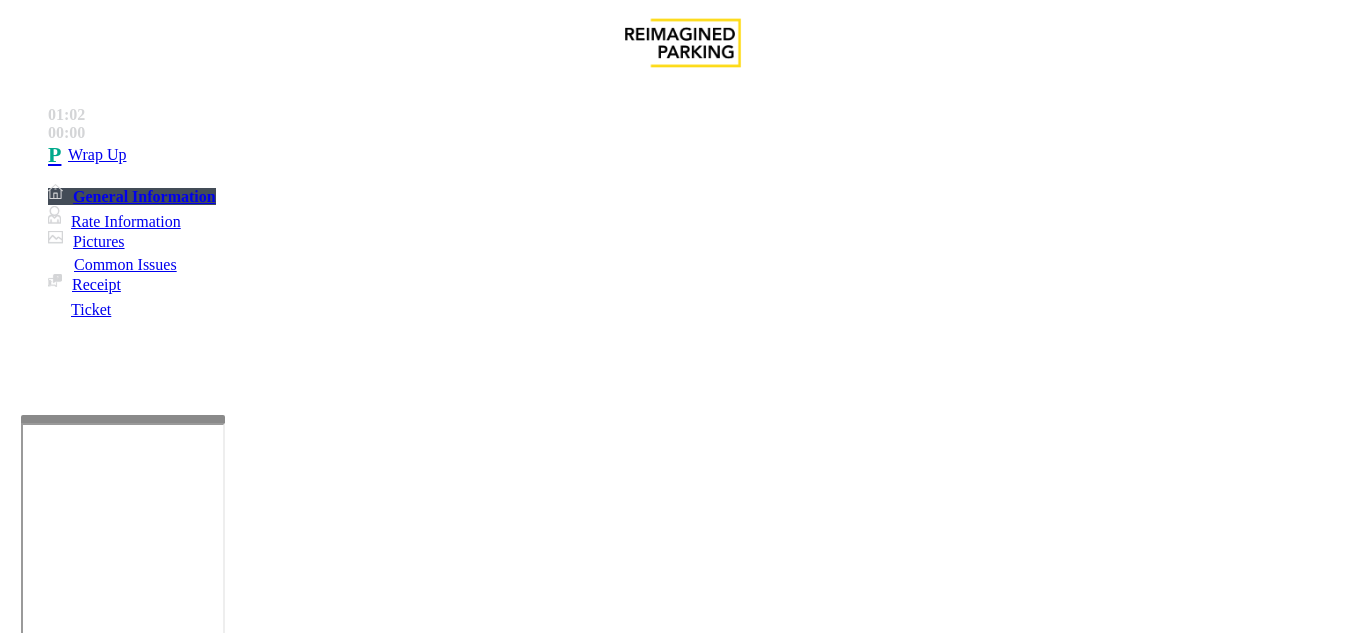 click at bounding box center [221, 1680] 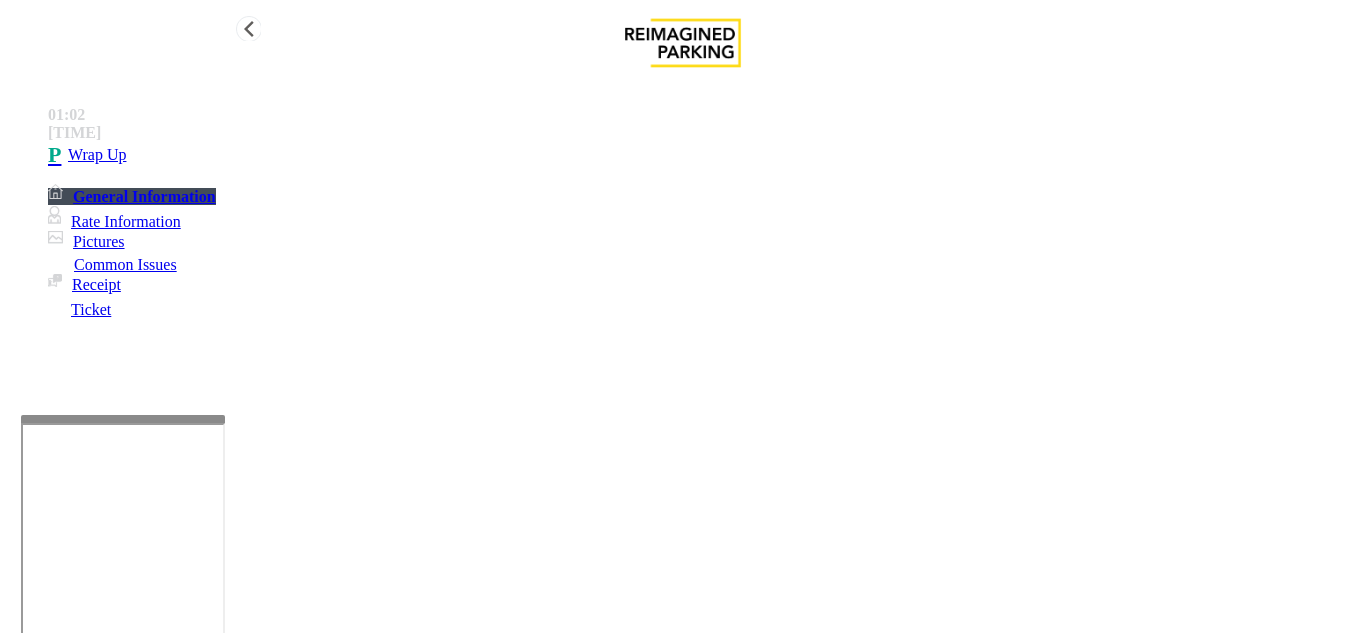 type on "**********" 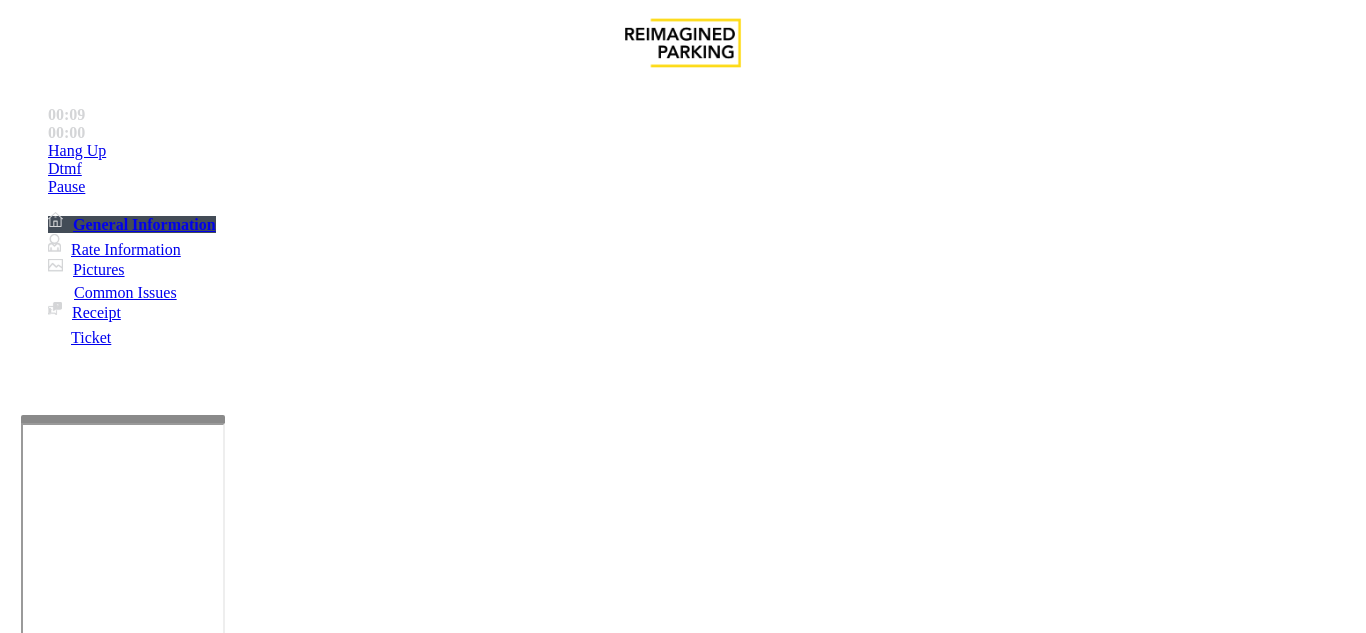 scroll, scrollTop: 1000, scrollLeft: 0, axis: vertical 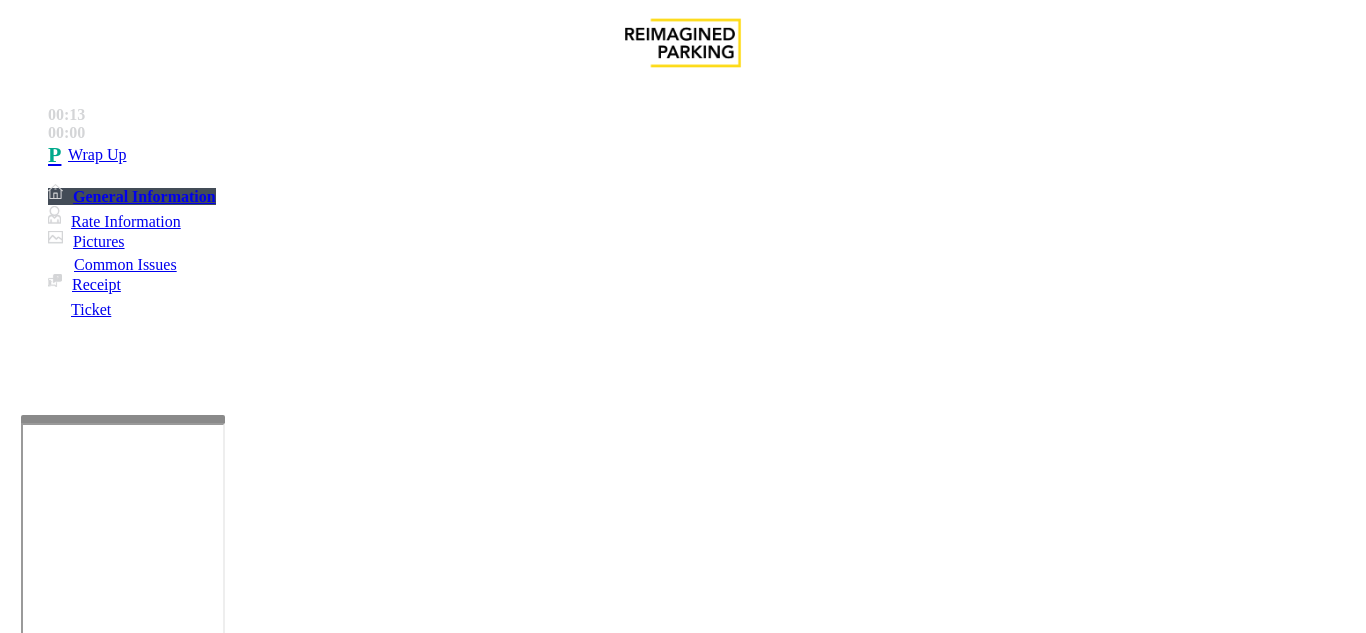 click on "Equipment Issue" at bounding box center [483, 1286] 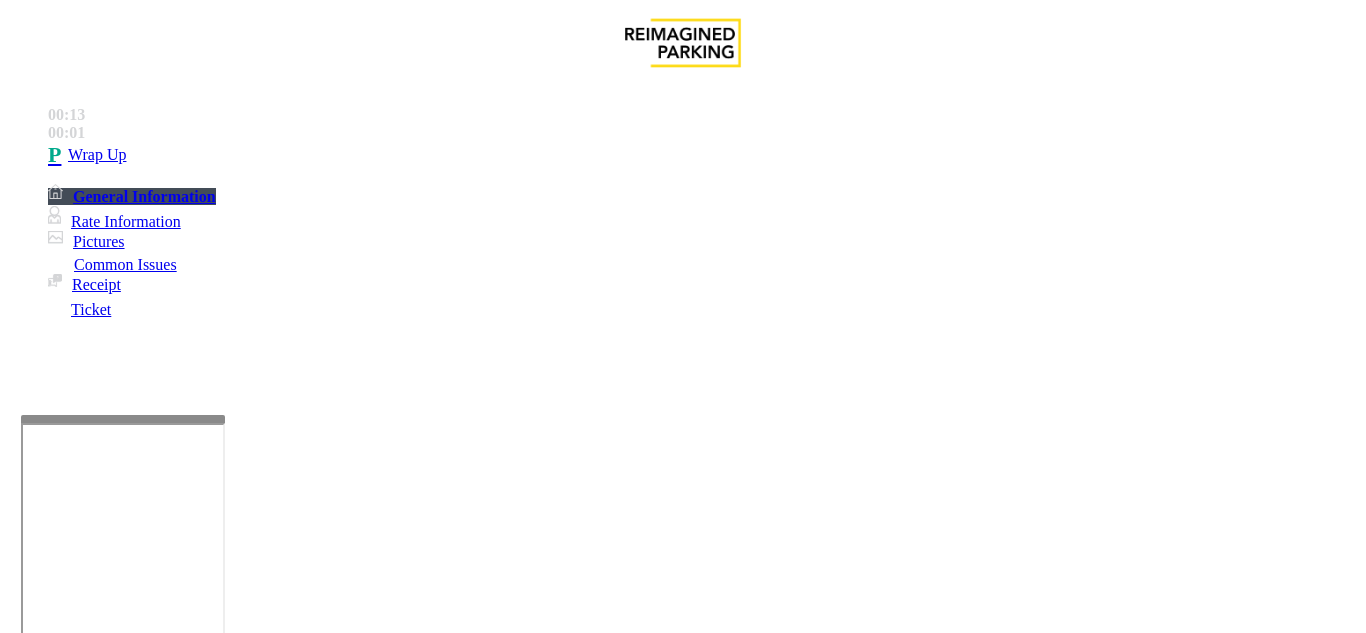 click on "Gate / Door Won't Open" at bounding box center [575, 1286] 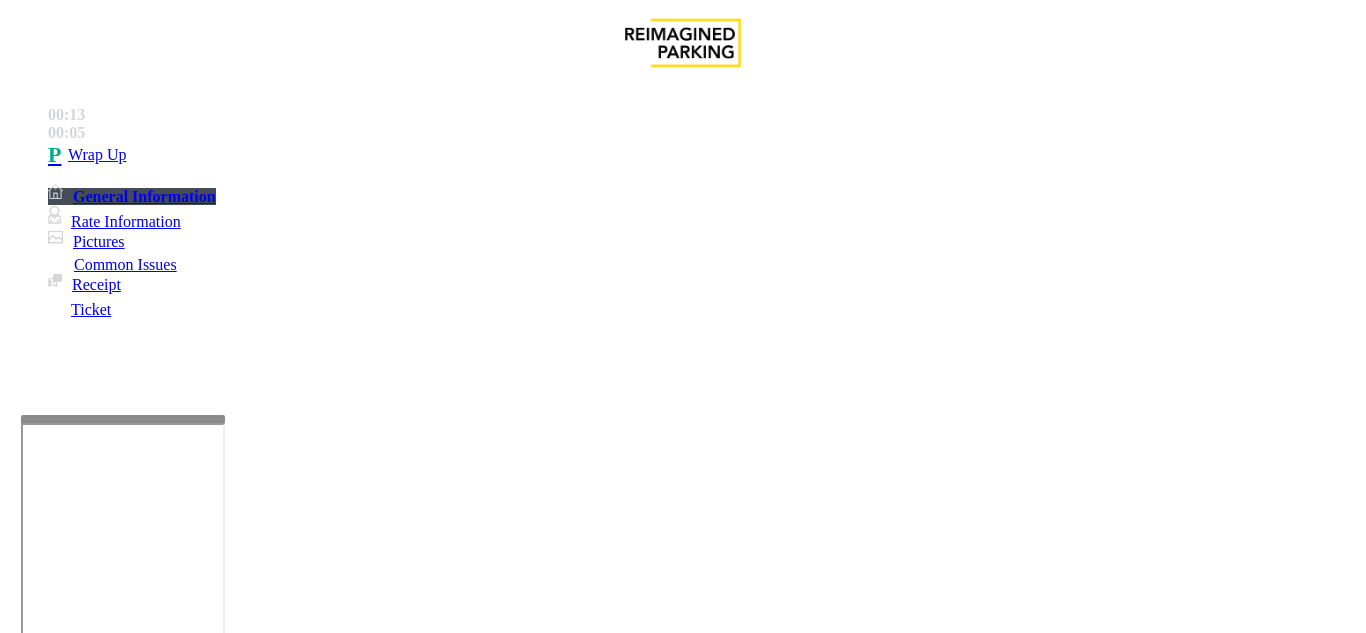 click at bounding box center [221, 1642] 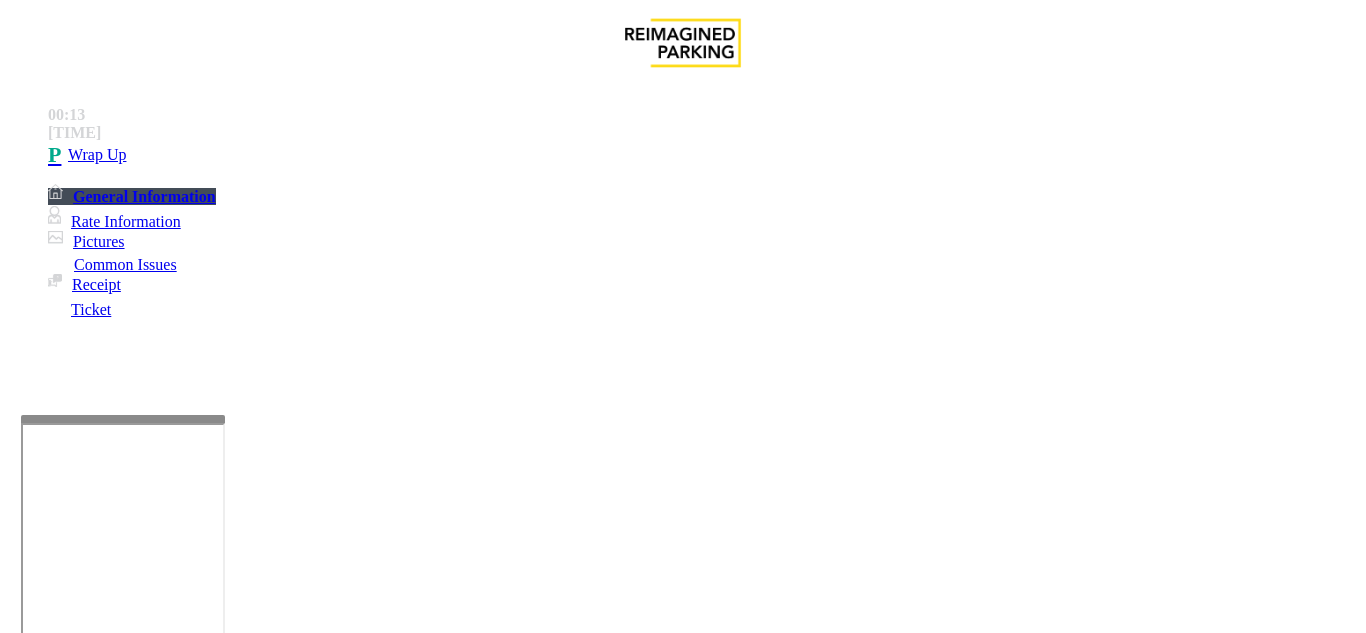 drag, startPoint x: 334, startPoint y: 83, endPoint x: 511, endPoint y: 85, distance: 177.01129 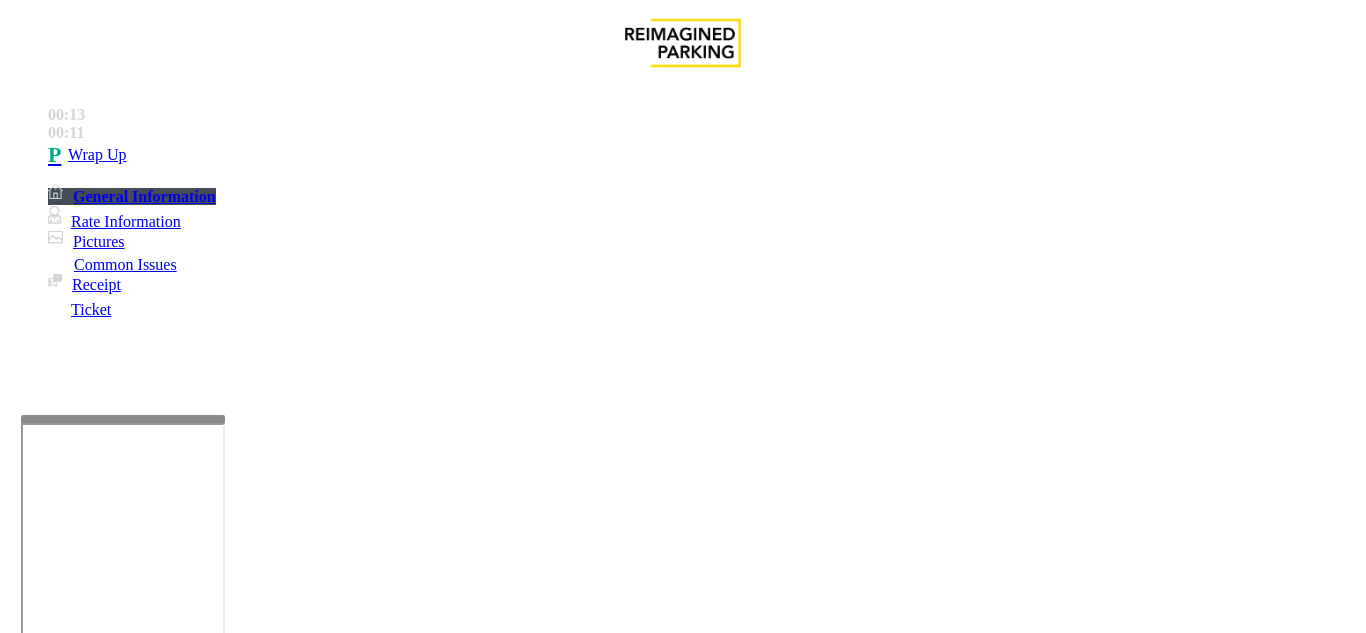 click at bounding box center (221, 1642) 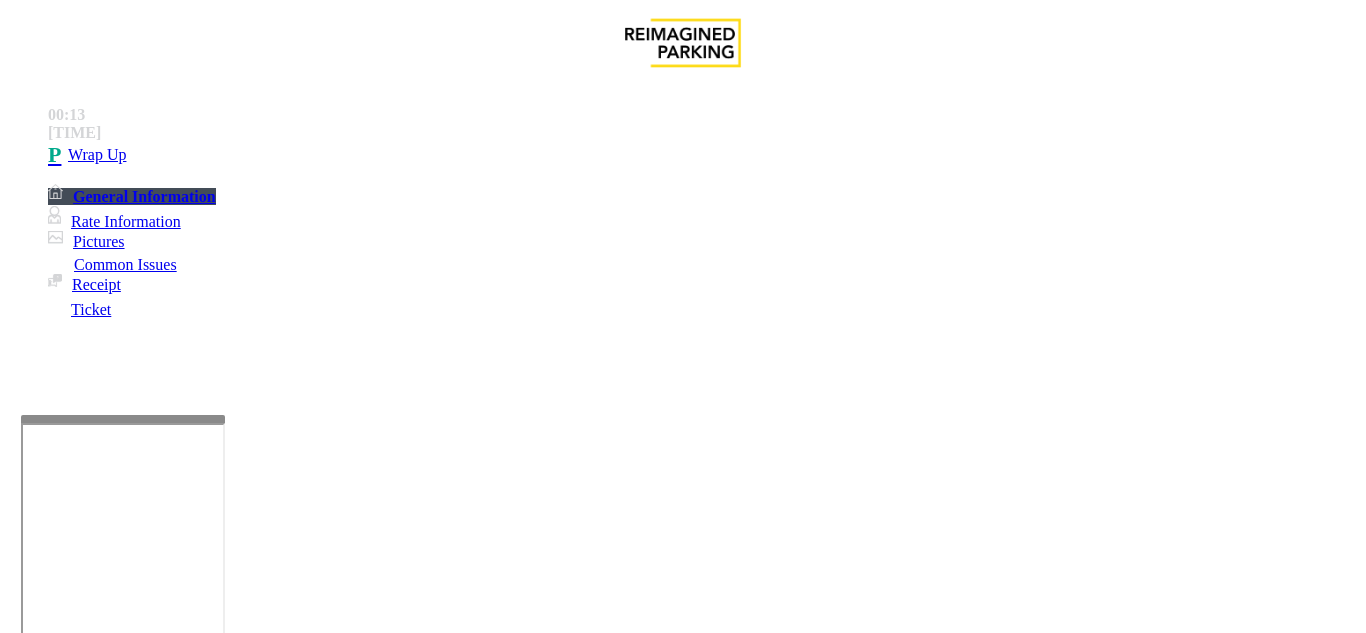 click at bounding box center (221, 1642) 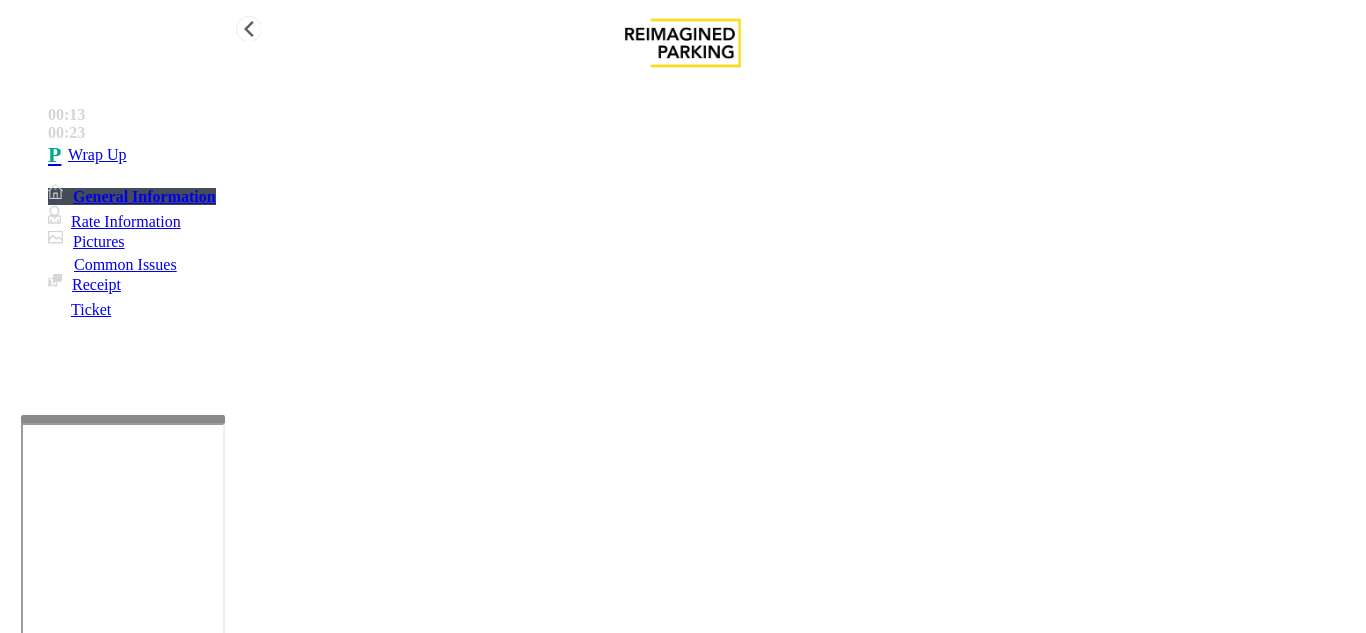 type on "**********" 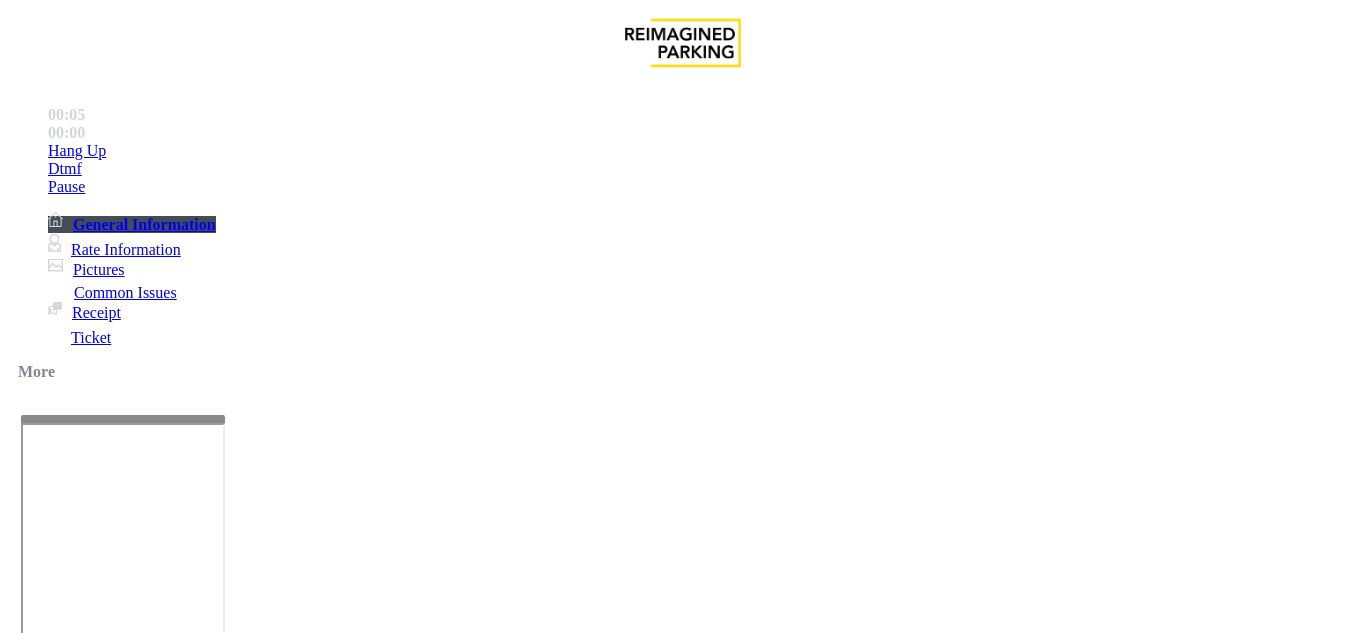 scroll, scrollTop: 500, scrollLeft: 0, axis: vertical 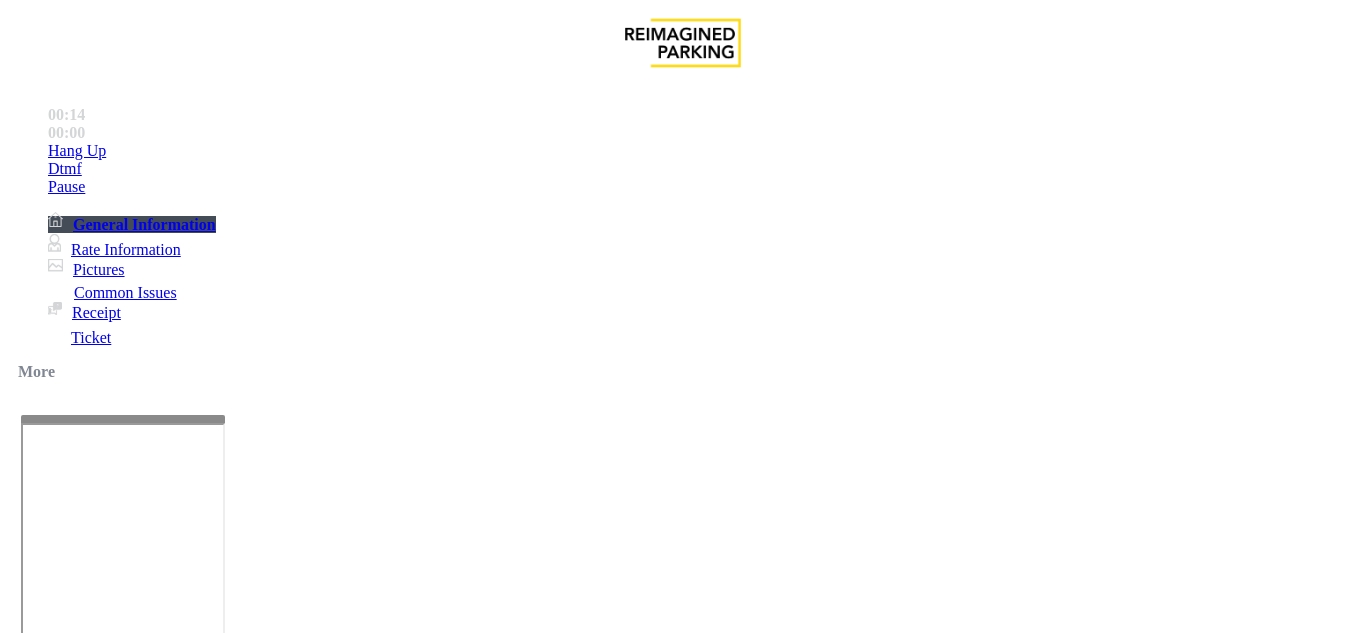 click on "Equipment Issue" at bounding box center [460, 1286] 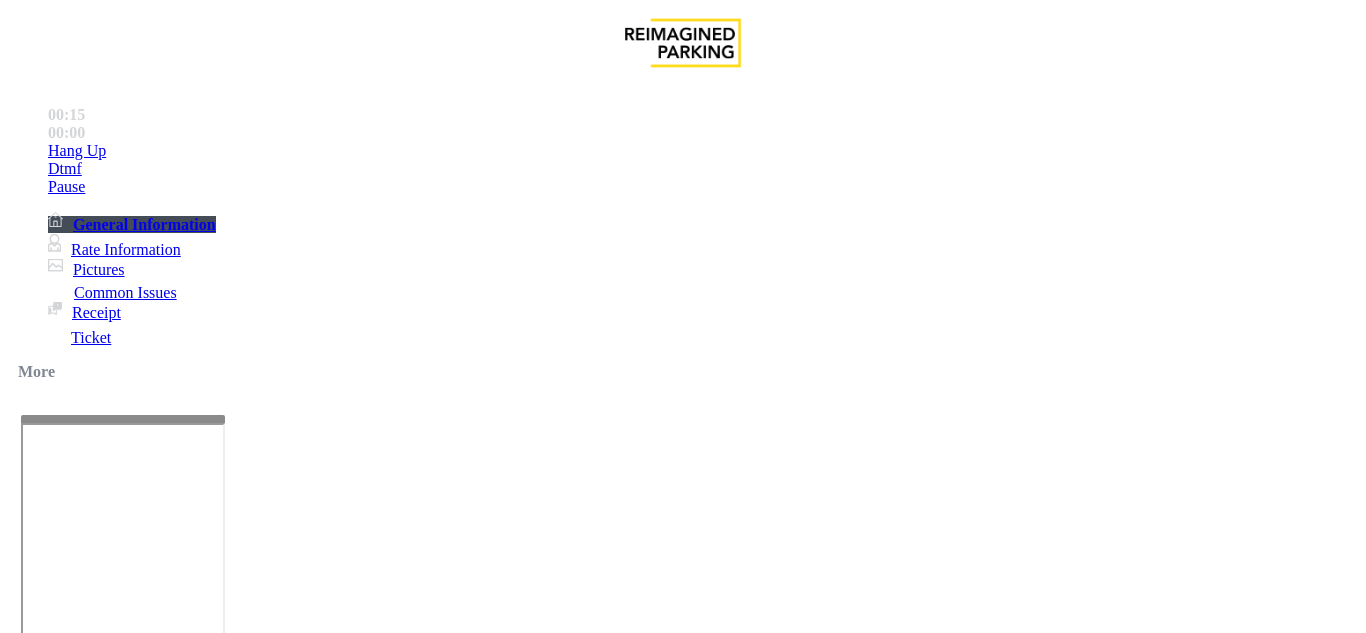 click on "Pay Station Down/Out of Order   Ticket Jam   Out of Tickets   Broken Gate   Gate / Door Won't Open   Credit Card Stuck in Machine   Bill Acceptor Jam   Not Accepting Credit Cards   Surface Lot -  Receipt Didn't Print/Wrong stall #   Not Accepting Ticket   Equipment Testing" at bounding box center (682, 1302) 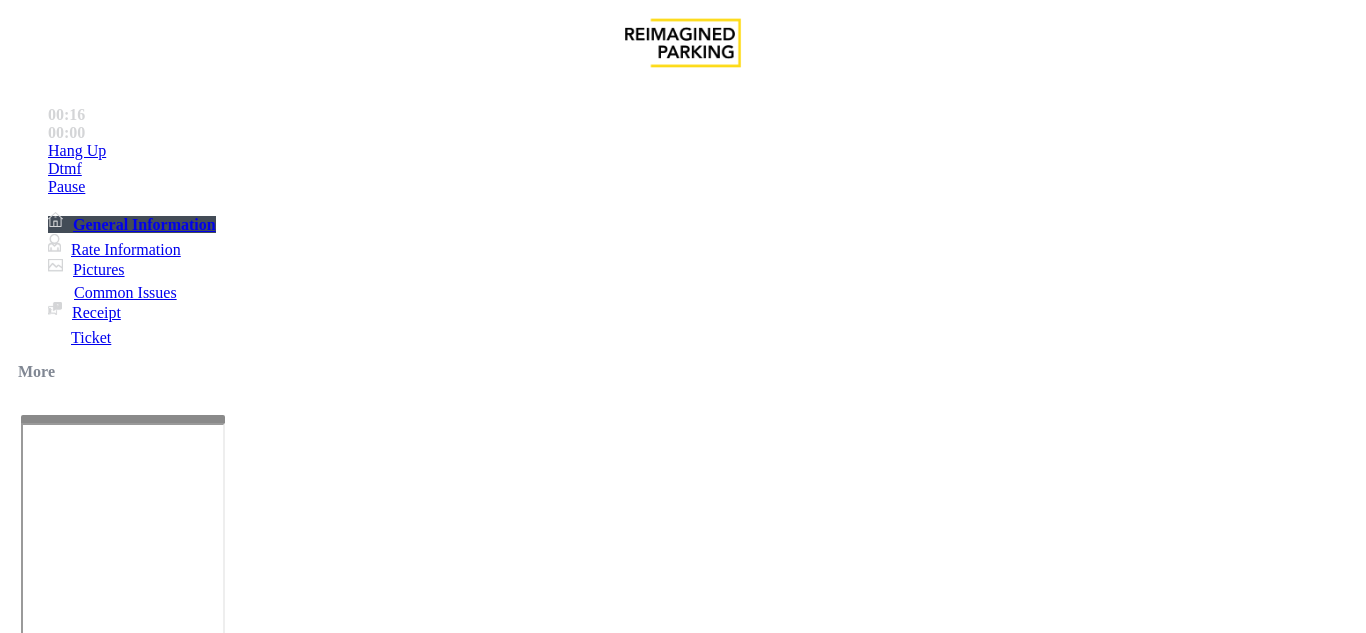scroll, scrollTop: 100, scrollLeft: 0, axis: vertical 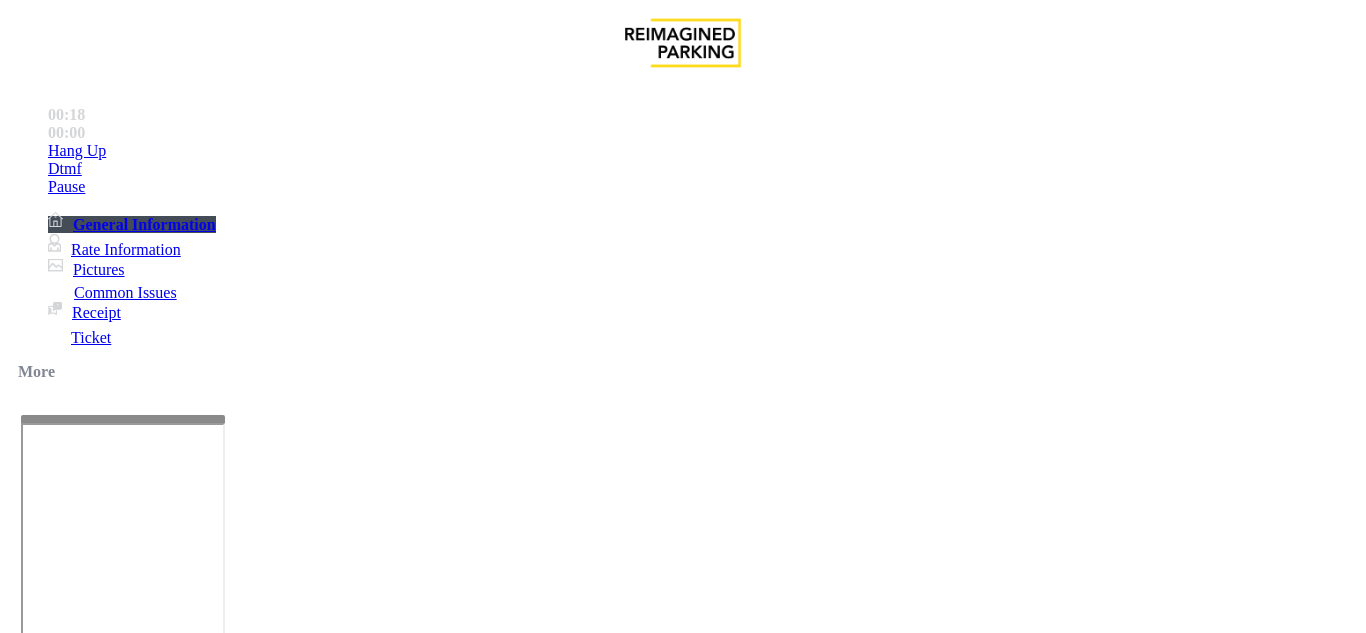 click at bounding box center (221, 1642) 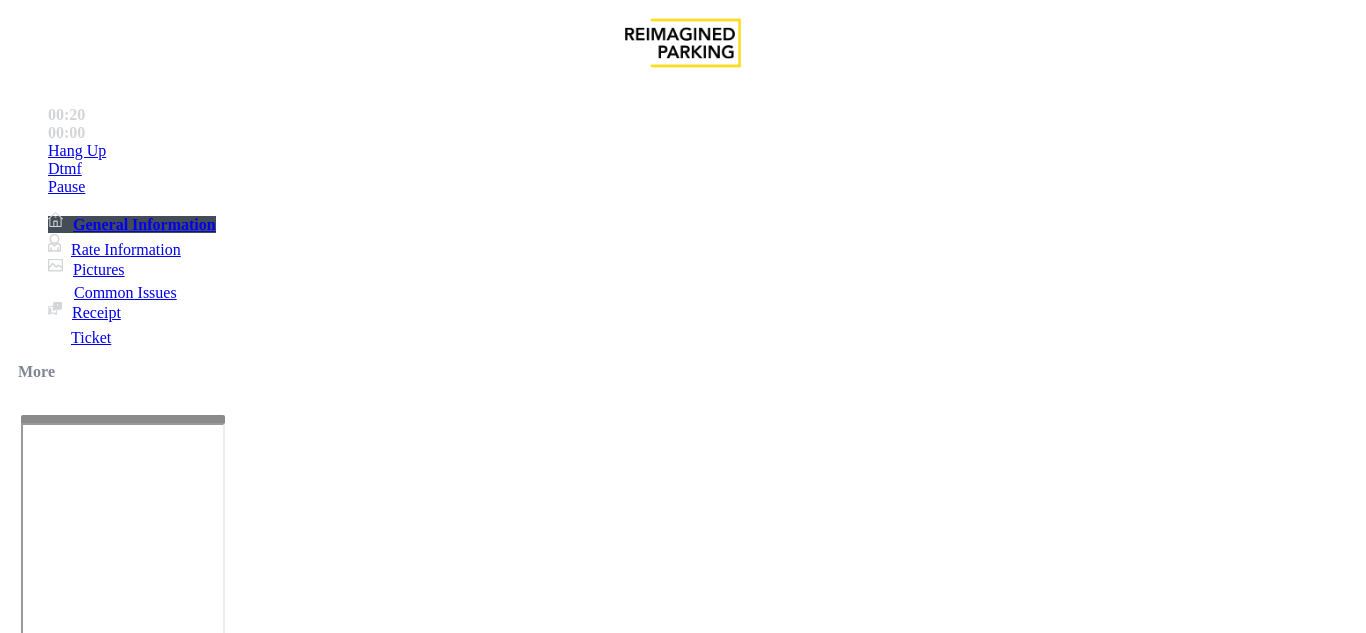 drag, startPoint x: 332, startPoint y: 100, endPoint x: 494, endPoint y: 101, distance: 162.00308 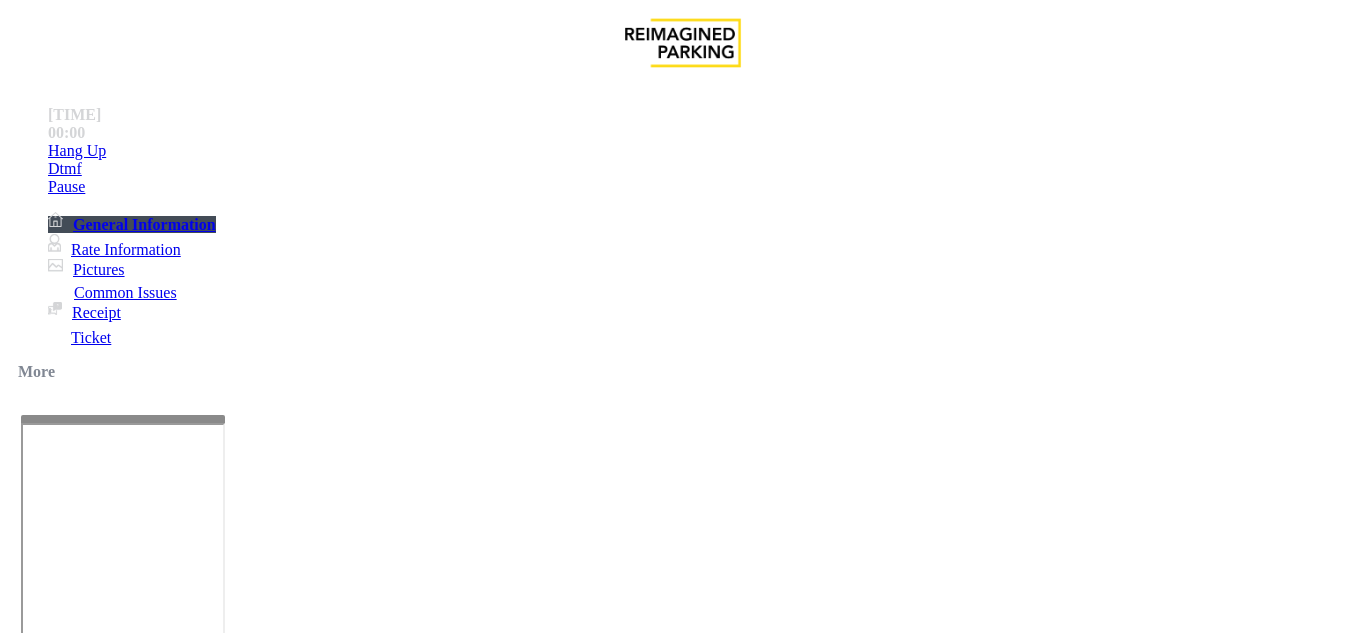 click at bounding box center [221, 1642] 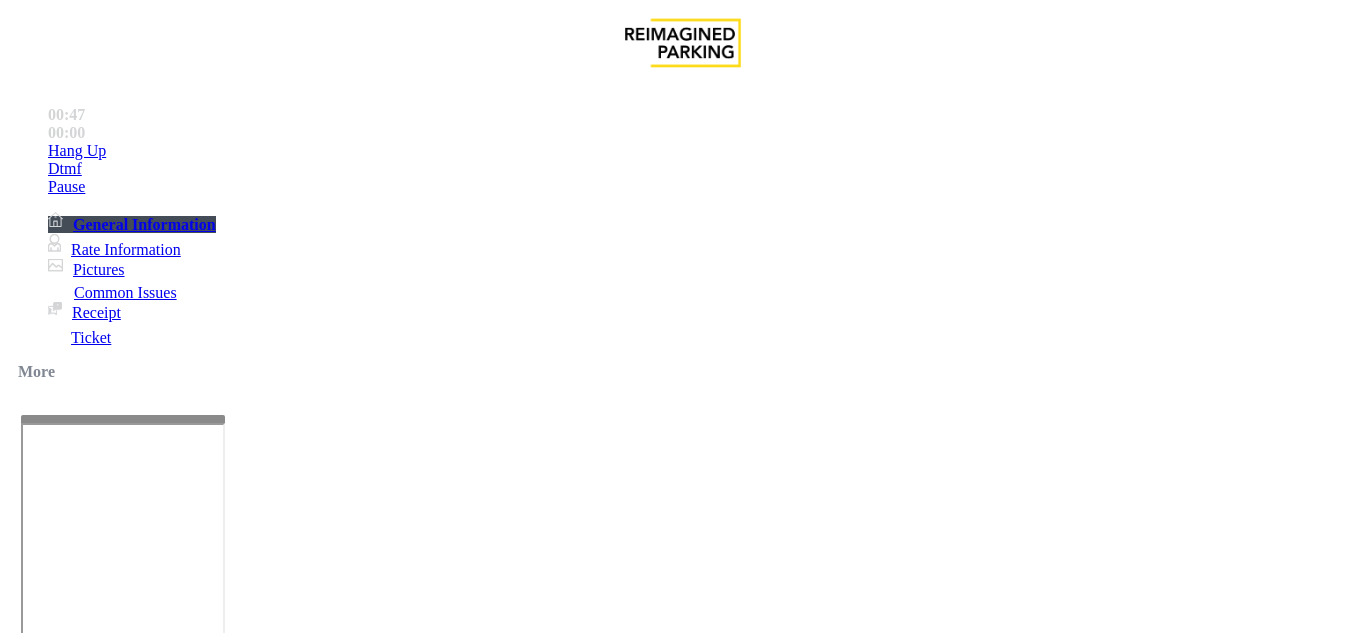 scroll, scrollTop: 100, scrollLeft: 0, axis: vertical 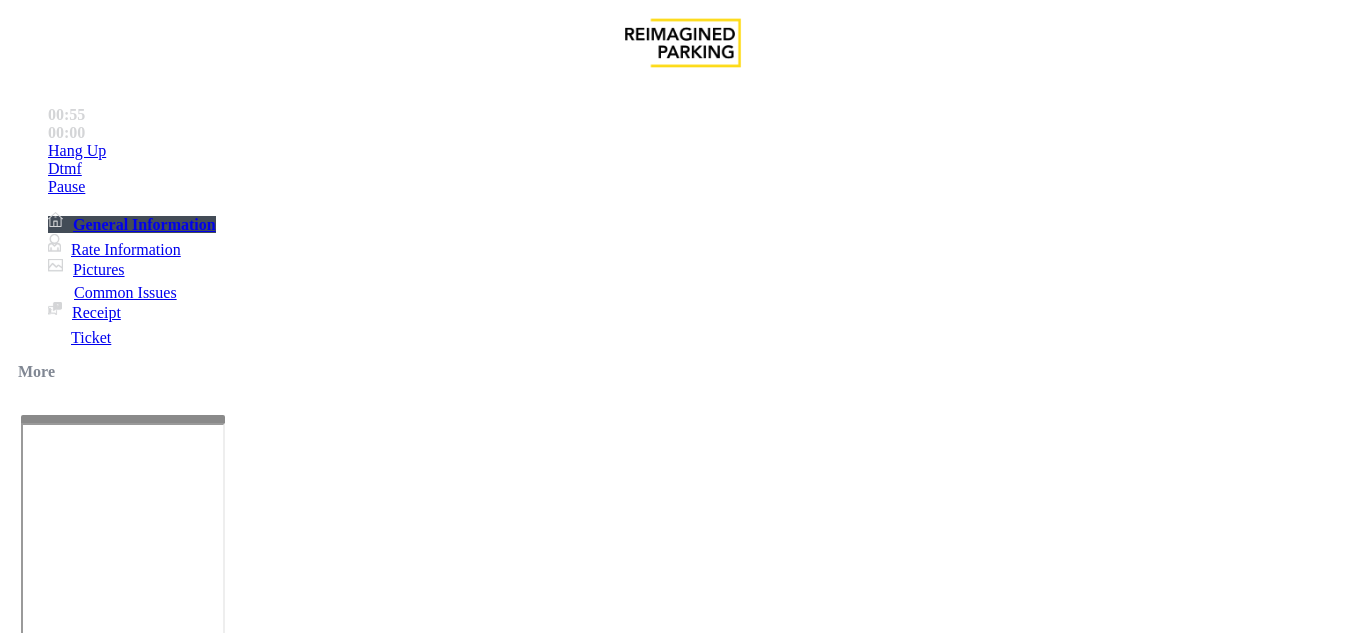drag, startPoint x: 819, startPoint y: 437, endPoint x: 1183, endPoint y: 443, distance: 364.04944 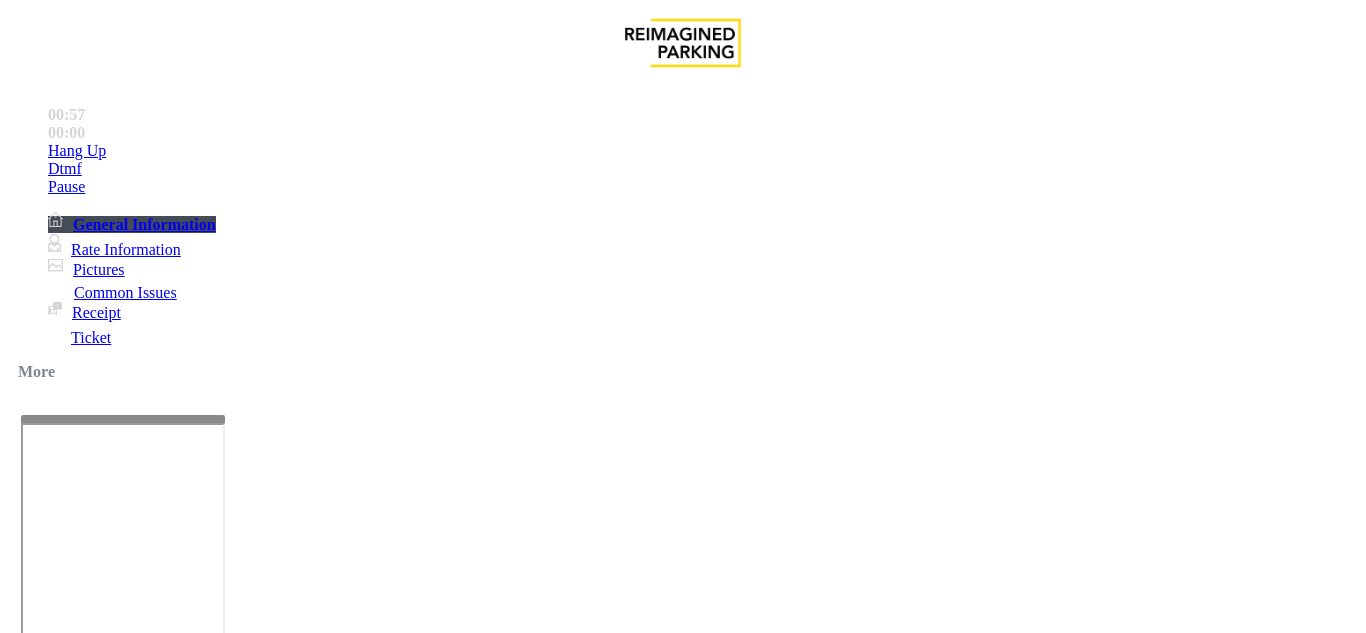drag, startPoint x: 1182, startPoint y: 439, endPoint x: 800, endPoint y: 457, distance: 382.42386 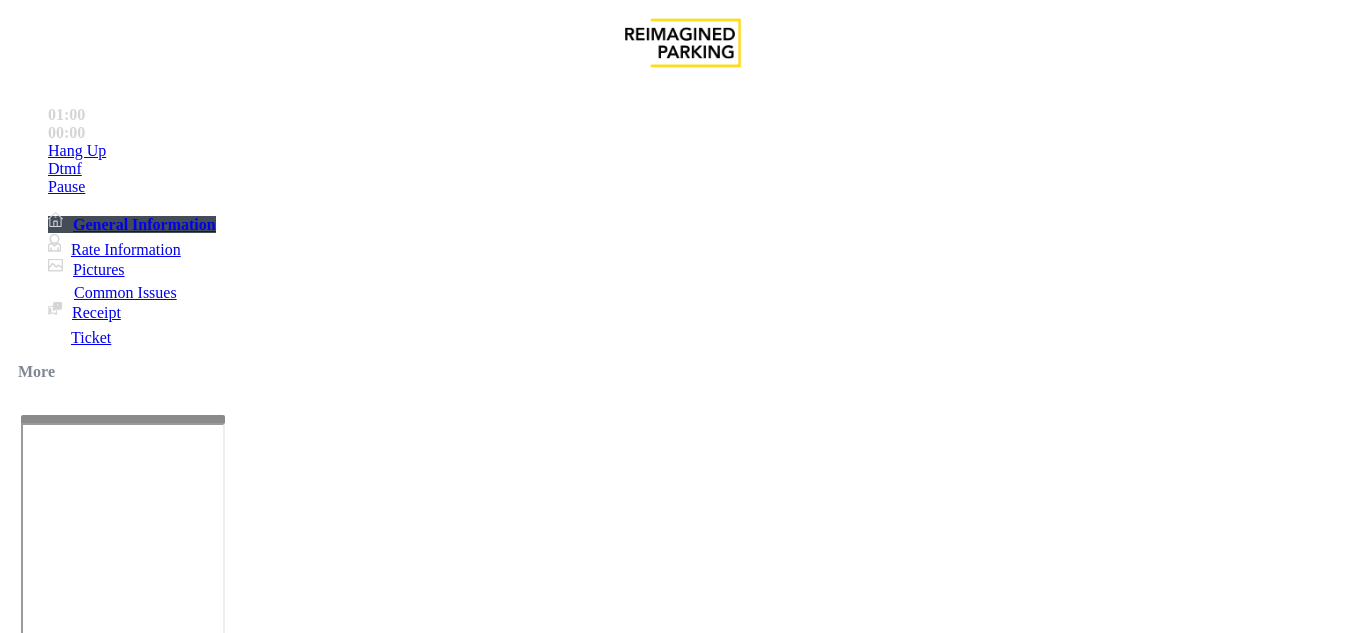 drag, startPoint x: 801, startPoint y: 453, endPoint x: 1201, endPoint y: 454, distance: 400.00125 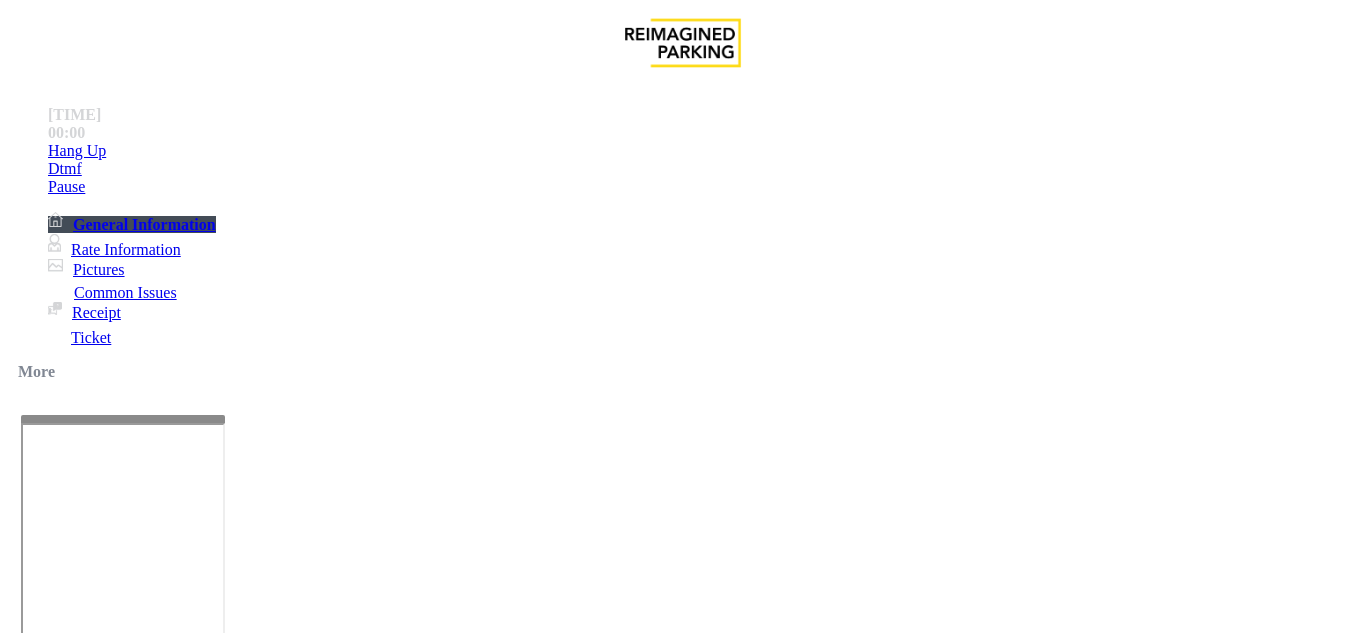 click at bounding box center [682, 2737] 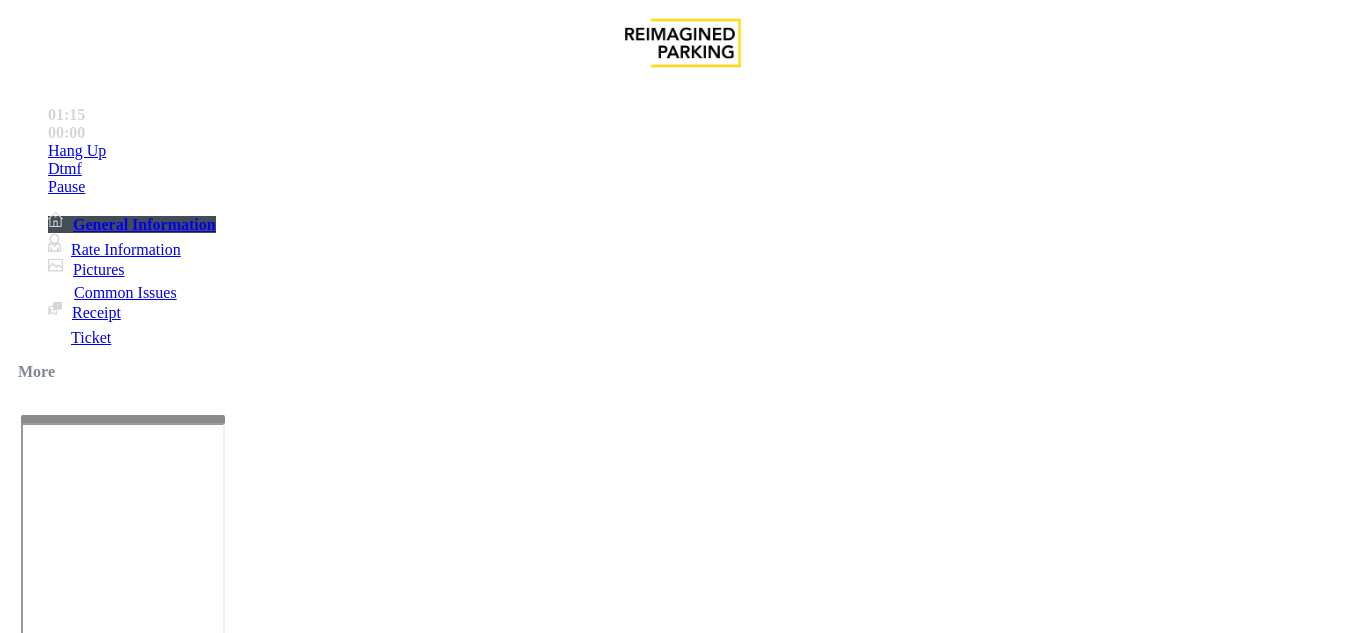scroll, scrollTop: 200, scrollLeft: 0, axis: vertical 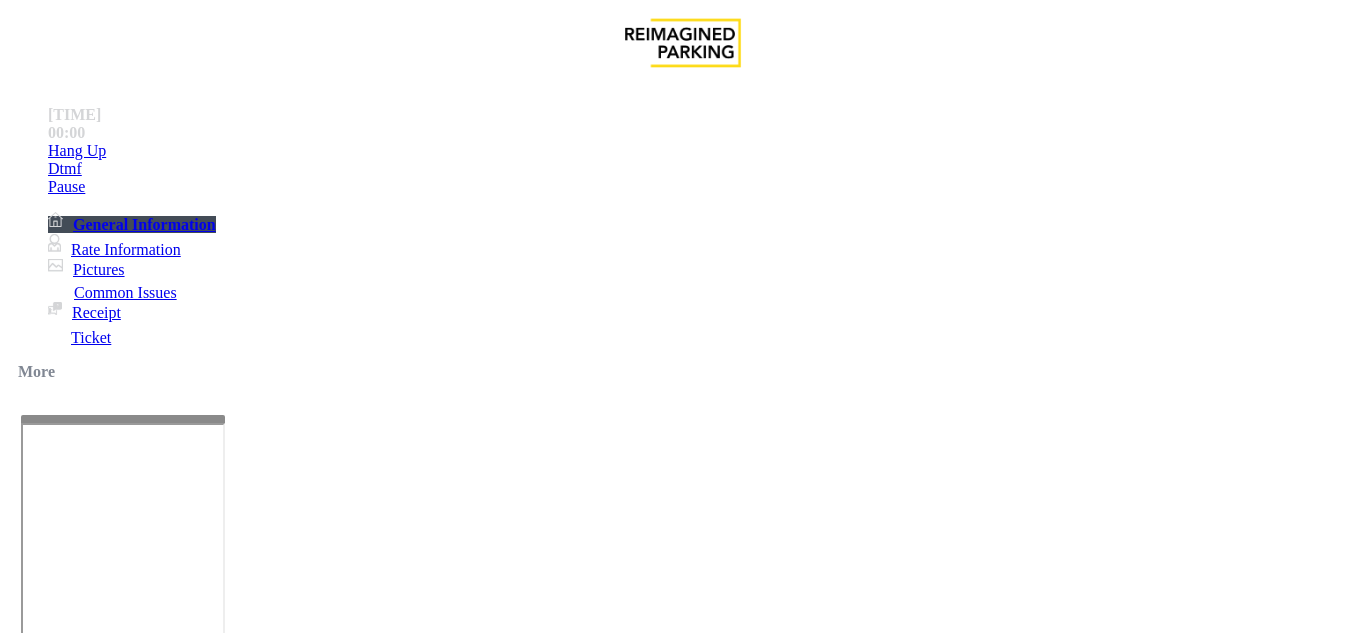 click at bounding box center (221, 1642) 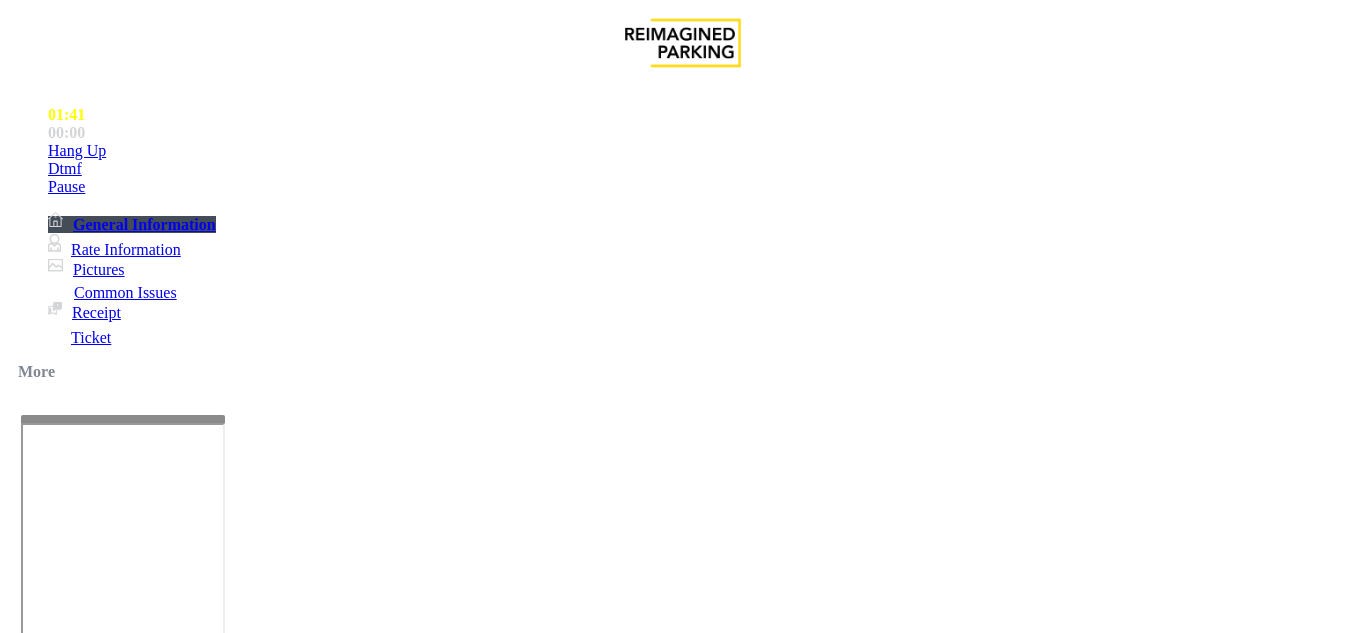click at bounding box center (221, 1642) 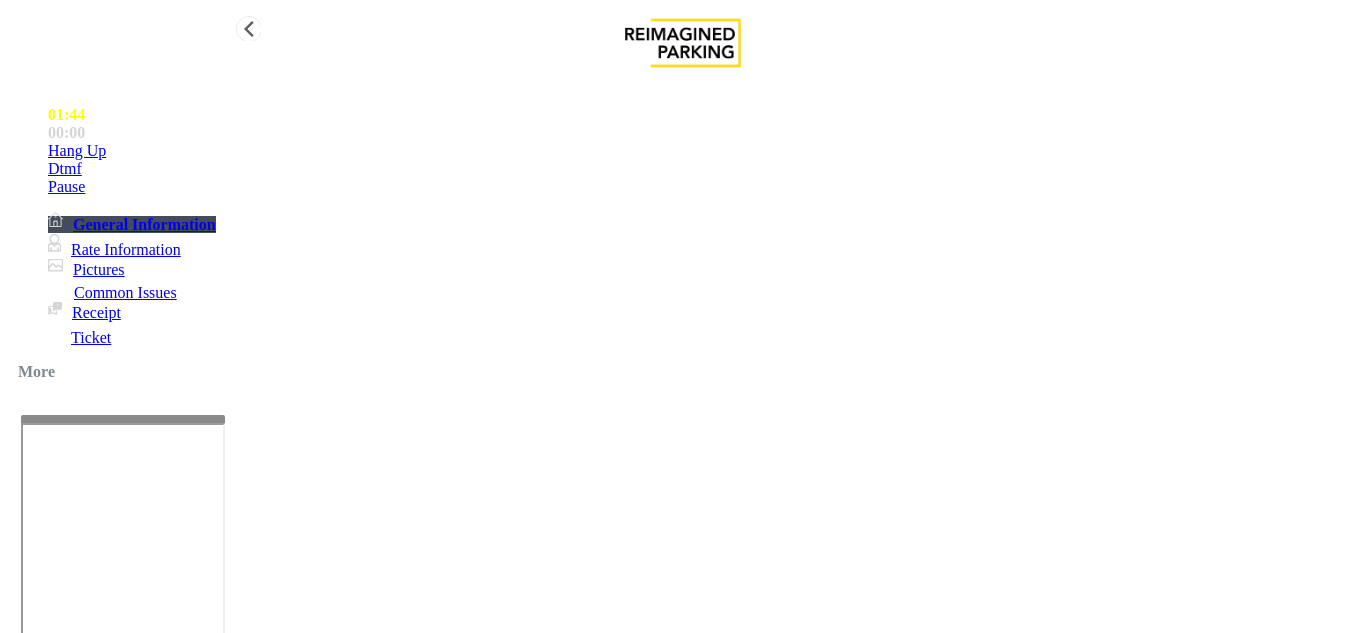 click on "•••• ••" at bounding box center (703, 151) 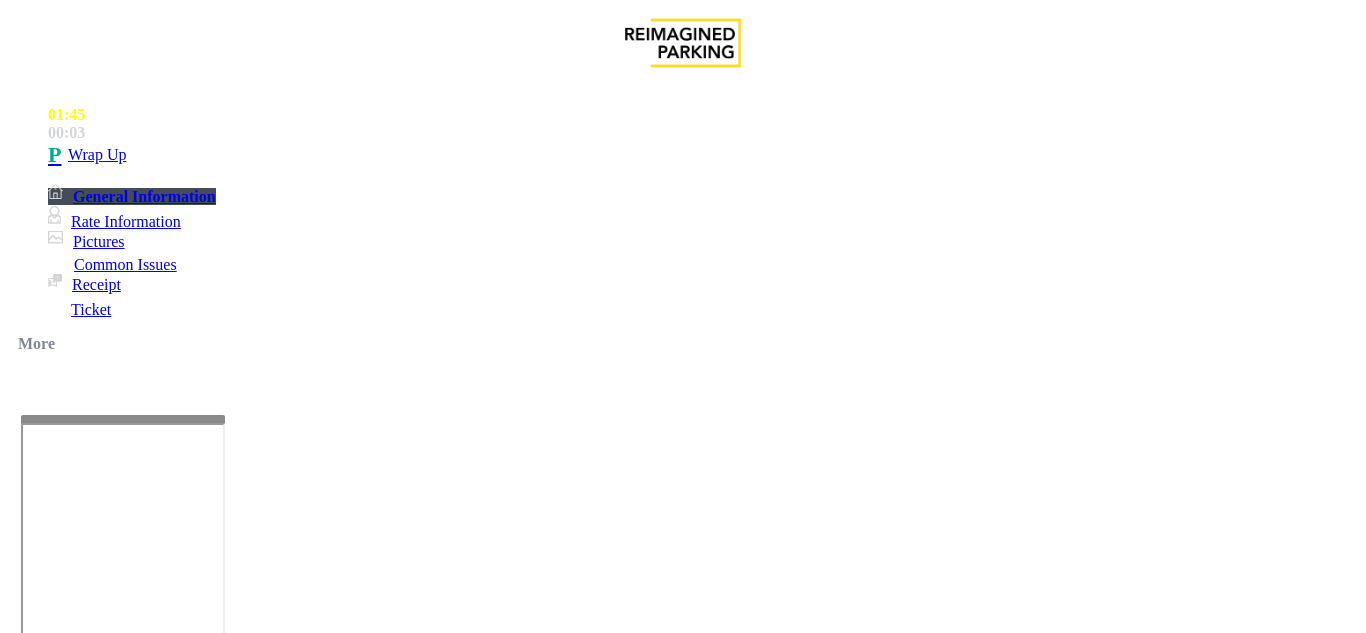 click at bounding box center [221, 1642] 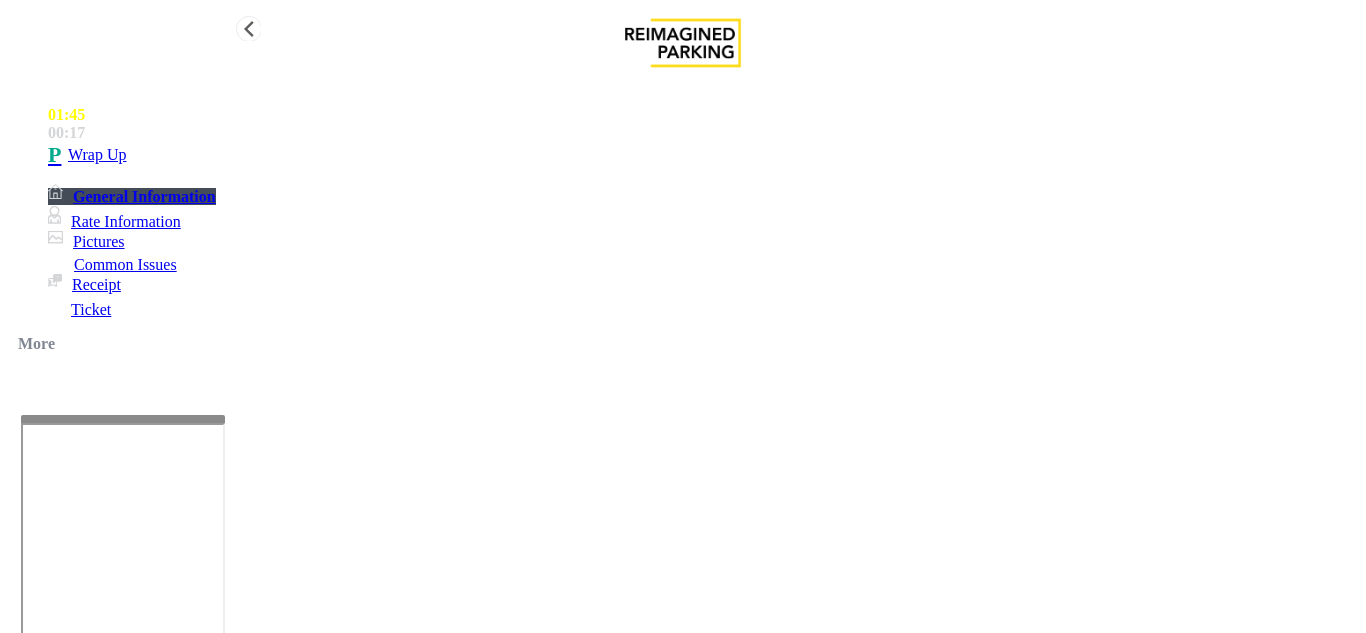 type on "**********" 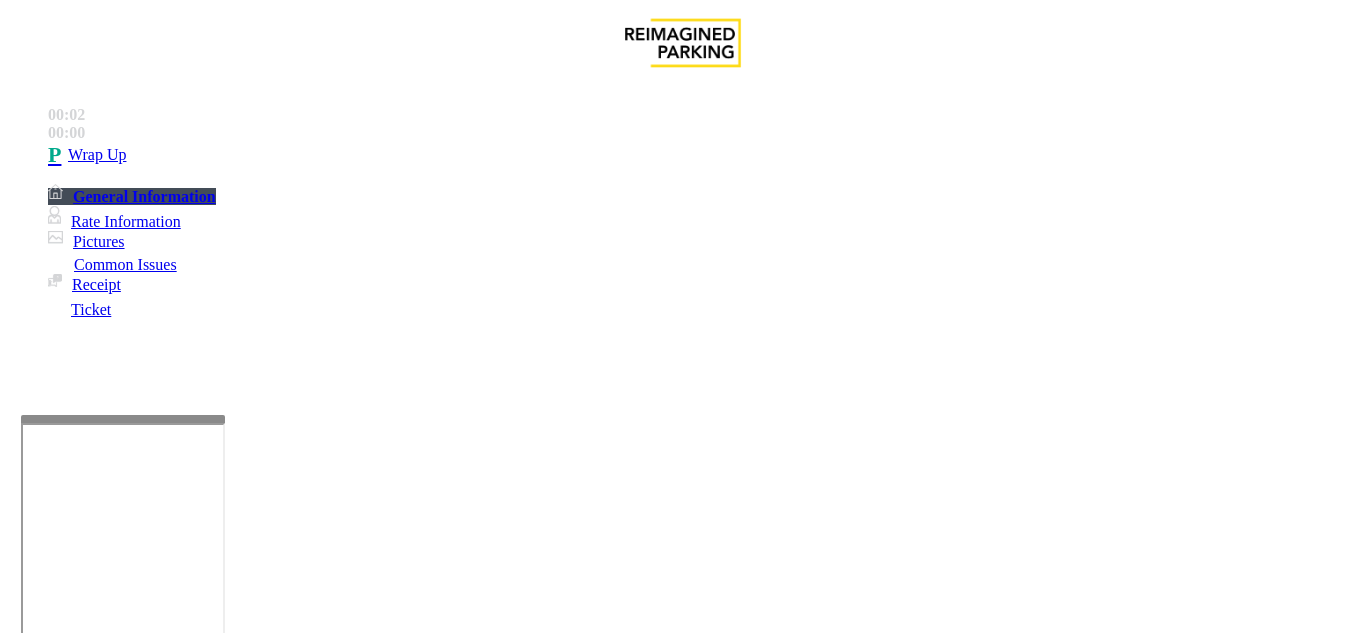 click on "Intercom Issue/No Response" at bounding box center [929, 1286] 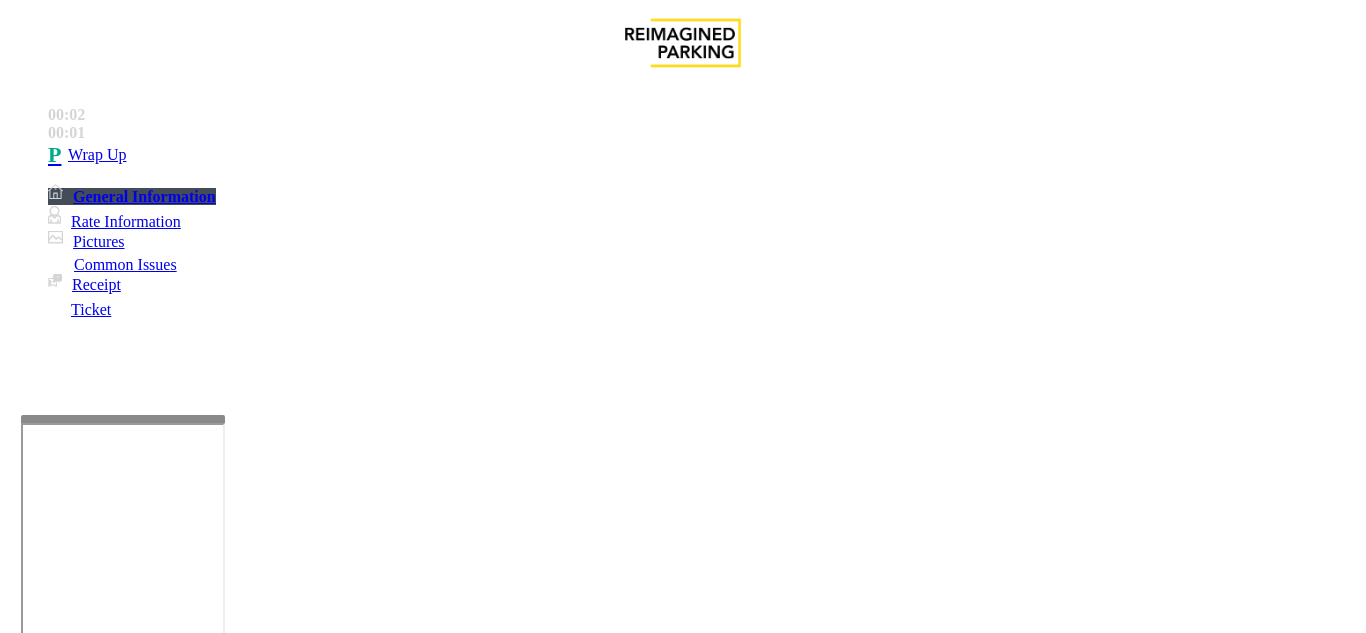 click on "Call dropped" at bounding box center (546, 1286) 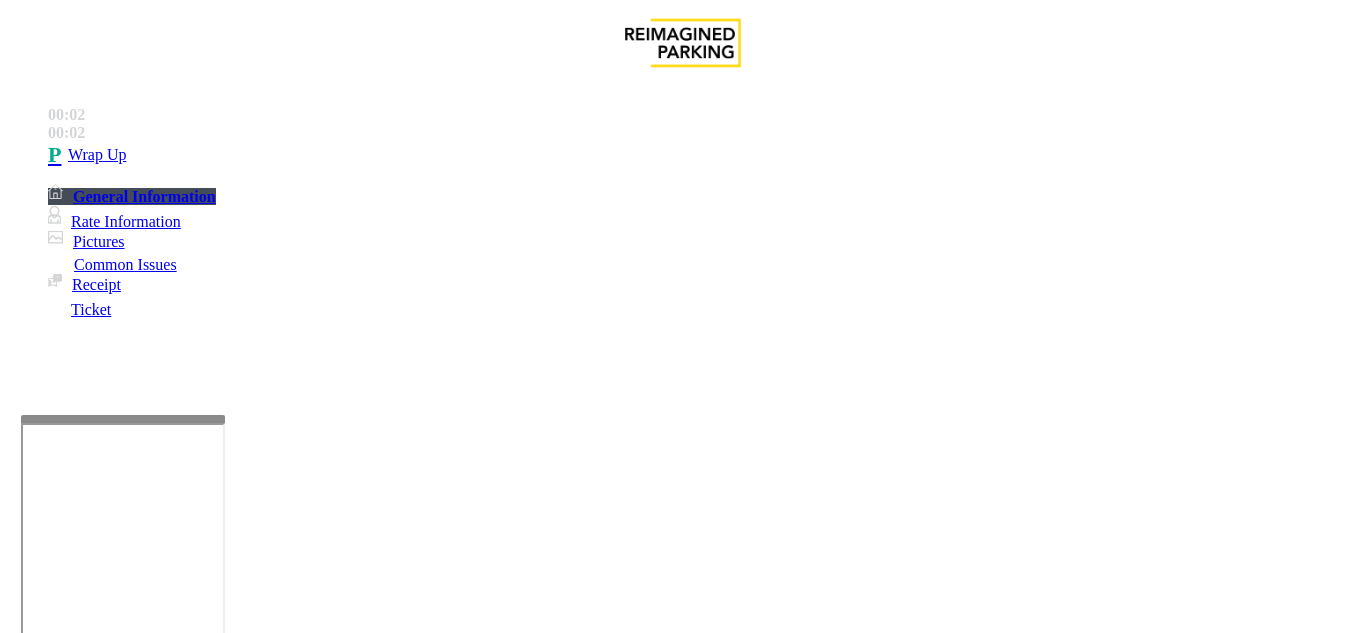 drag, startPoint x: 273, startPoint y: 195, endPoint x: 416, endPoint y: 209, distance: 143.68369 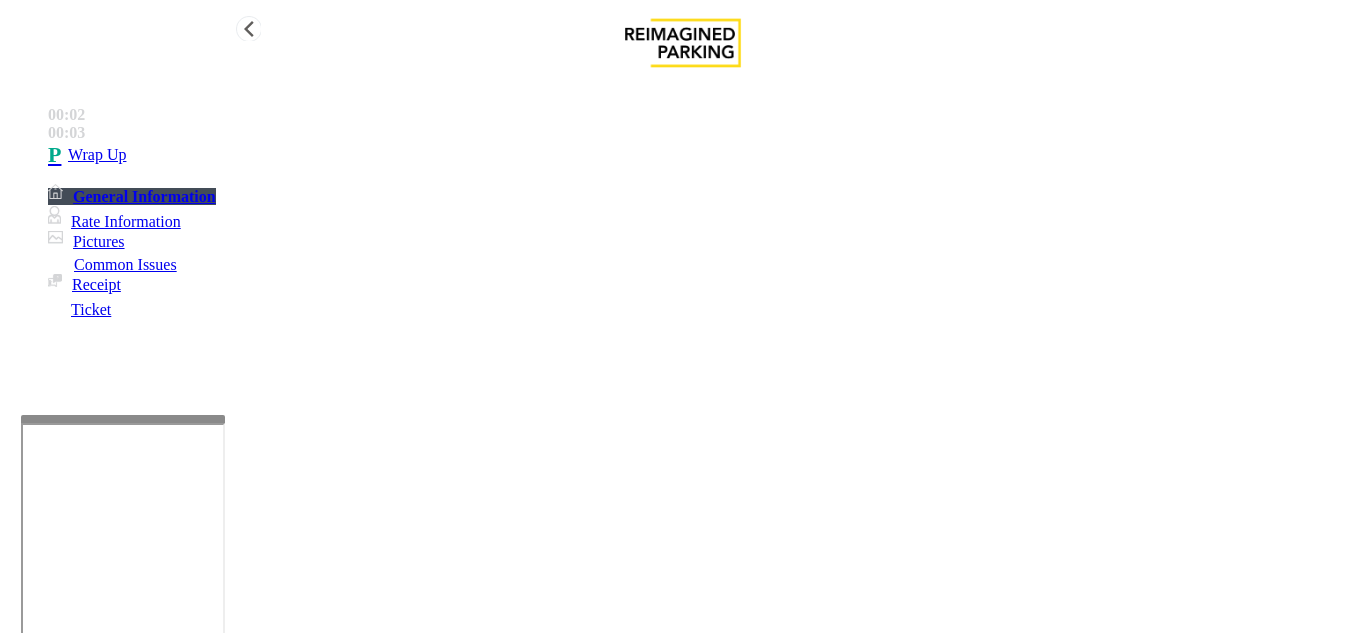 type on "**********" 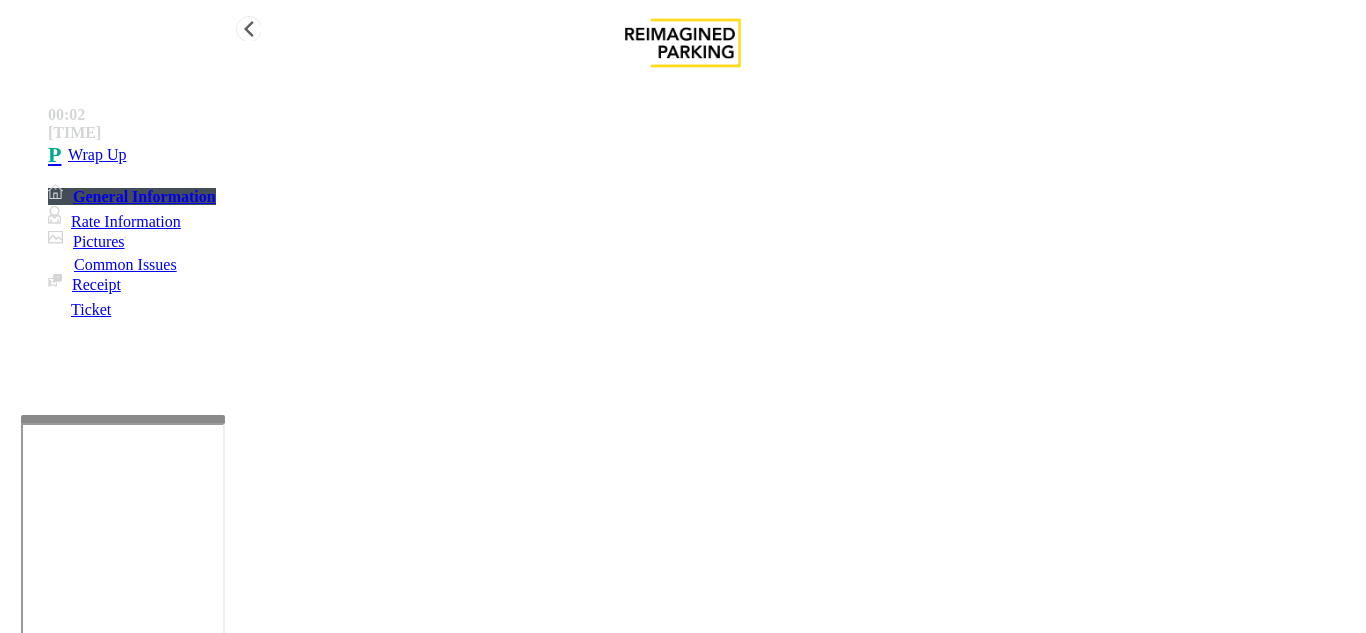 click on "Wrap Up" at bounding box center (97, 155) 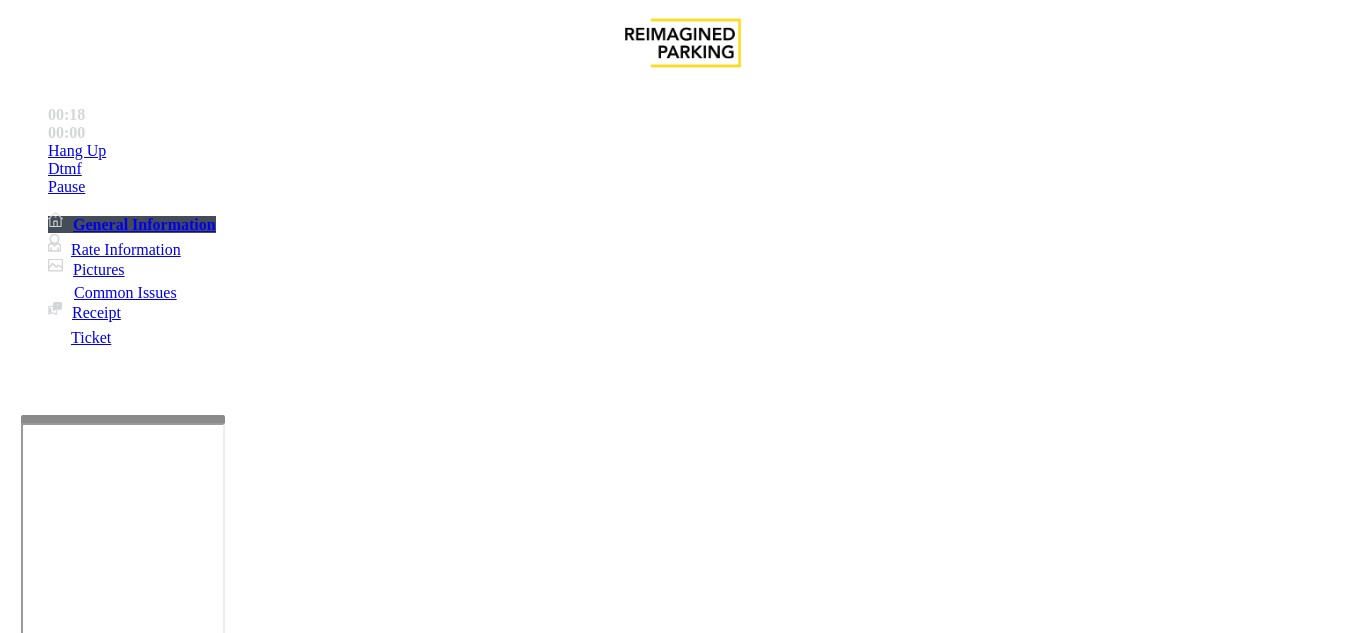 scroll, scrollTop: 700, scrollLeft: 0, axis: vertical 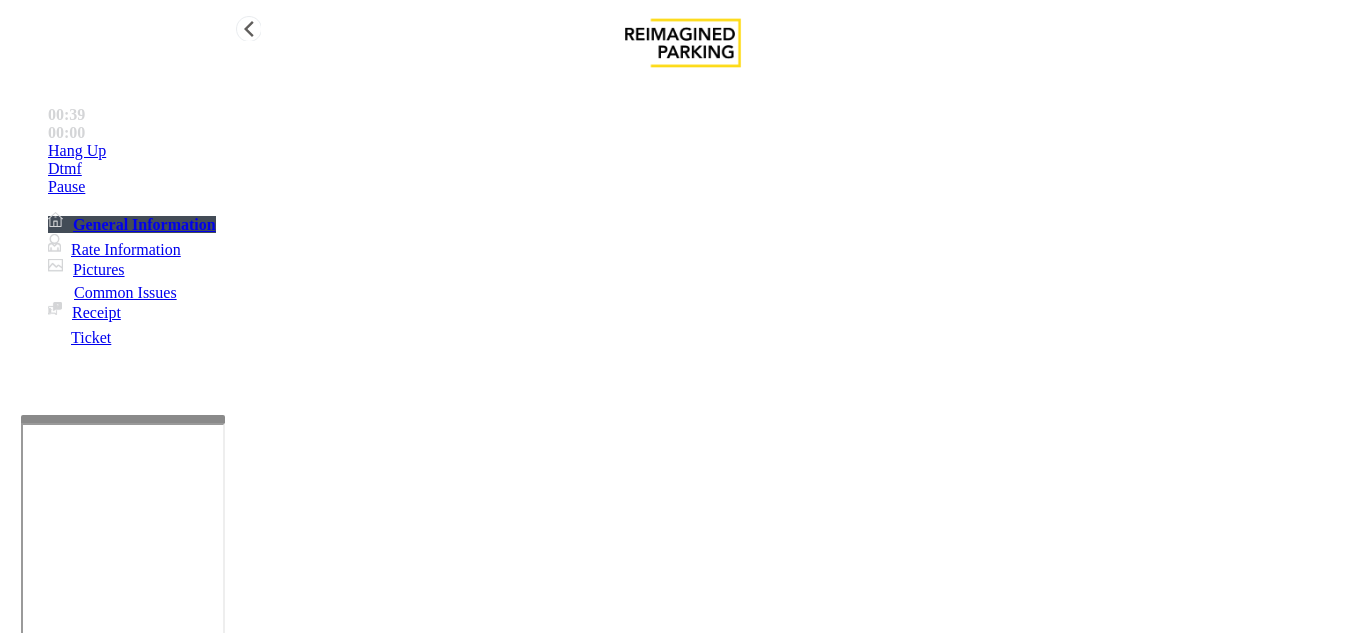 click on "•••• ••" at bounding box center (703, 151) 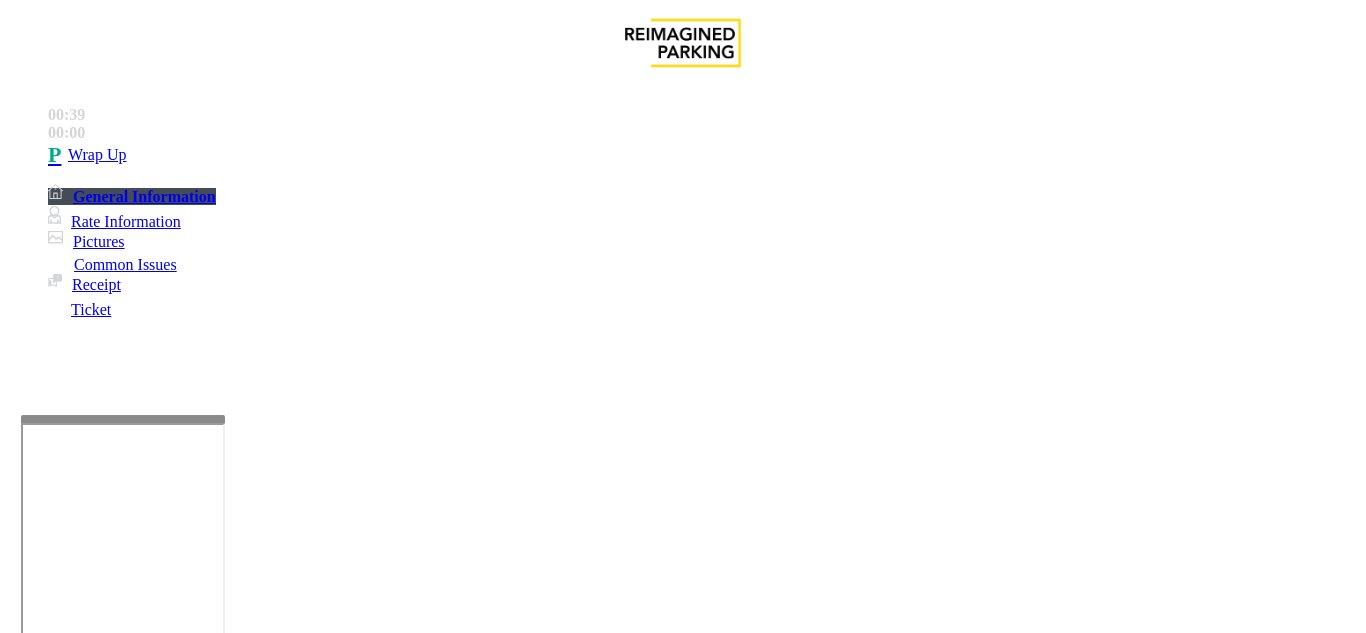 click on "Intercom Issue/No Response" at bounding box center [929, 1286] 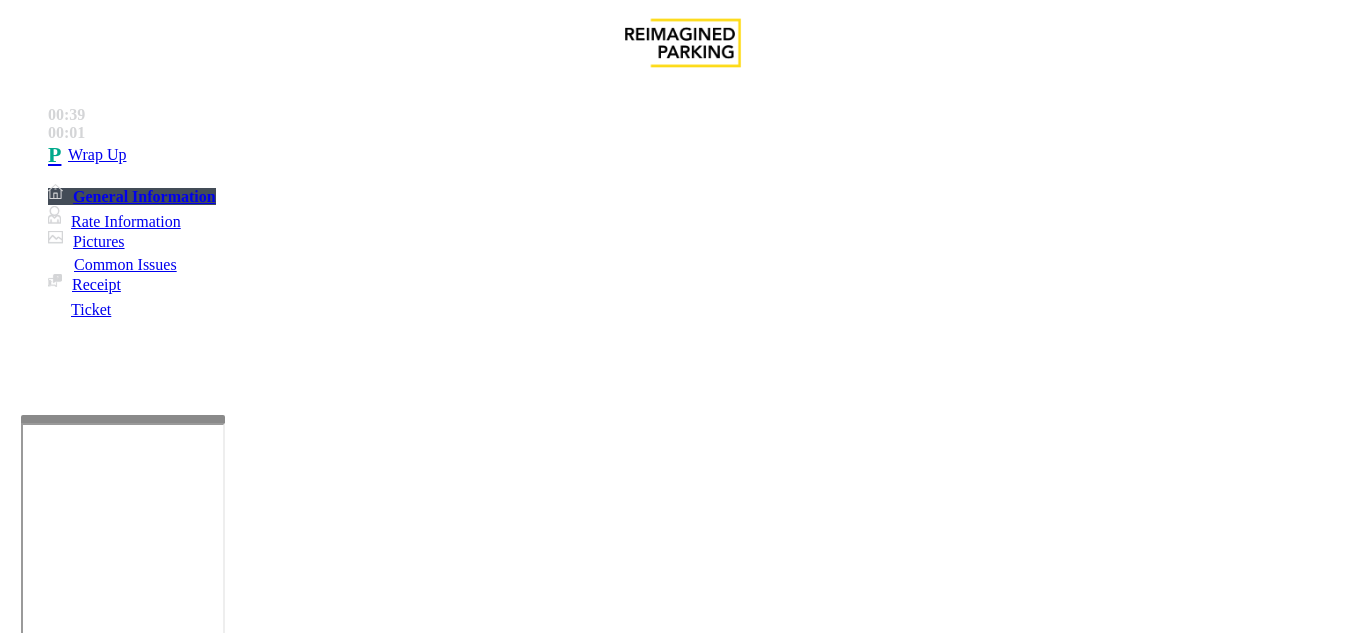 click on "No Response/Unable to hear parker" at bounding box center [142, 1286] 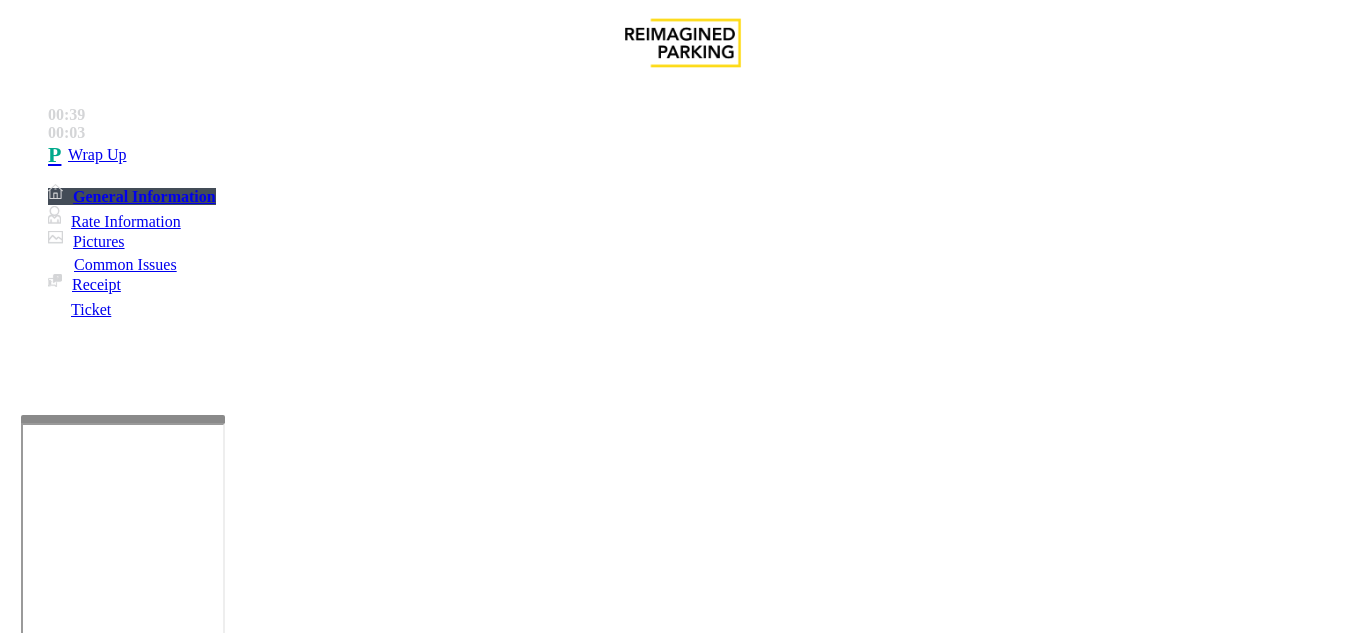 drag, startPoint x: 275, startPoint y: 200, endPoint x: 587, endPoint y: 205, distance: 312.04007 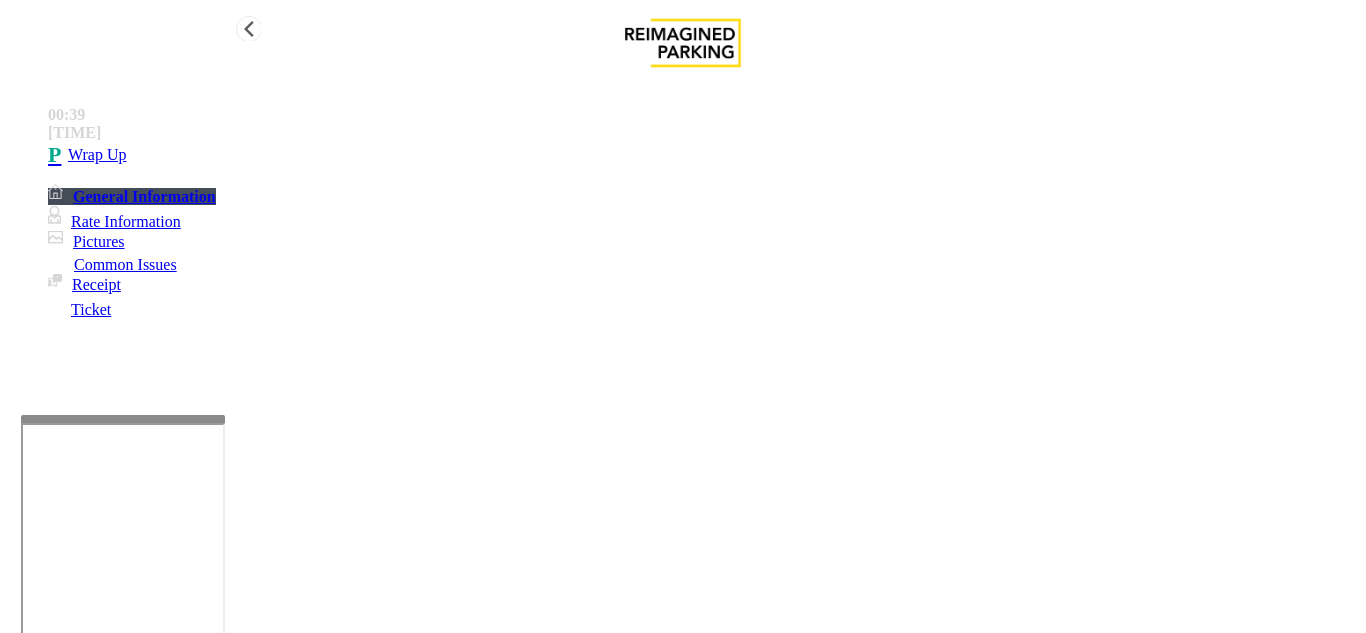 type on "**********" 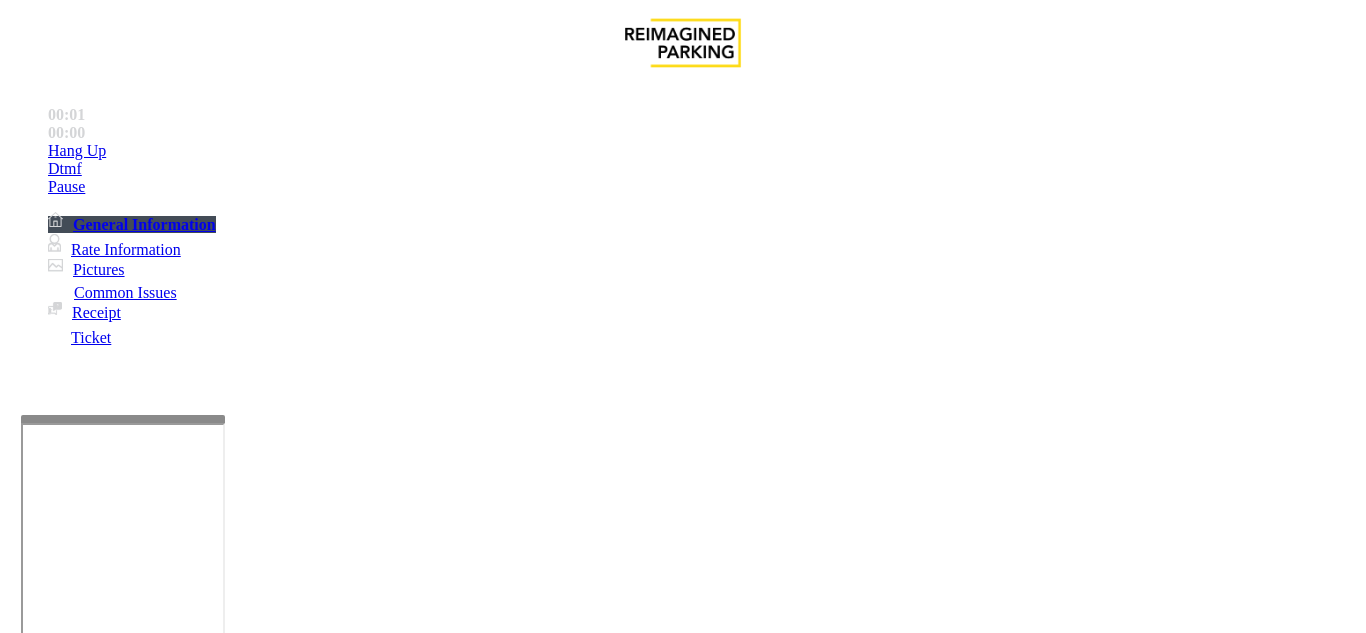 scroll, scrollTop: 400, scrollLeft: 0, axis: vertical 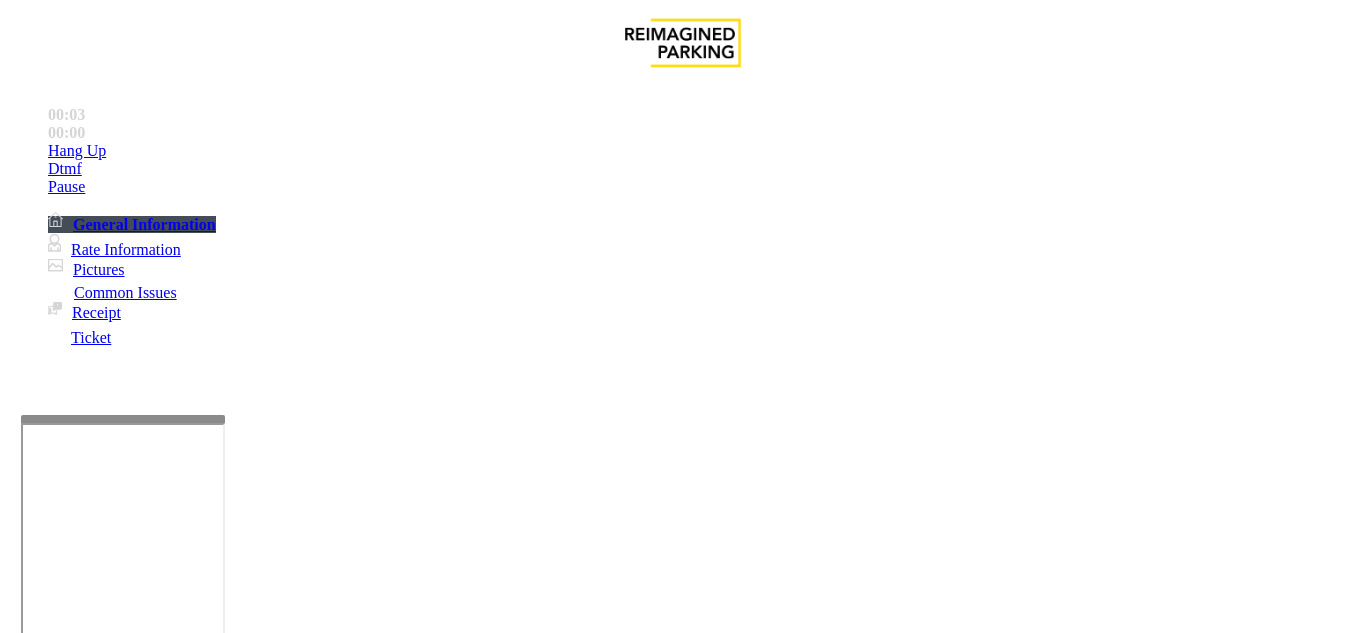 click on "Equipment Issue" at bounding box center (483, 1286) 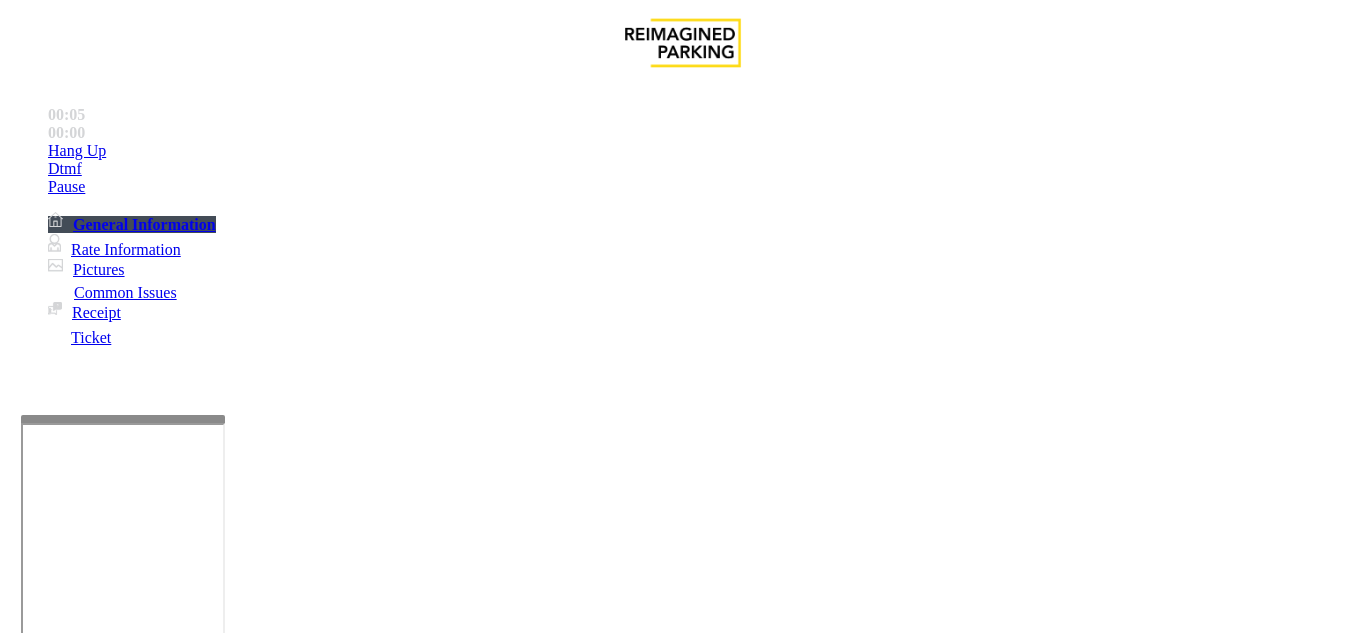 scroll, scrollTop: 200, scrollLeft: 0, axis: vertical 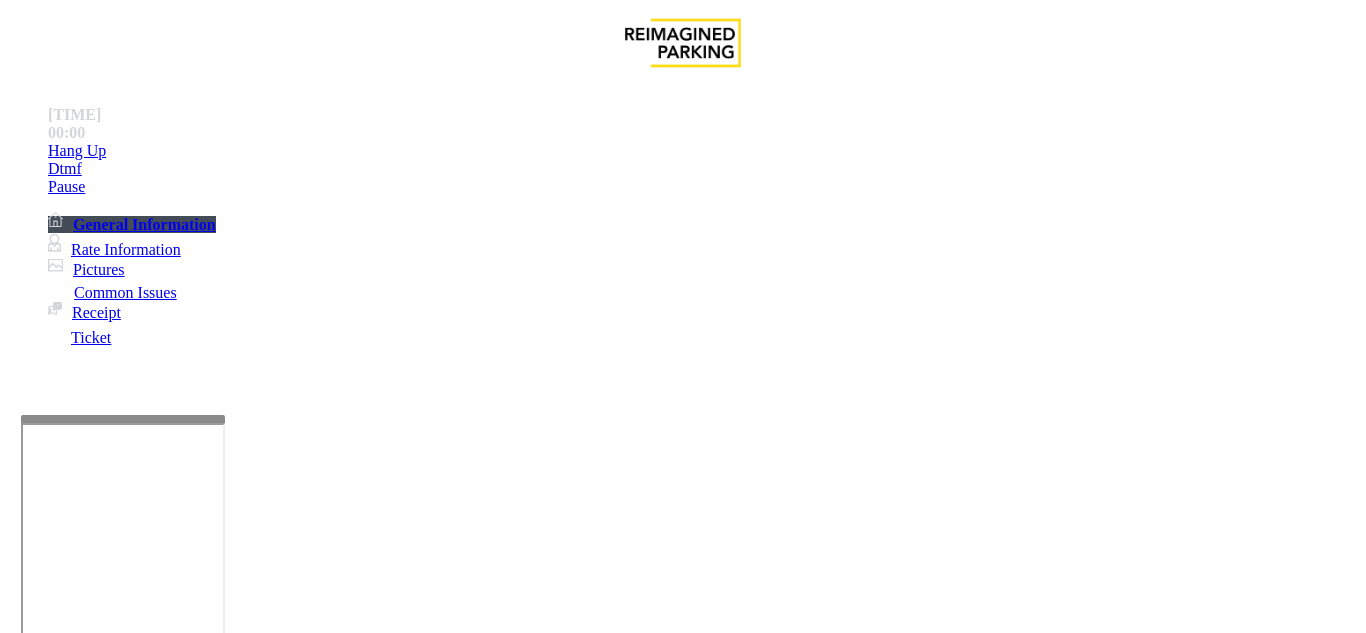 drag, startPoint x: 630, startPoint y: 394, endPoint x: 691, endPoint y: 453, distance: 84.8646 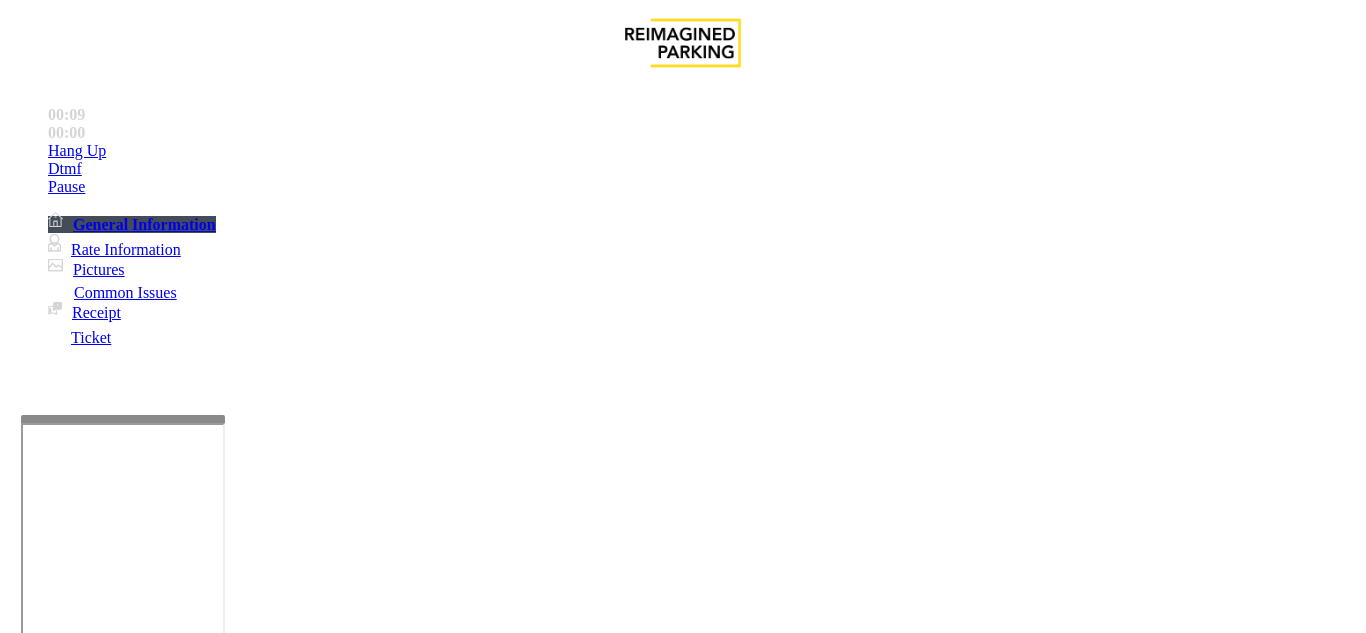 click at bounding box center [221, 1642] 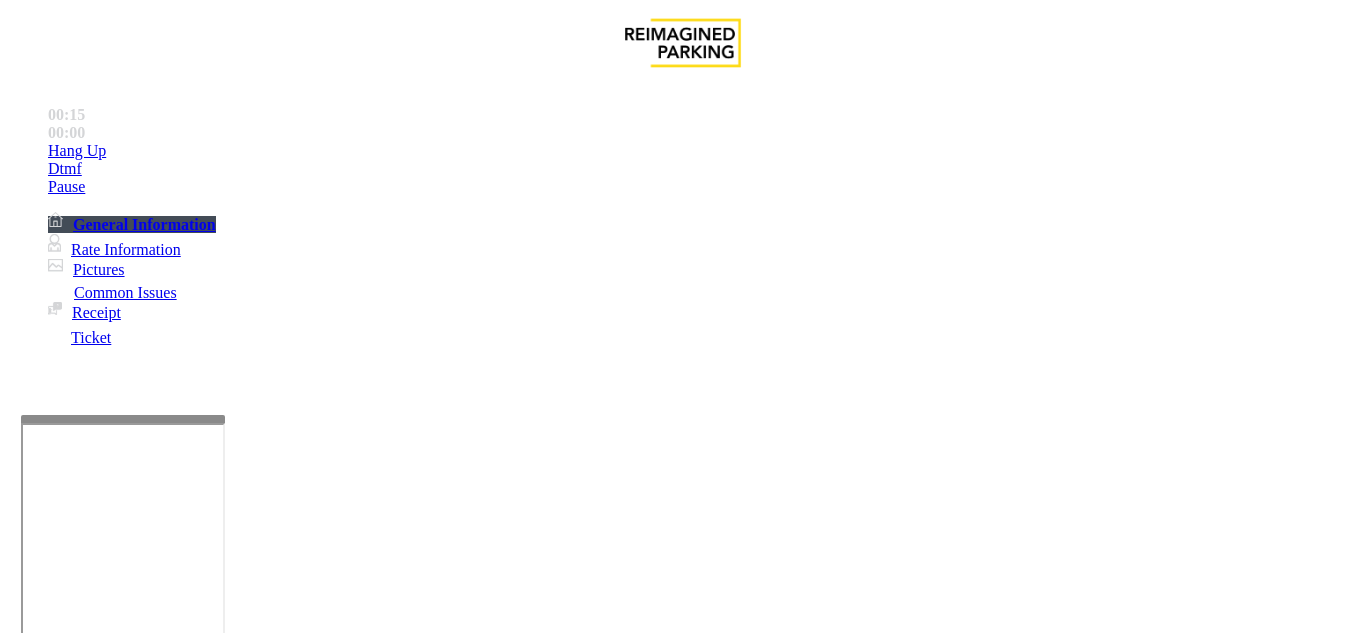 type on "**********" 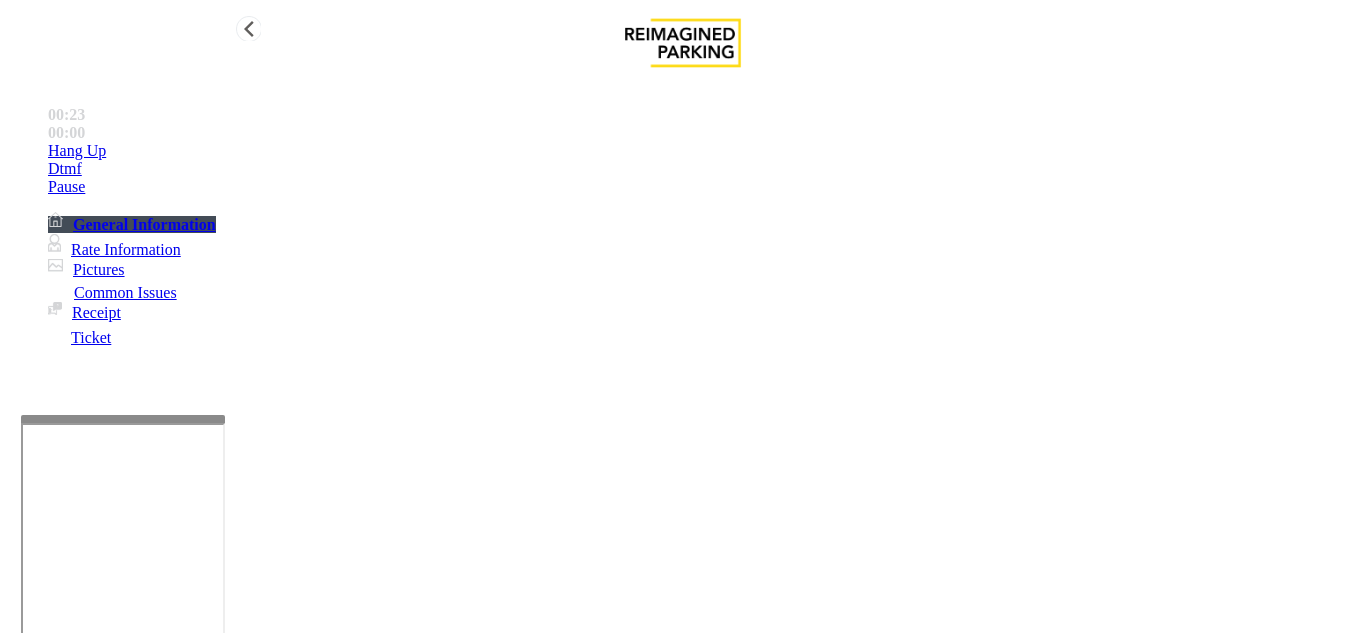 click on "•••• ••" at bounding box center (703, 151) 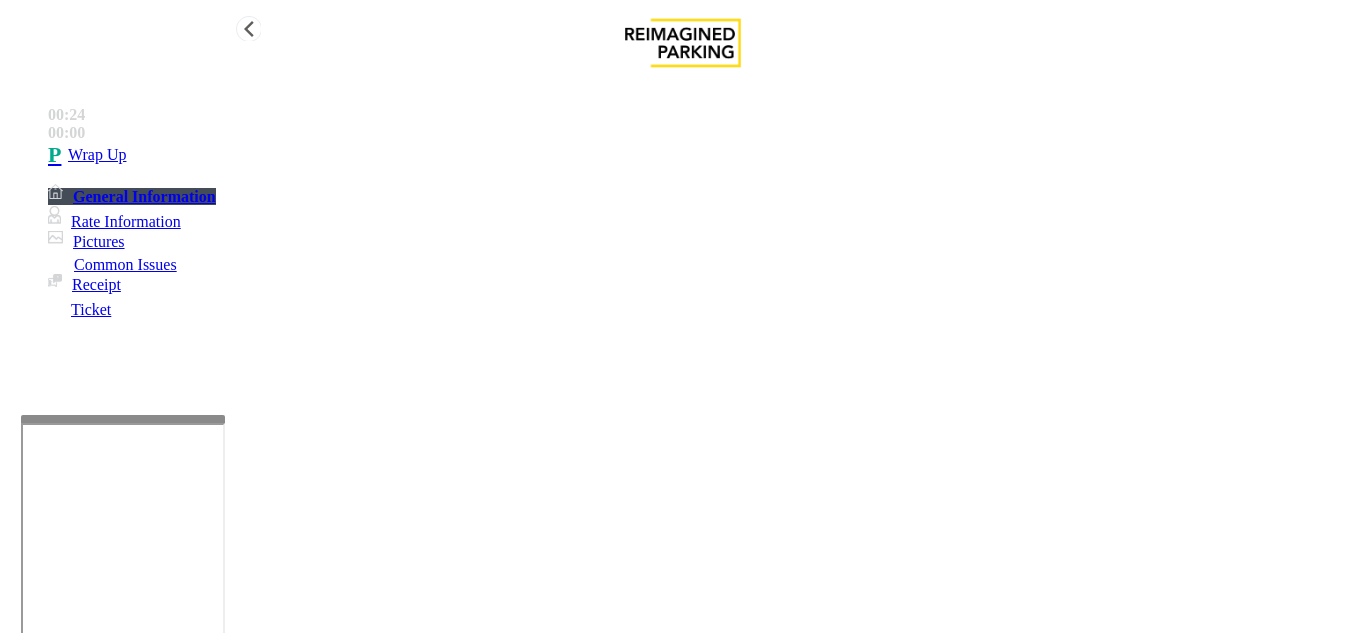 click on "Wrap Up" at bounding box center (703, 155) 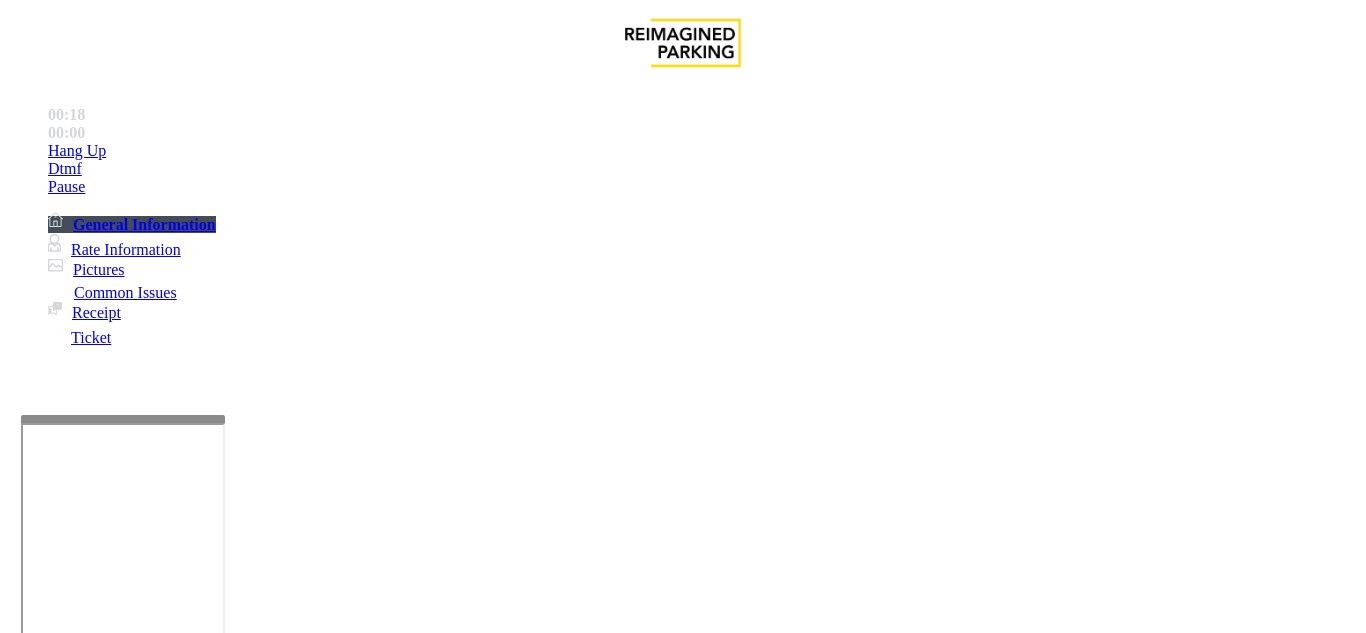 scroll, scrollTop: 2900, scrollLeft: 0, axis: vertical 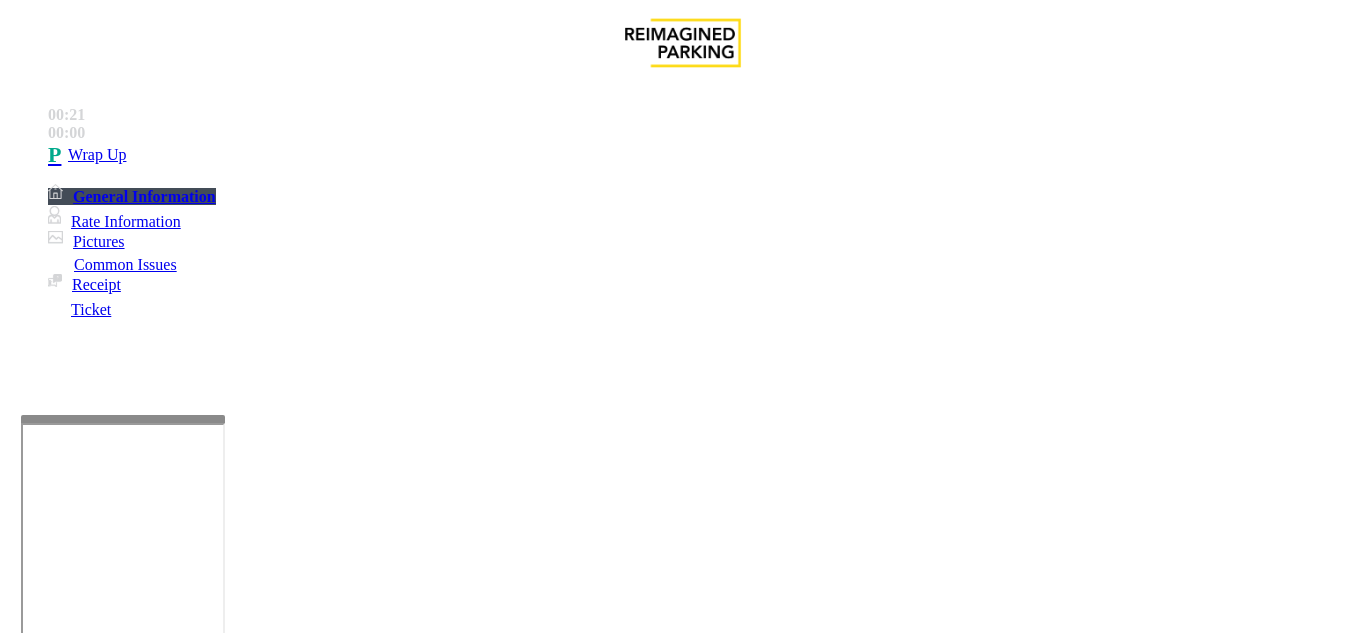 click on "Ticket Issue   Payment Issue   Monthly Issue   Validation Issue   Equipment Issue   General   Other   Services   Paystation Issue   Intercom Issue/No Response   No Assistance Needed" at bounding box center (682, 1289) 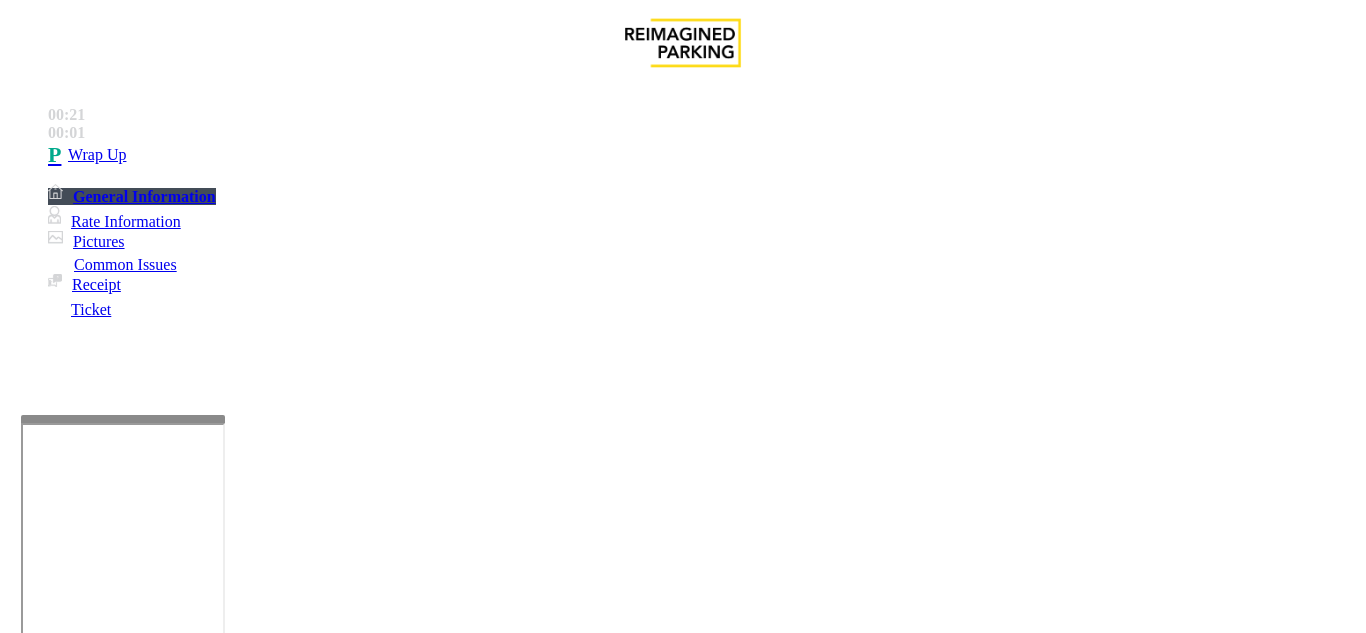 click on "Equipment Issue" at bounding box center (483, 1286) 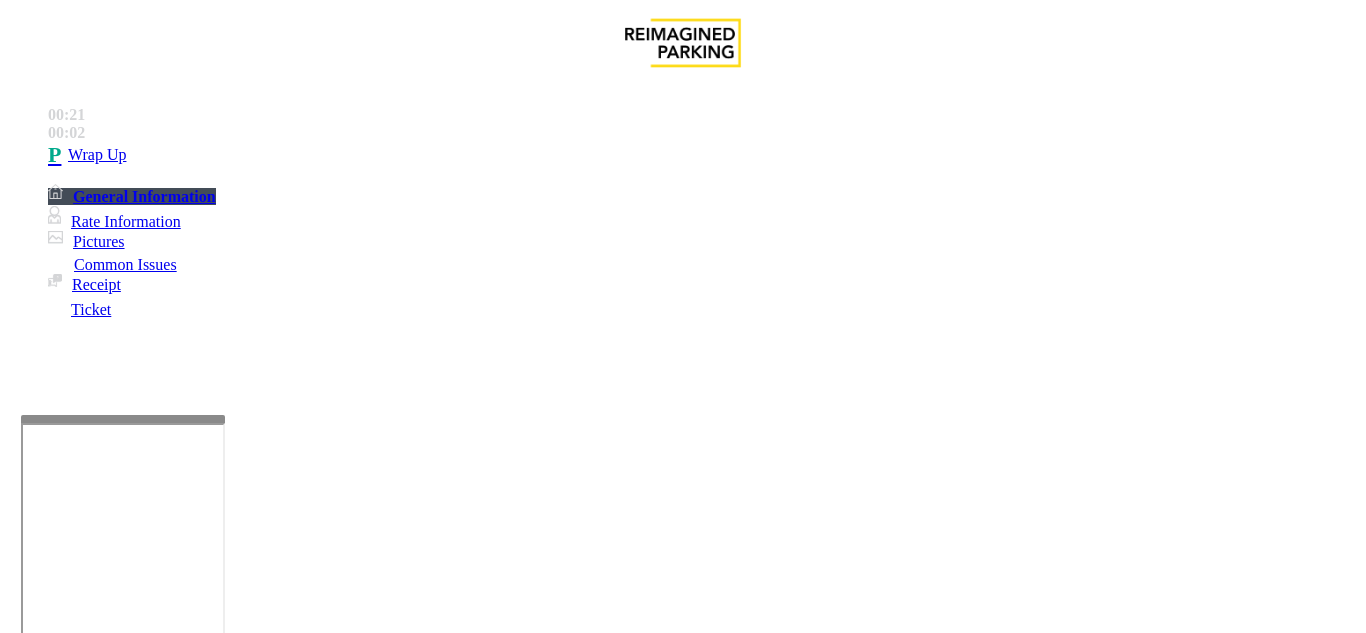 scroll, scrollTop: 200, scrollLeft: 0, axis: vertical 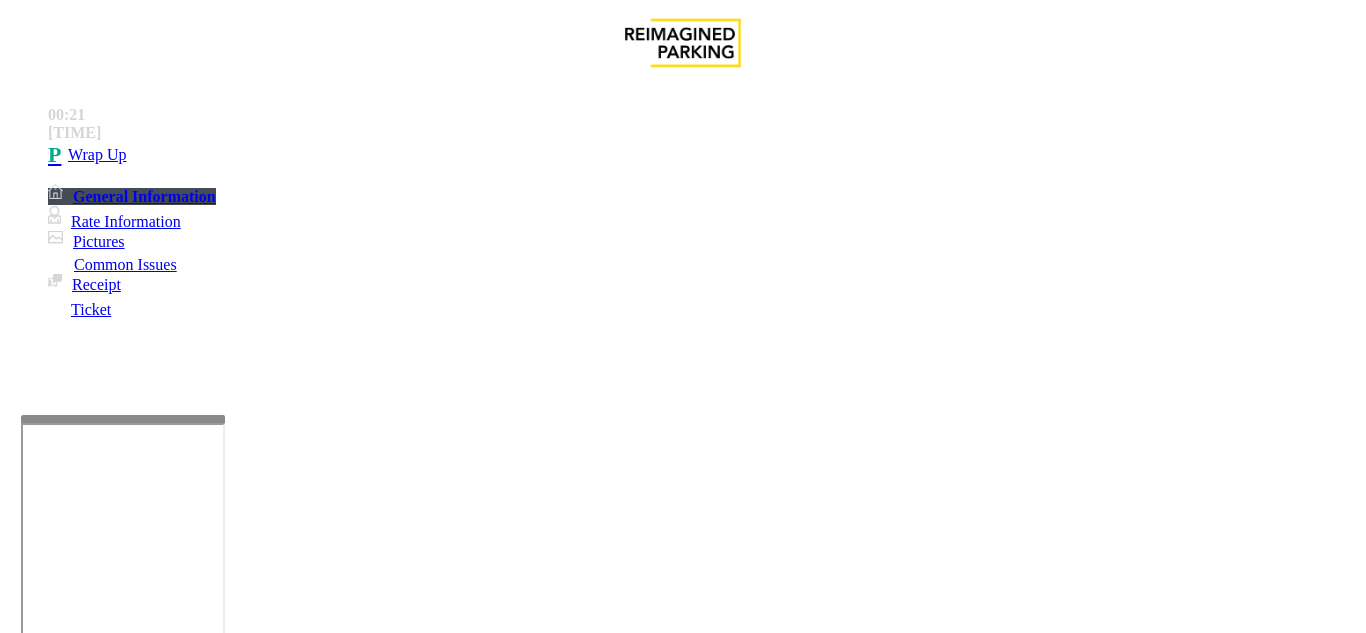 click at bounding box center [221, 1642] 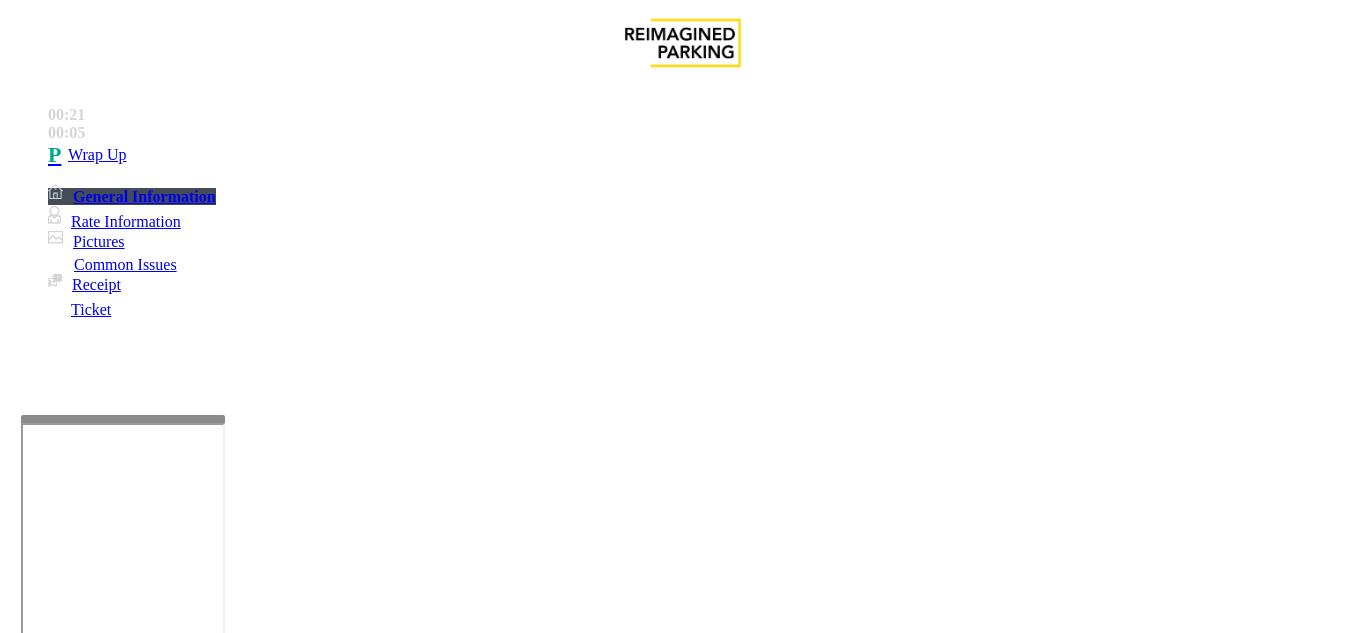 scroll, scrollTop: 100, scrollLeft: 0, axis: vertical 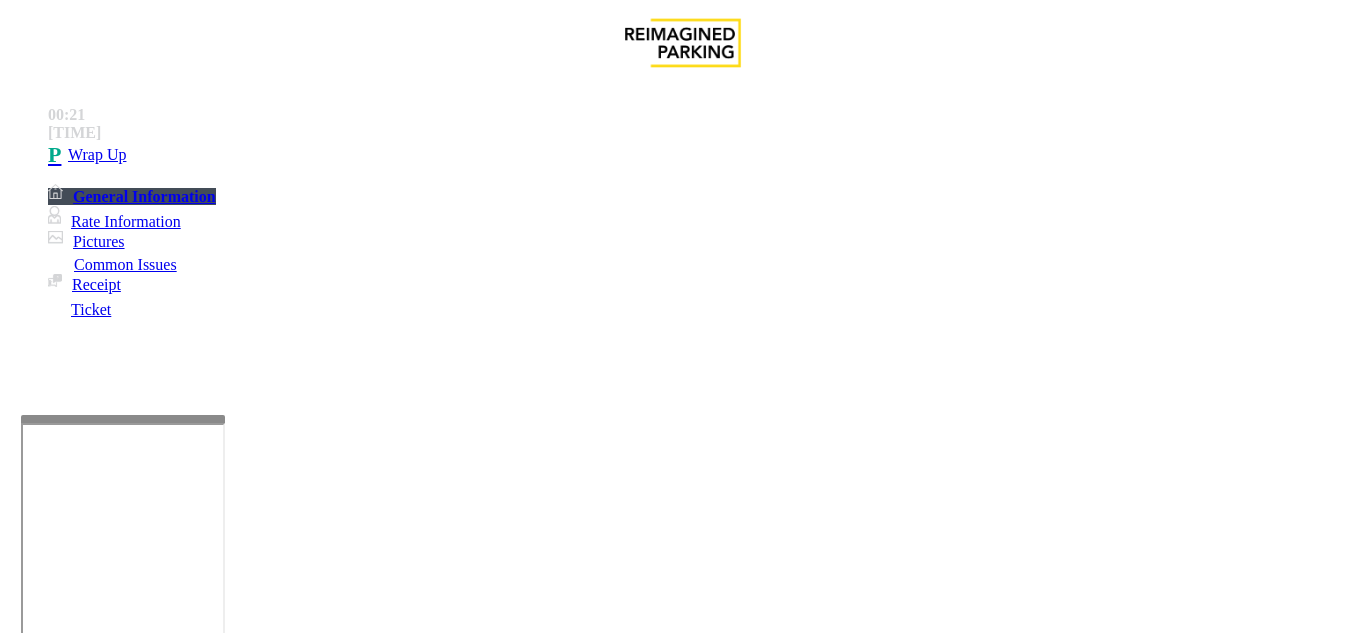 drag, startPoint x: 333, startPoint y: 82, endPoint x: 514, endPoint y: 88, distance: 181.09943 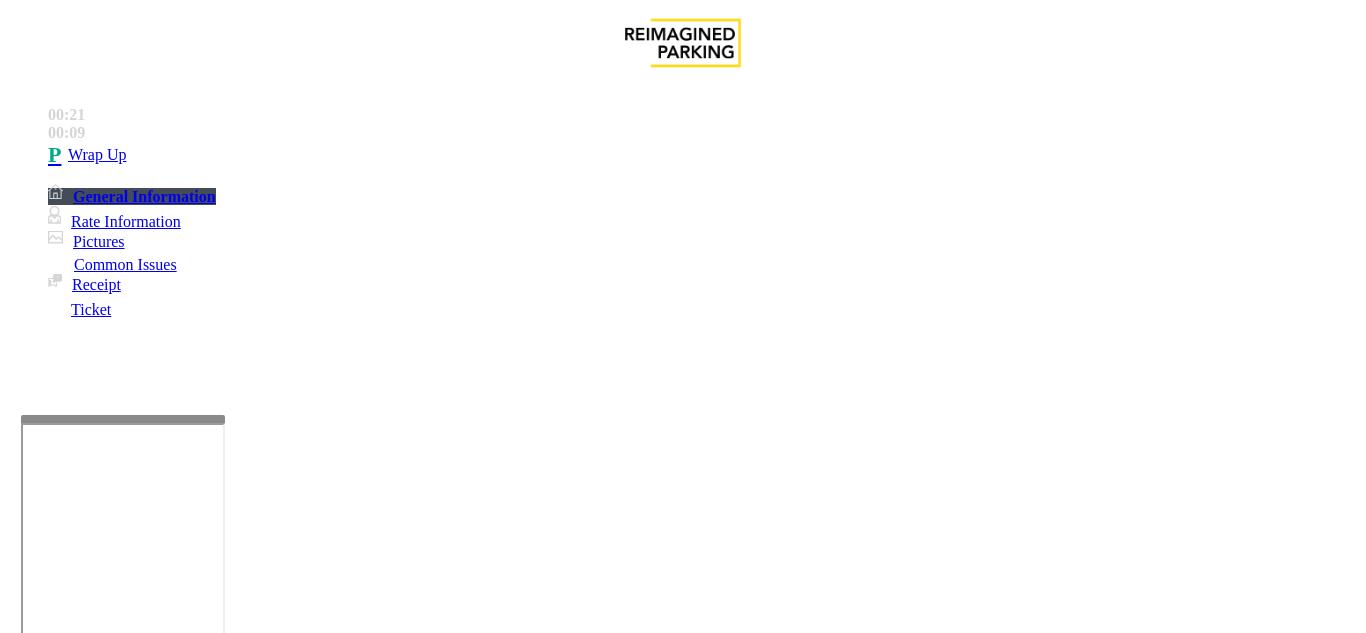 scroll, scrollTop: 300, scrollLeft: 0, axis: vertical 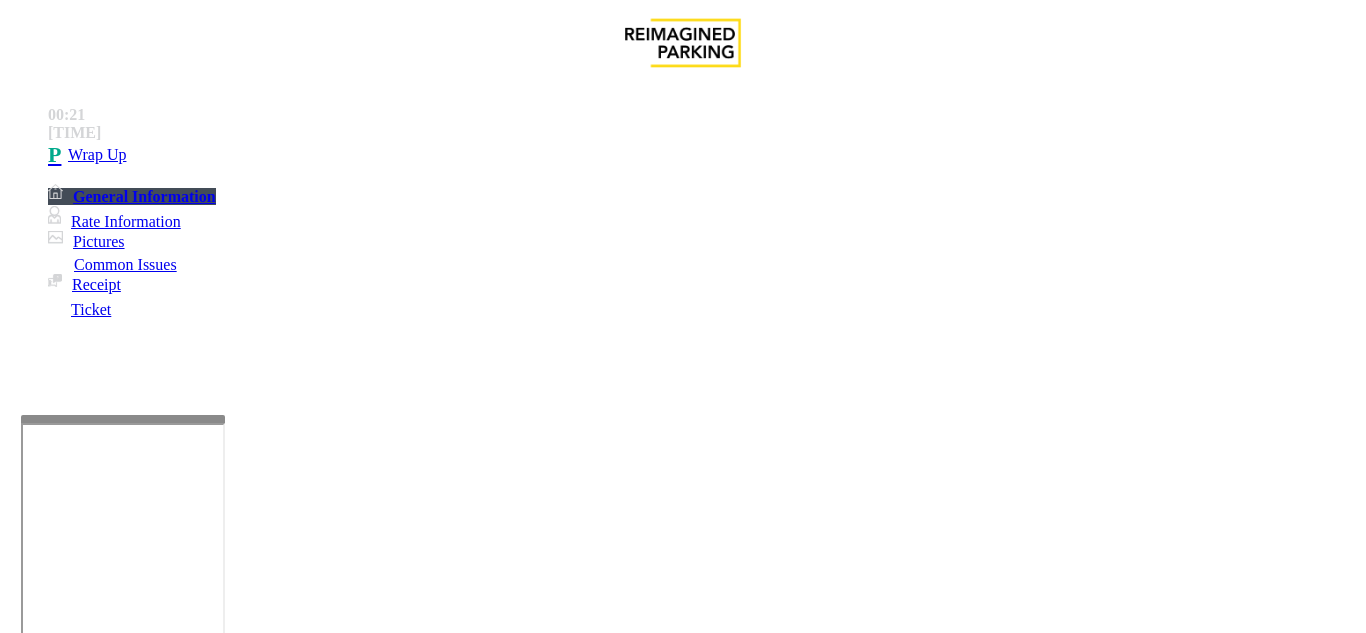 click at bounding box center [221, 1642] 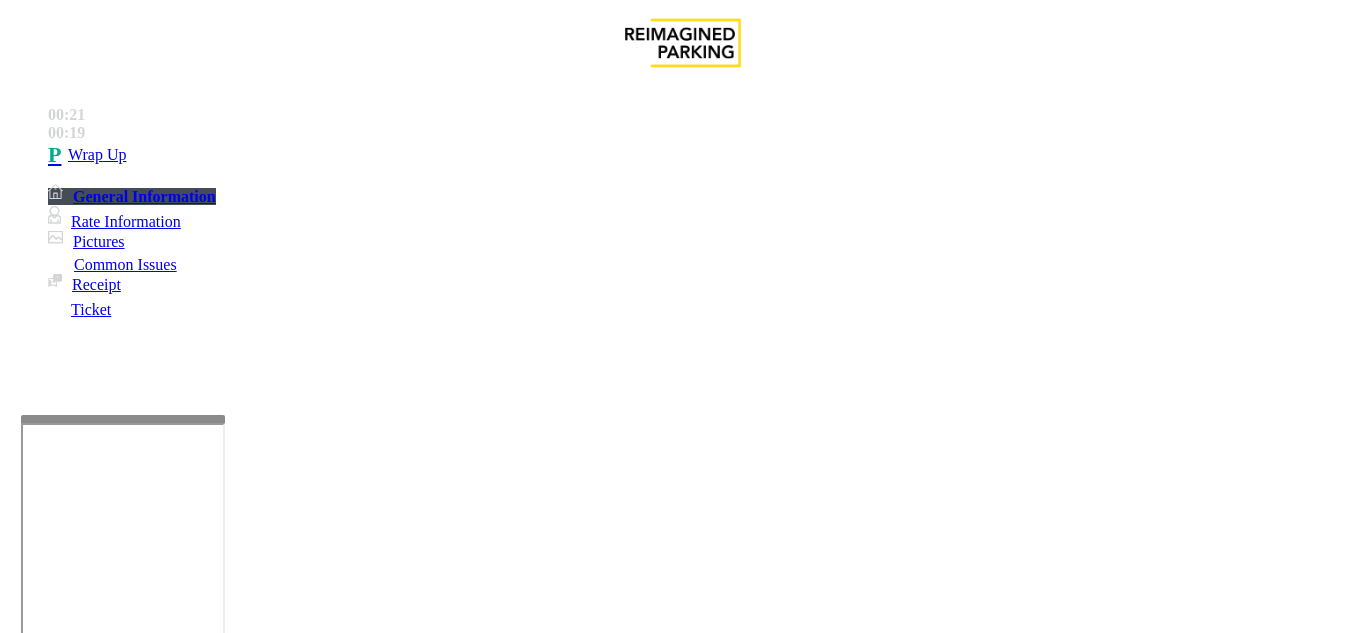 click at bounding box center [221, 1642] 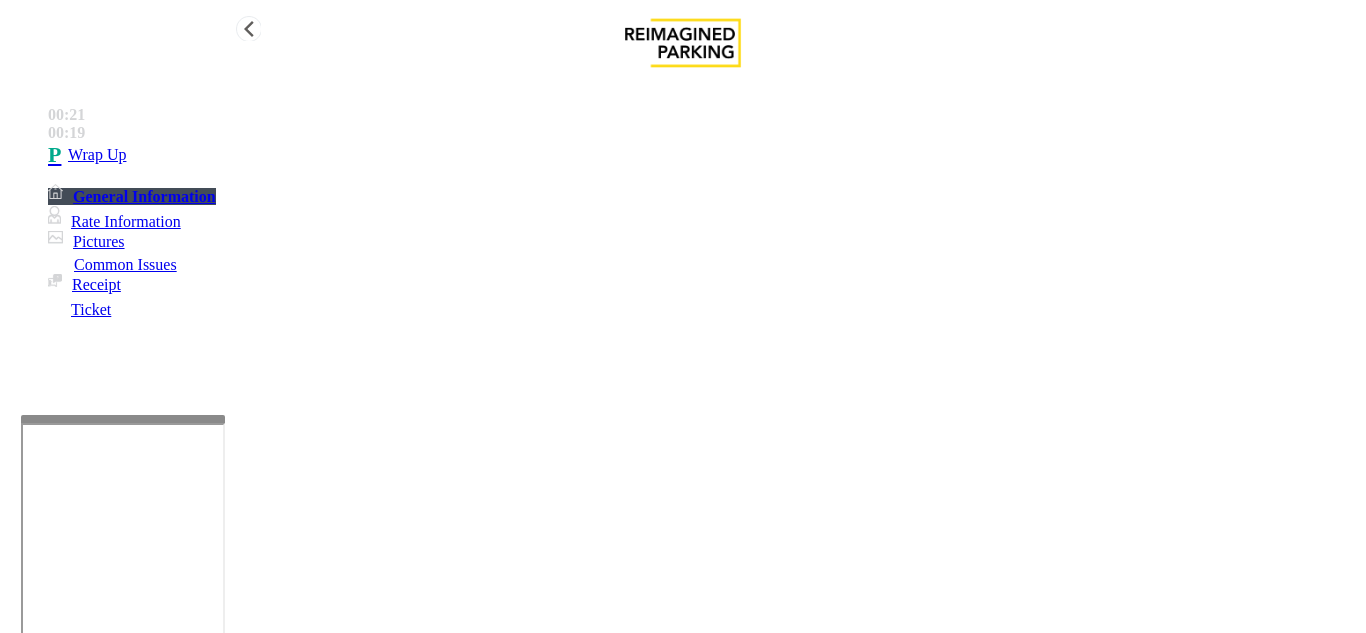 type on "**********" 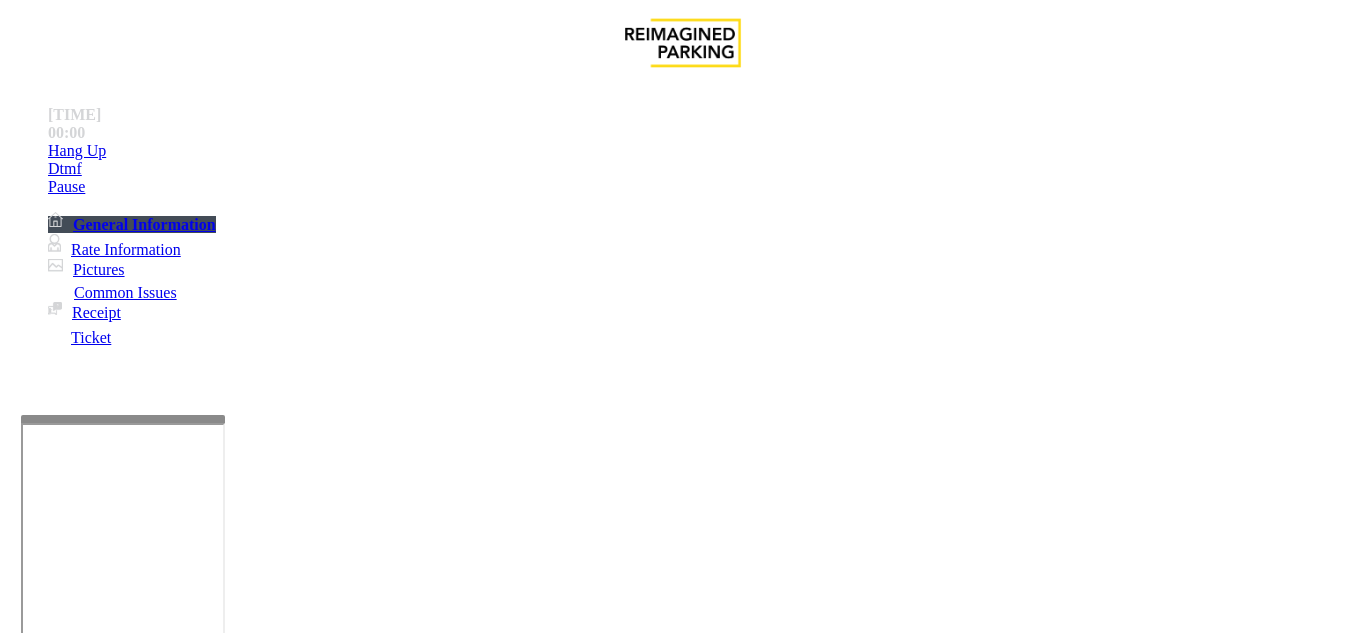 scroll, scrollTop: 600, scrollLeft: 0, axis: vertical 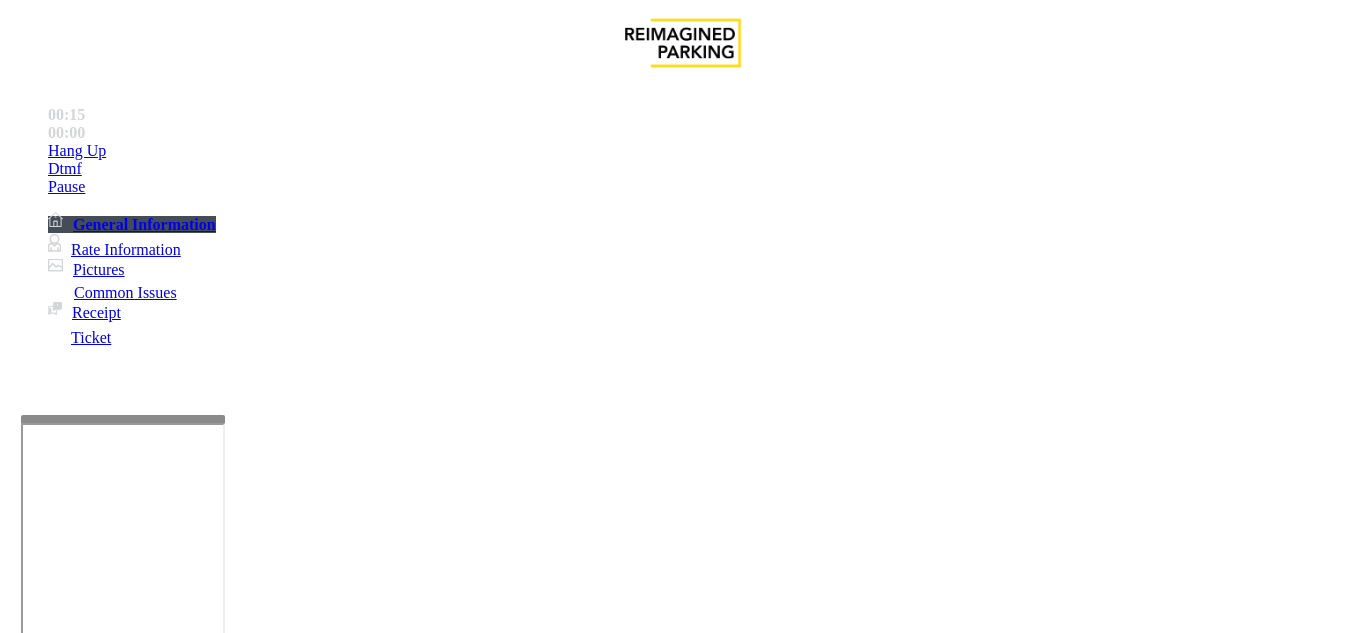 click on "Intercom Issue/No Response" at bounding box center [929, 1286] 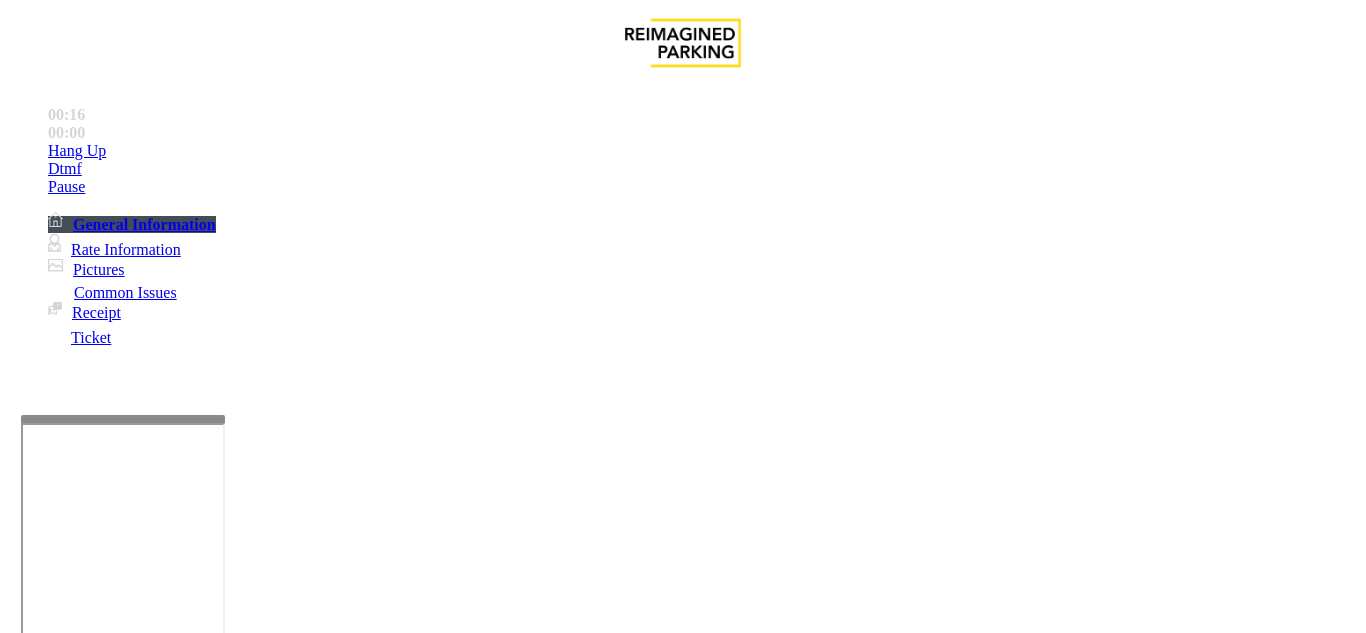 click on "No Response/Unable to hear parker" at bounding box center (142, 1286) 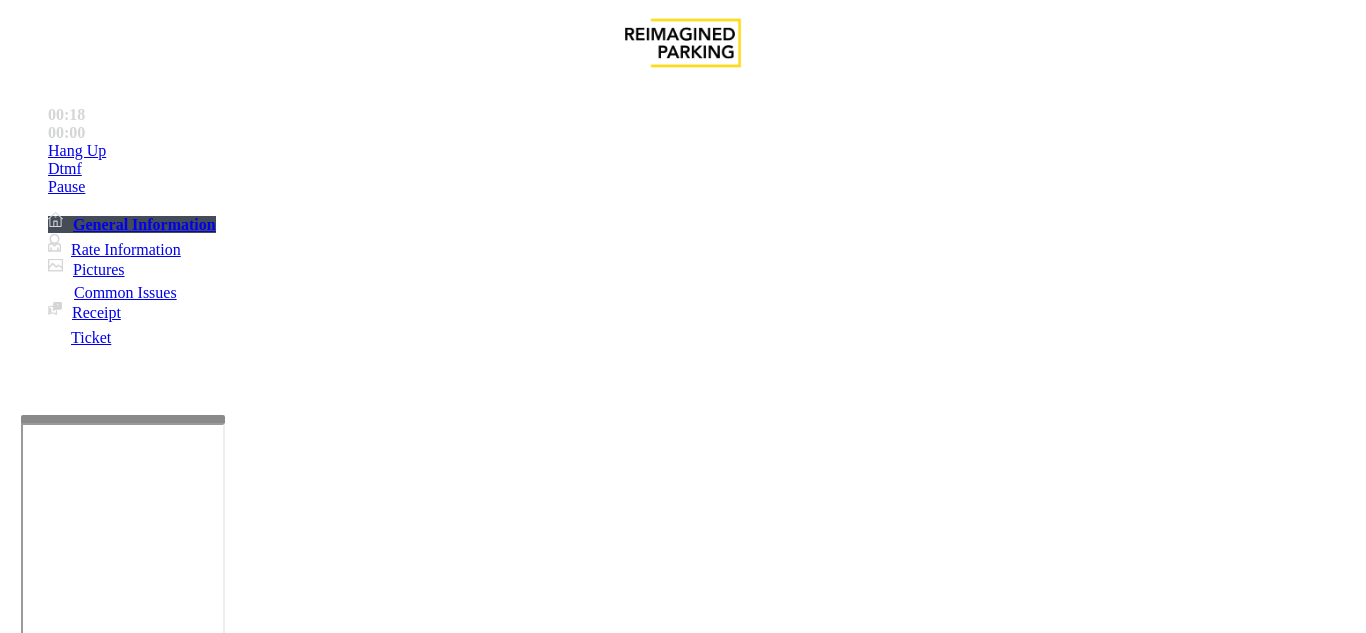 drag, startPoint x: 315, startPoint y: 180, endPoint x: 592, endPoint y: 175, distance: 277.04514 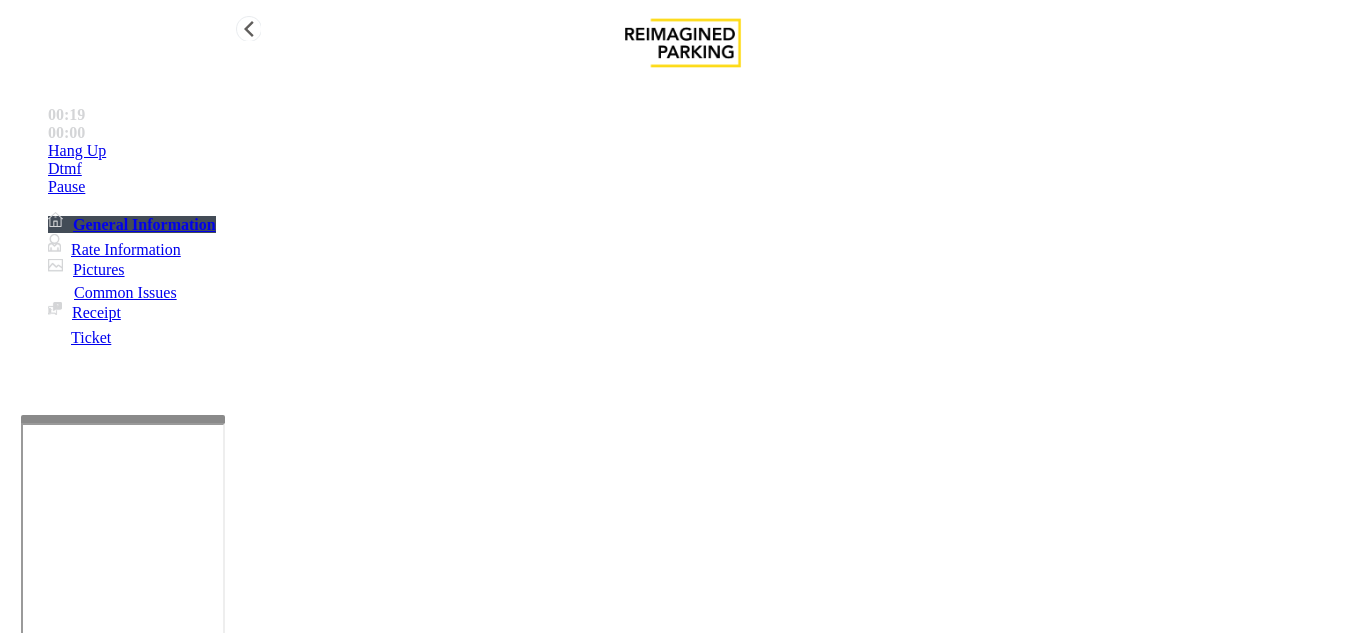 type on "**********" 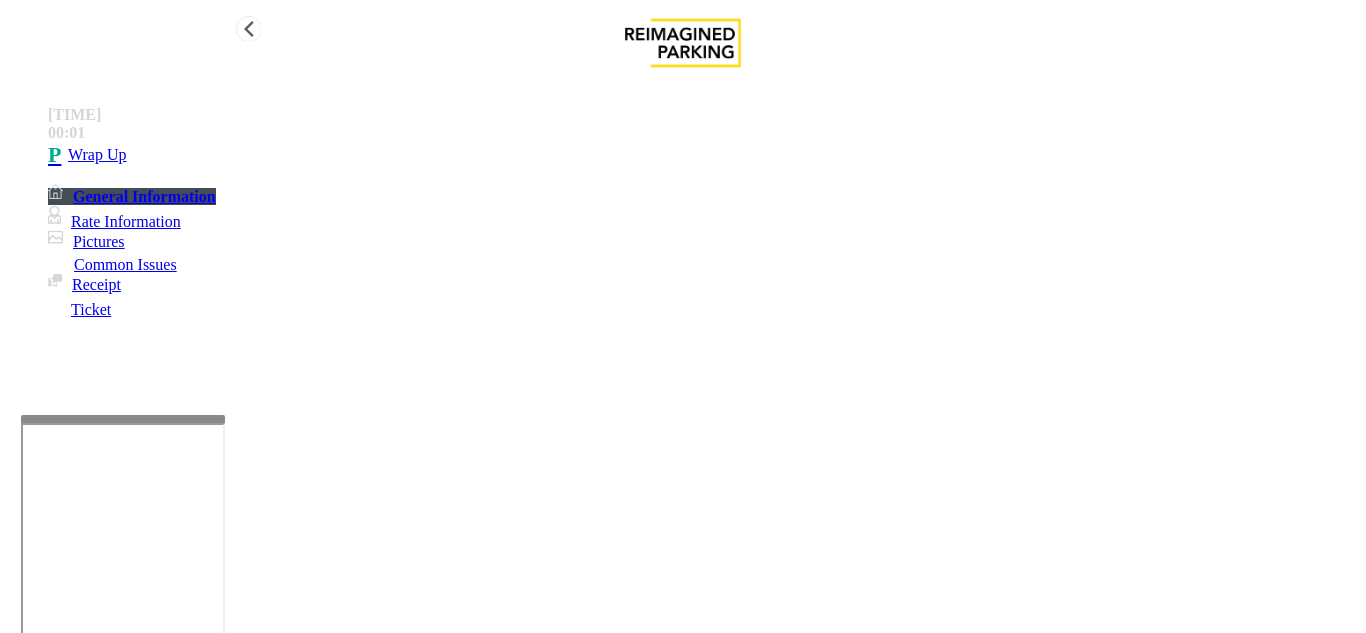 click on "Wrap Up" at bounding box center [703, 155] 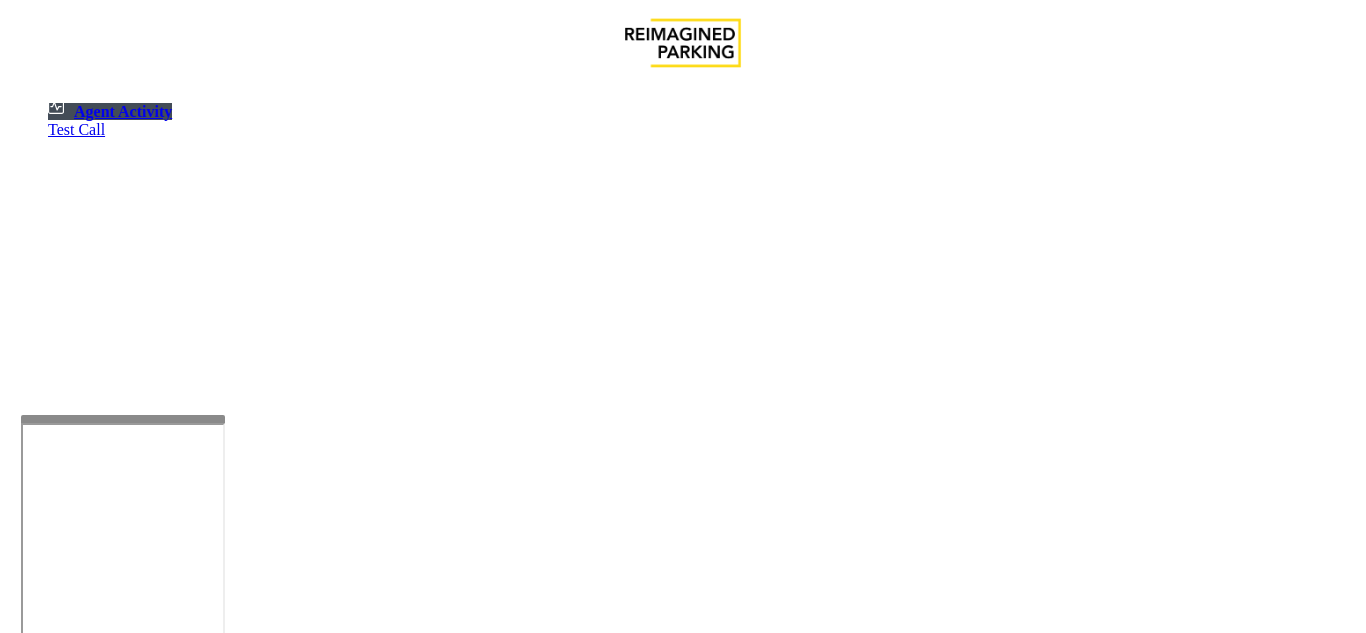 click on "•" at bounding box center (20, 1244) 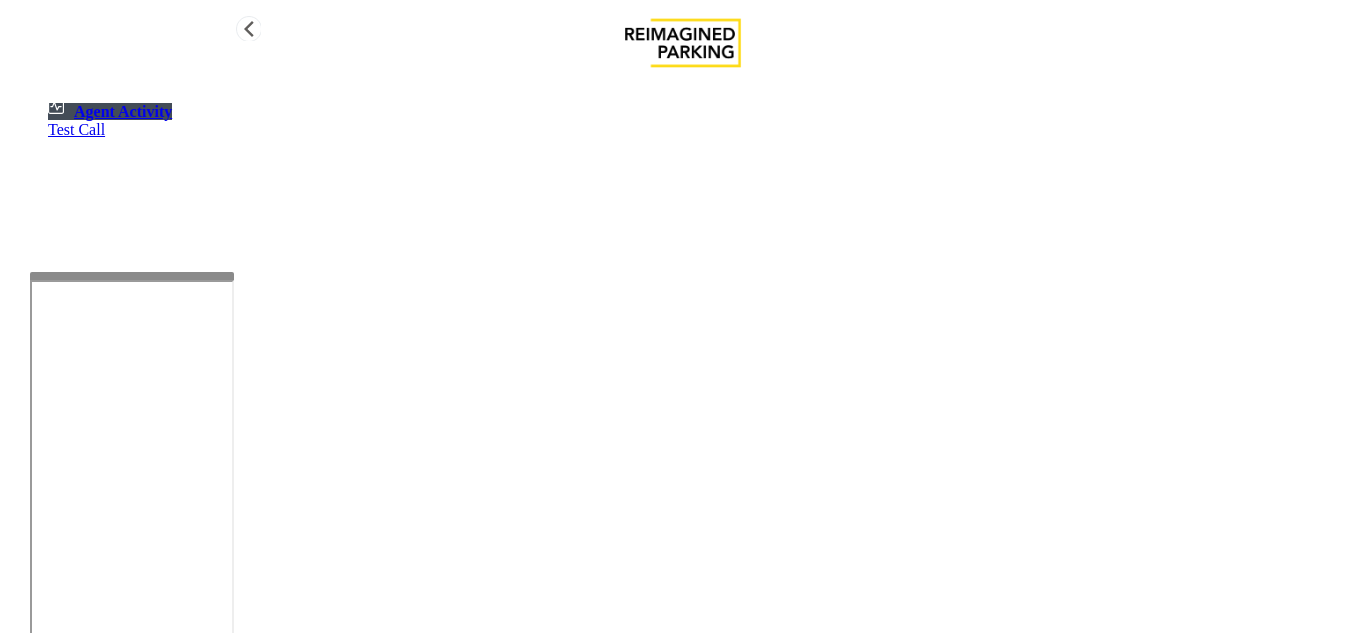 click on "Agent Activity Test Call × Close Powered by Umojo © 2025 Agent Activity Logout  ×" at bounding box center (683, 590) 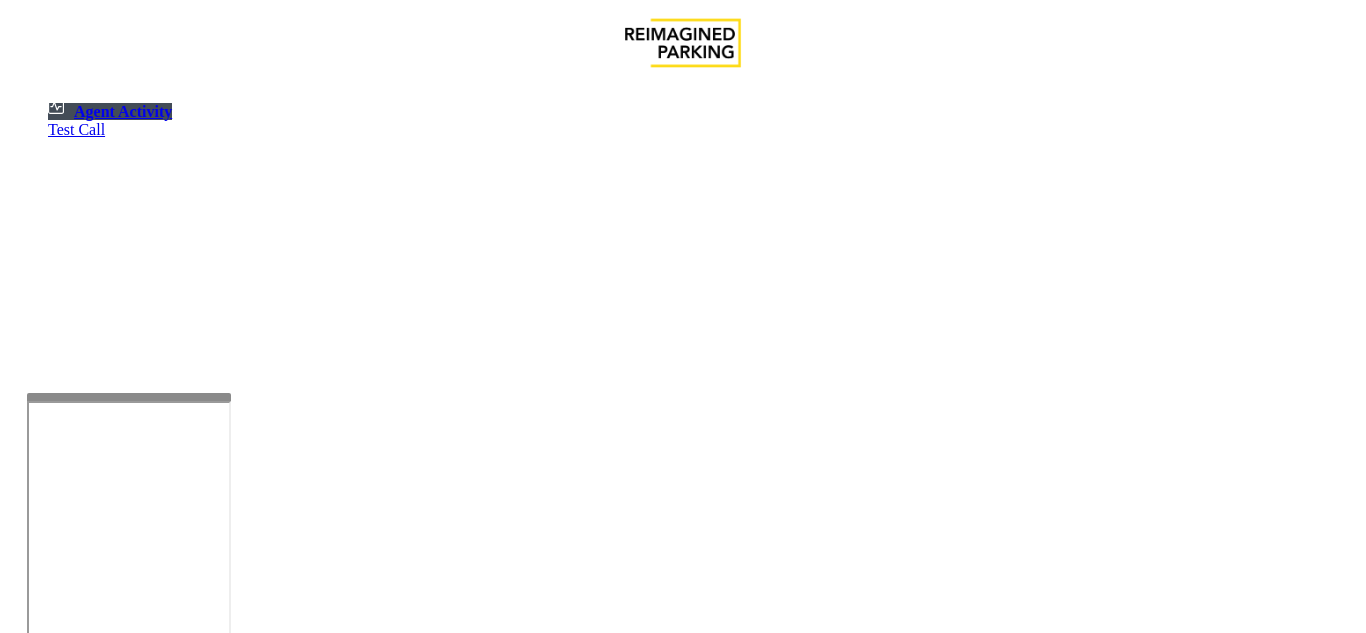 click at bounding box center (129, 397) 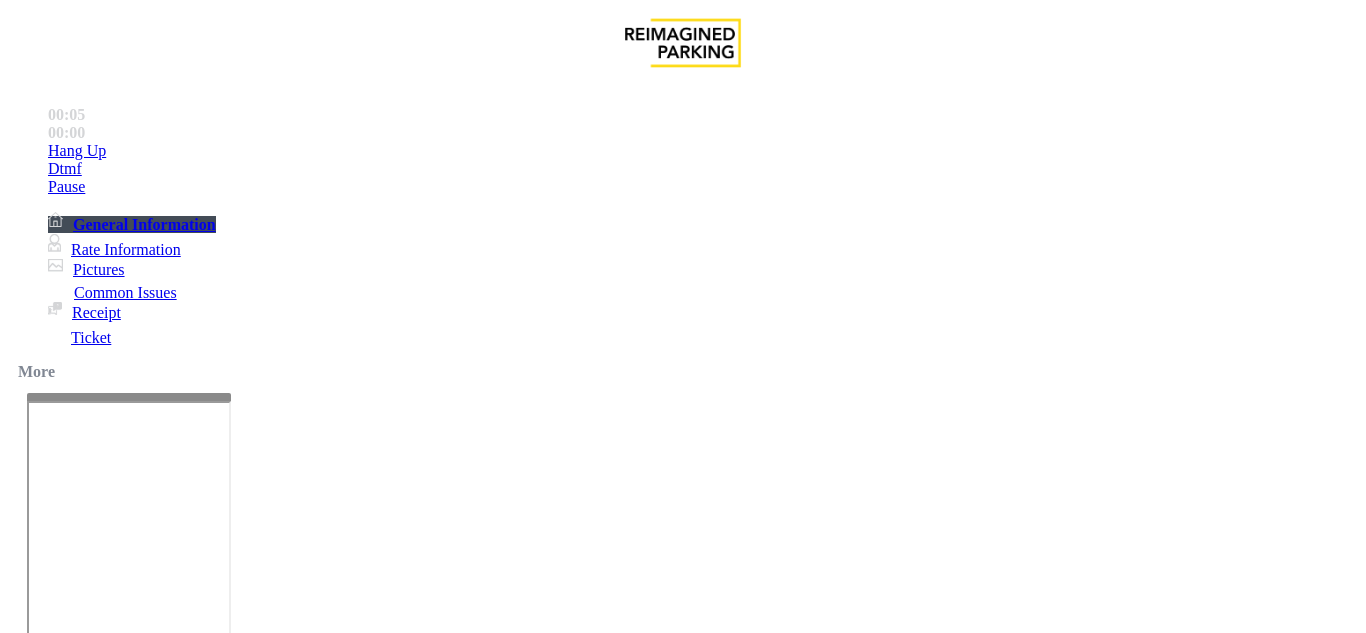 scroll, scrollTop: 900, scrollLeft: 0, axis: vertical 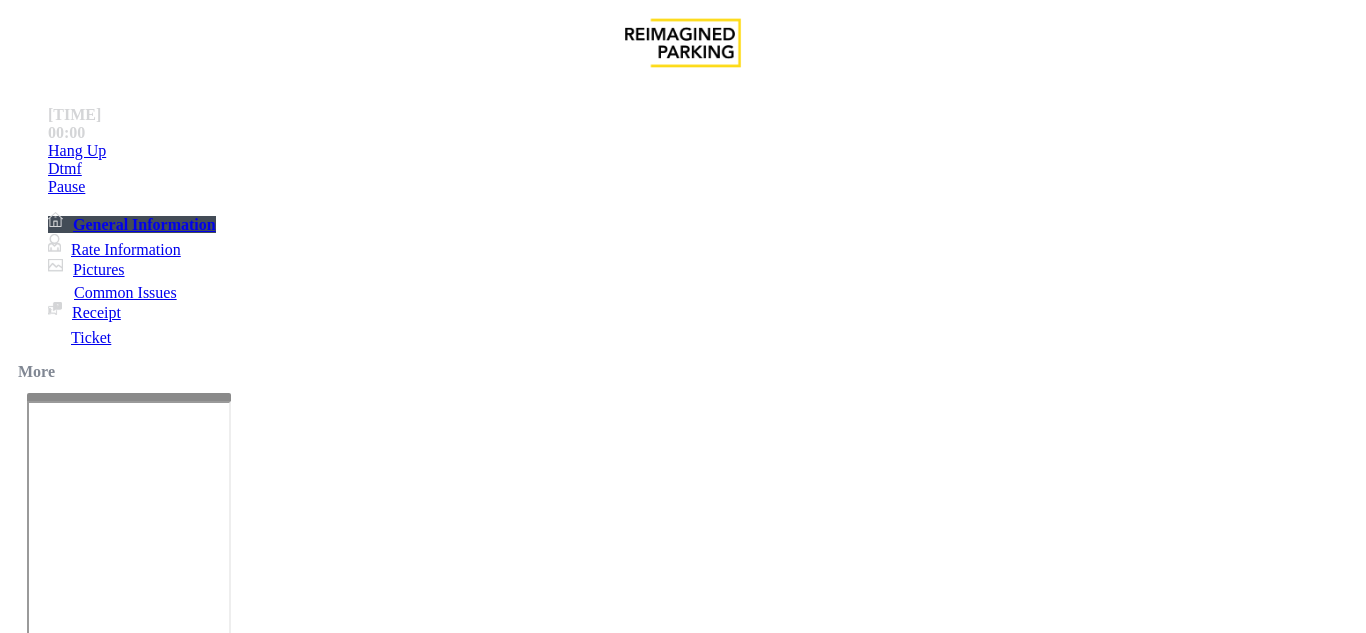 click on "Equipment Issue" at bounding box center (460, 1286) 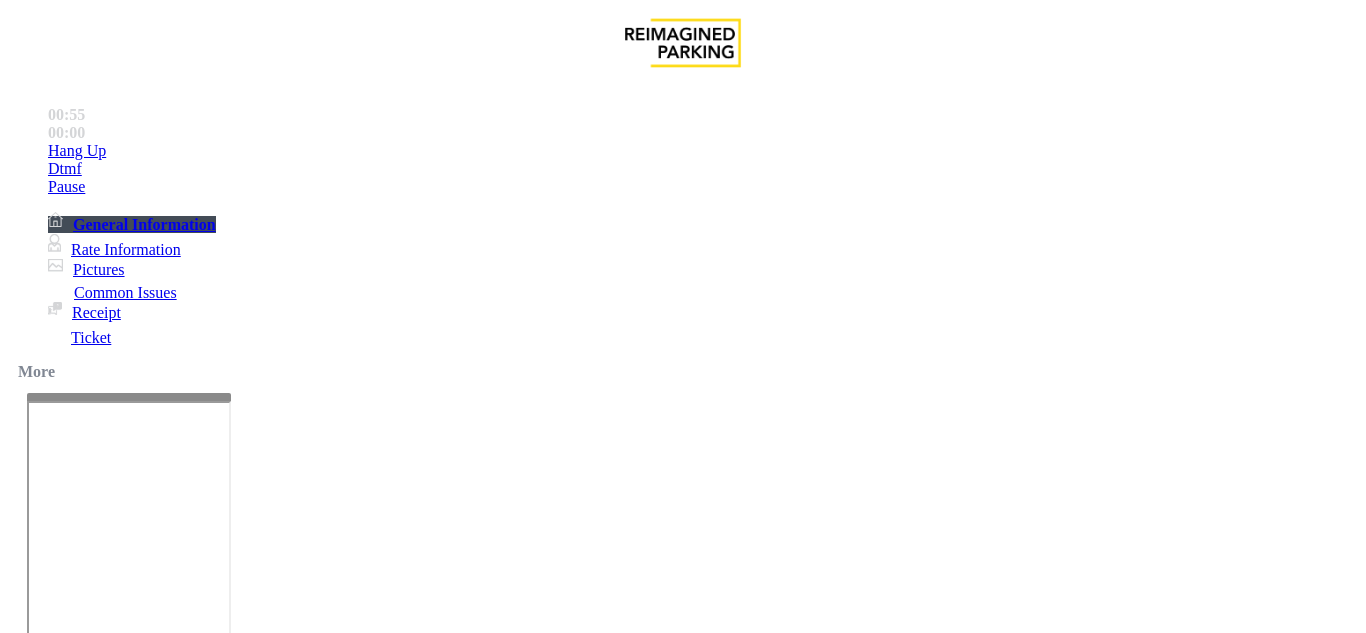 scroll, scrollTop: 200, scrollLeft: 0, axis: vertical 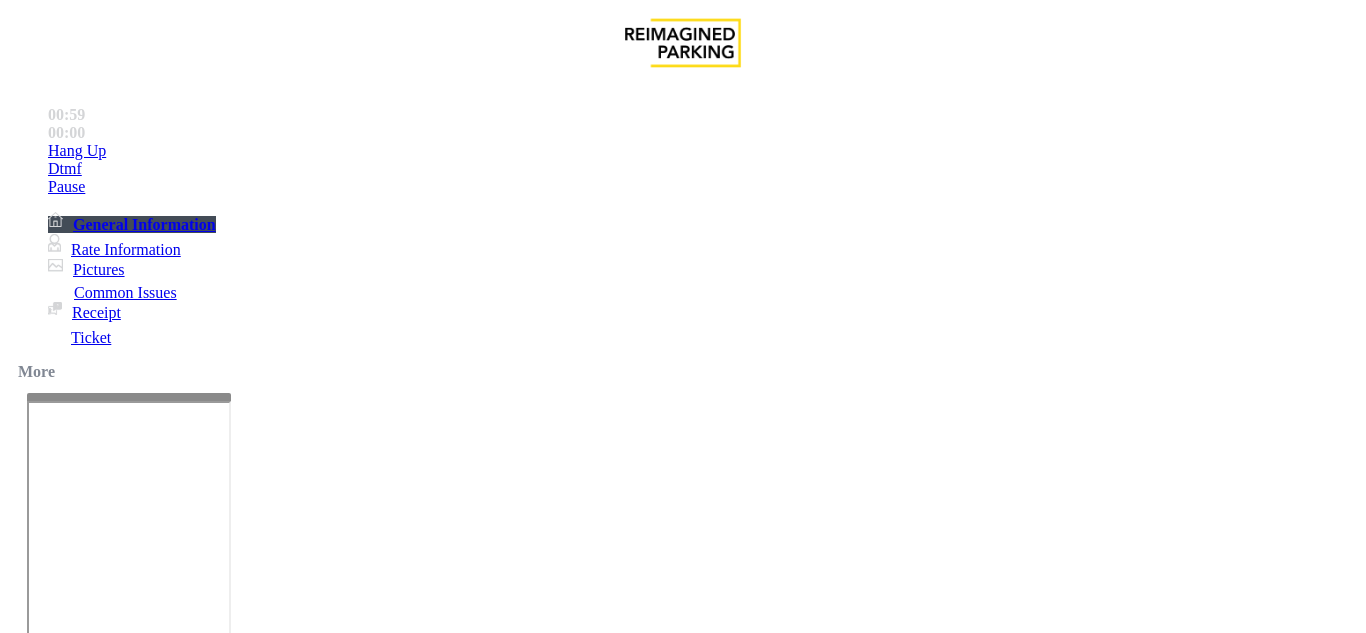 click at bounding box center [221, 1642] 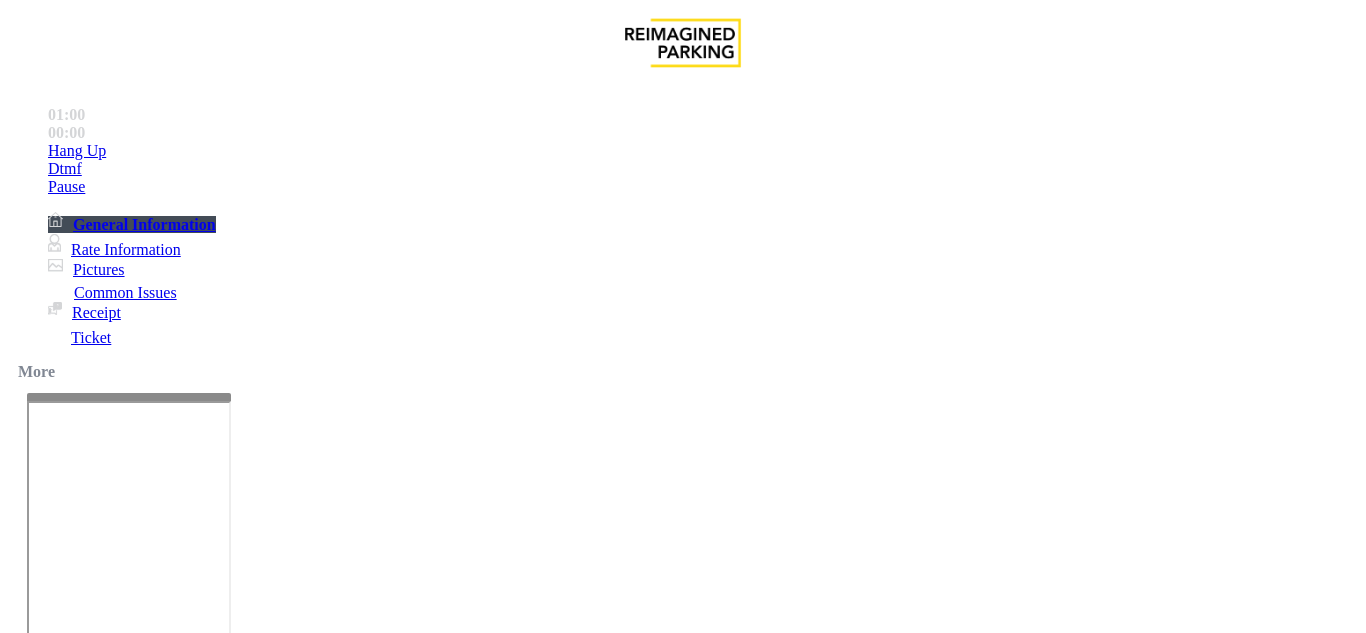 scroll, scrollTop: 100, scrollLeft: 0, axis: vertical 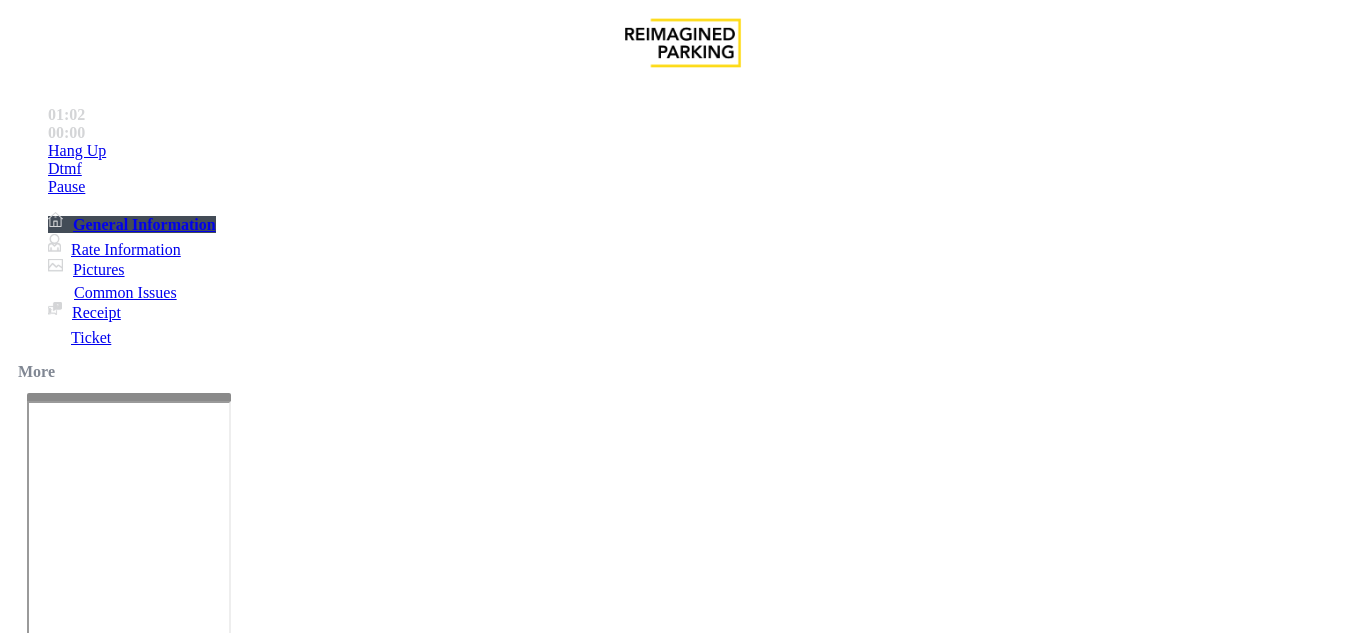 drag, startPoint x: 335, startPoint y: 100, endPoint x: 506, endPoint y: 91, distance: 171.23668 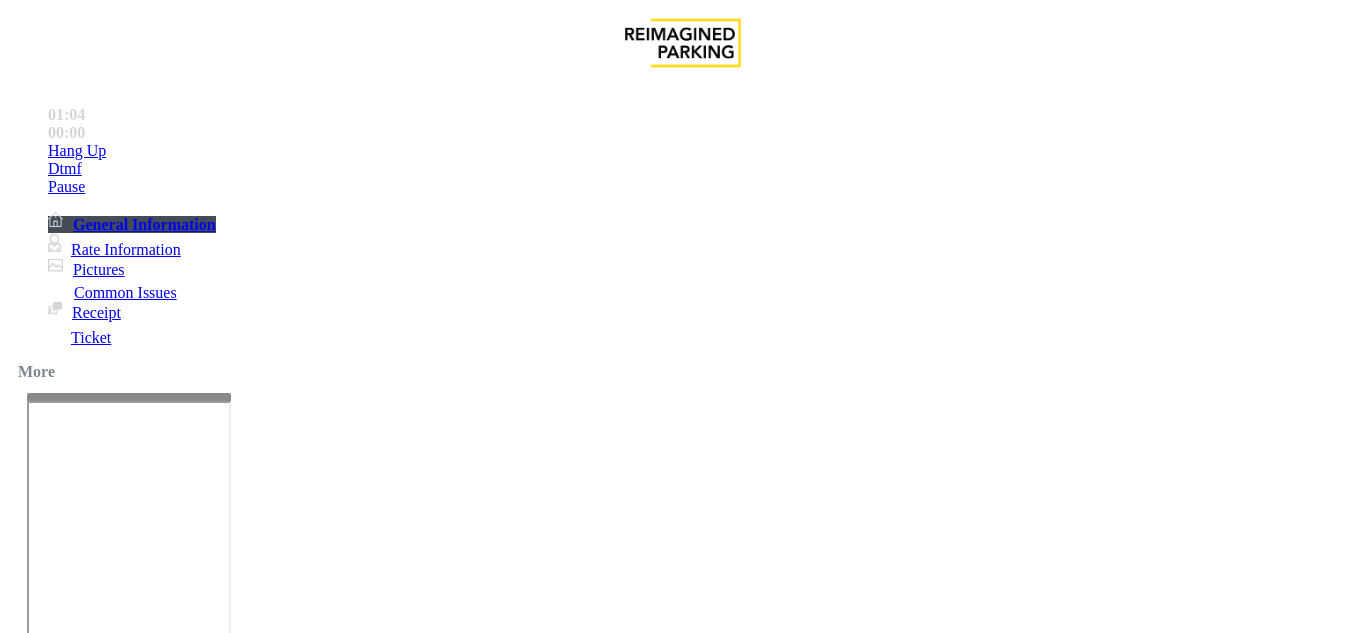 scroll, scrollTop: 400, scrollLeft: 0, axis: vertical 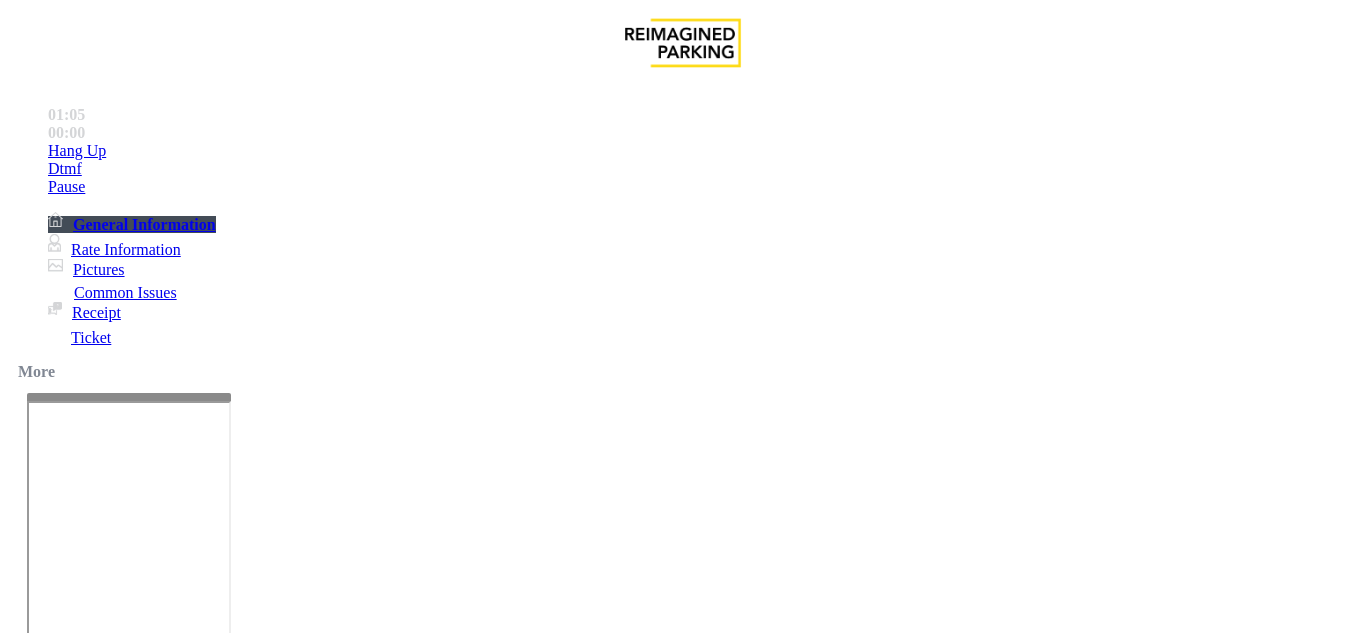 click at bounding box center (221, 1642) 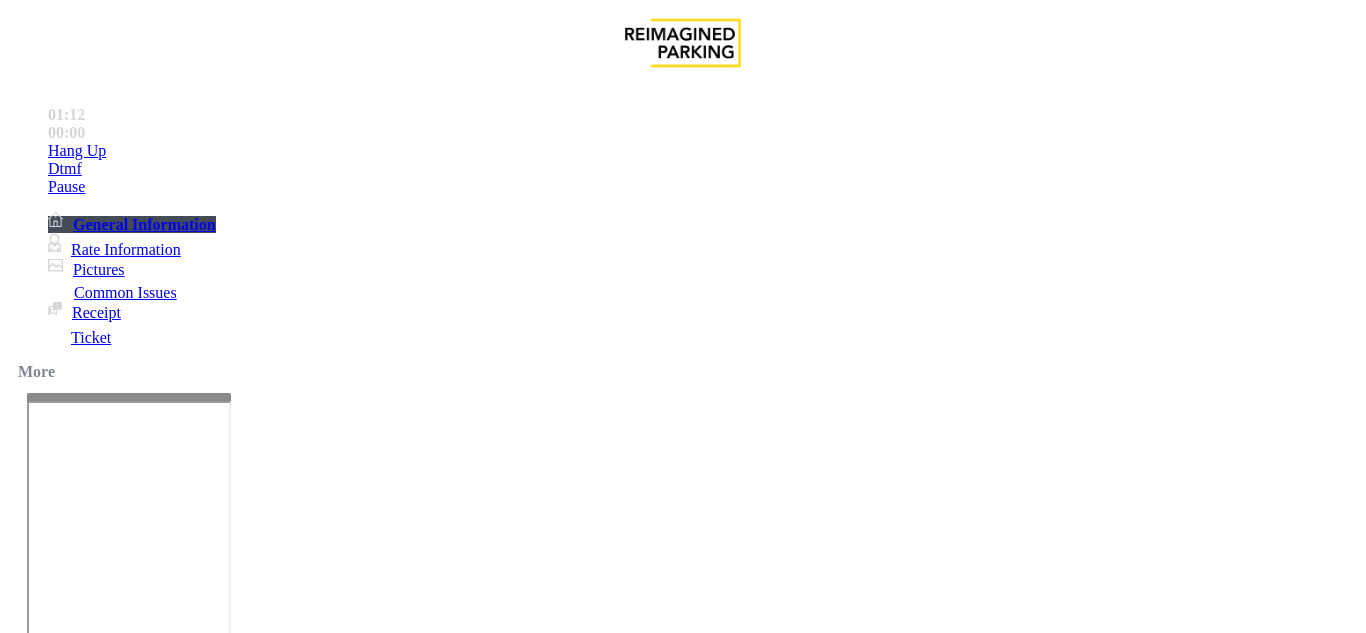 scroll, scrollTop: 100, scrollLeft: 0, axis: vertical 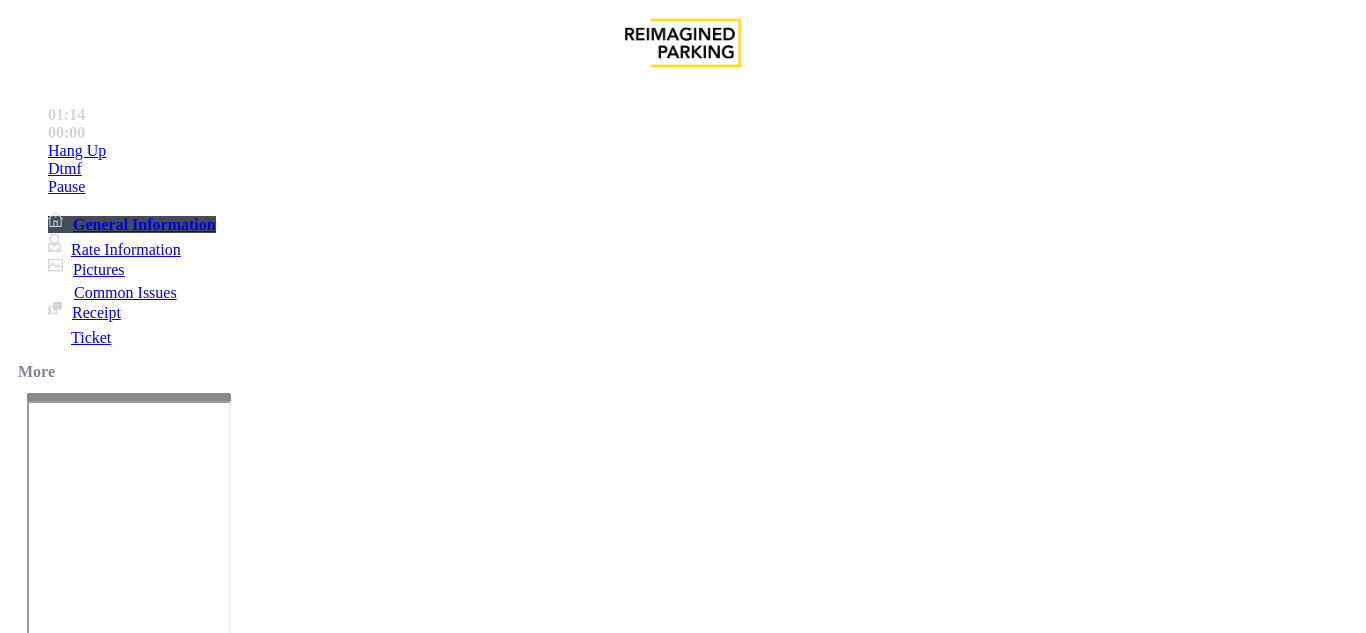 type on "**********" 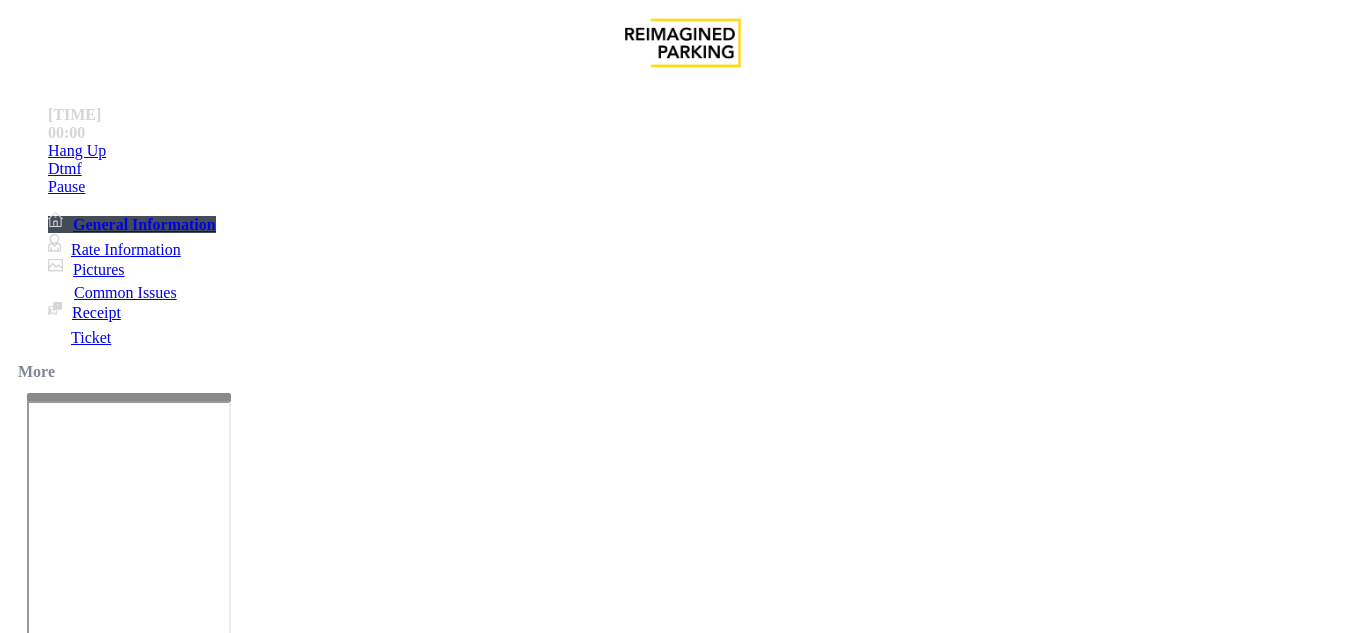 click on "Equipment Issue" at bounding box center [460, 1286] 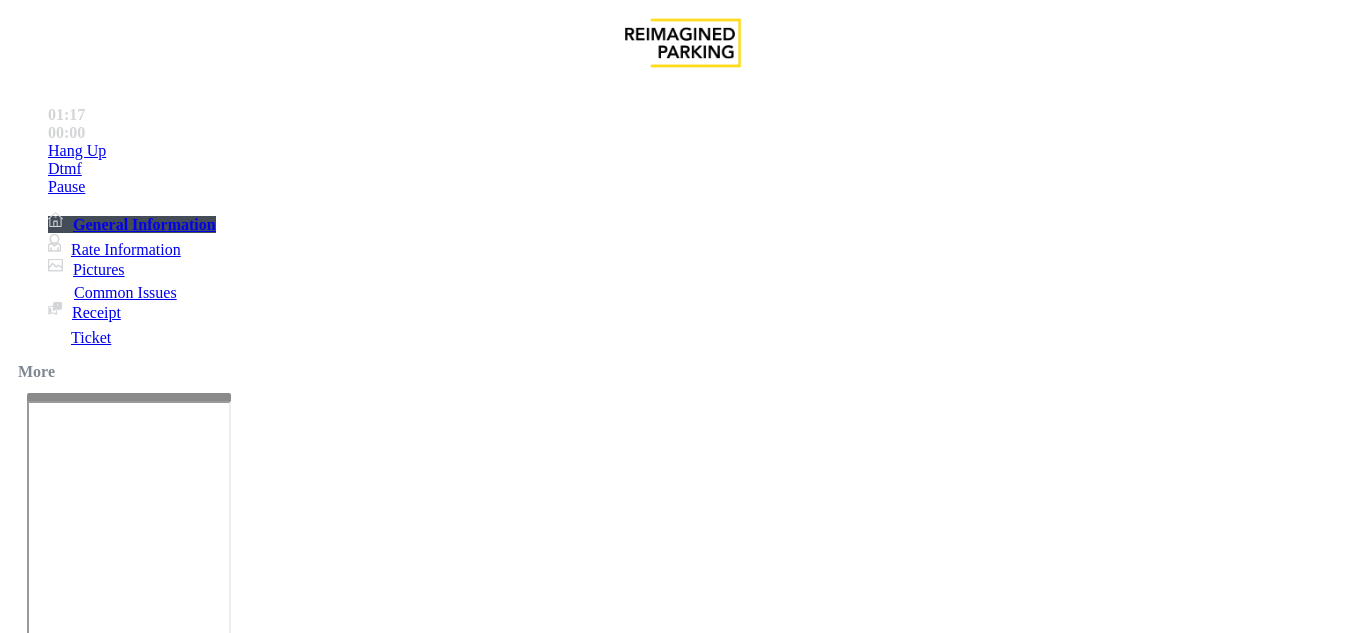click on "Ticket Jam" at bounding box center [268, 1286] 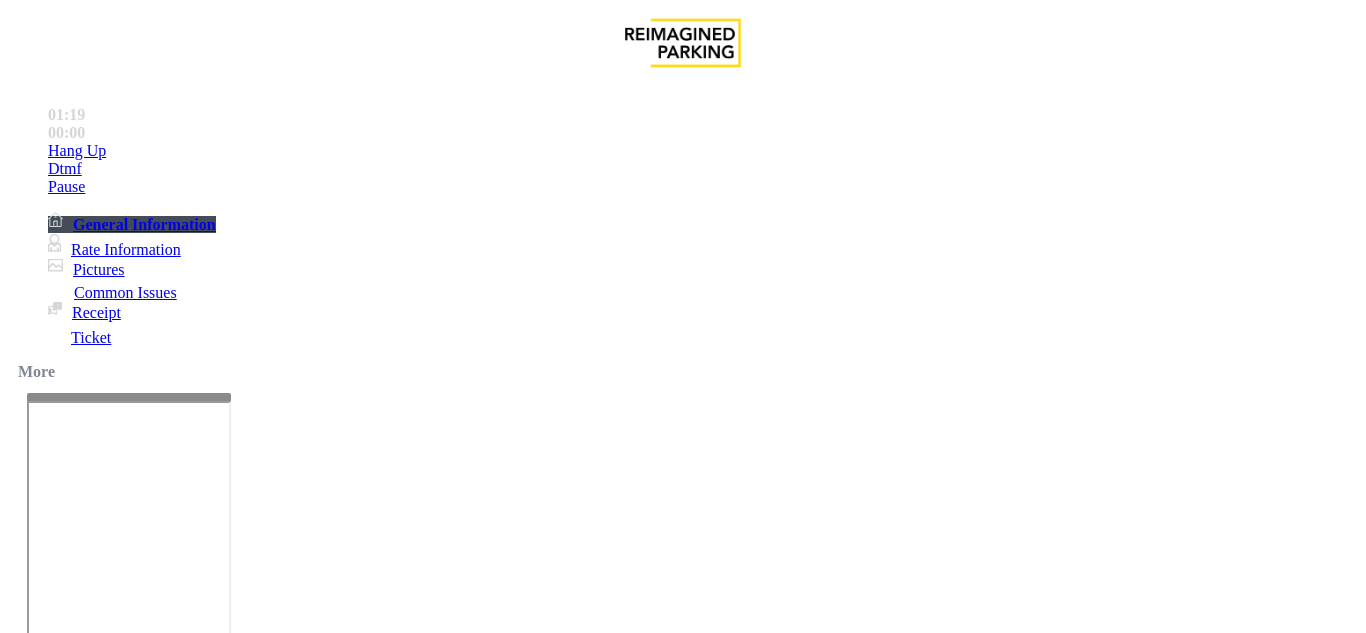 scroll, scrollTop: 200, scrollLeft: 0, axis: vertical 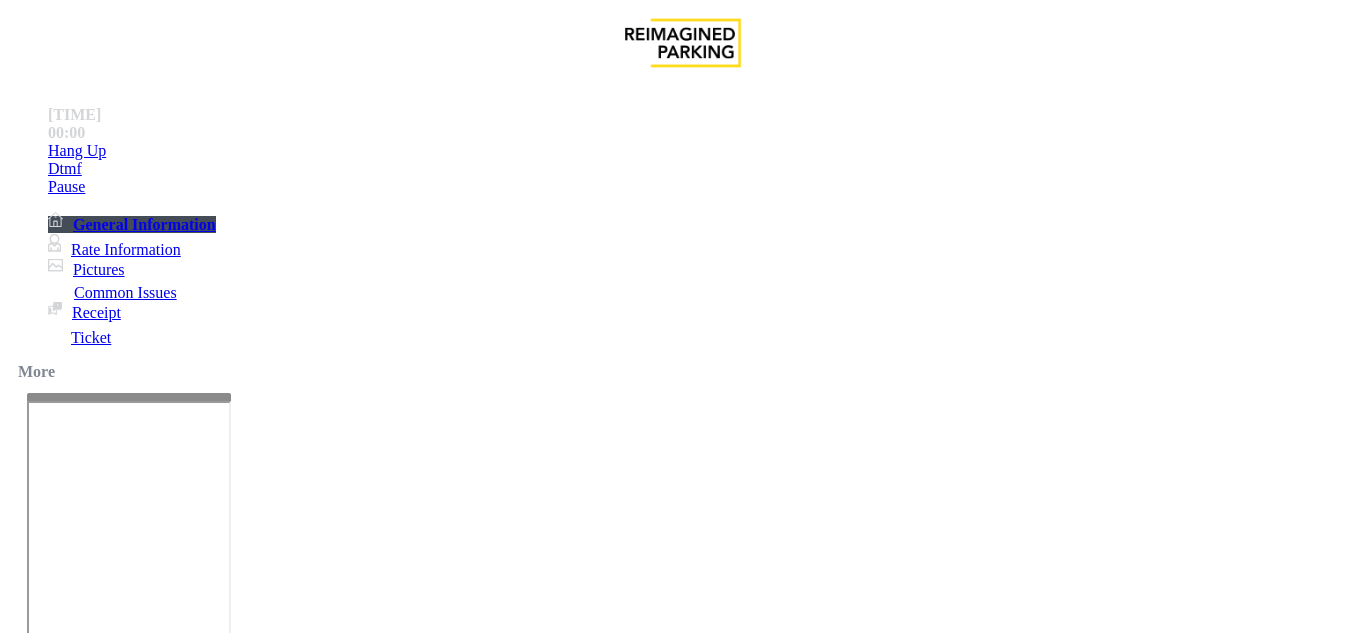 click at bounding box center (221, 1607) 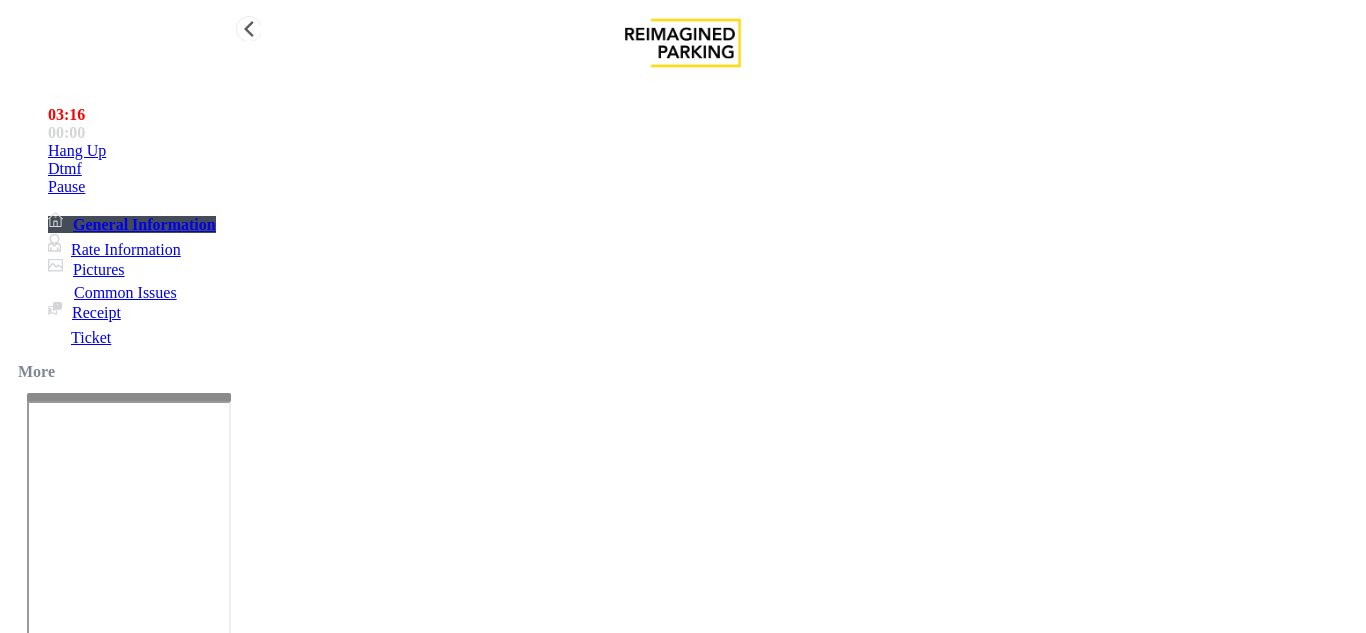 type on "**********" 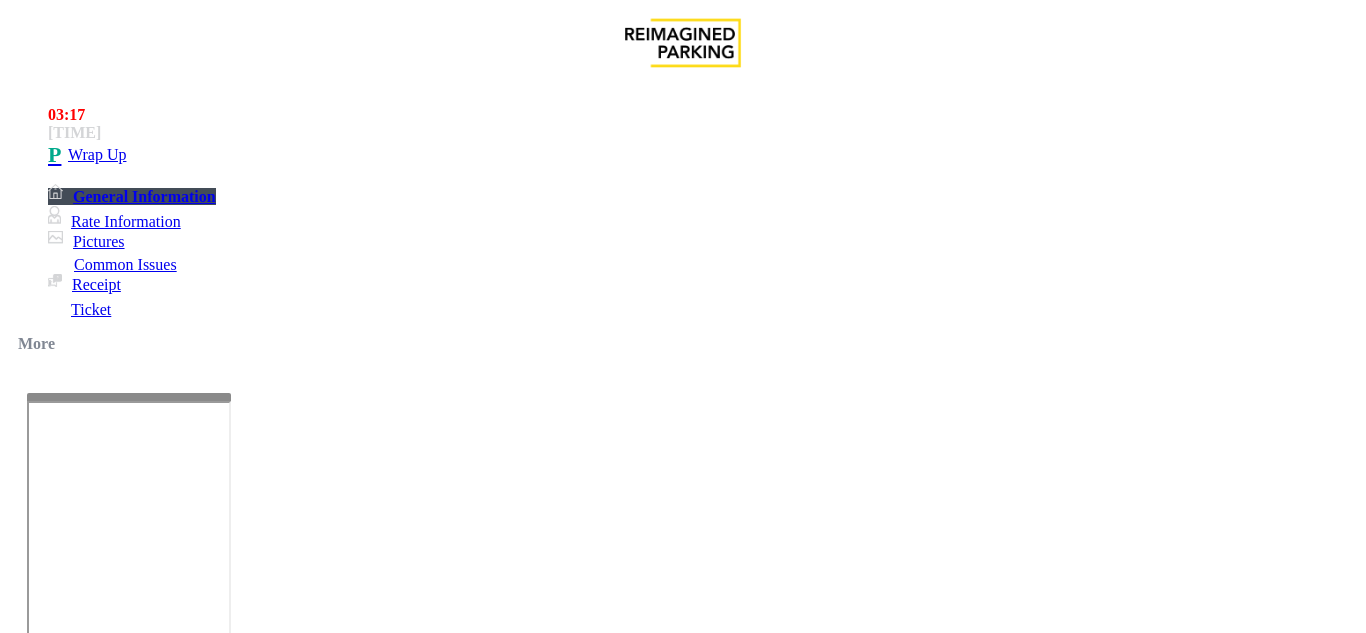 click at bounding box center (221, 1607) 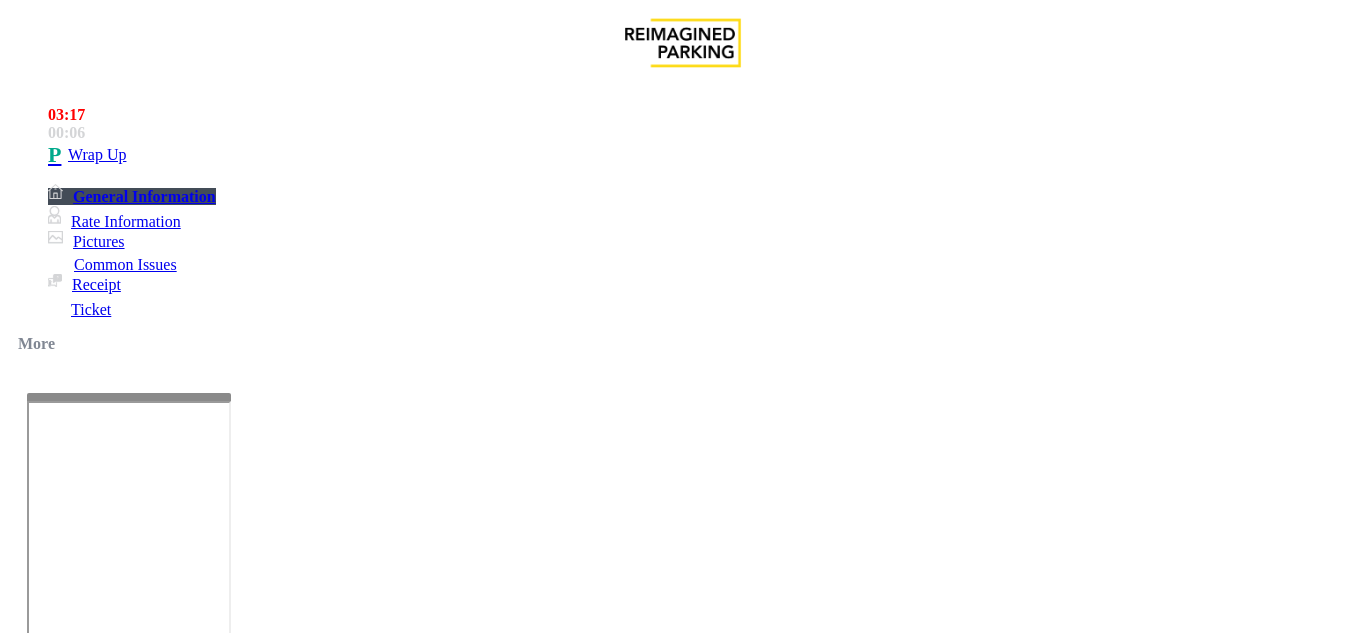 scroll, scrollTop: 0, scrollLeft: 0, axis: both 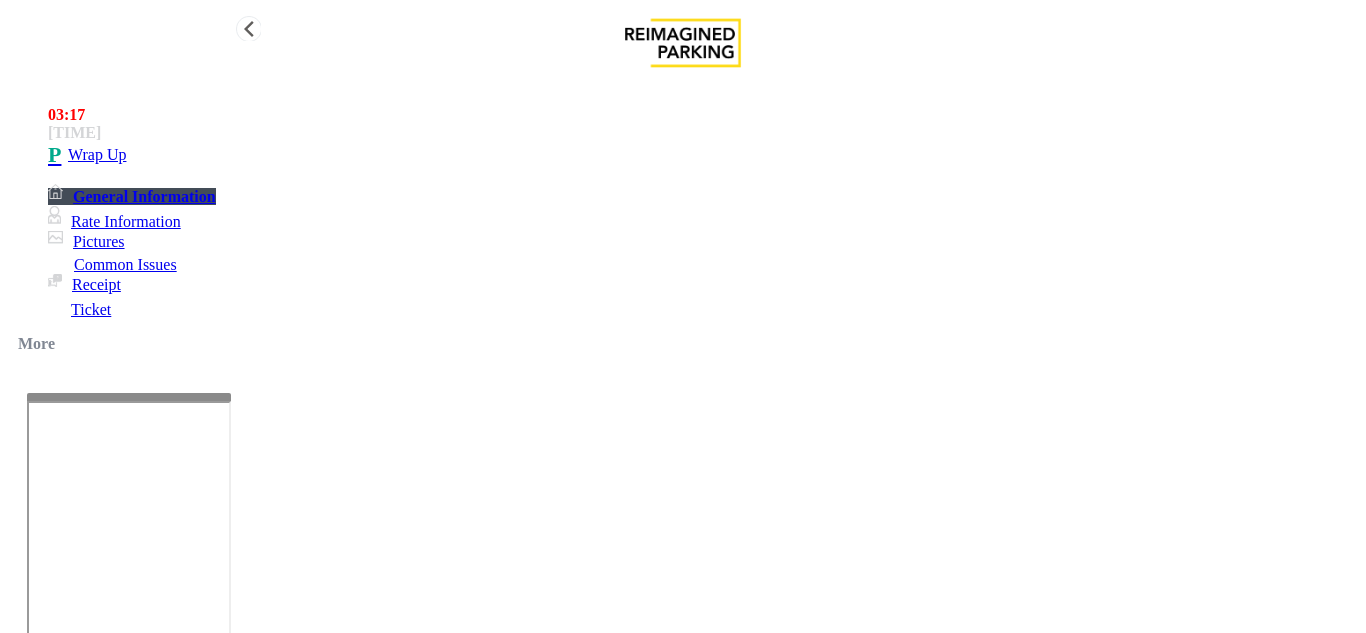 click on "Wrap Up" at bounding box center [703, 155] 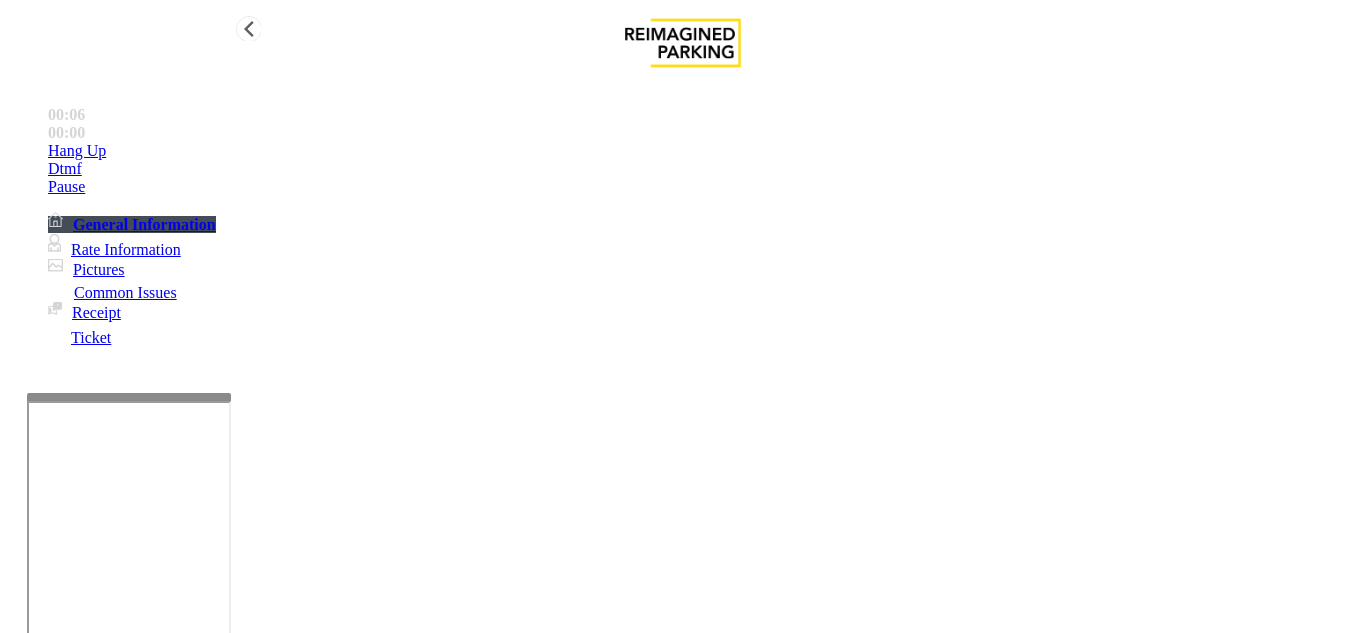 scroll, scrollTop: 600, scrollLeft: 0, axis: vertical 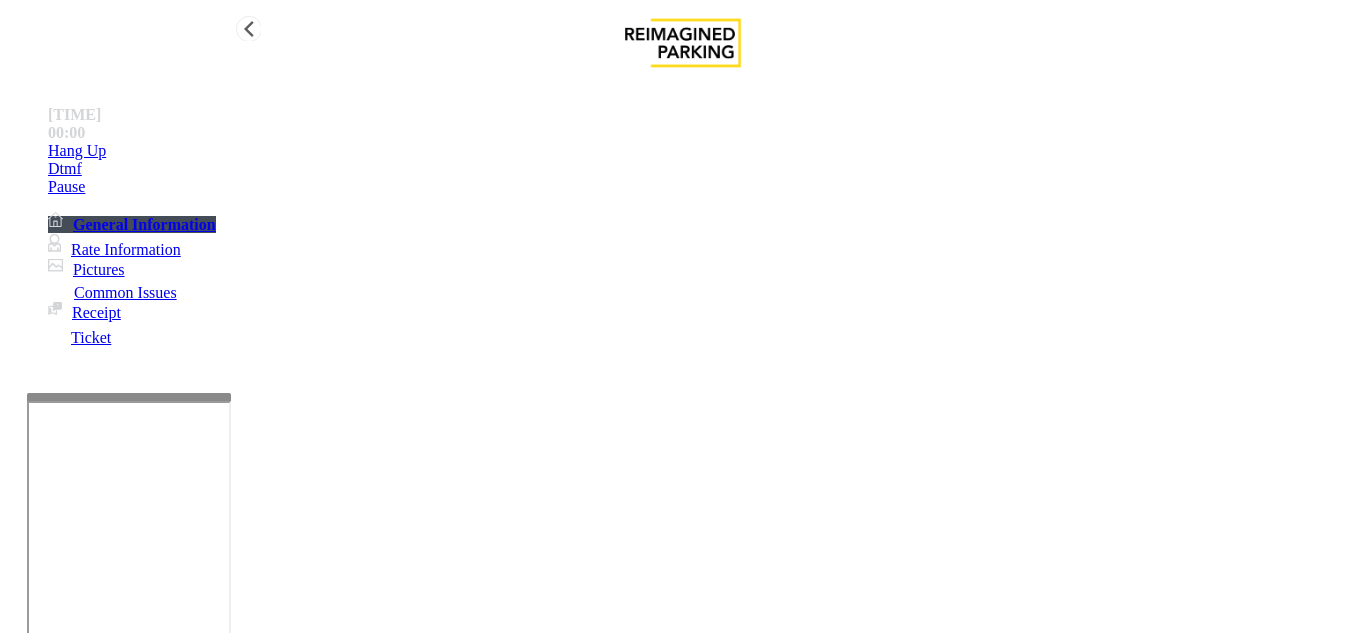 click on "Ticket Unreadable" at bounding box center [300, 1286] 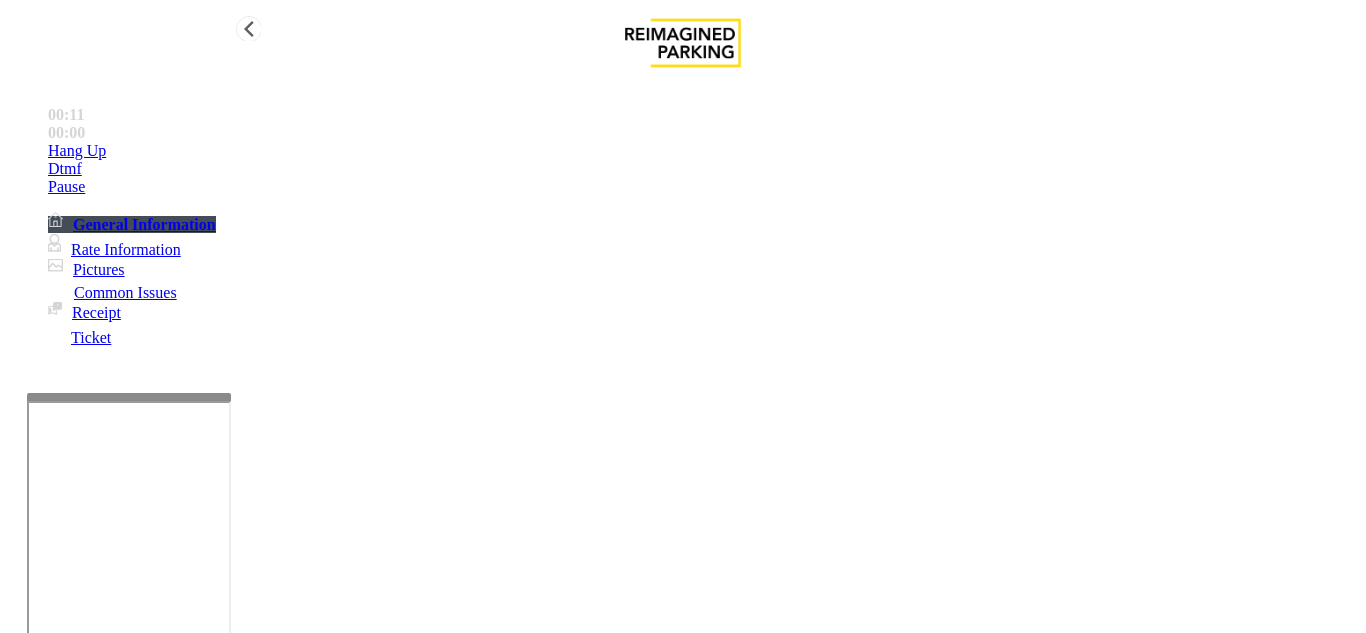 click at bounding box center [221, 1626] 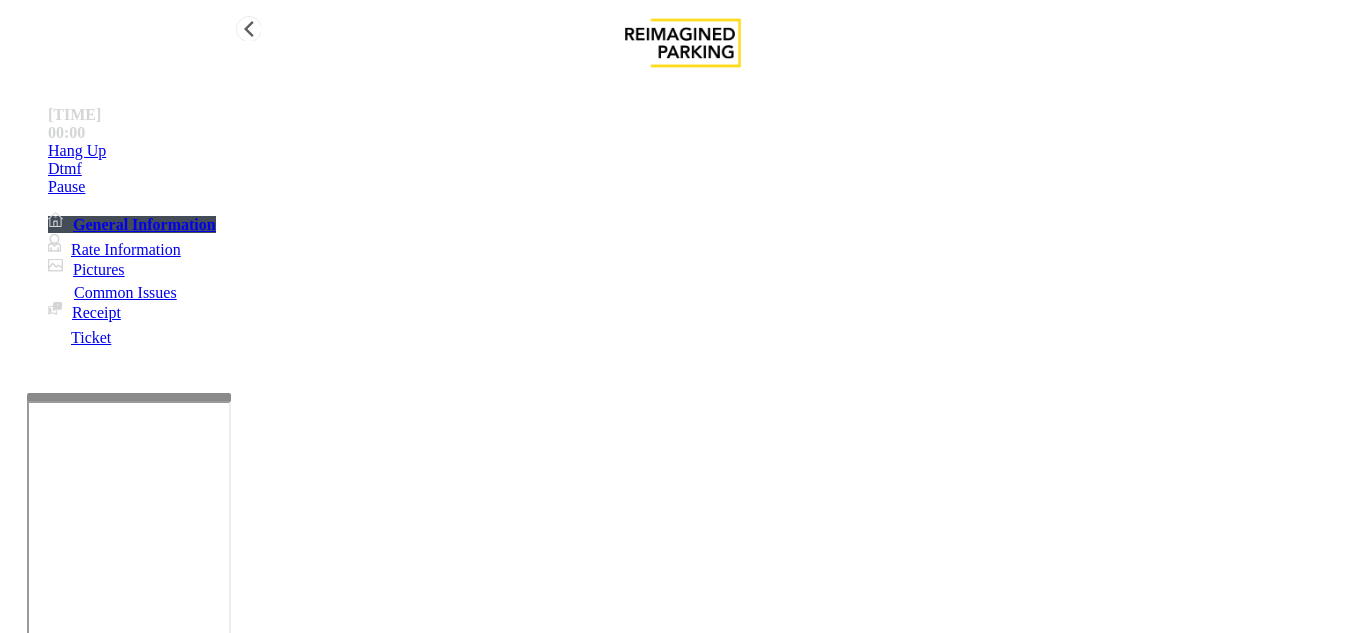 type on "**********" 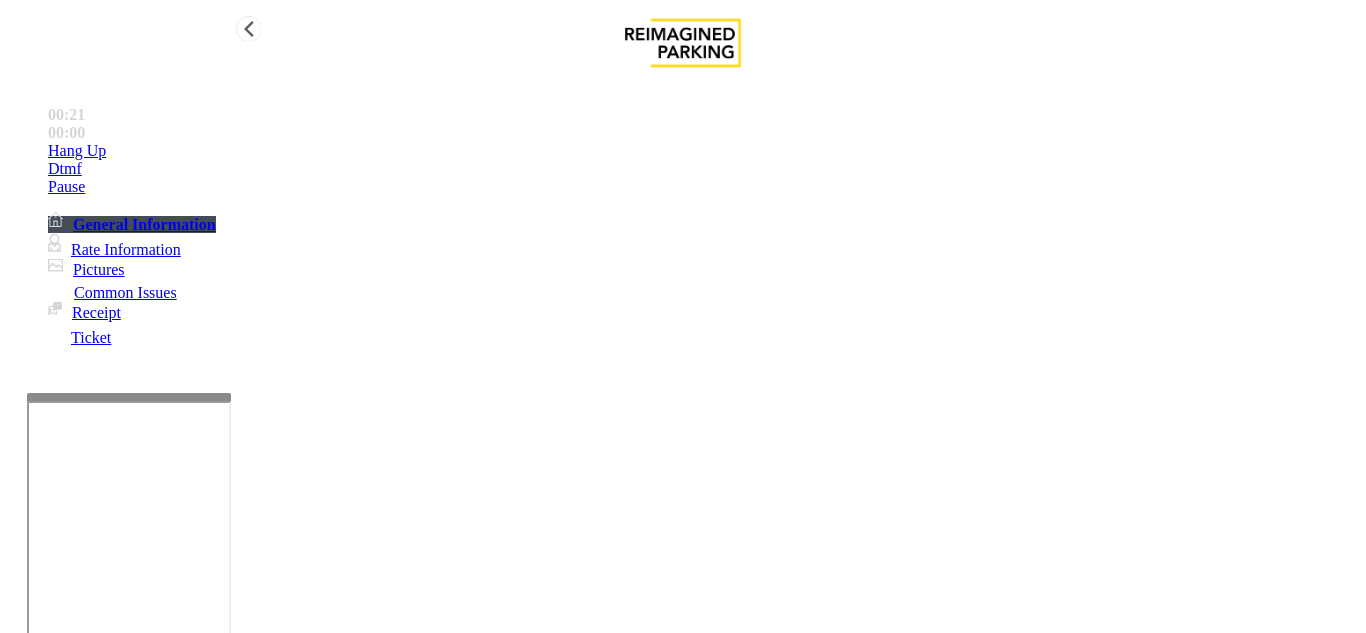 type on "******" 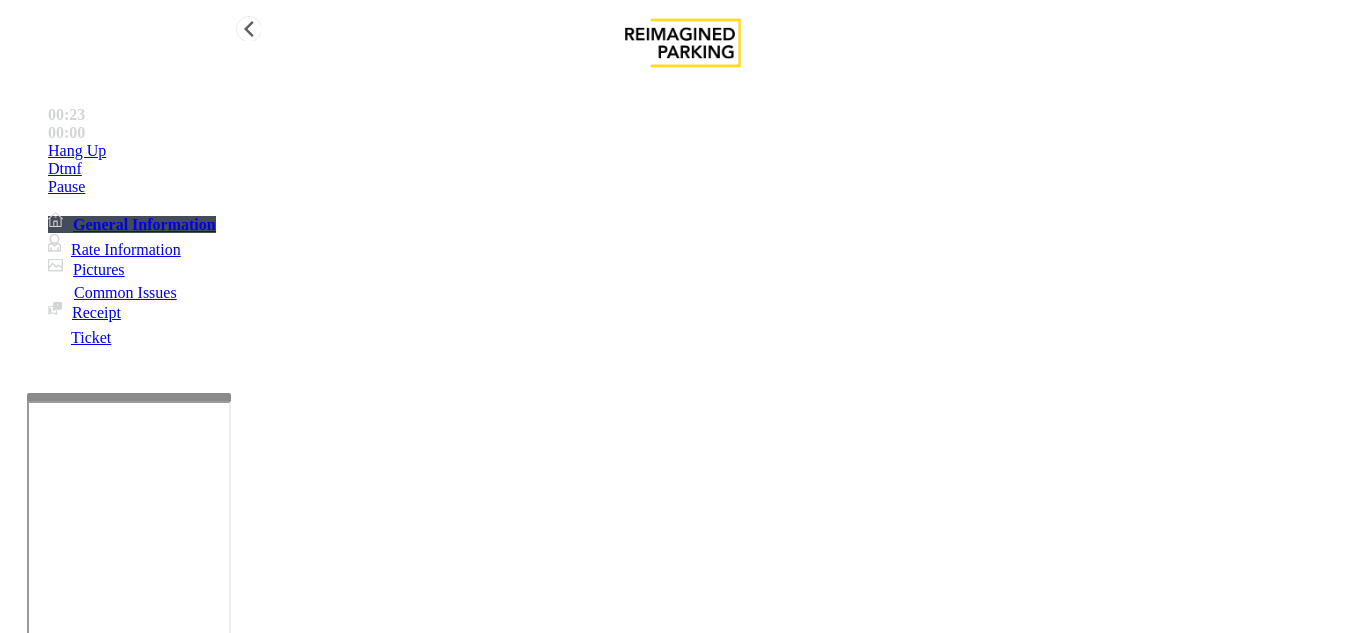 drag, startPoint x: 272, startPoint y: 178, endPoint x: 468, endPoint y: 187, distance: 196.20653 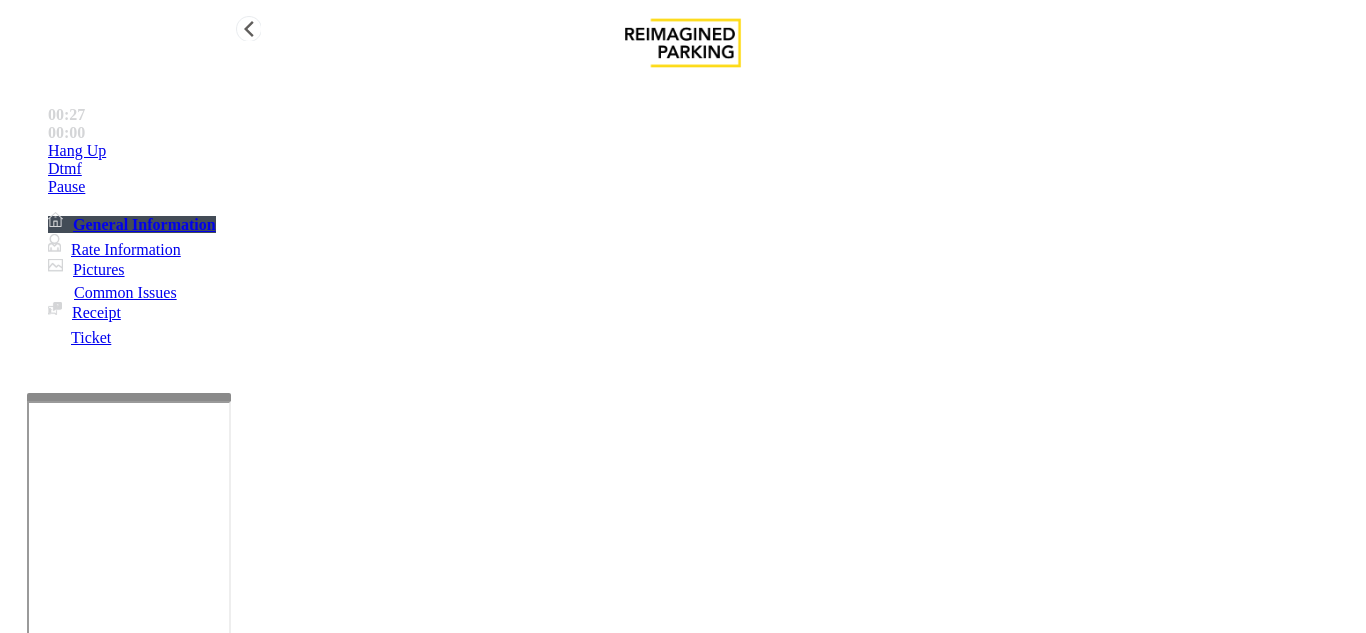 scroll, scrollTop: 100, scrollLeft: 0, axis: vertical 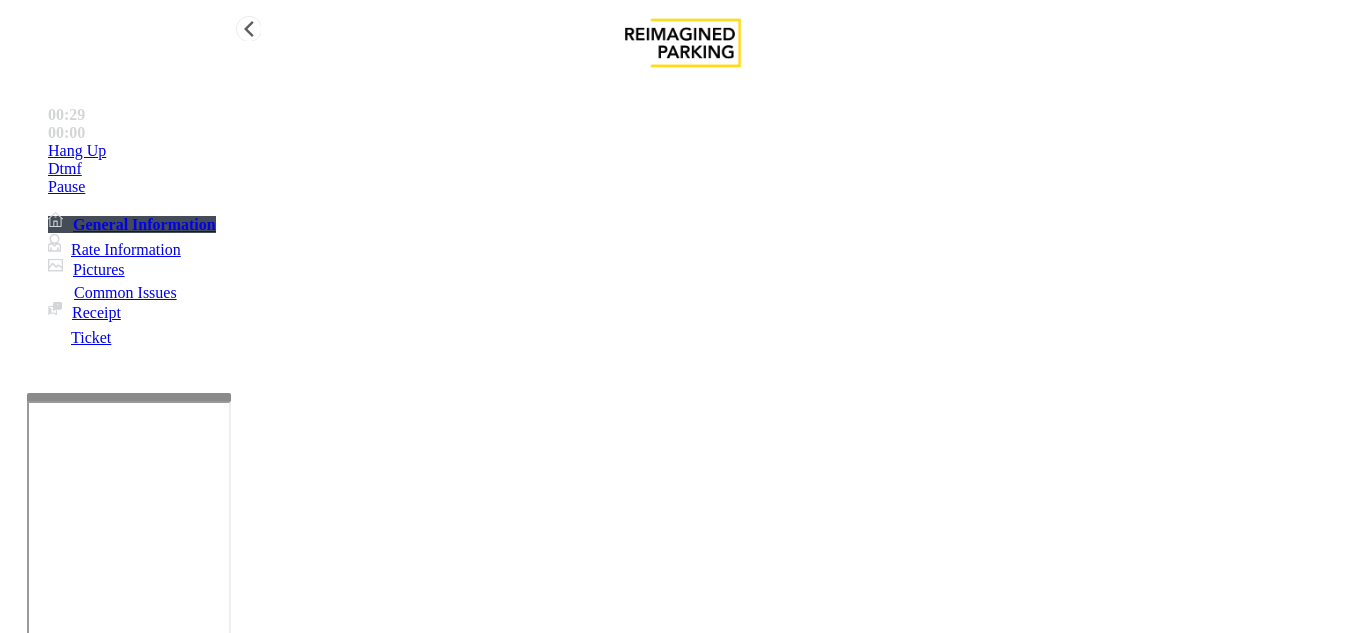 click at bounding box center [221, 1626] 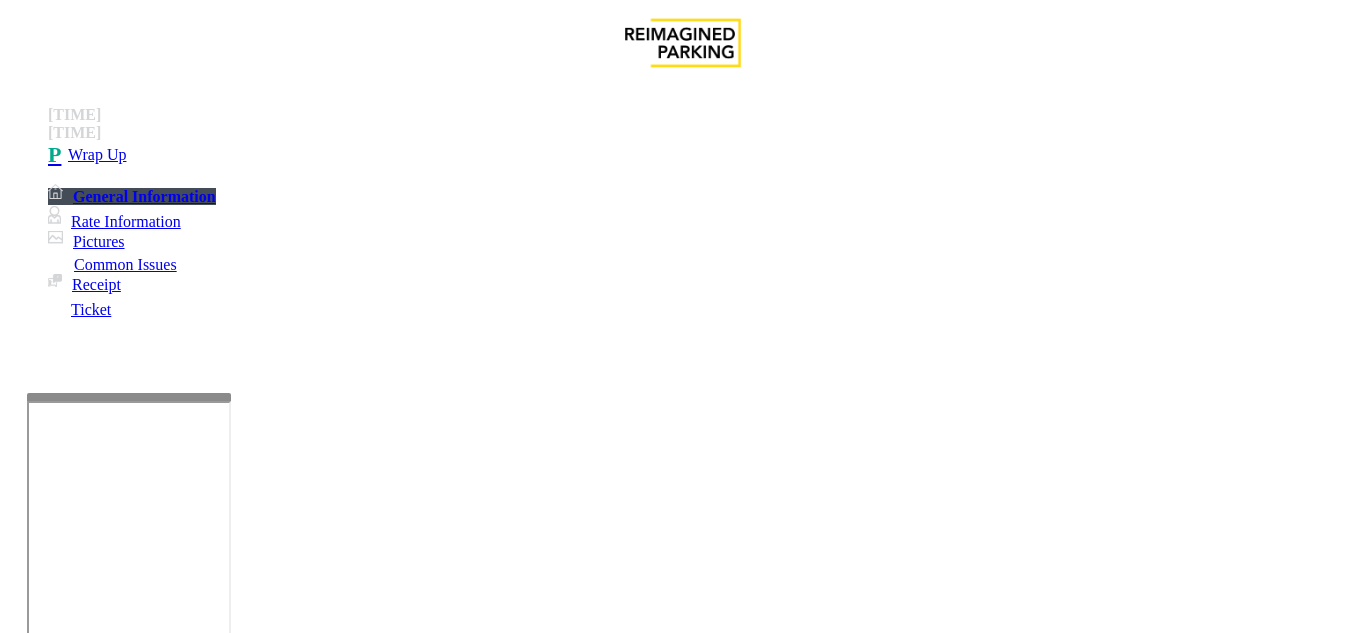 type on "**********" 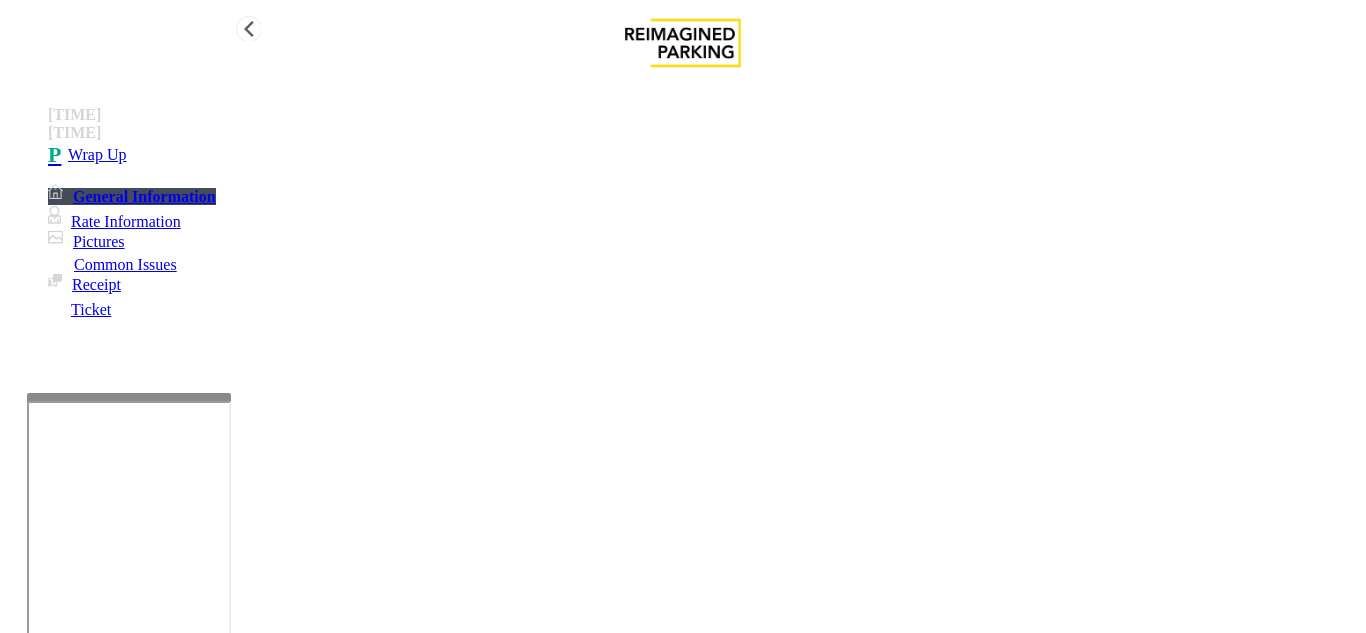 click on "Wrap Up" at bounding box center [703, 155] 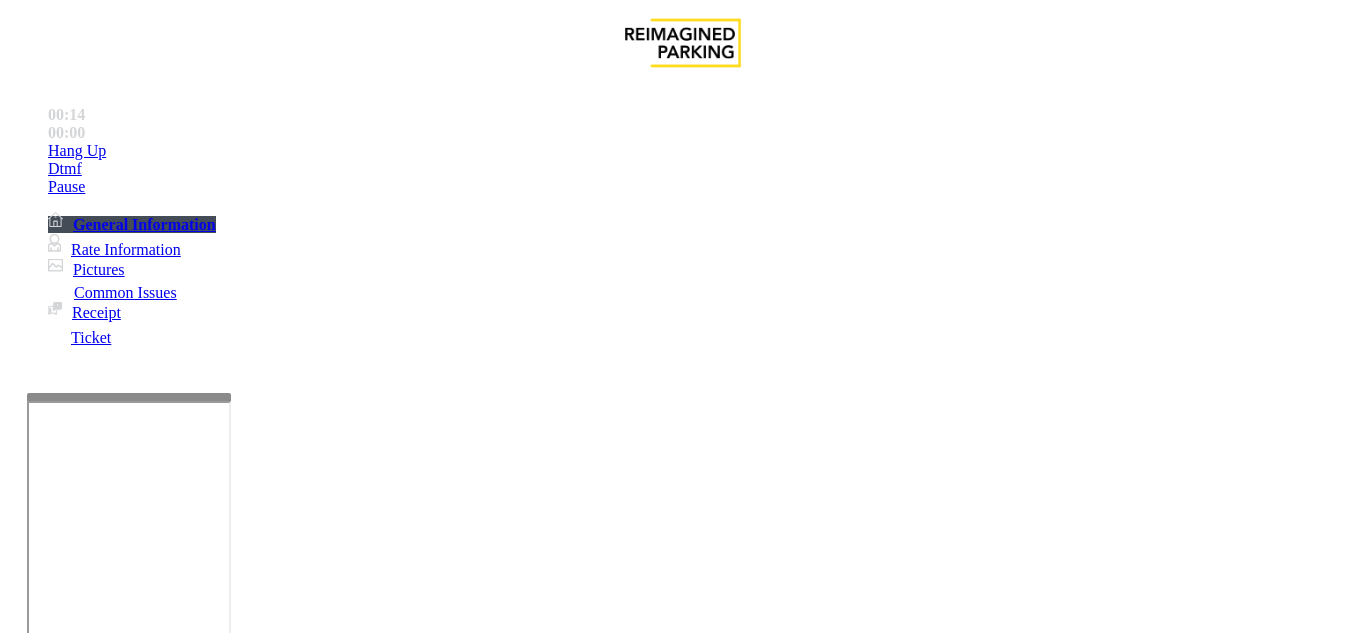 scroll, scrollTop: 1100, scrollLeft: 0, axis: vertical 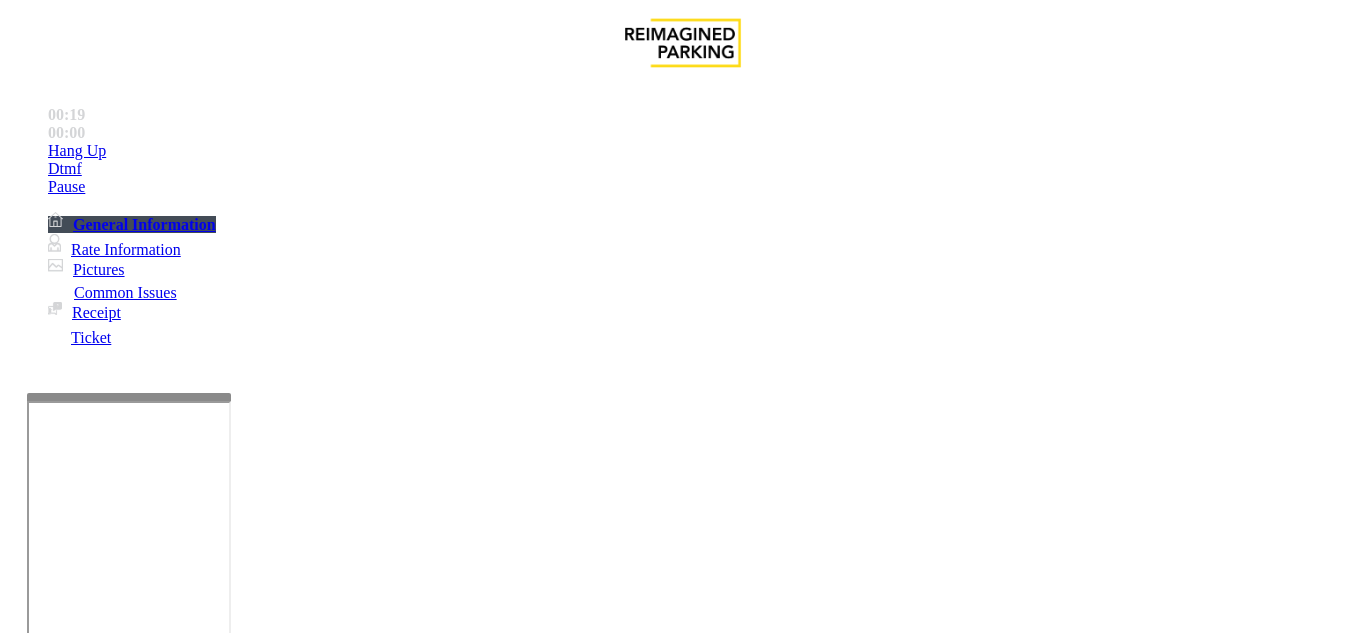 click on "Ticket Issue" at bounding box center [71, 1286] 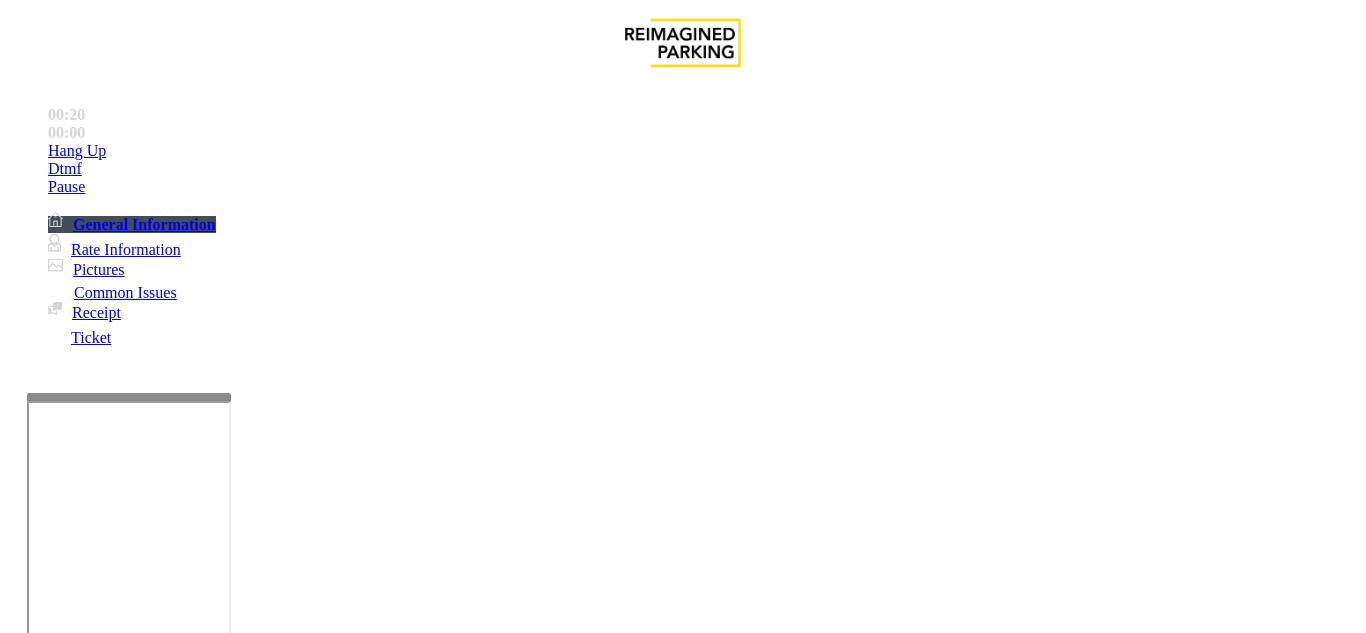 click on "Ticket Unreadable" at bounding box center [300, 1286] 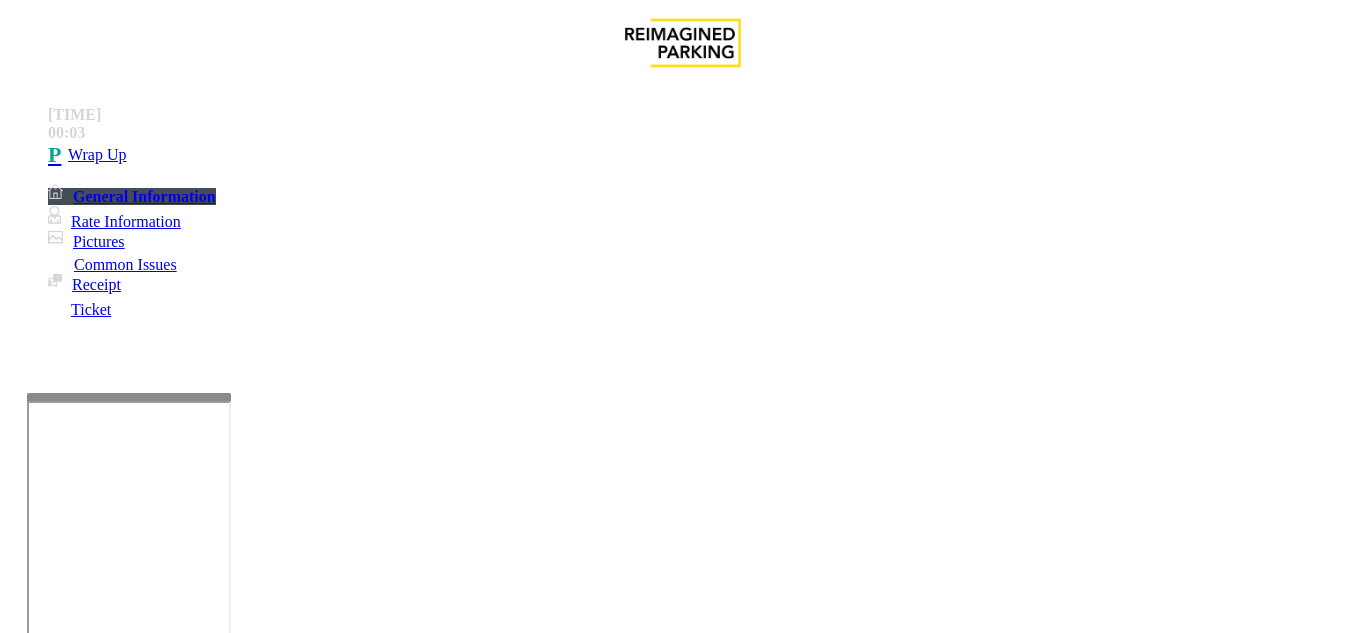 click at bounding box center (221, 1626) 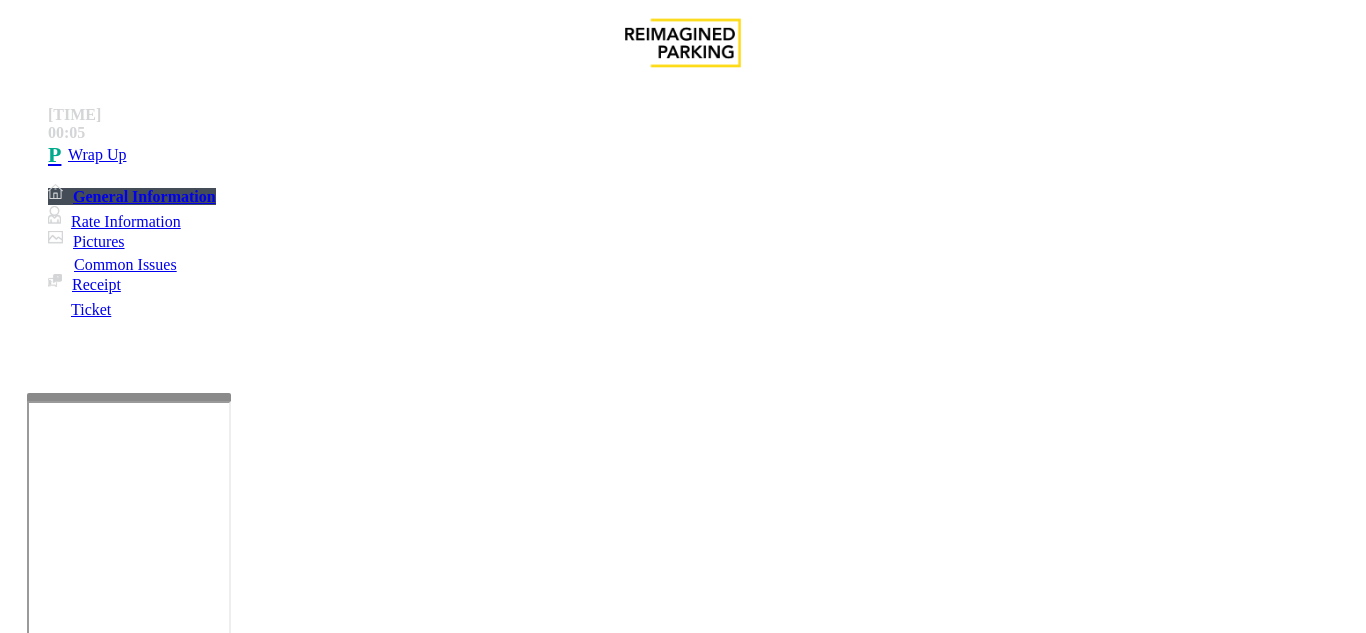 drag, startPoint x: 313, startPoint y: 177, endPoint x: 441, endPoint y: 177, distance: 128 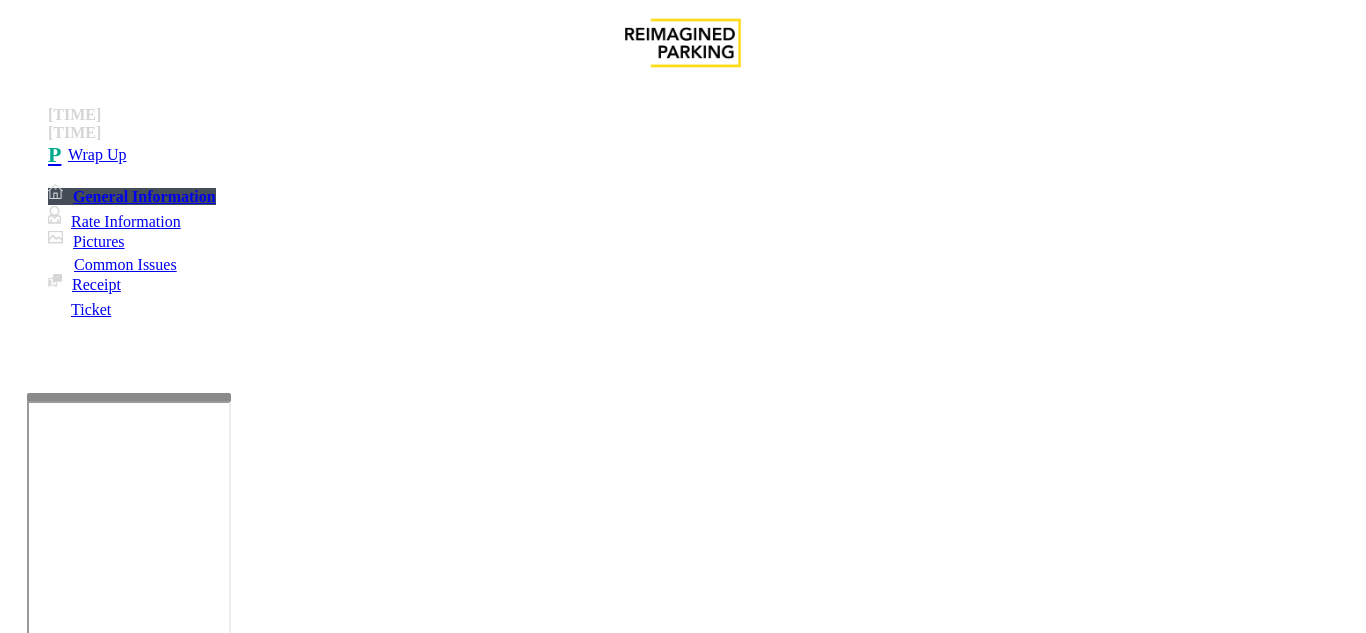 type on "**********" 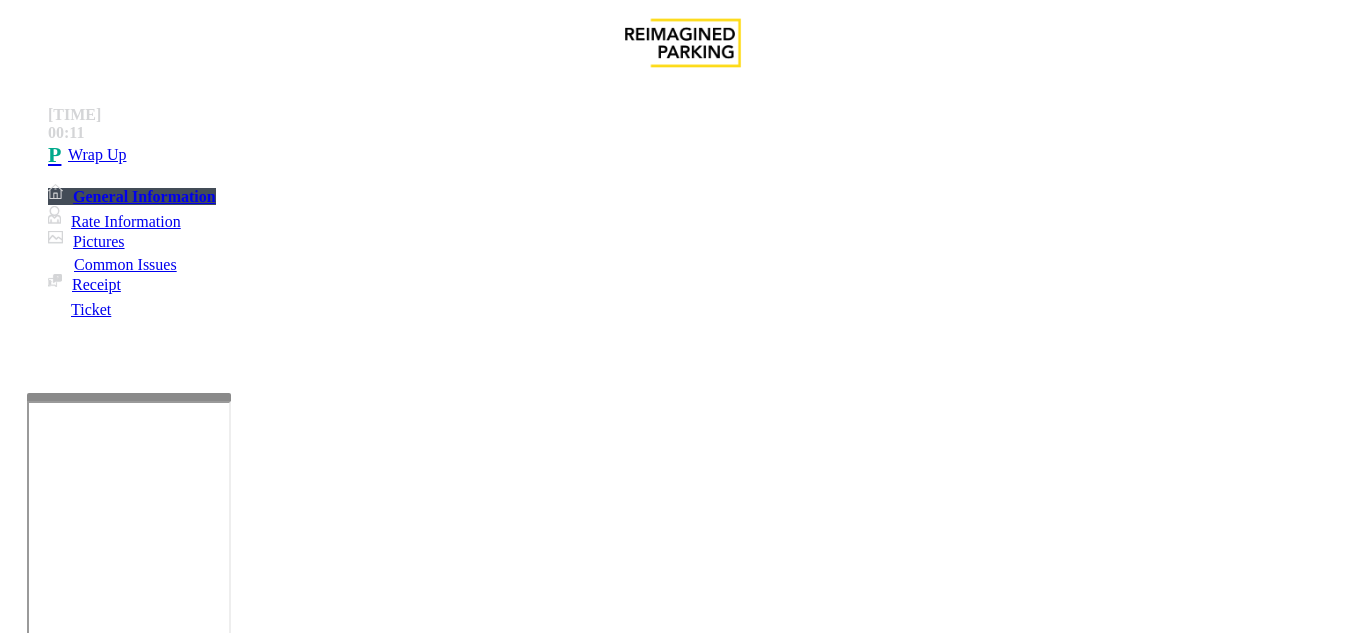 click at bounding box center [221, 1626] 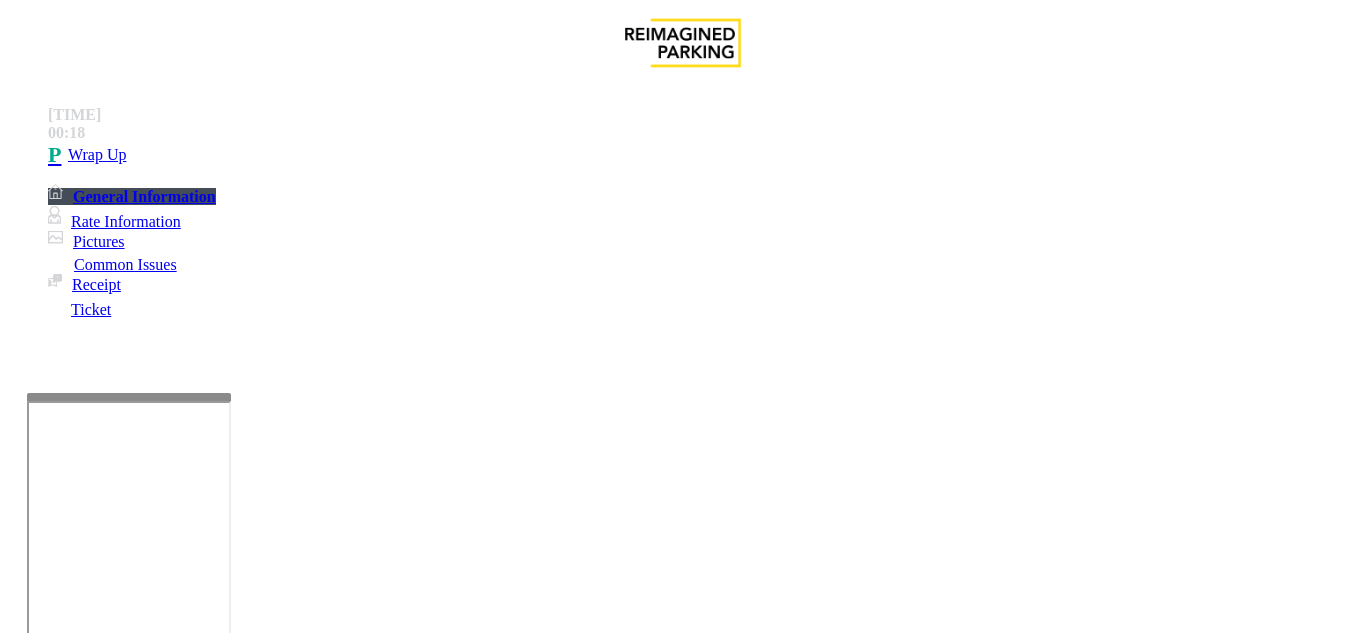 click at bounding box center (221, 1626) 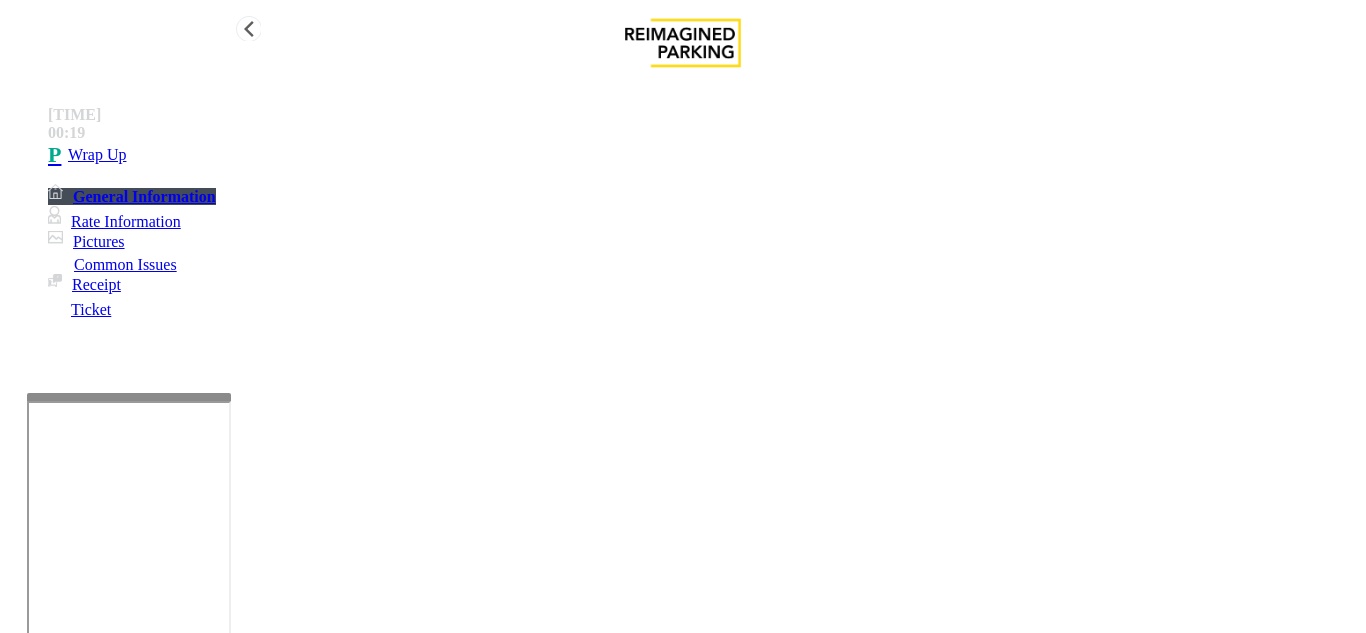 type on "**********" 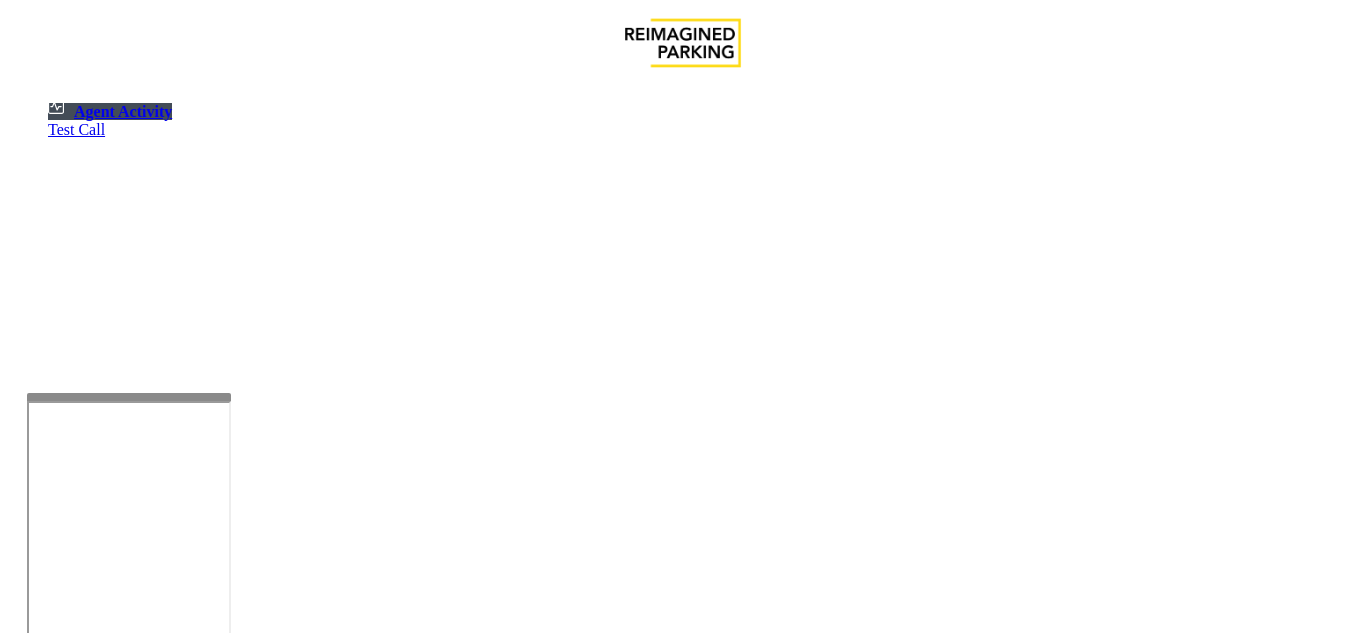 click on "•" at bounding box center [20, 1244] 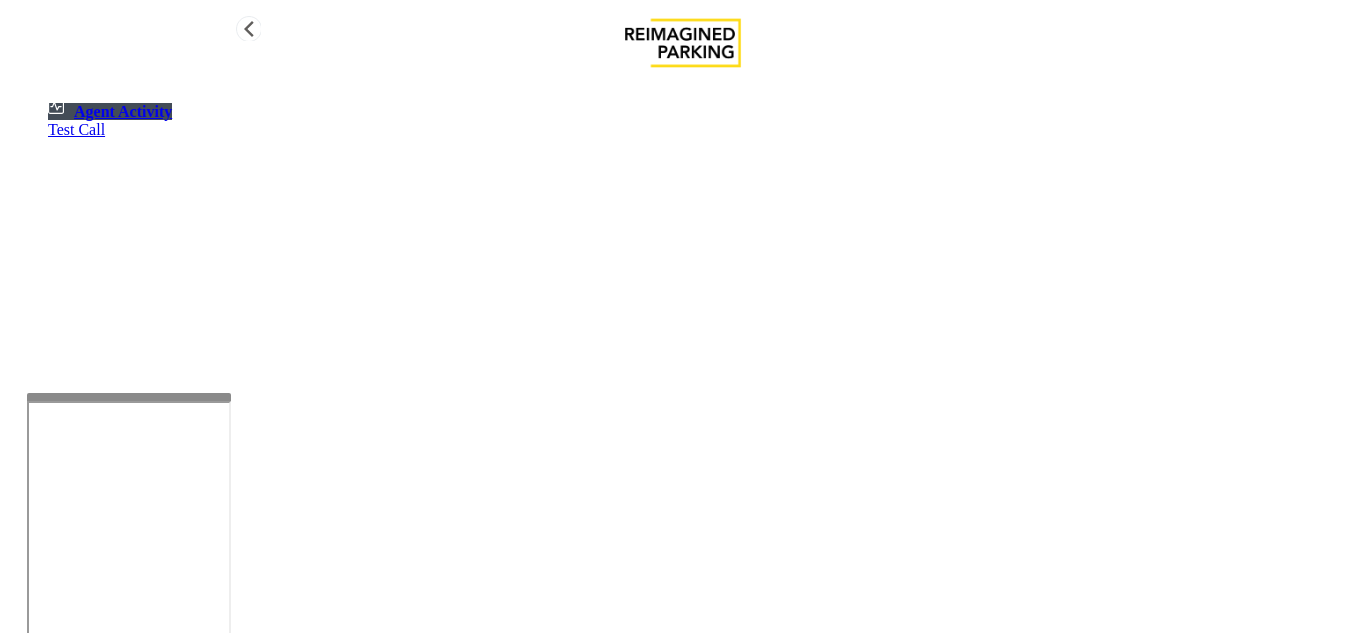 click on "Agent Activity" at bounding box center [110, 111] 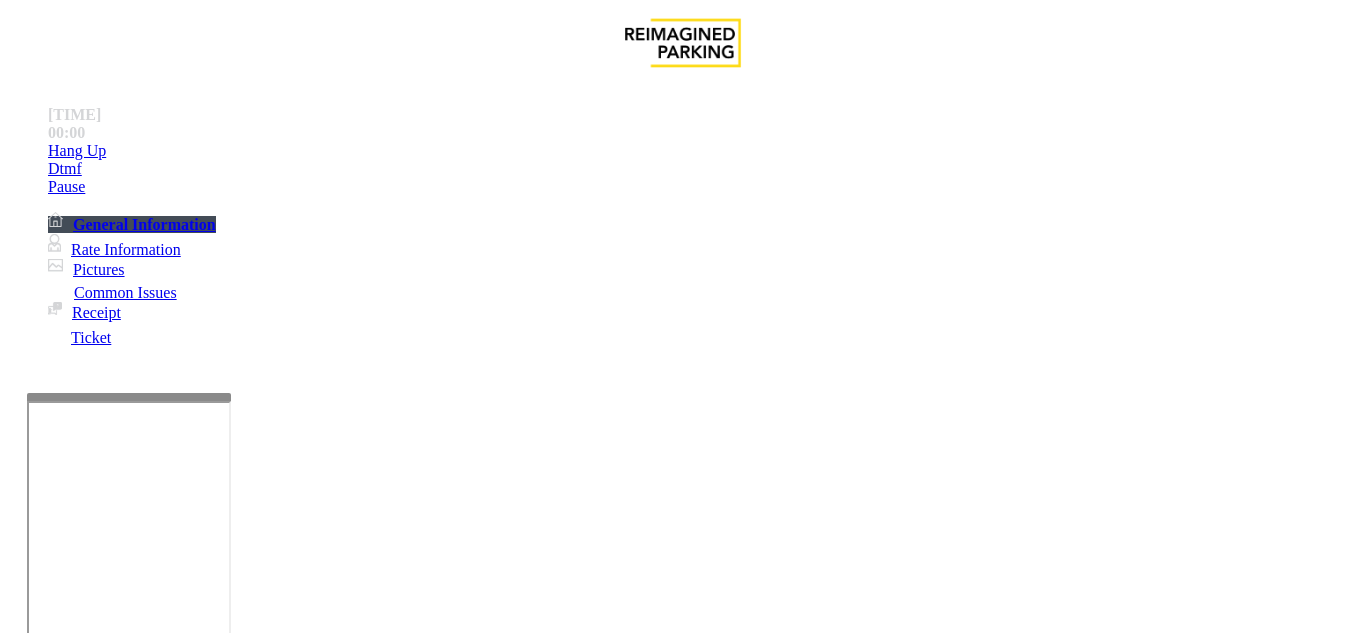 scroll, scrollTop: 800, scrollLeft: 0, axis: vertical 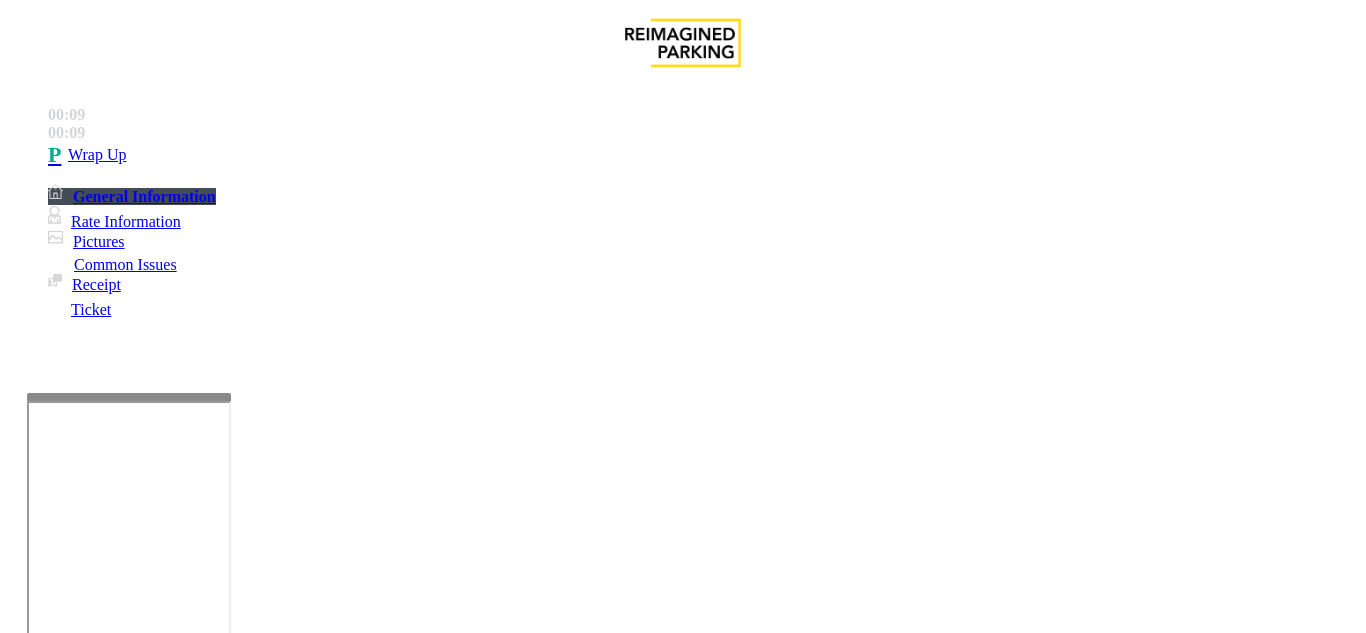 click on "•••••••••• •••••" at bounding box center (371, 1286) 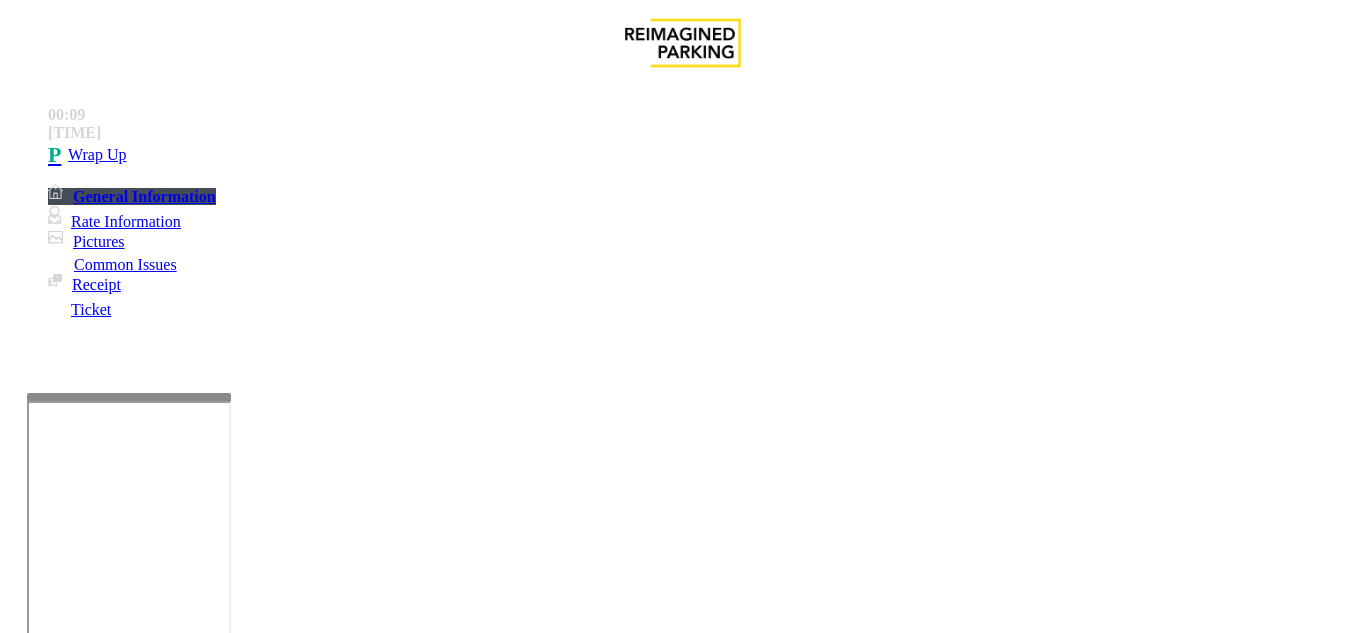 click on "Validation Error" at bounding box center [262, 1286] 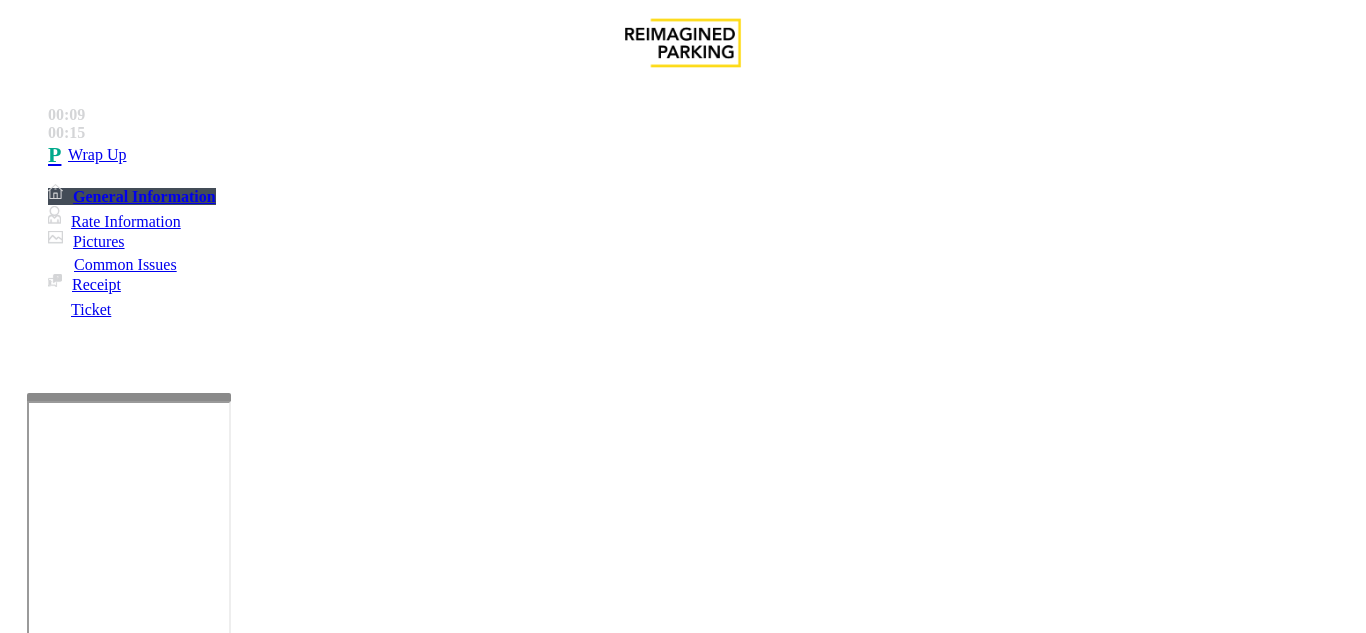 click at bounding box center (221, 1515) 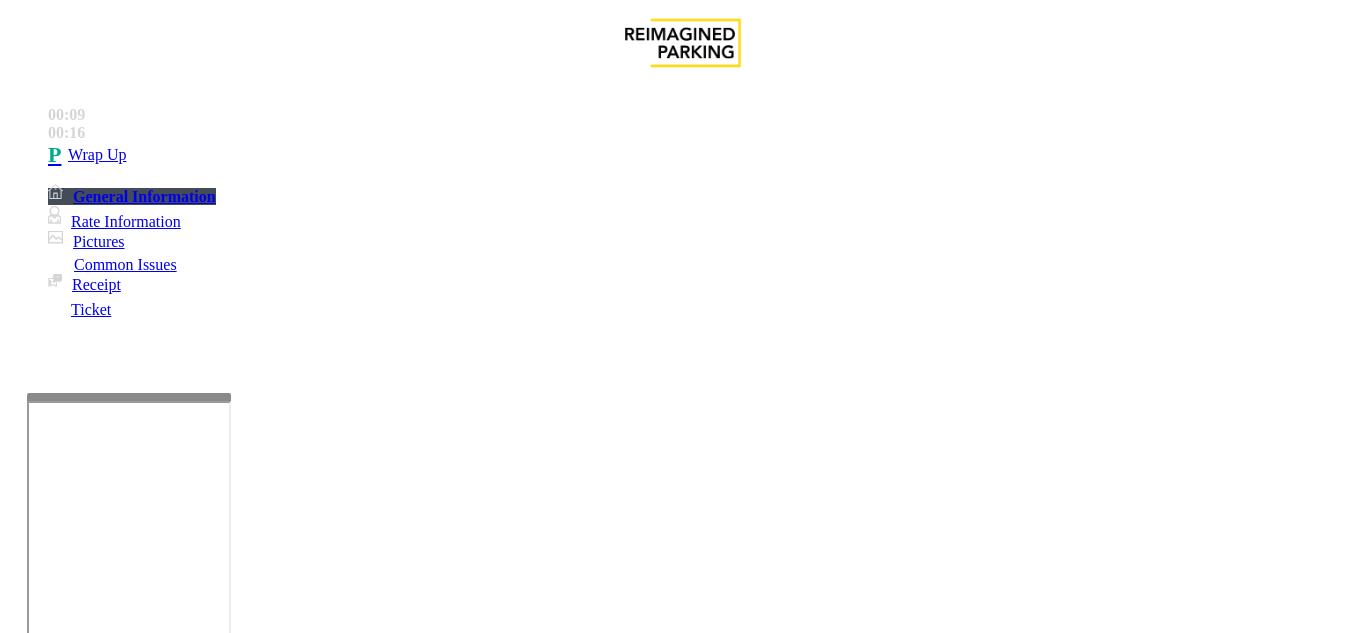 drag, startPoint x: 324, startPoint y: 198, endPoint x: 425, endPoint y: 190, distance: 101.31634 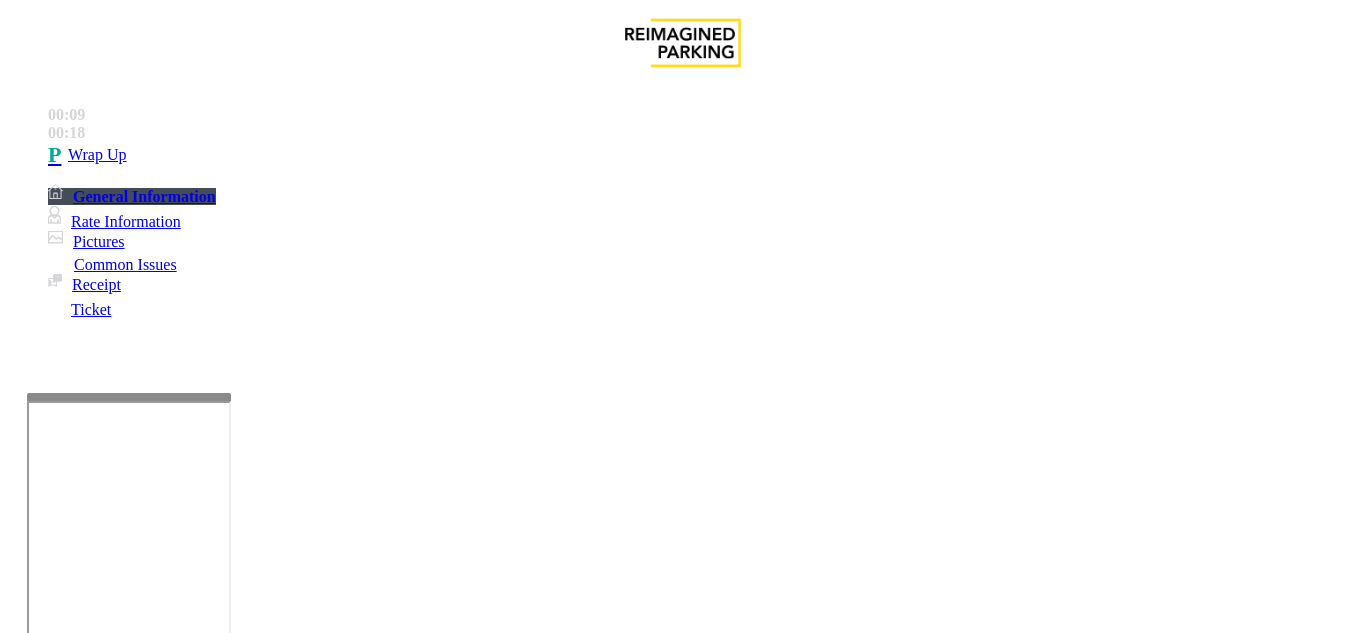 click at bounding box center [221, 1515] 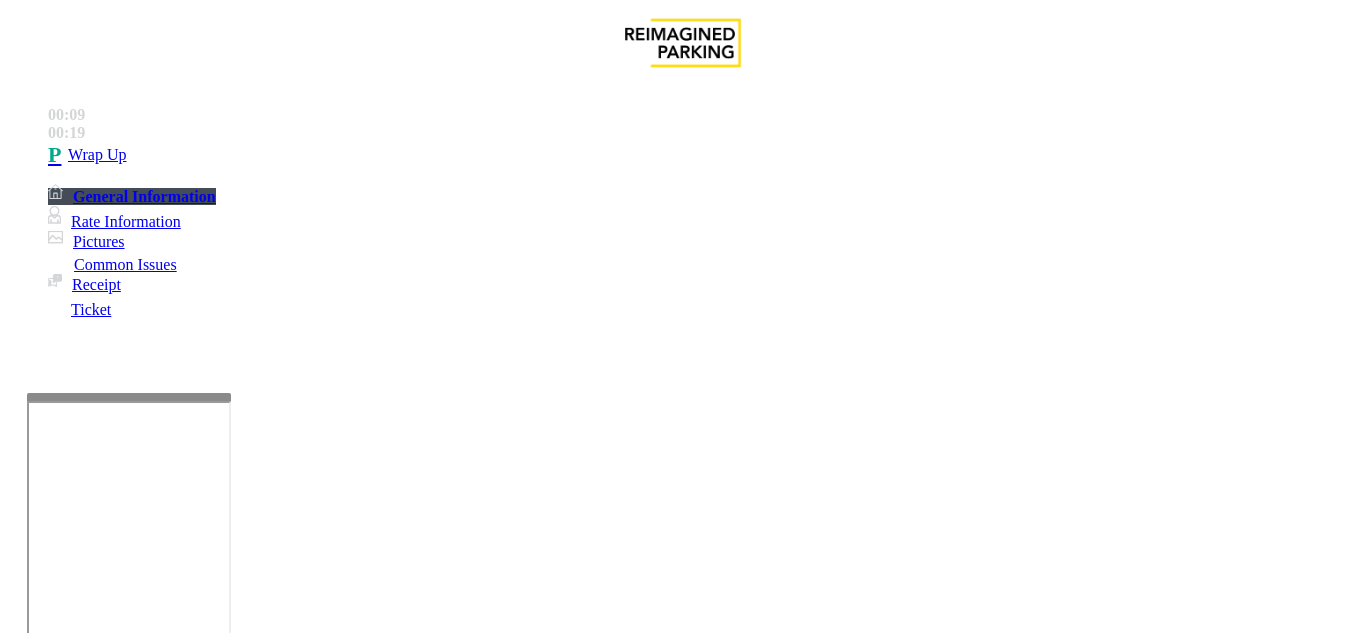 click at bounding box center (96, 1308) 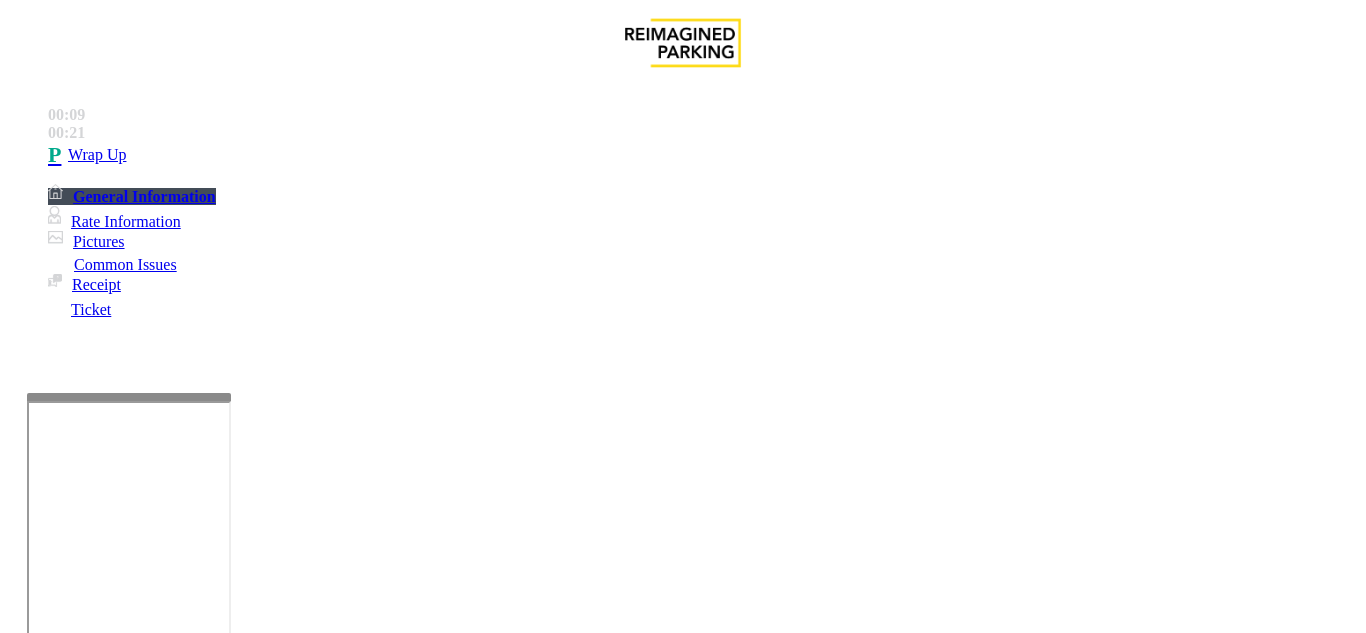 type on "**" 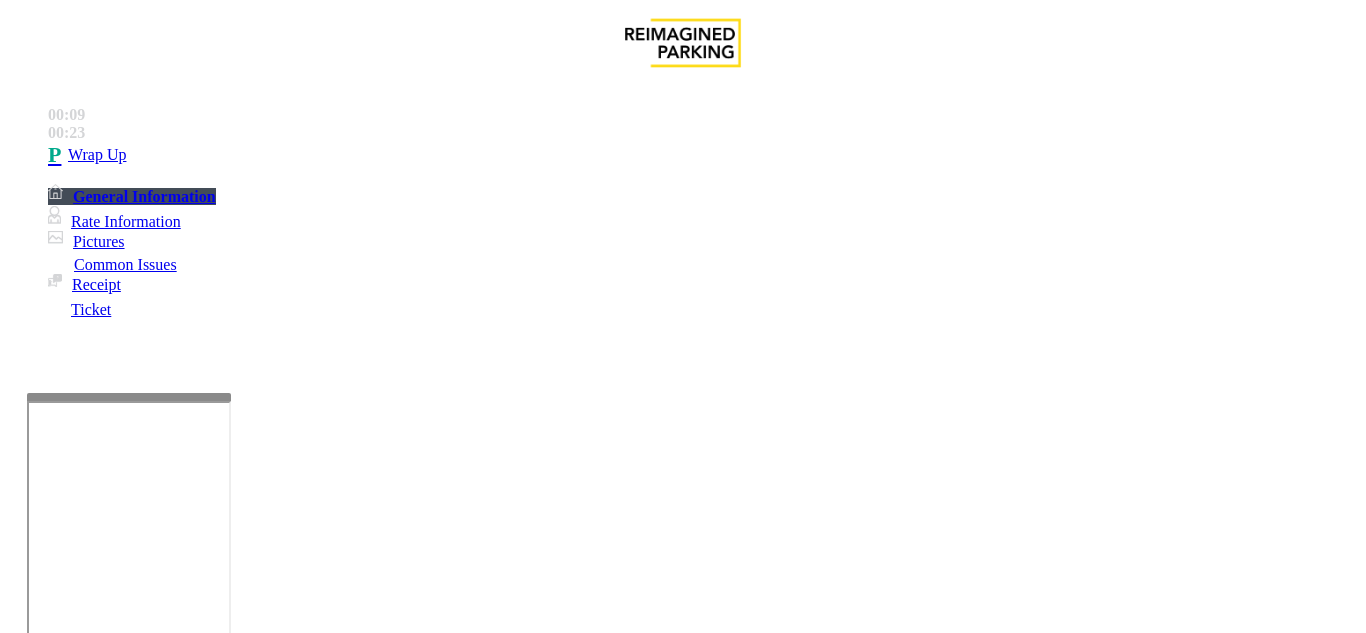 type on "**" 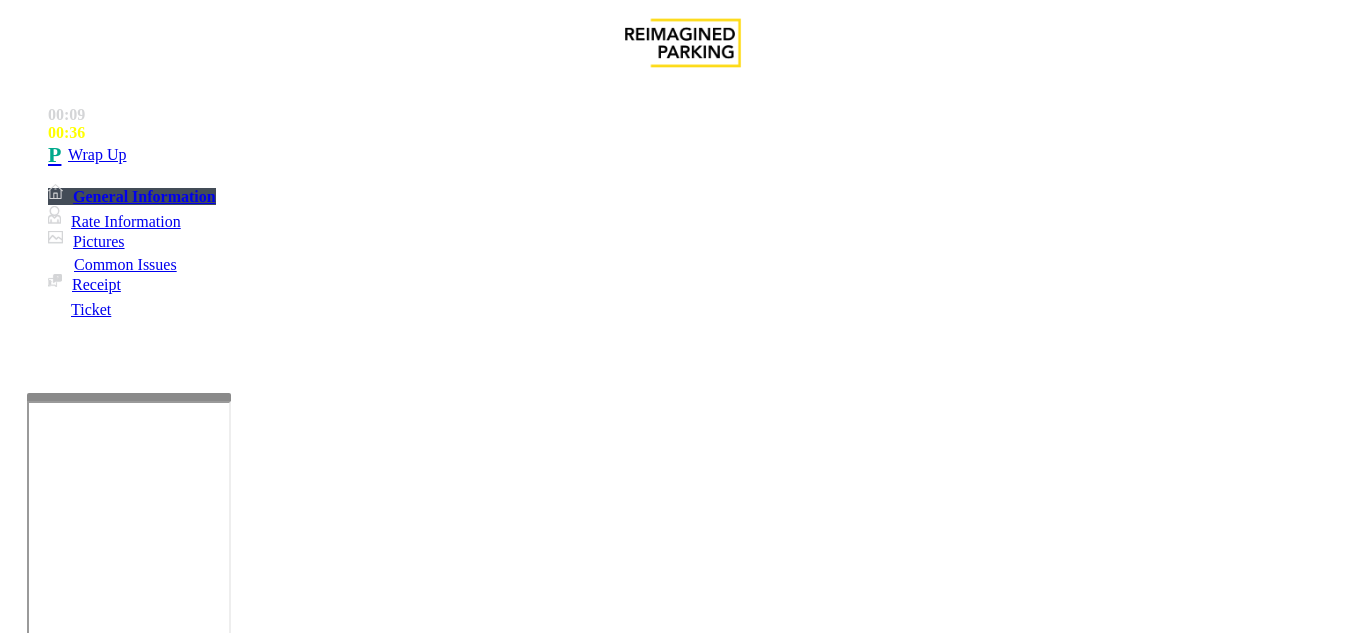 click at bounding box center (221, 1515) 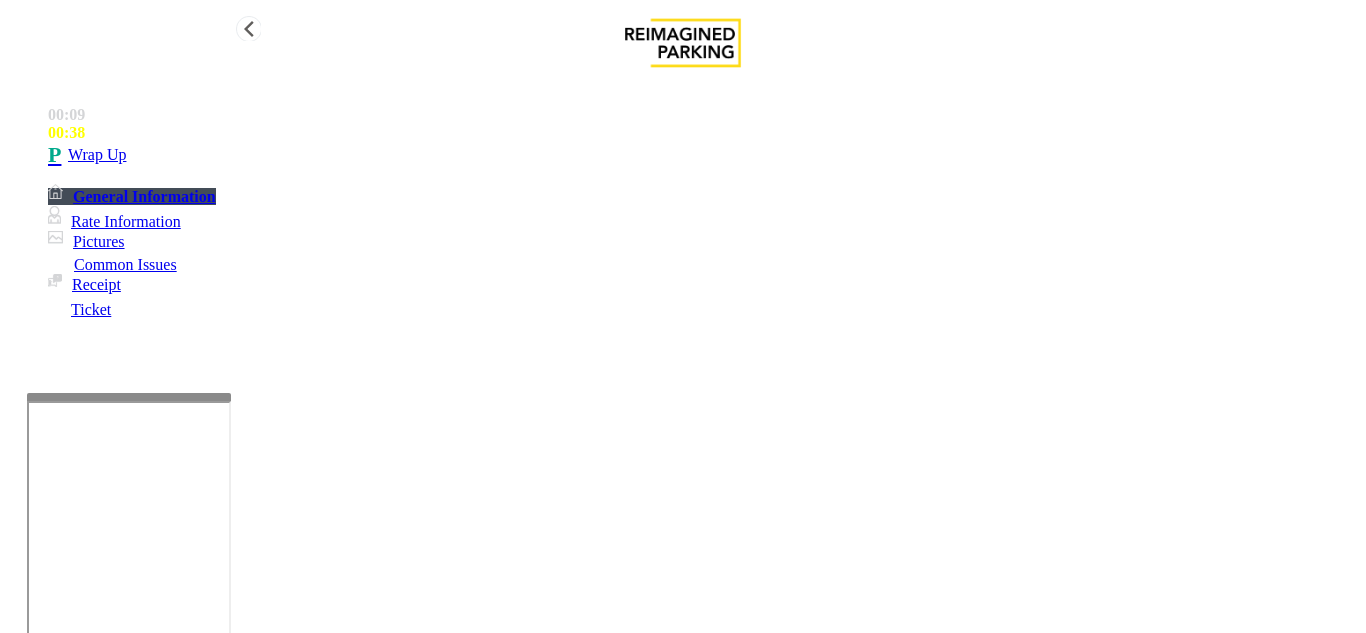 type on "**********" 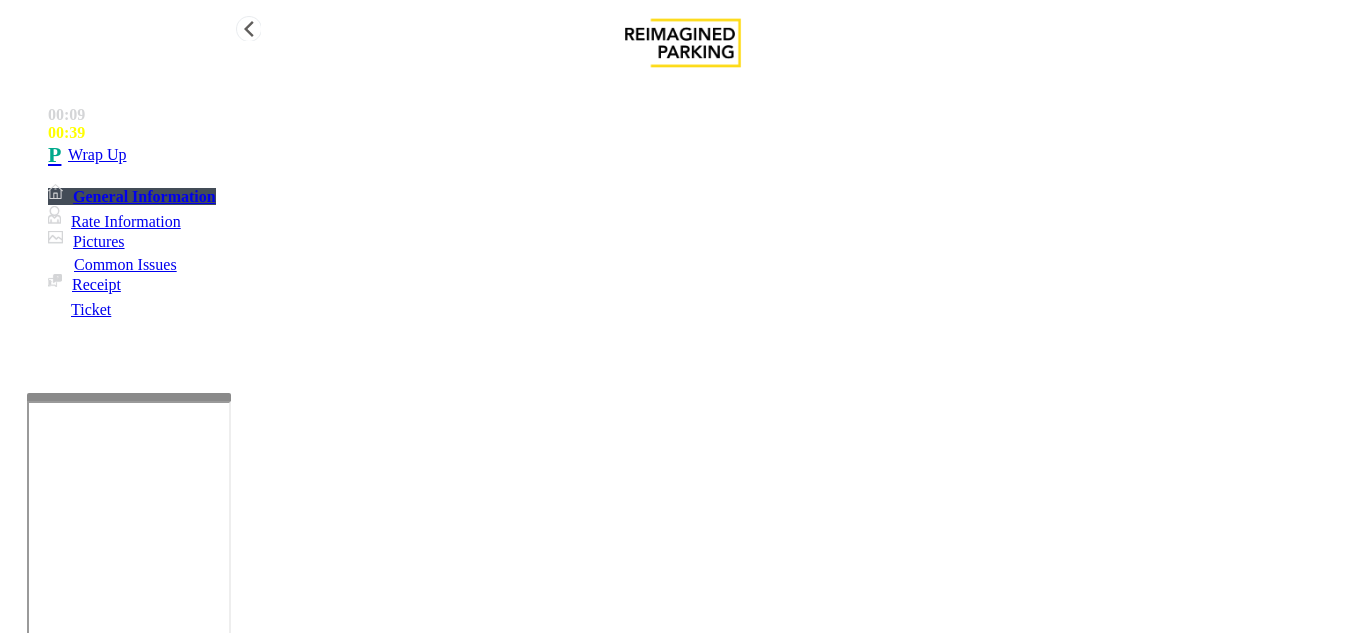 click on "Wrap Up" at bounding box center [703, 155] 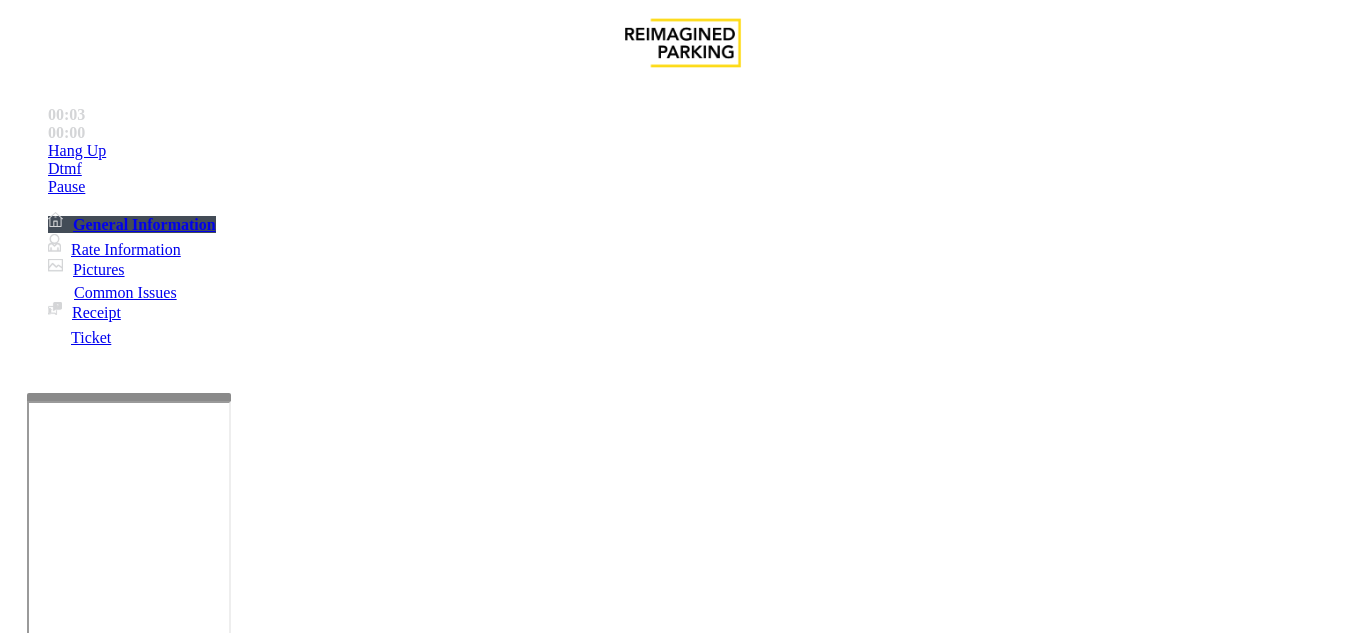 scroll, scrollTop: 300, scrollLeft: 0, axis: vertical 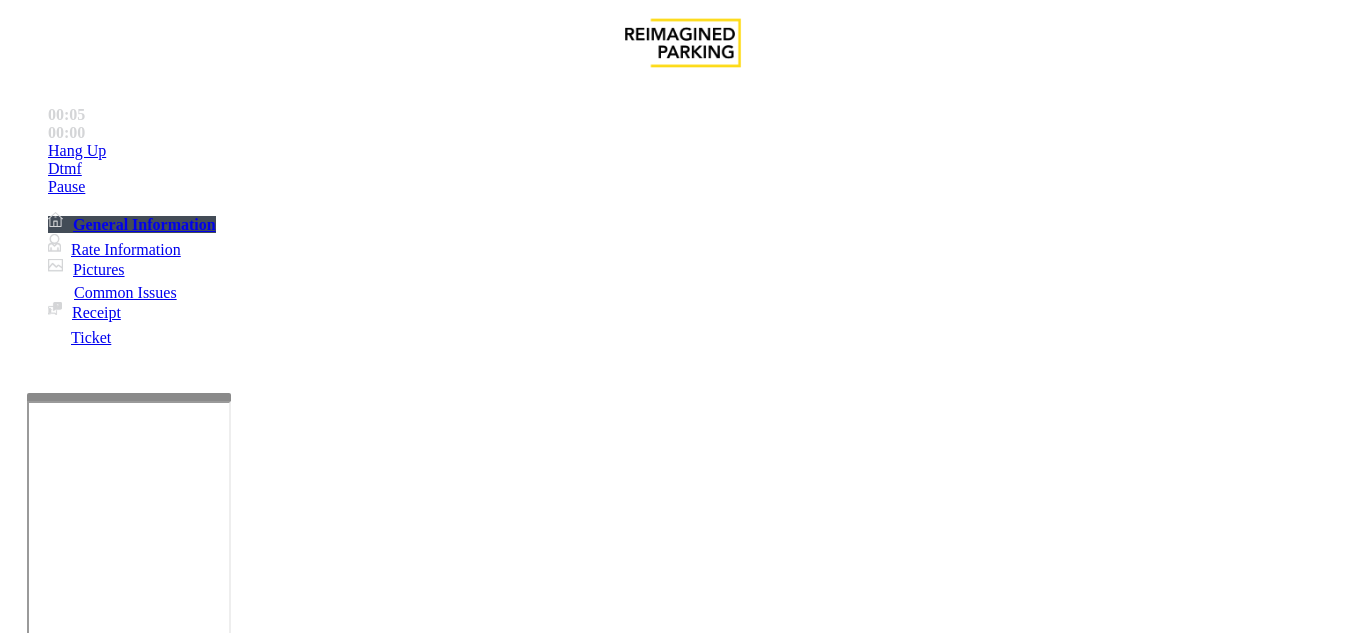 click on "•••••••••• •••••" at bounding box center (371, 1286) 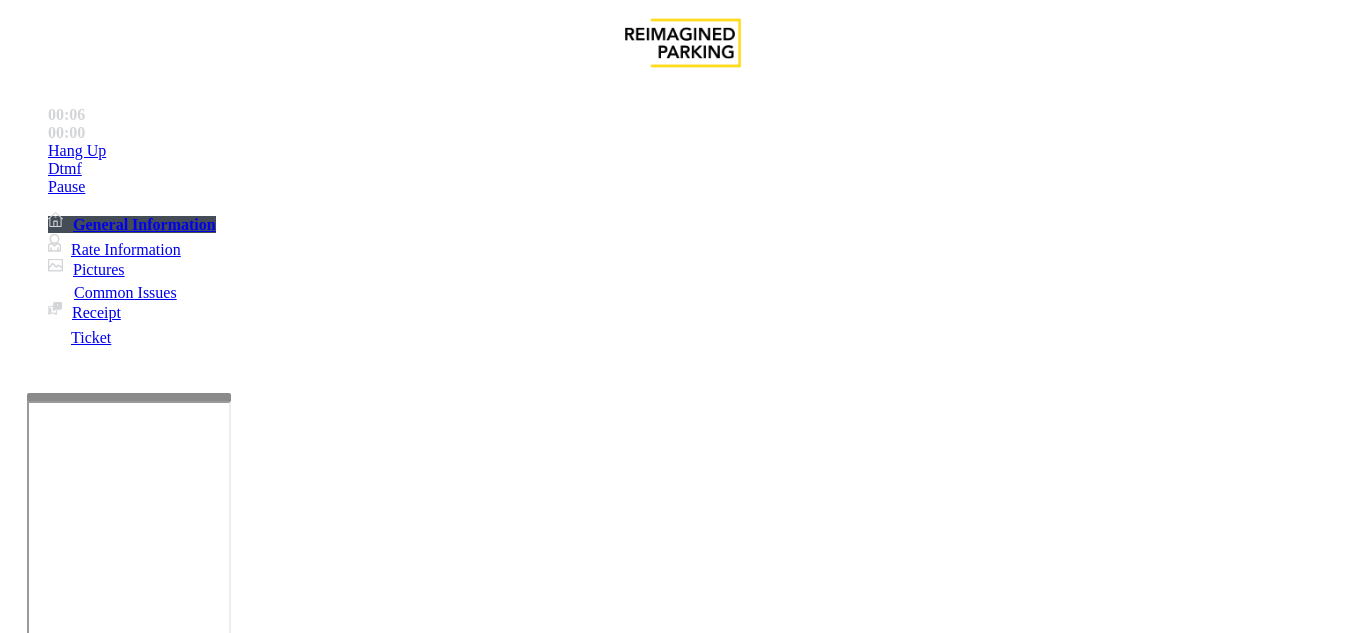 click on "Validation Error" at bounding box center (262, 1286) 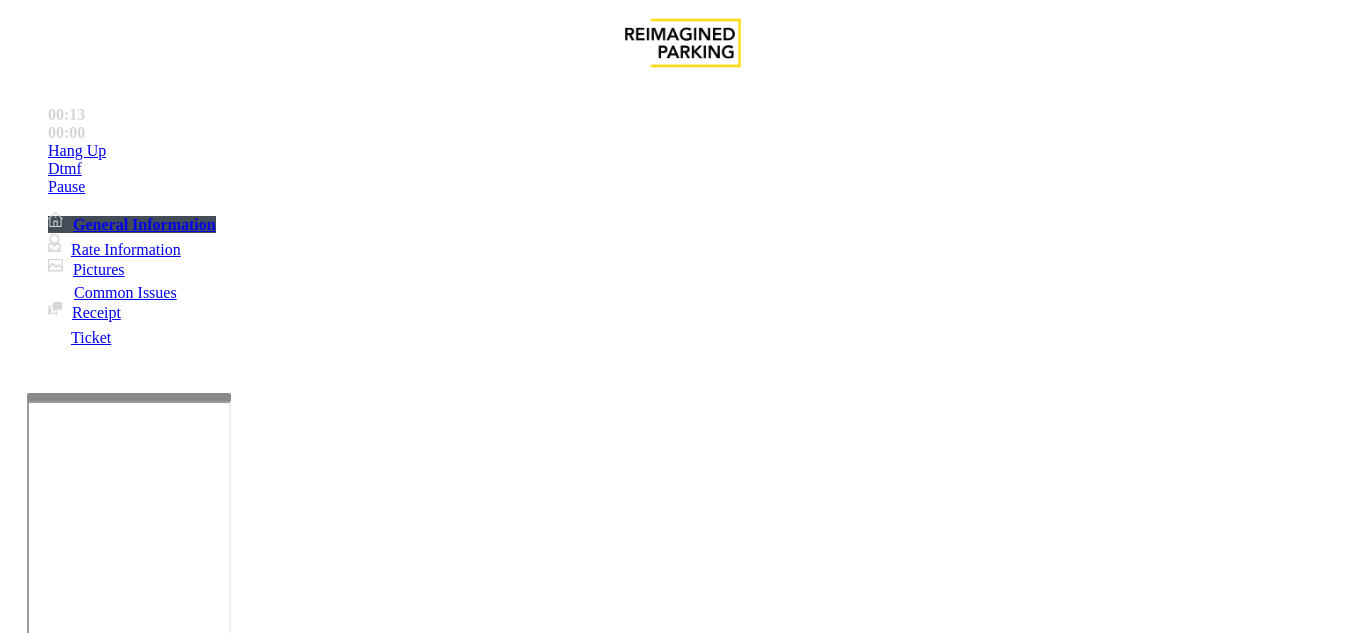 click at bounding box center (229, 1334) 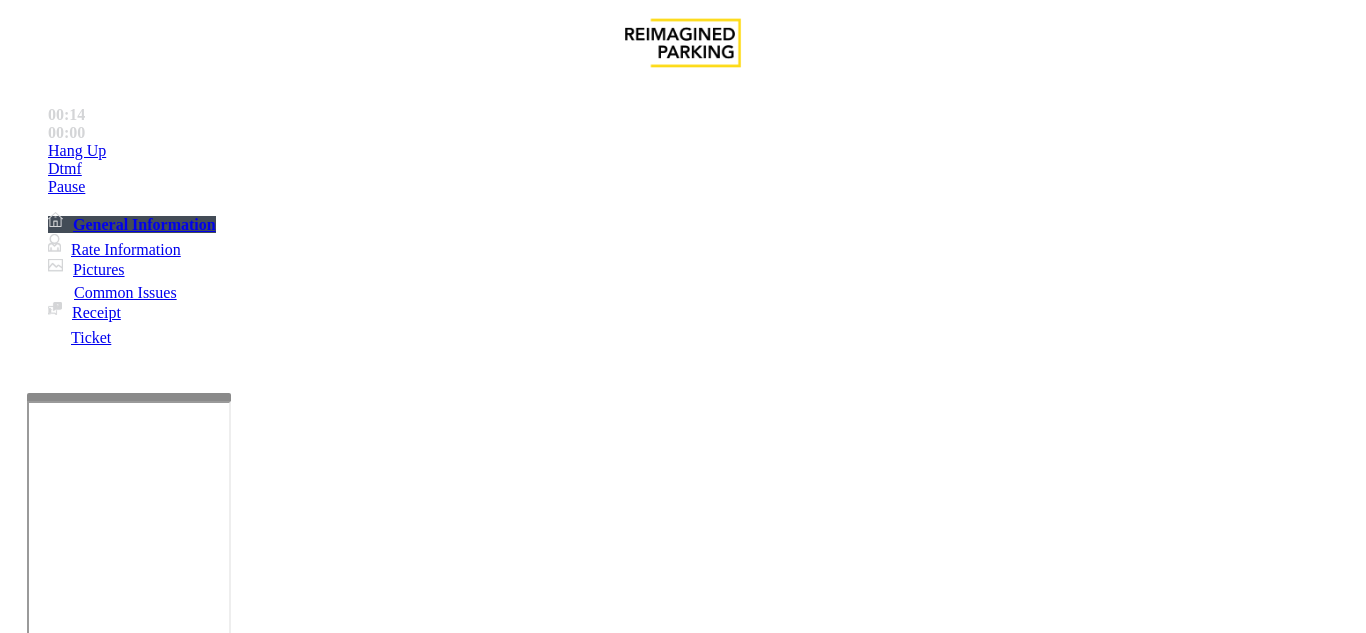 drag, startPoint x: 272, startPoint y: 176, endPoint x: 428, endPoint y: 180, distance: 156.05127 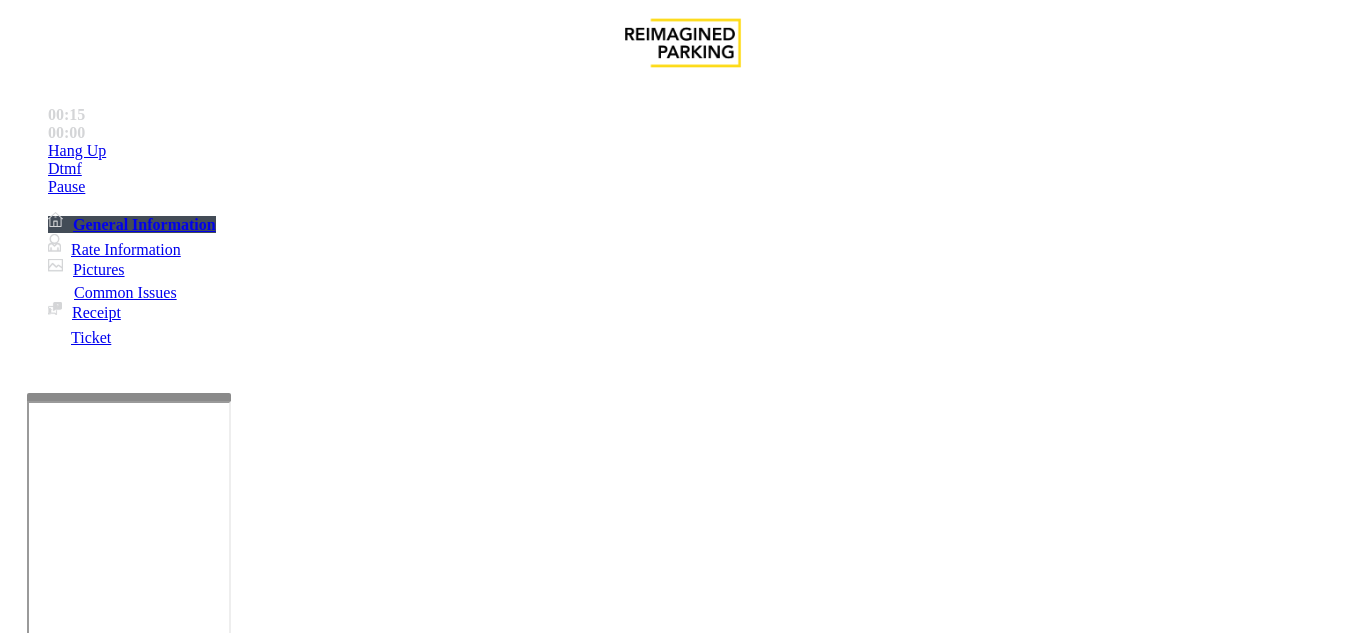 click at bounding box center (229, 1334) 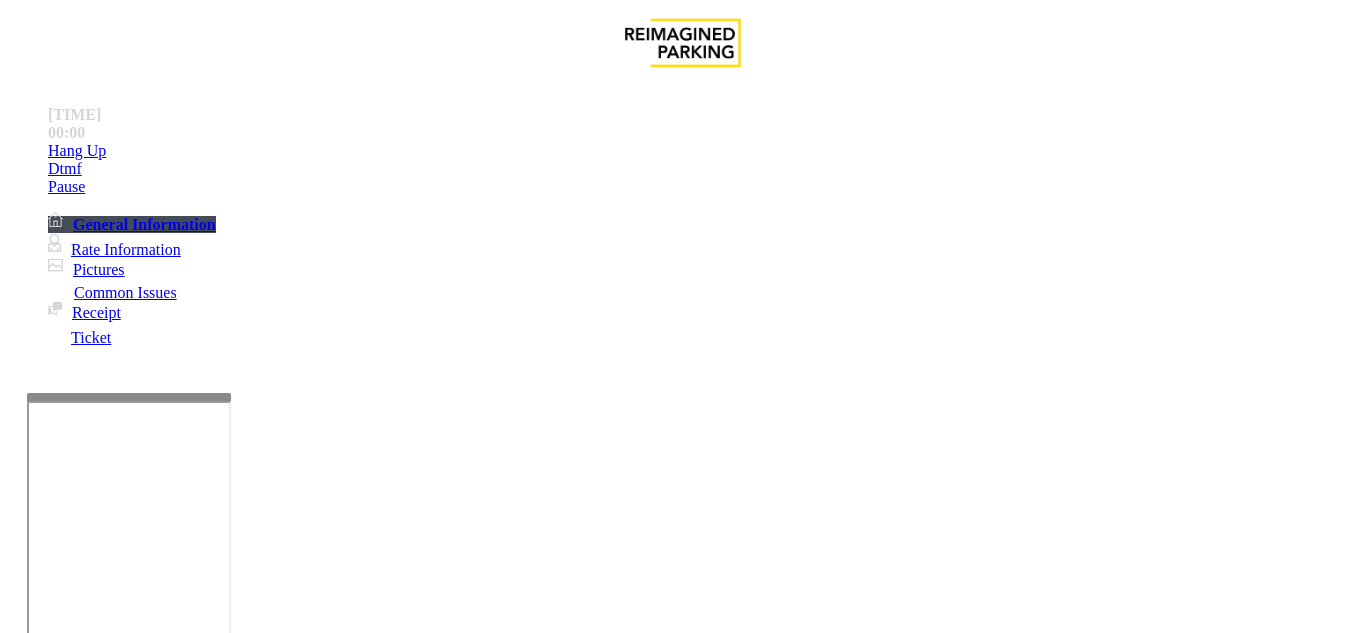 scroll, scrollTop: 36, scrollLeft: 0, axis: vertical 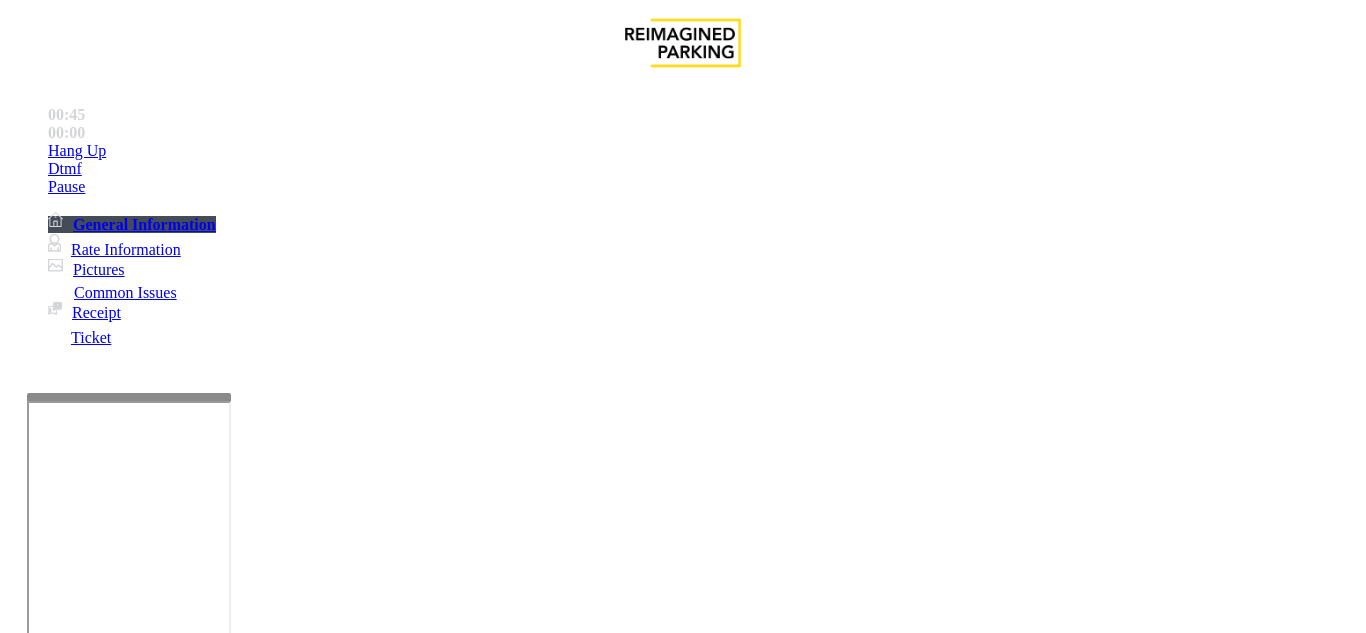 click on "Time Zone" at bounding box center [682, 2861] 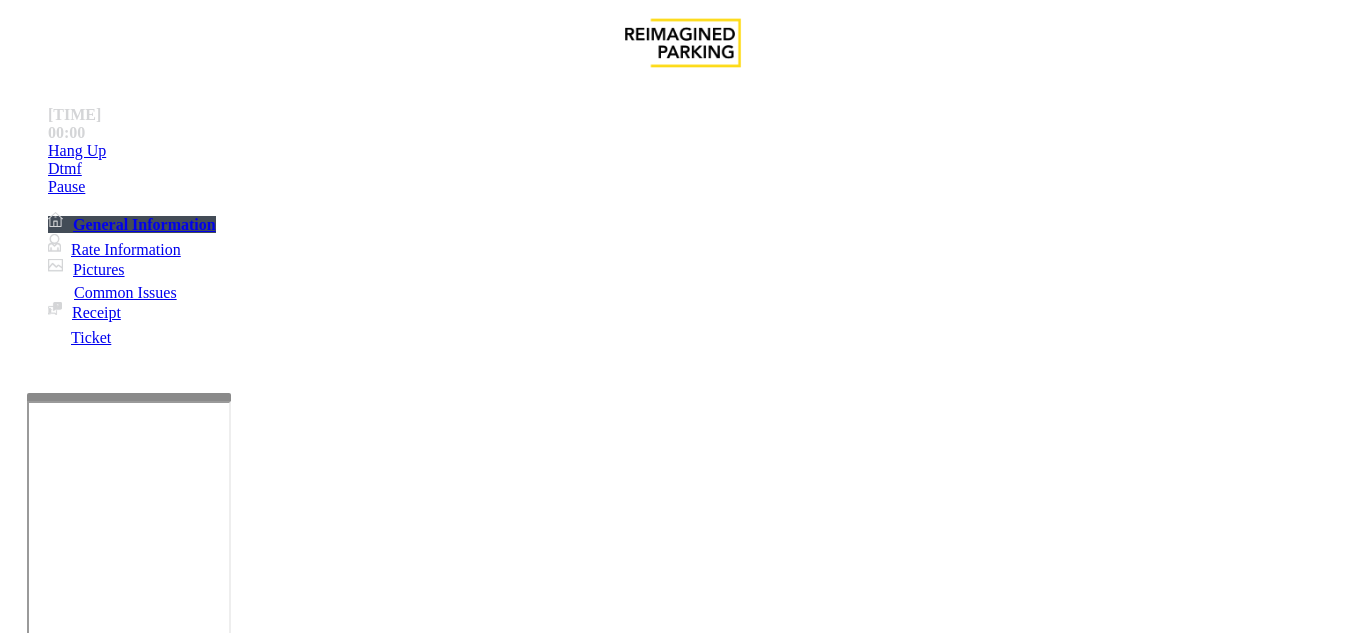 click at bounding box center (229, 1334) 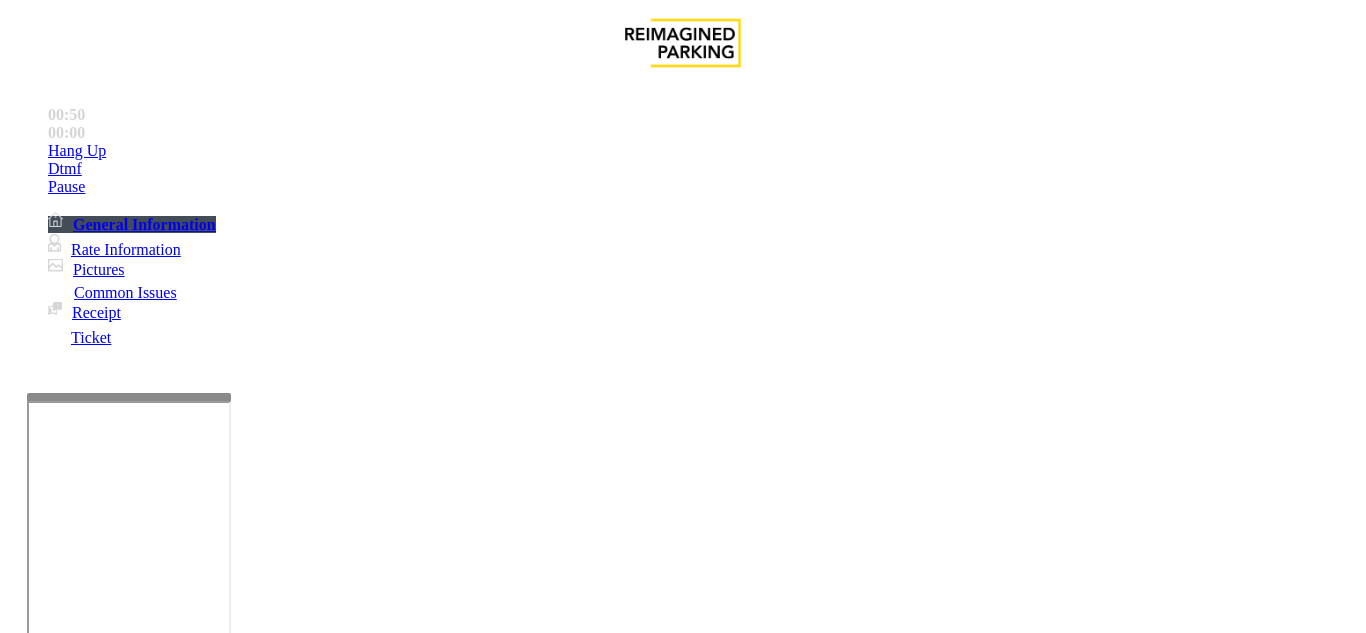 click on "Vend Gate" at bounding box center [69, 1427] 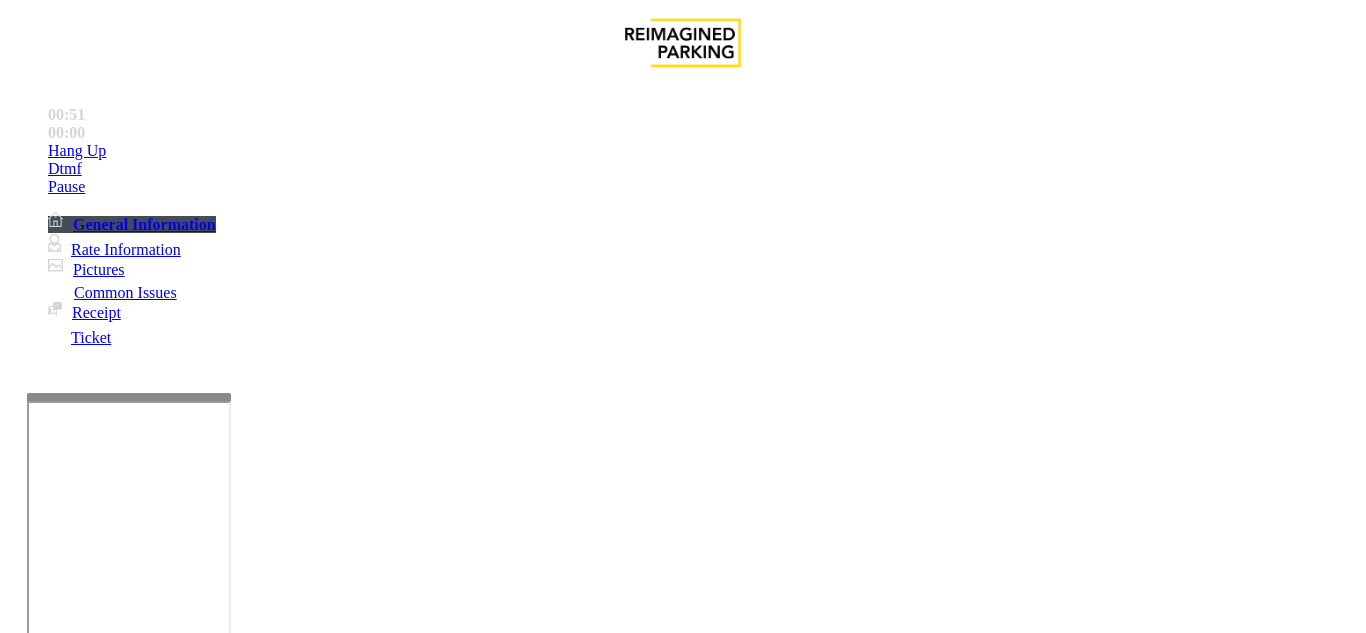 click at bounding box center [229, 1334] 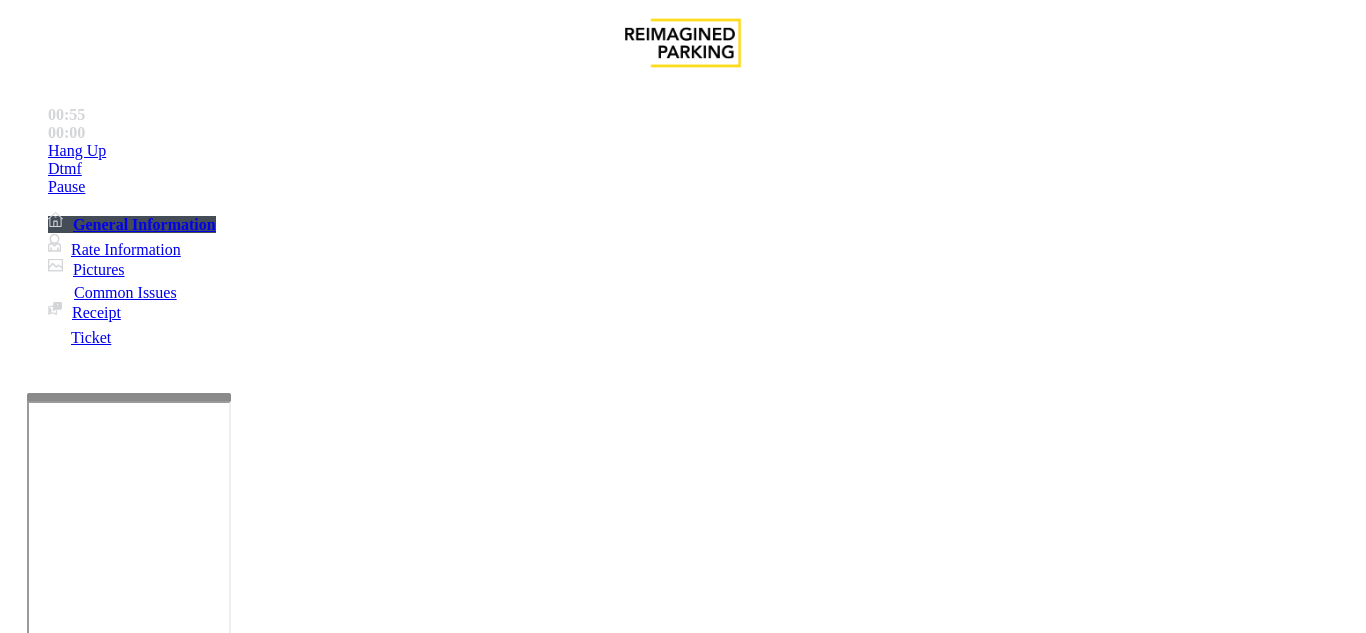 scroll, scrollTop: 0, scrollLeft: 0, axis: both 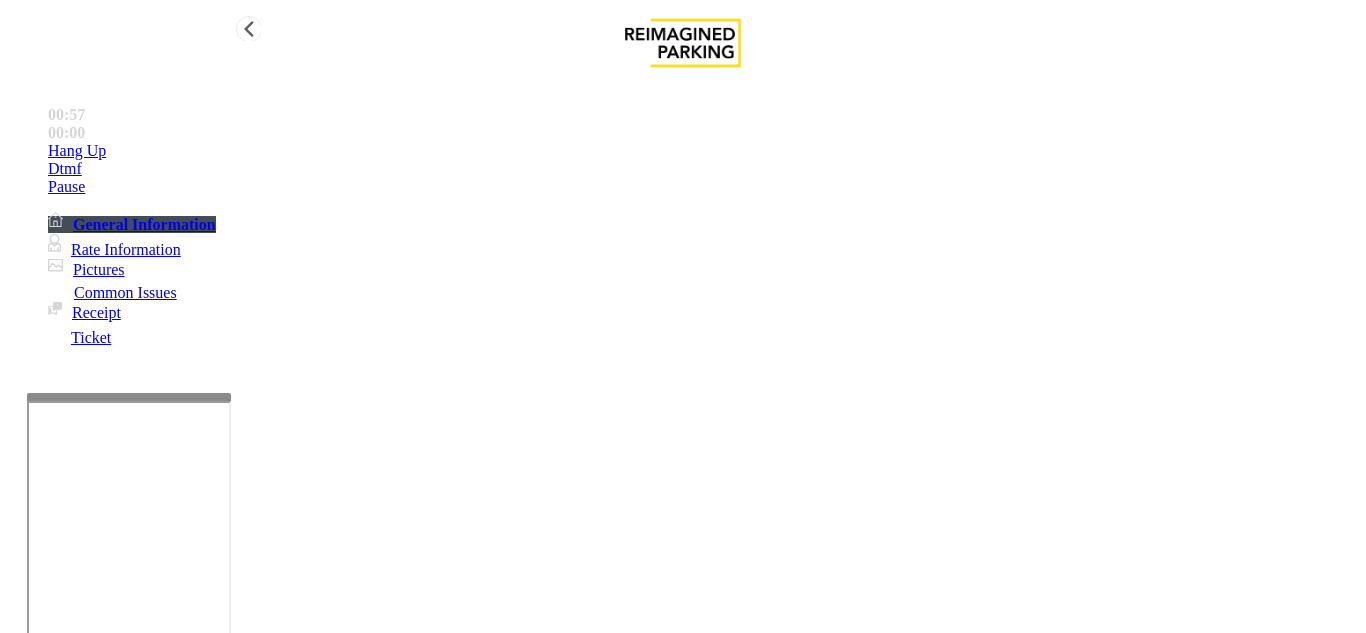 click on "•••• ••" at bounding box center [703, 151] 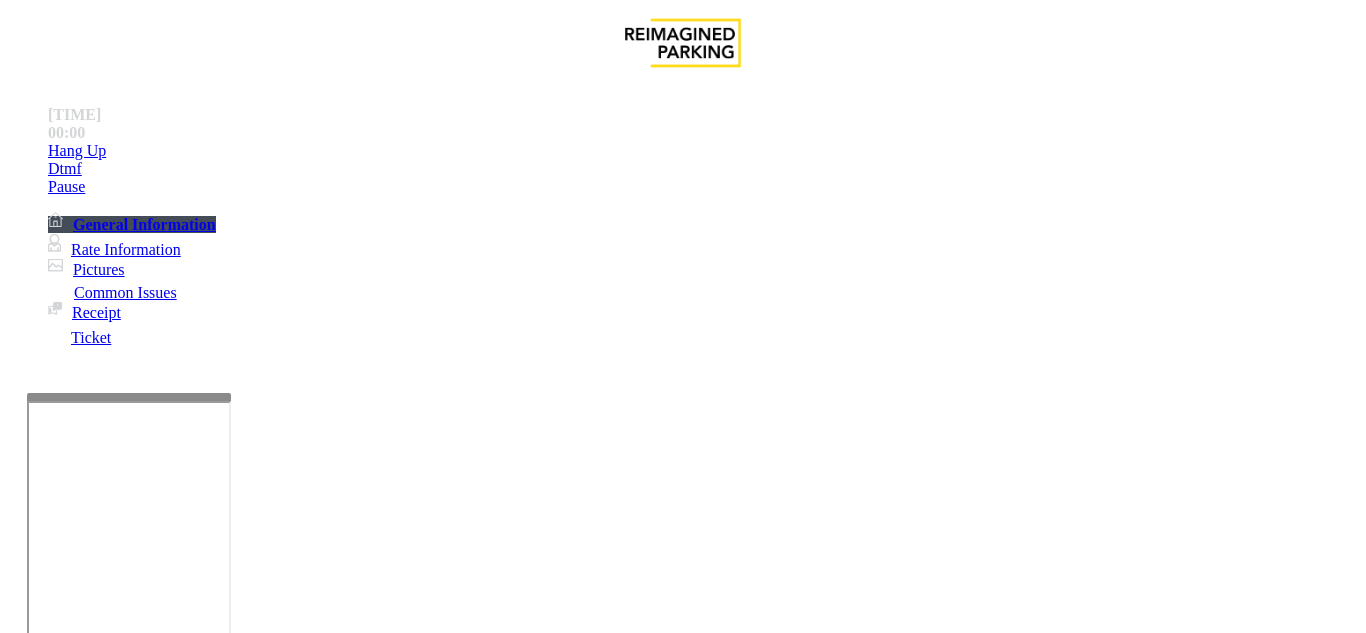 click at bounding box center (229, 1334) 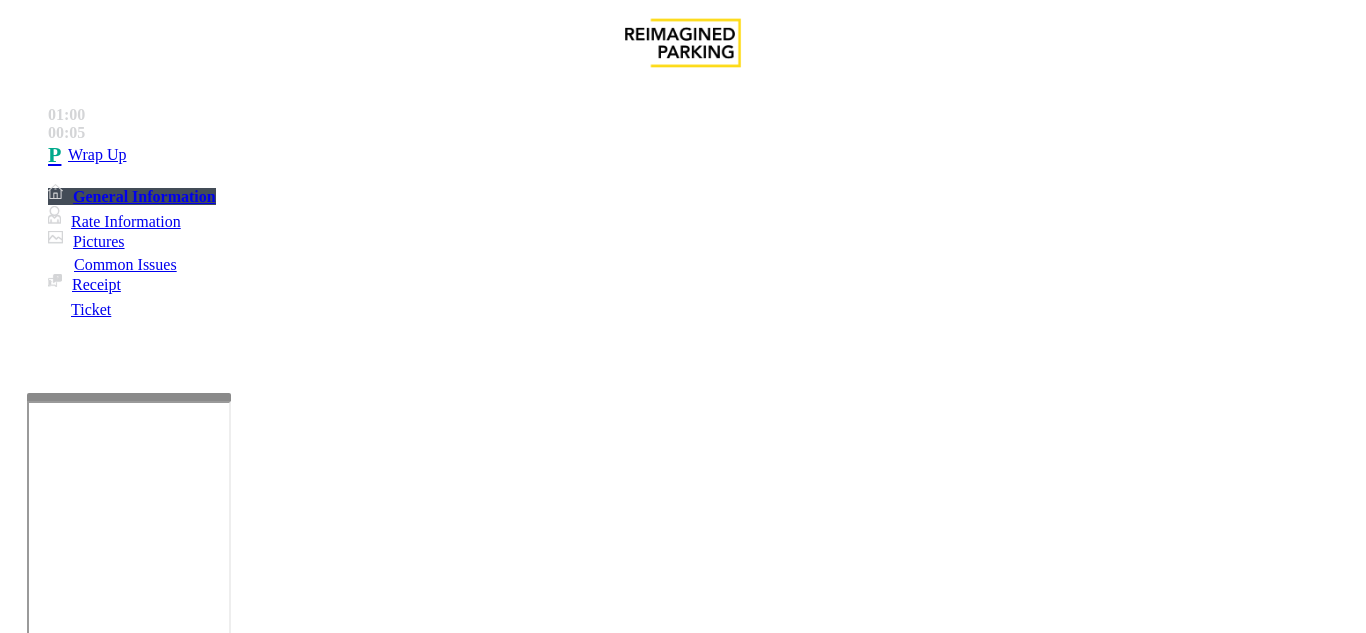 click at bounding box center (229, 1334) 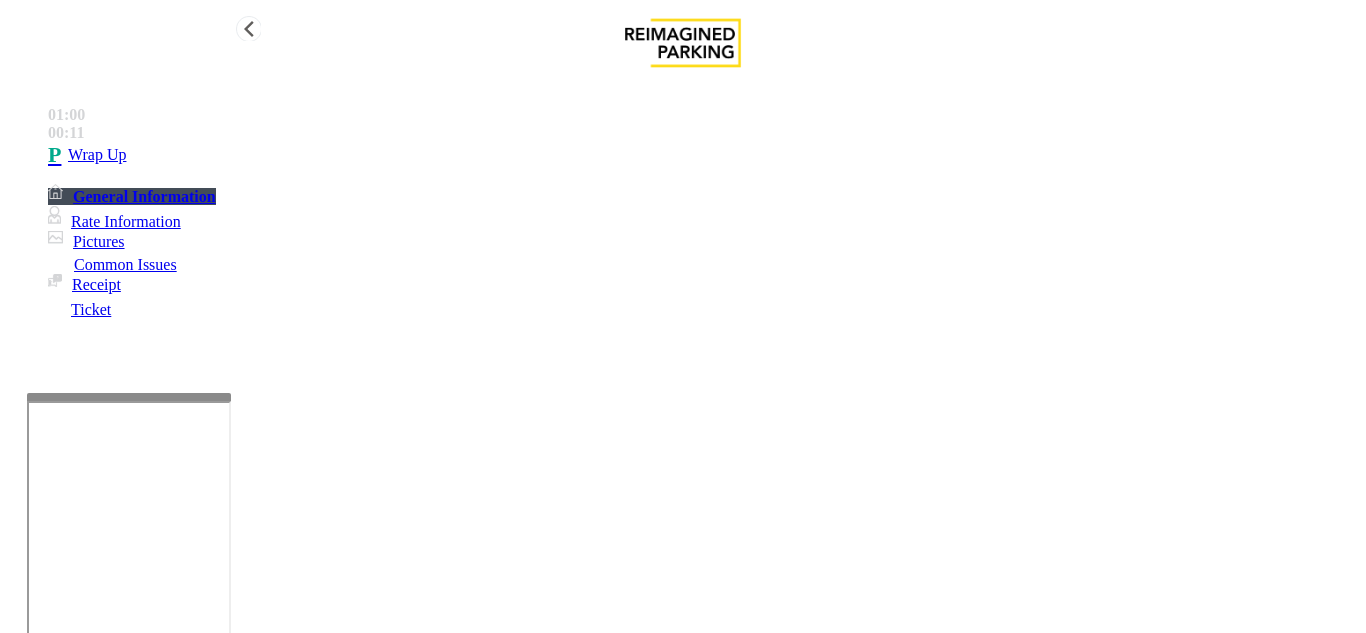 type on "**********" 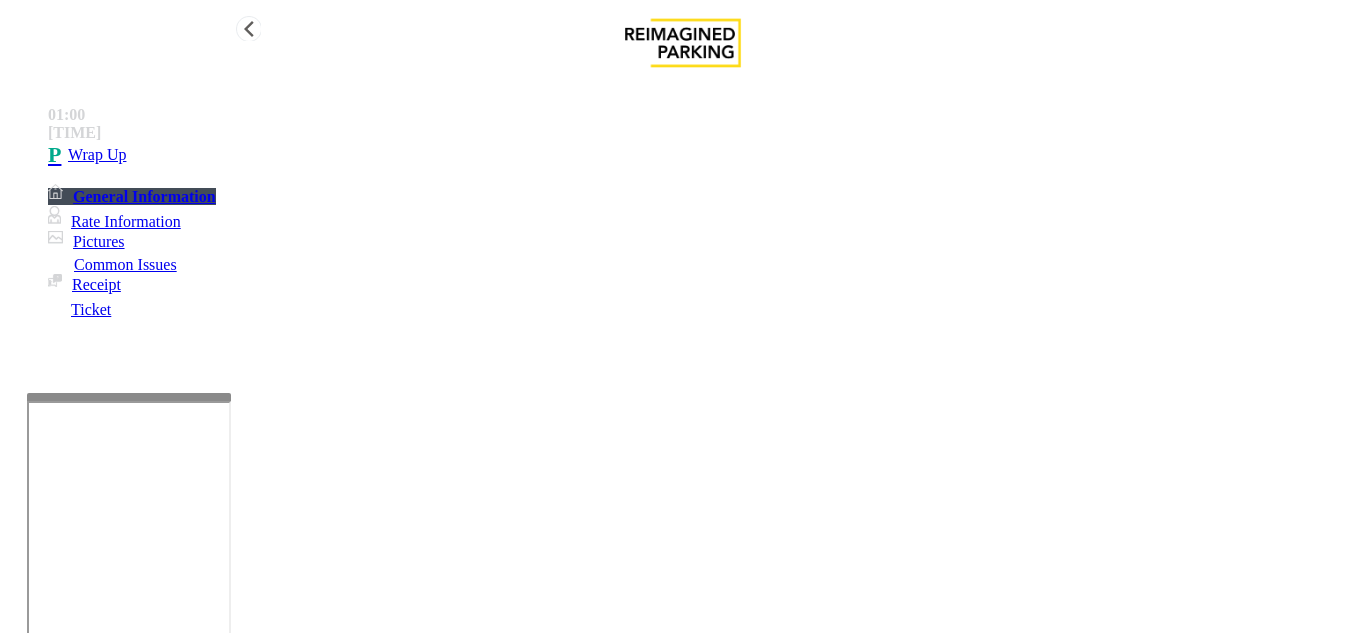 click on "Wrap Up" at bounding box center [703, 155] 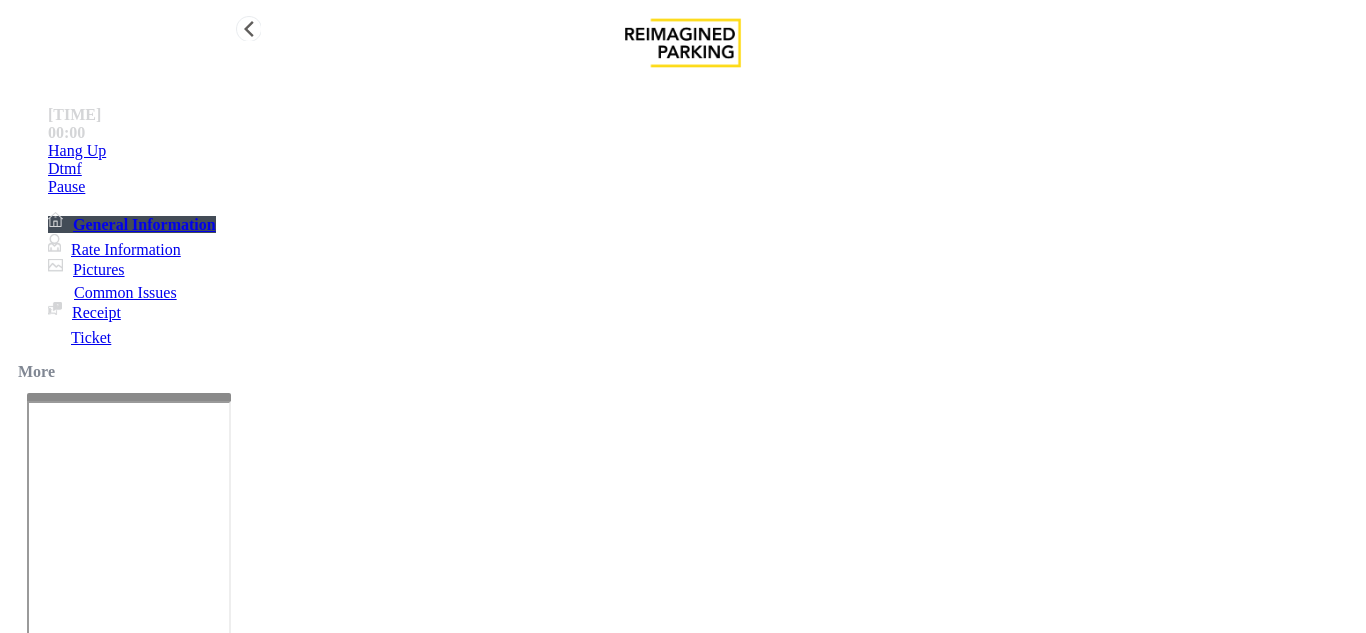 scroll, scrollTop: 300, scrollLeft: 0, axis: vertical 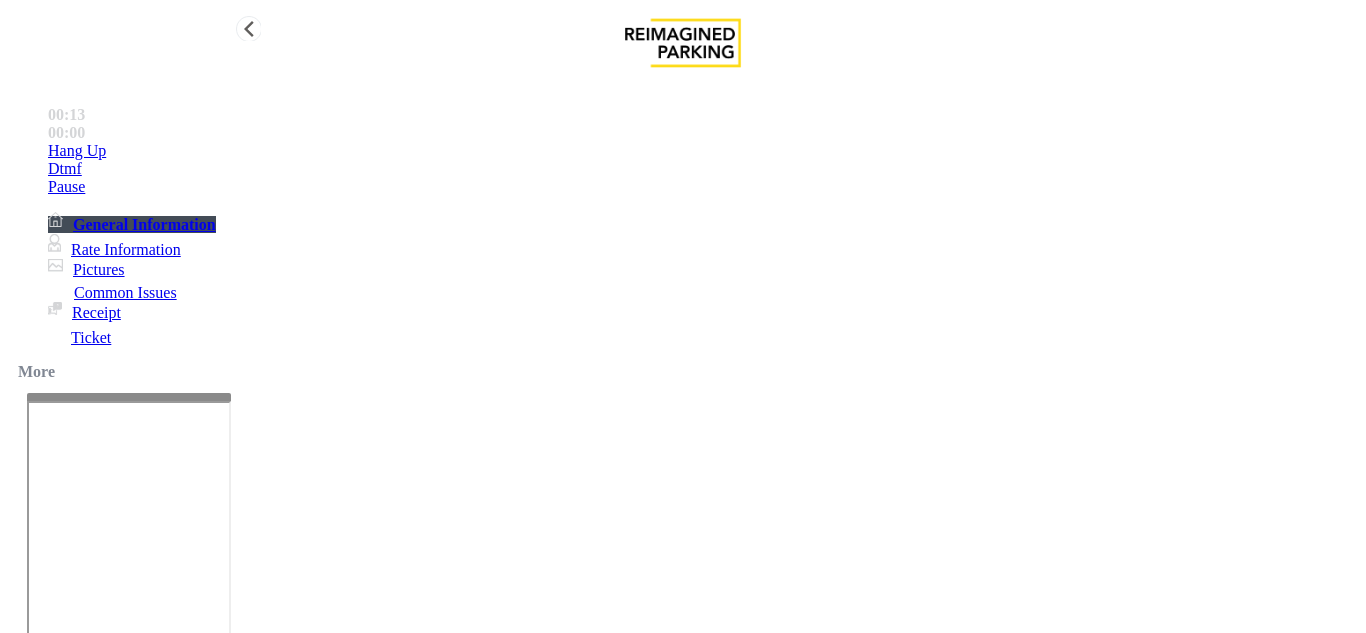 click on "Gate / Door Won't Open" at bounding box center (575, 1286) 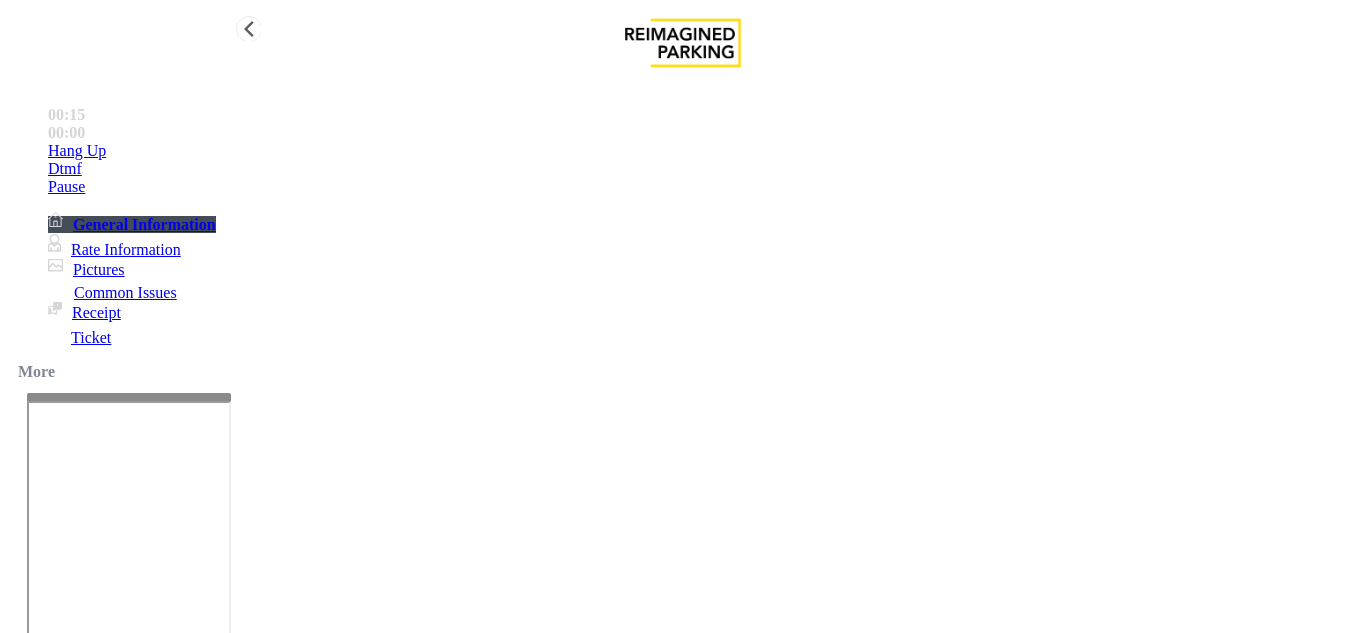 scroll, scrollTop: 100, scrollLeft: 0, axis: vertical 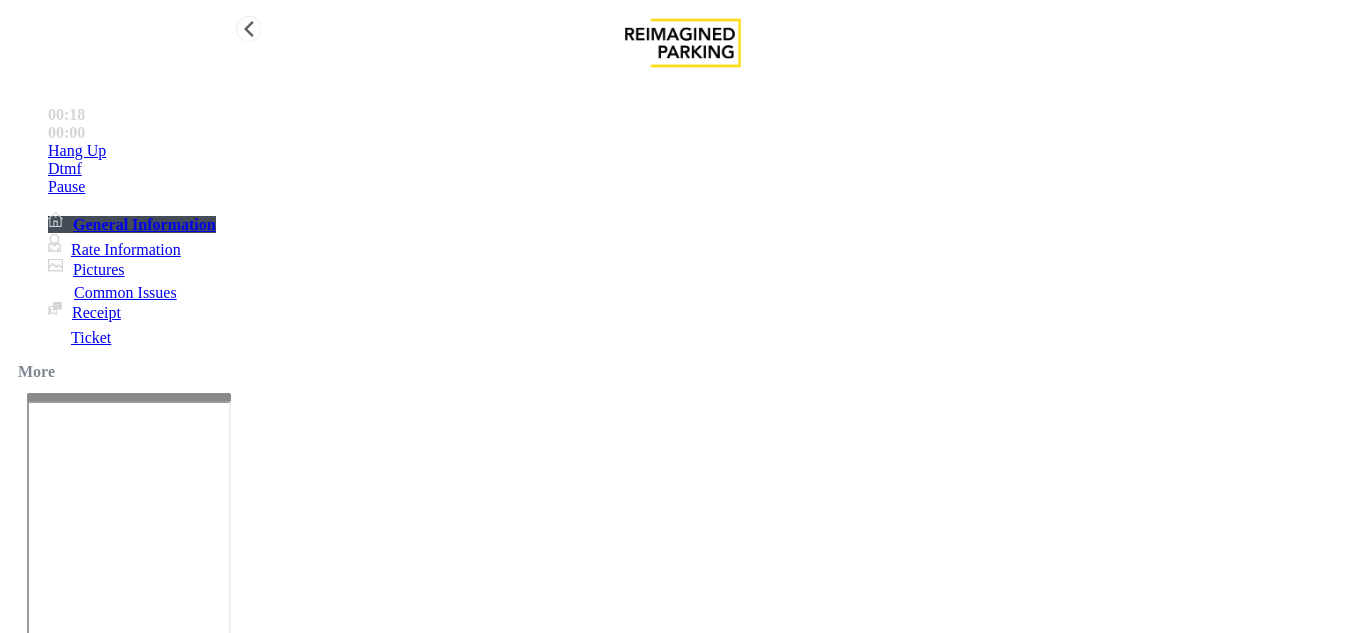 click at bounding box center (221, 1642) 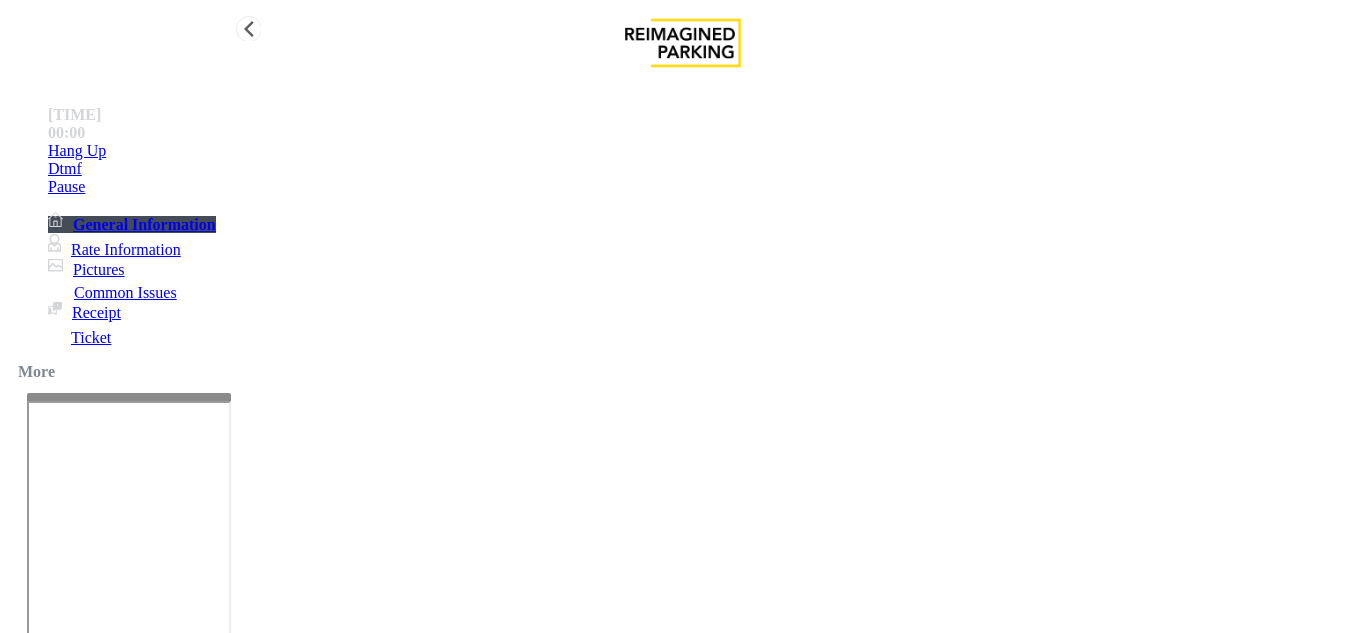 drag, startPoint x: 332, startPoint y: 100, endPoint x: 500, endPoint y: 98, distance: 168.0119 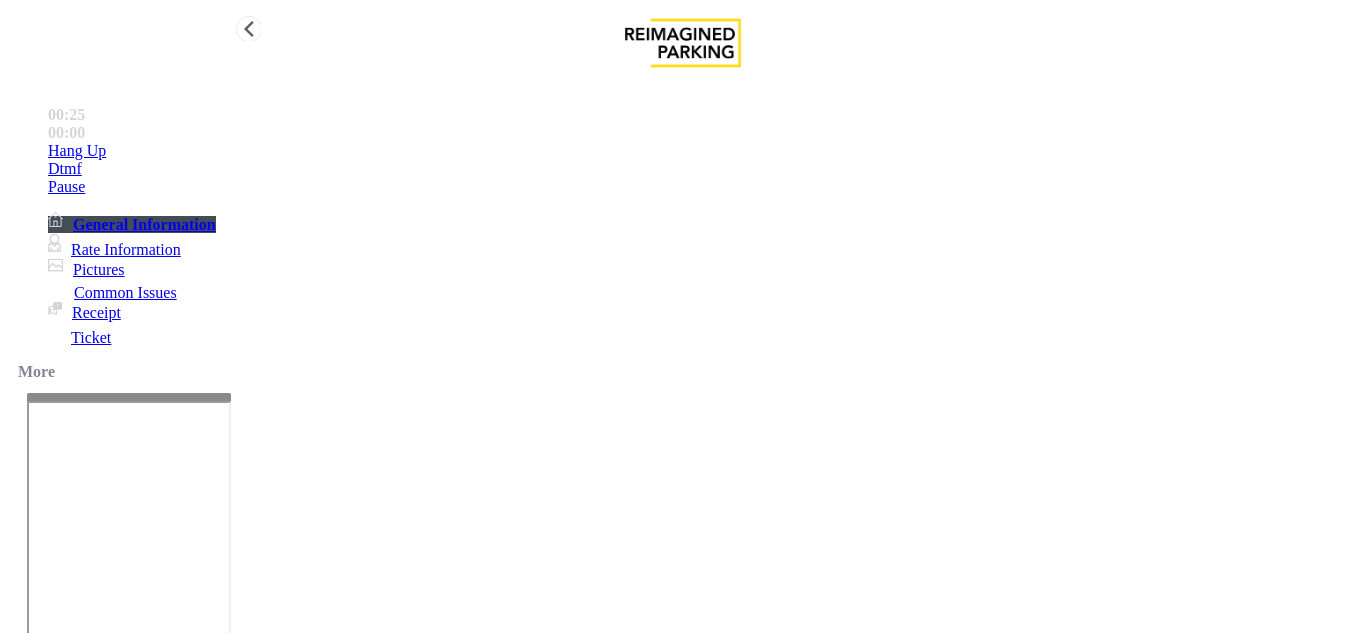 scroll, scrollTop: 200, scrollLeft: 0, axis: vertical 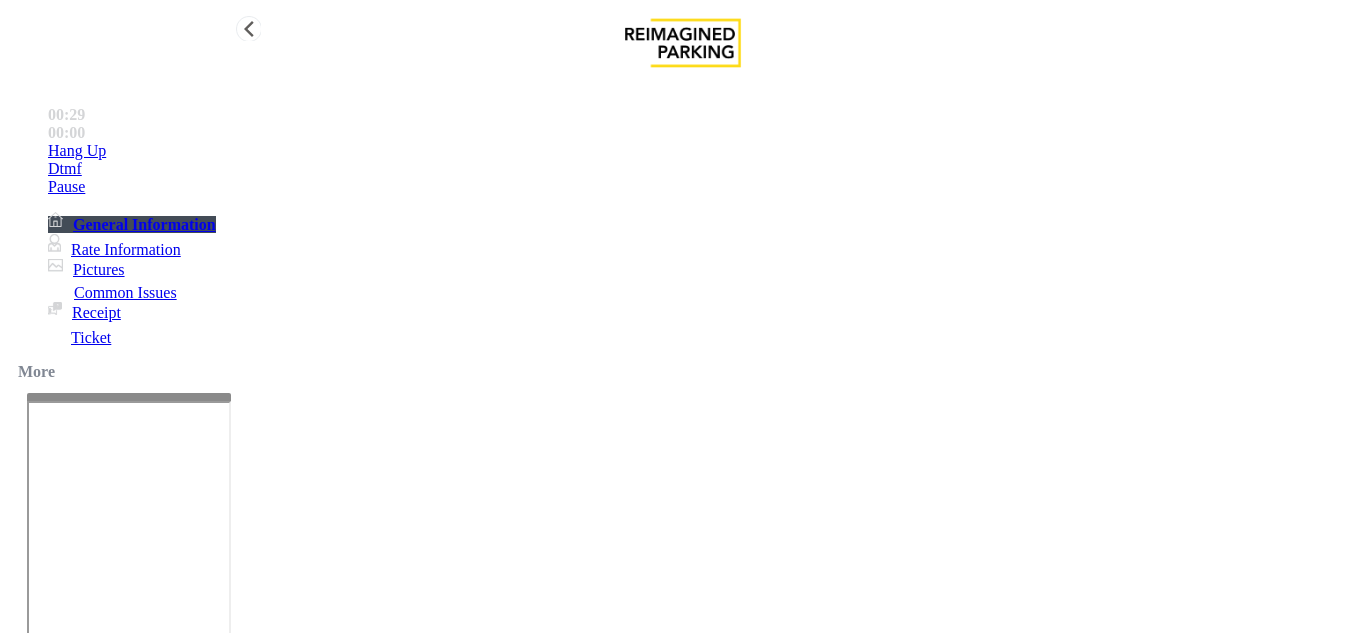 click at bounding box center (221, 1642) 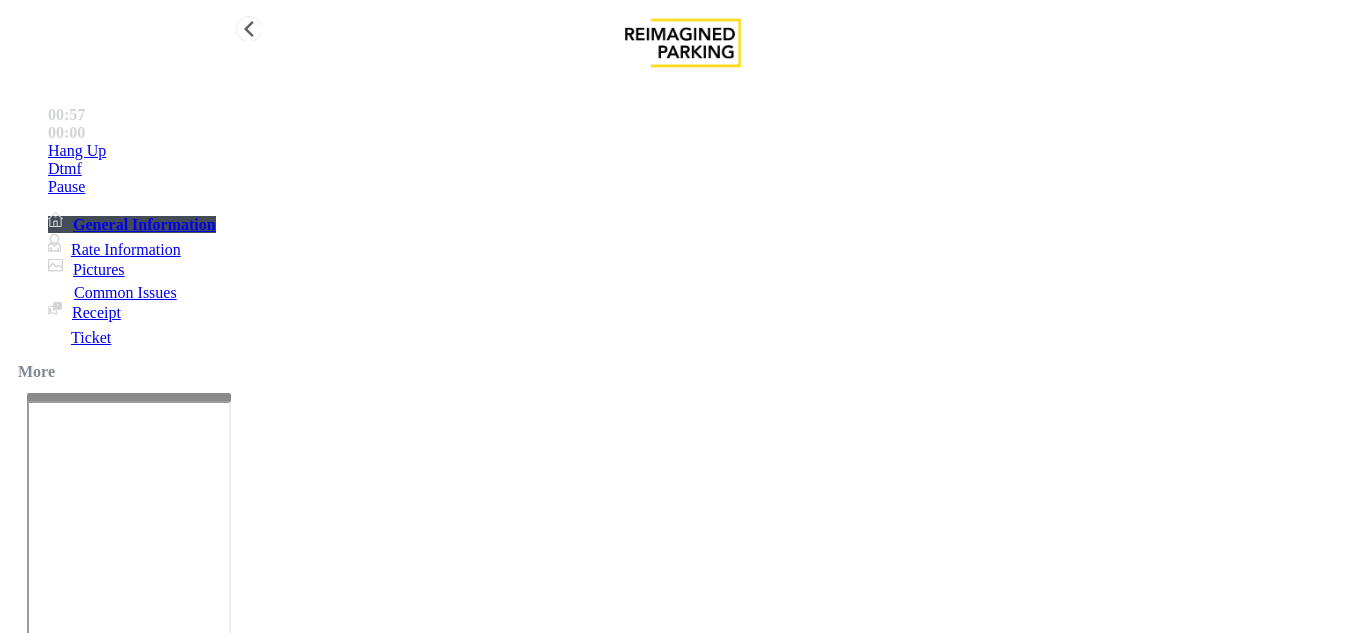 click on "•••• ••" at bounding box center [703, 151] 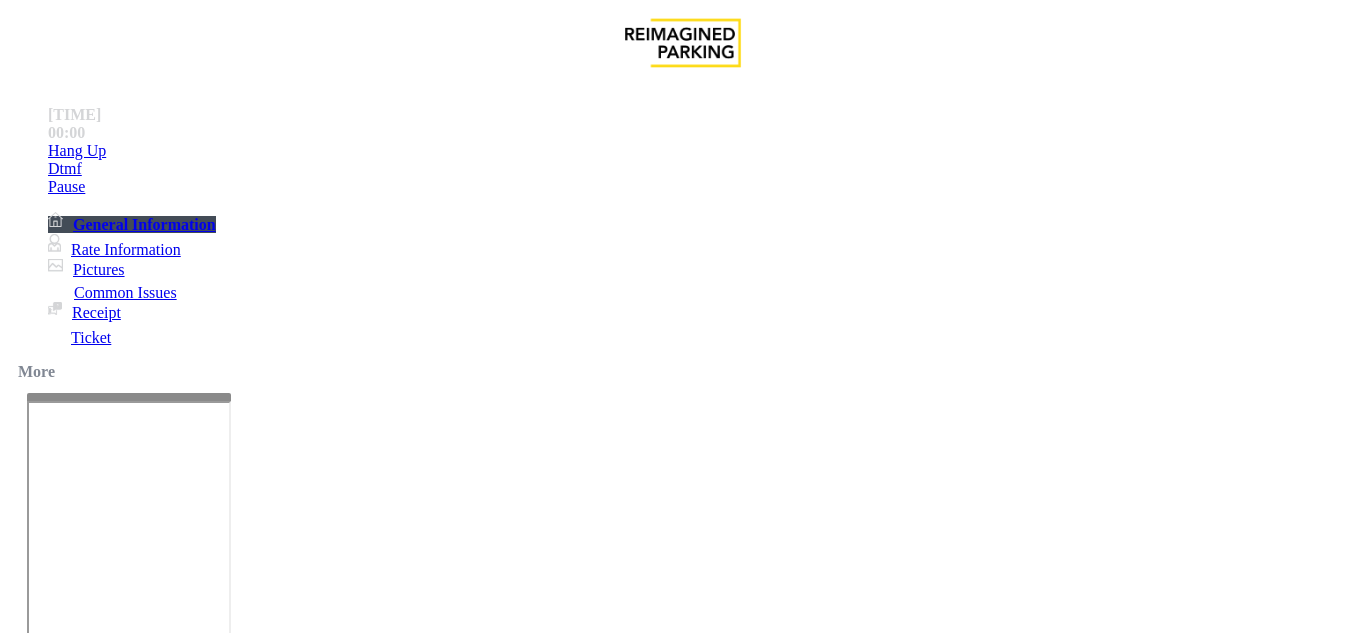 click at bounding box center (221, 1642) 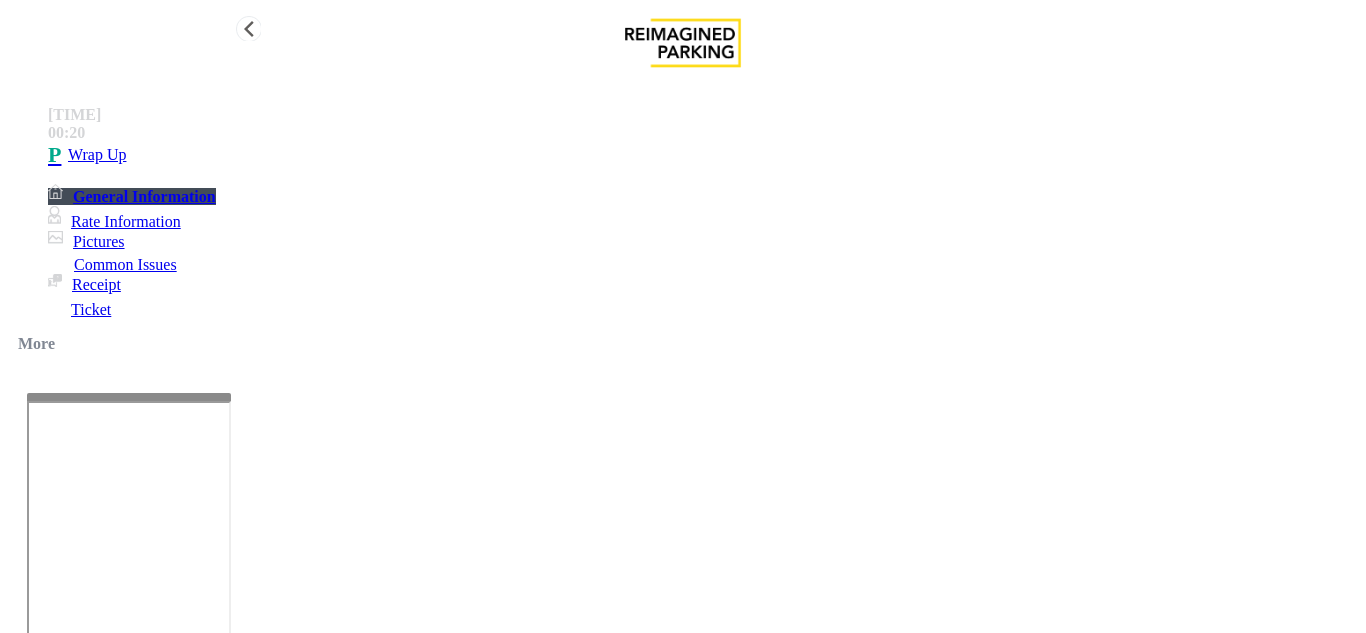 type on "**********" 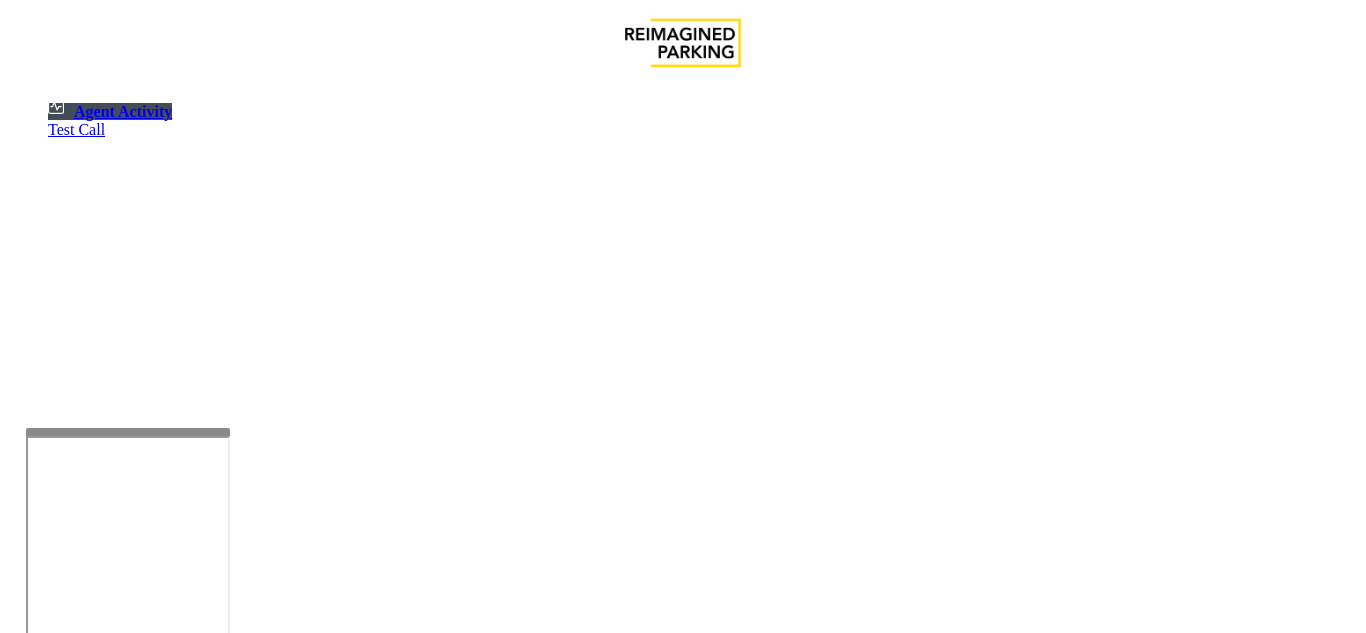 click at bounding box center (128, 432) 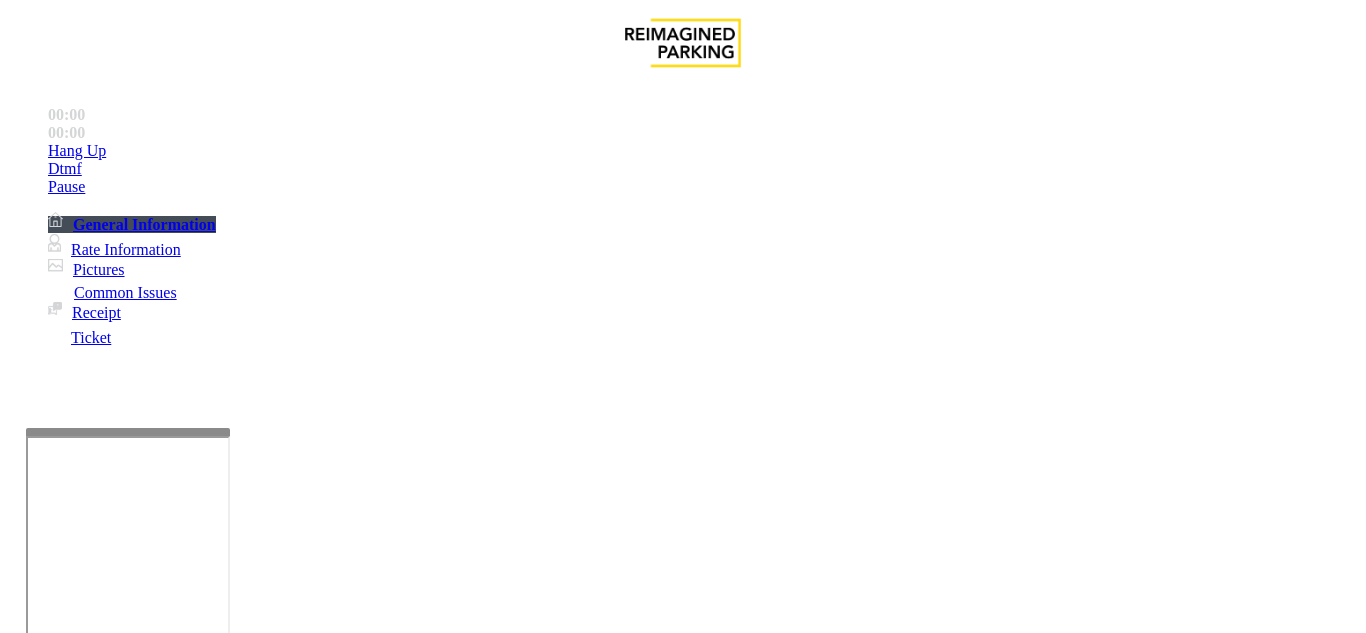 scroll, scrollTop: 400, scrollLeft: 0, axis: vertical 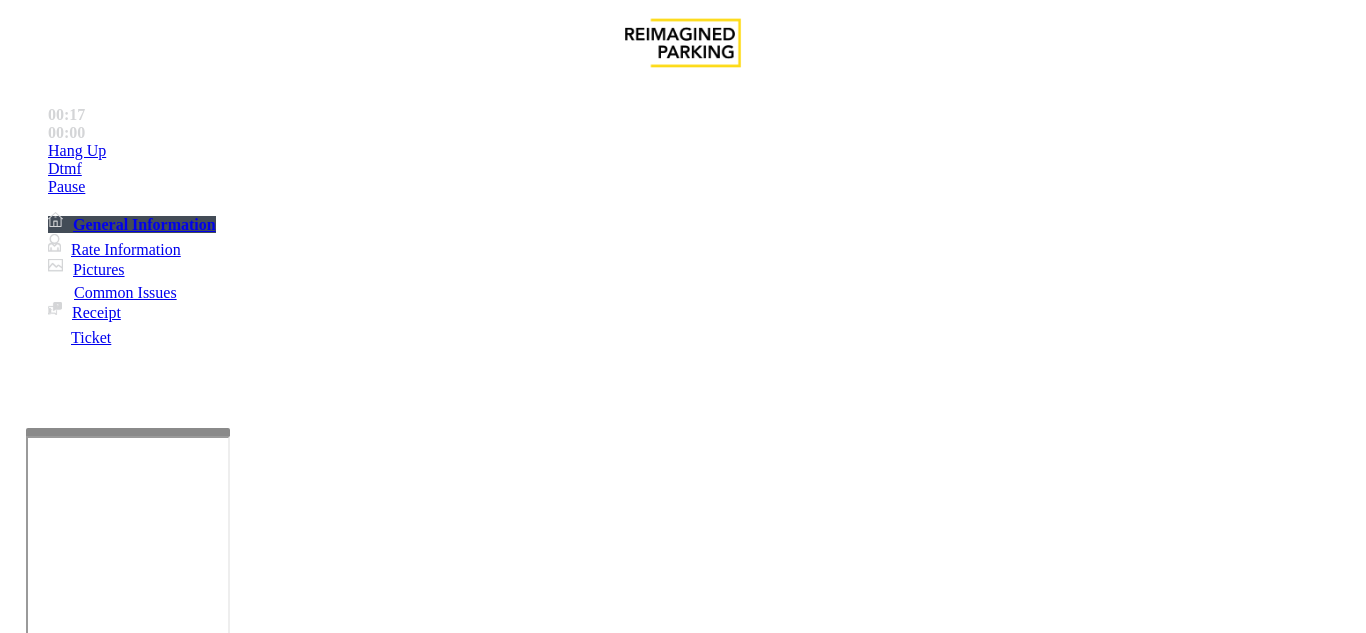 click on "Intercom Issue/No Response" at bounding box center [929, 1286] 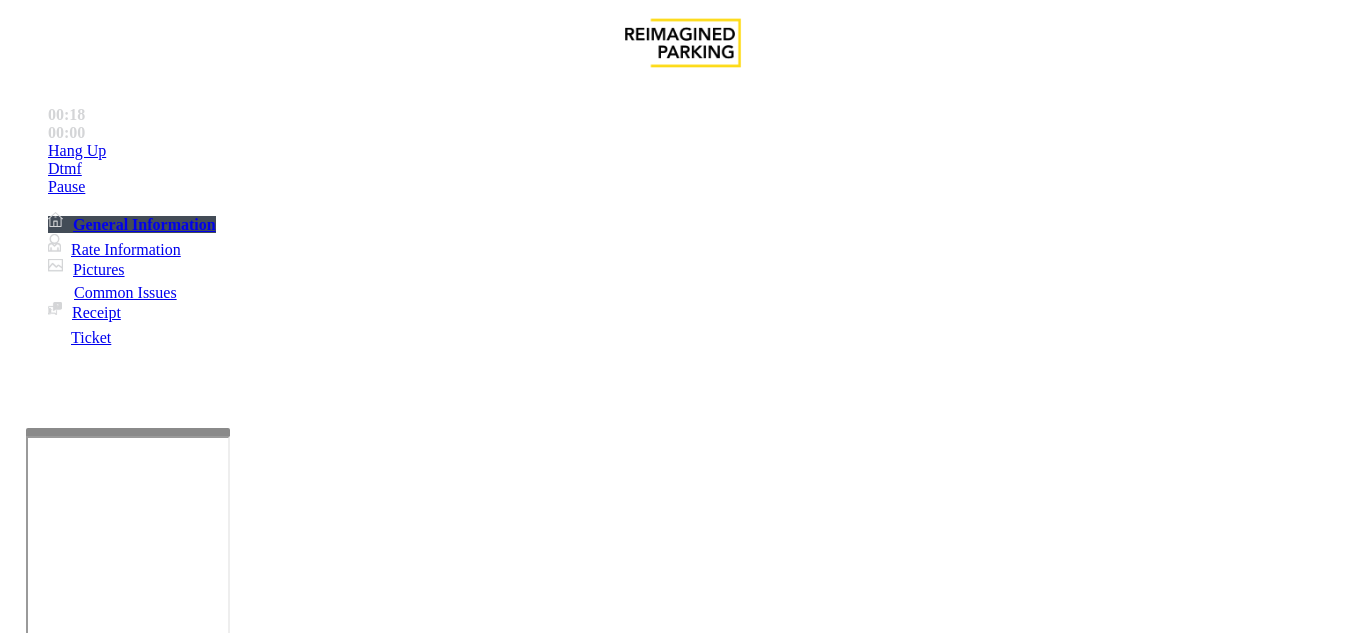 click on "No Response/Unable to hear parker" at bounding box center (142, 1286) 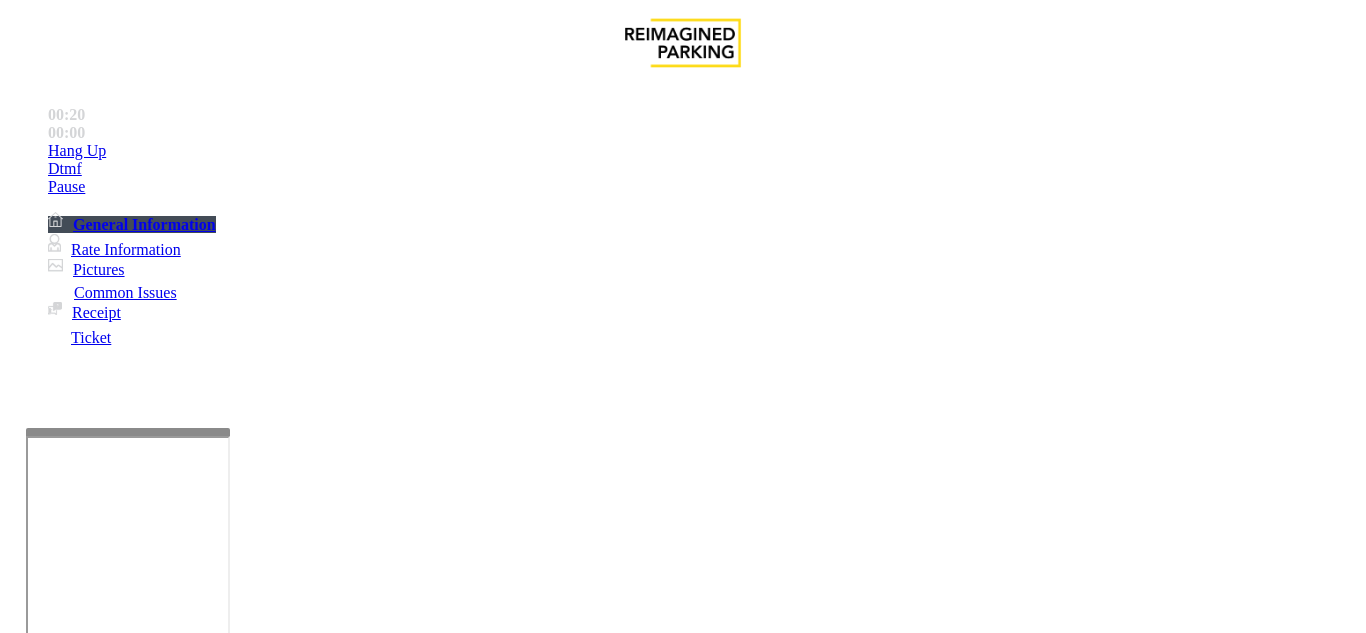 drag, startPoint x: 265, startPoint y: 175, endPoint x: 595, endPoint y: 180, distance: 330.03787 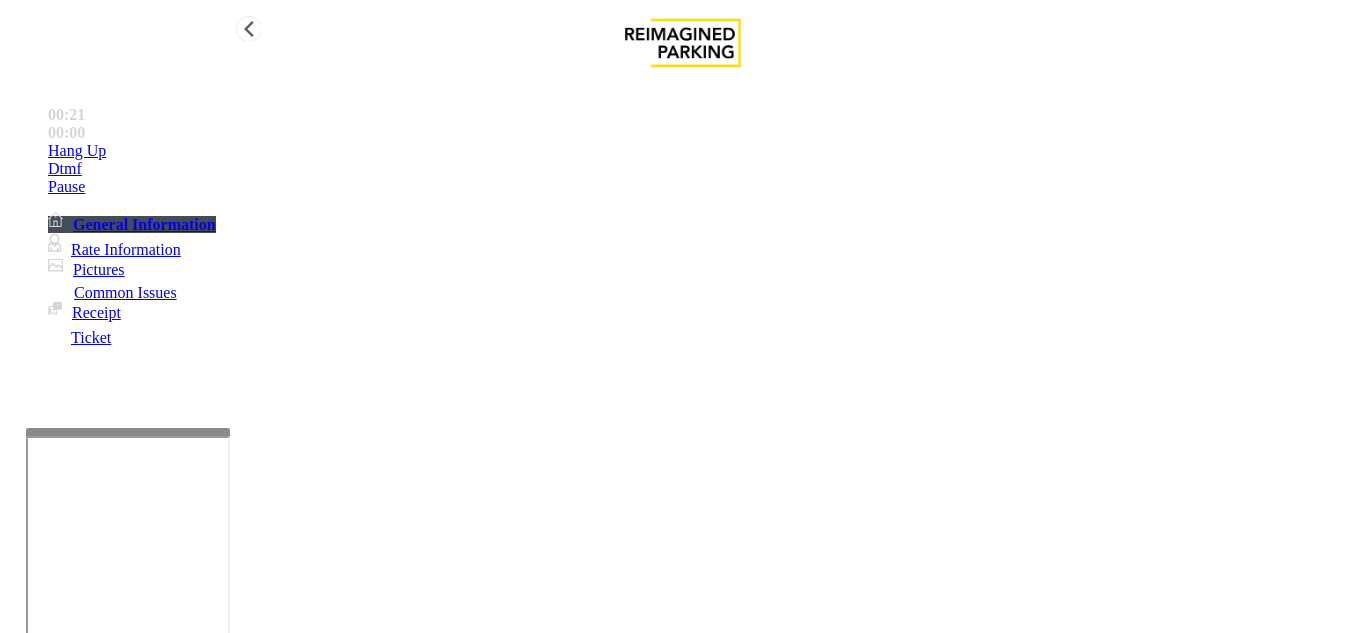 type on "**********" 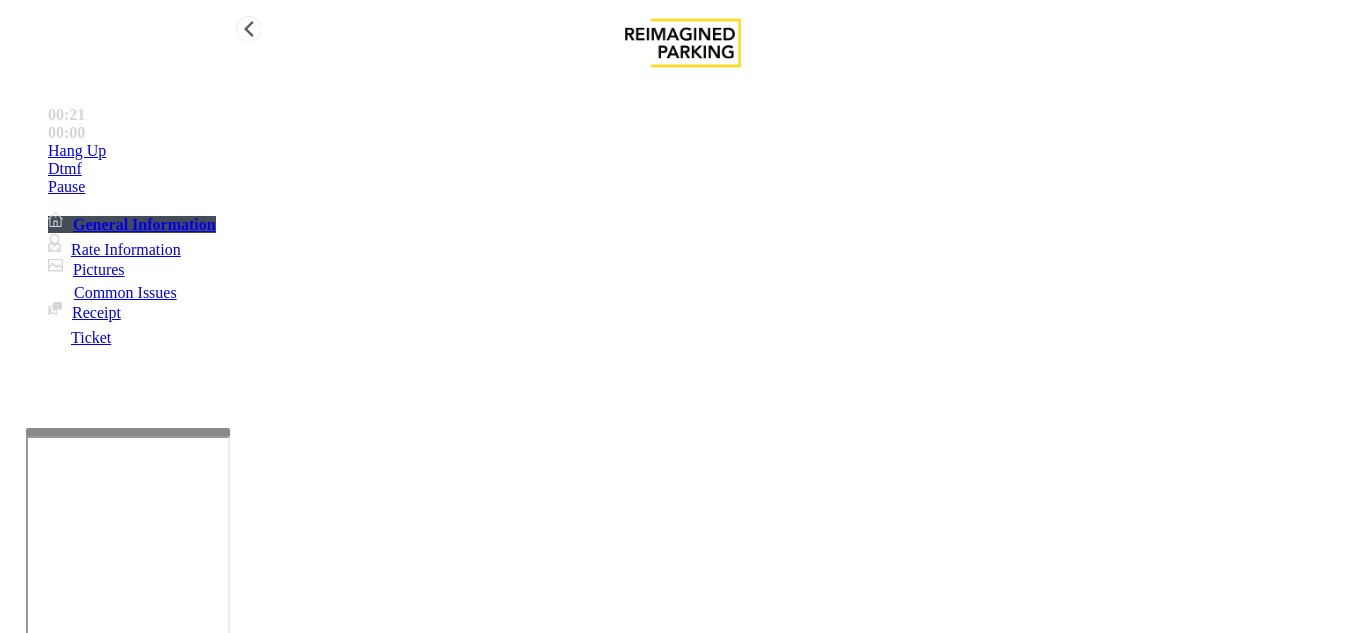 click on "•••• ••" at bounding box center [77, 151] 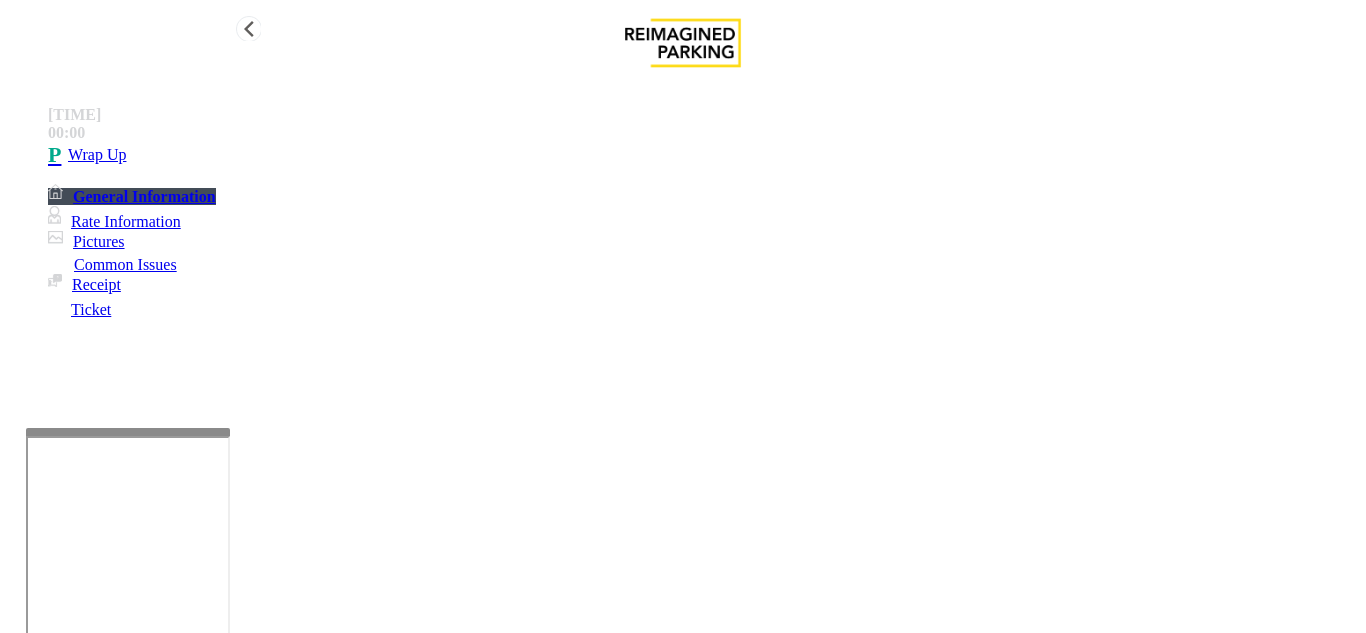 click on "Wrap Up" at bounding box center (97, 155) 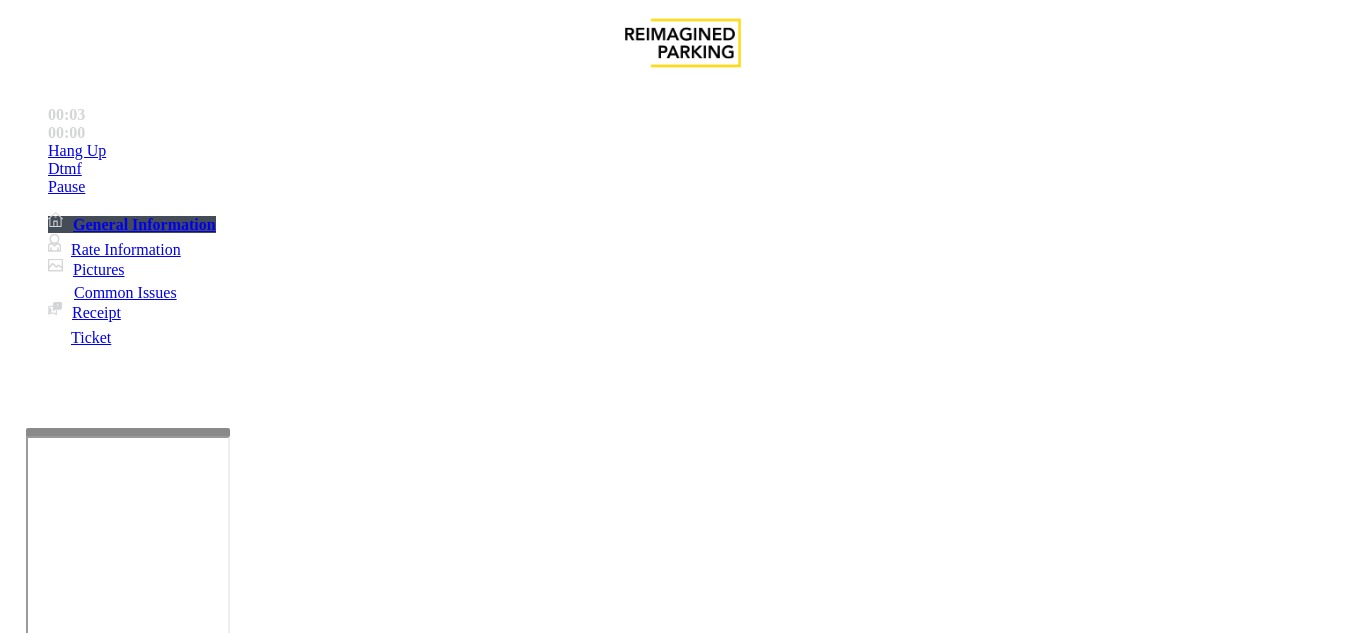 scroll, scrollTop: 800, scrollLeft: 0, axis: vertical 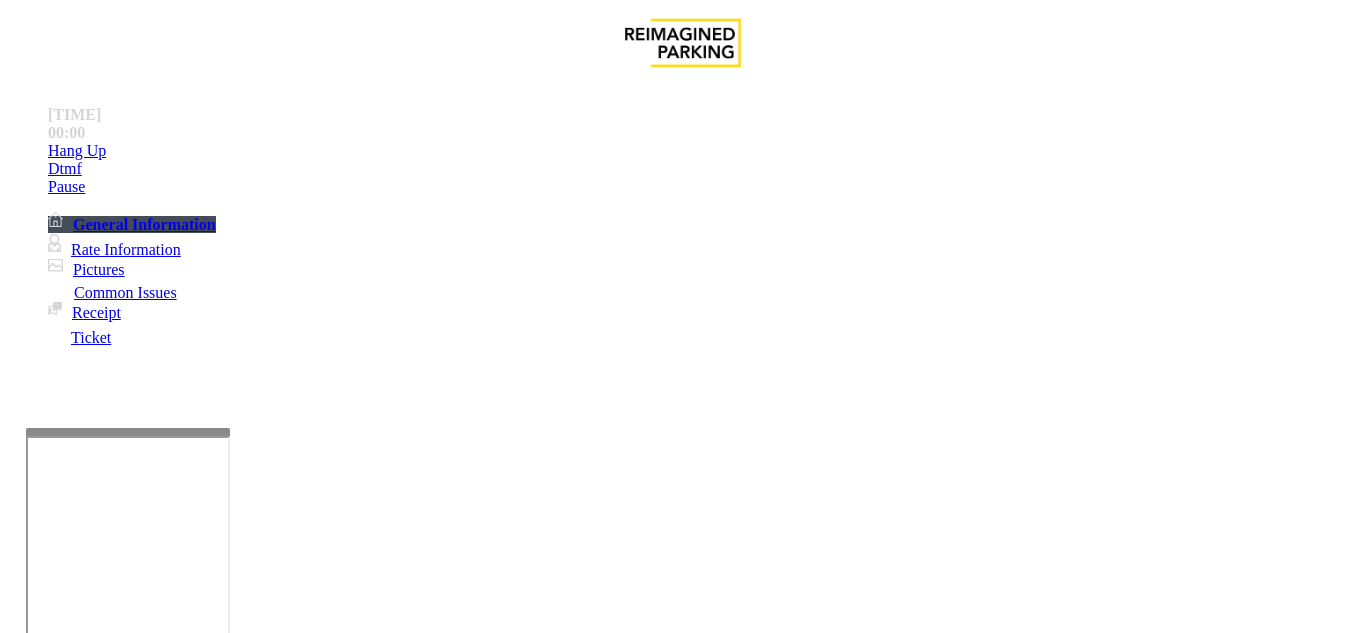 click on "Ticket Issue   Payment Issue   Monthly Issue   Validation Issue   Equipment Issue   General   Other   Services   Paystation Issue   Intercom Issue/No Response   No Assistance Needed" at bounding box center [682, 1289] 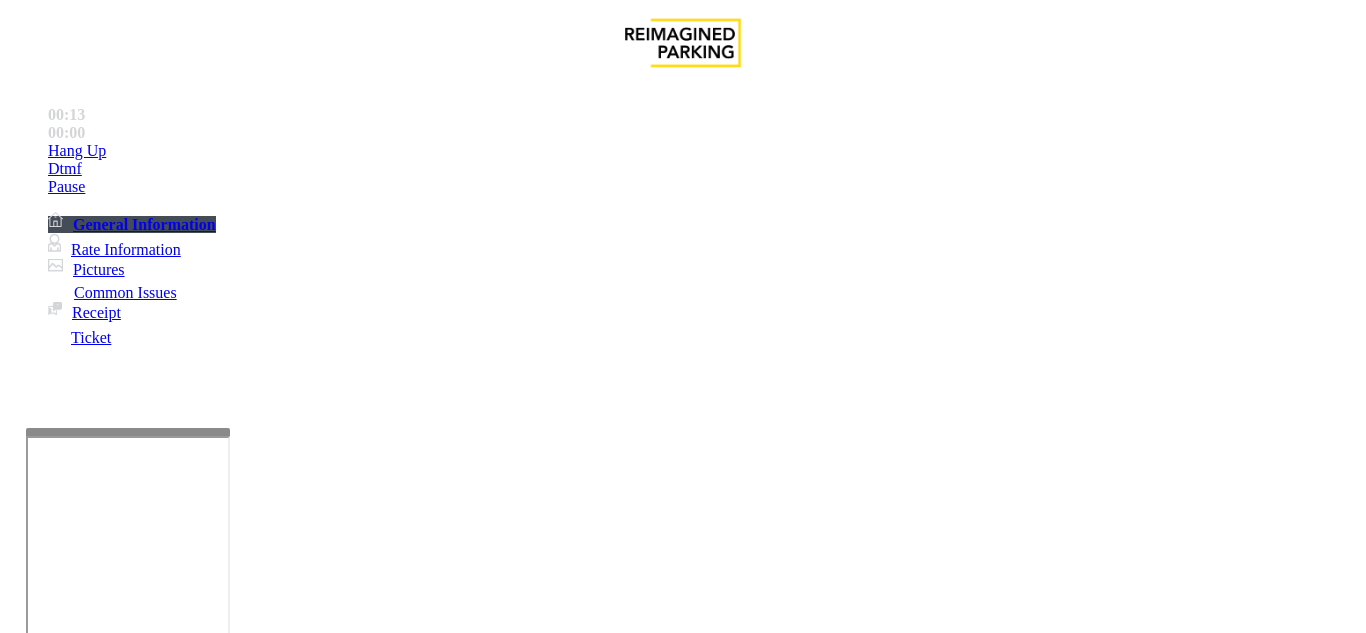click on "Intercom Issue/No Response" at bounding box center (929, 1286) 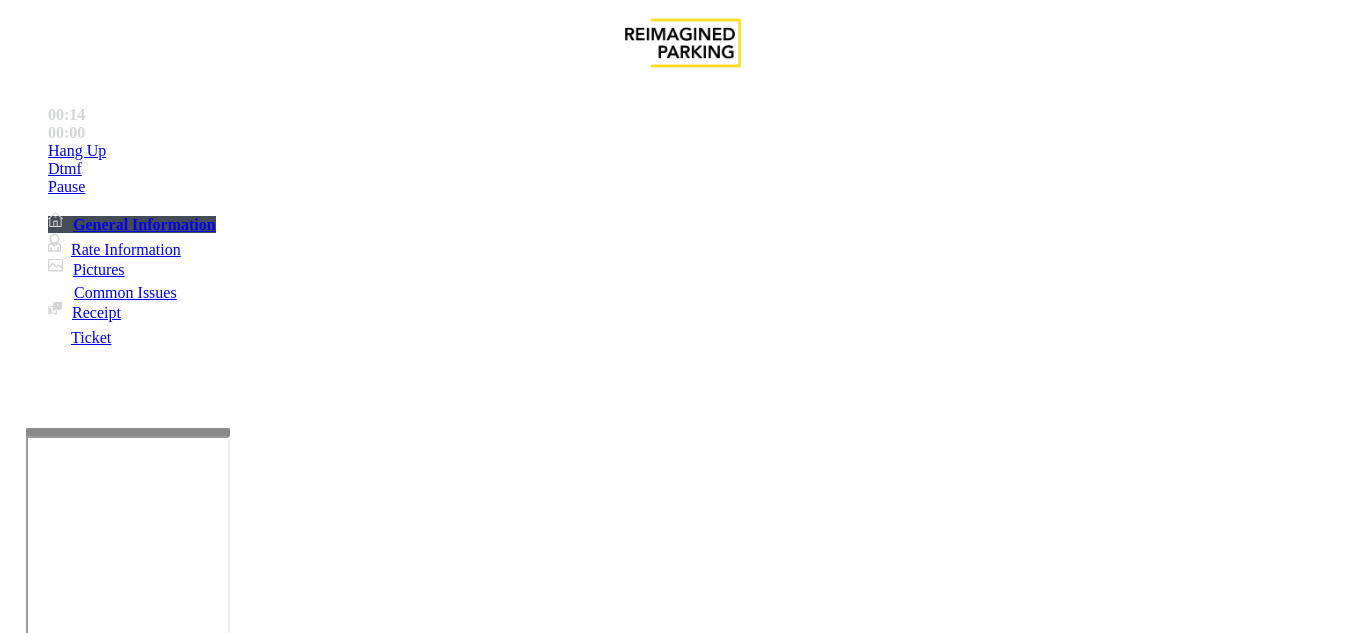 click on "No Response/Unable to hear parker" at bounding box center [142, 1286] 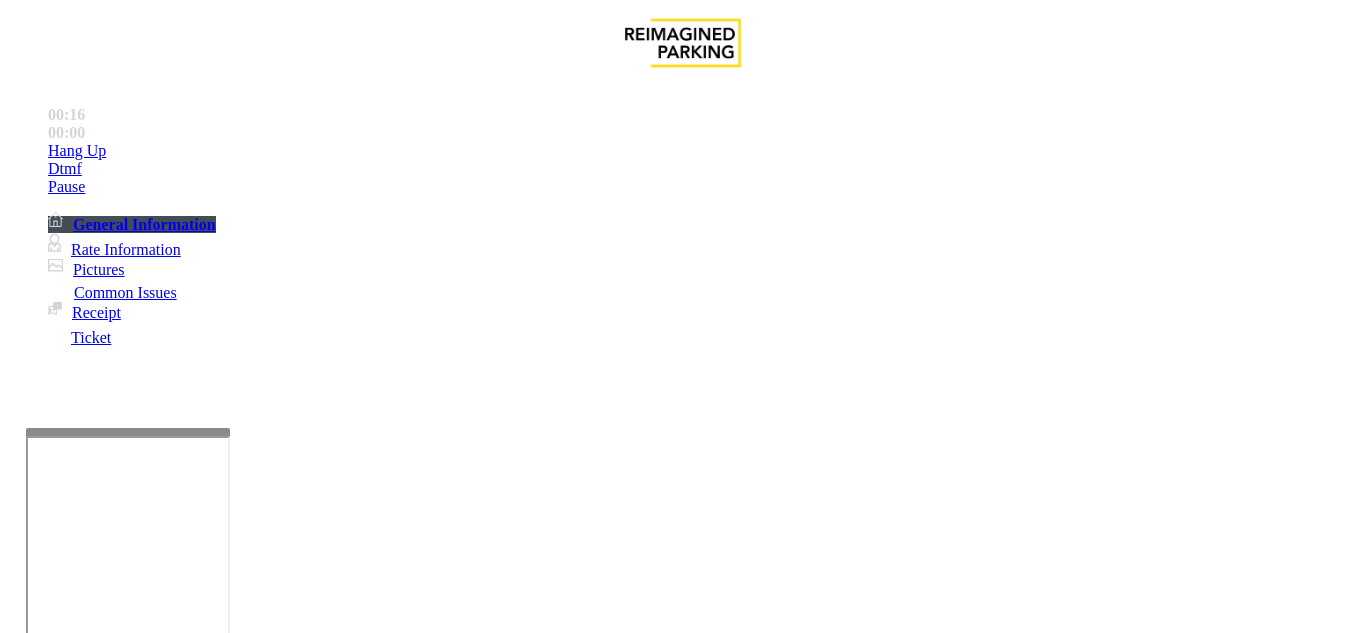 drag, startPoint x: 260, startPoint y: 175, endPoint x: 586, endPoint y: 186, distance: 326.18552 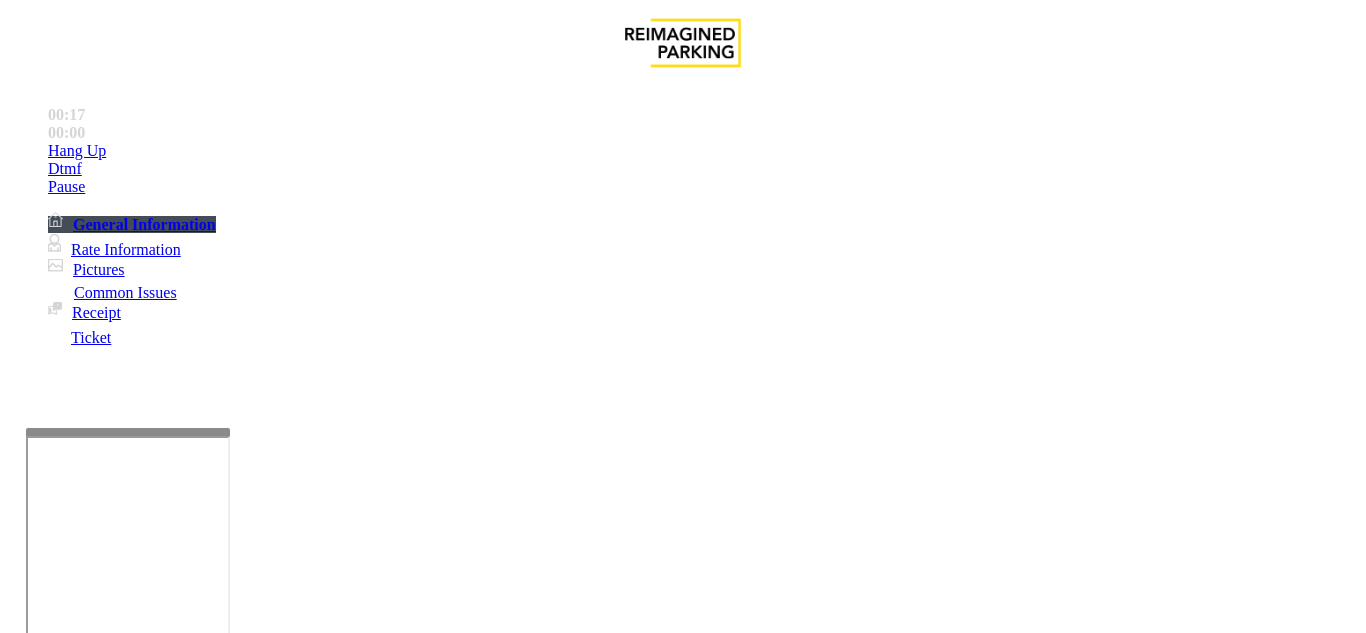 type on "**********" 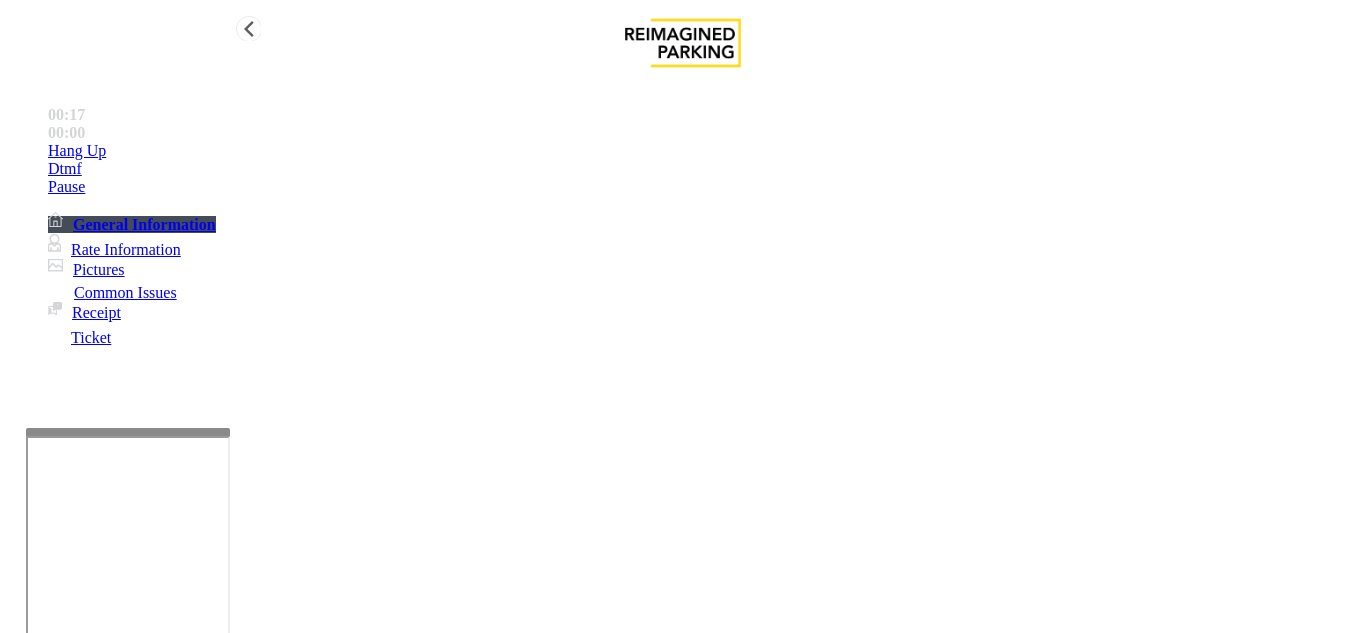 click on "•••• ••" at bounding box center [703, 151] 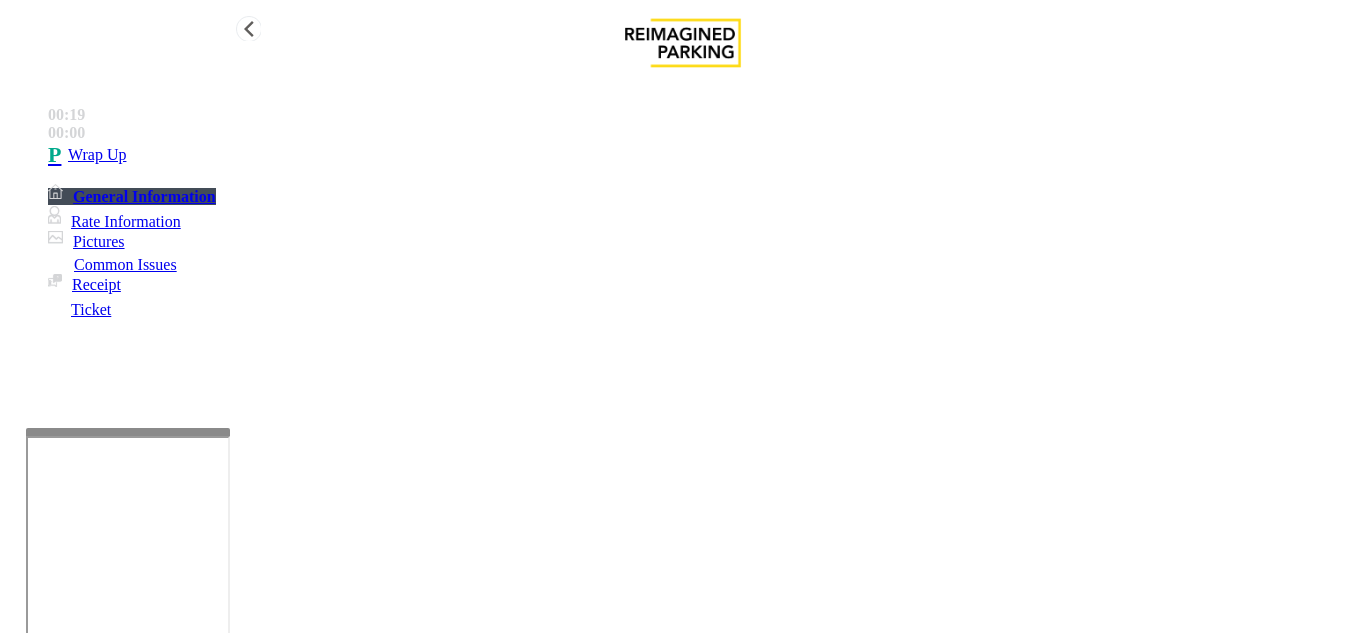 click on "Wrap Up" at bounding box center [703, 155] 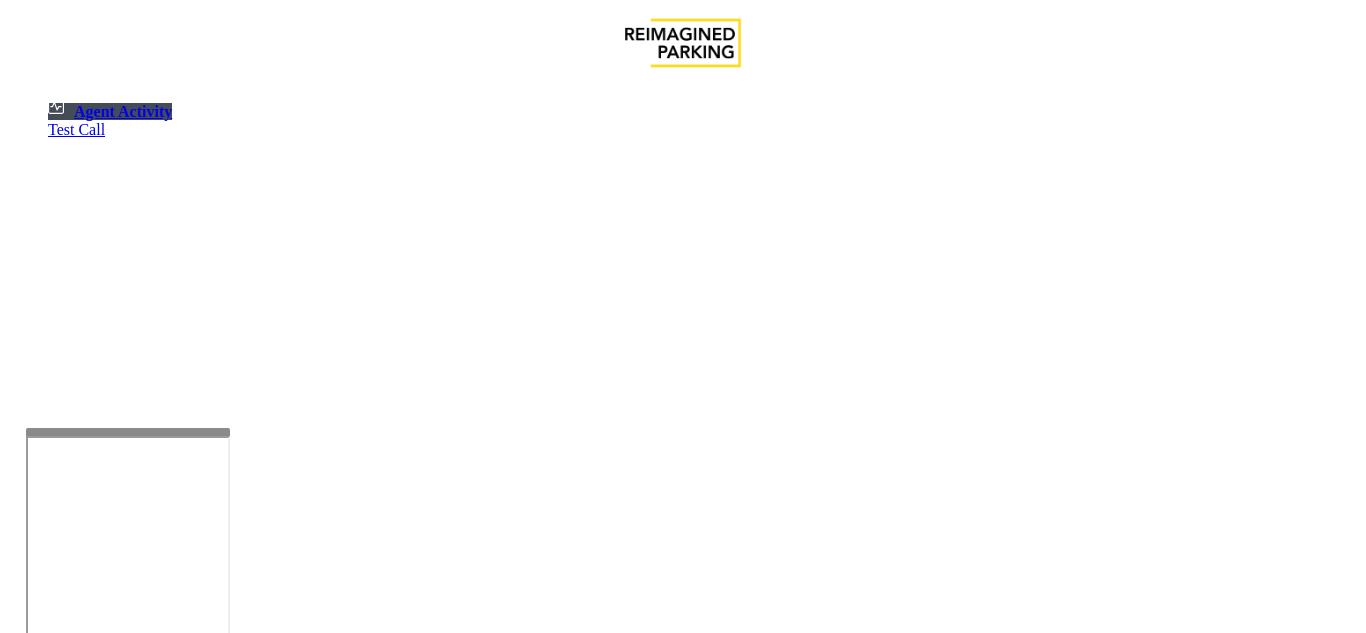 click on "Logout" at bounding box center (41, 1172) 